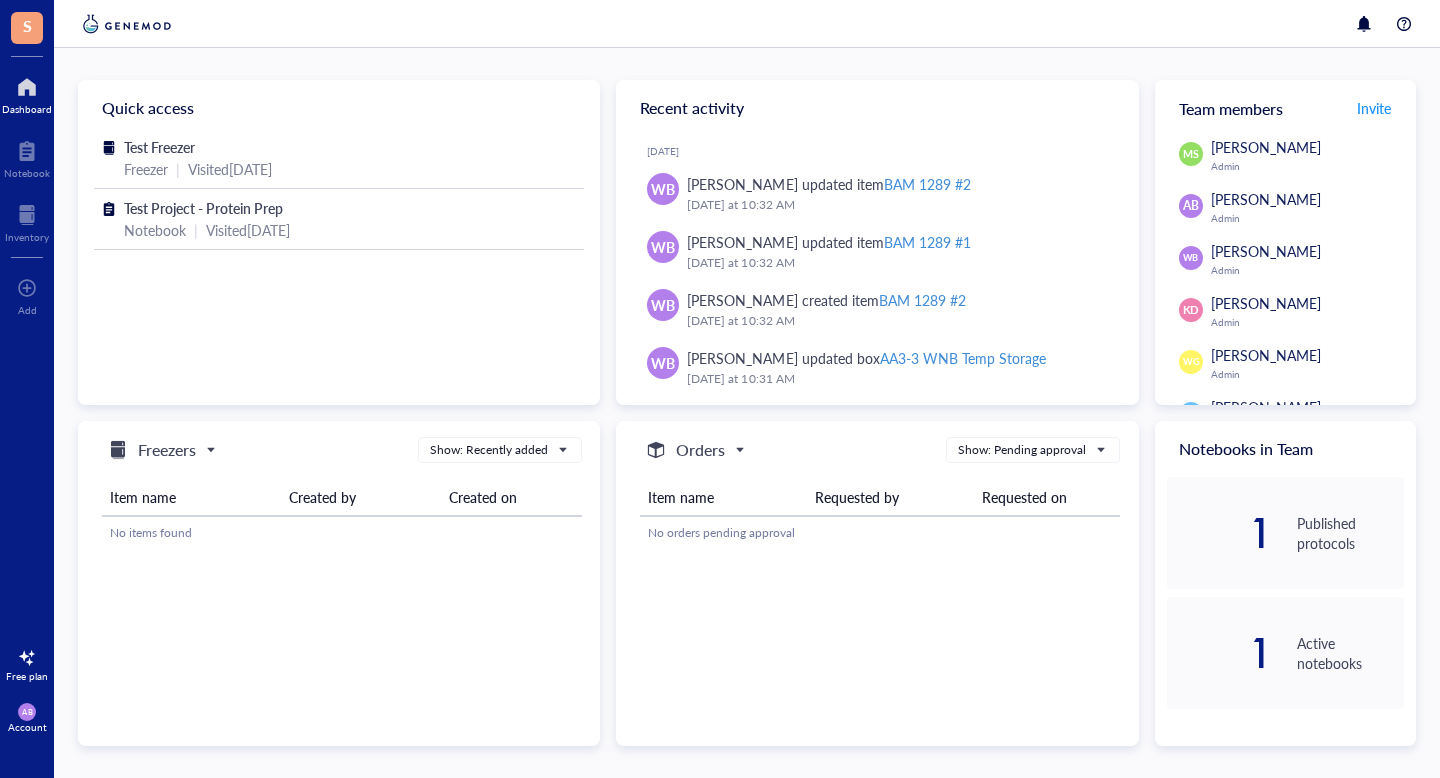 scroll, scrollTop: 0, scrollLeft: 0, axis: both 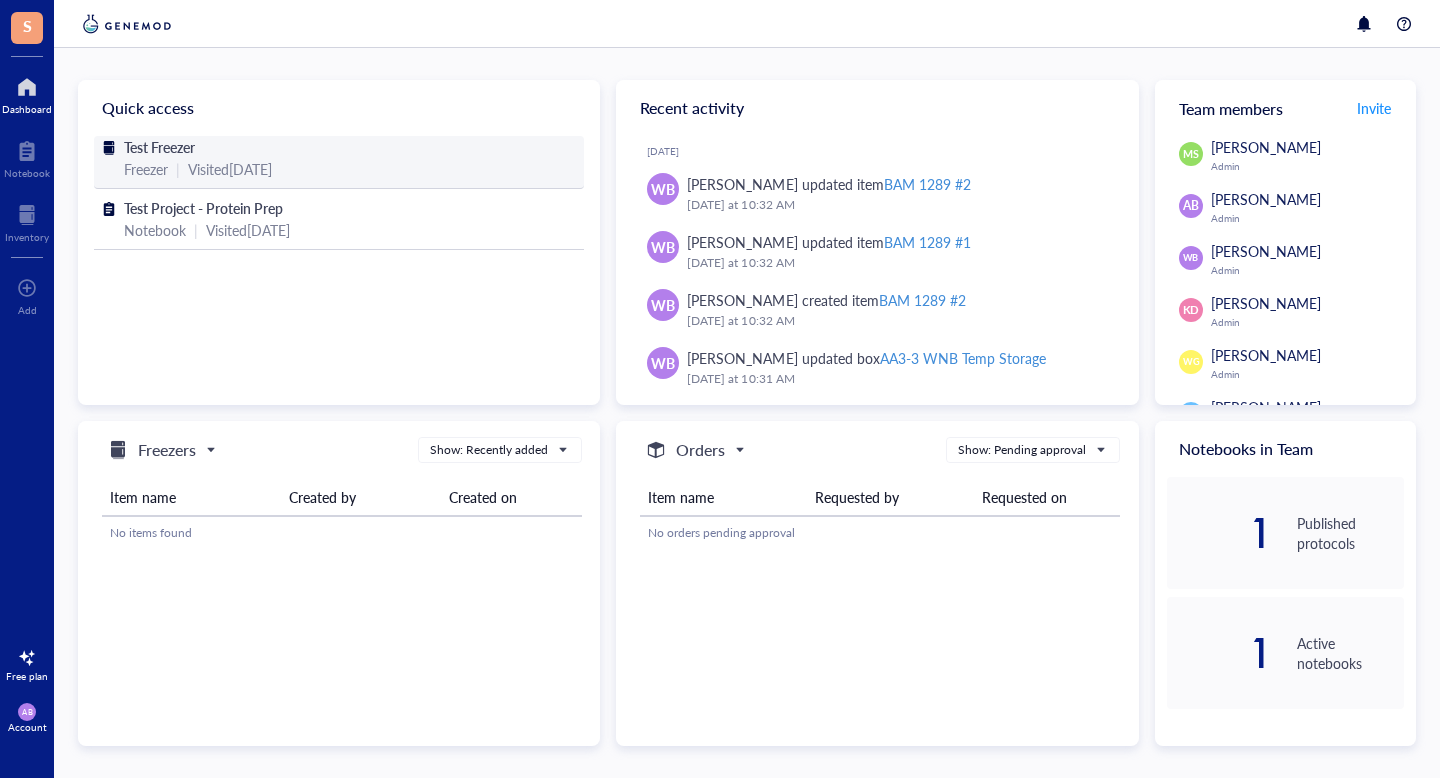 click on "Visited  [DATE]" at bounding box center [230, 169] 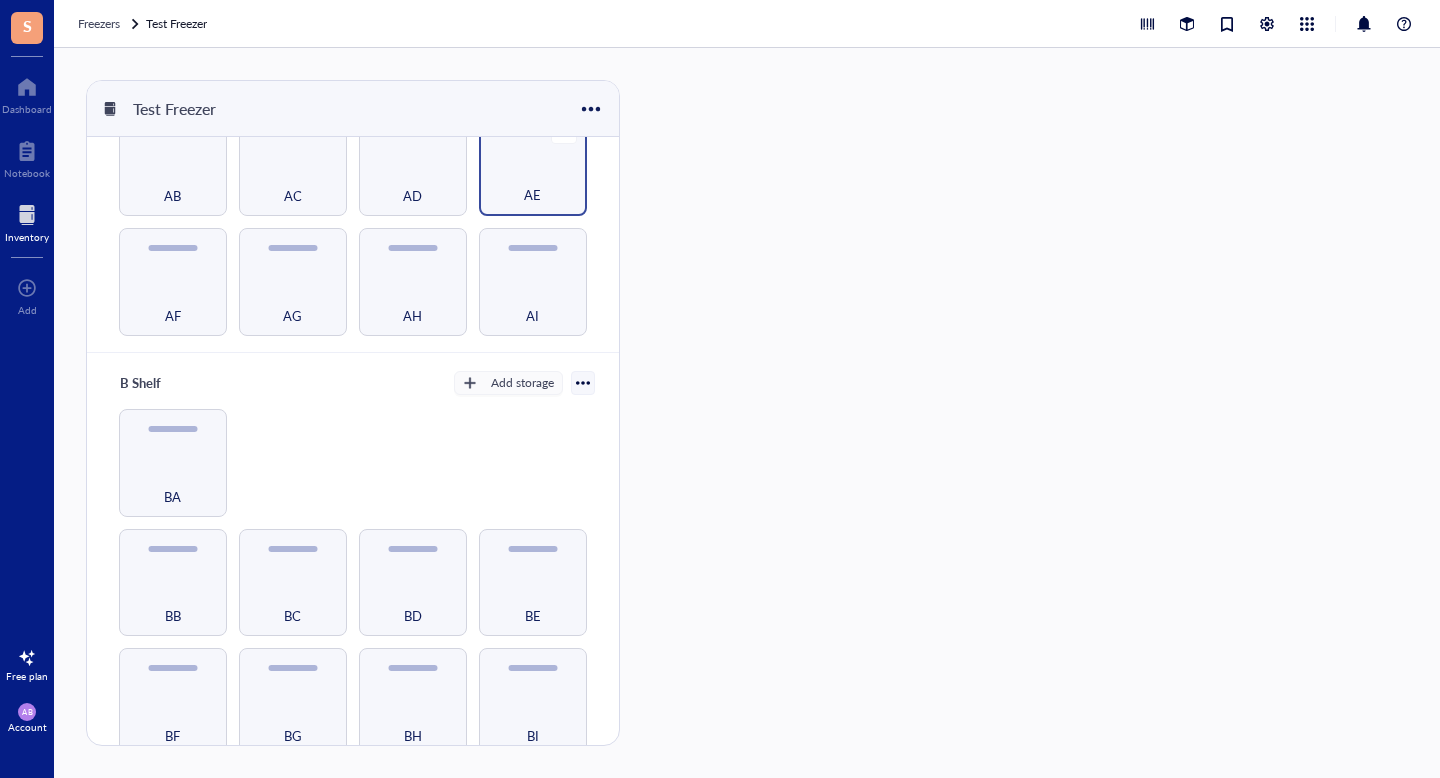 scroll, scrollTop: 0, scrollLeft: 0, axis: both 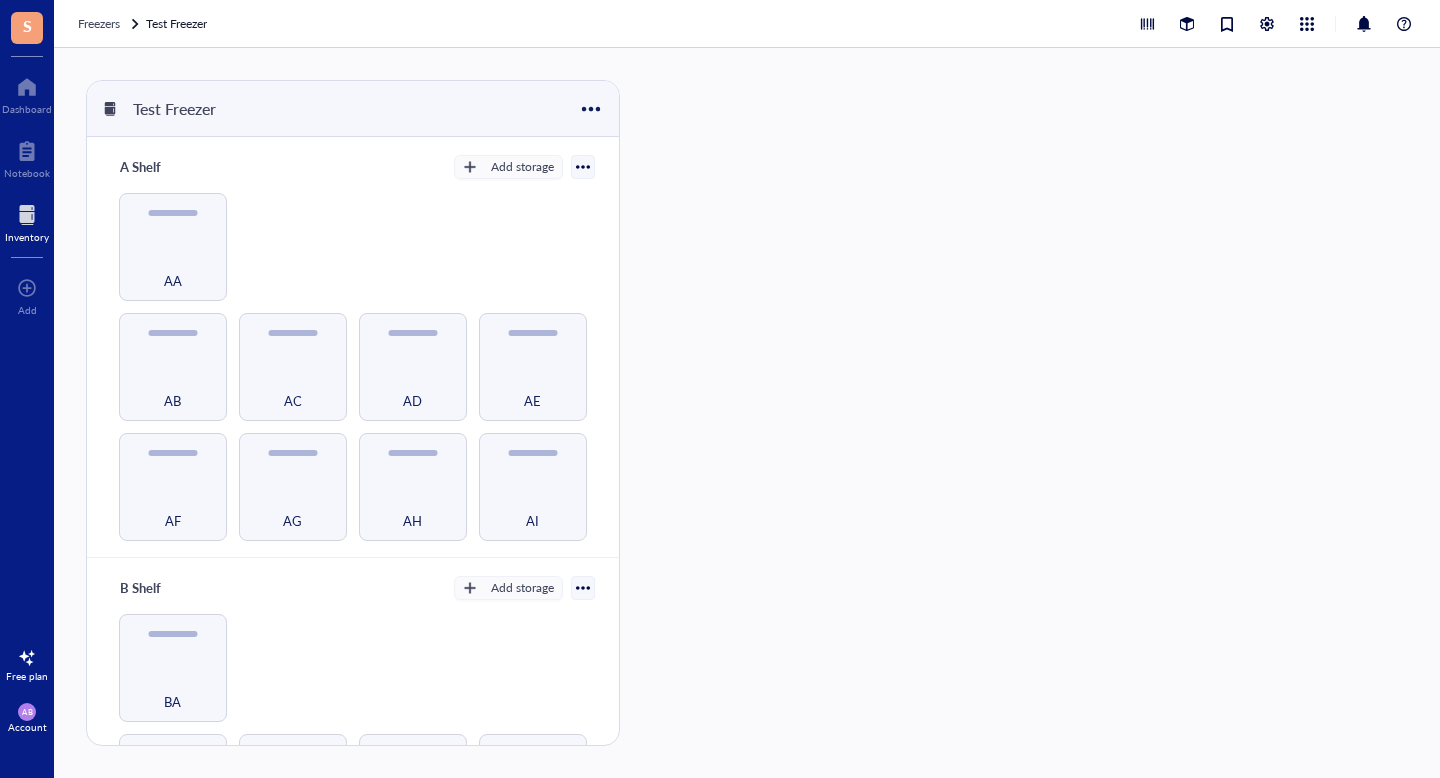 click at bounding box center (27, 215) 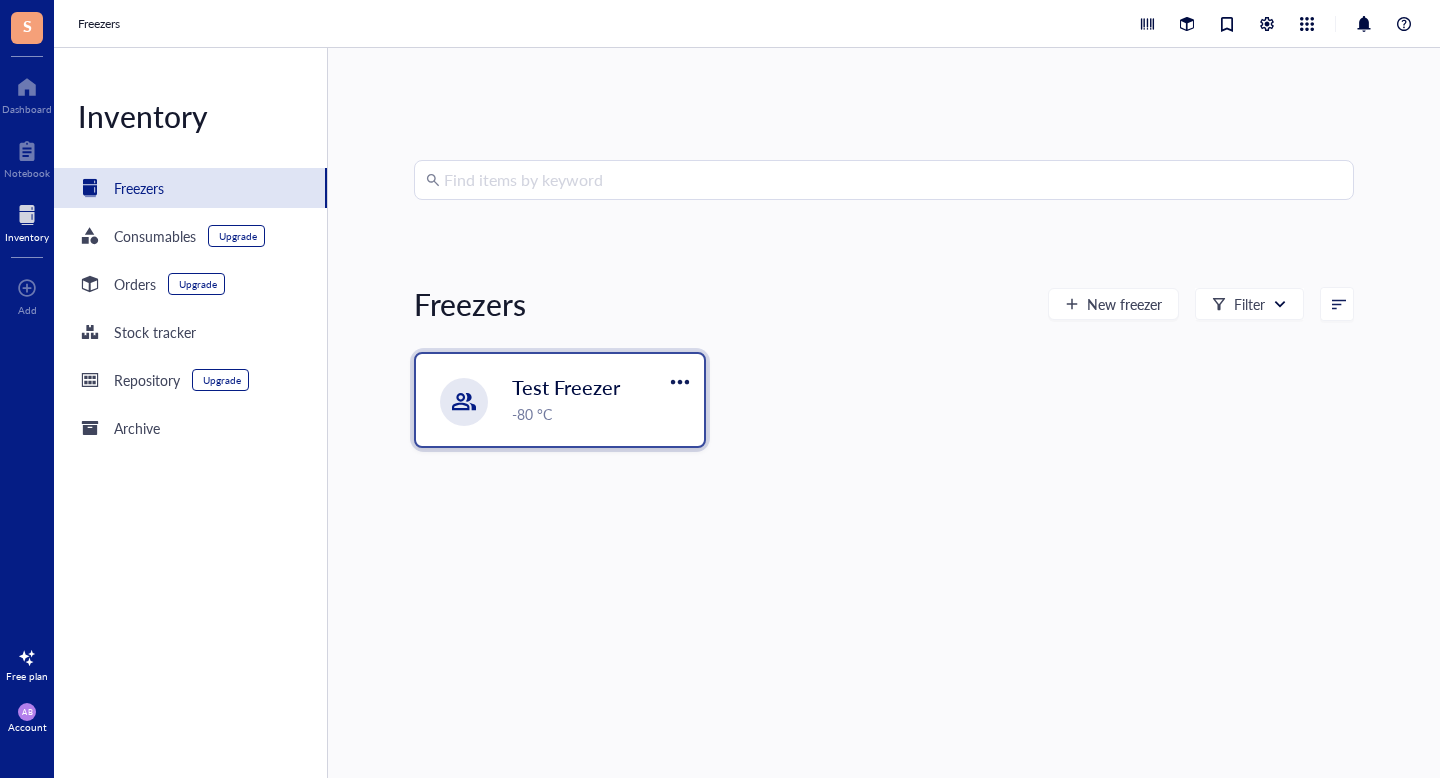 click on "-80 °C" at bounding box center (602, 414) 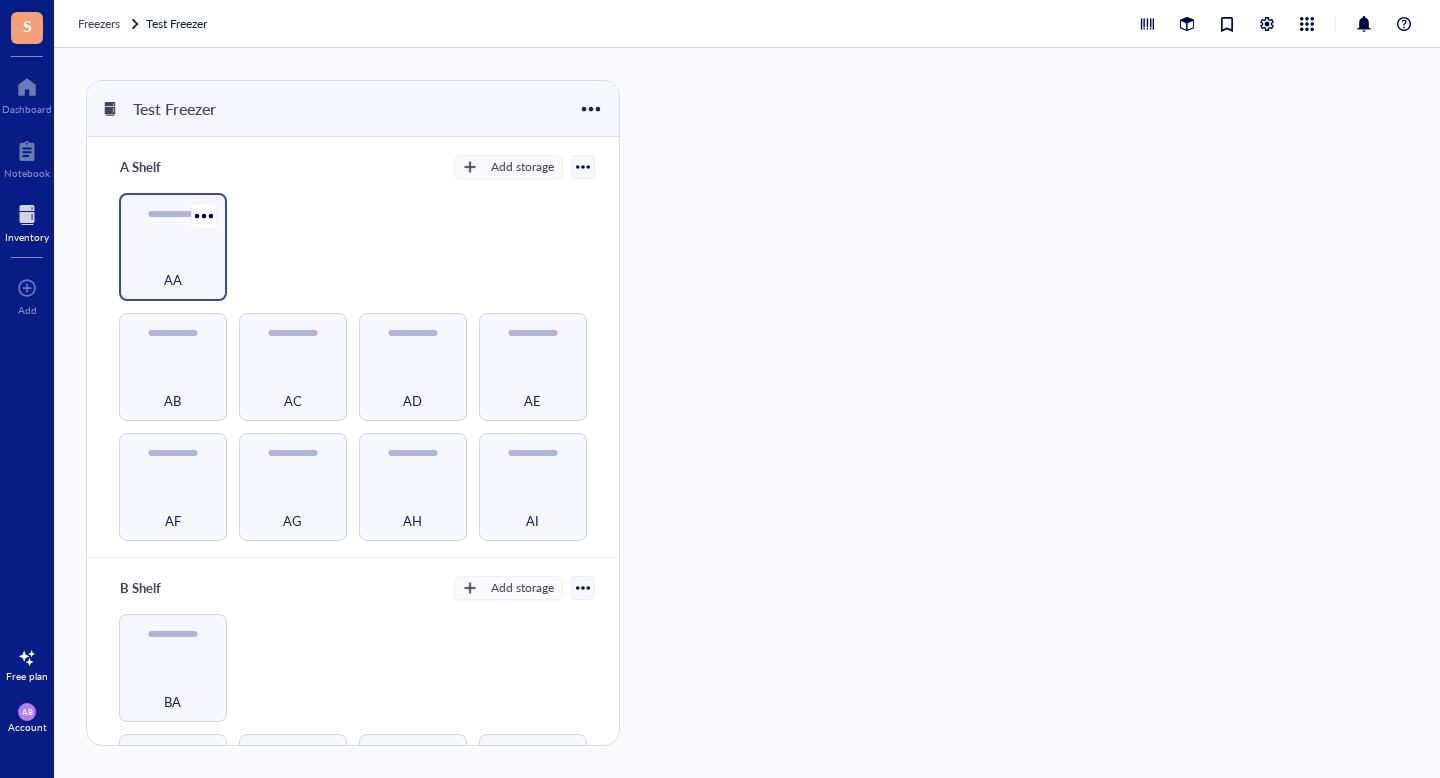 click on "AA" at bounding box center [173, 269] 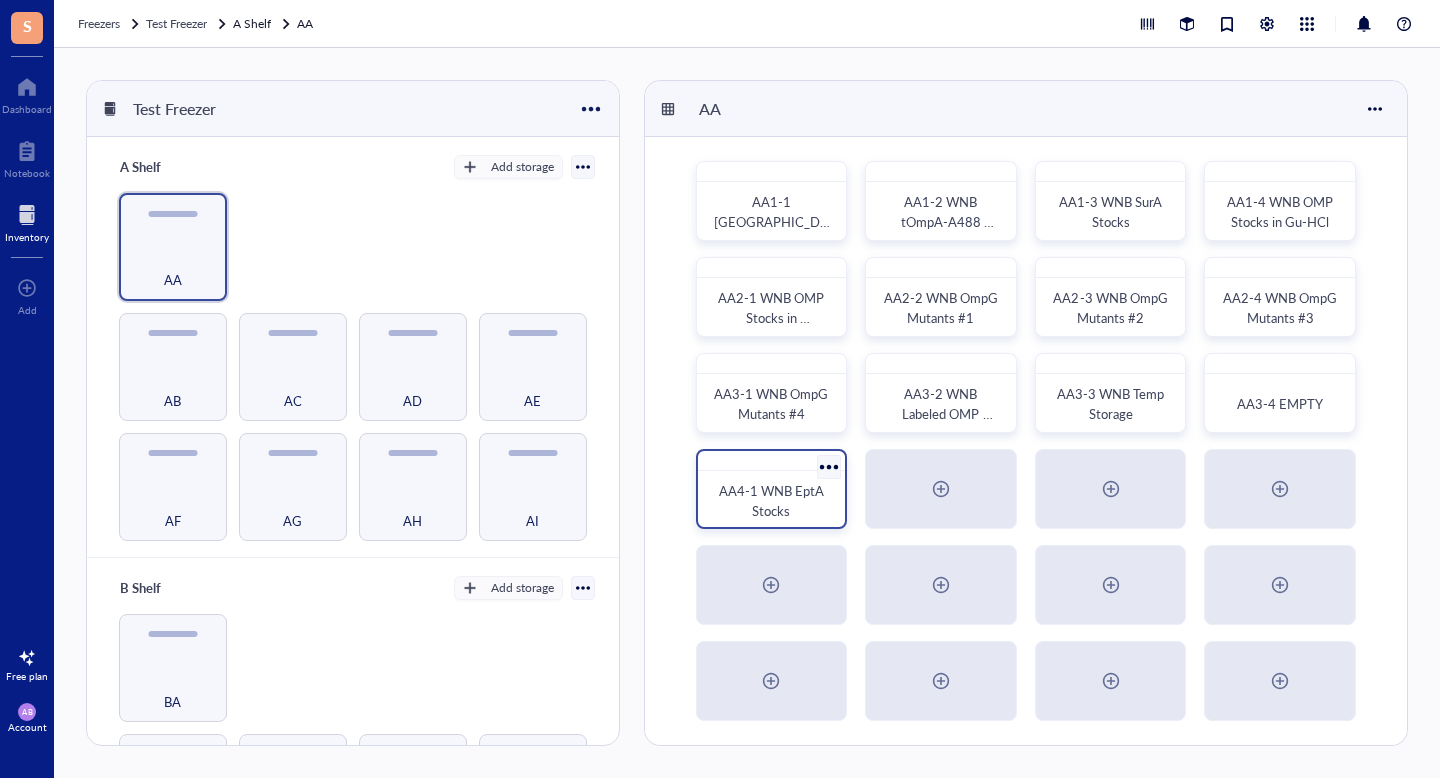 click on "AA4-1 WNB EptA Stocks" at bounding box center (773, 500) 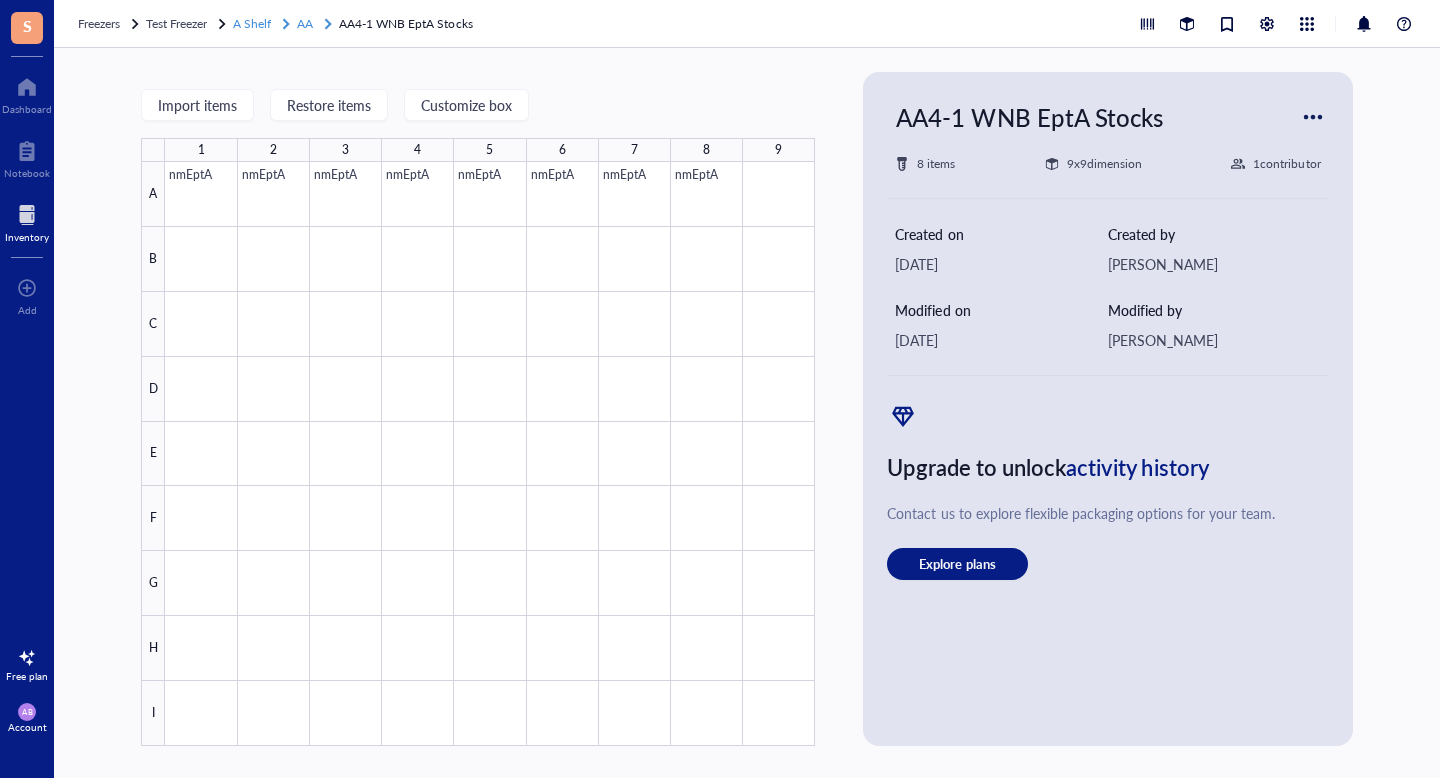 click on "AA" at bounding box center (305, 23) 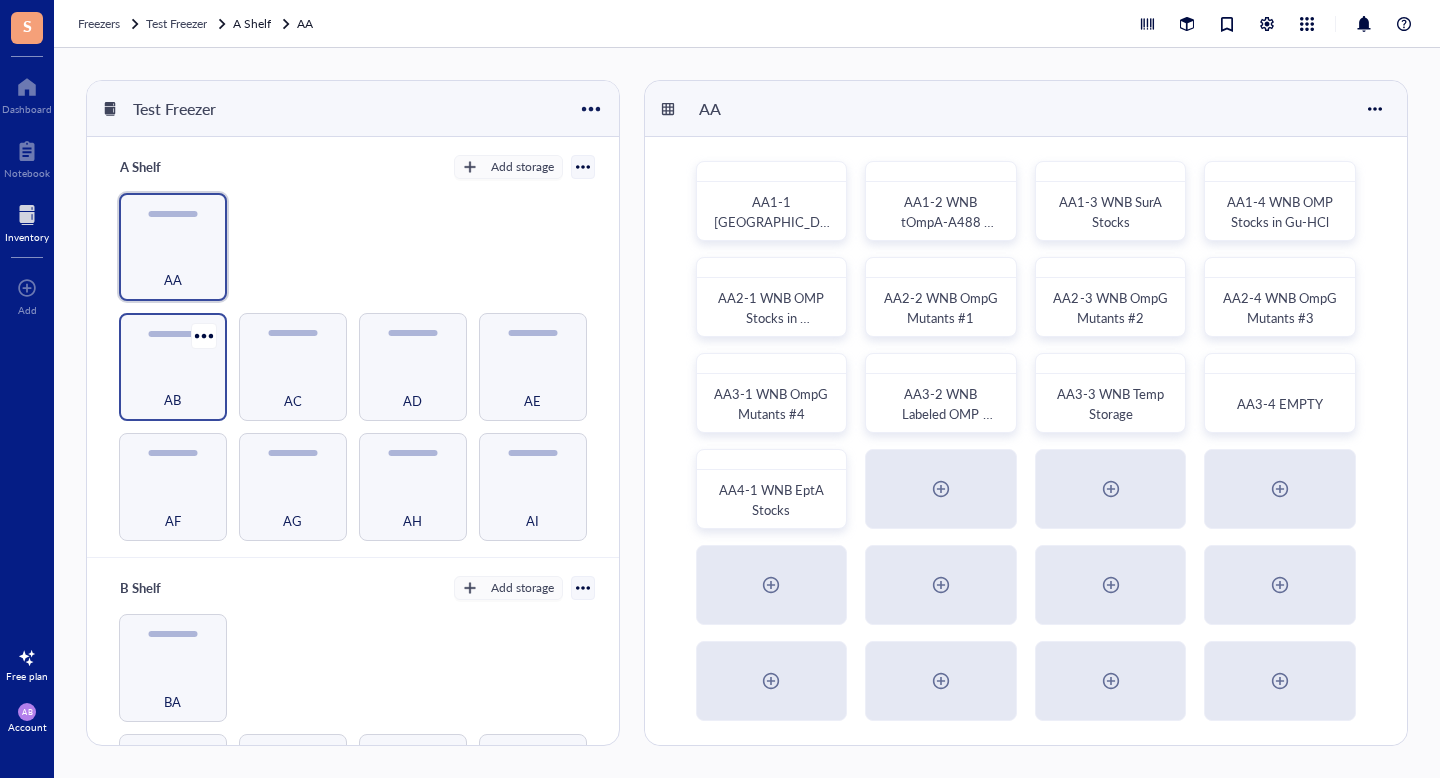 click on "AB" at bounding box center (173, 389) 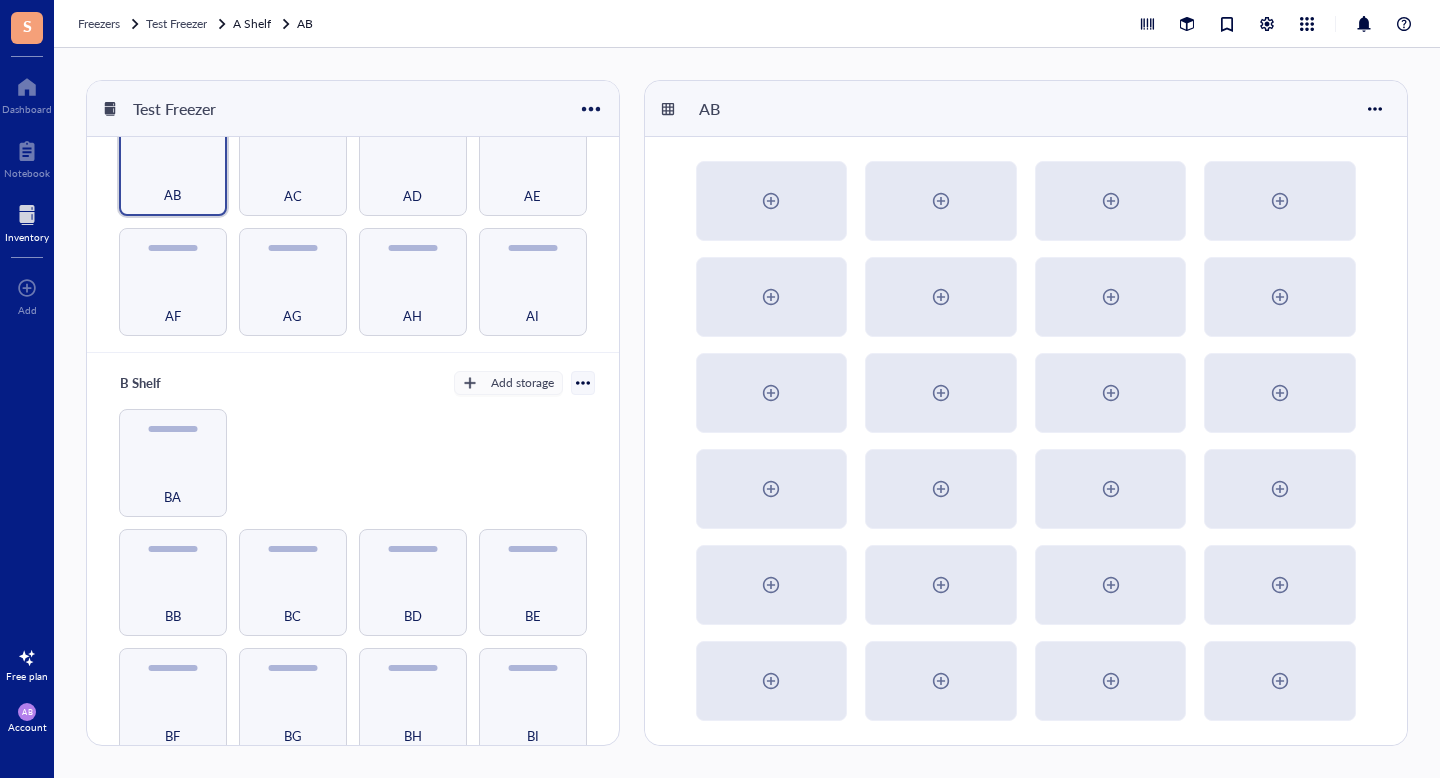 scroll, scrollTop: 0, scrollLeft: 0, axis: both 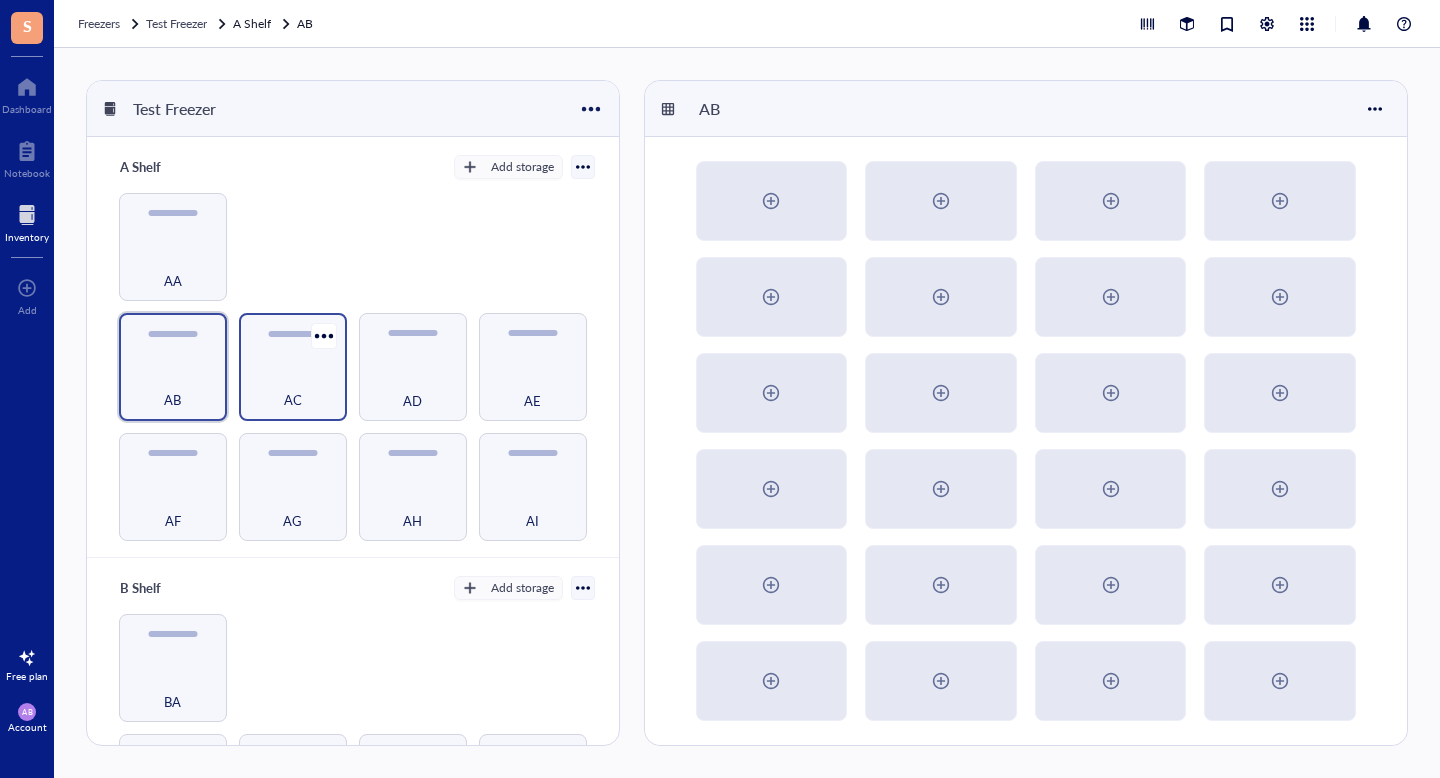 click on "AC" at bounding box center (293, 367) 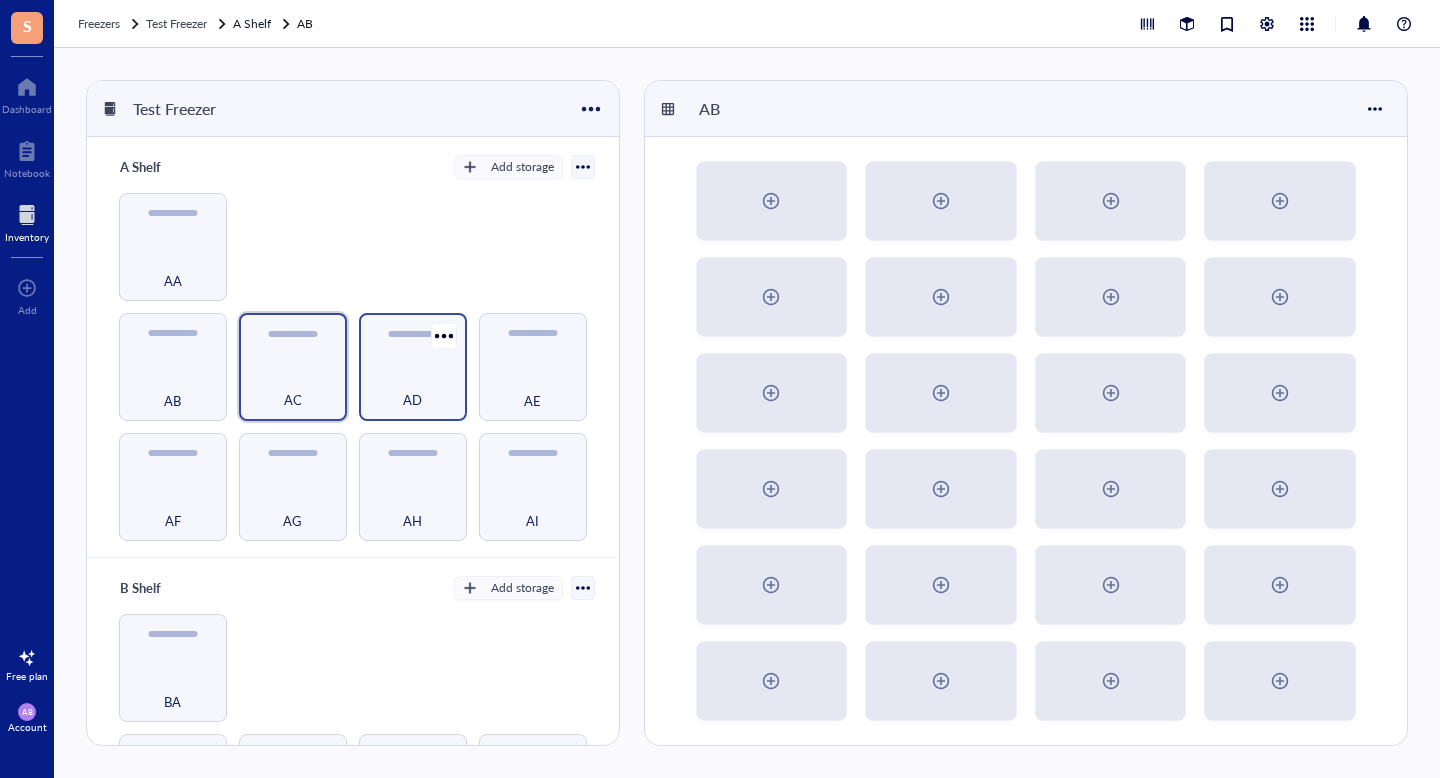 click on "AD" at bounding box center (413, 367) 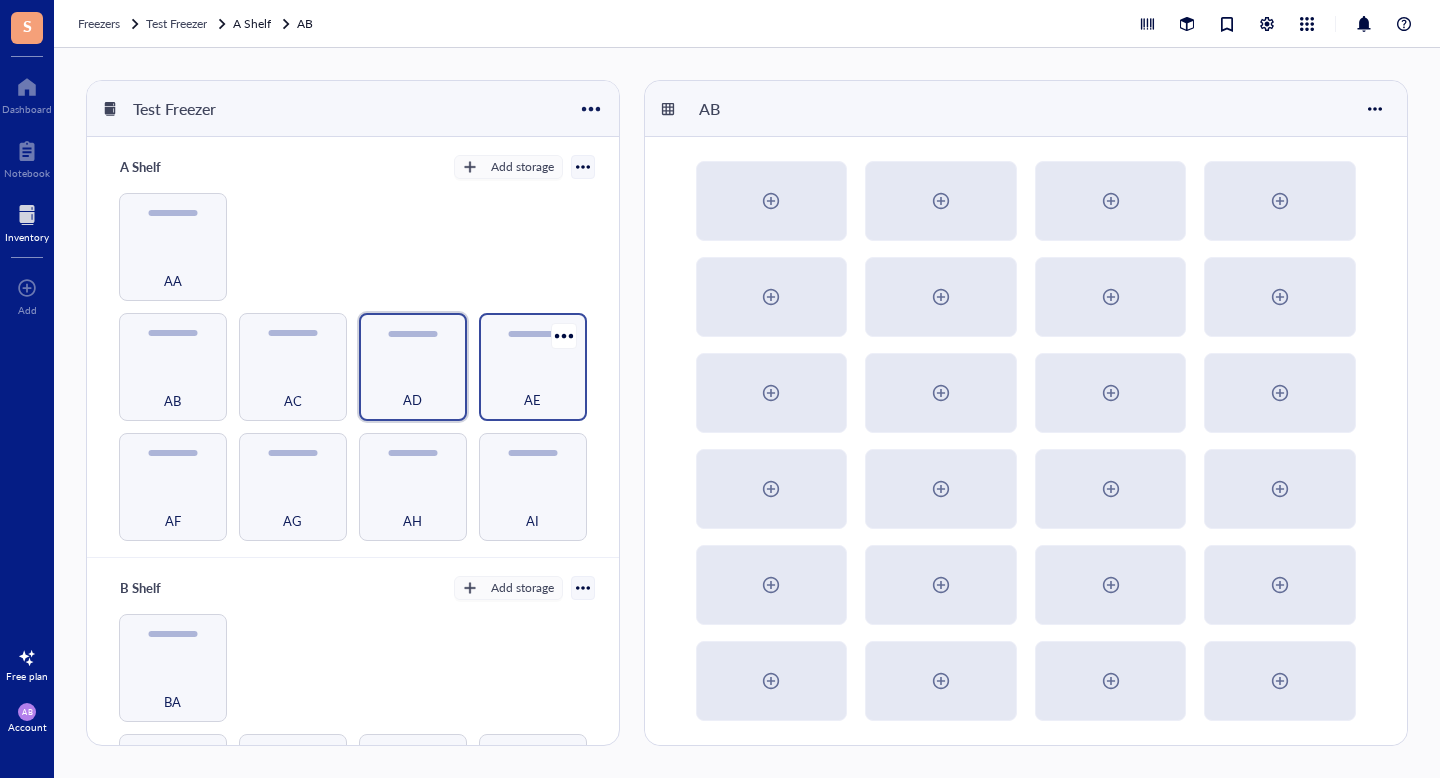 click on "AE" at bounding box center [533, 389] 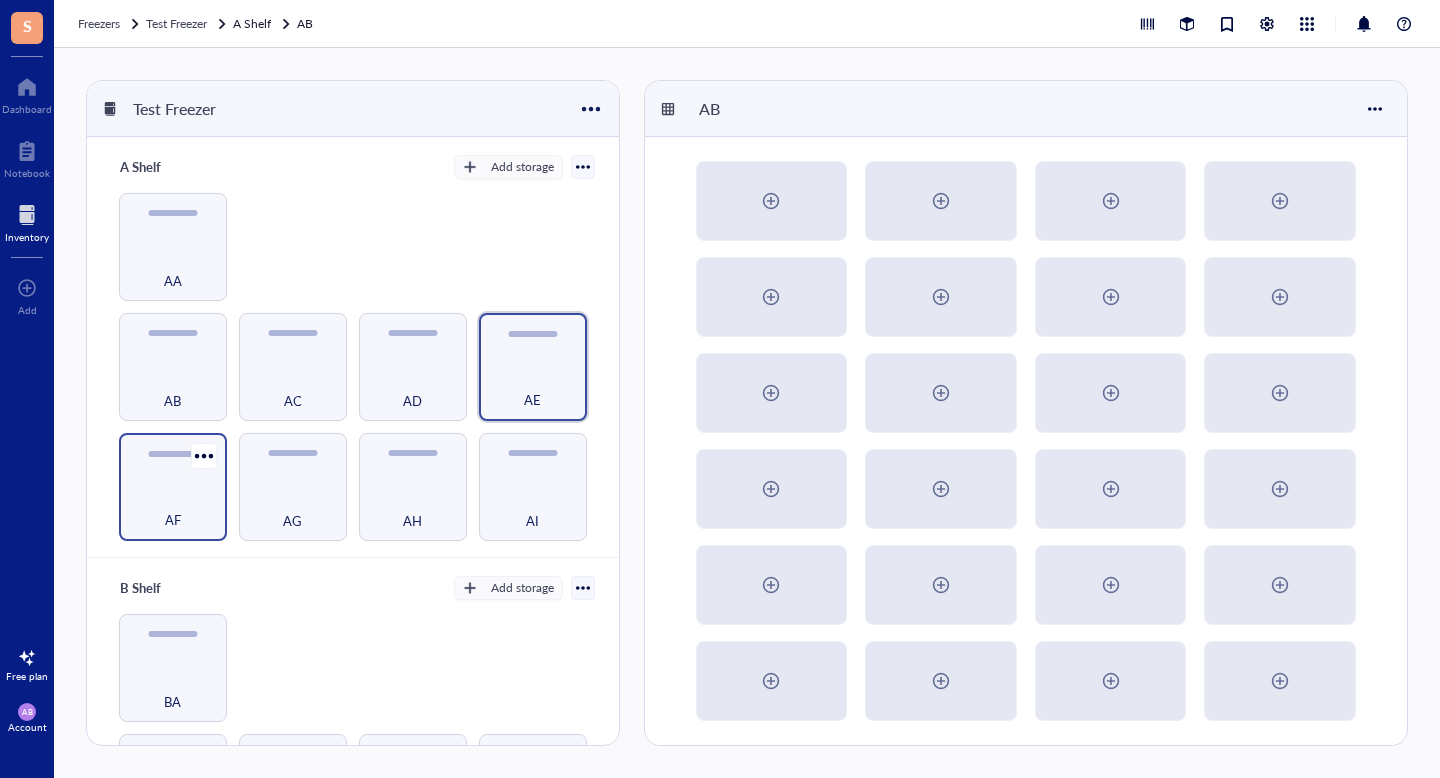 click on "AF" at bounding box center (173, 487) 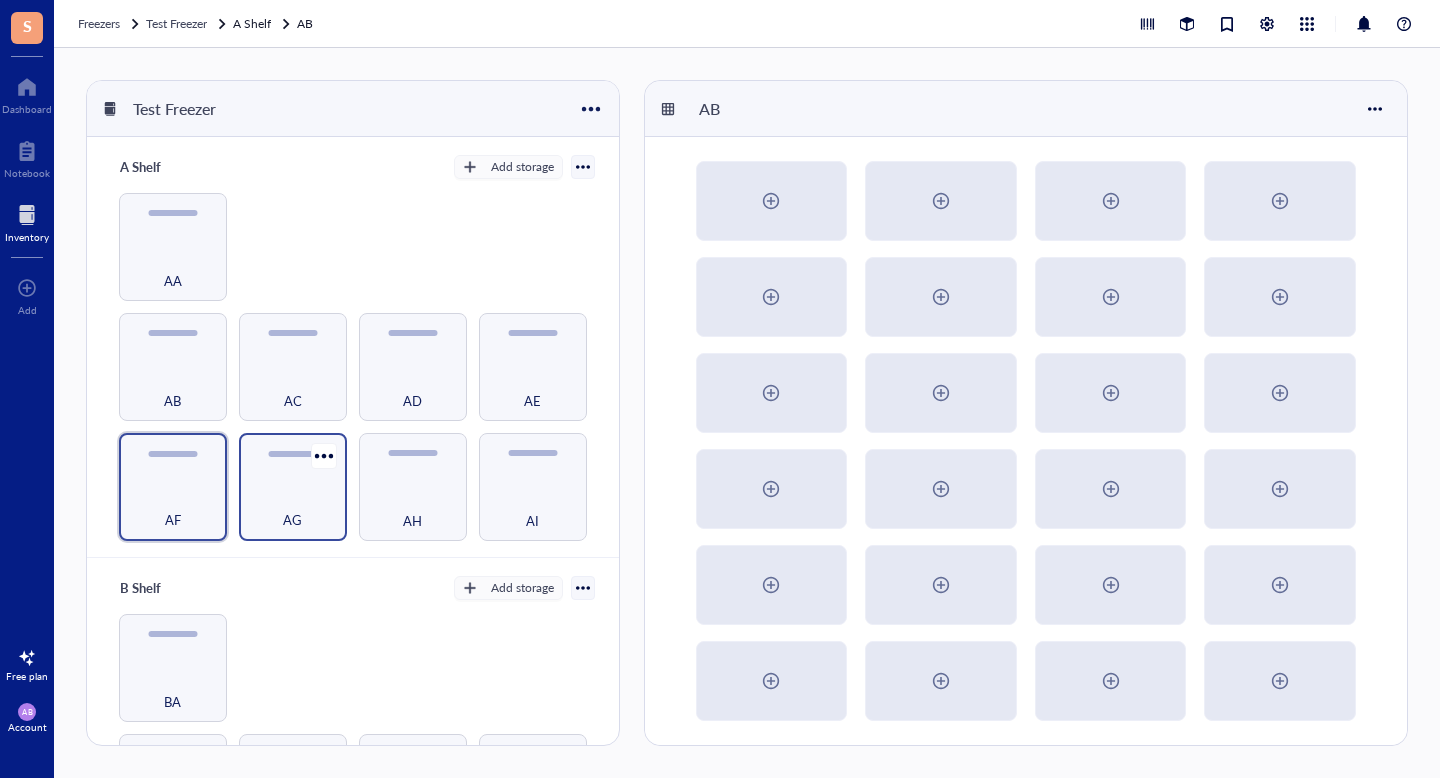 click on "AG" at bounding box center [293, 509] 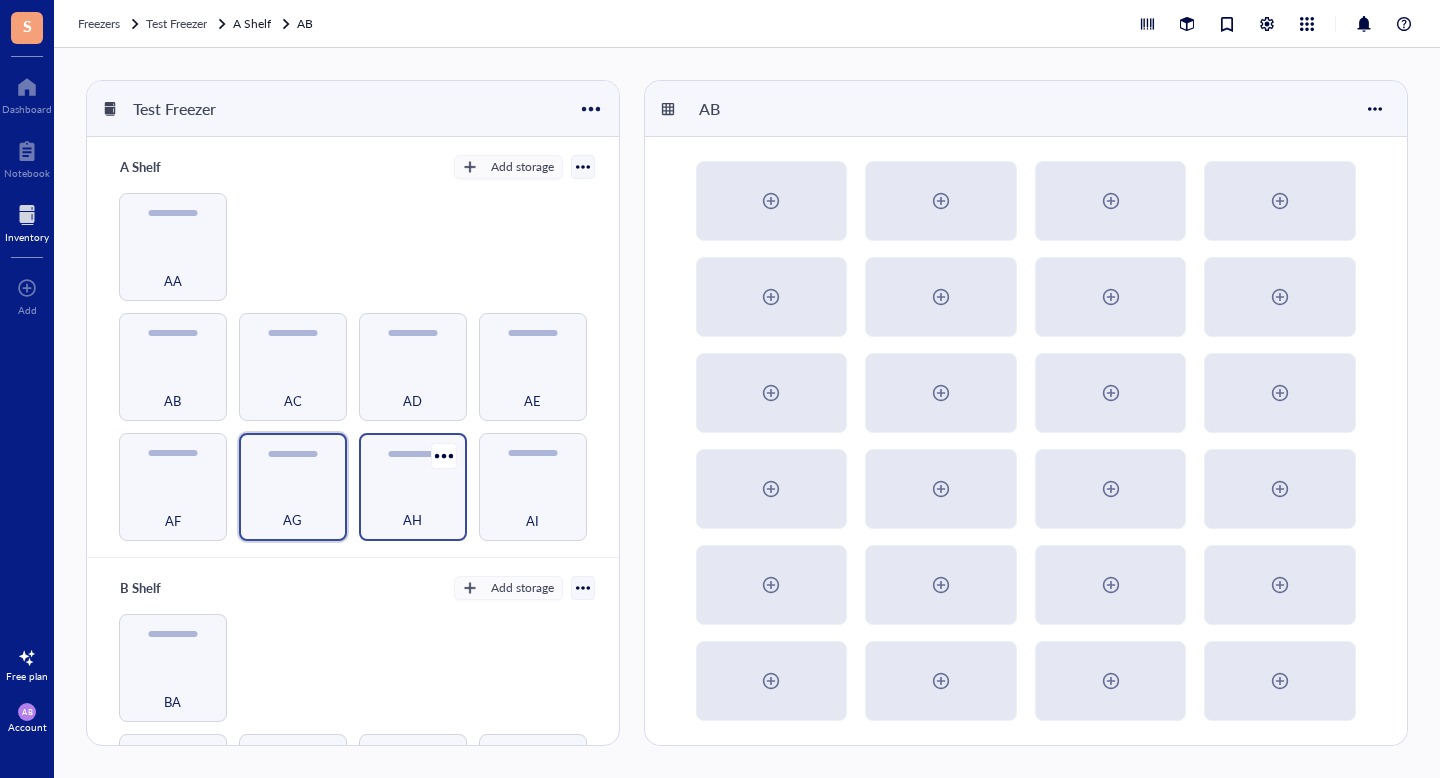 click on "AH" at bounding box center [412, 520] 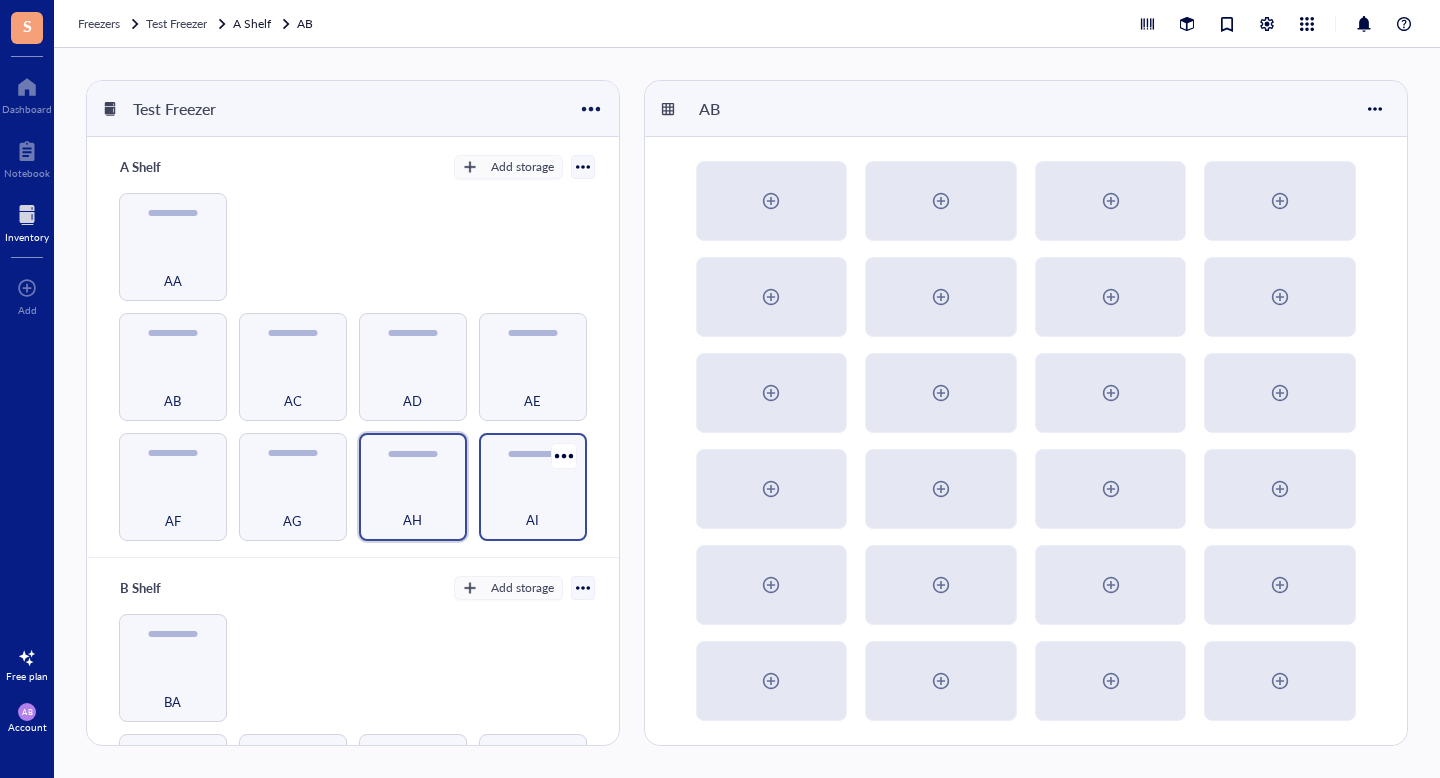 click on "AI" at bounding box center [533, 509] 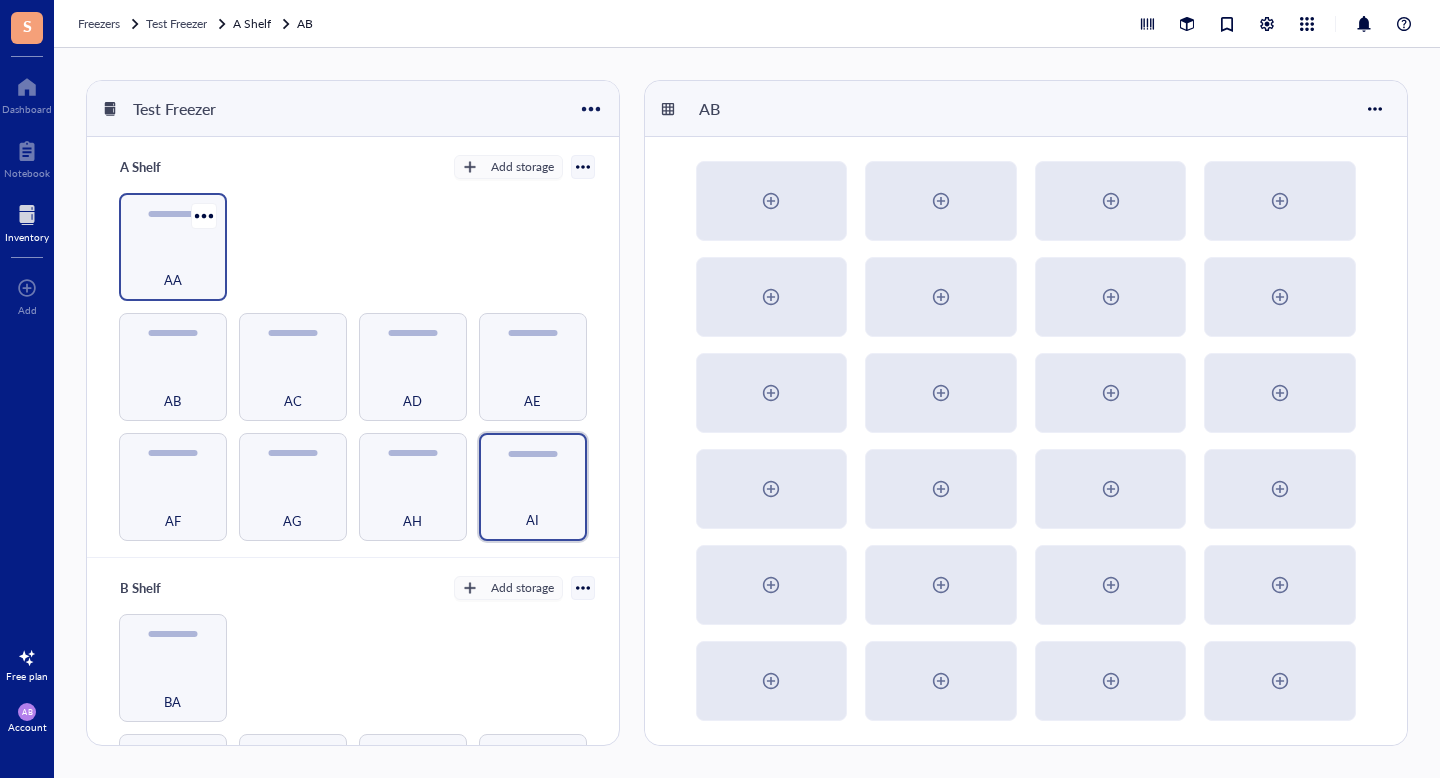 click on "AA" at bounding box center [173, 247] 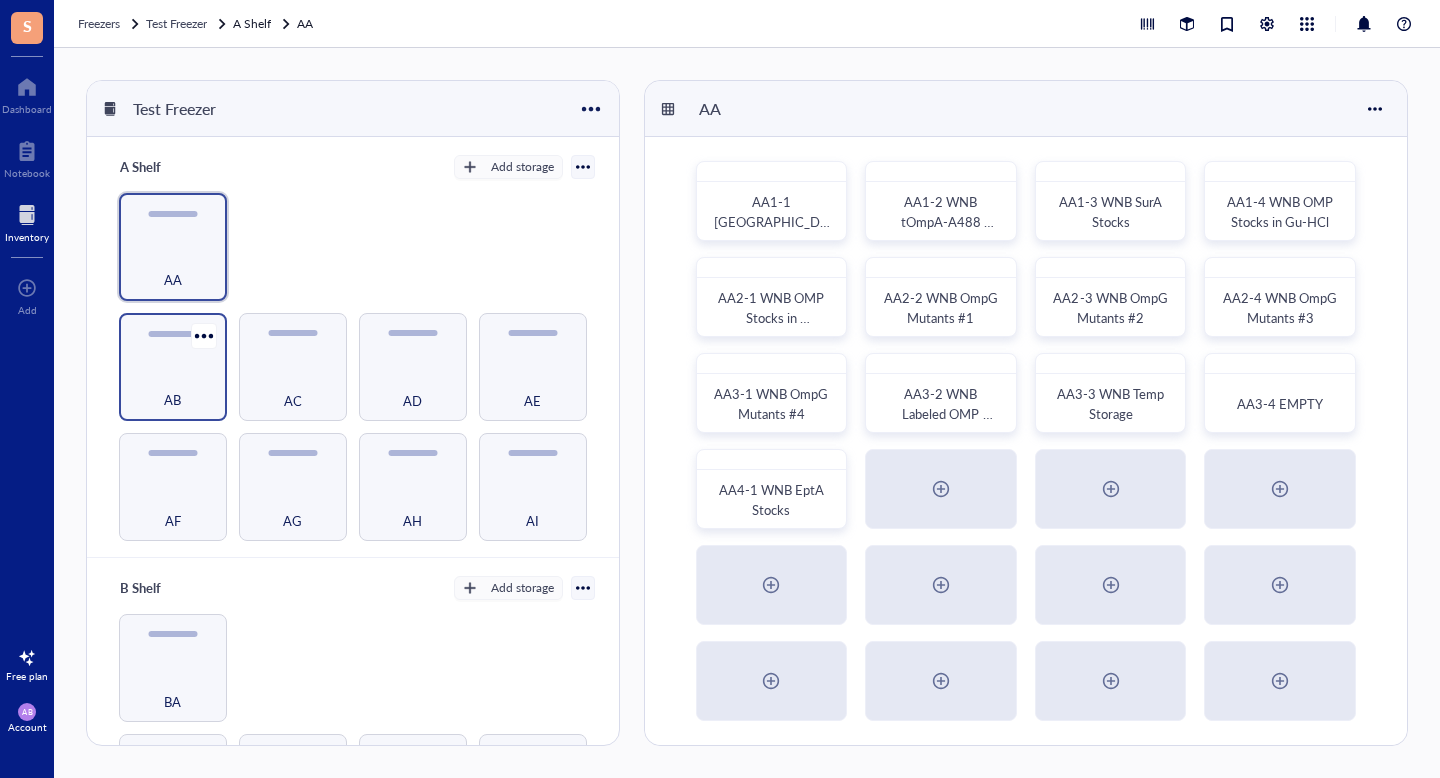 click on "AB" at bounding box center [173, 367] 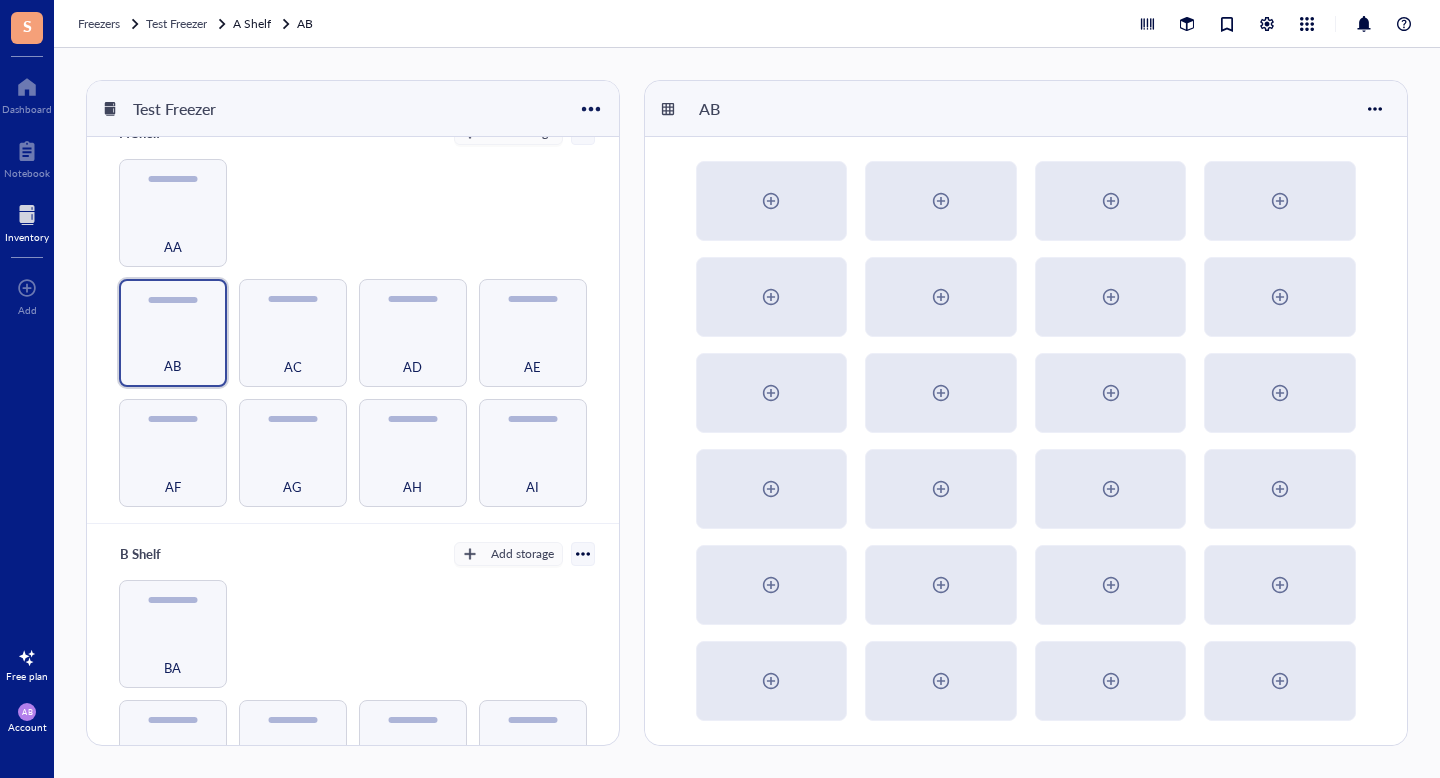 scroll, scrollTop: 0, scrollLeft: 0, axis: both 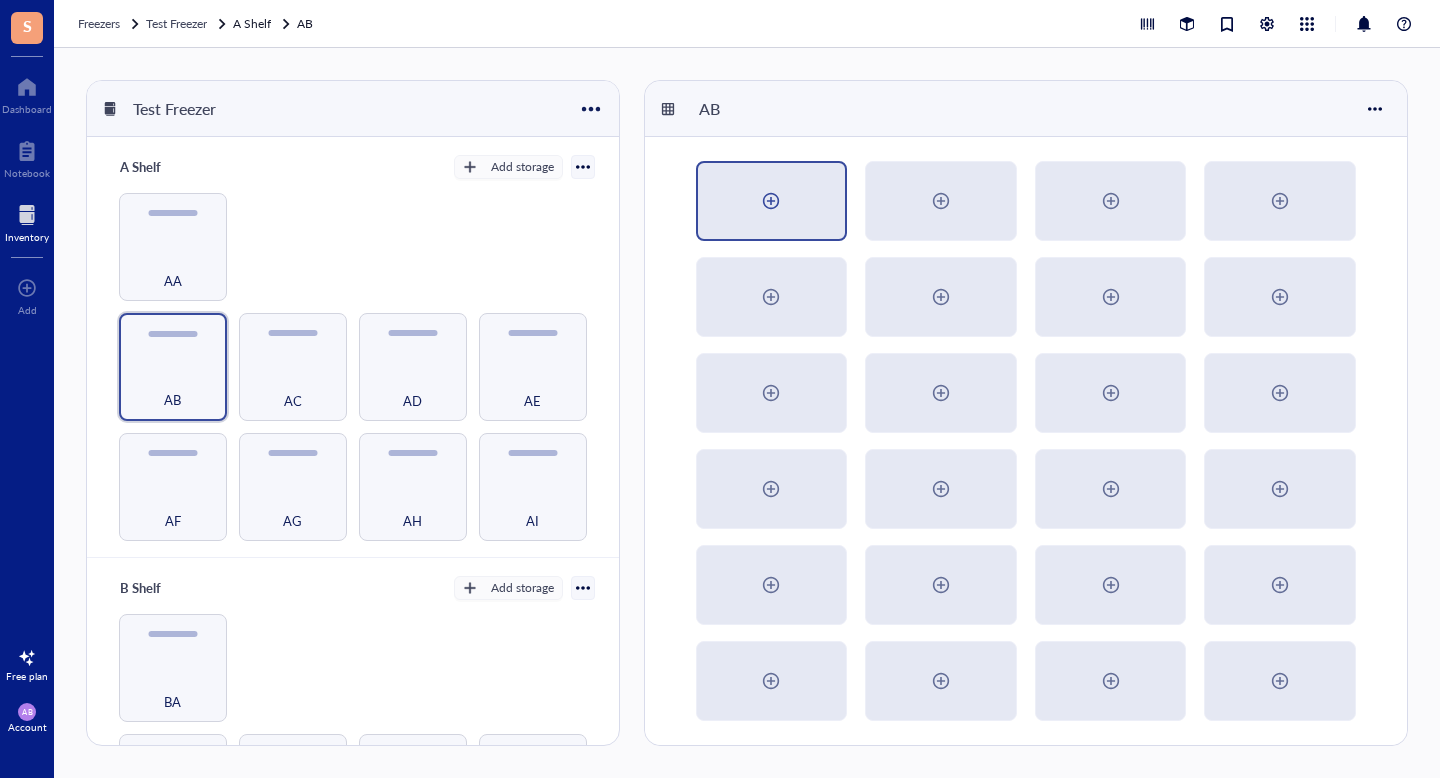 click at bounding box center [771, 201] 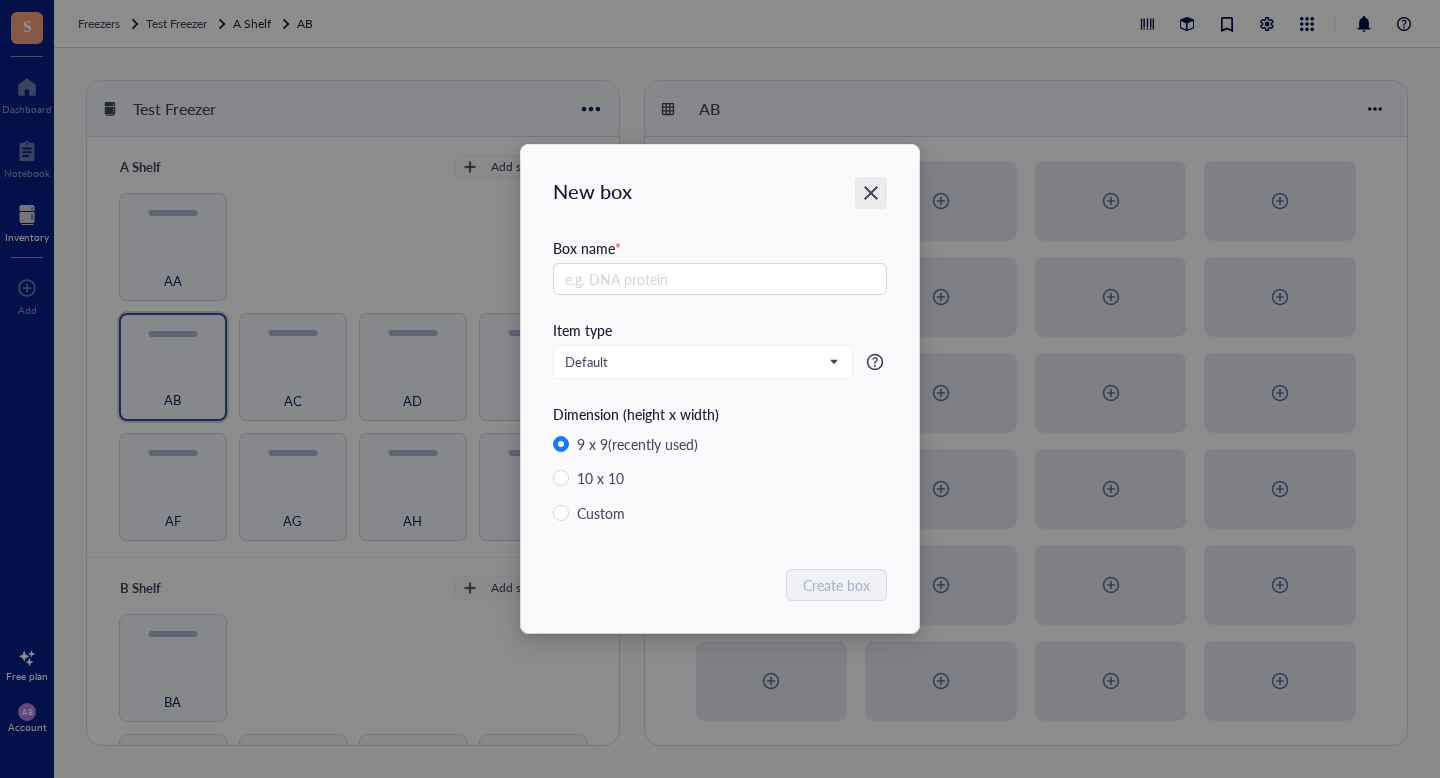 click 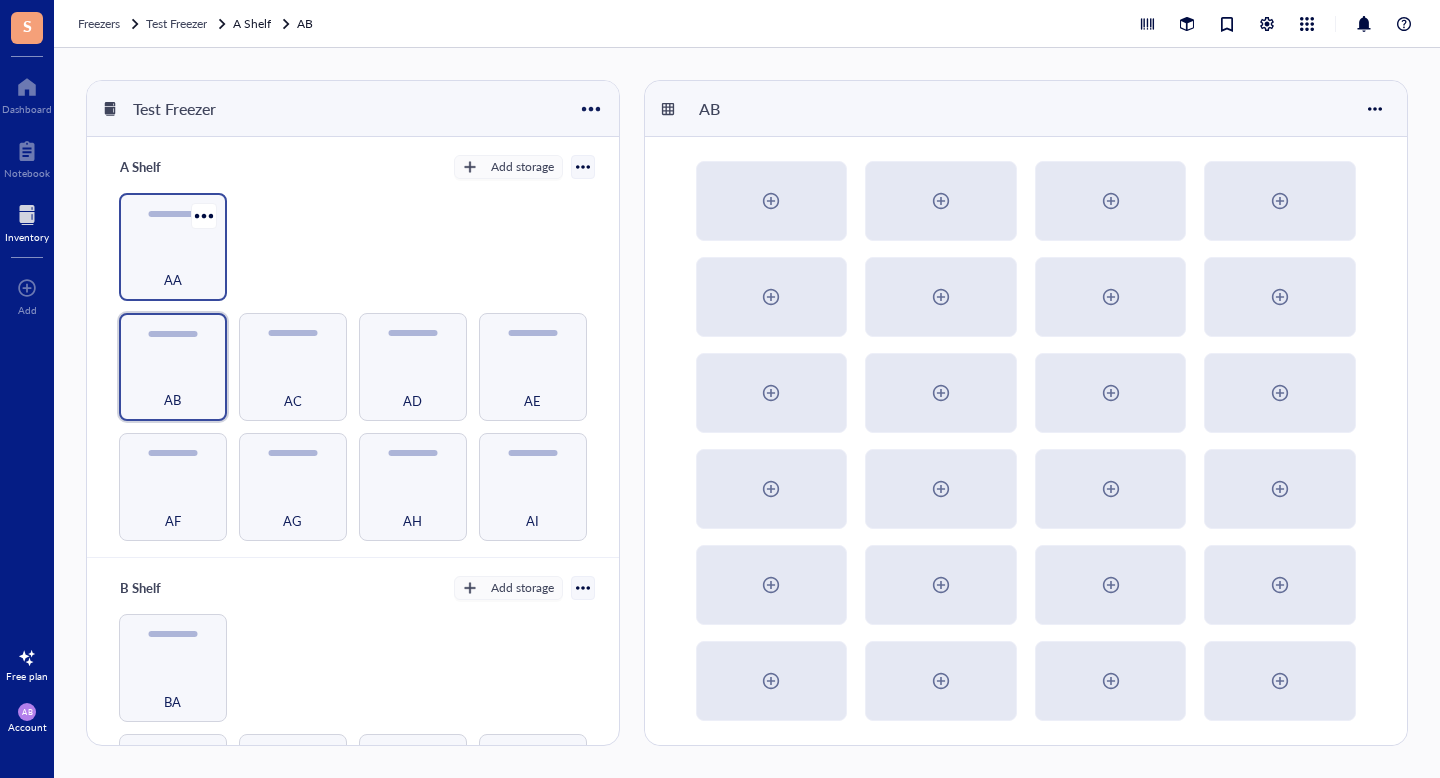 click on "AA" at bounding box center (173, 269) 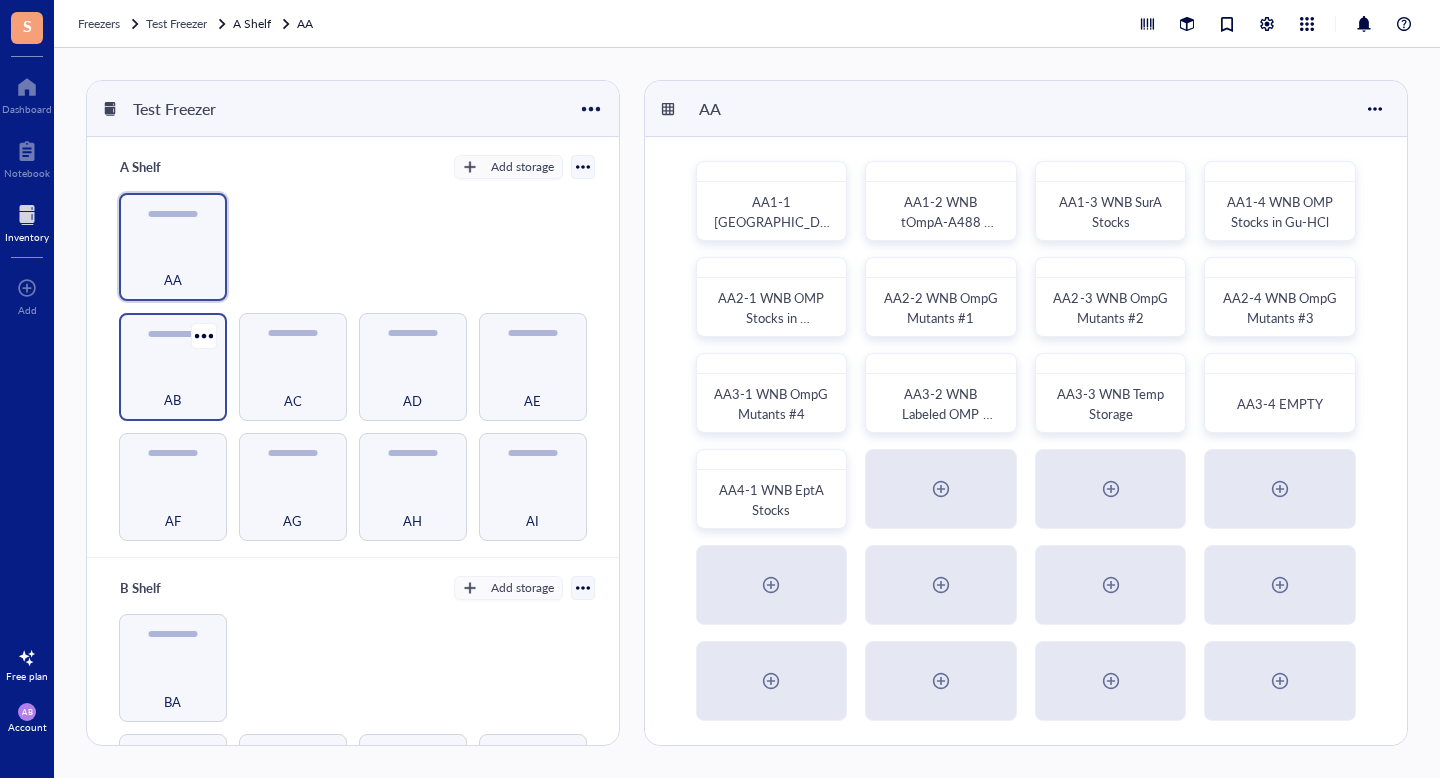 click on "AB" at bounding box center (173, 389) 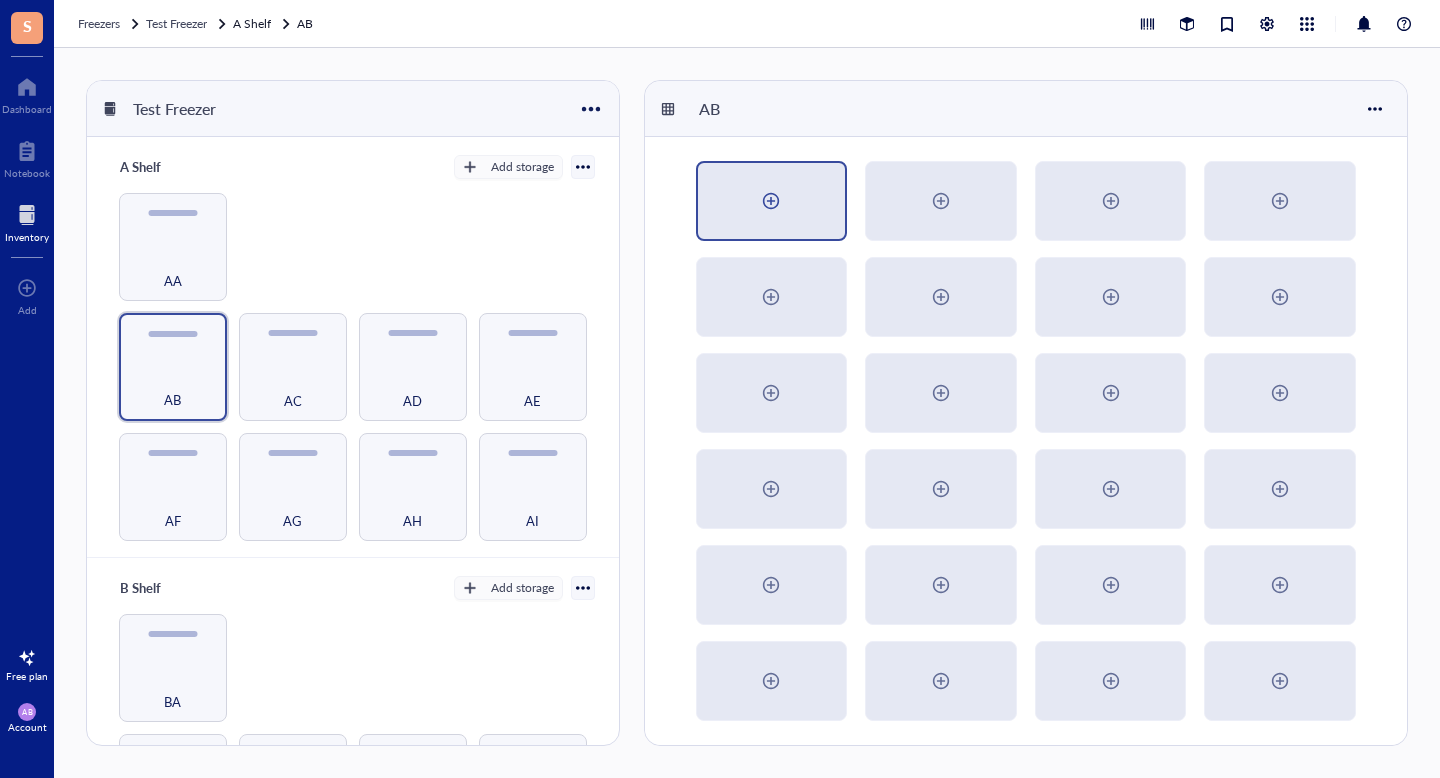 click at bounding box center (771, 201) 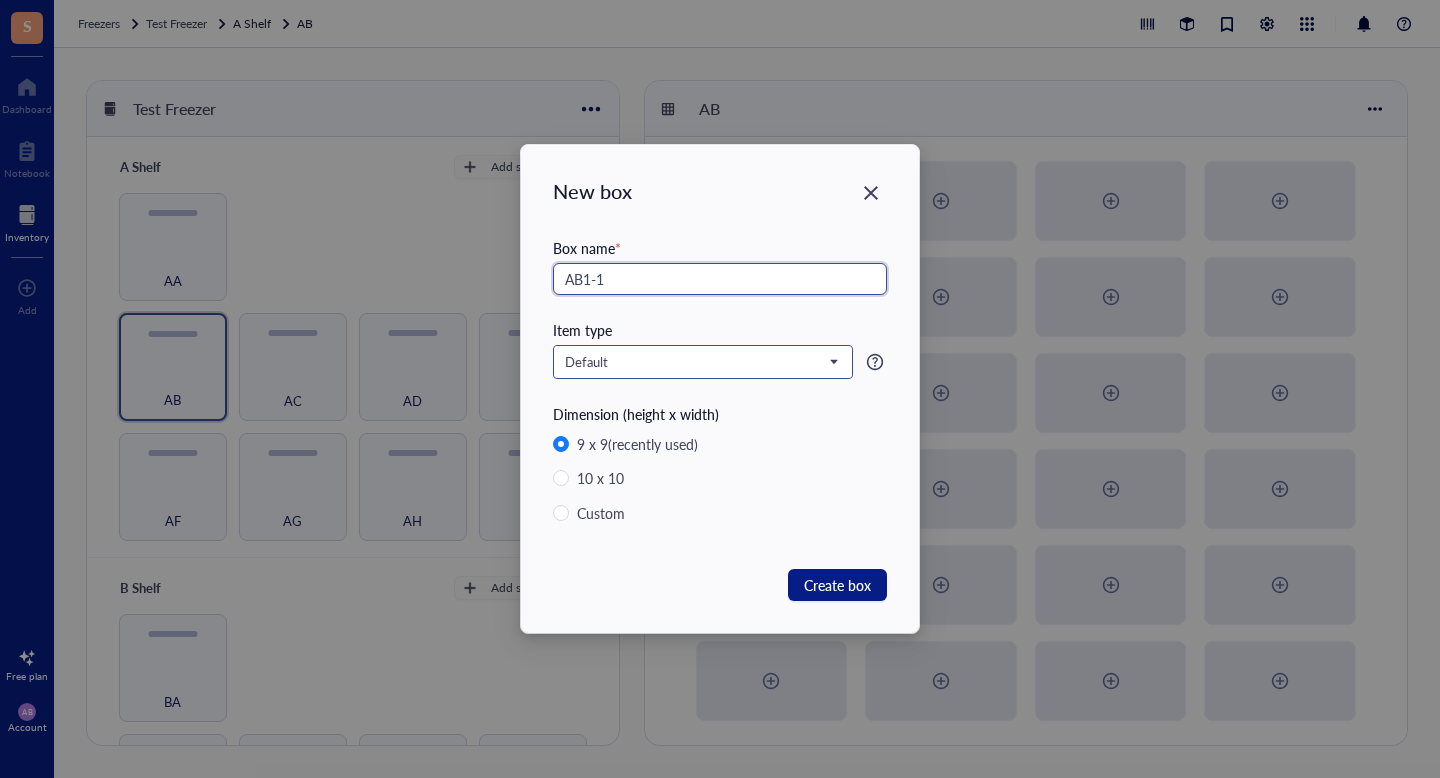 click on "Default" at bounding box center (701, 362) 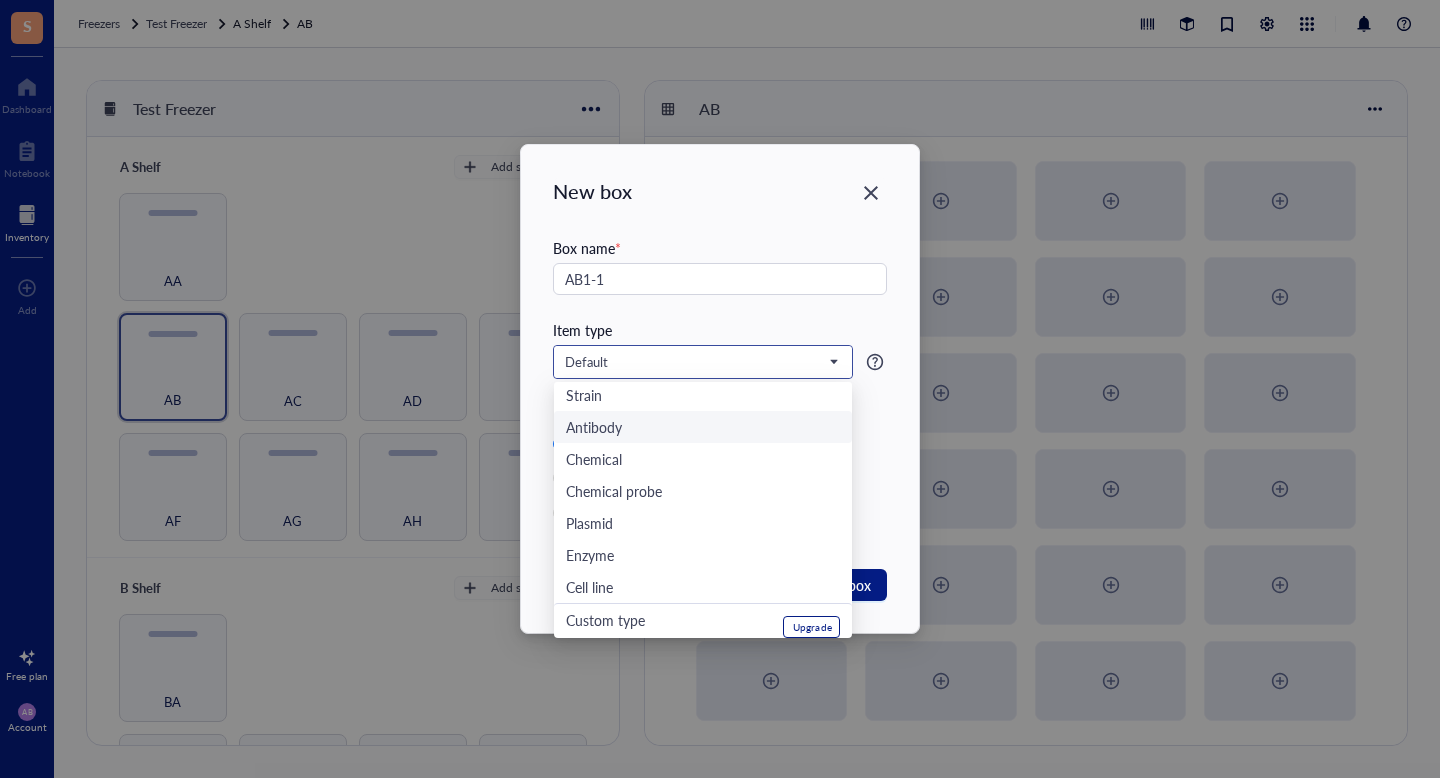 scroll, scrollTop: 0, scrollLeft: 0, axis: both 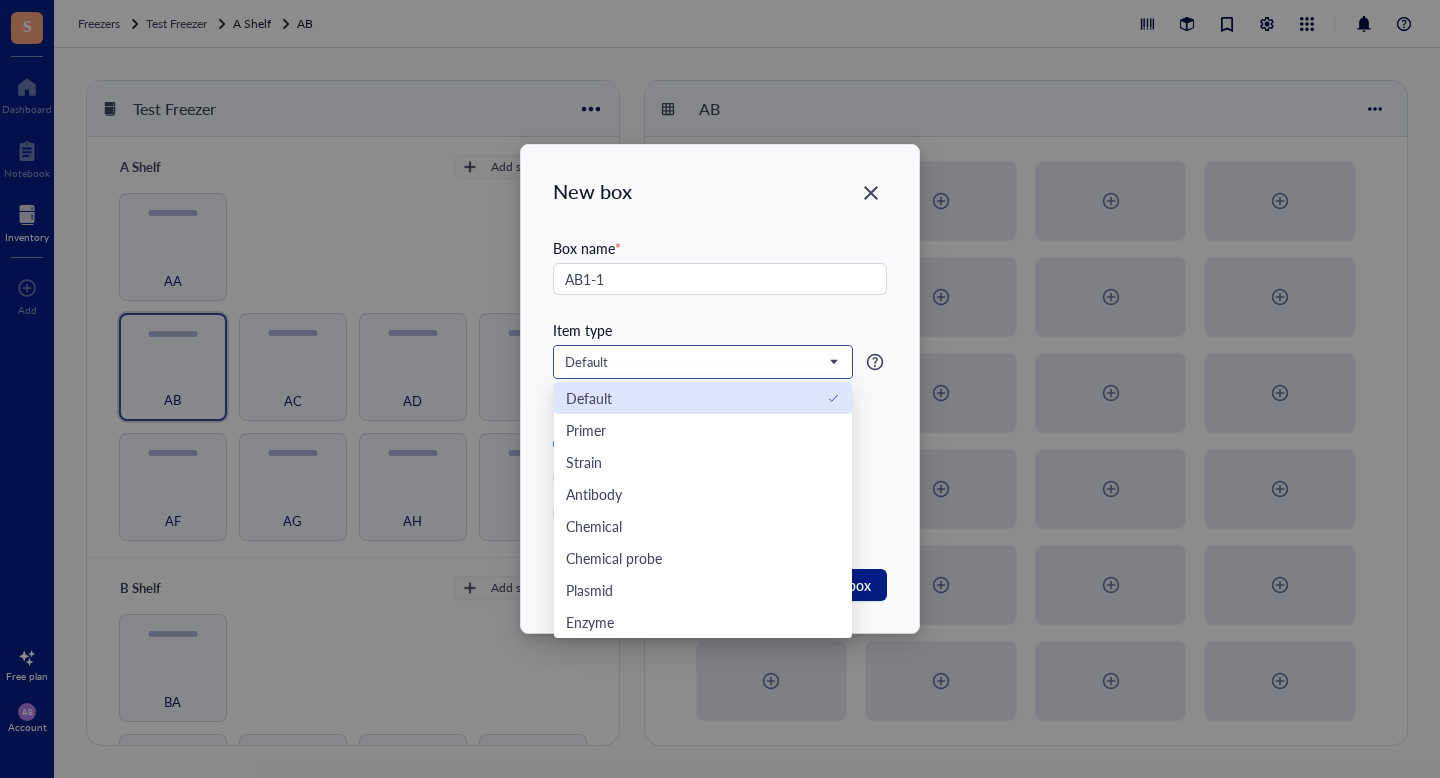 click on "Default" at bounding box center (703, 398) 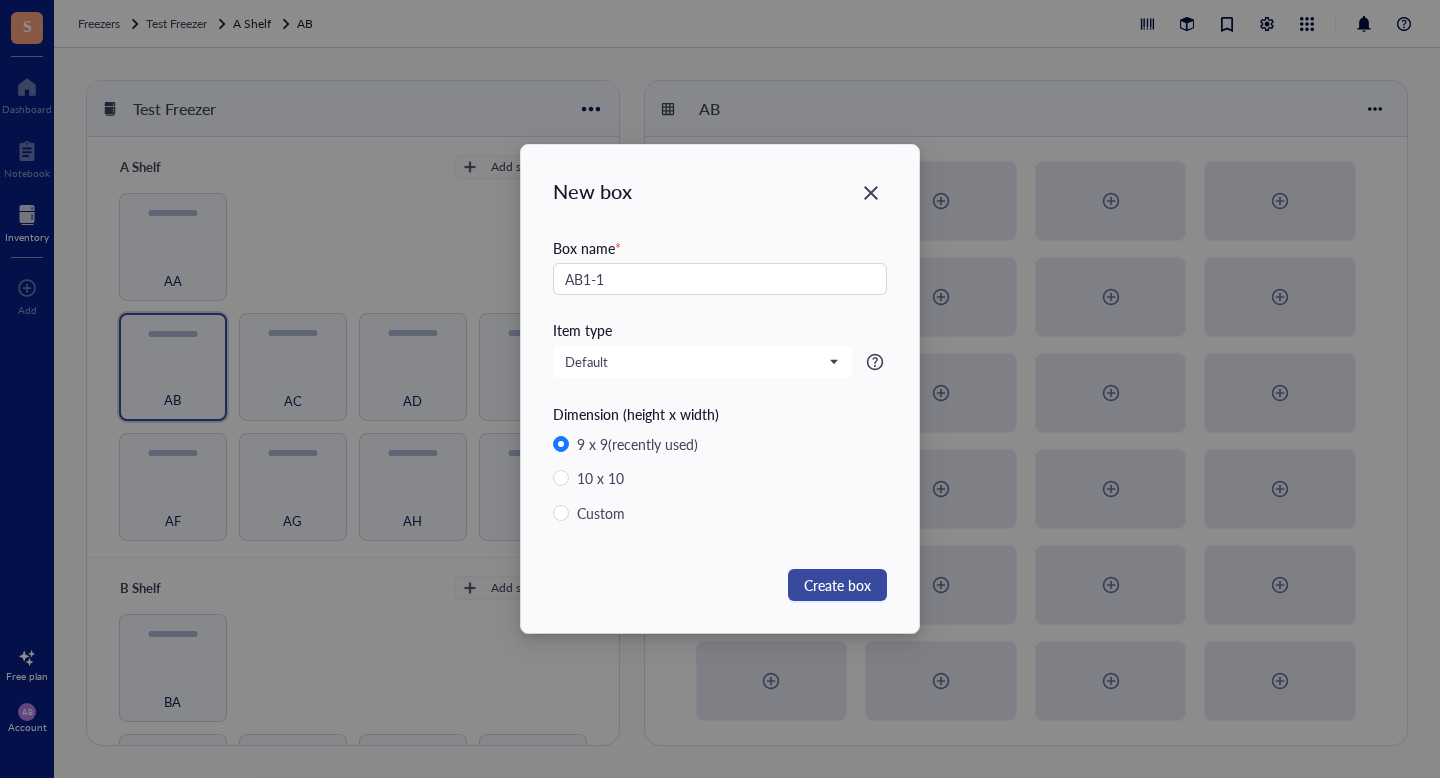 click on "Create box" at bounding box center (837, 585) 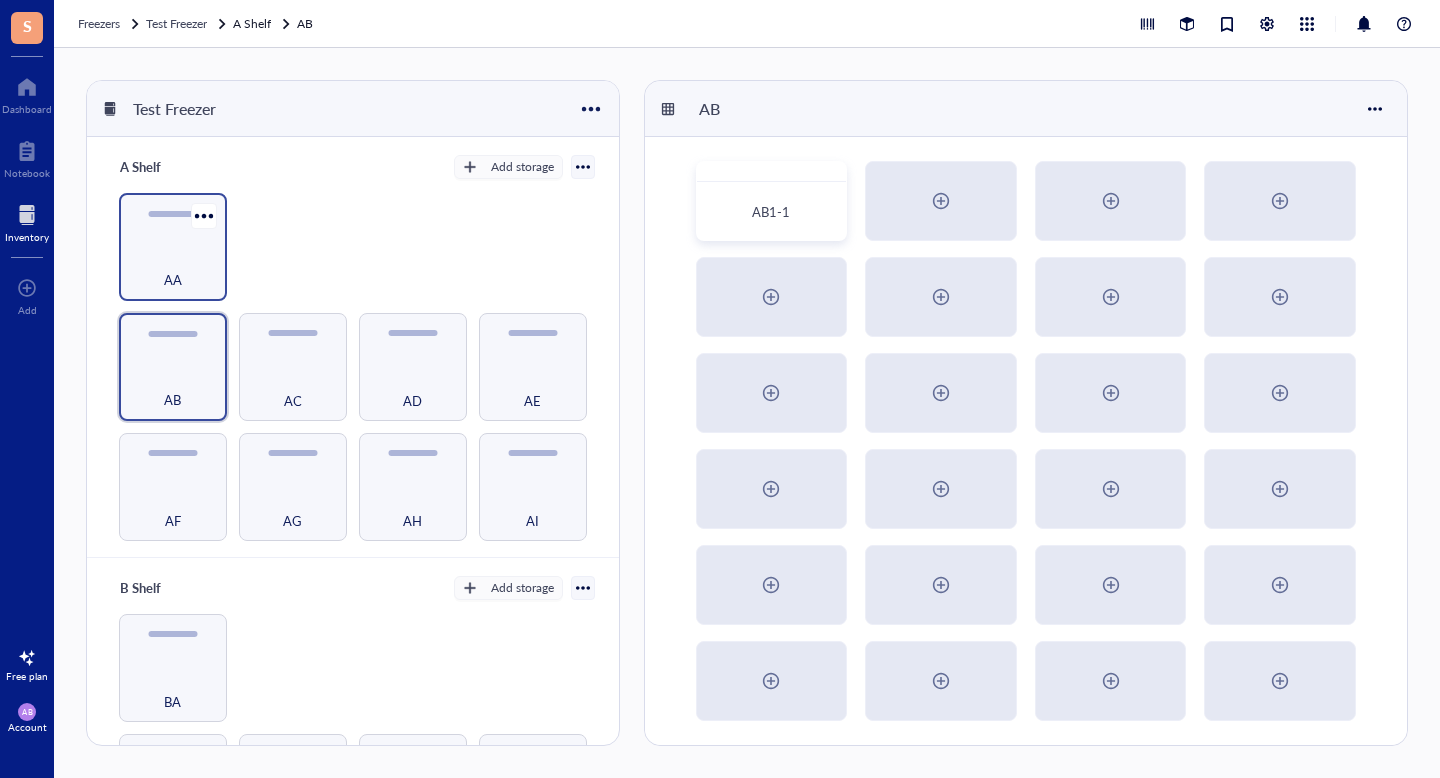 click on "AA" at bounding box center (173, 247) 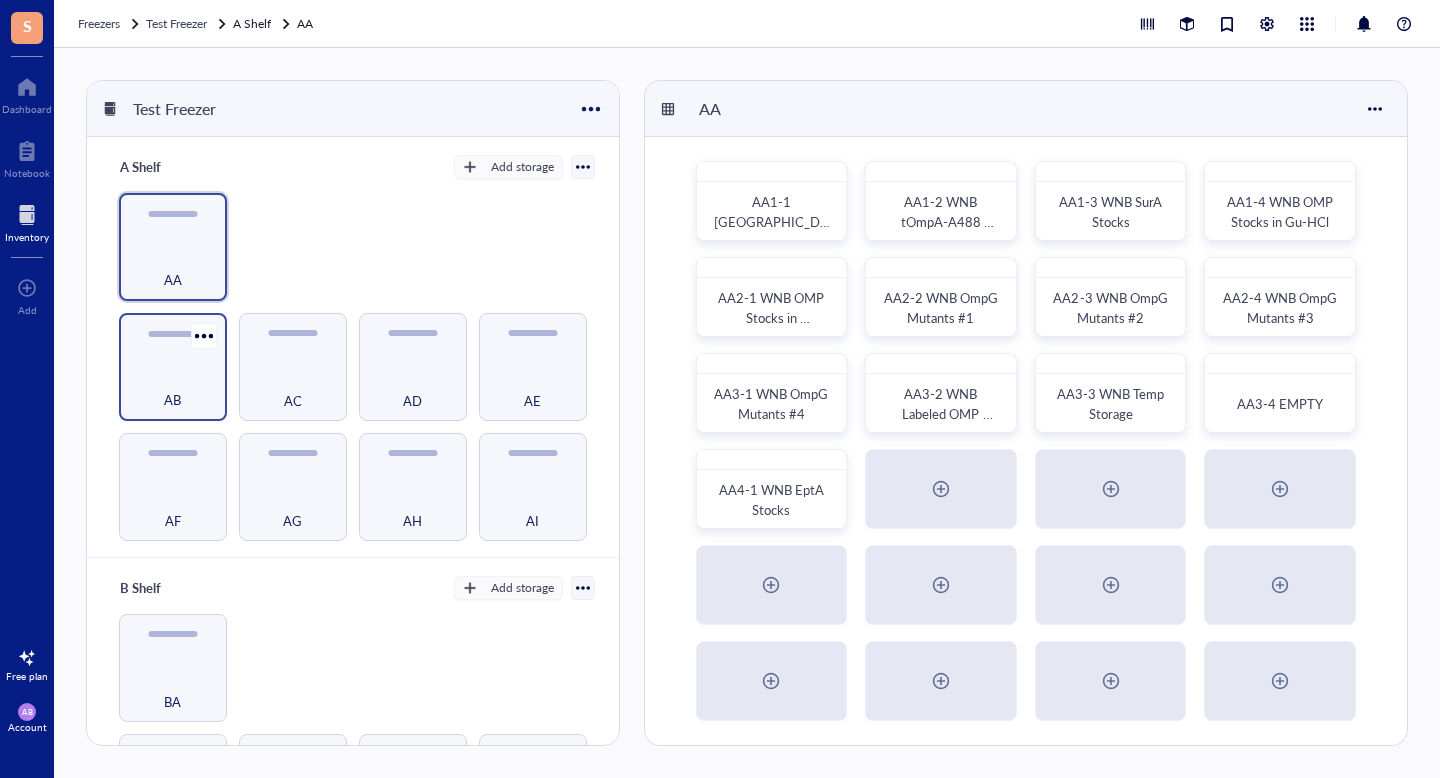 click on "AB" at bounding box center (173, 367) 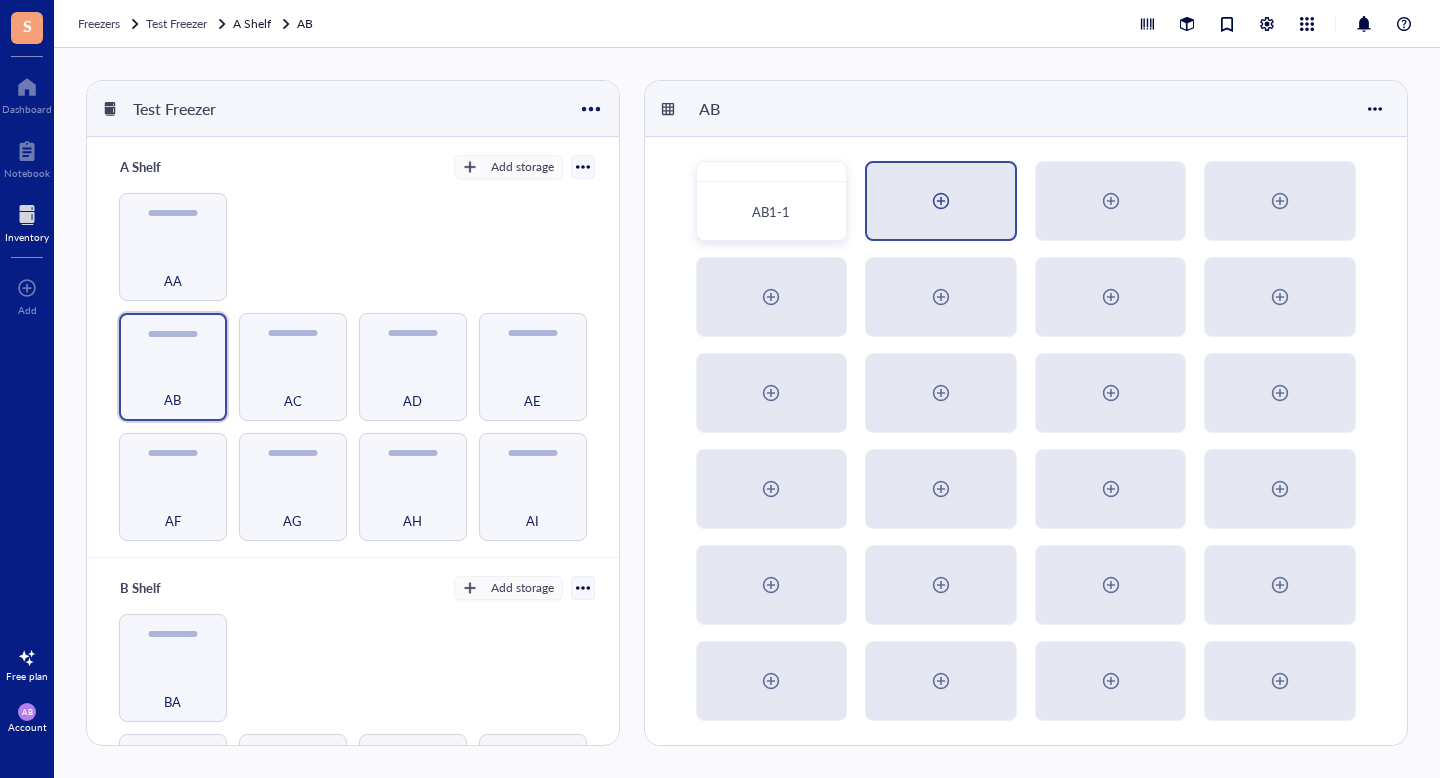 click at bounding box center (941, 201) 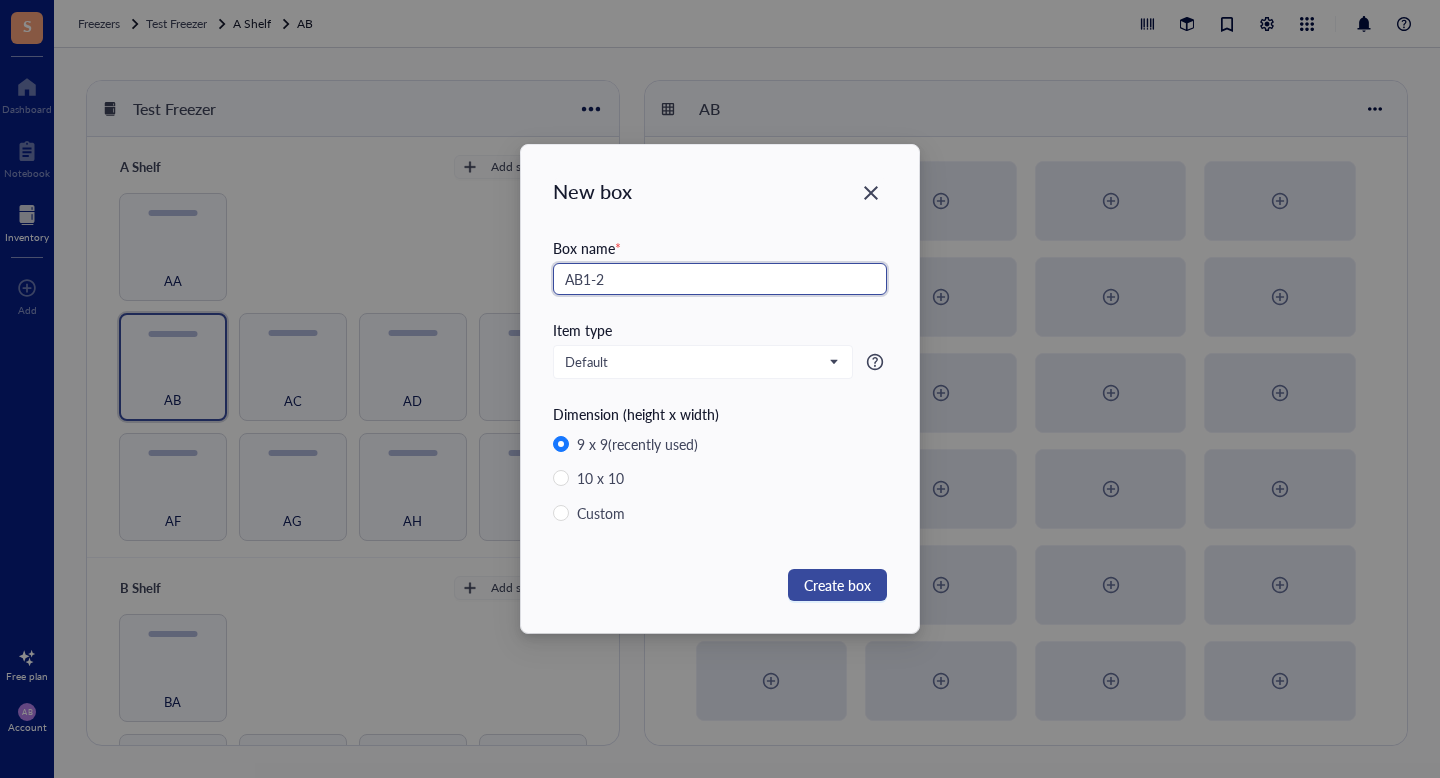type on "AB1-2" 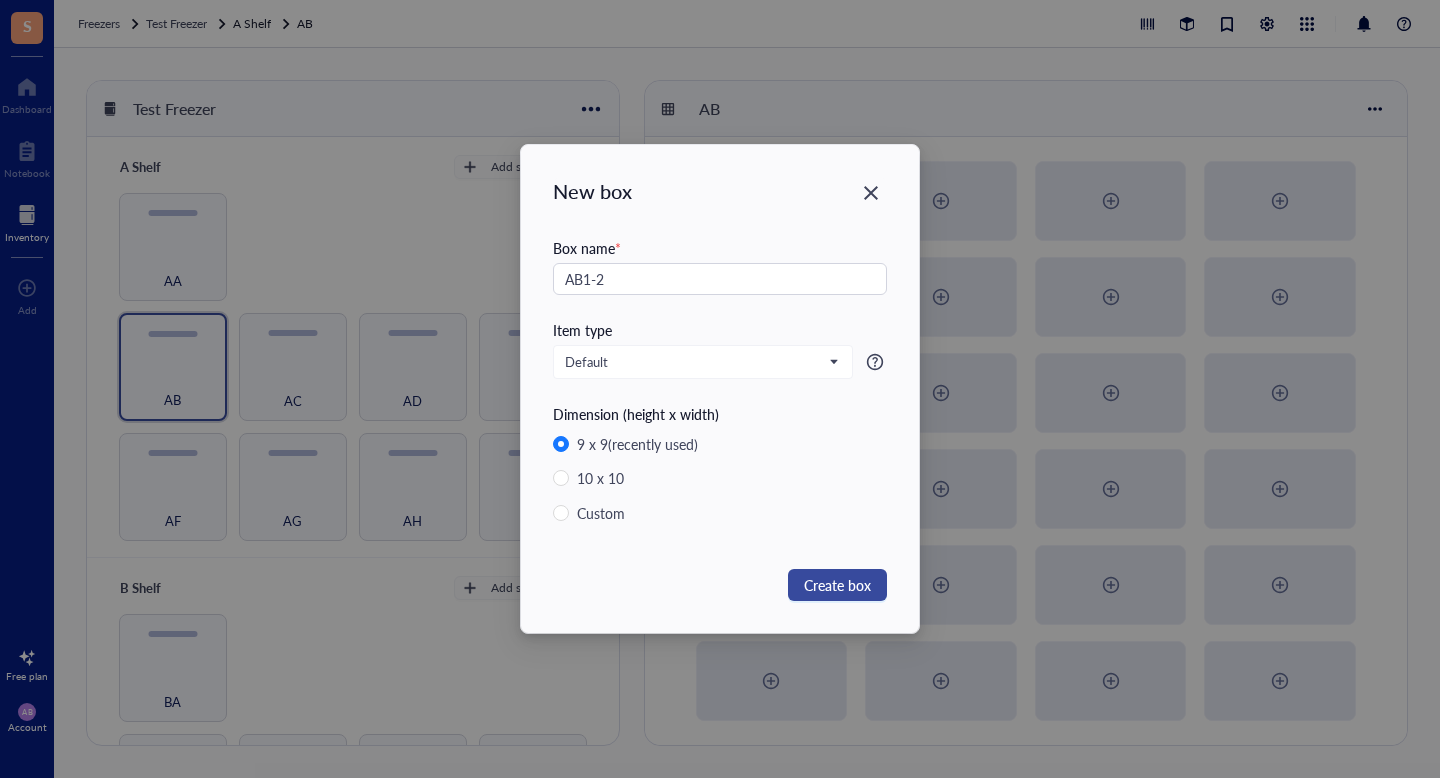 click on "Create box" at bounding box center (837, 585) 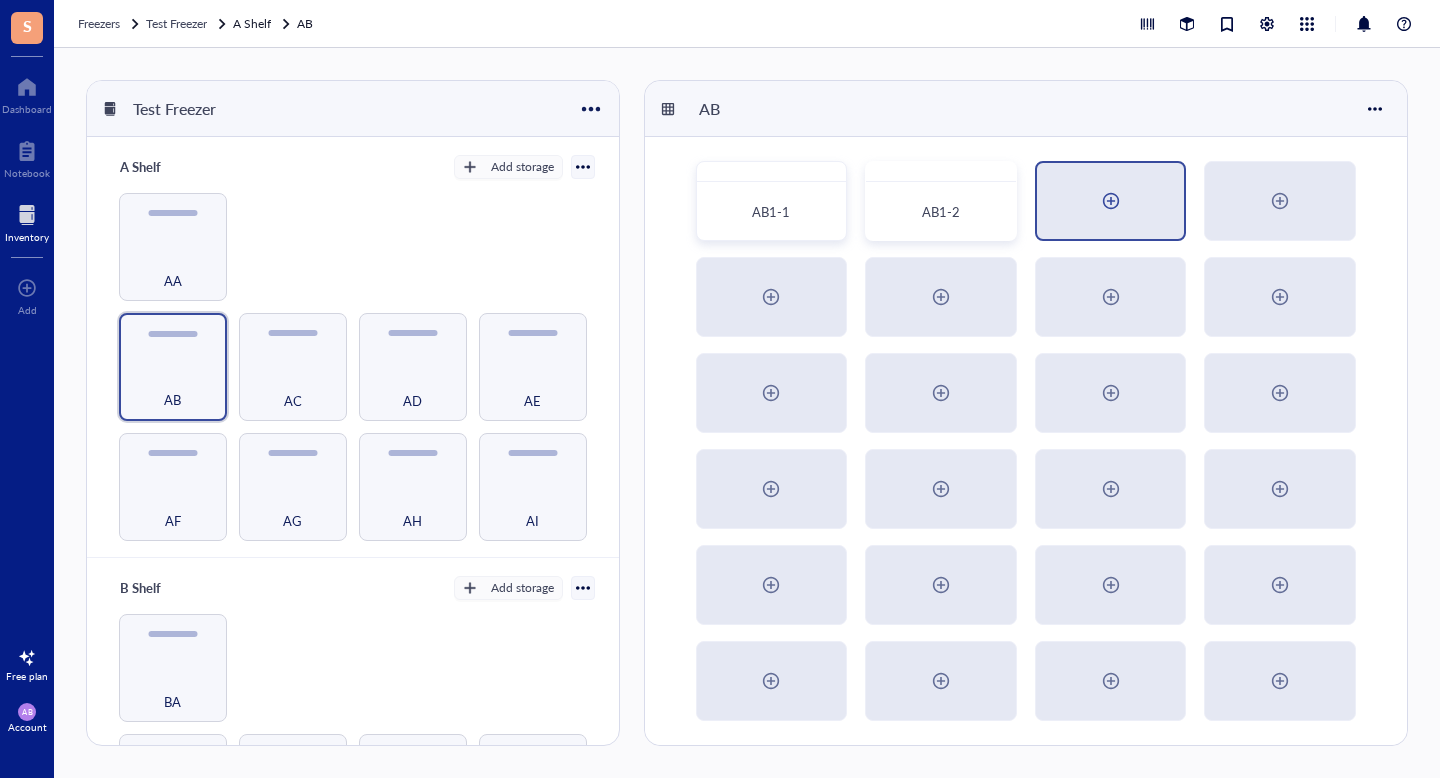 click at bounding box center (1111, 201) 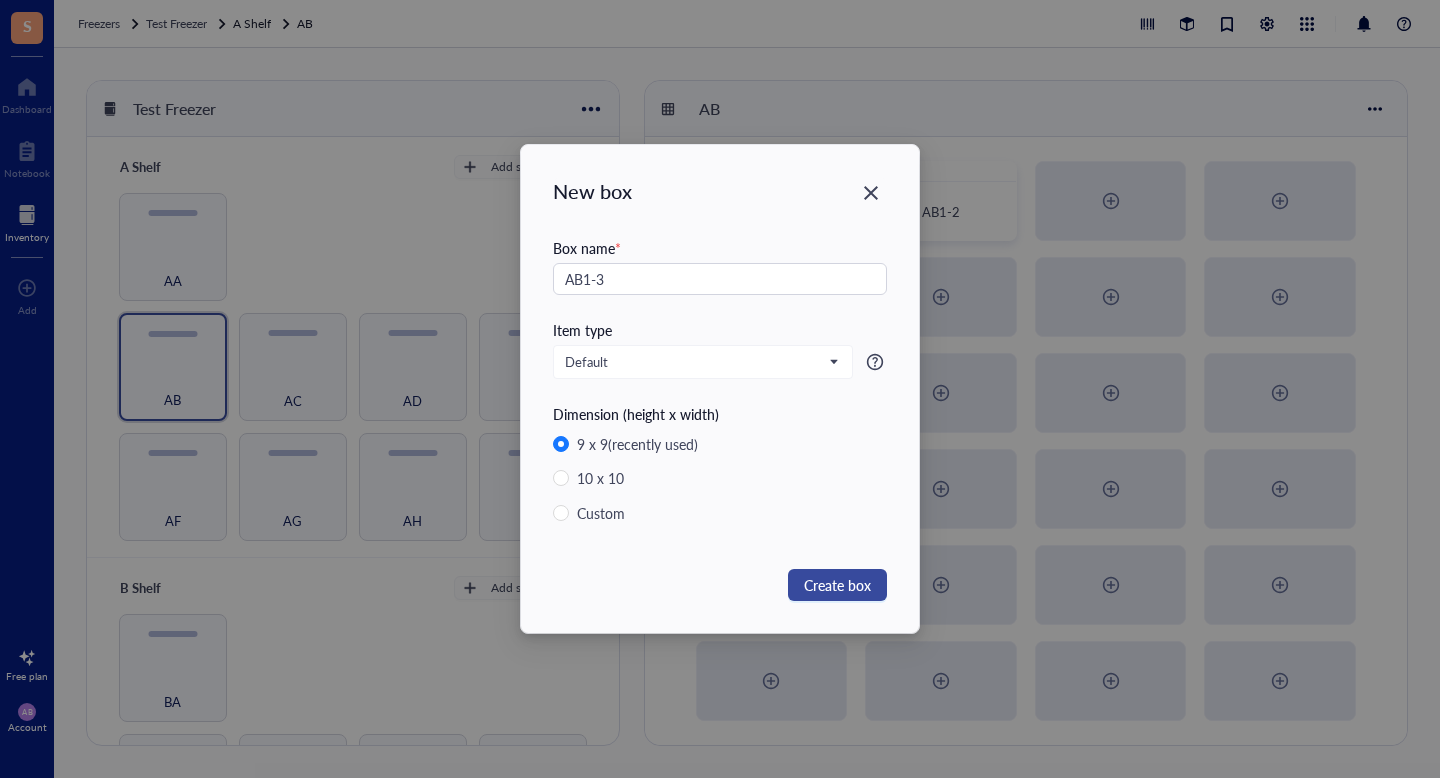 type on "AB1-3" 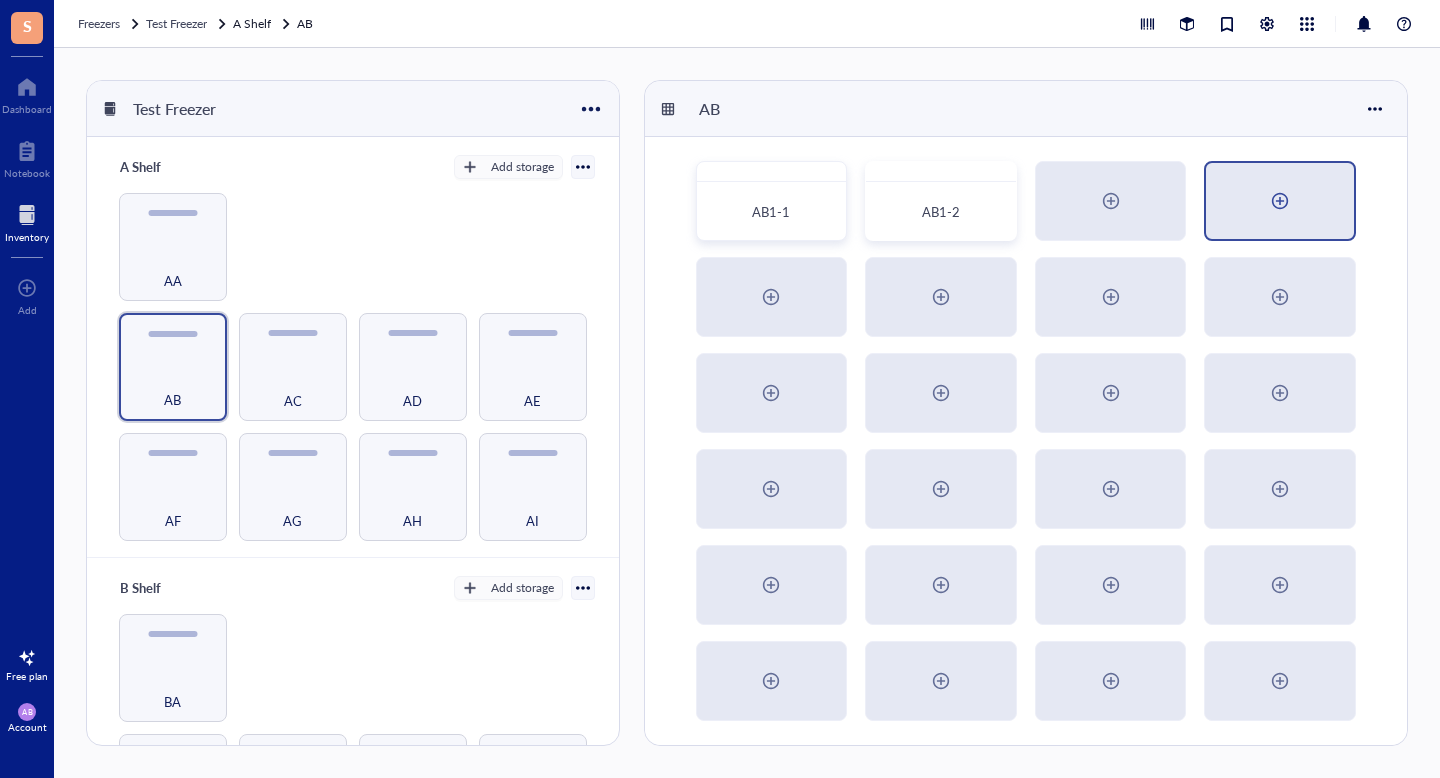 click at bounding box center (1280, 201) 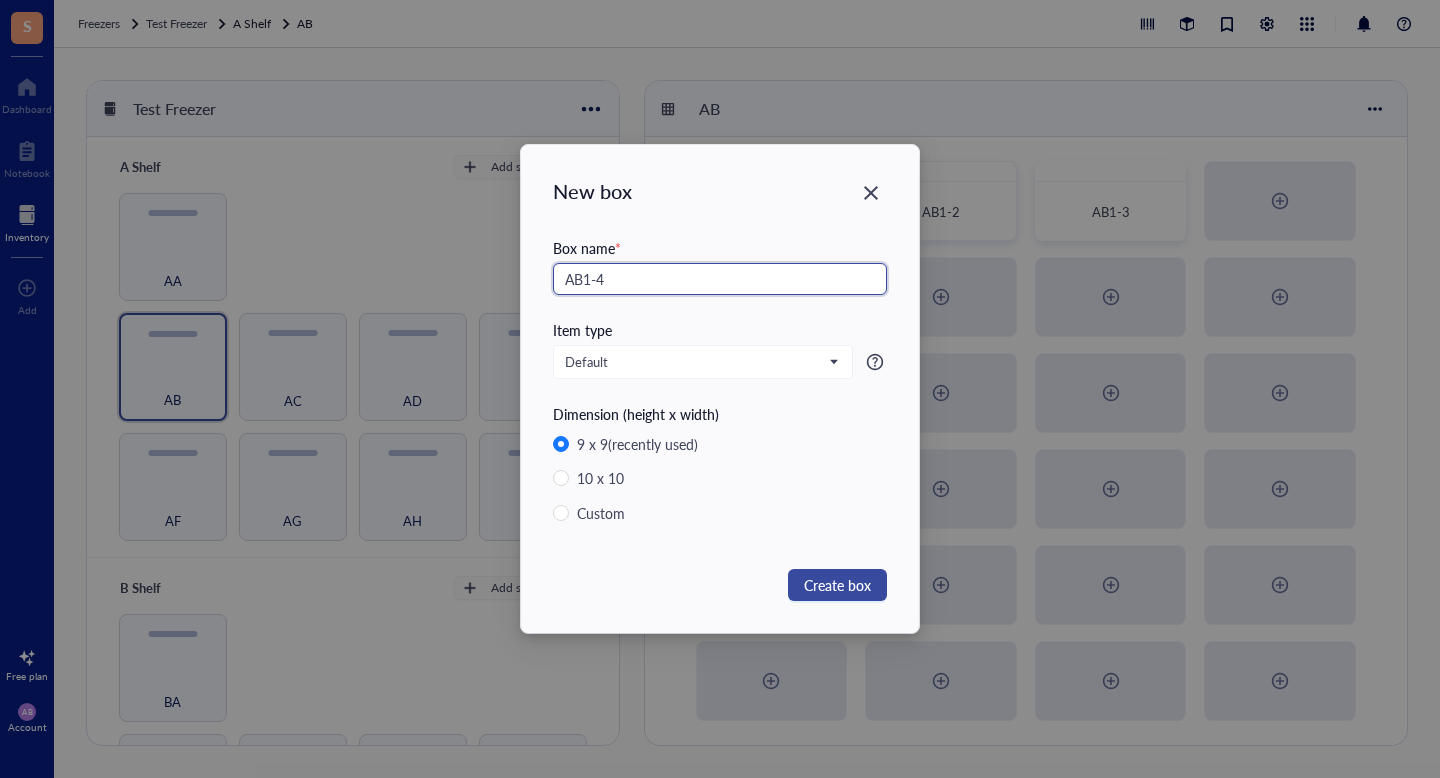 type on "AB1-4" 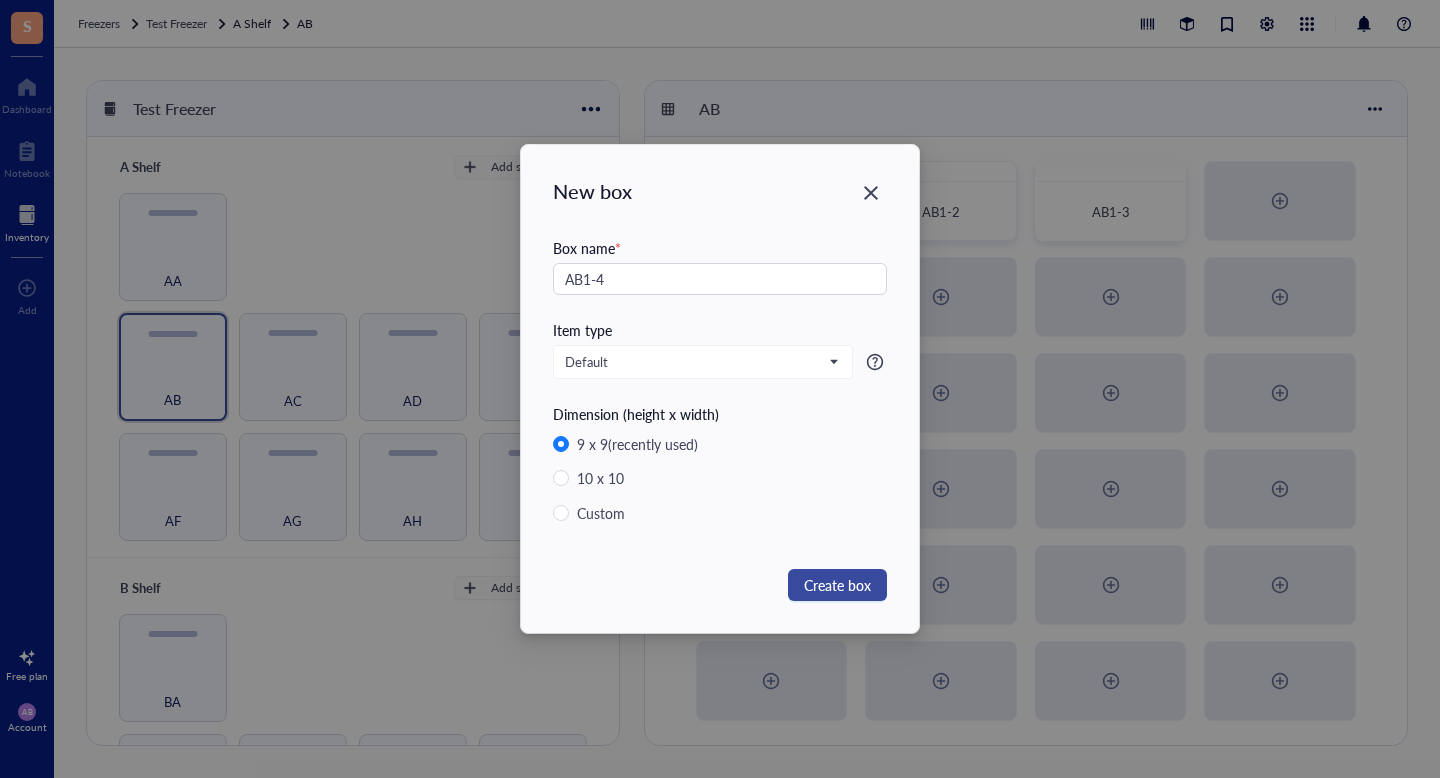 click on "Create box" at bounding box center [837, 585] 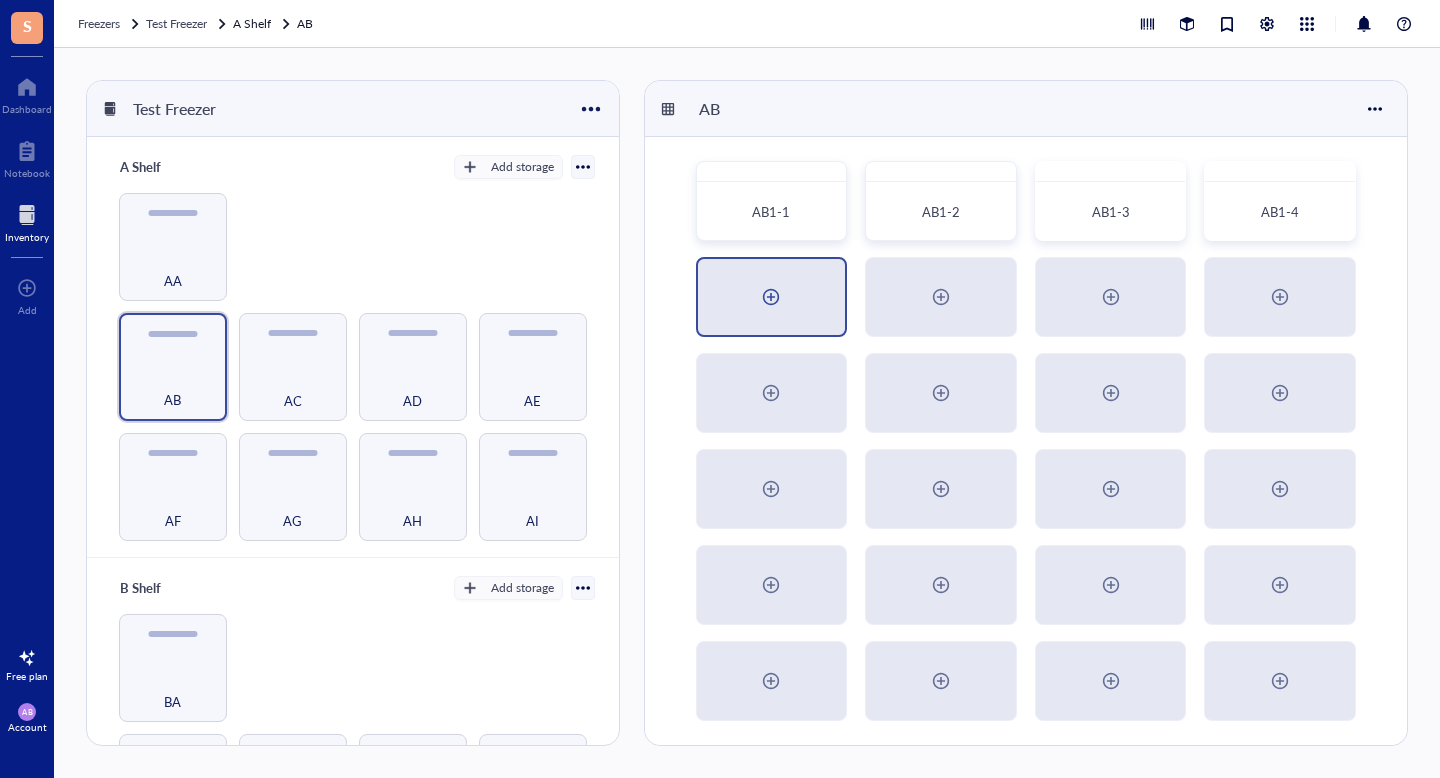 click at bounding box center (772, 297) 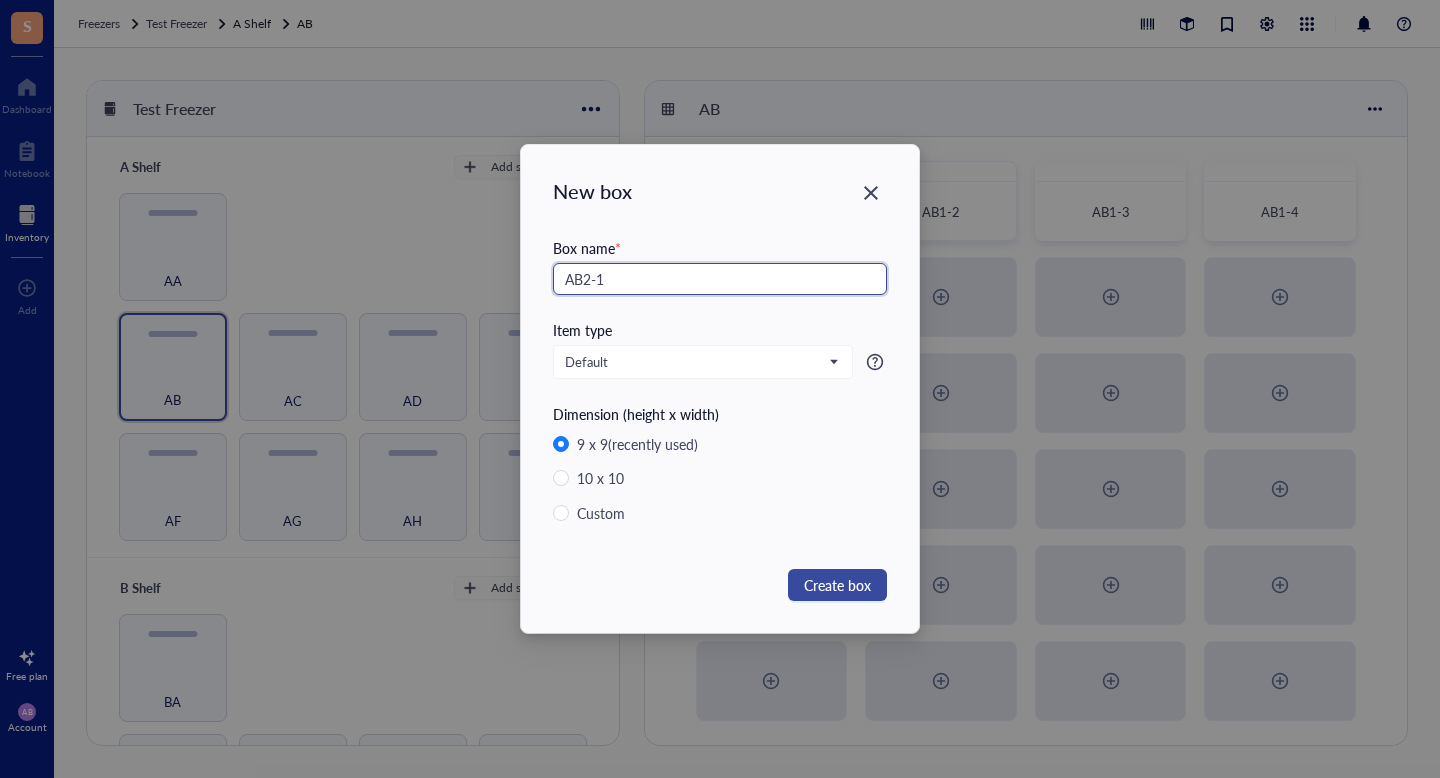 type on "AB2-1" 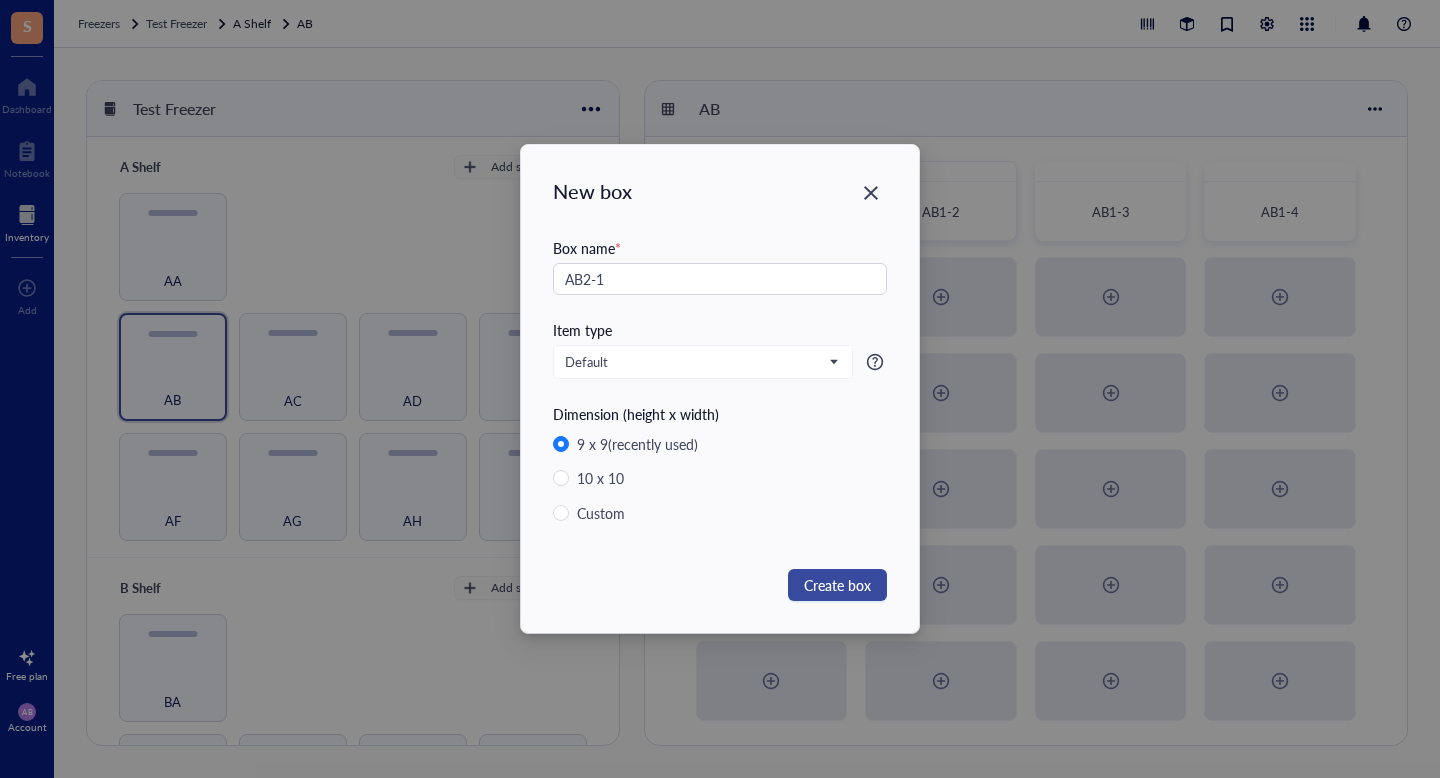 click on "Create box" at bounding box center (837, 585) 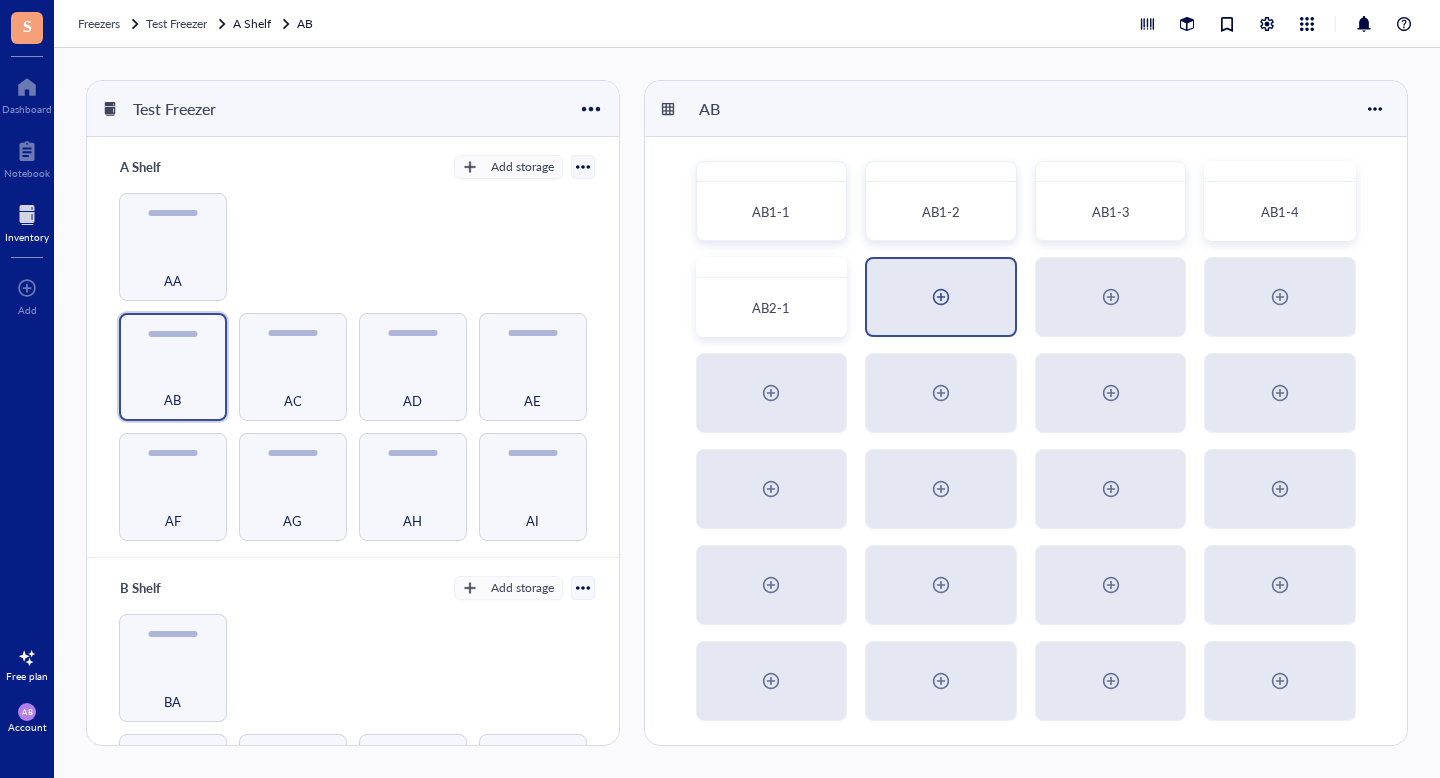 click at bounding box center (941, 297) 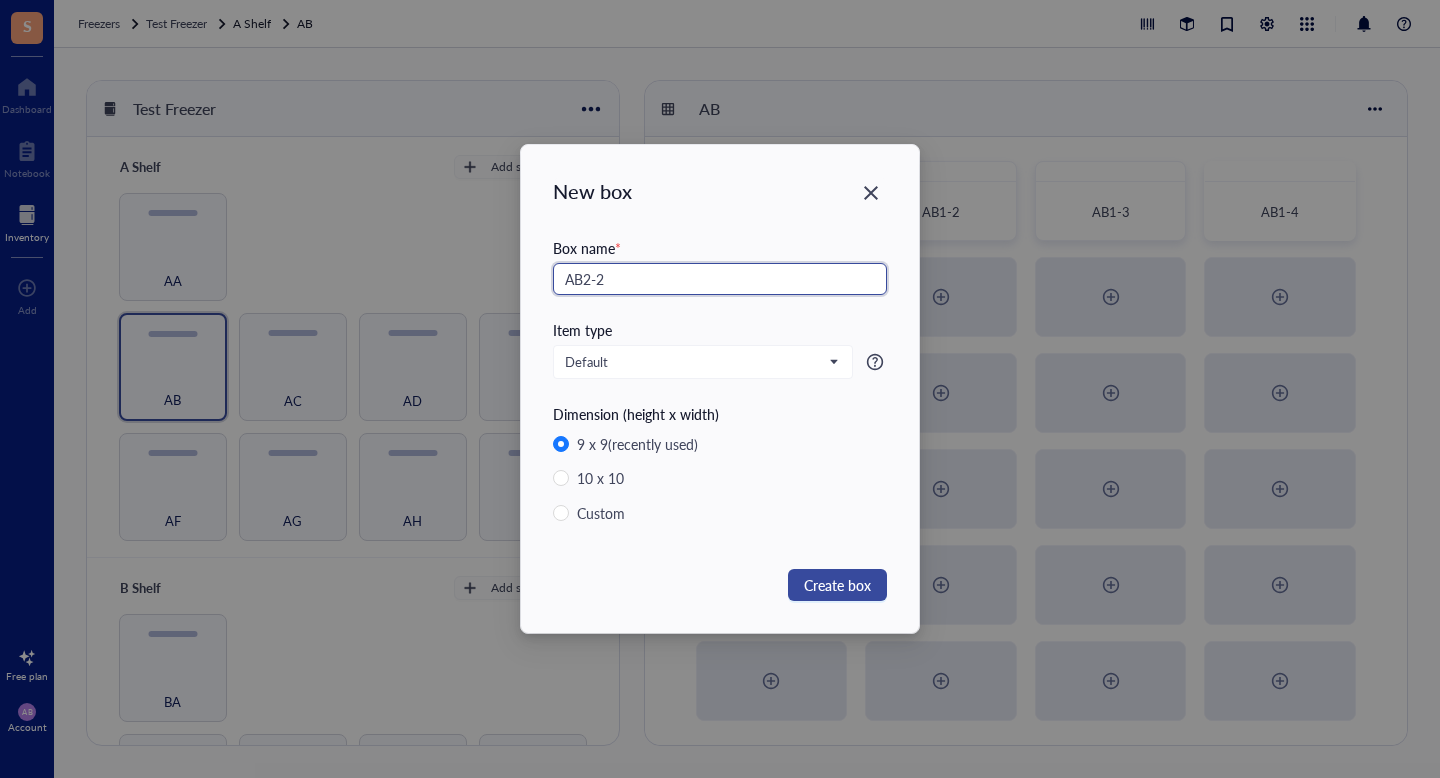 type on "AB2-2" 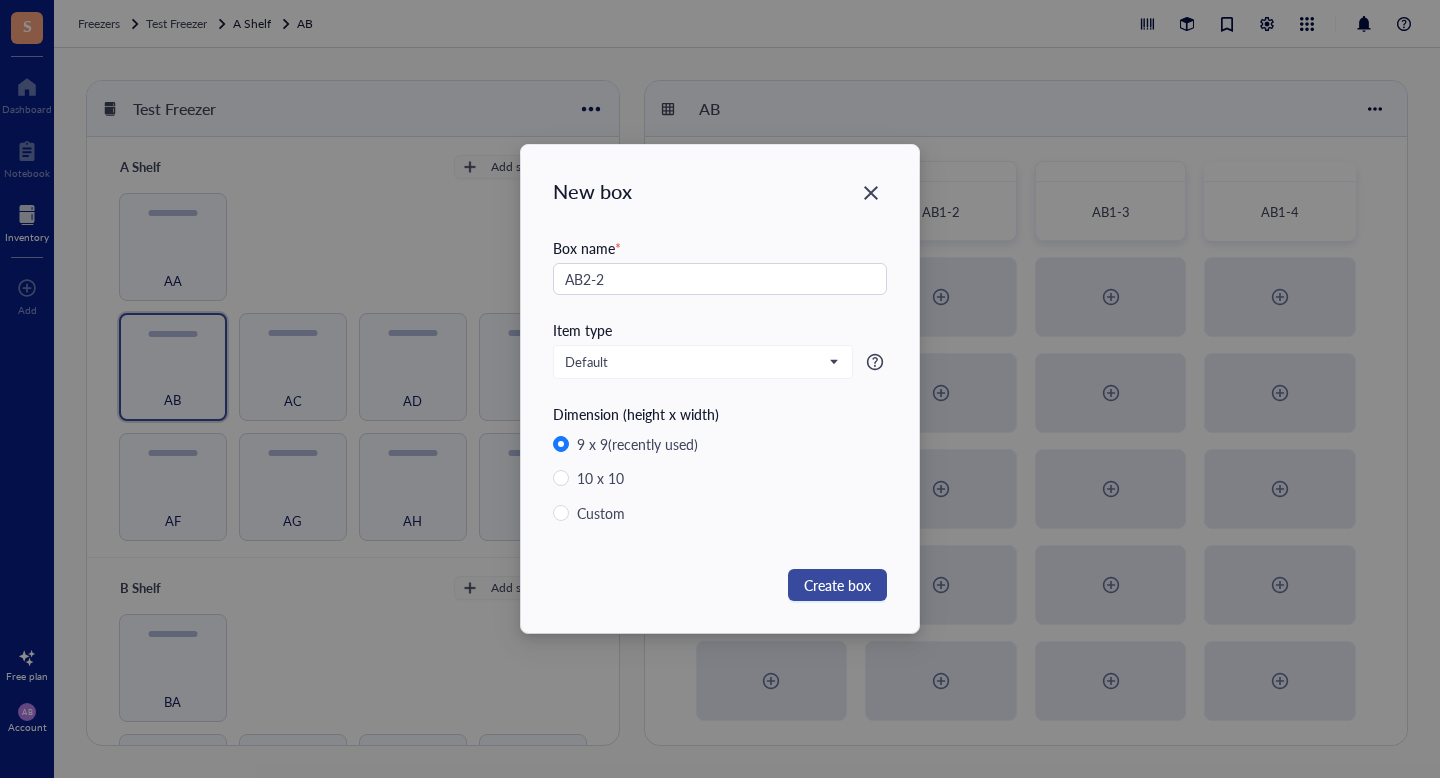 click on "Create box" at bounding box center [837, 585] 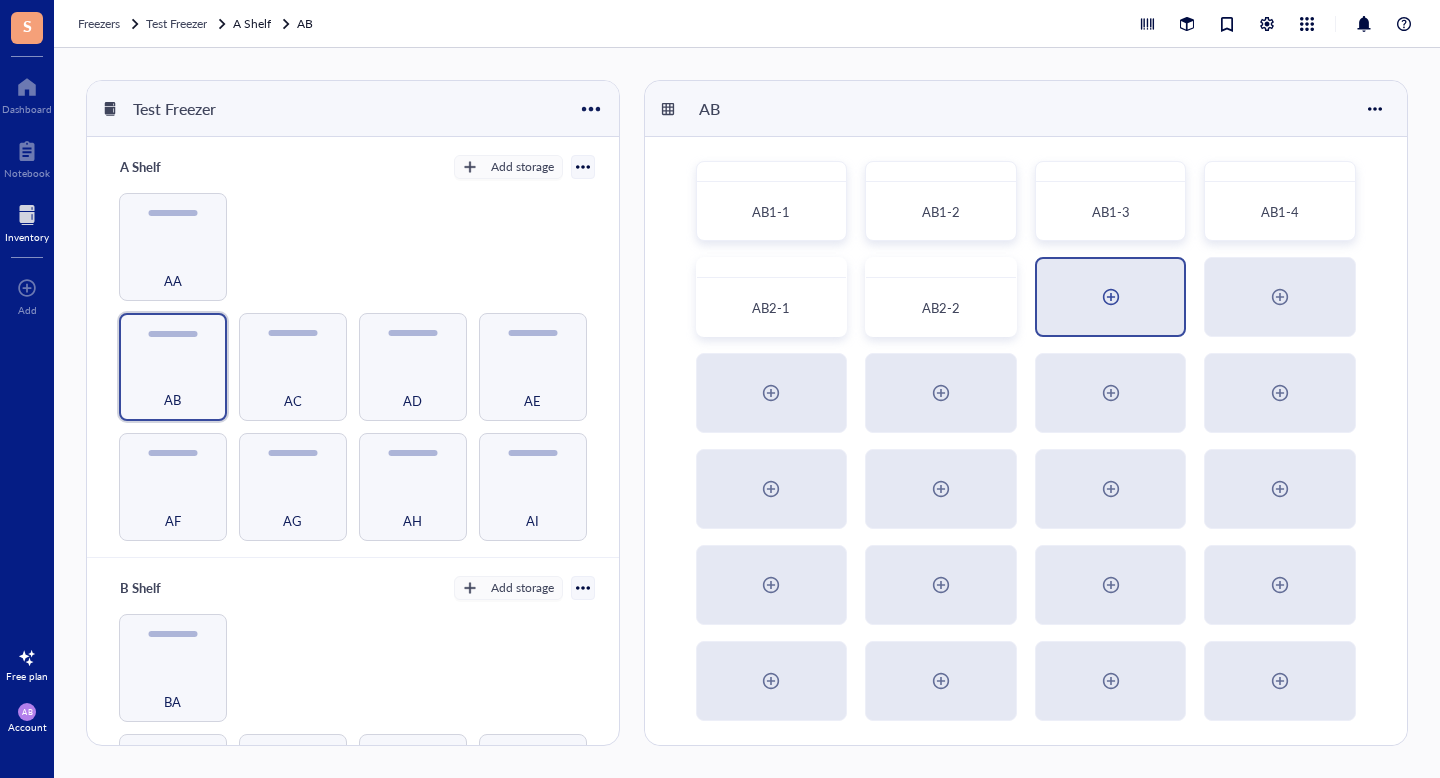 click at bounding box center (1111, 297) 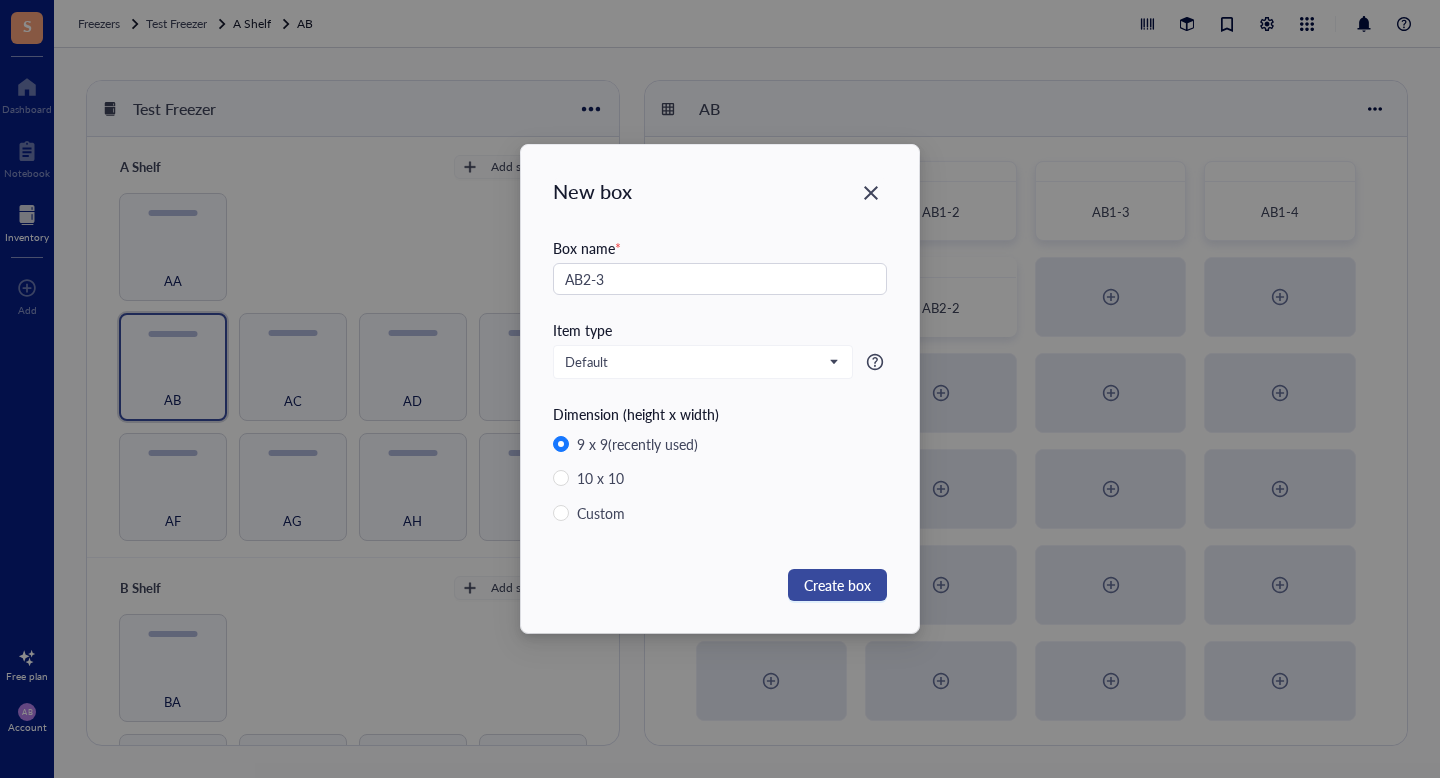 type on "AB2-3" 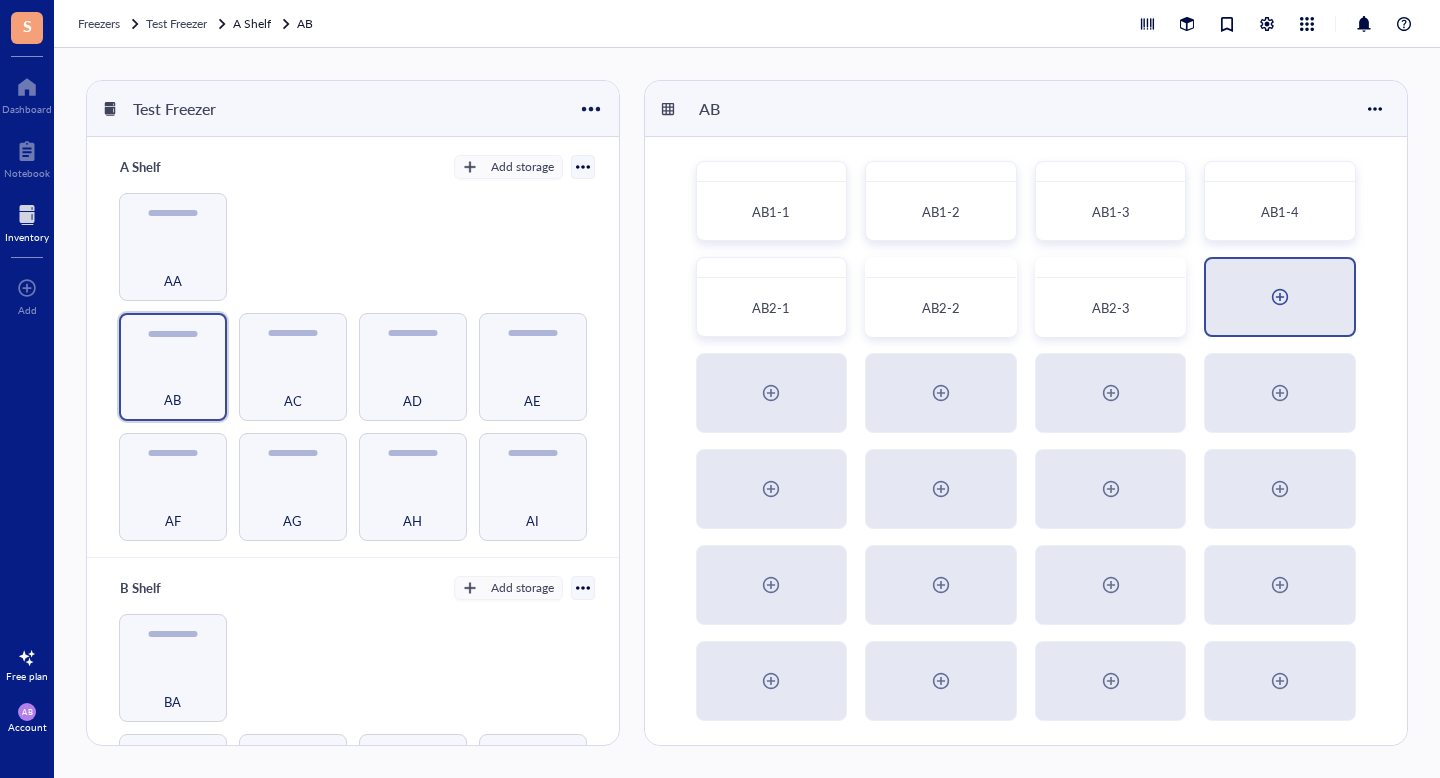click at bounding box center (1280, 297) 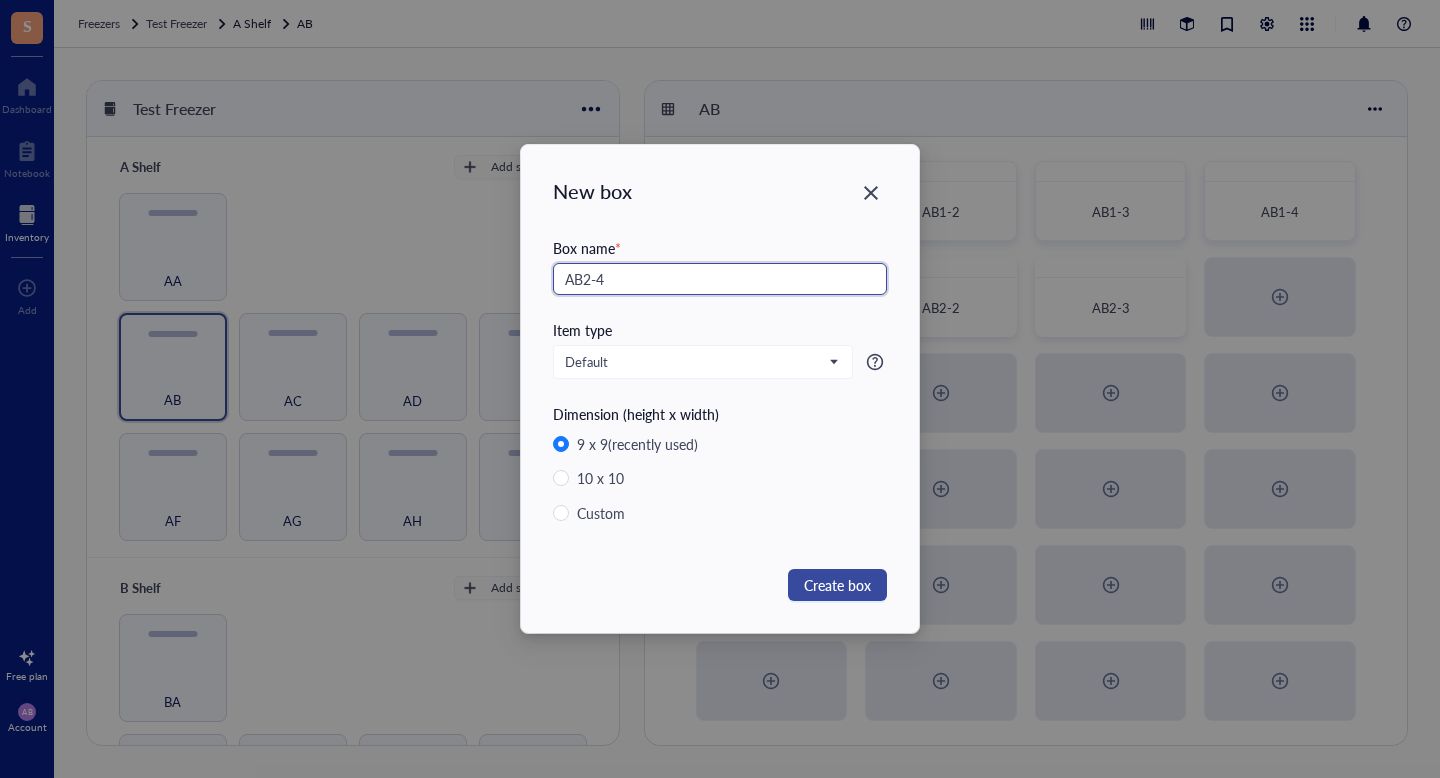 type on "AB2-4" 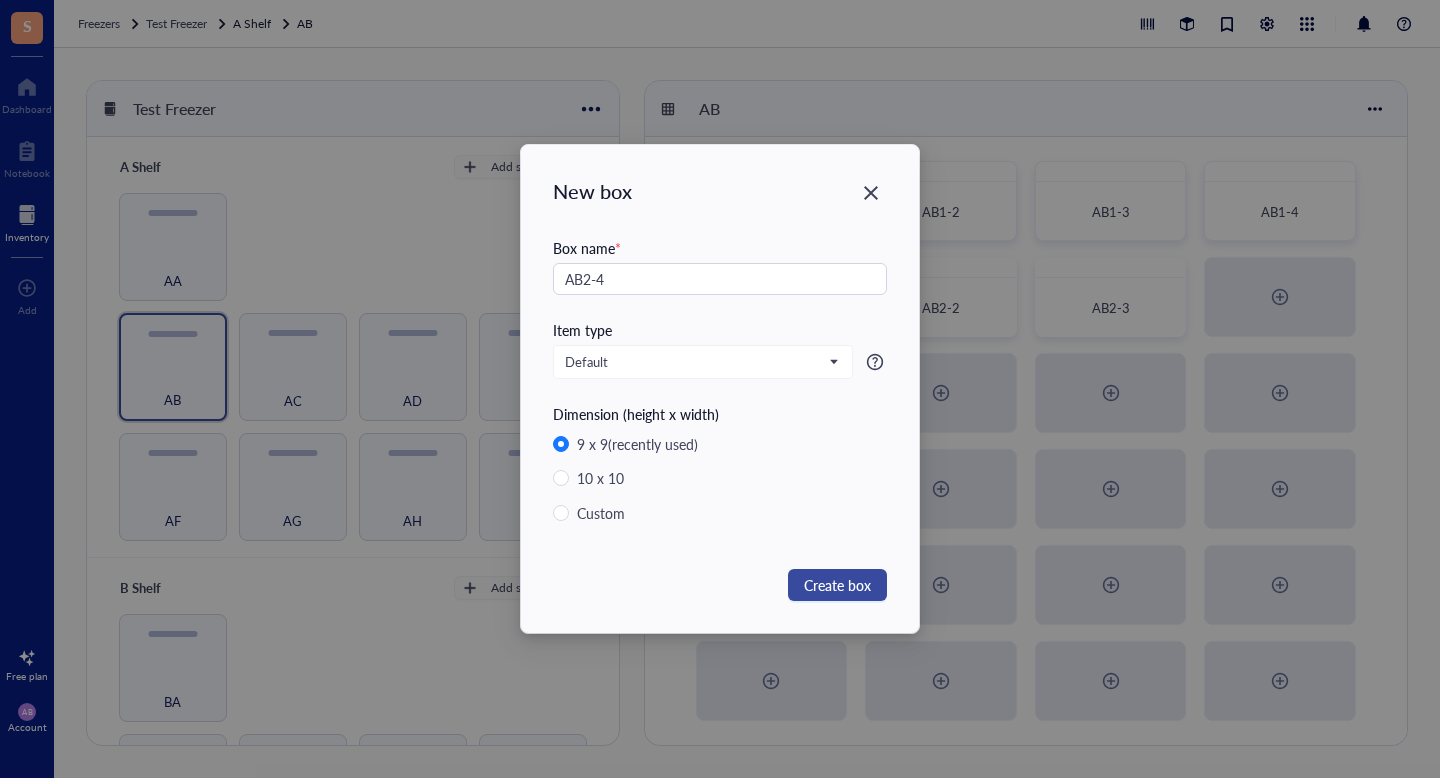 click on "Create box" at bounding box center (837, 585) 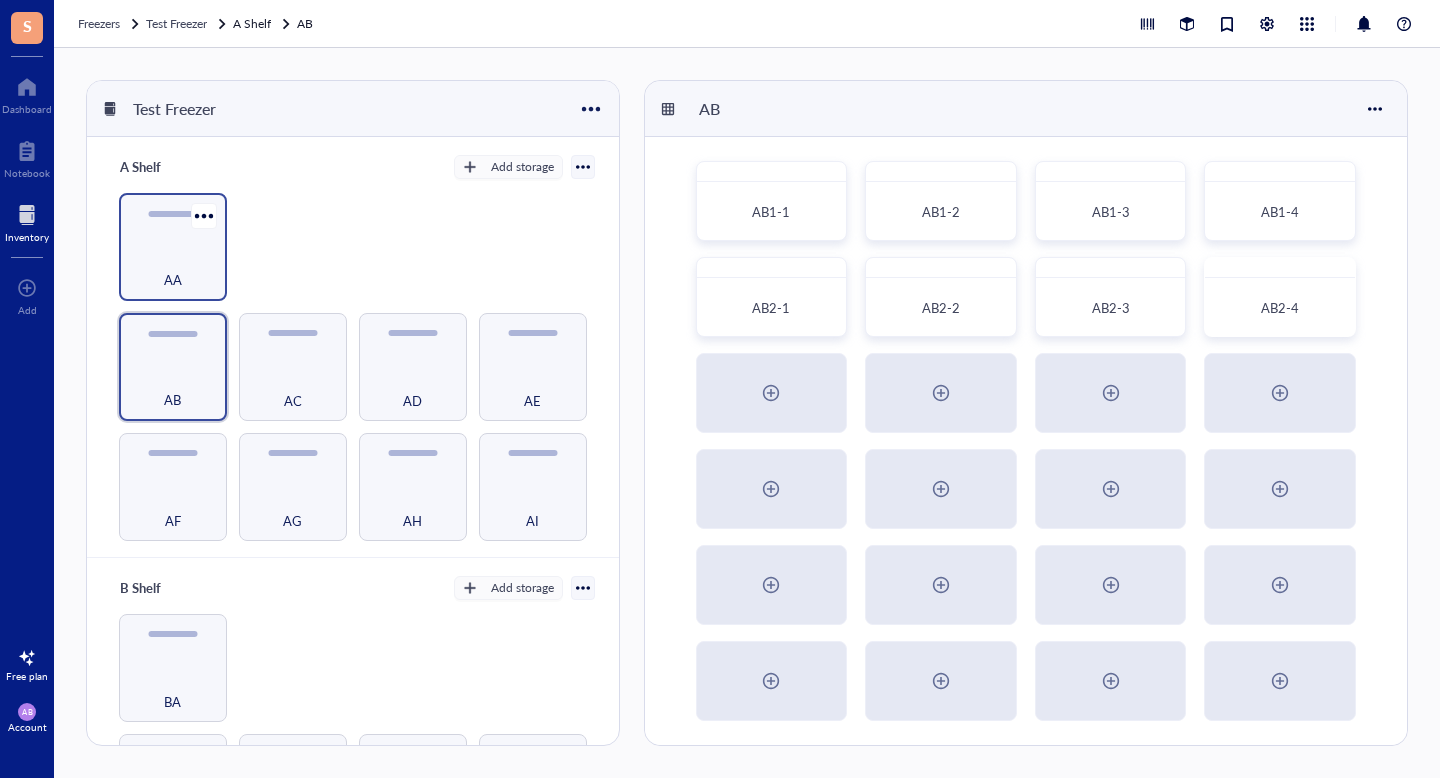 click on "AA" at bounding box center (173, 269) 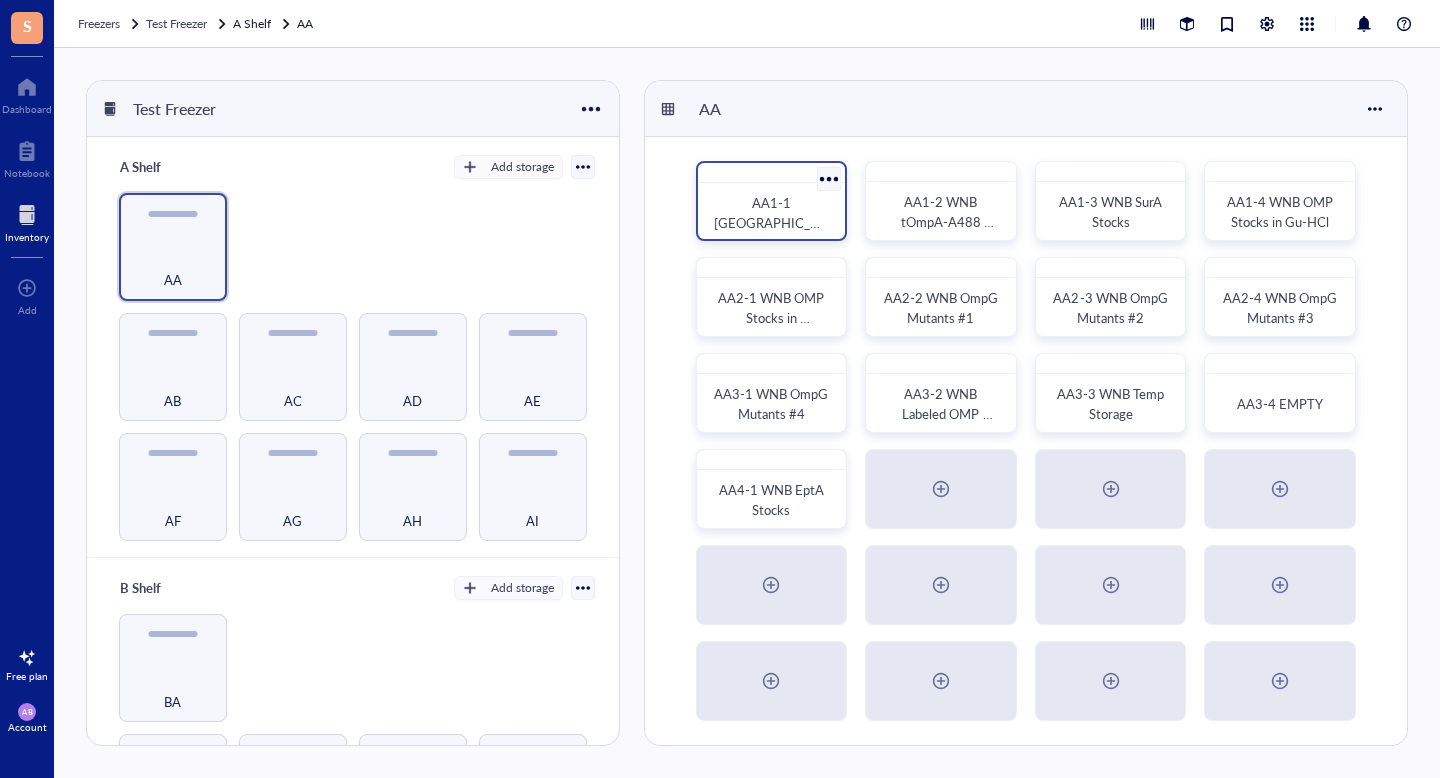 click on "AA1-1 [GEOGRAPHIC_DATA] Stocks" at bounding box center [771, 222] 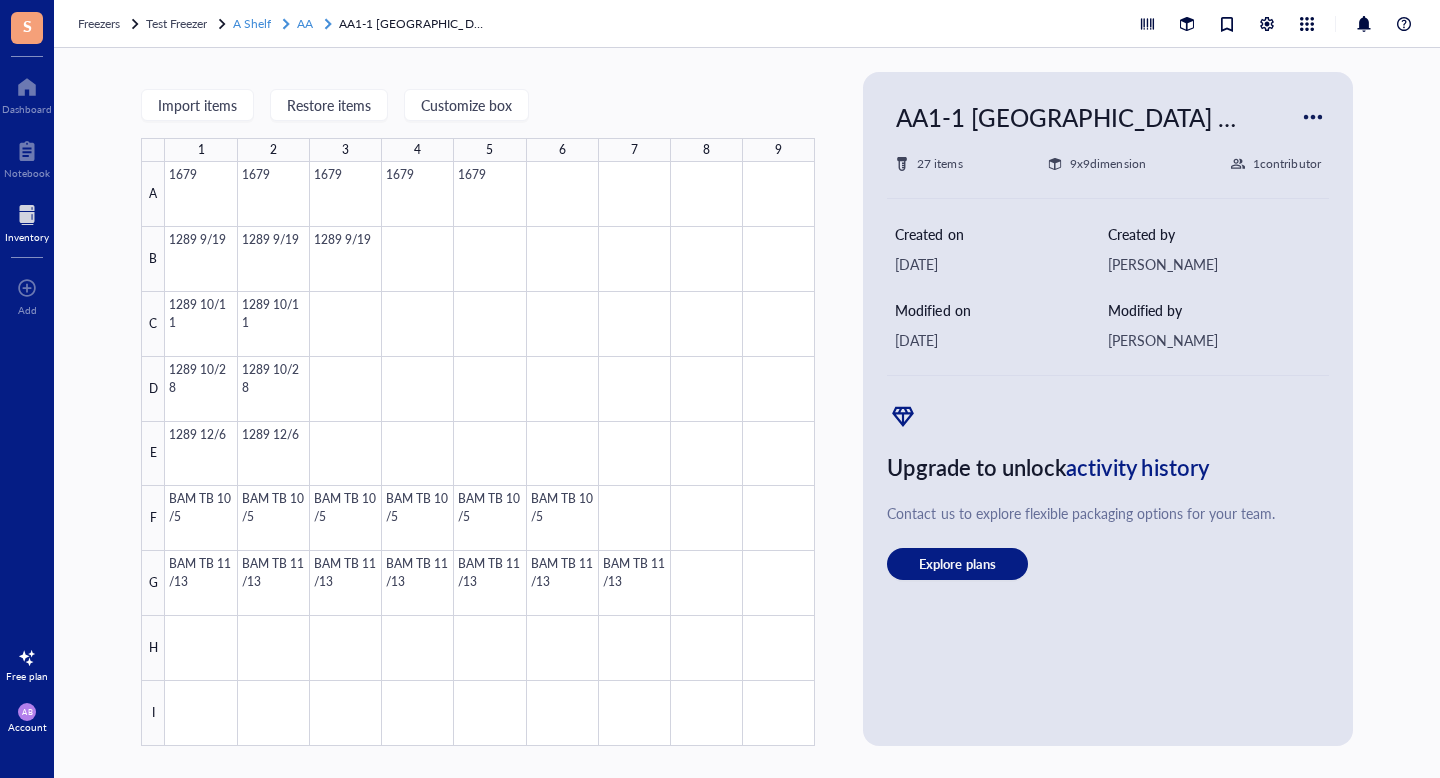 click on "AA" at bounding box center (305, 23) 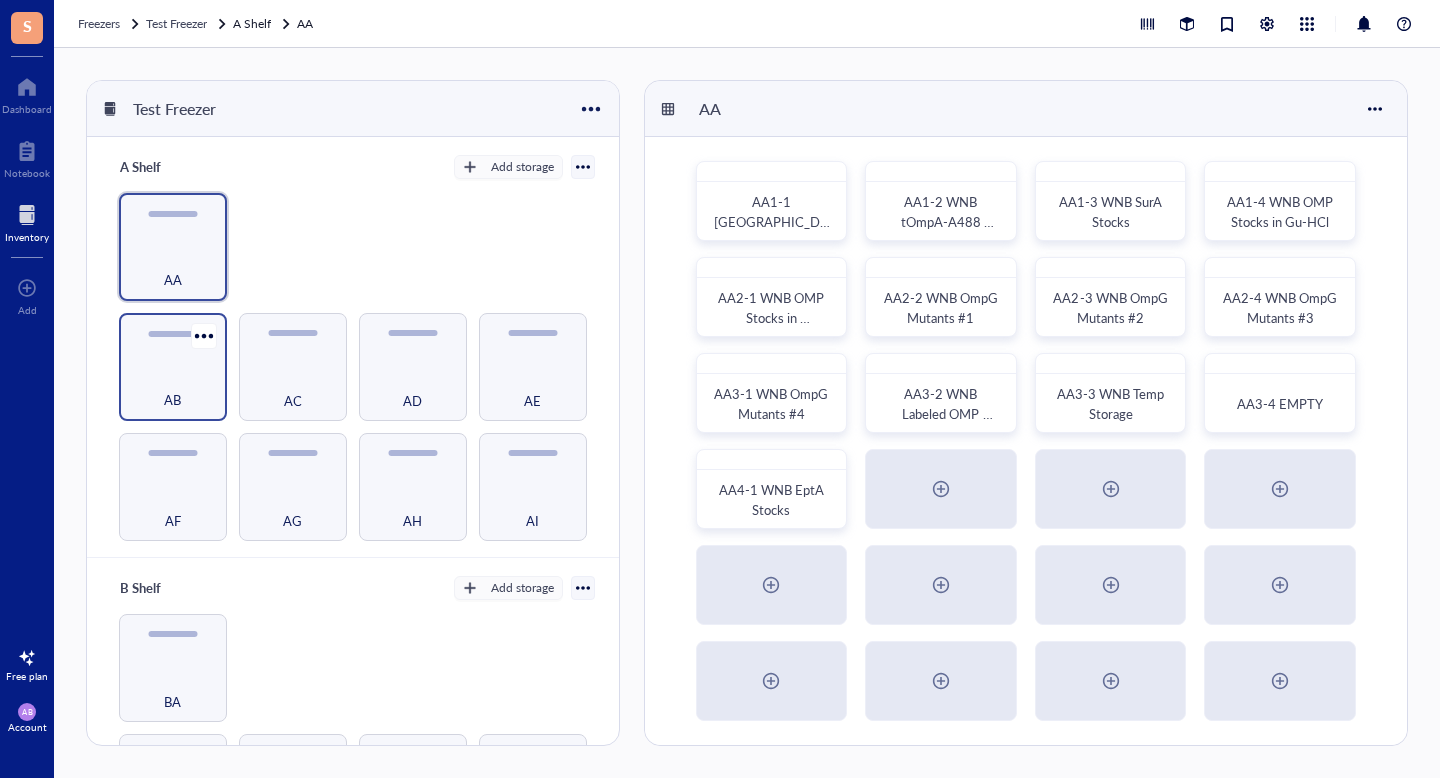 click on "AB" at bounding box center (173, 389) 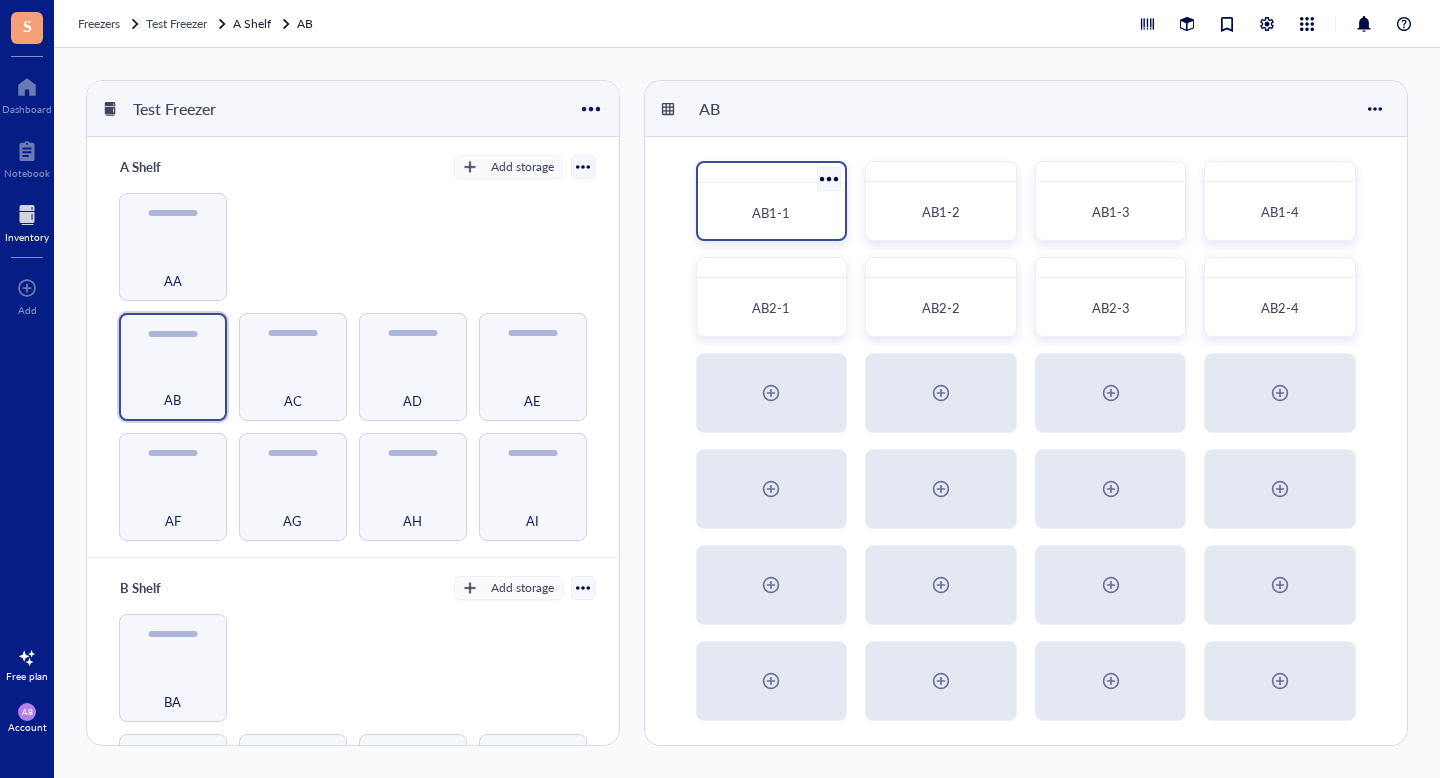 click on "AB1-1" at bounding box center (772, 213) 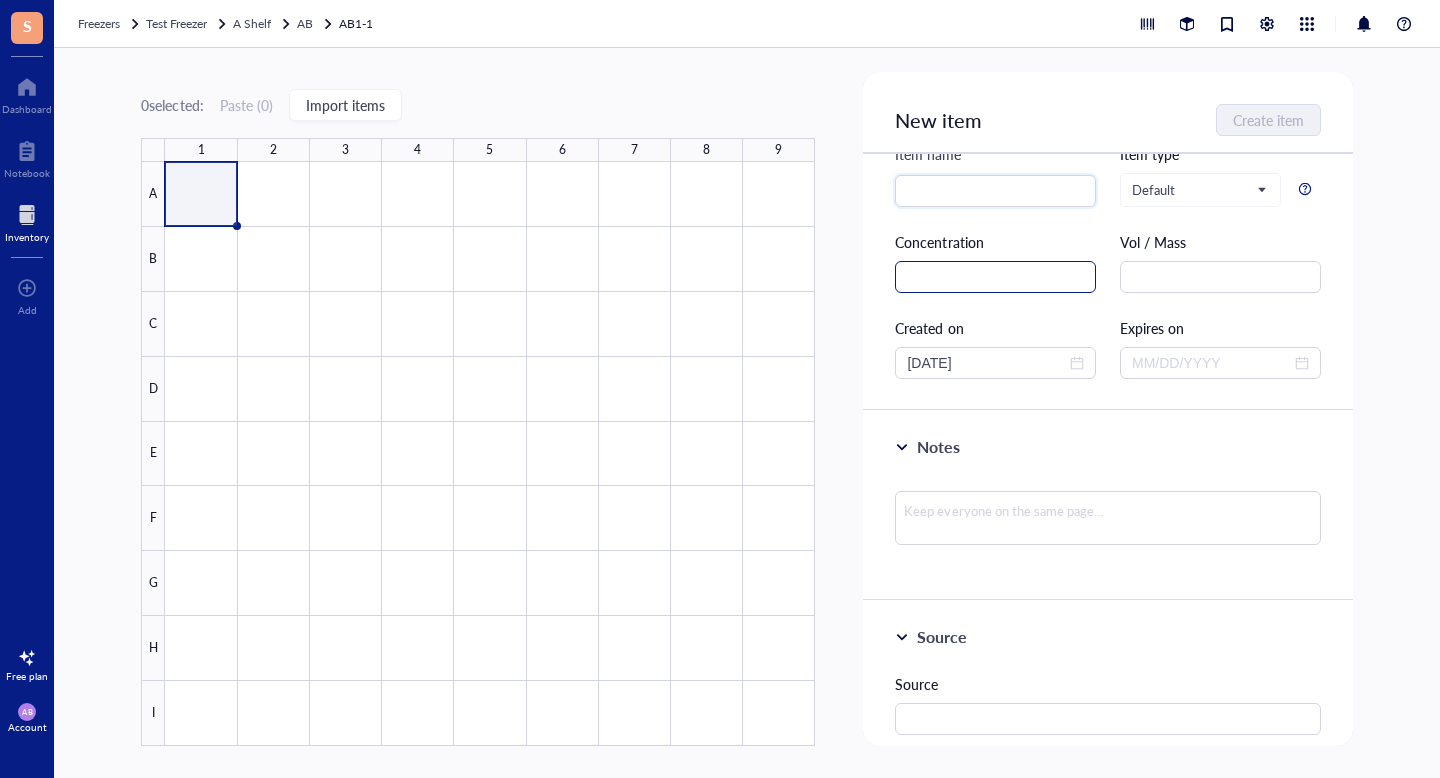 scroll, scrollTop: 142, scrollLeft: 0, axis: vertical 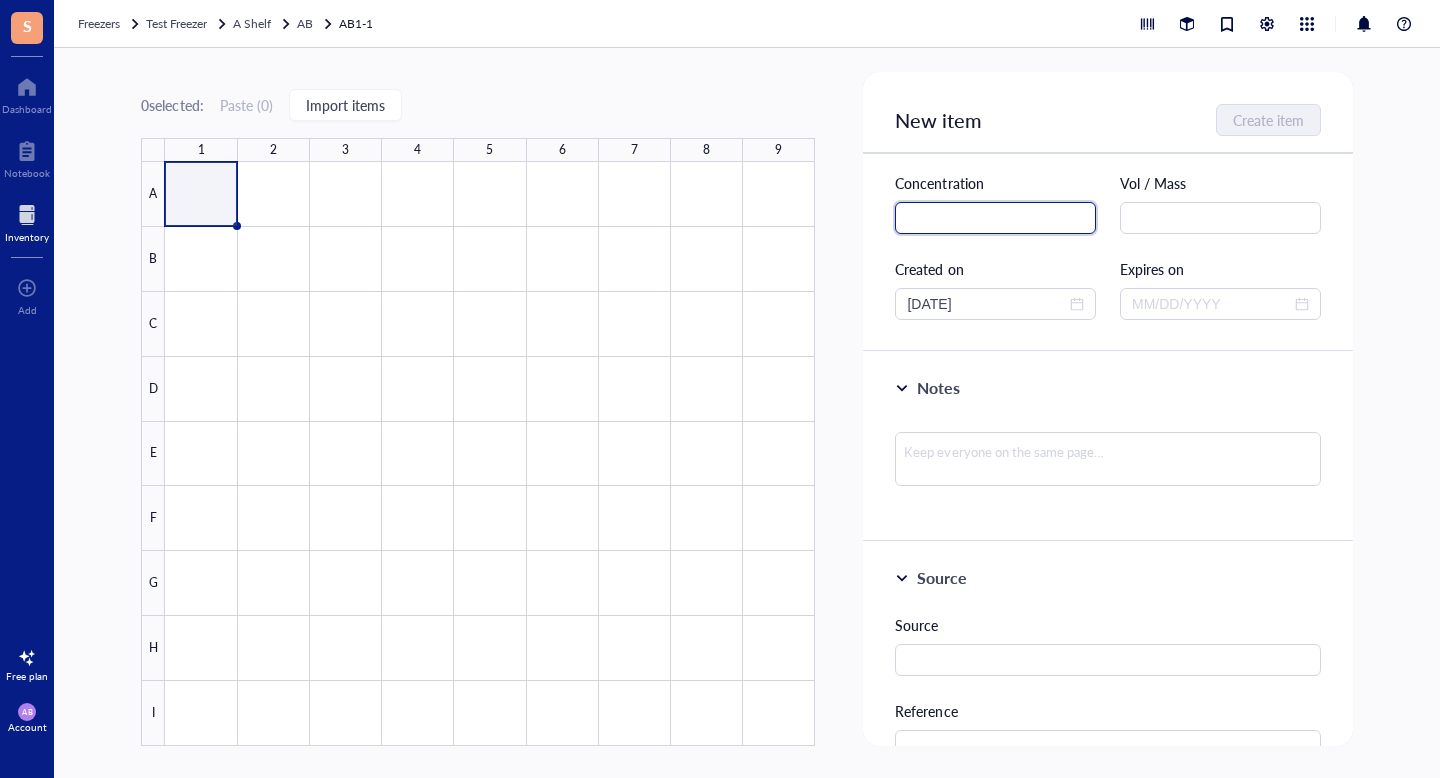 click at bounding box center [995, 218] 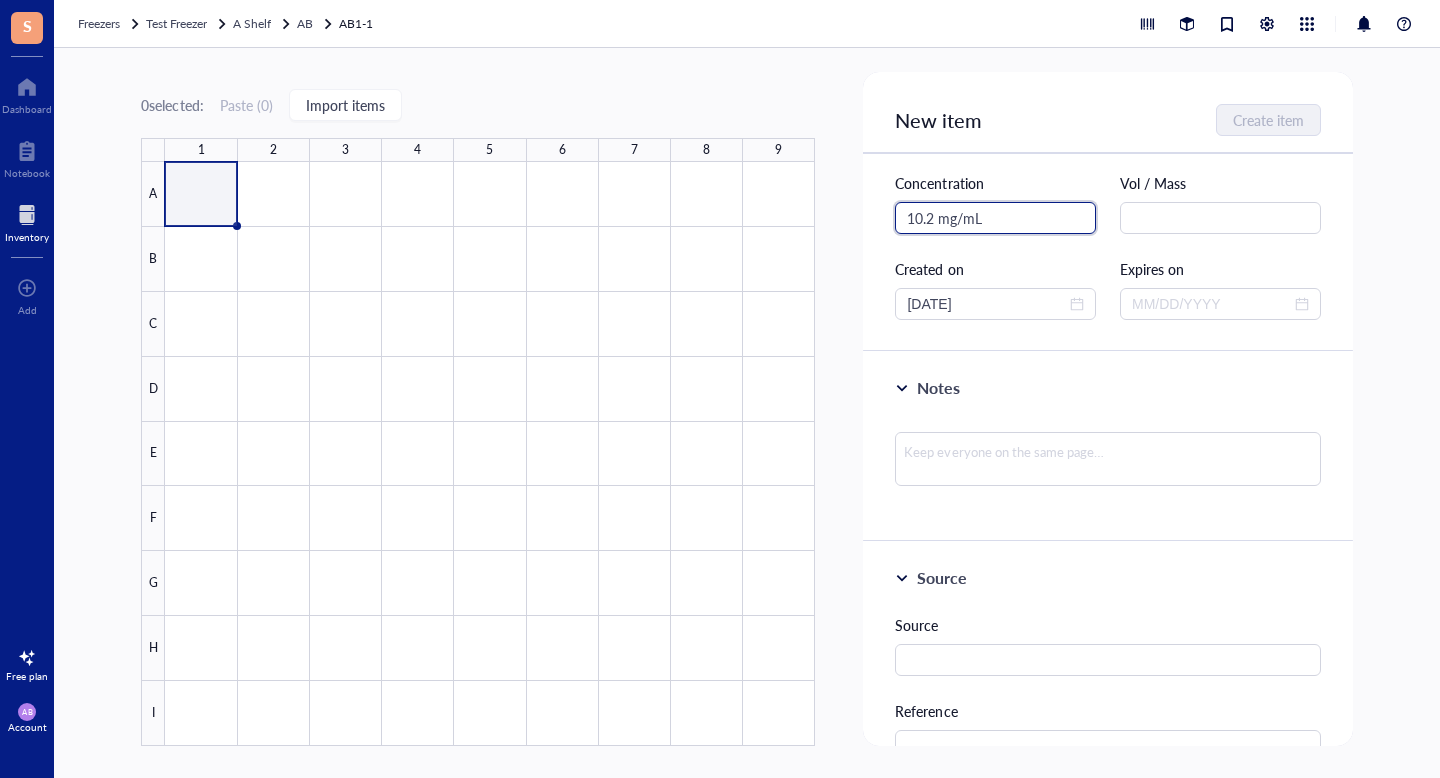 type on "10.2 mg/mL" 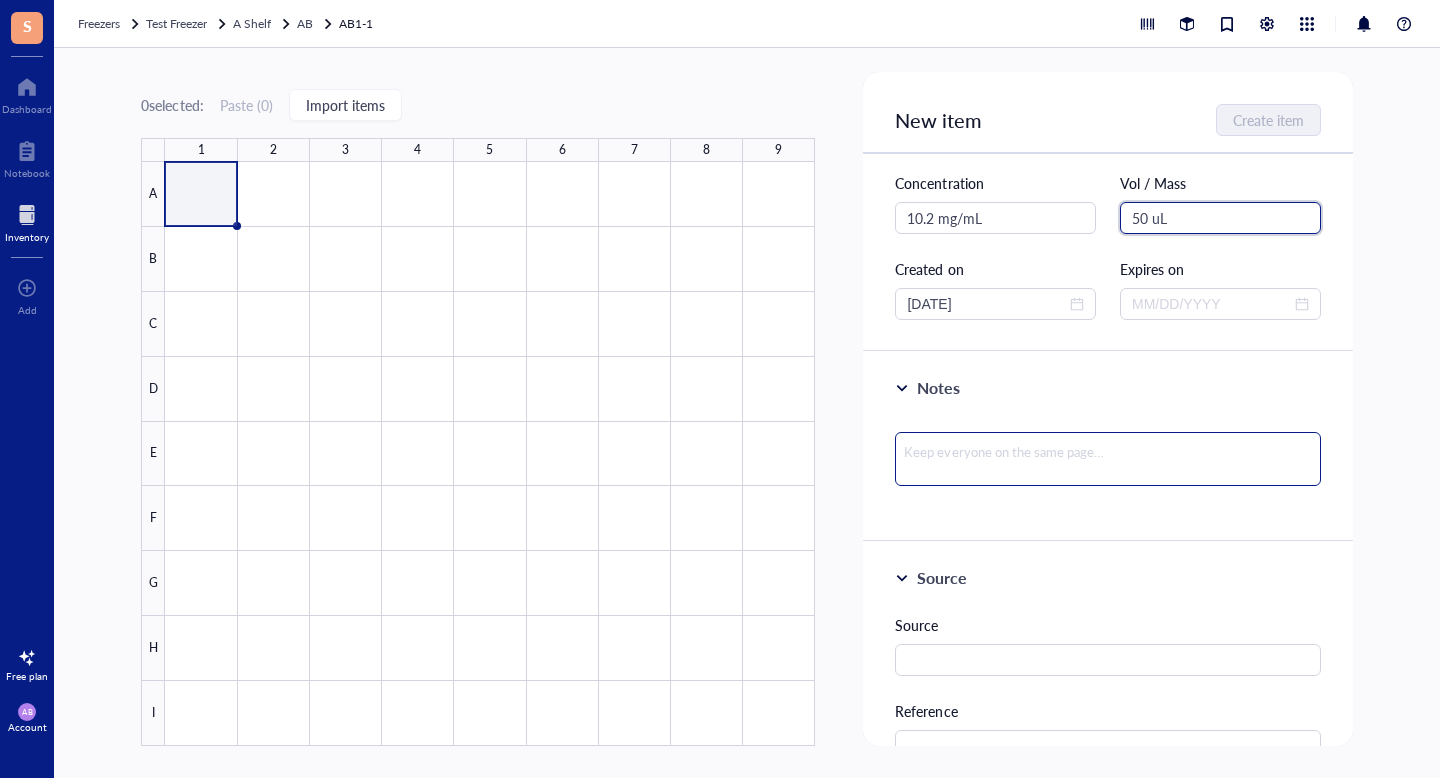 type on "50 uL" 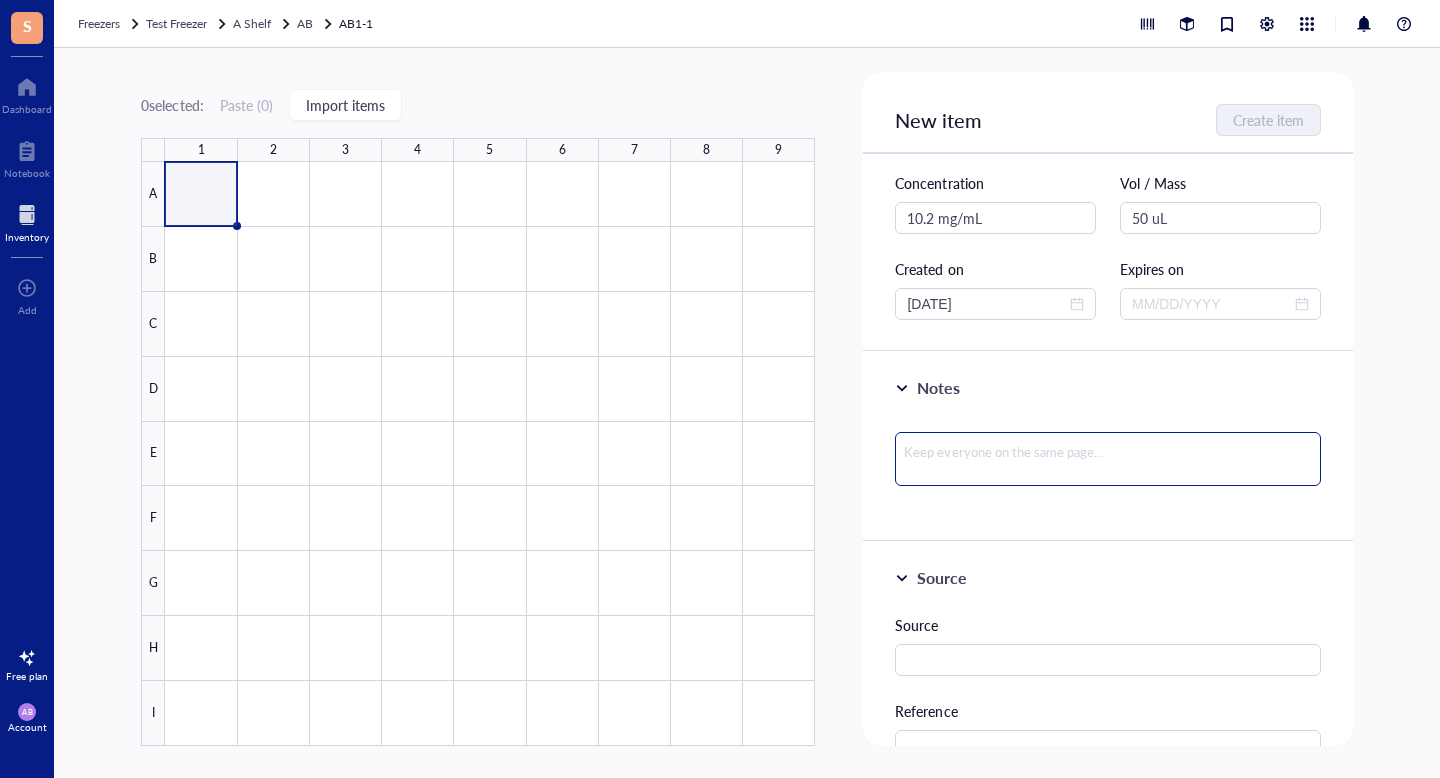 click at bounding box center [1107, 459] 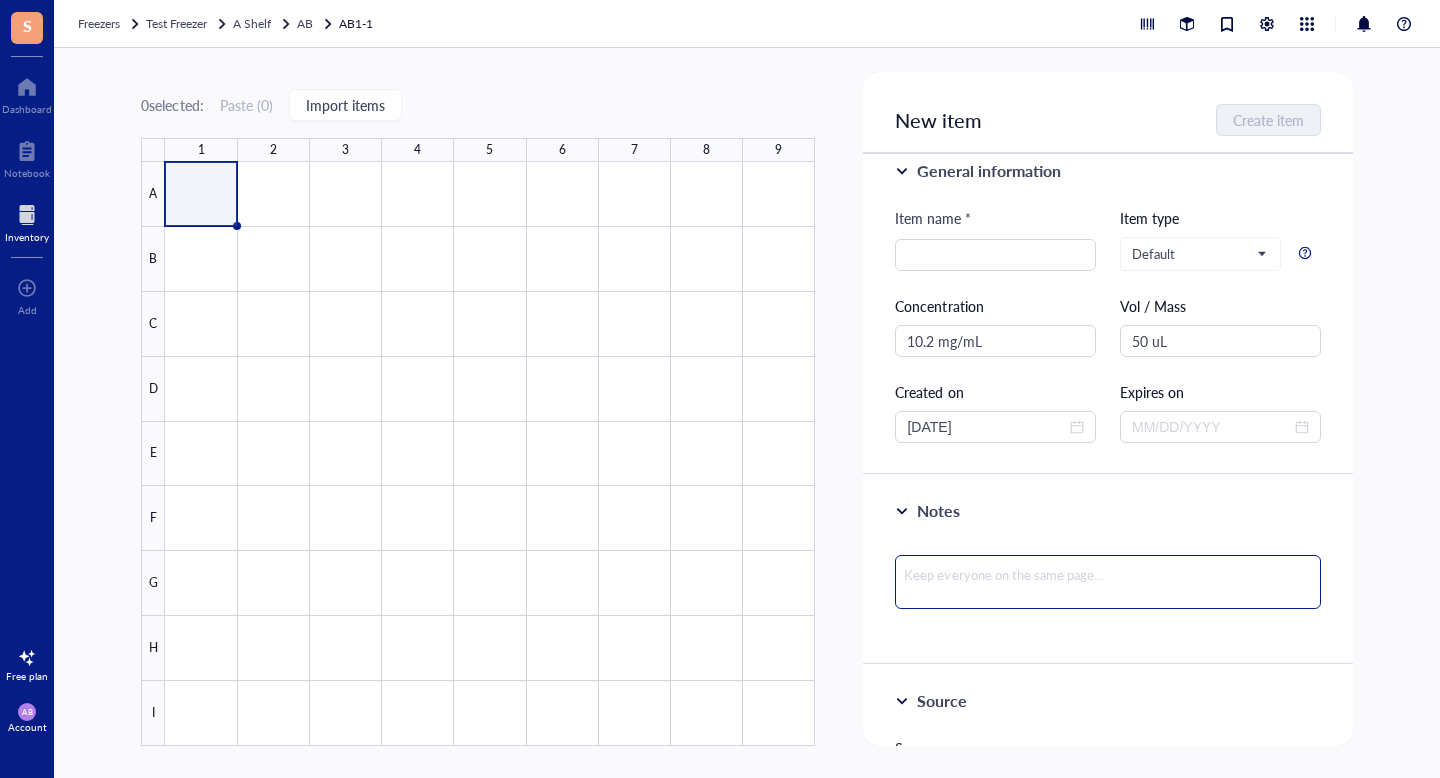 scroll, scrollTop: 0, scrollLeft: 0, axis: both 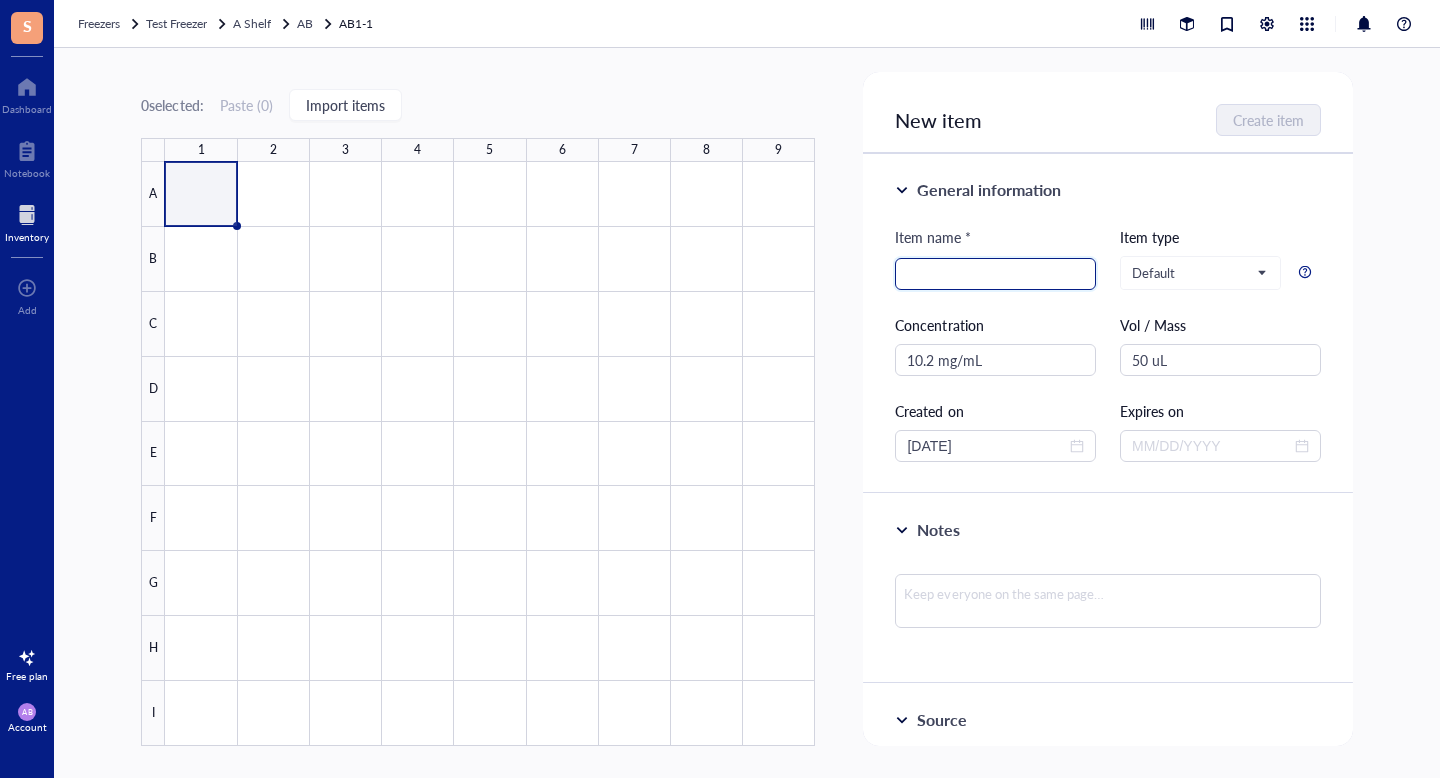click at bounding box center [995, 274] 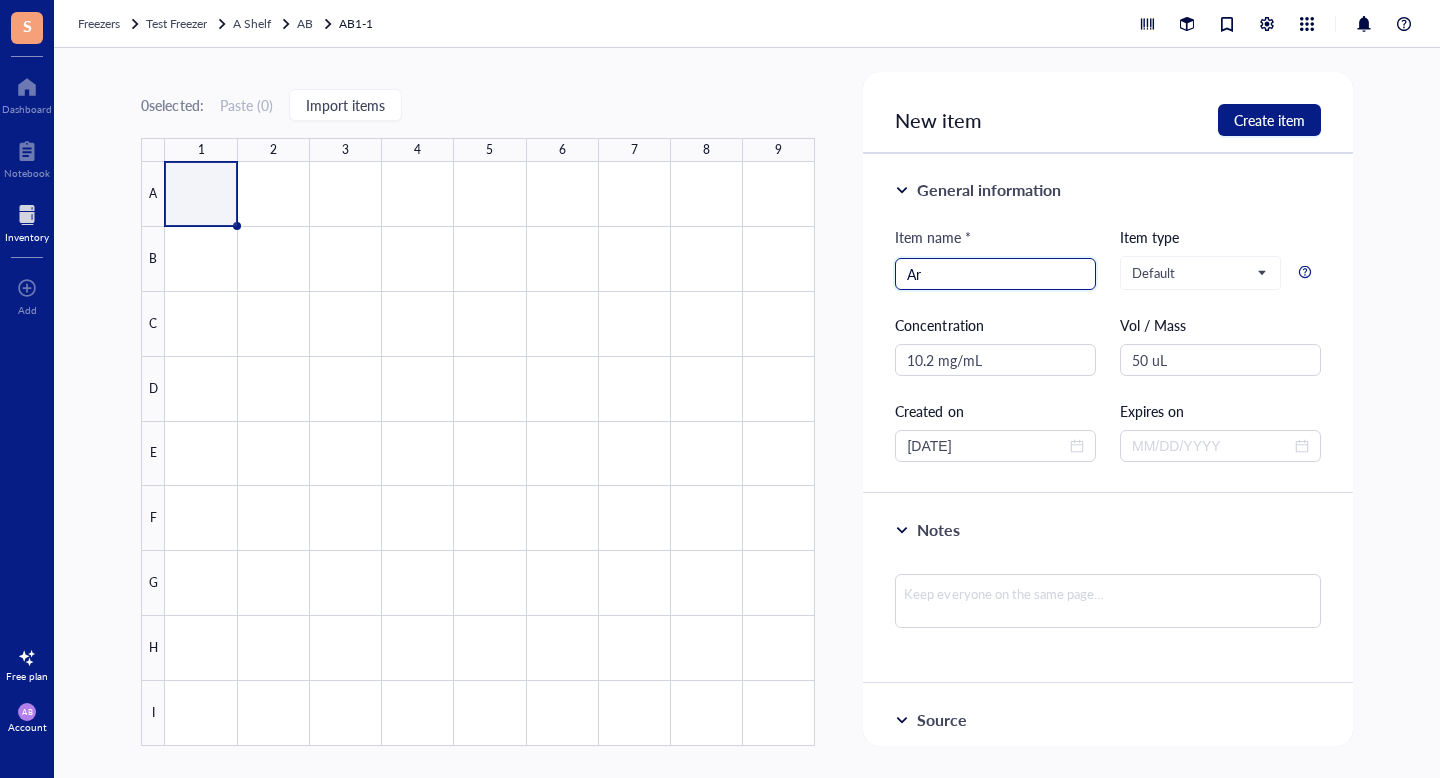 type on "A" 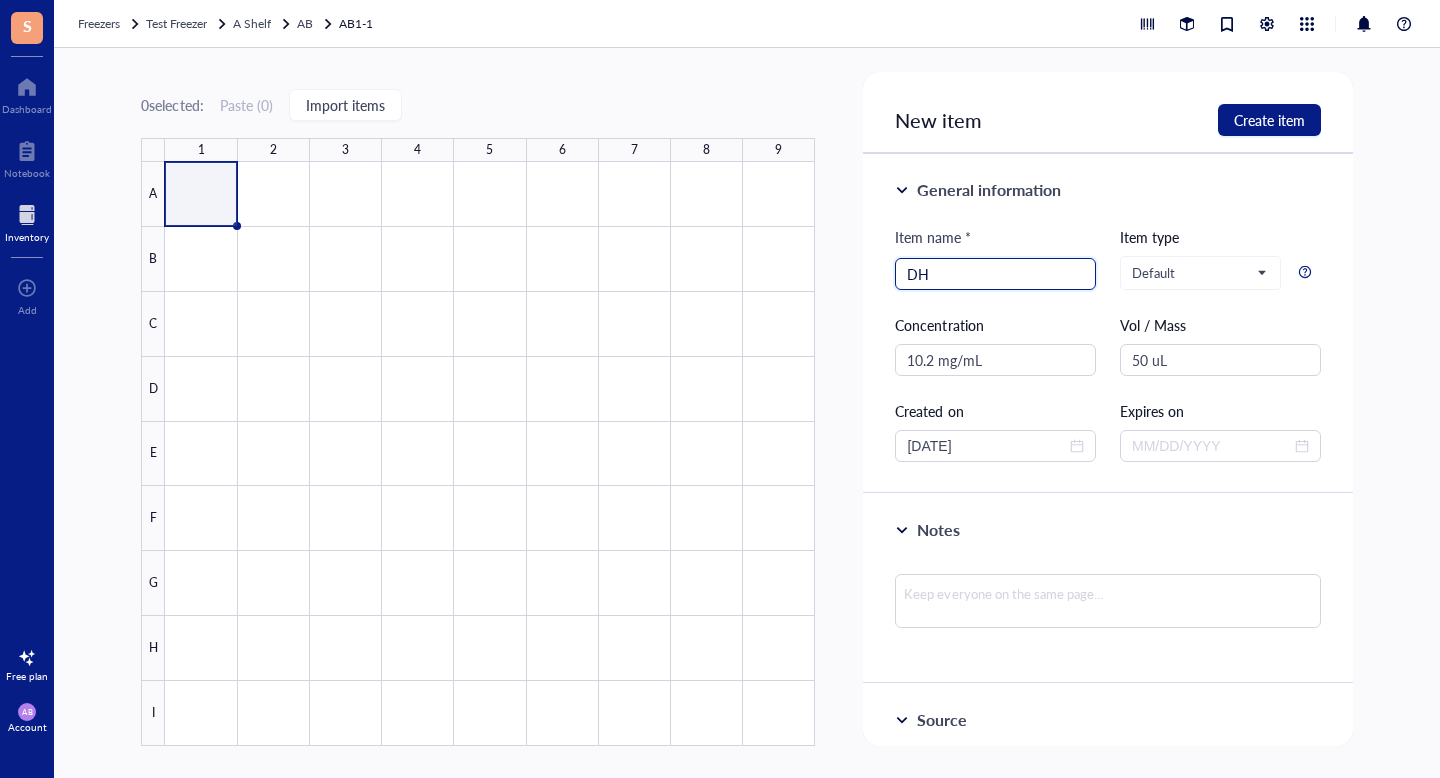 type on "D" 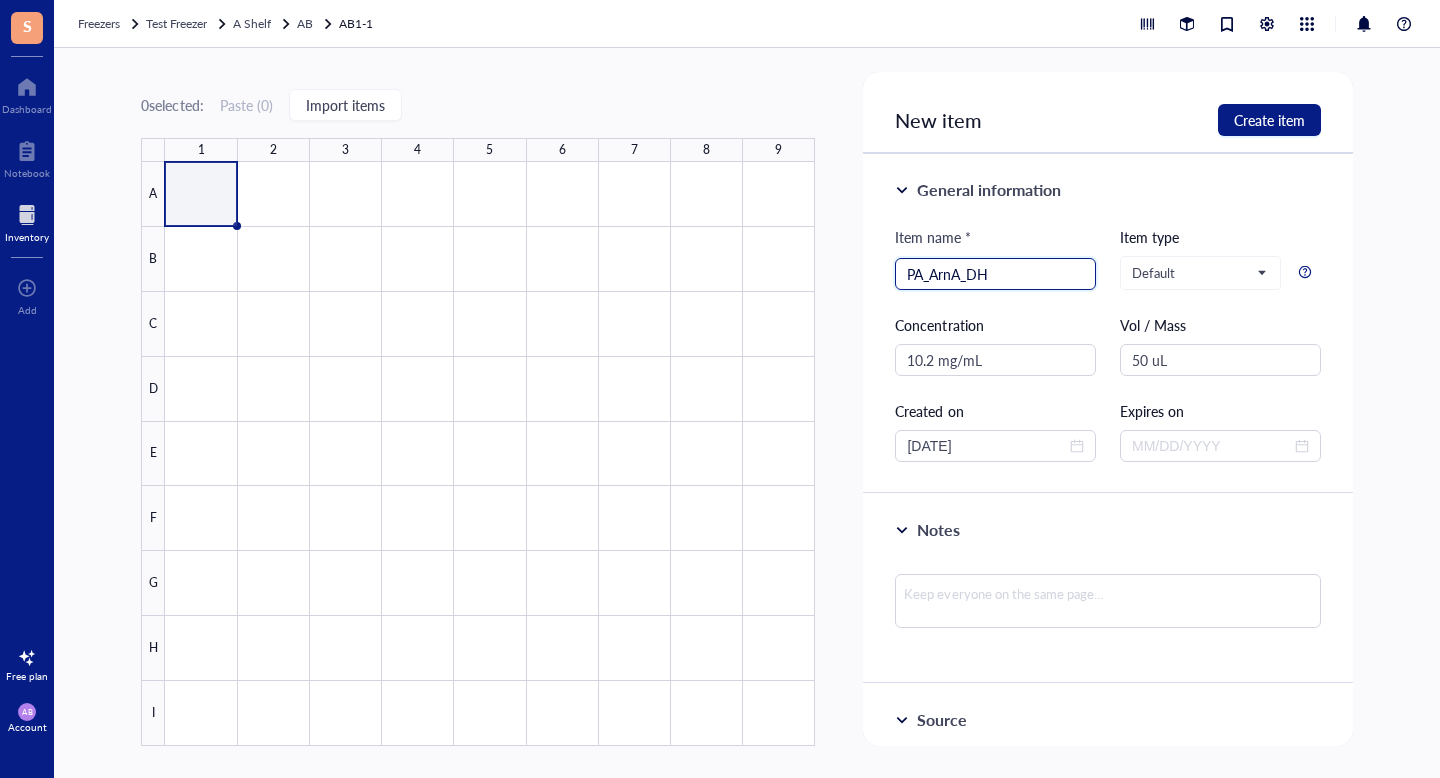 type on "PA_ArnA_DH" 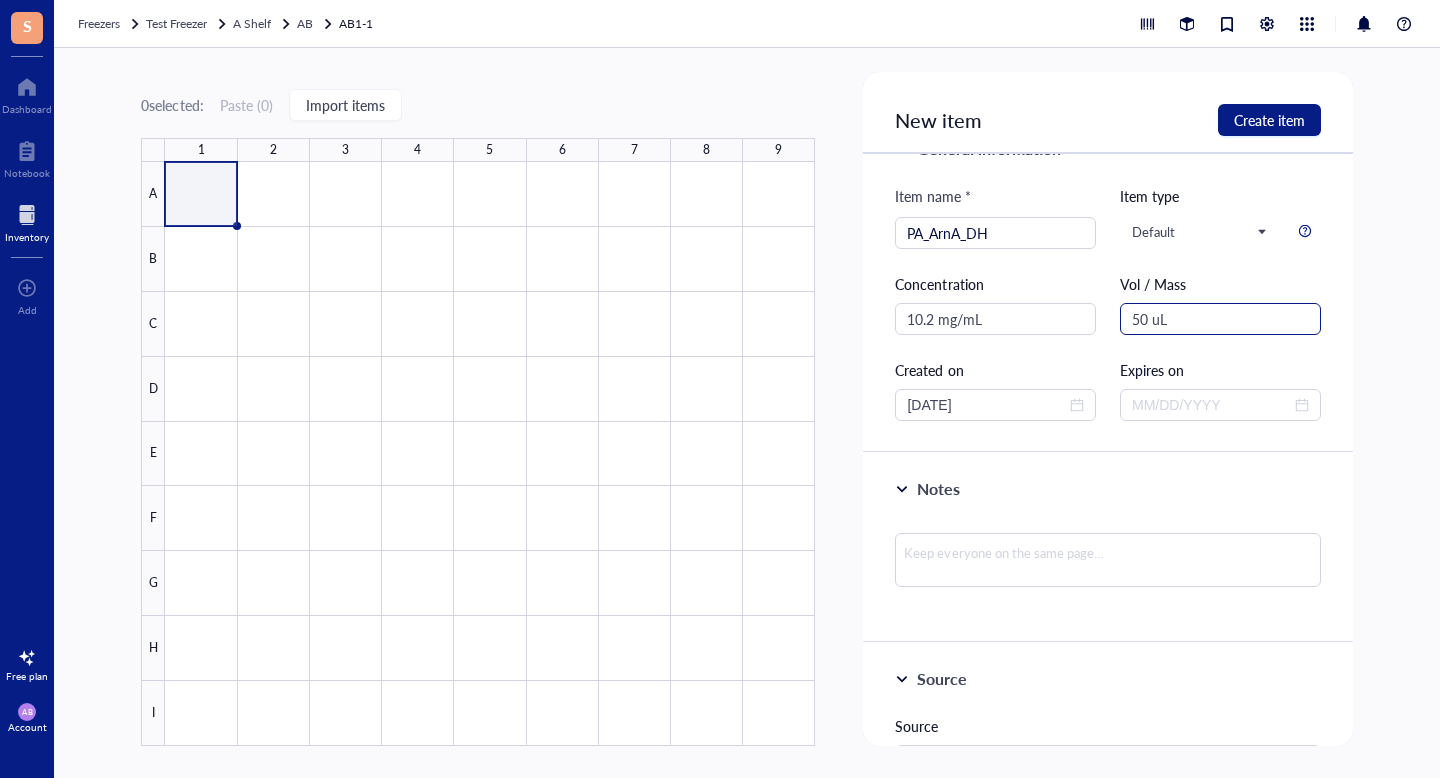scroll, scrollTop: 44, scrollLeft: 0, axis: vertical 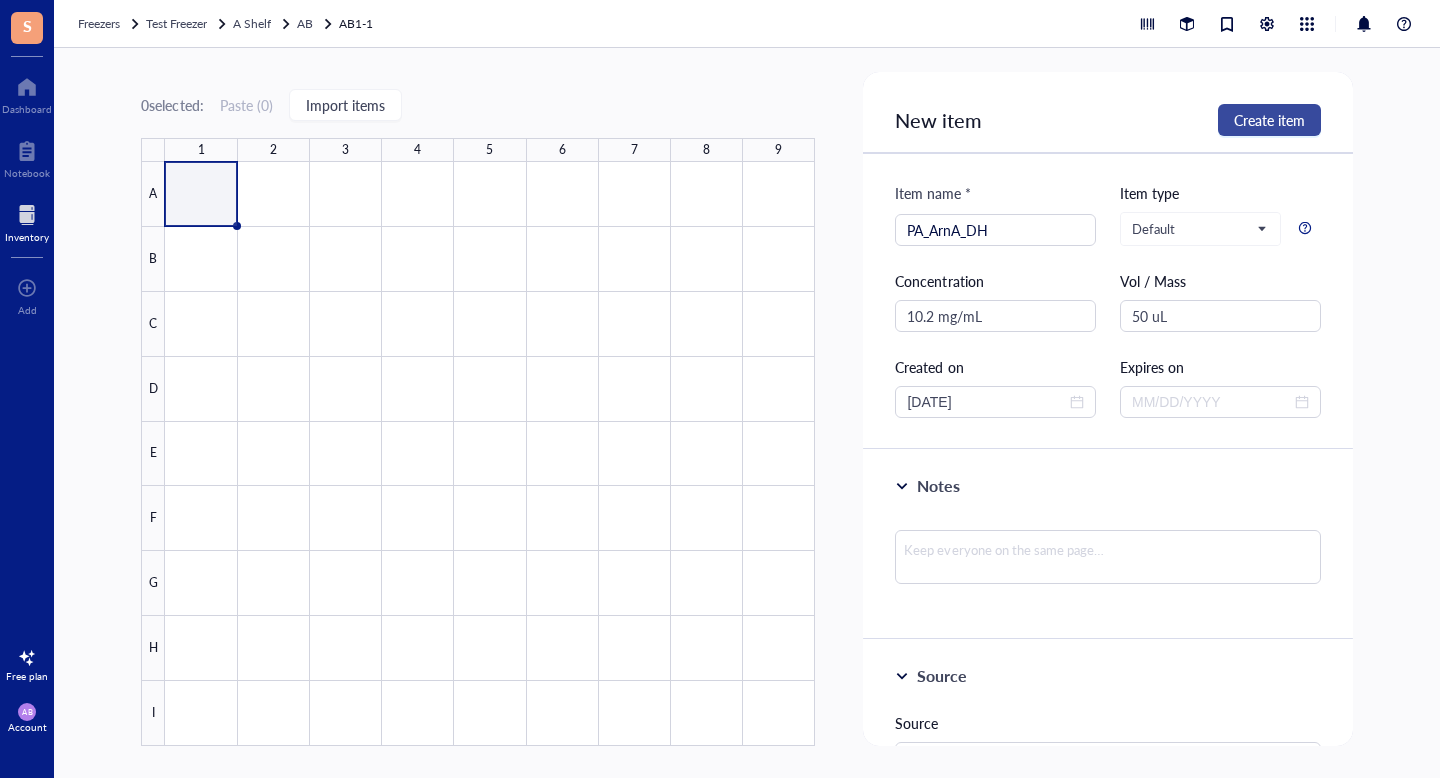 click on "Create item" at bounding box center (1269, 120) 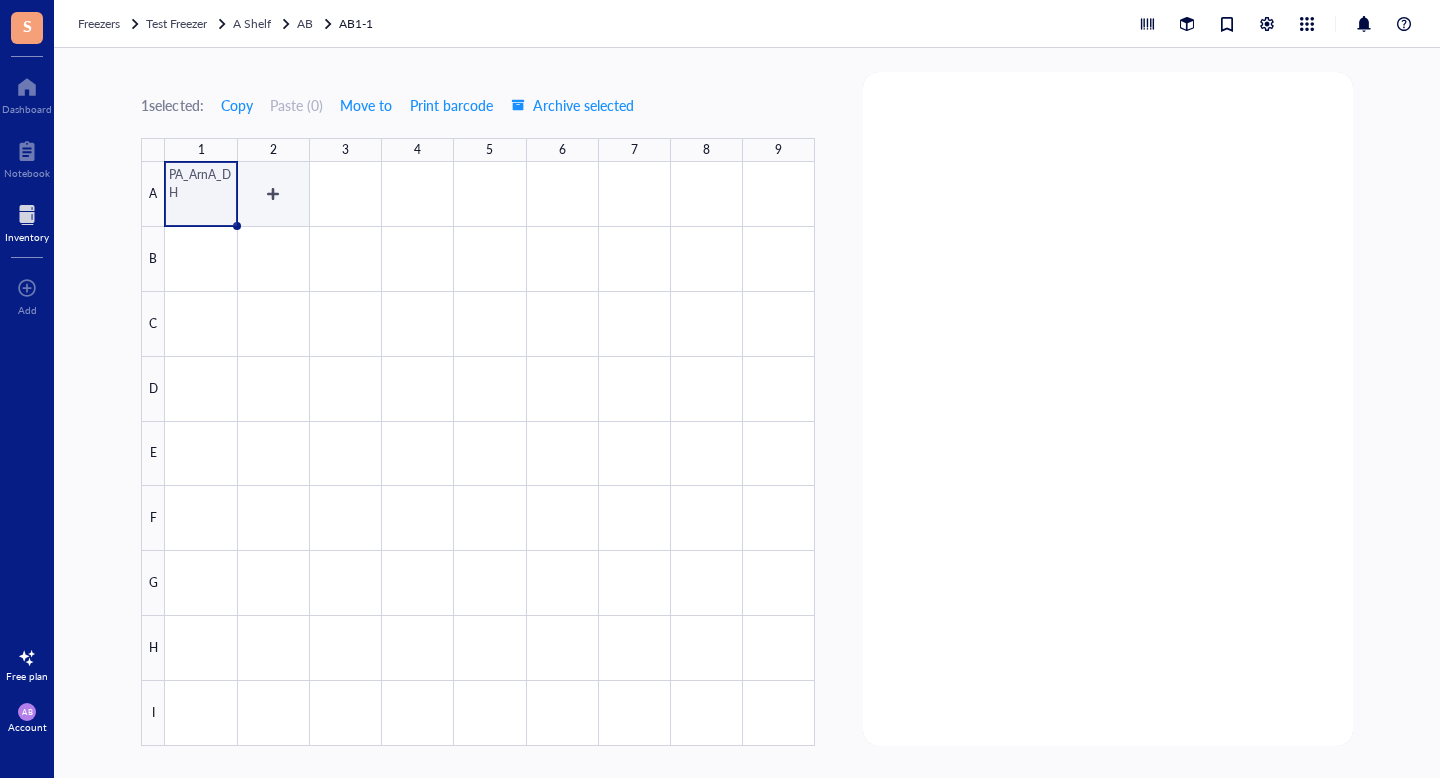 click at bounding box center [490, 454] 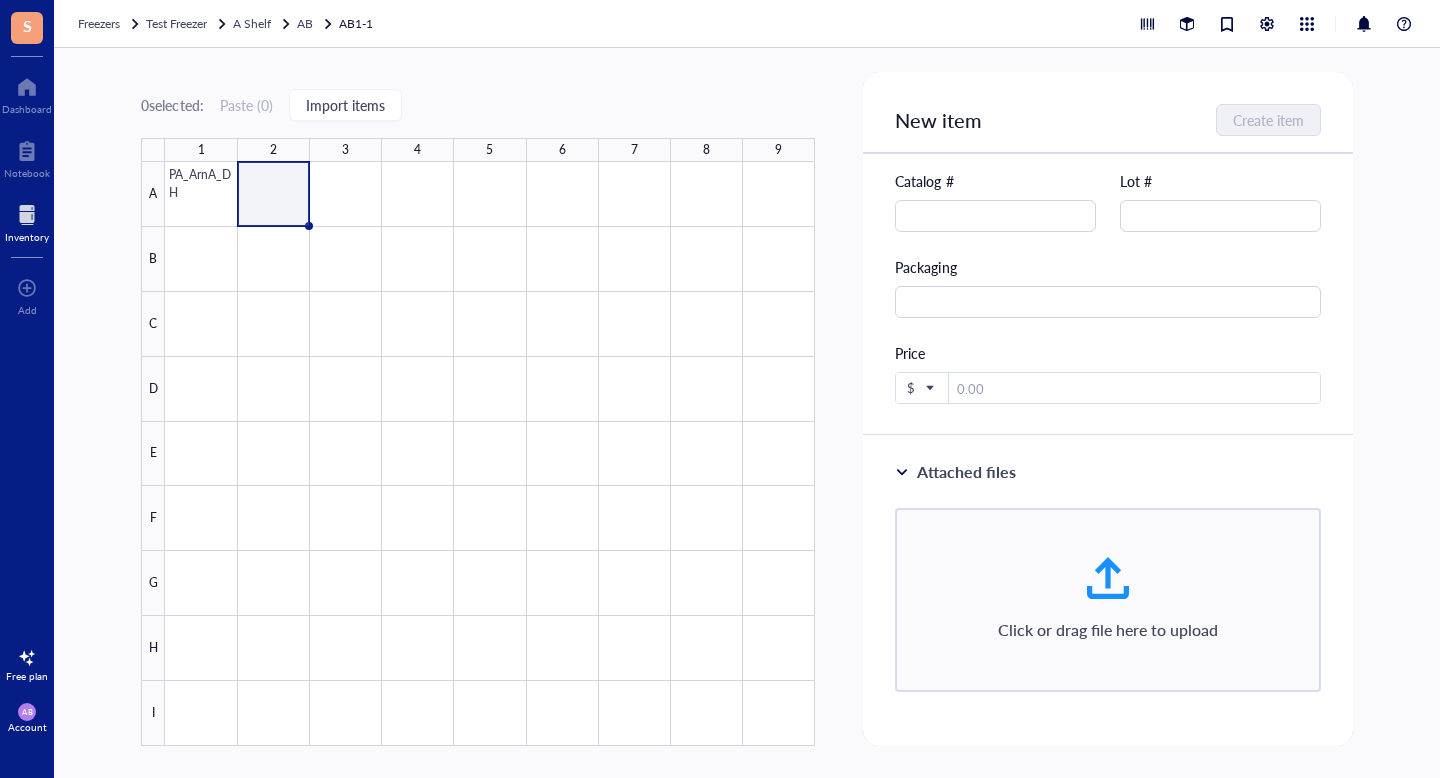 scroll, scrollTop: 0, scrollLeft: 0, axis: both 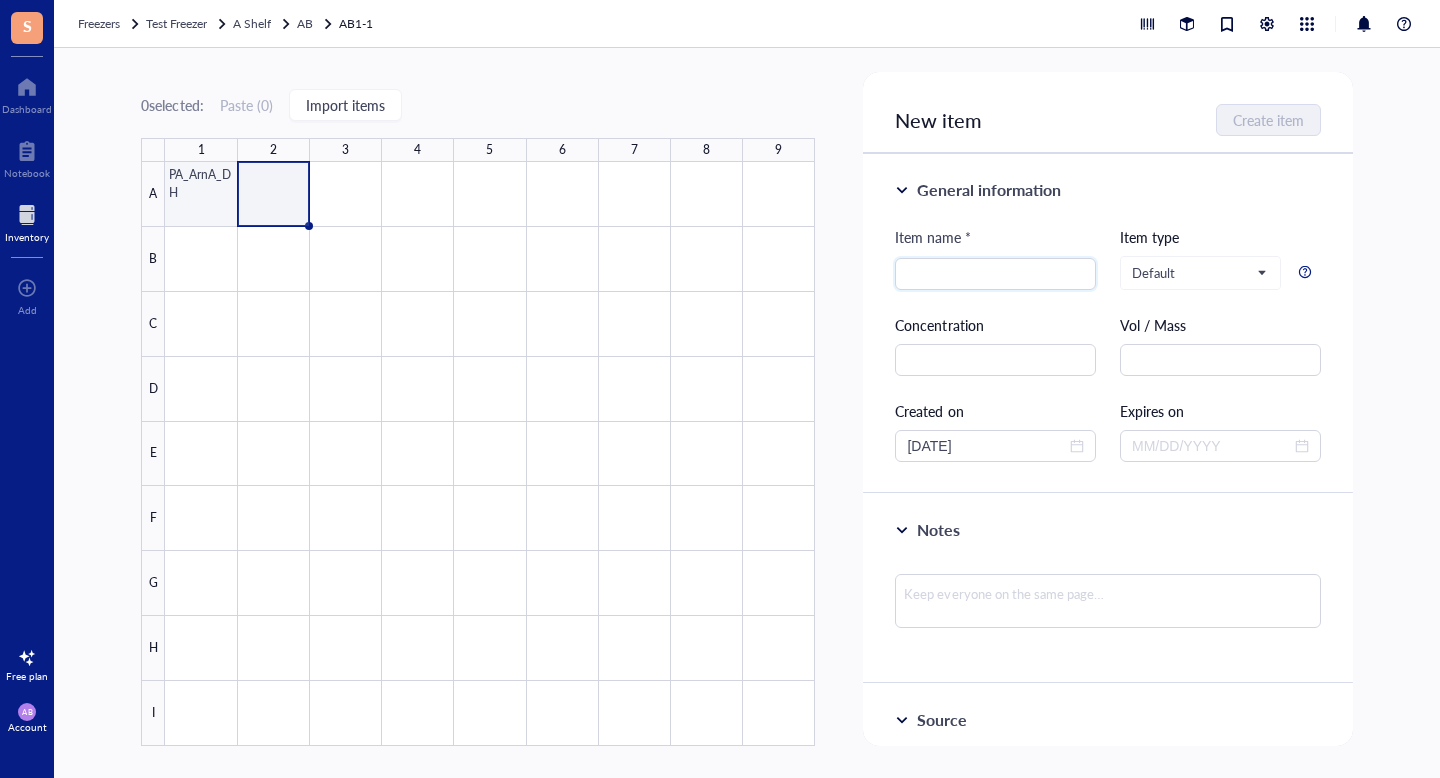 click at bounding box center (490, 454) 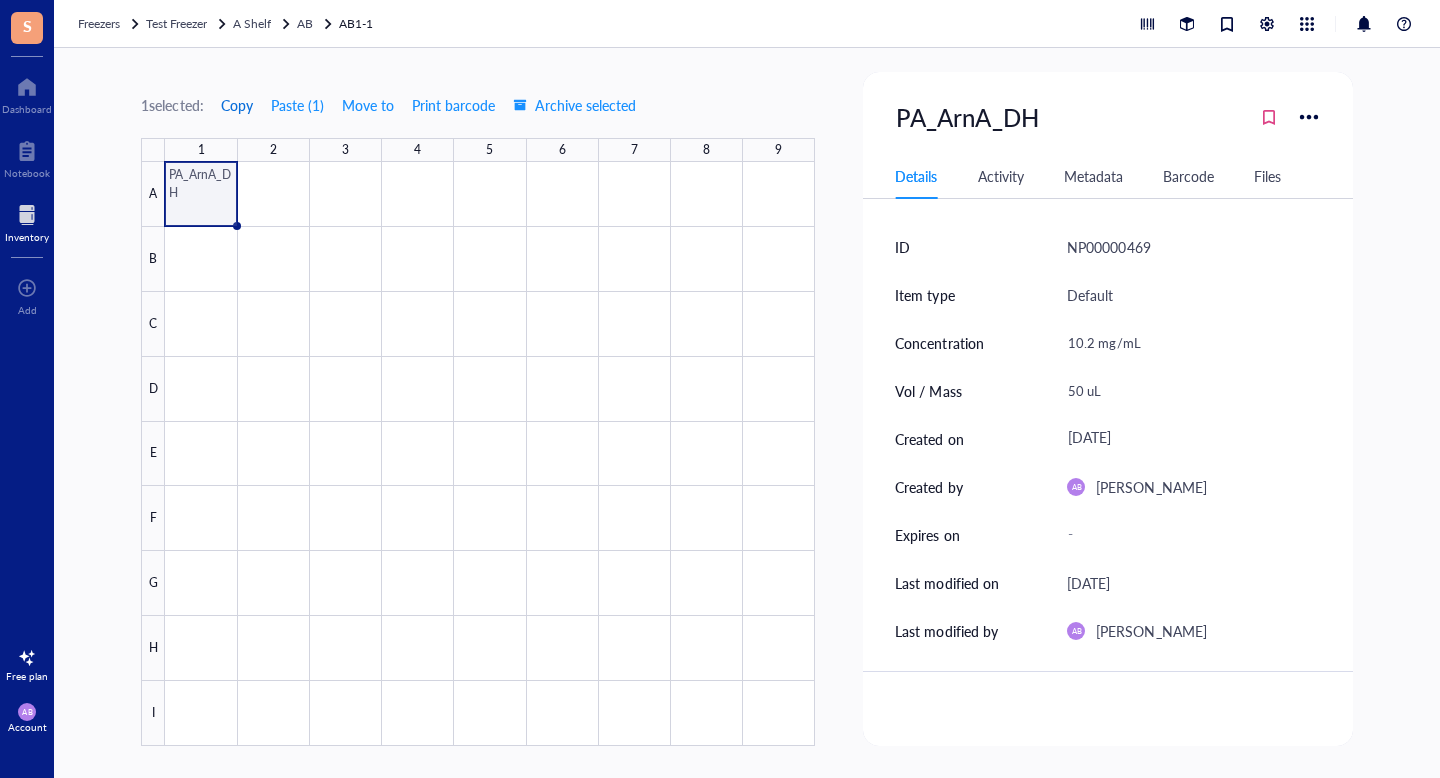 click on "Copy" at bounding box center [237, 105] 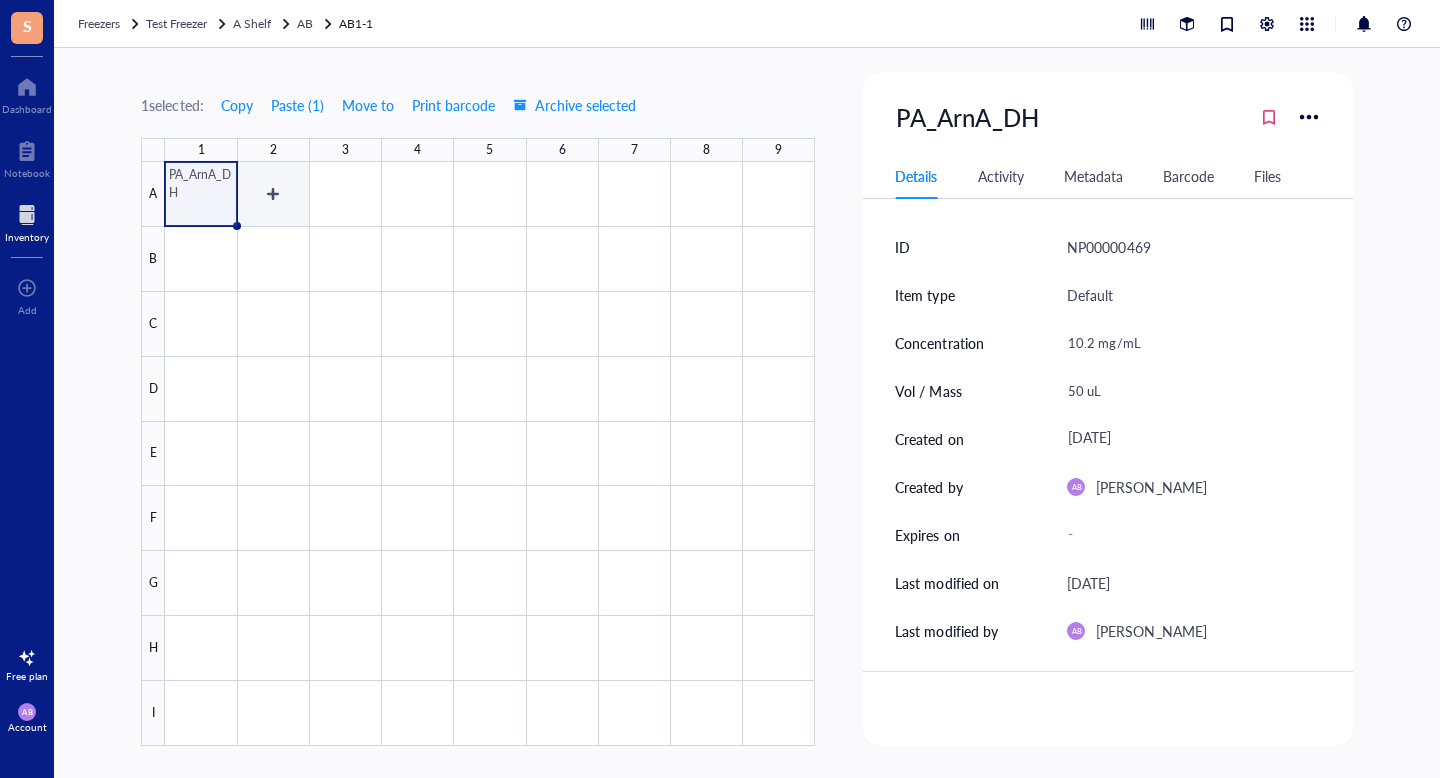 click at bounding box center (490, 454) 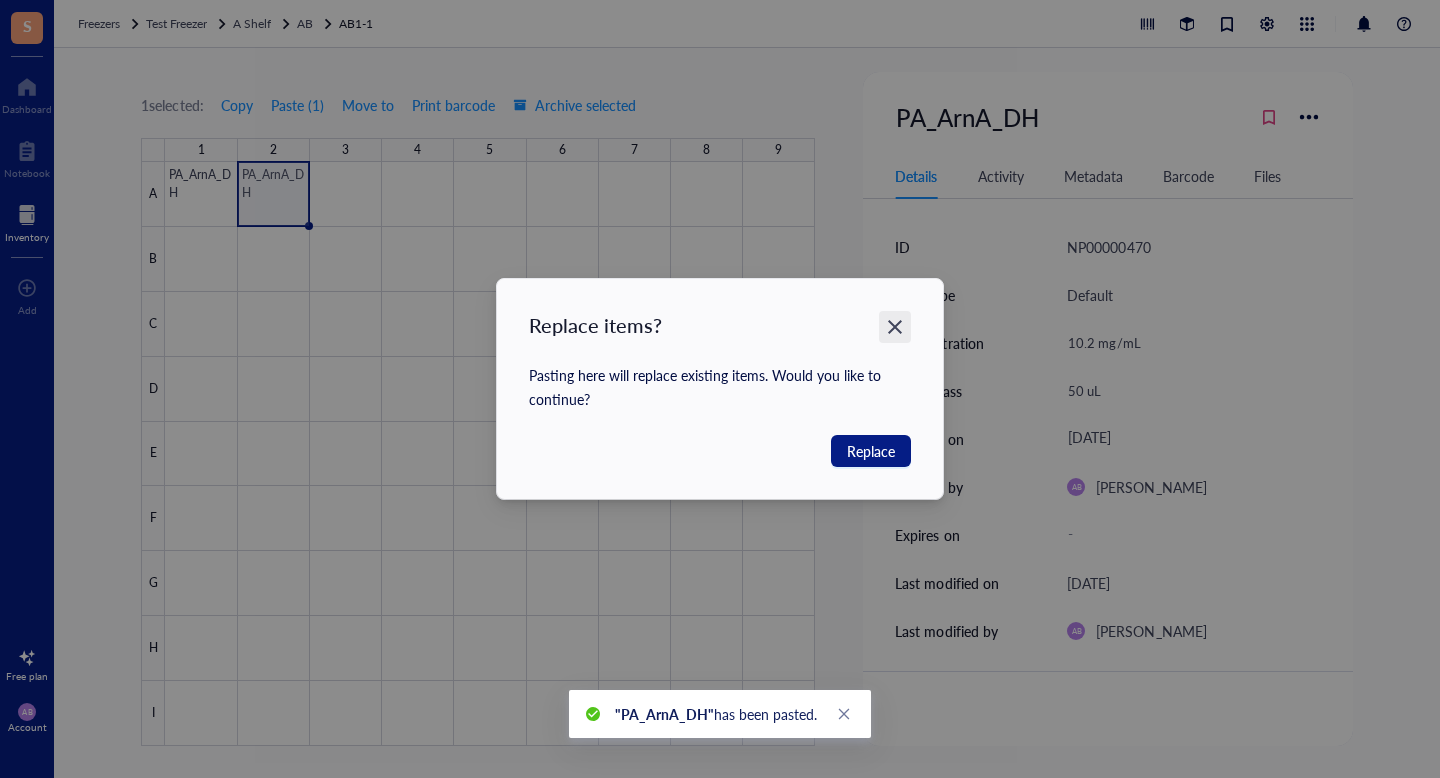 click 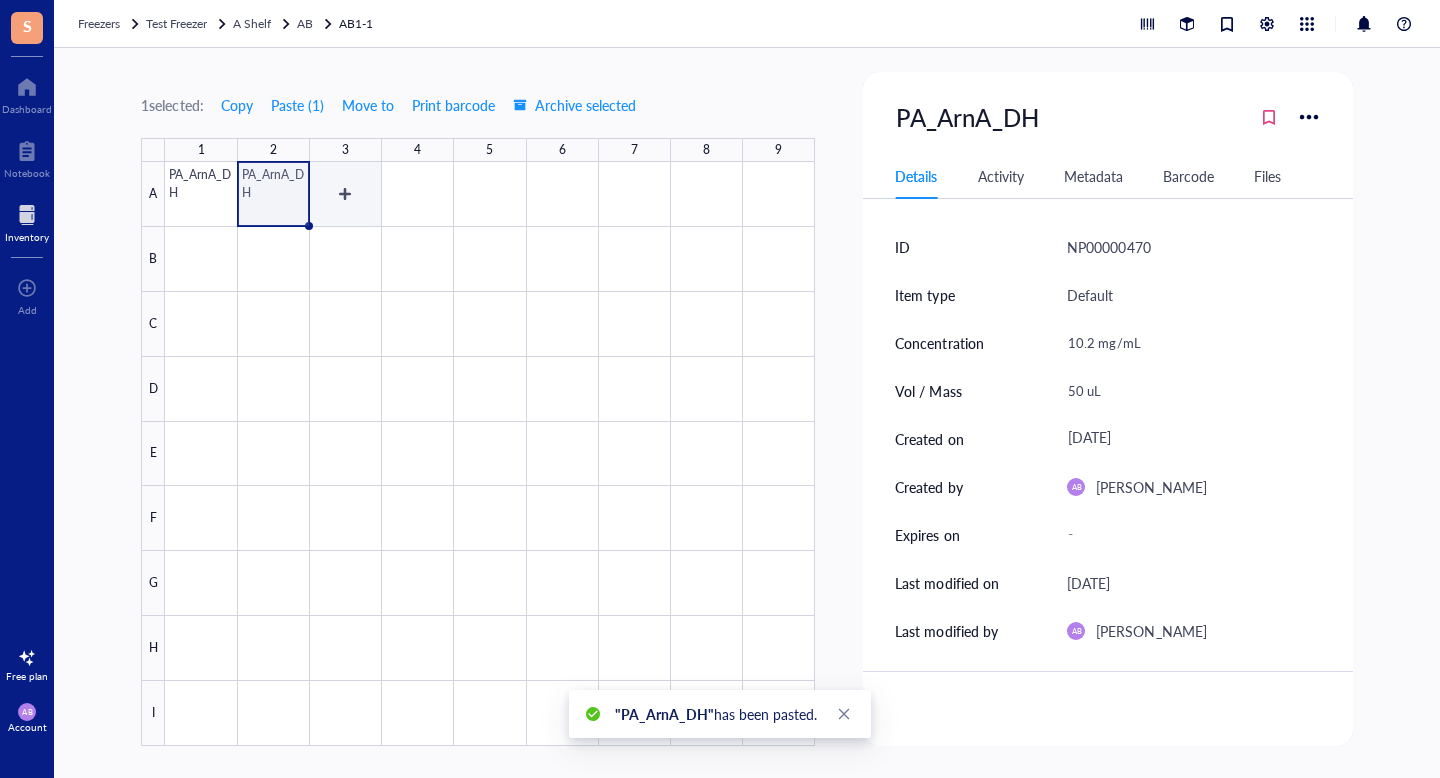 click at bounding box center (490, 454) 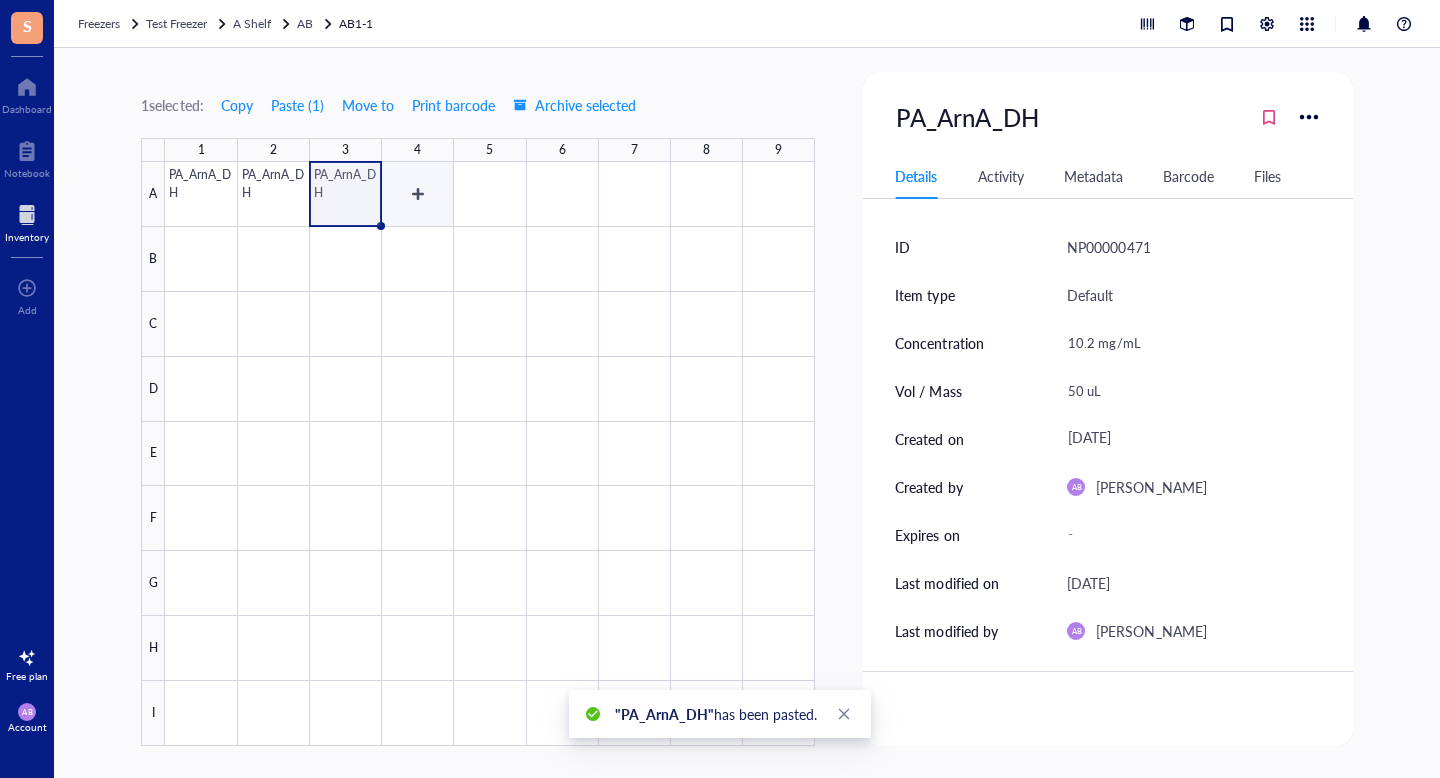 click at bounding box center (490, 454) 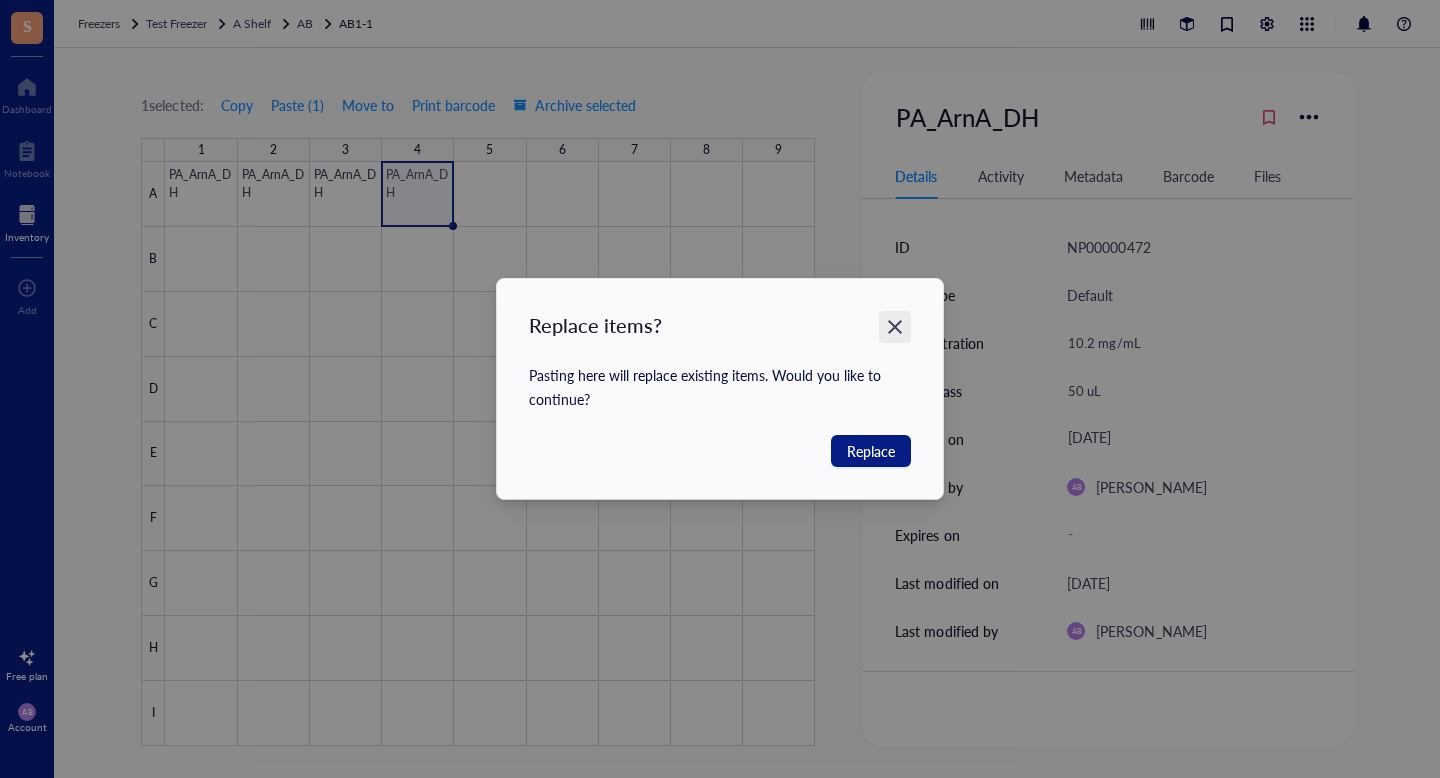 click 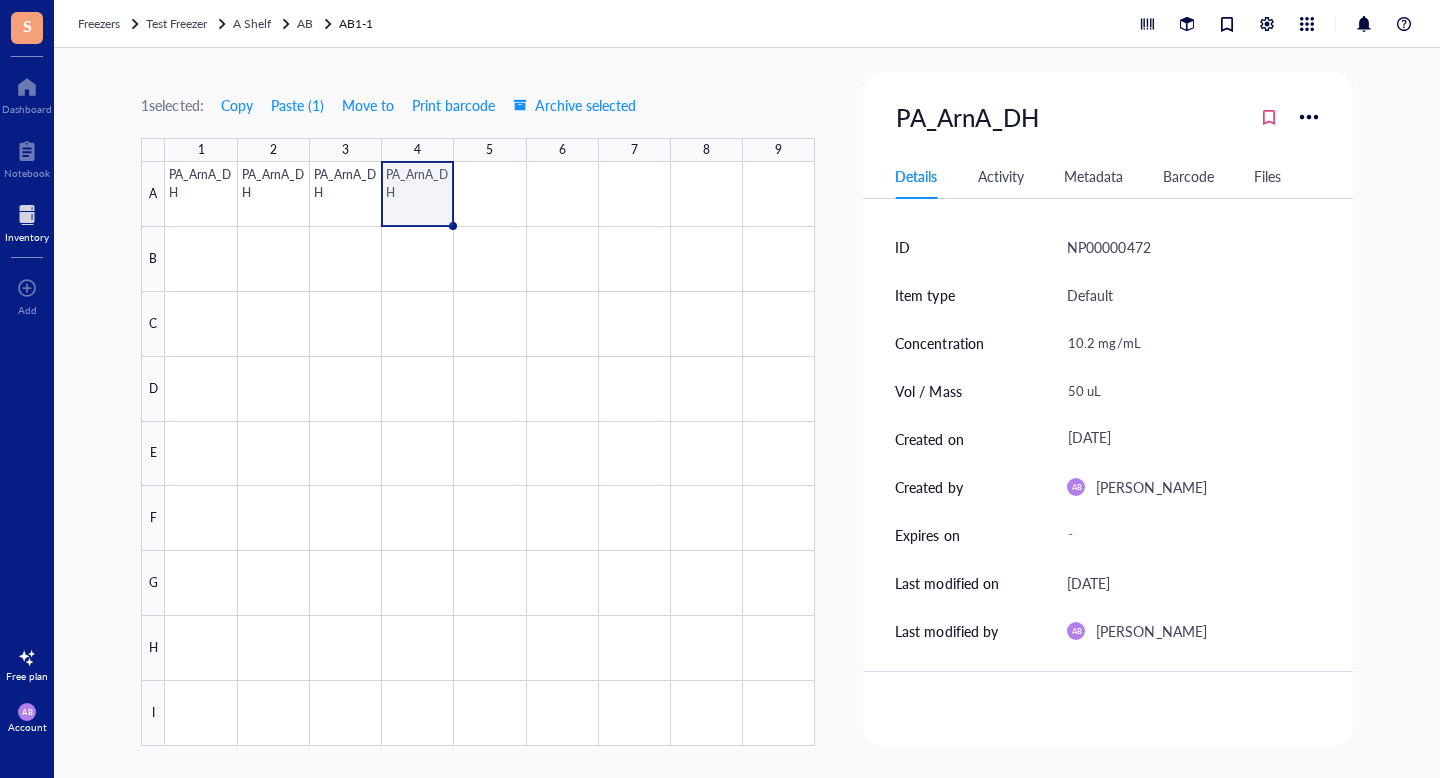 click at bounding box center (490, 454) 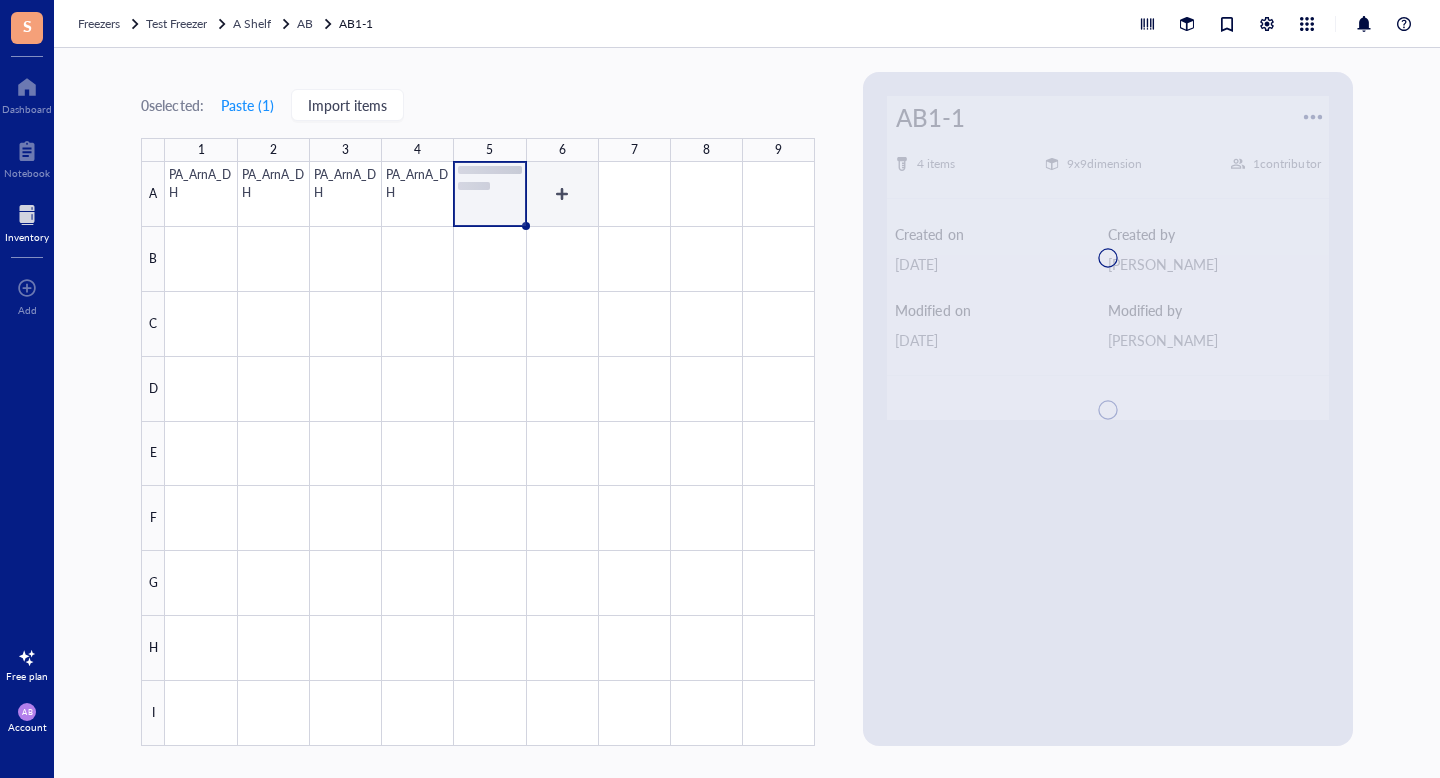click at bounding box center [490, 454] 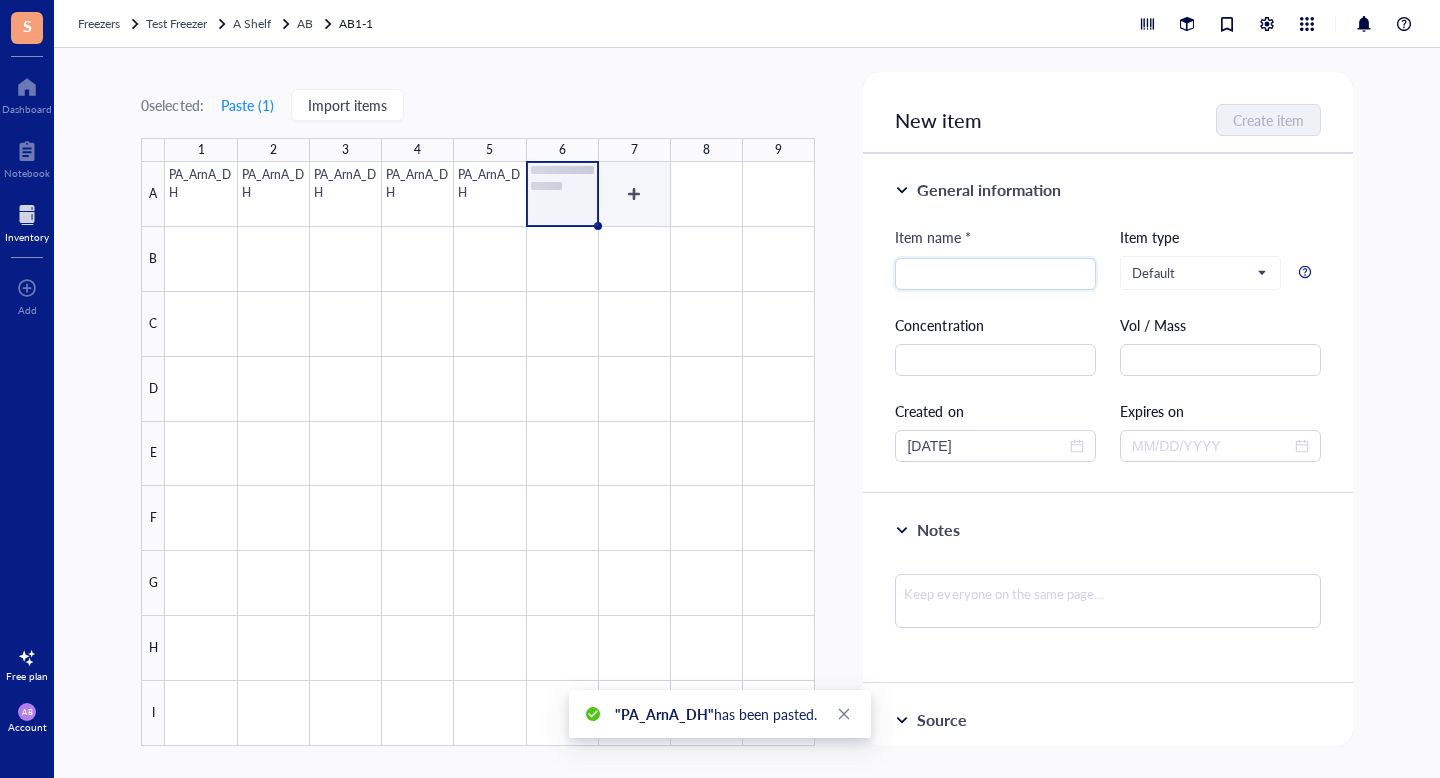 click at bounding box center (490, 454) 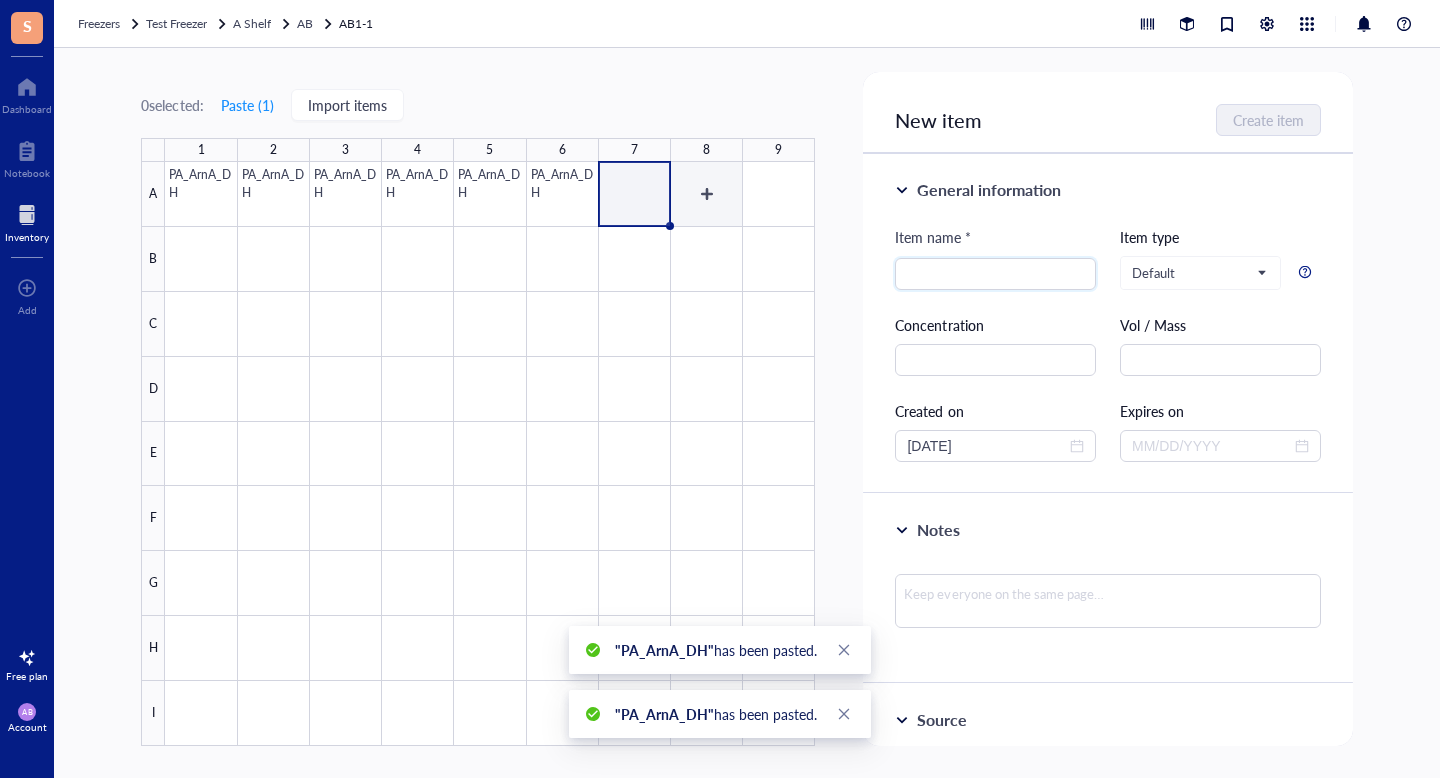 click at bounding box center (490, 454) 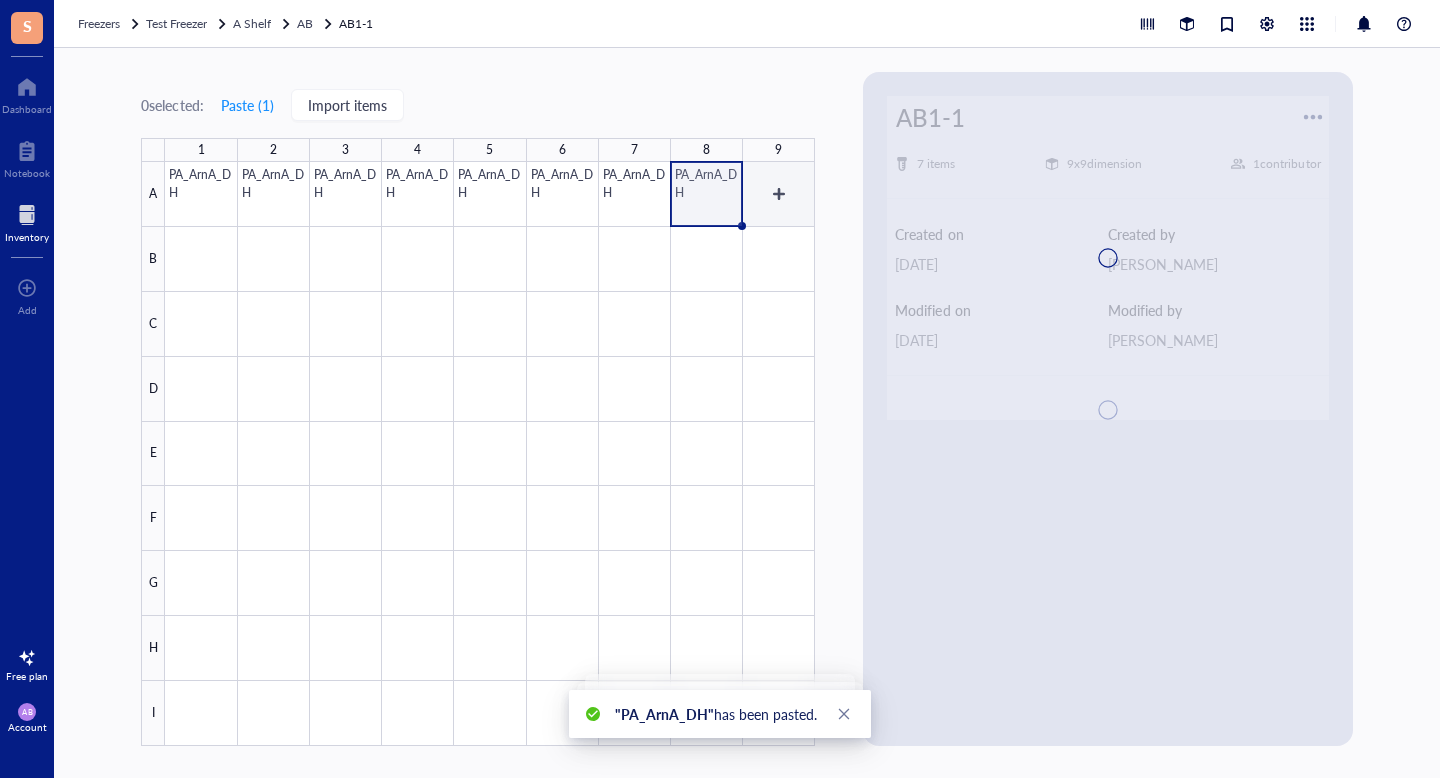 click at bounding box center (490, 454) 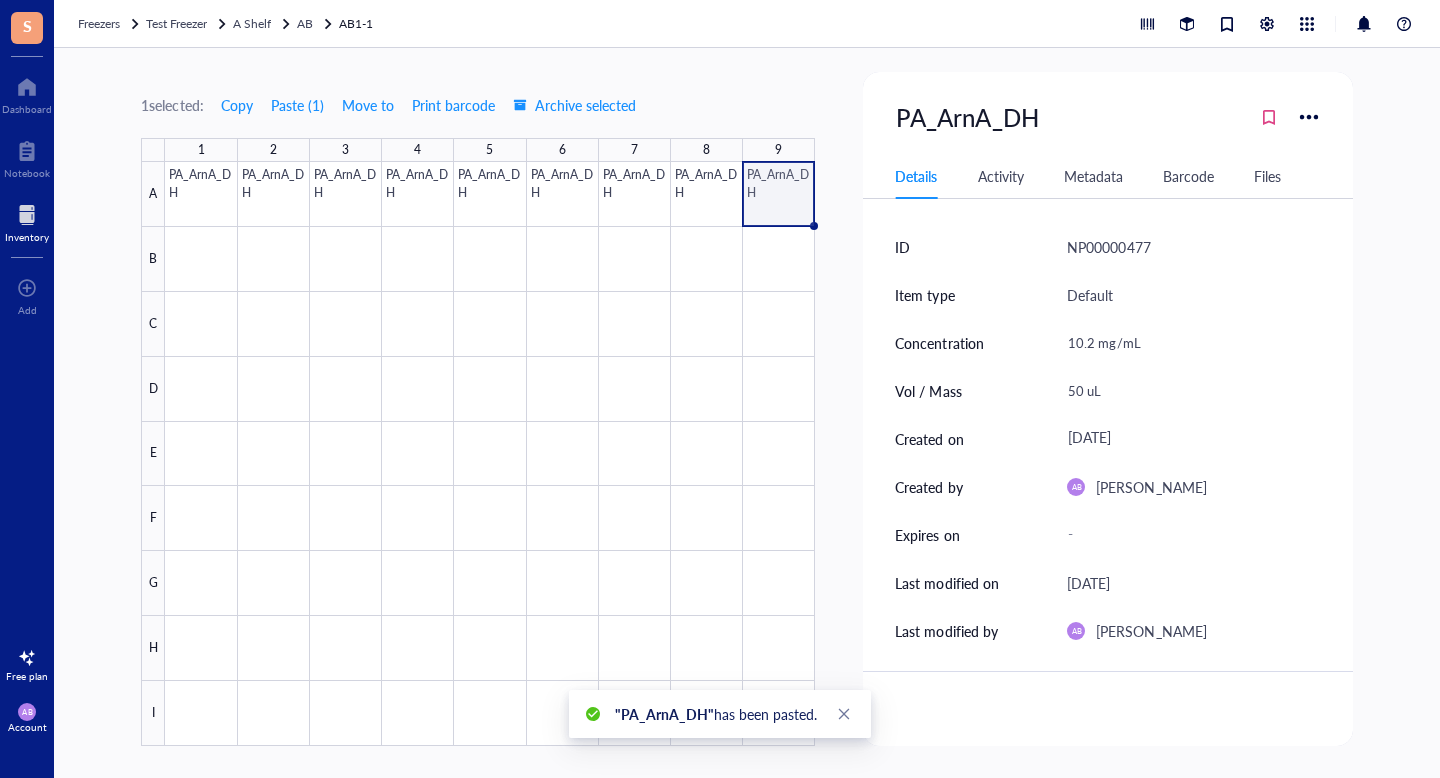 click at bounding box center (490, 454) 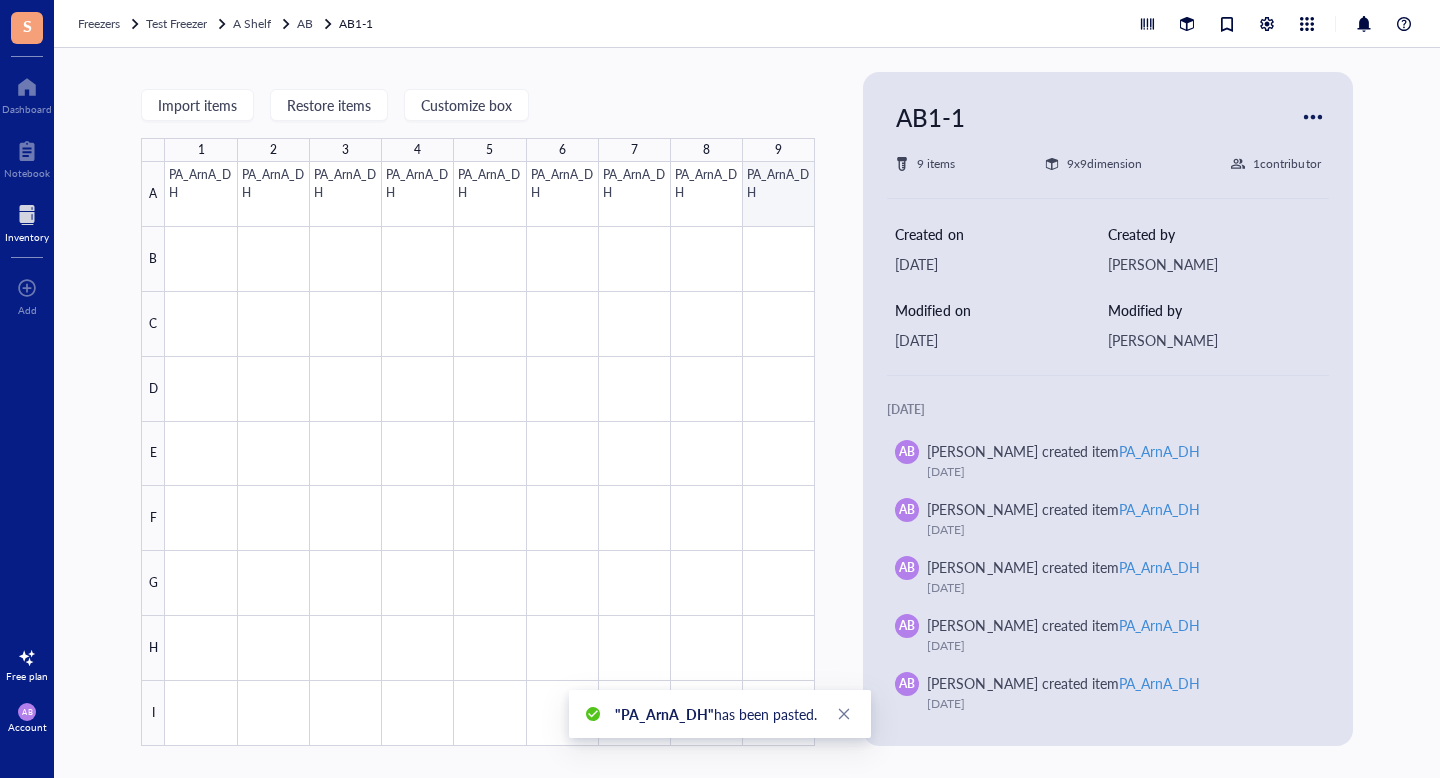 click at bounding box center (490, 454) 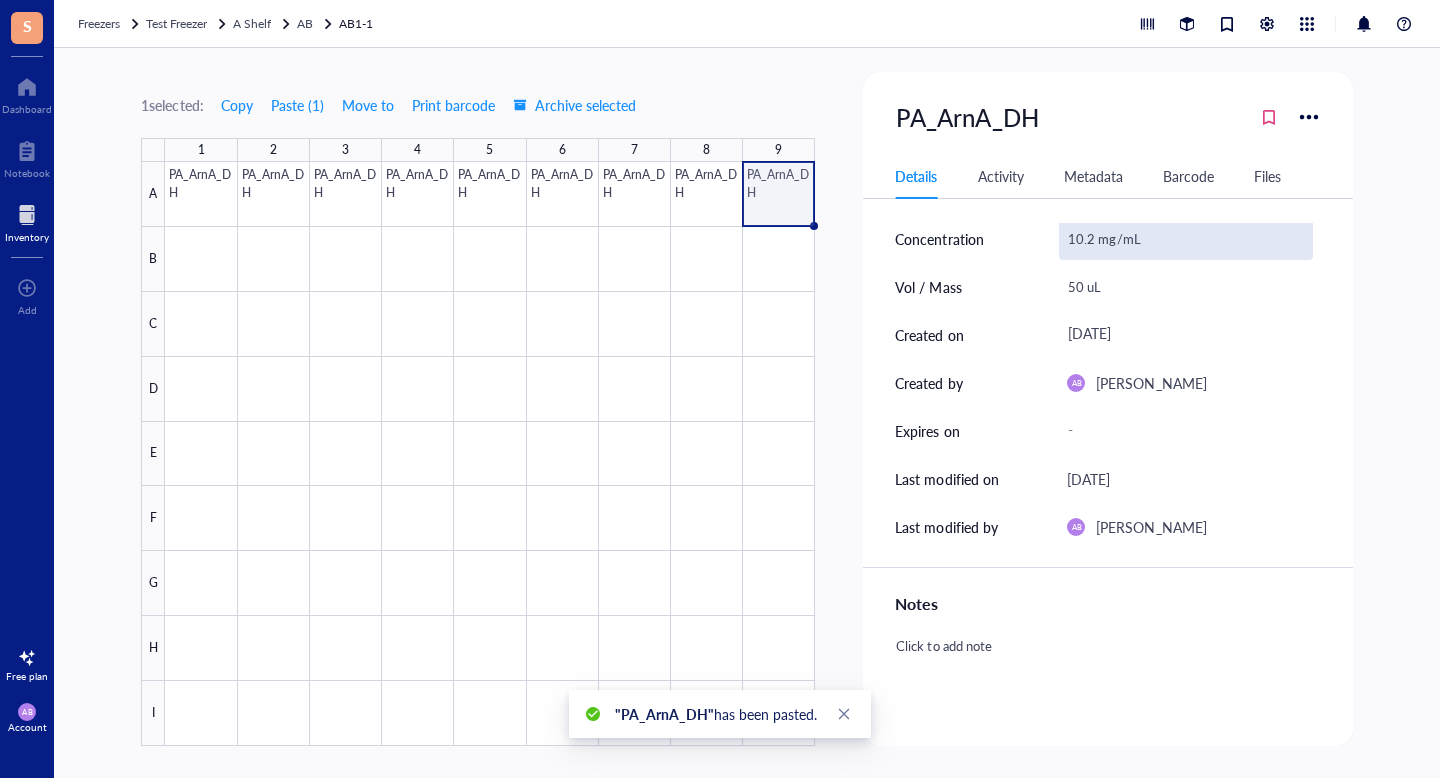 scroll, scrollTop: 0, scrollLeft: 0, axis: both 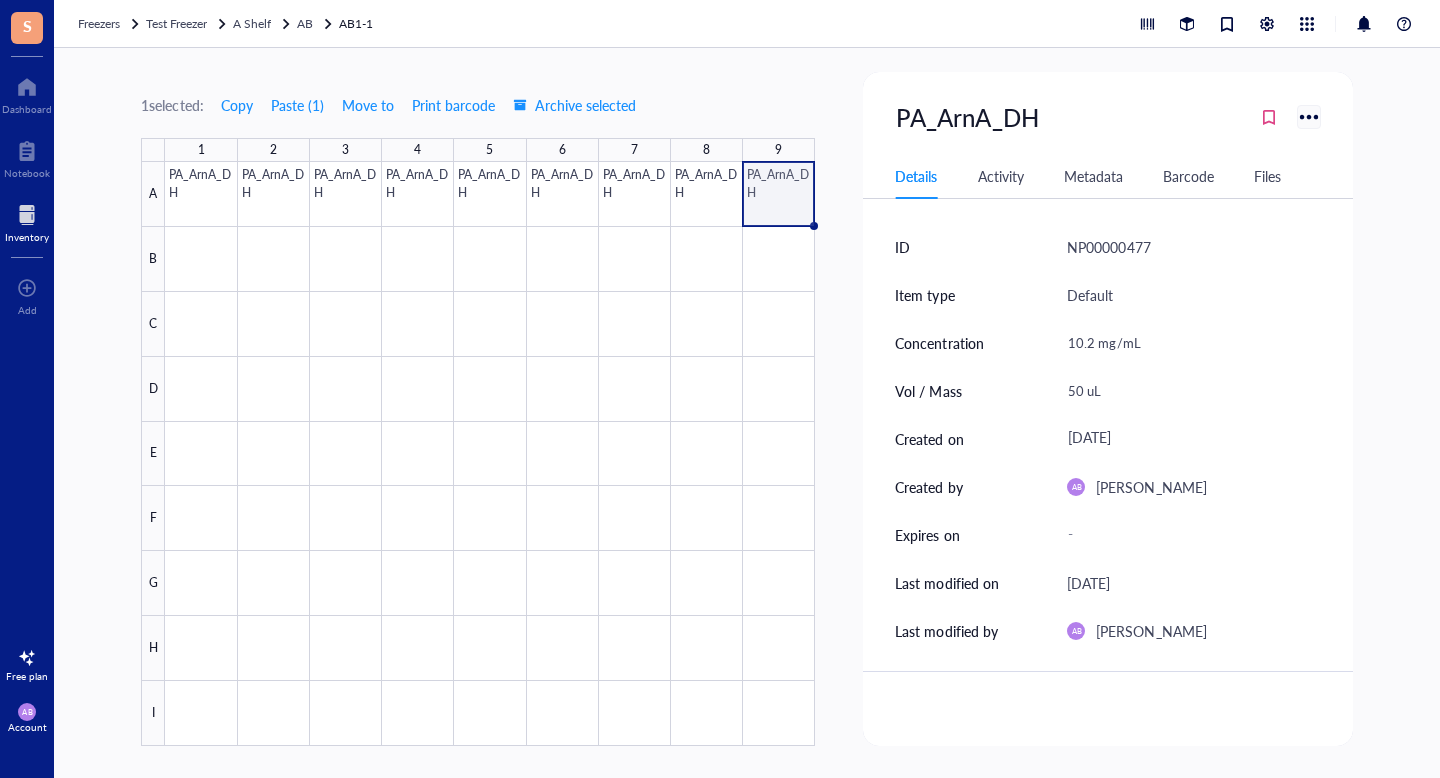 click at bounding box center [1308, 116] 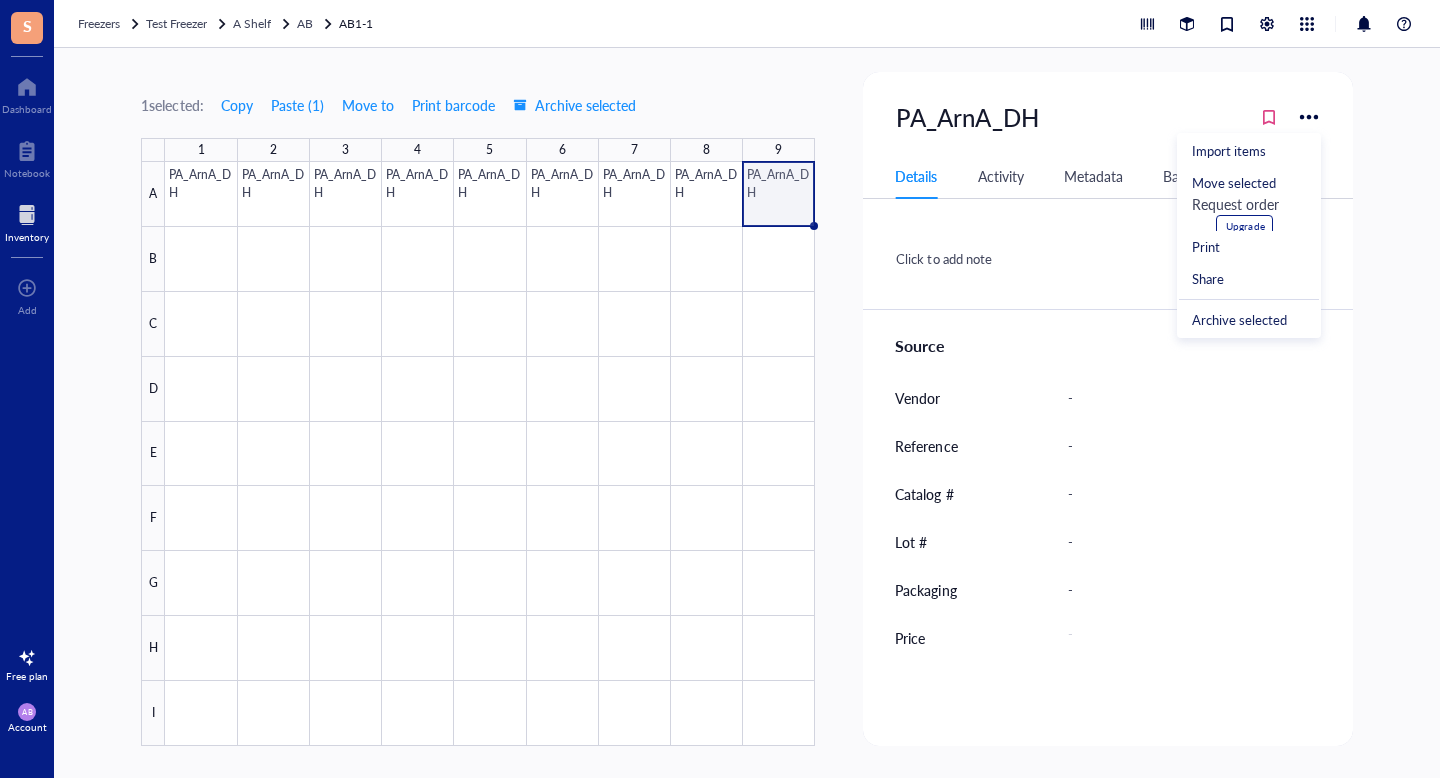 scroll, scrollTop: 0, scrollLeft: 0, axis: both 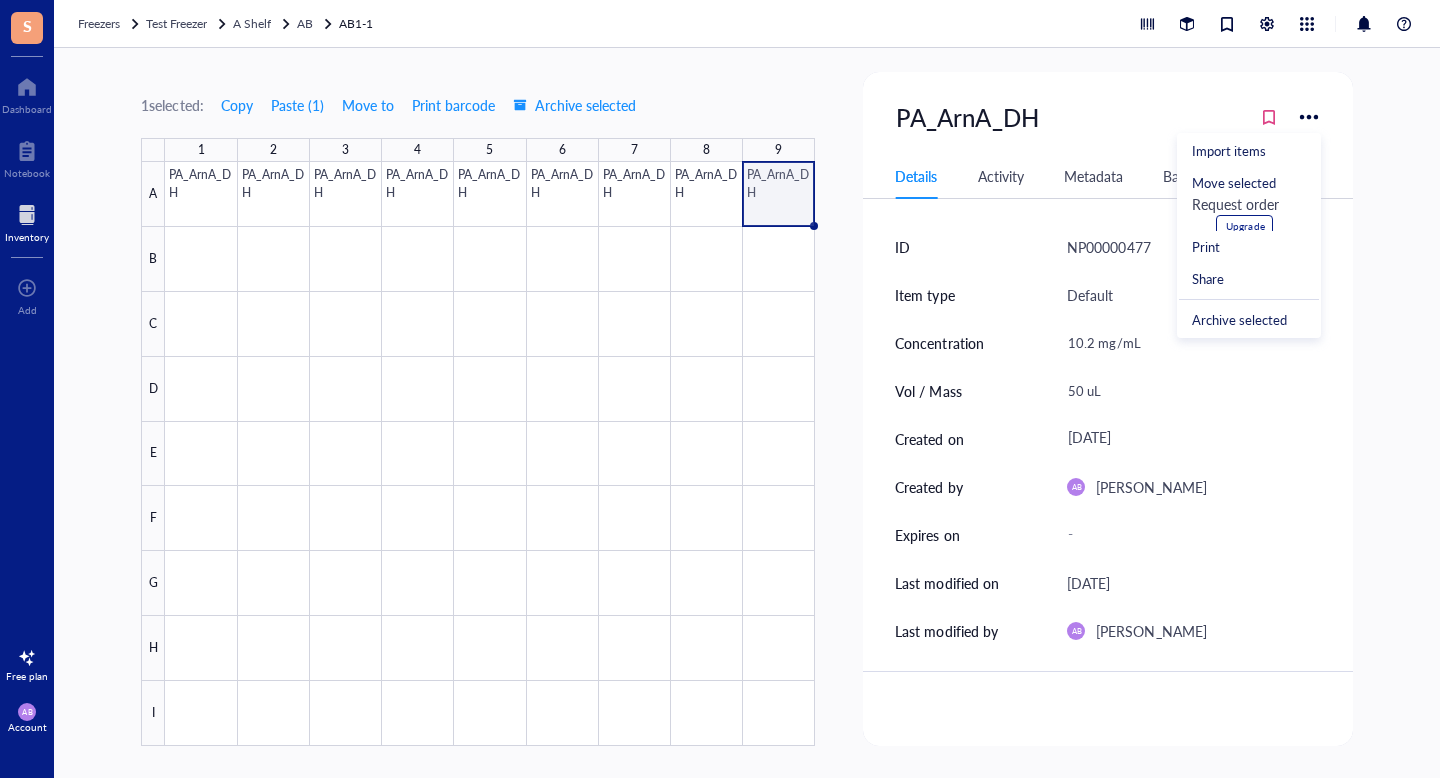 click on "1  selected: Copy Paste ( 1 ) Move to Print barcode Archive selected   1 2 3 4 5 6 7 8 9 A B C D E F G H I PA_ArnA_DH PA_ArnA_DH PA_ArnA_DH PA_ArnA_DH PA_ArnA_DH PA_ArnA_DH PA_ArnA_DH PA_ArnA_DH PA_ArnA_DH PA_ArnA_DH Details Activity Metadata Barcode Files ID NP00000477 Item type Default Concentration 10.2 mg/mL Vol / Mass 50 uL Created on [DATE] Created by AB [PERSON_NAME]   Expires on - Last modified on [DATE] Last modified by AB [PERSON_NAME]     Notes Click to add note Source Vendor - Reference - Catalog # - Lot # - Packaging - Price - New item Create item General information Item name    * Item type   Default Concentration Vol / Mass Created on [DATE] Expires on Notes Source Source Reference Catalog # Lot # Packaging Price $ Attached files Click or drag file here to upload" at bounding box center [747, 413] 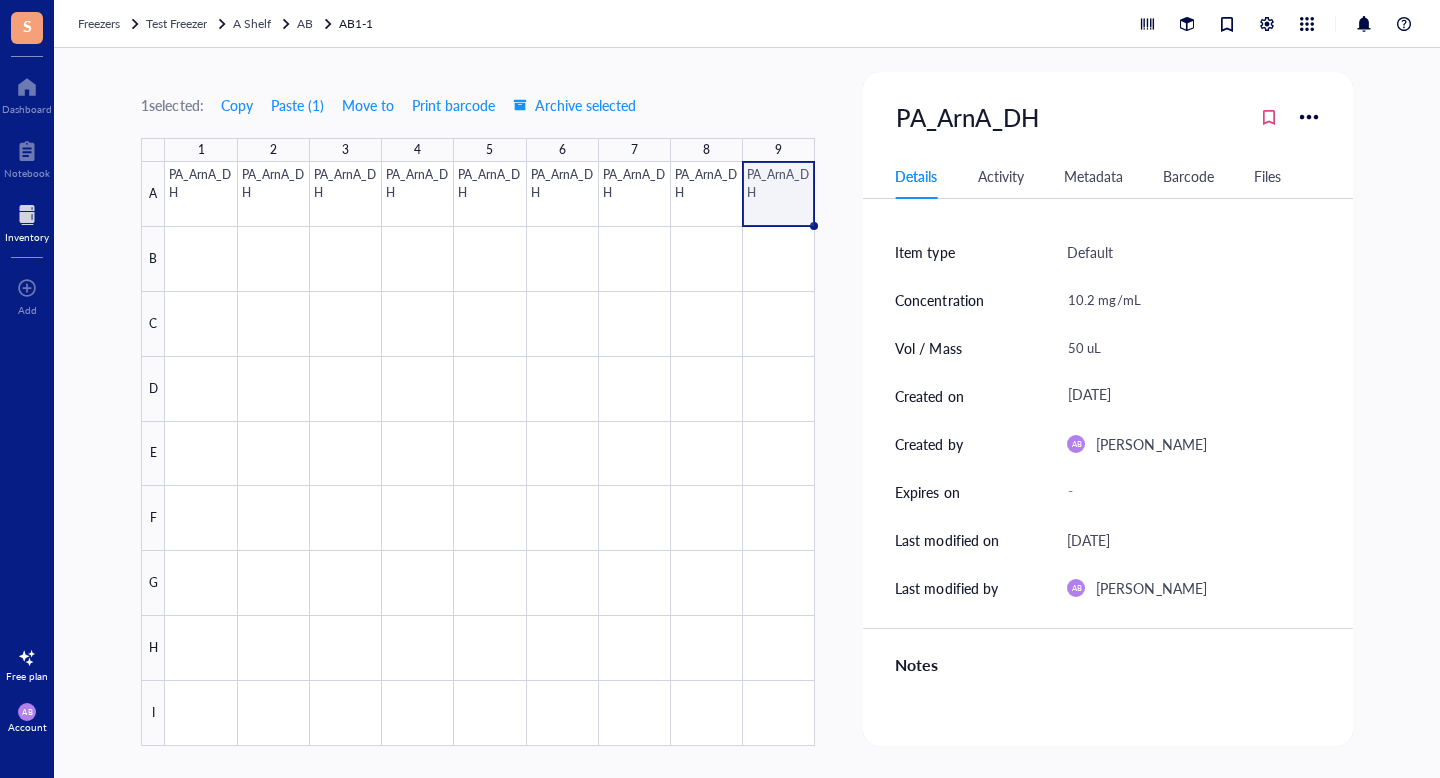 scroll, scrollTop: 0, scrollLeft: 0, axis: both 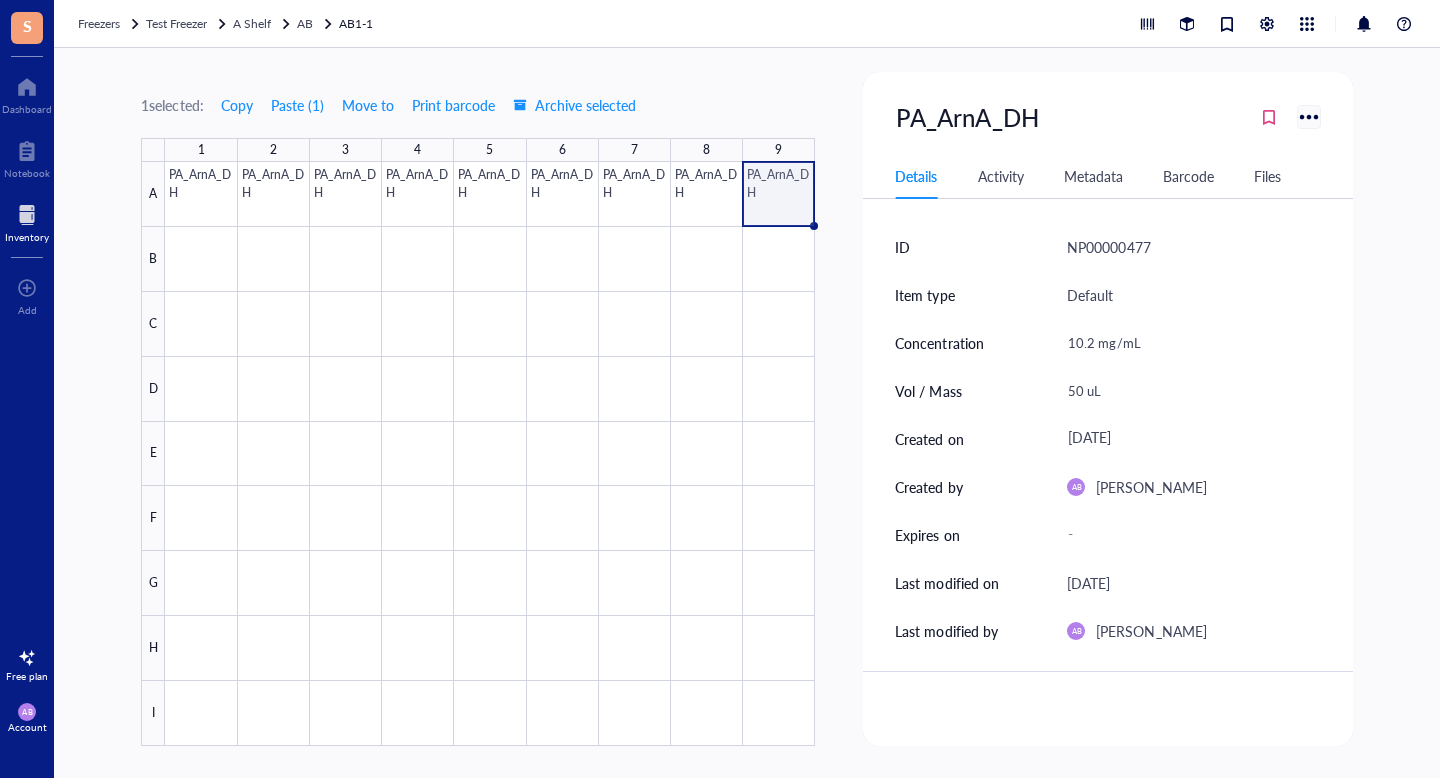 click at bounding box center [1308, 116] 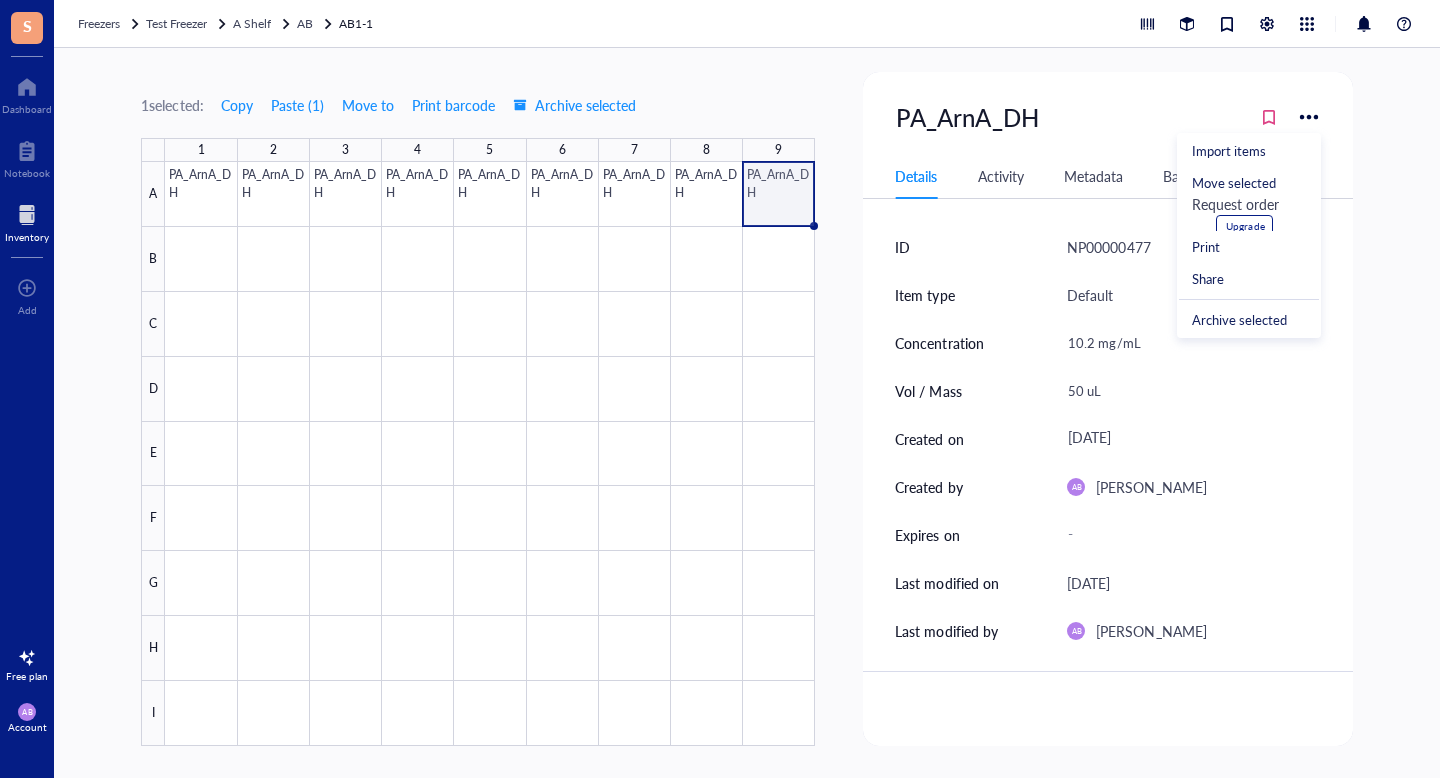 click at bounding box center [490, 454] 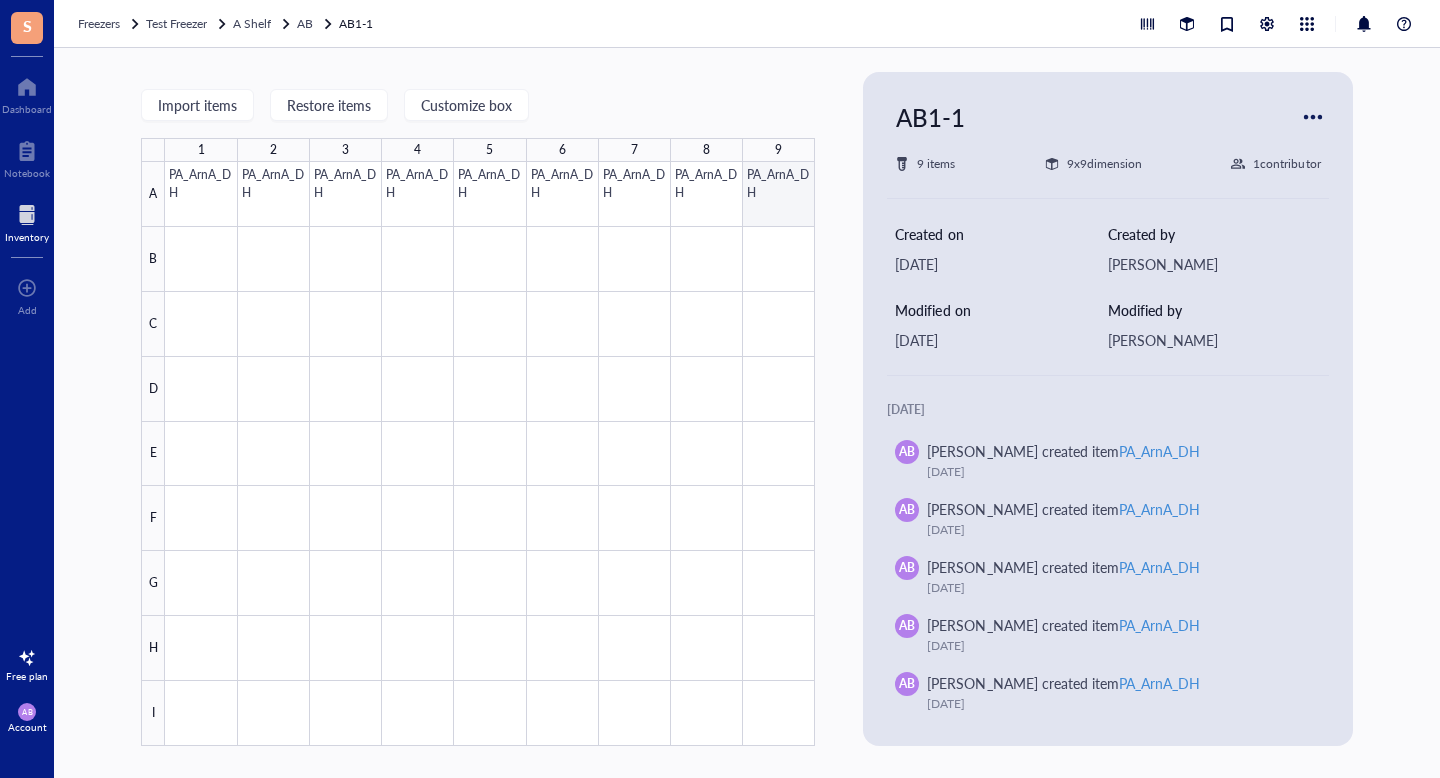 click at bounding box center (490, 454) 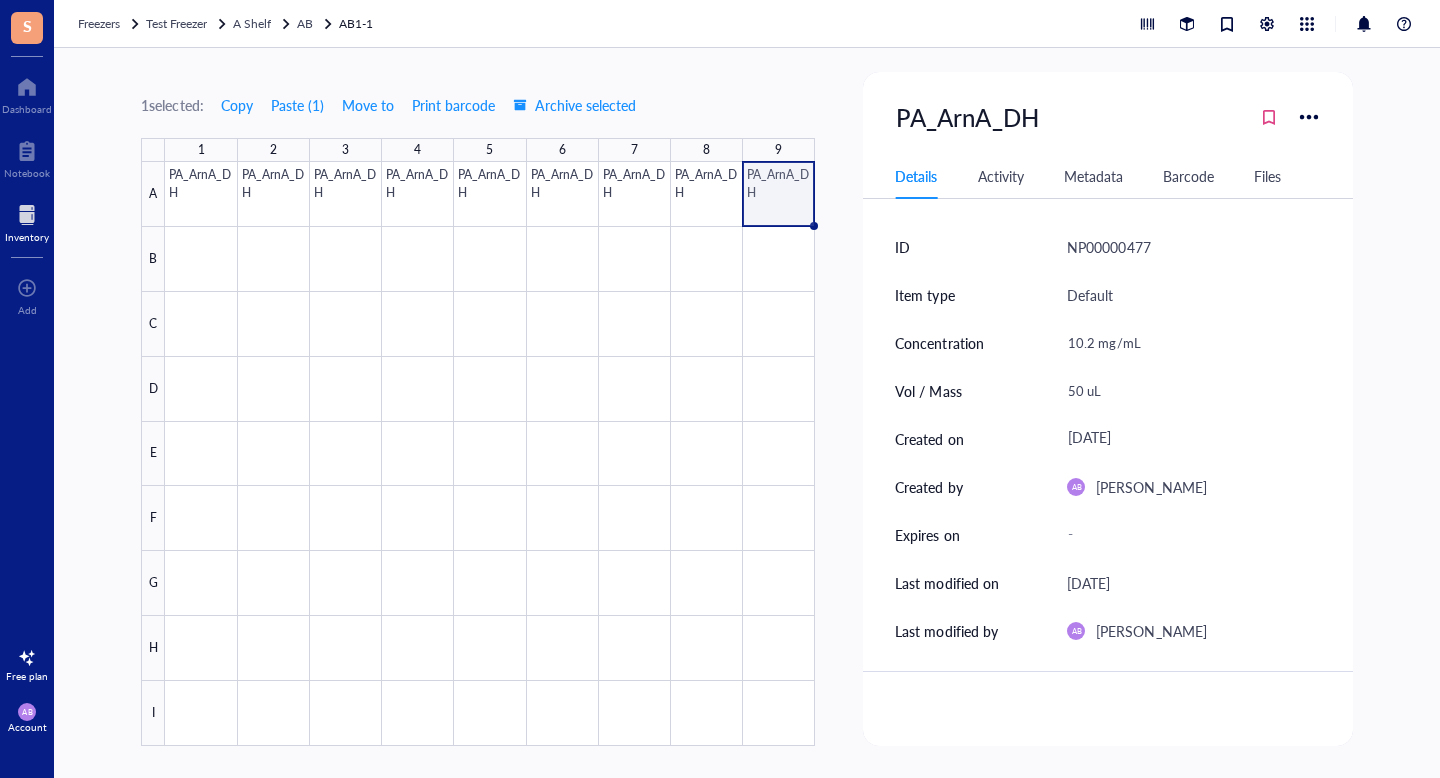 click on "B" at bounding box center [153, 259] 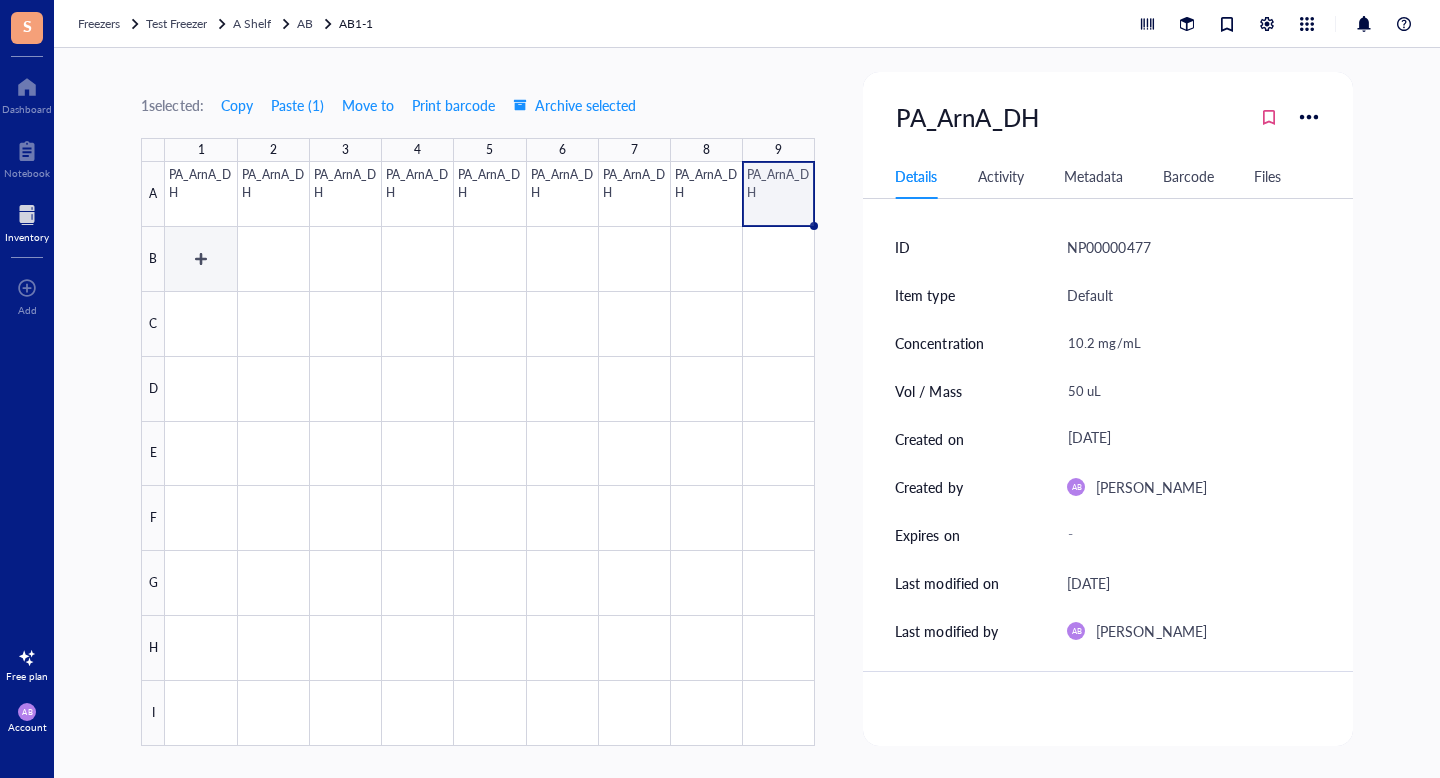 click at bounding box center (490, 454) 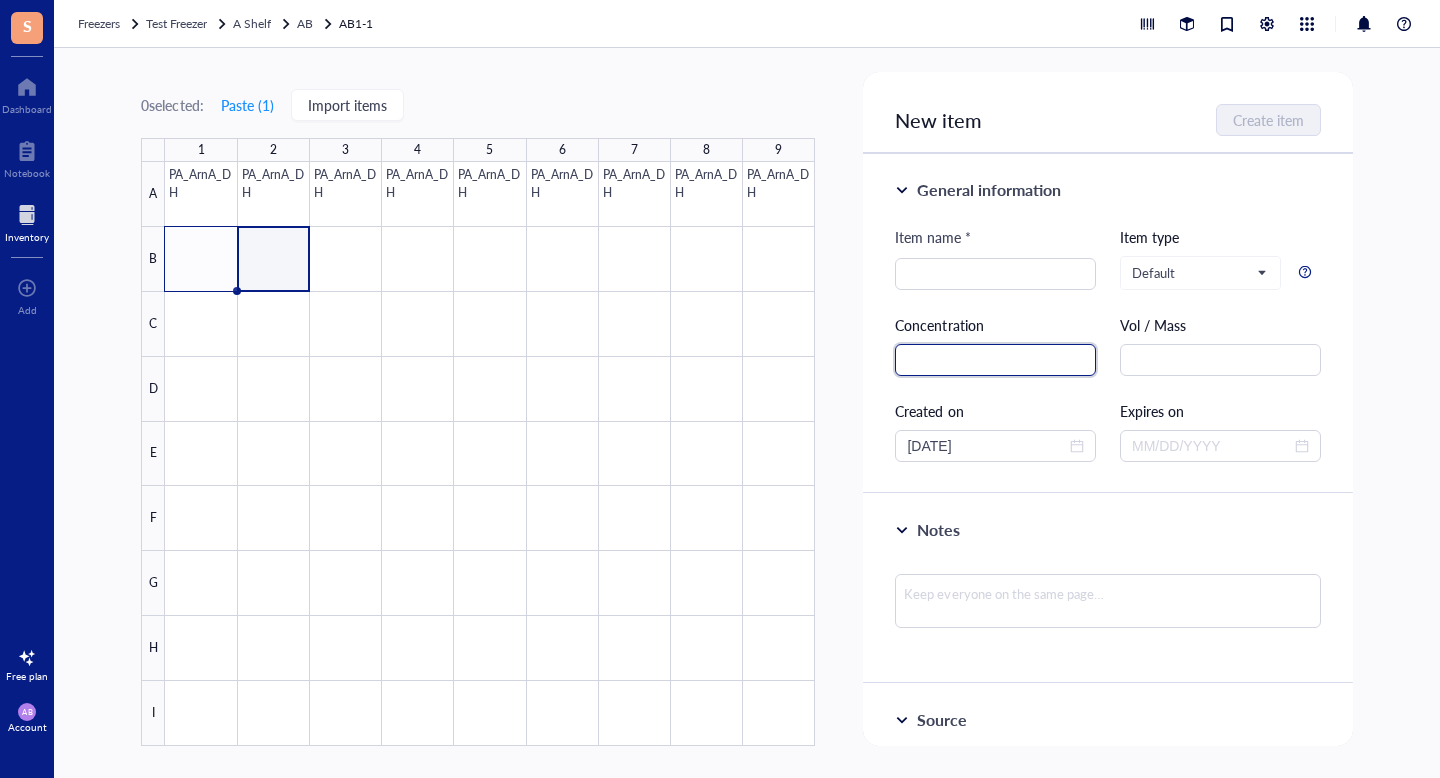 click at bounding box center (995, 360) 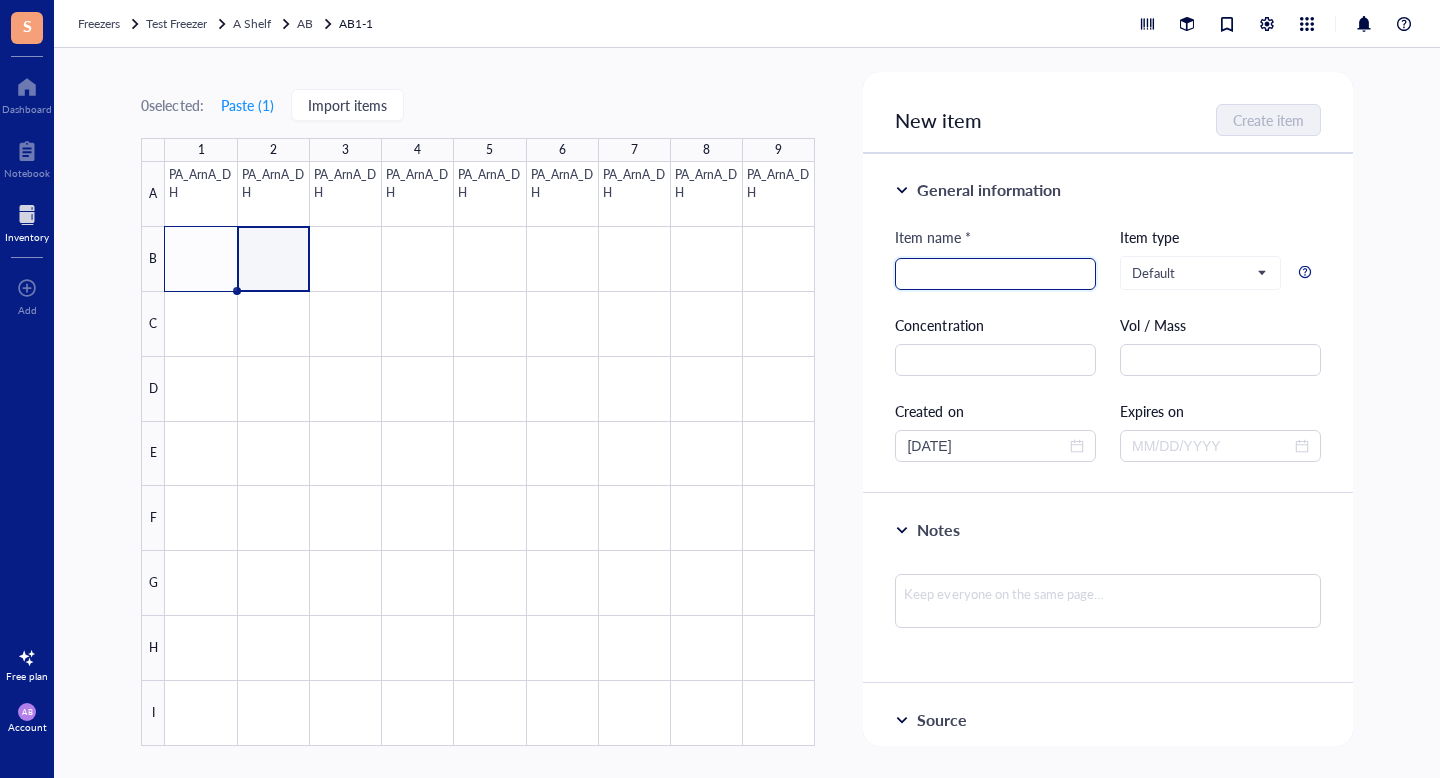 click at bounding box center (995, 274) 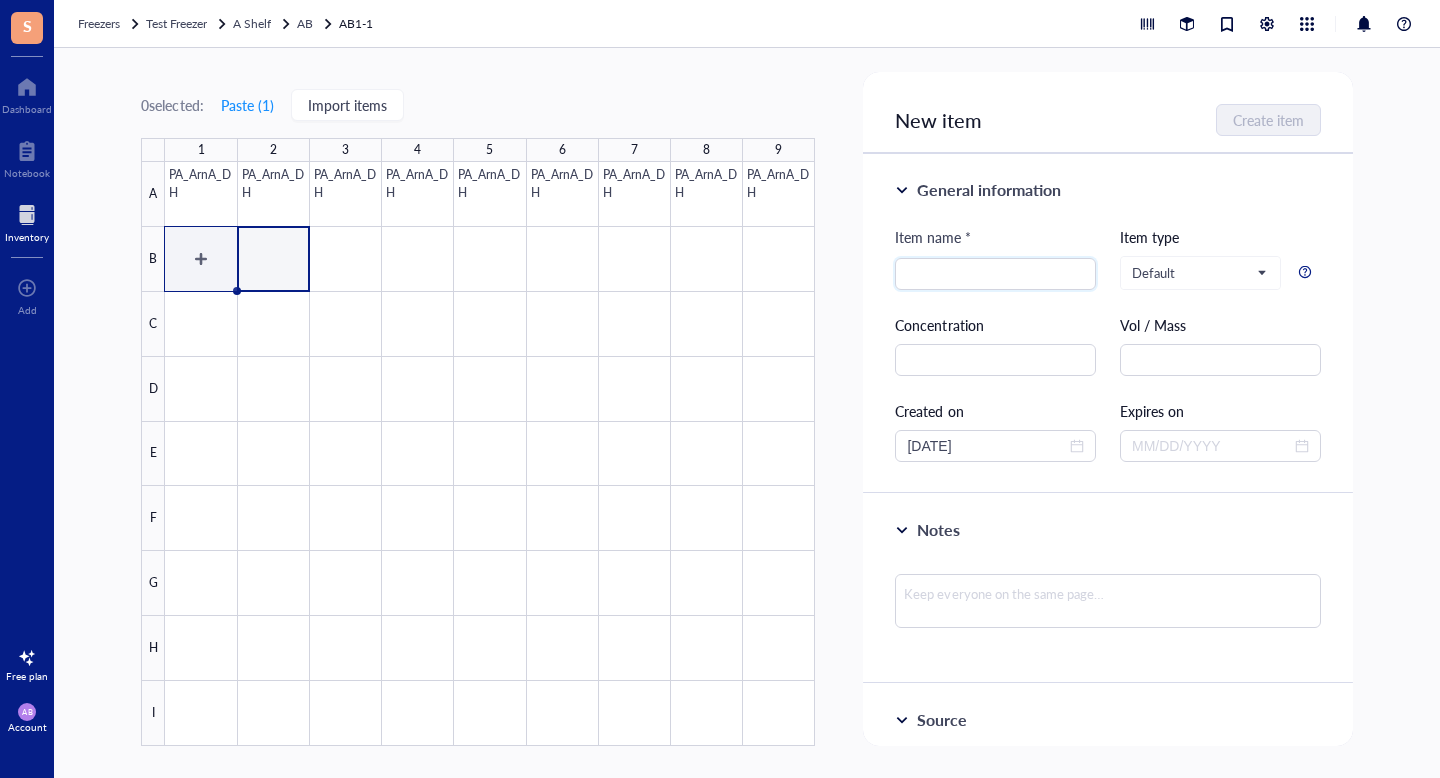 click at bounding box center [490, 454] 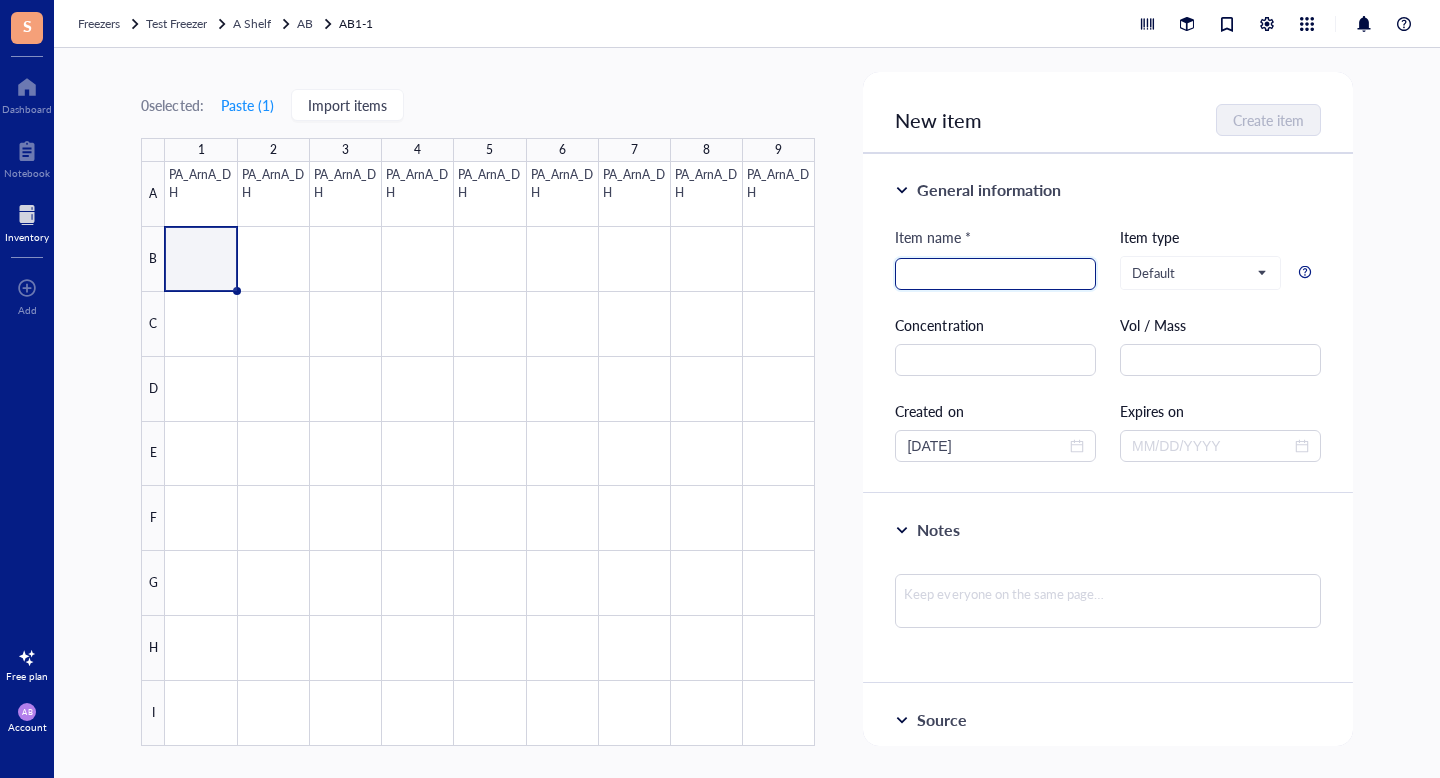 click at bounding box center (995, 274) 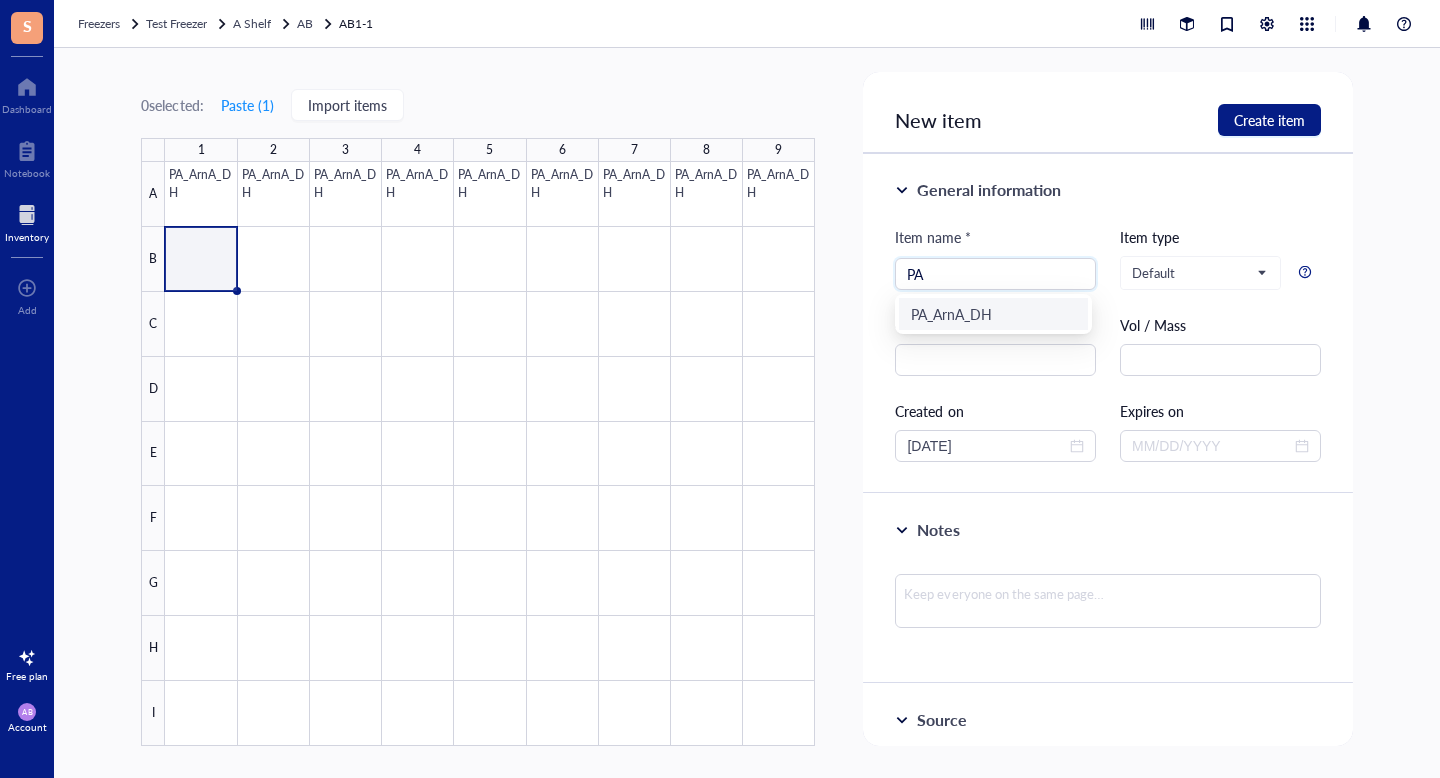 click on "PA_ArnA_DH" at bounding box center [993, 314] 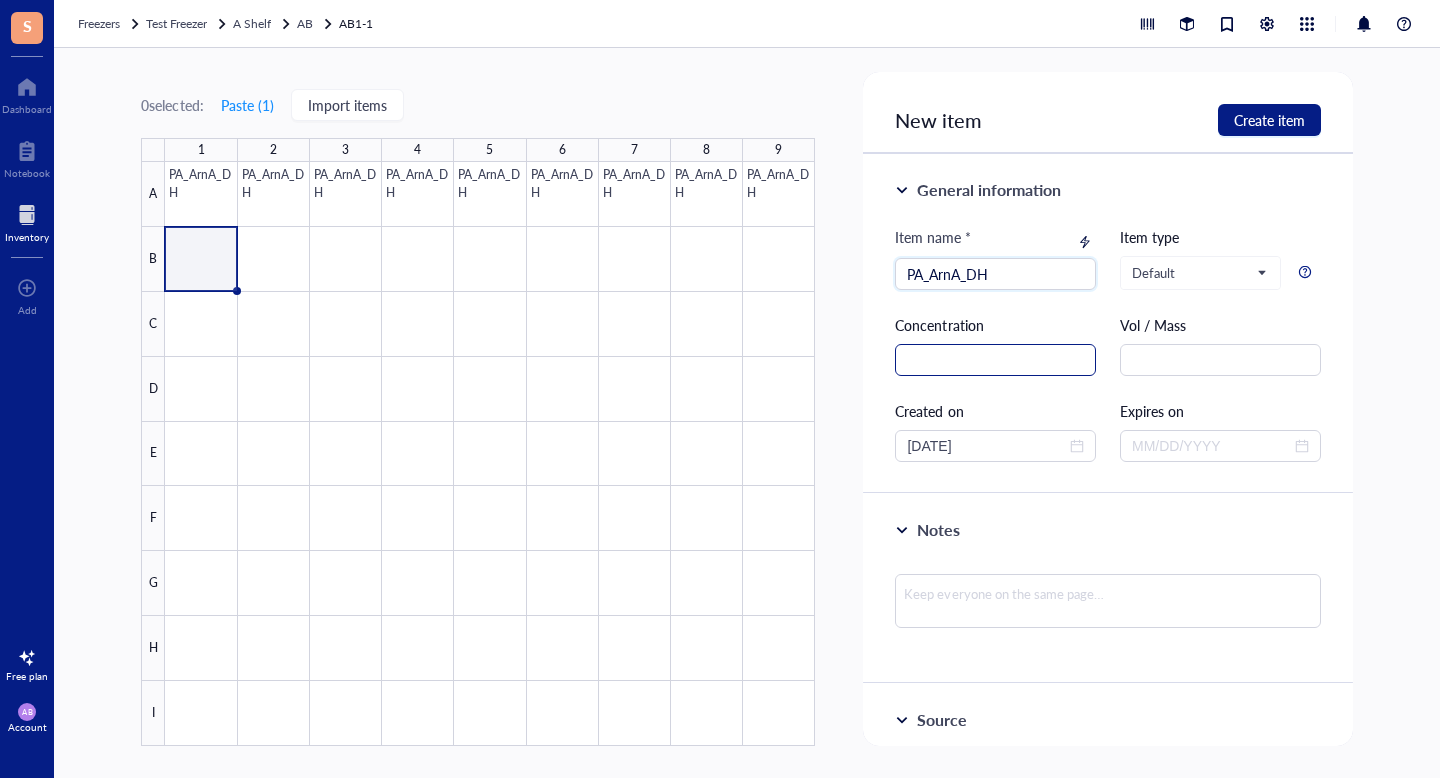 type on "PA_ArnA_DH" 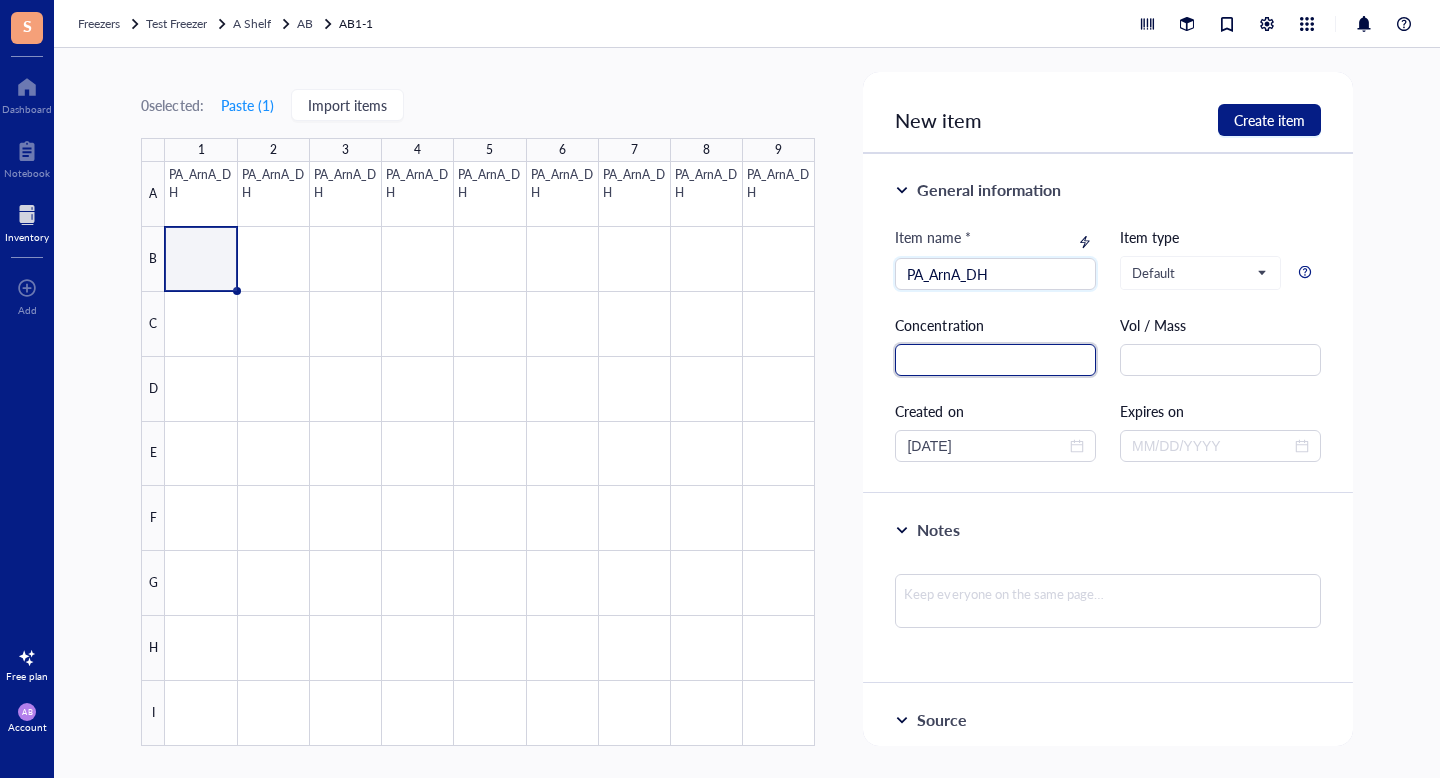 click at bounding box center [995, 360] 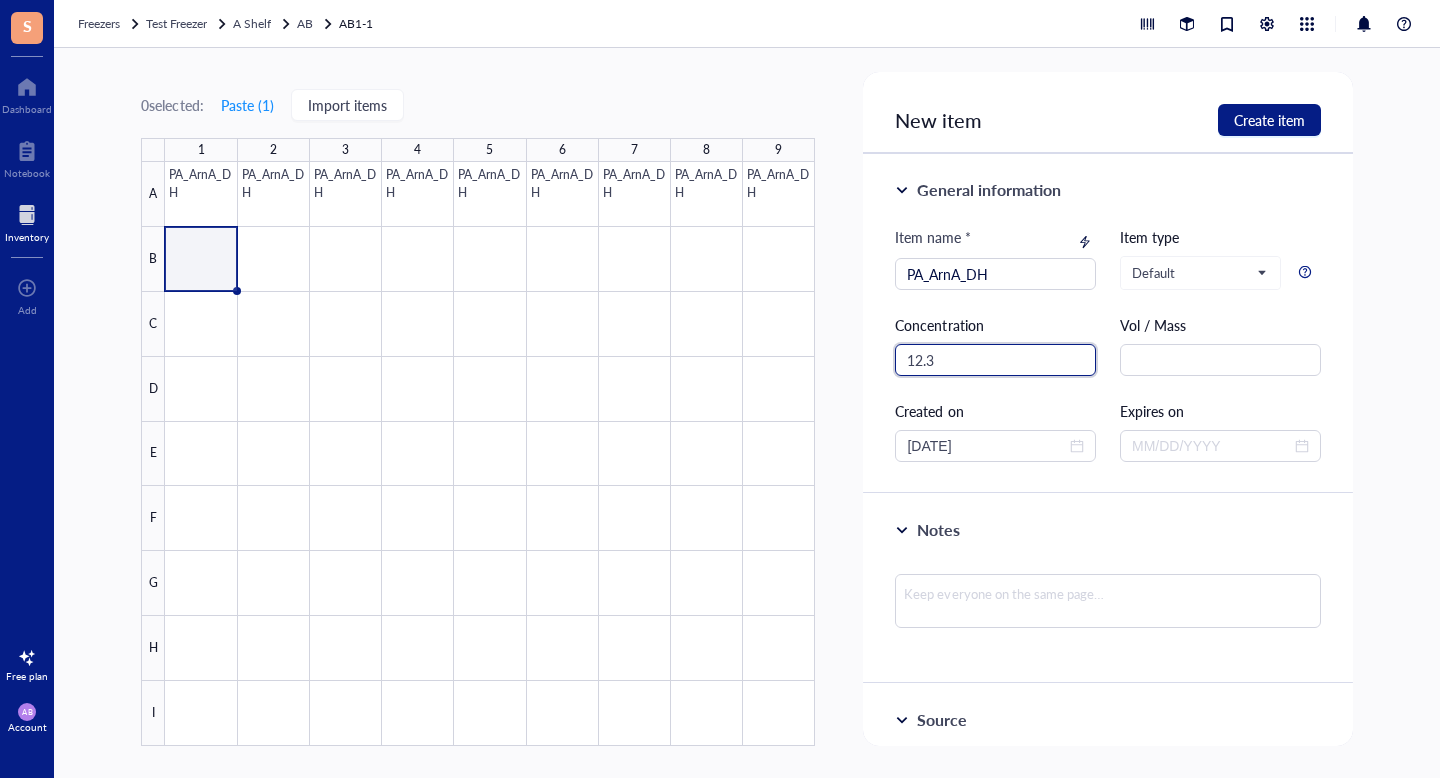 type on "12.3" 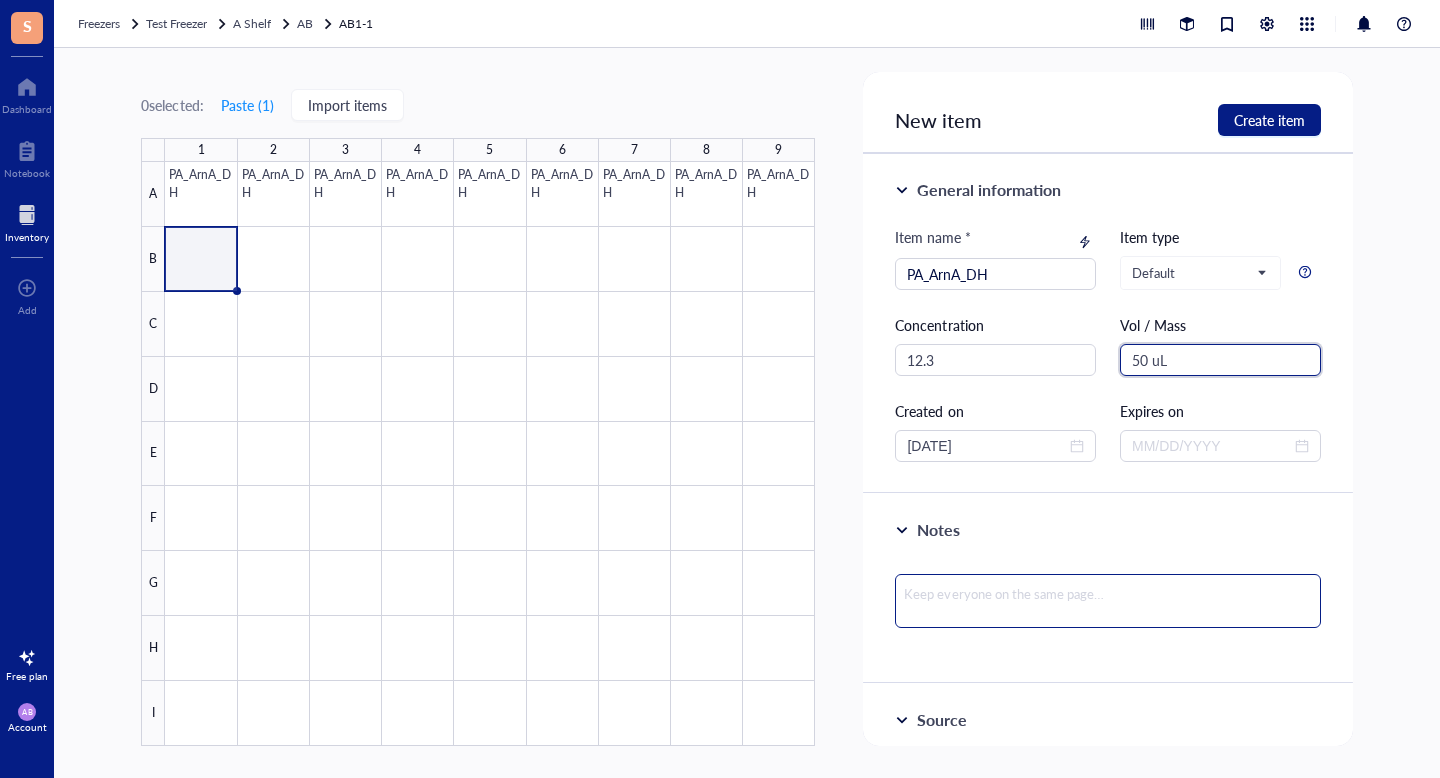 type on "50 uL" 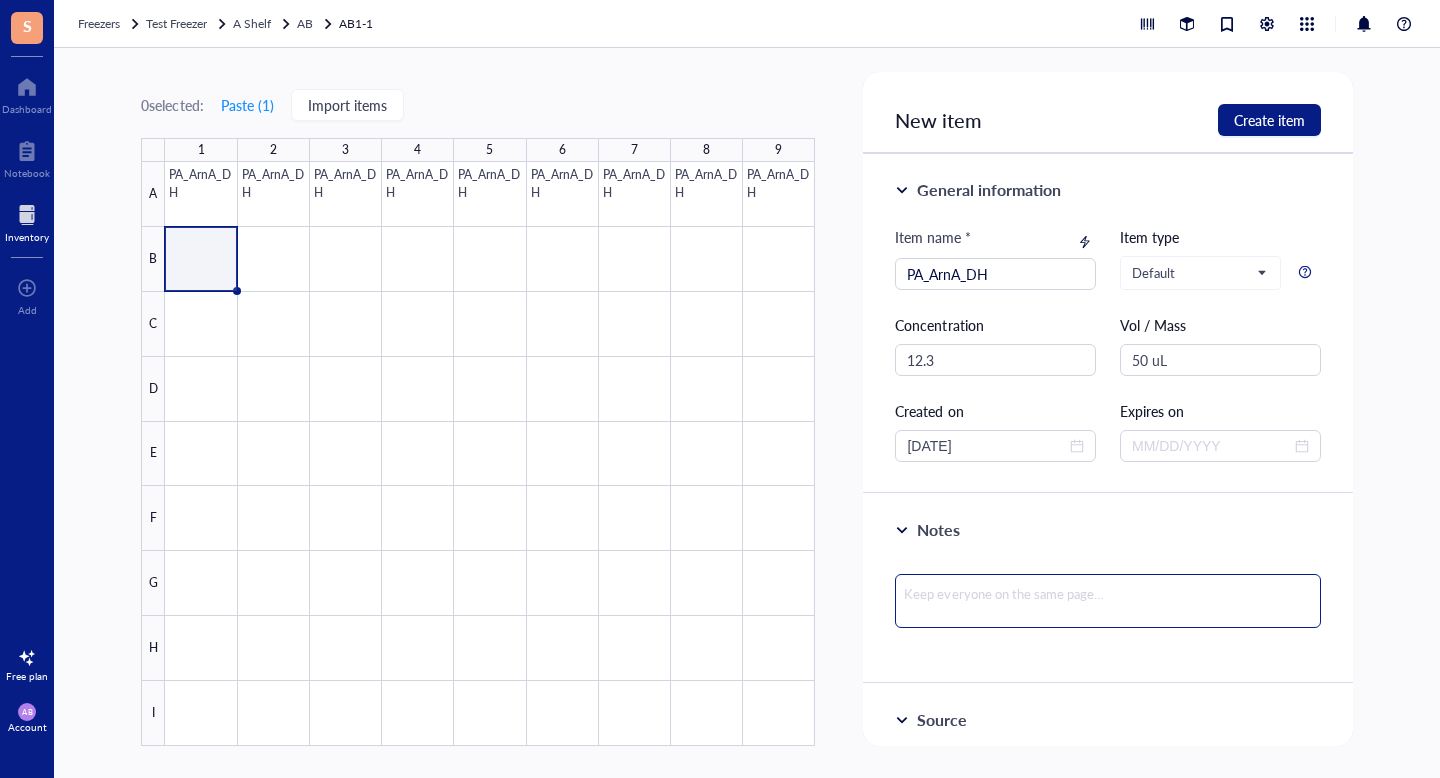 click at bounding box center (1107, 601) 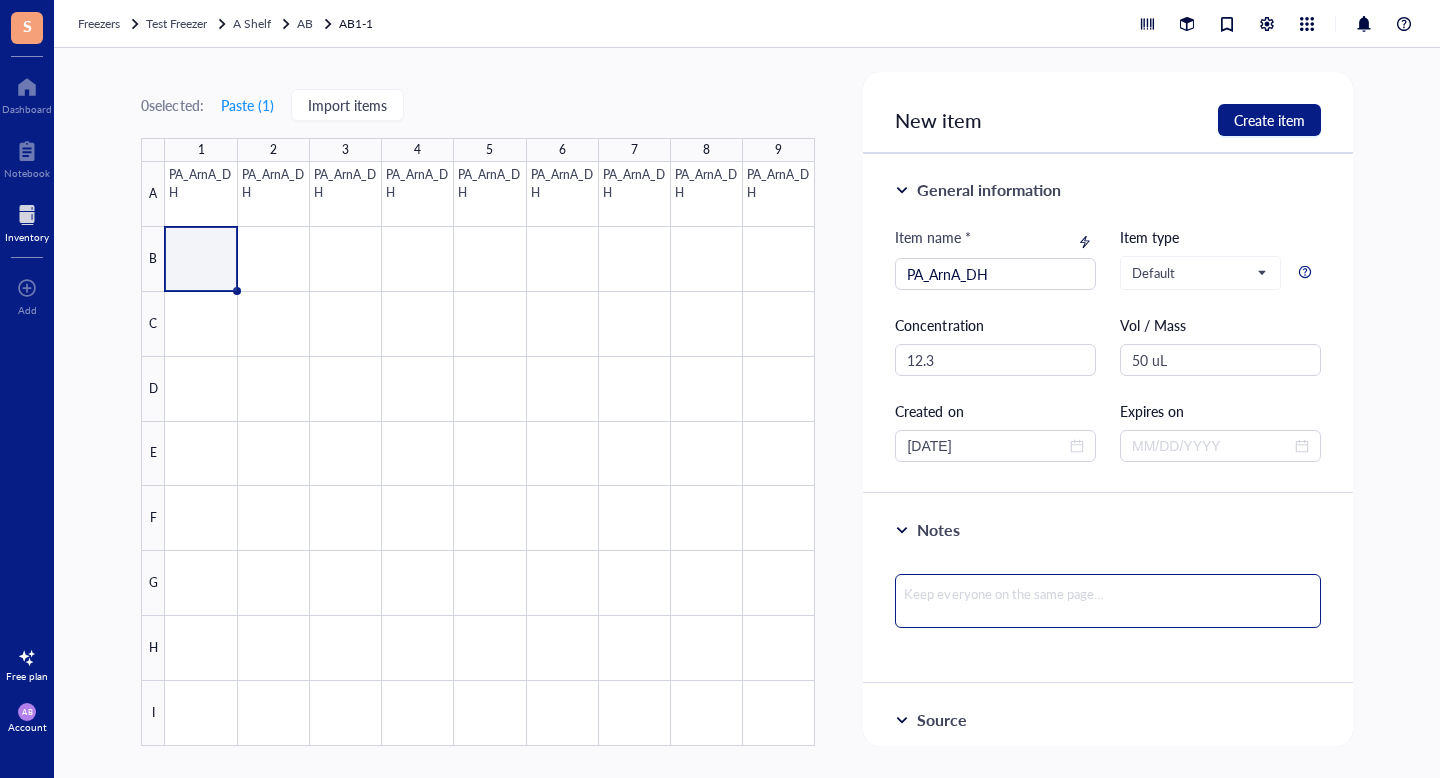 type on "P" 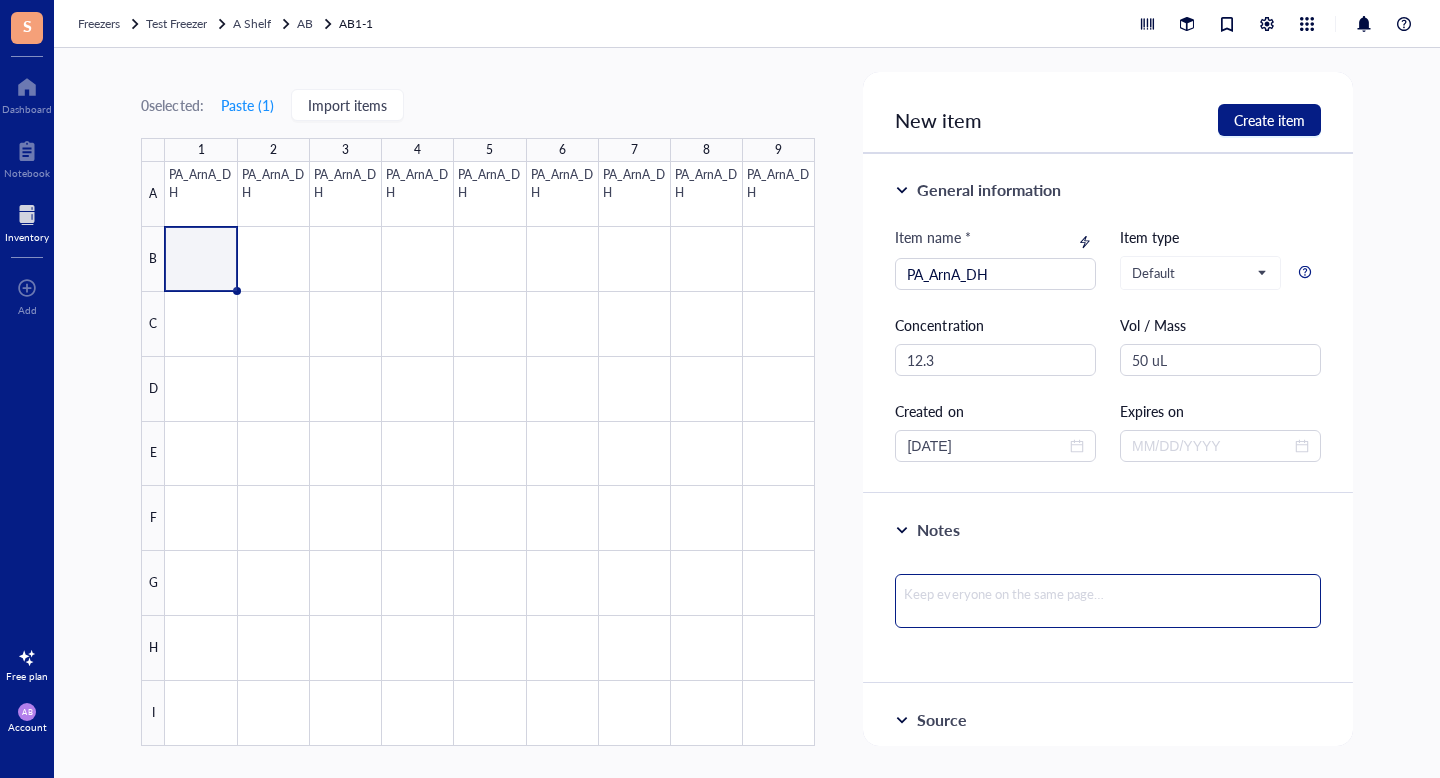 type on "P" 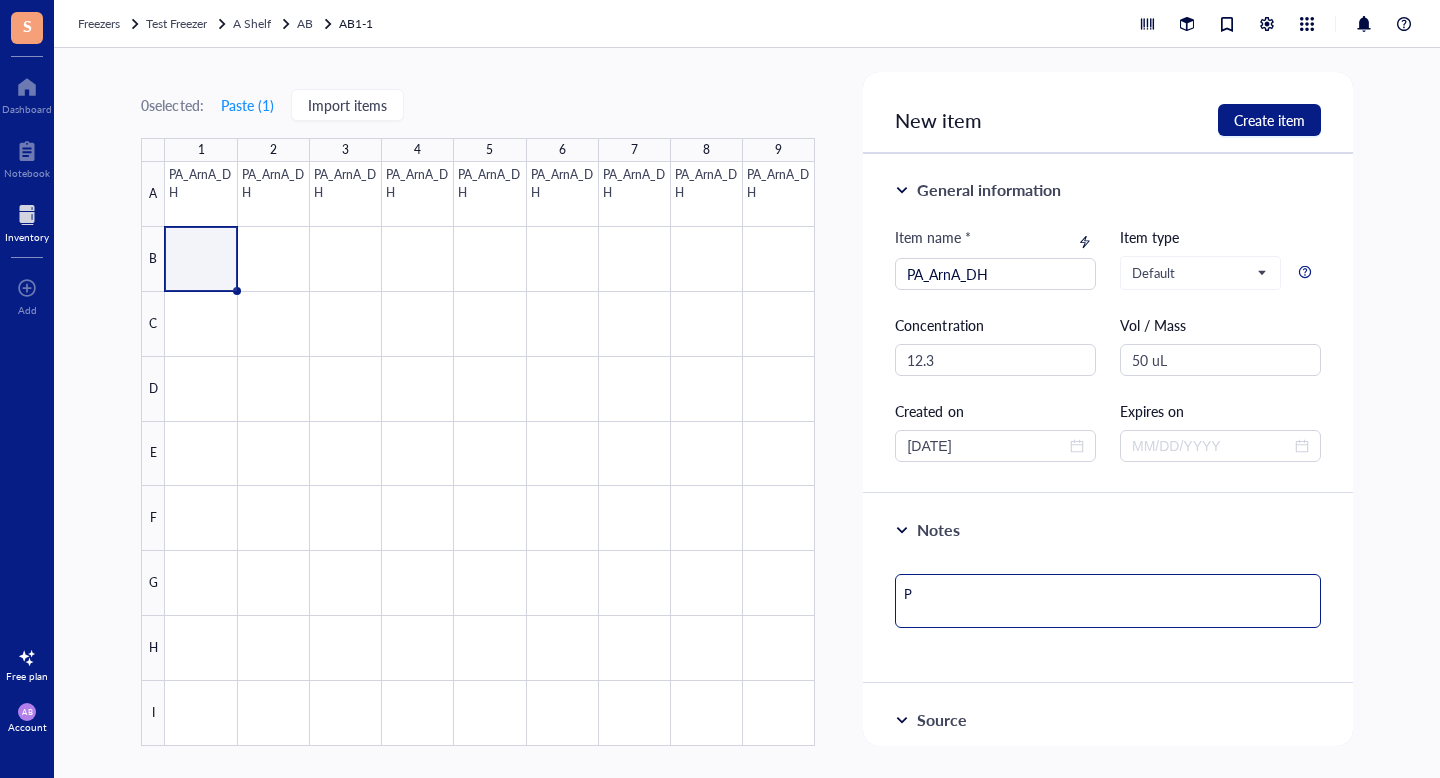 type on "Ps" 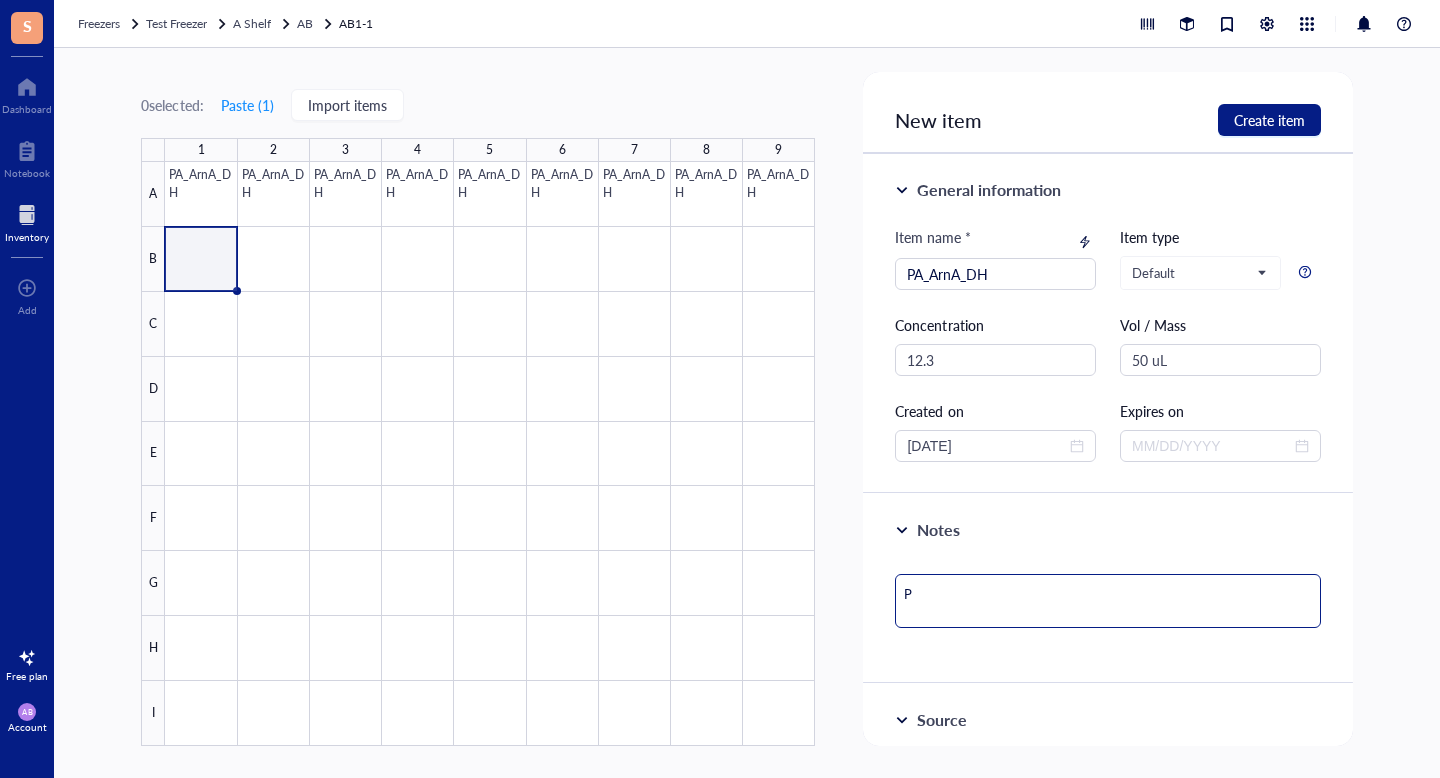type on "Ps" 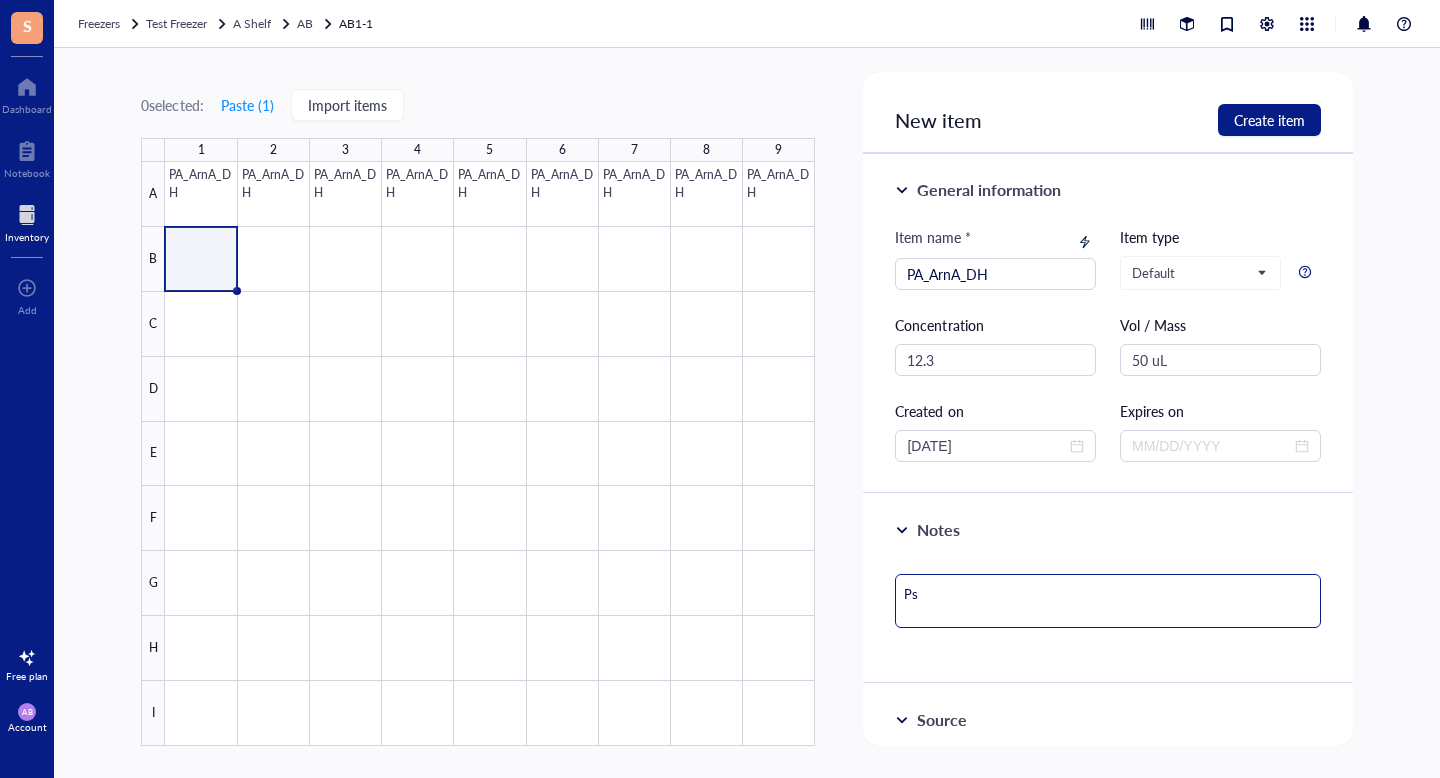 type on "Pse" 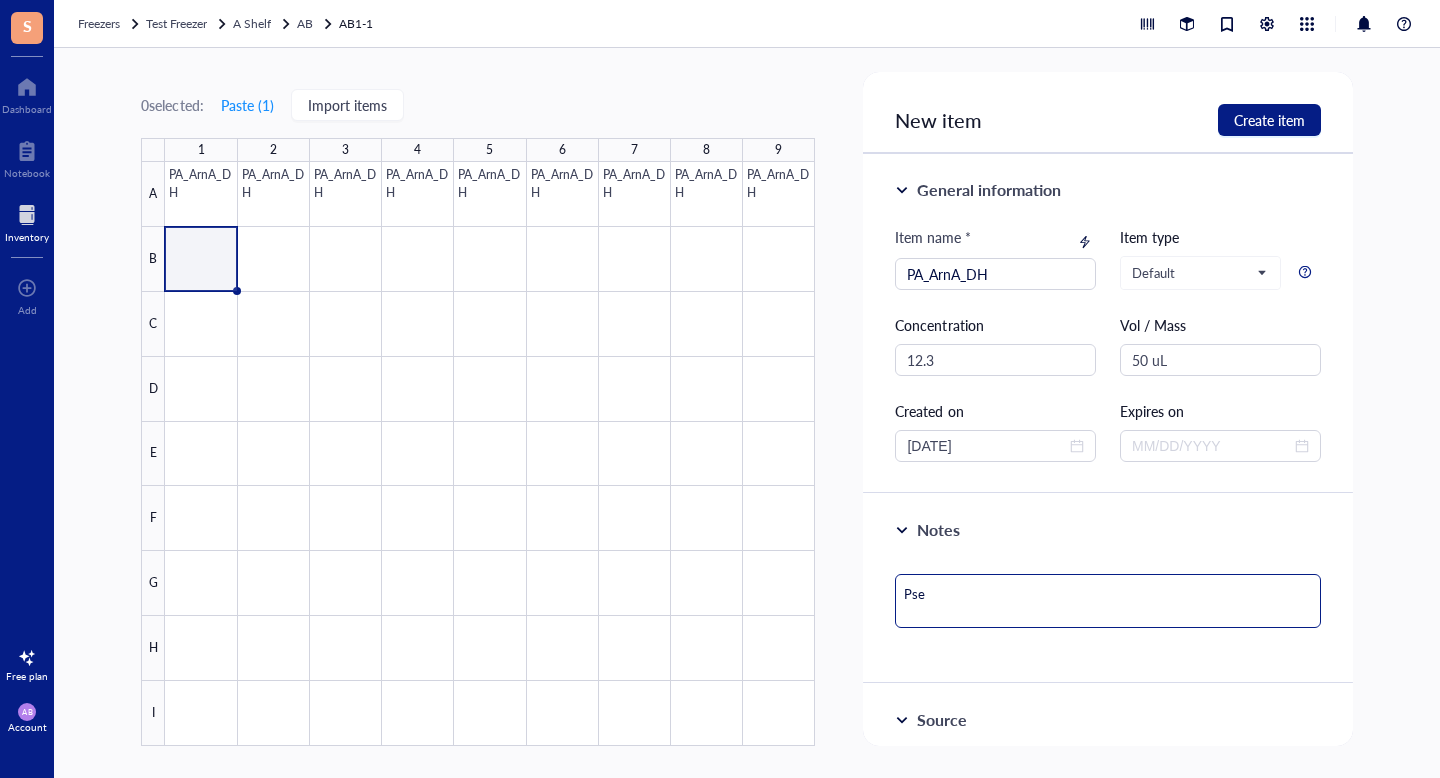 type on "Pseu" 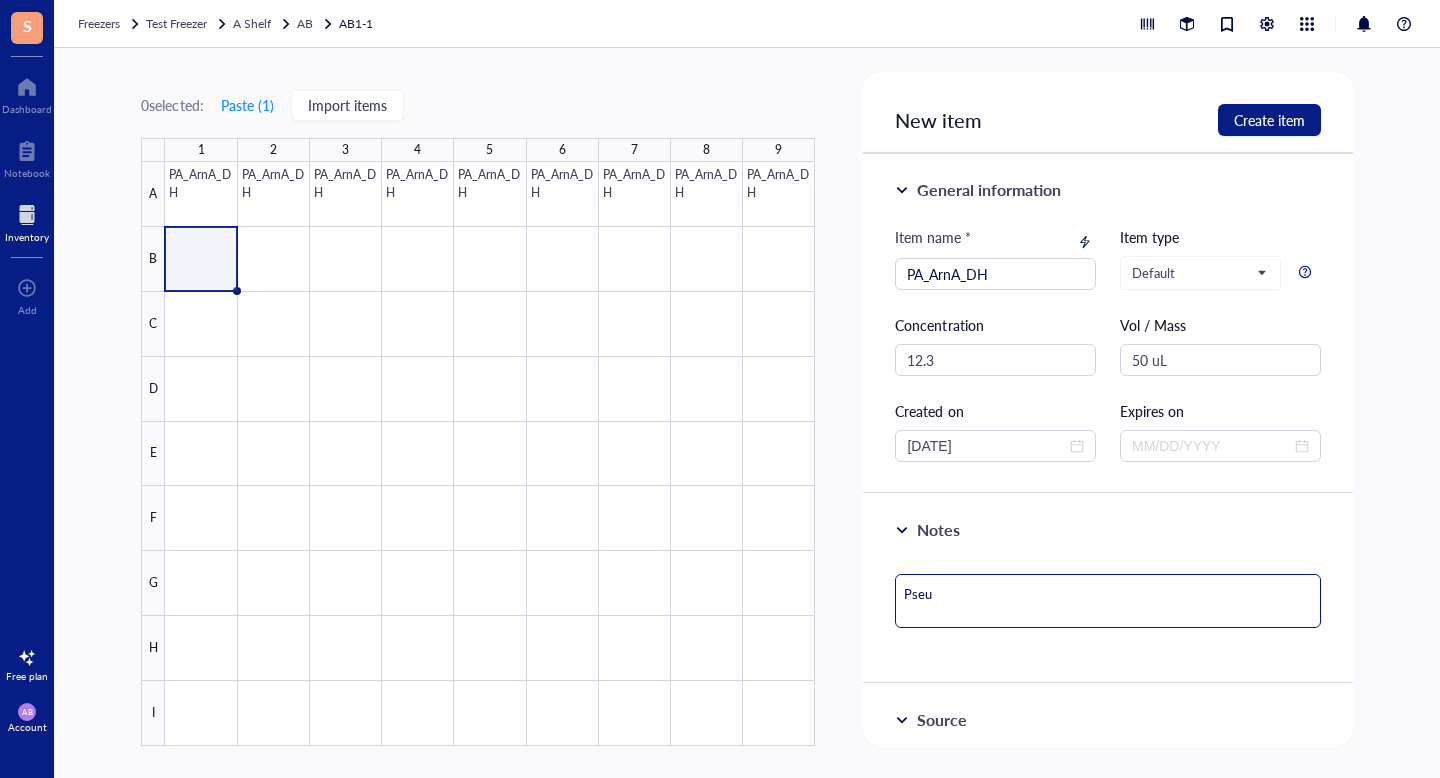 type on "Pseud" 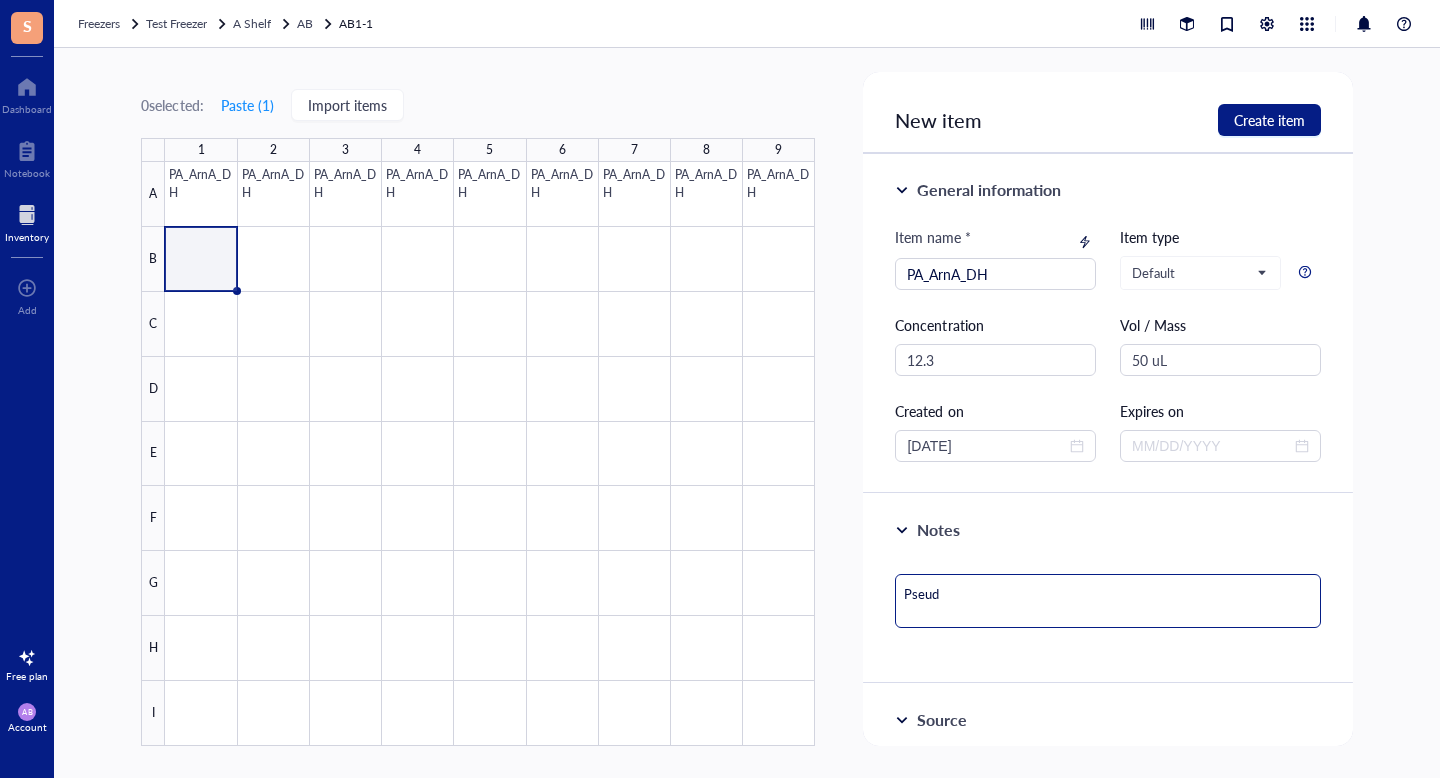 type on "Pseudo" 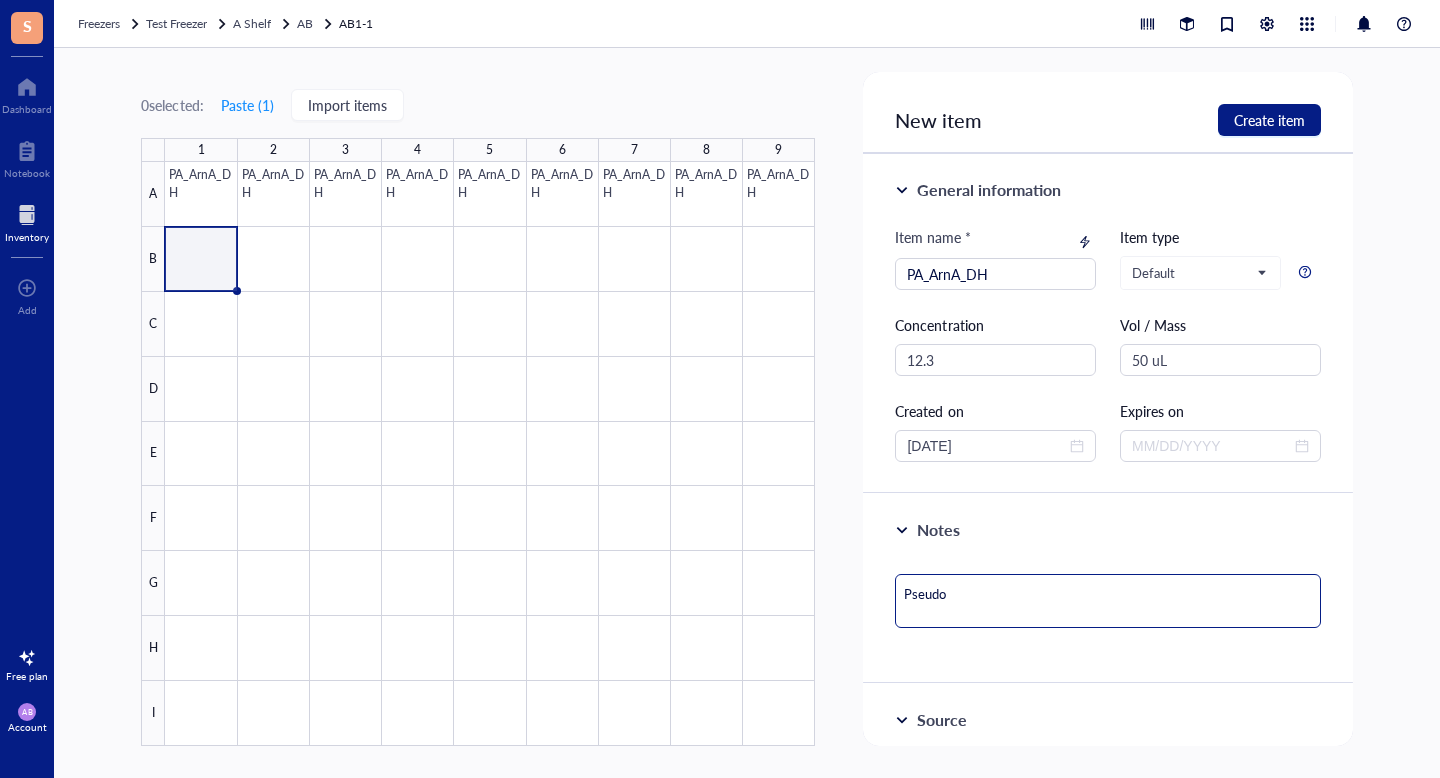 type on "Pseudom" 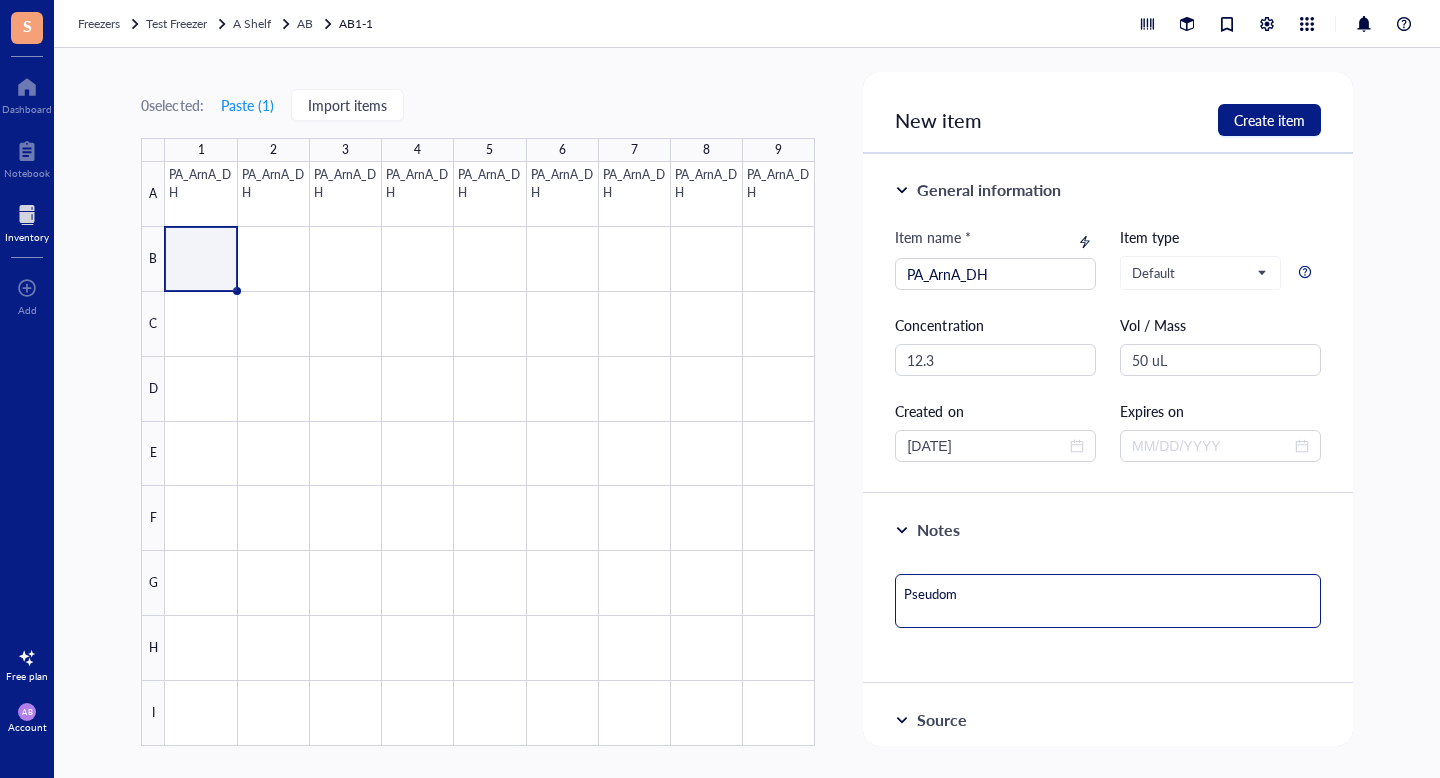 type on "Pseudomo" 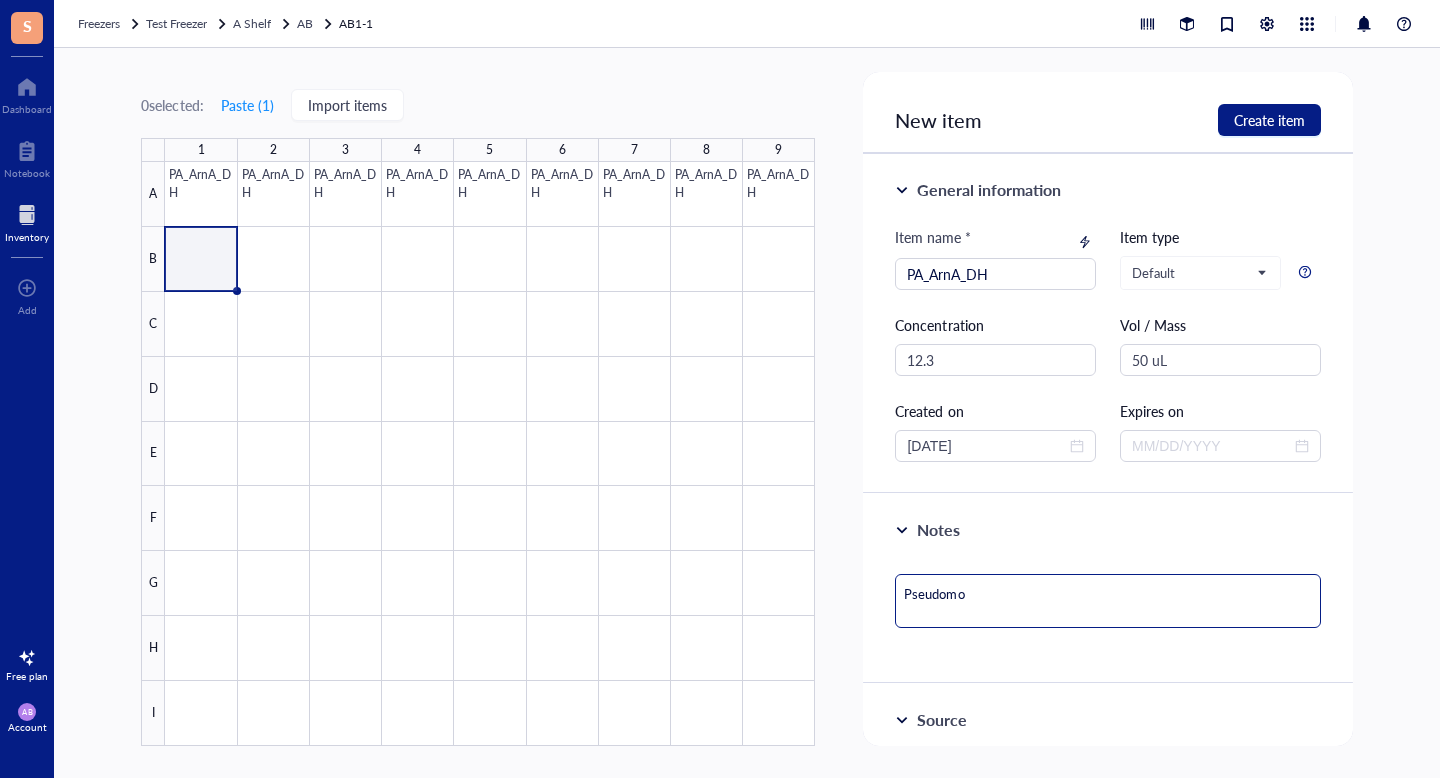 type on "Pseudomon" 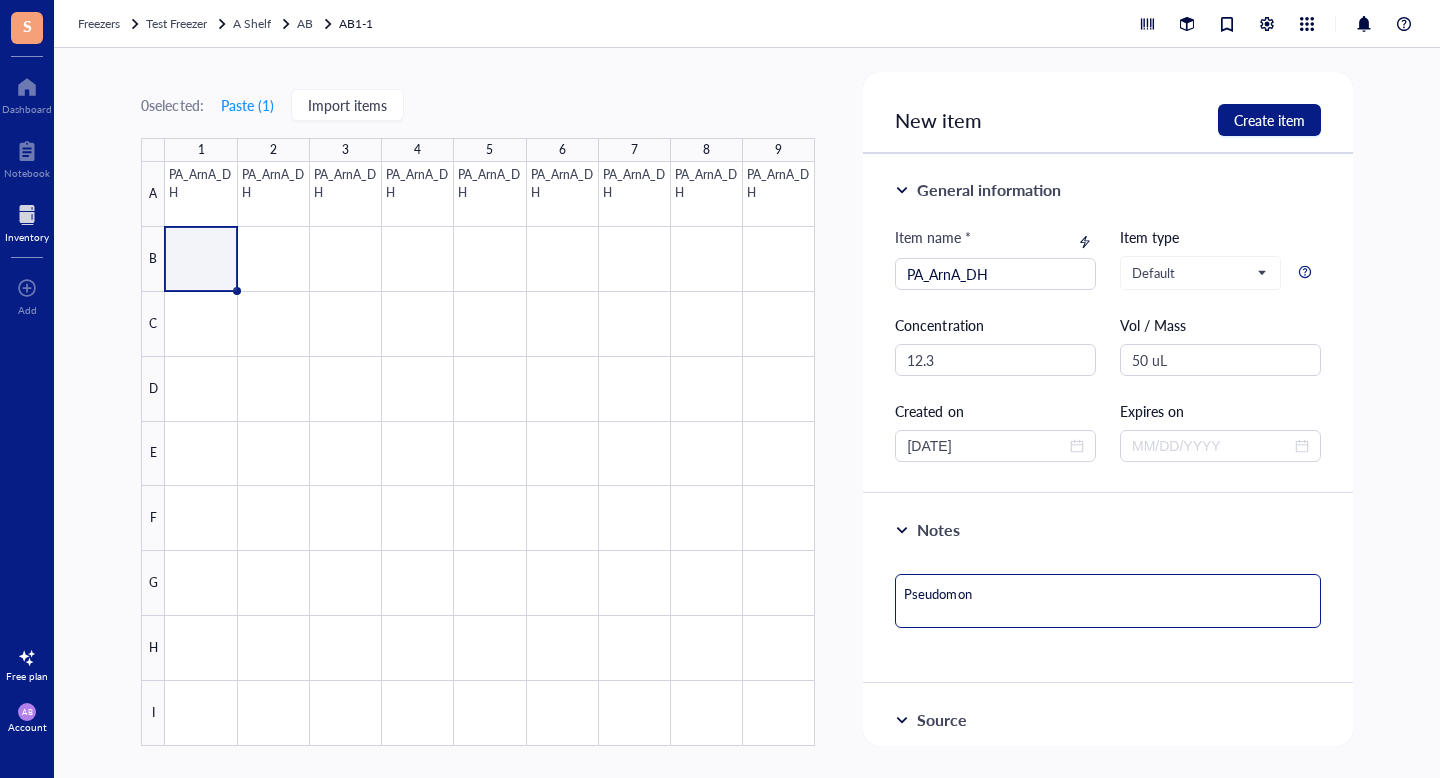 type on "Pseudomona" 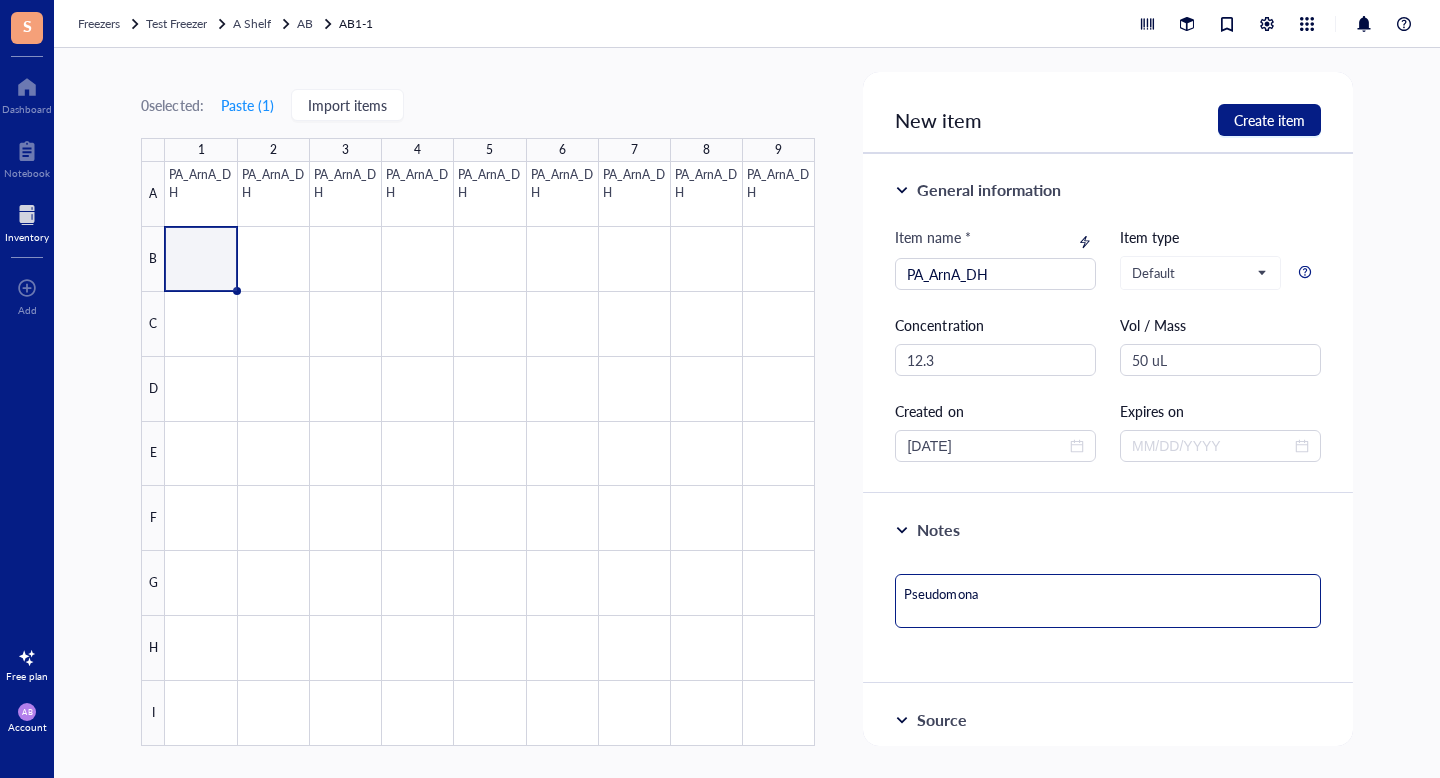 type on "Pseudomonas" 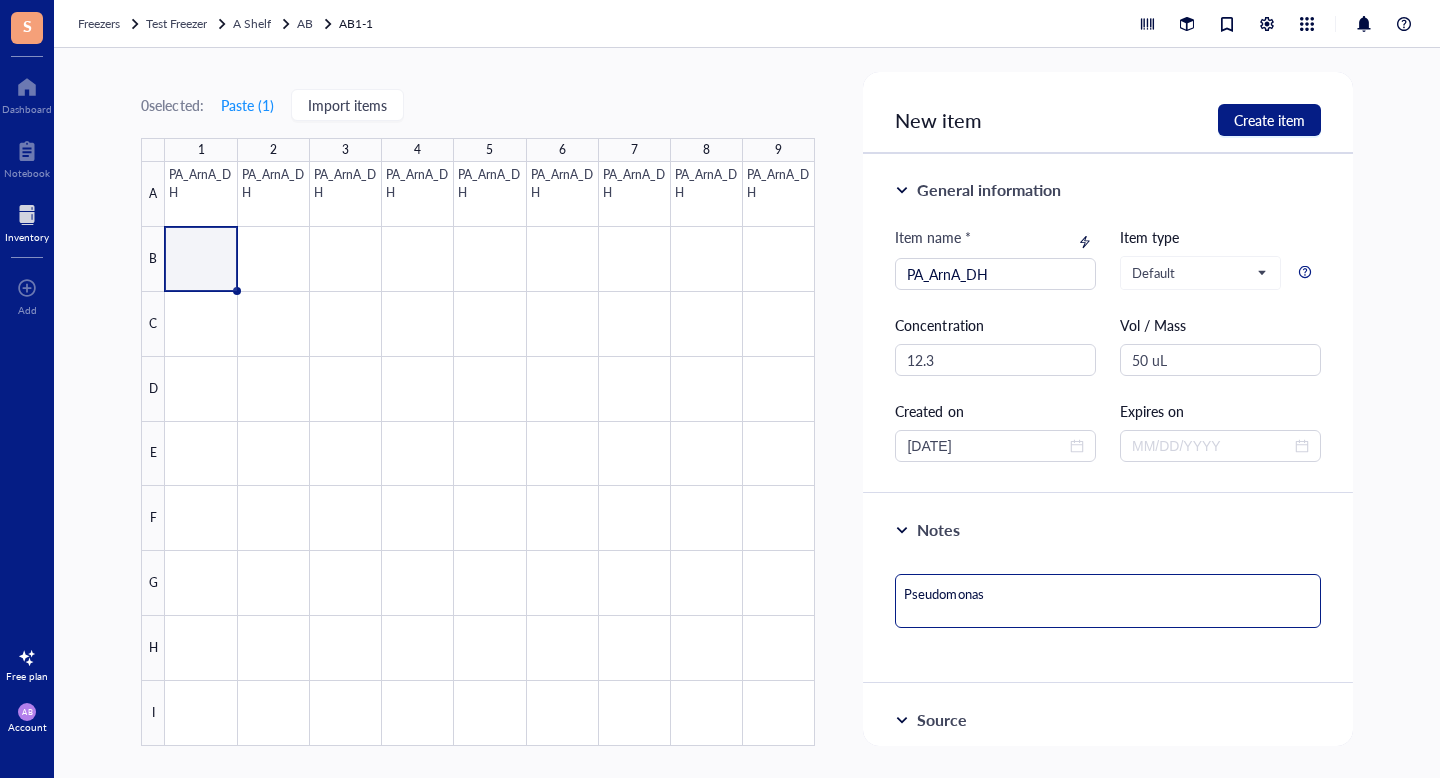 type on "Pseudomonas" 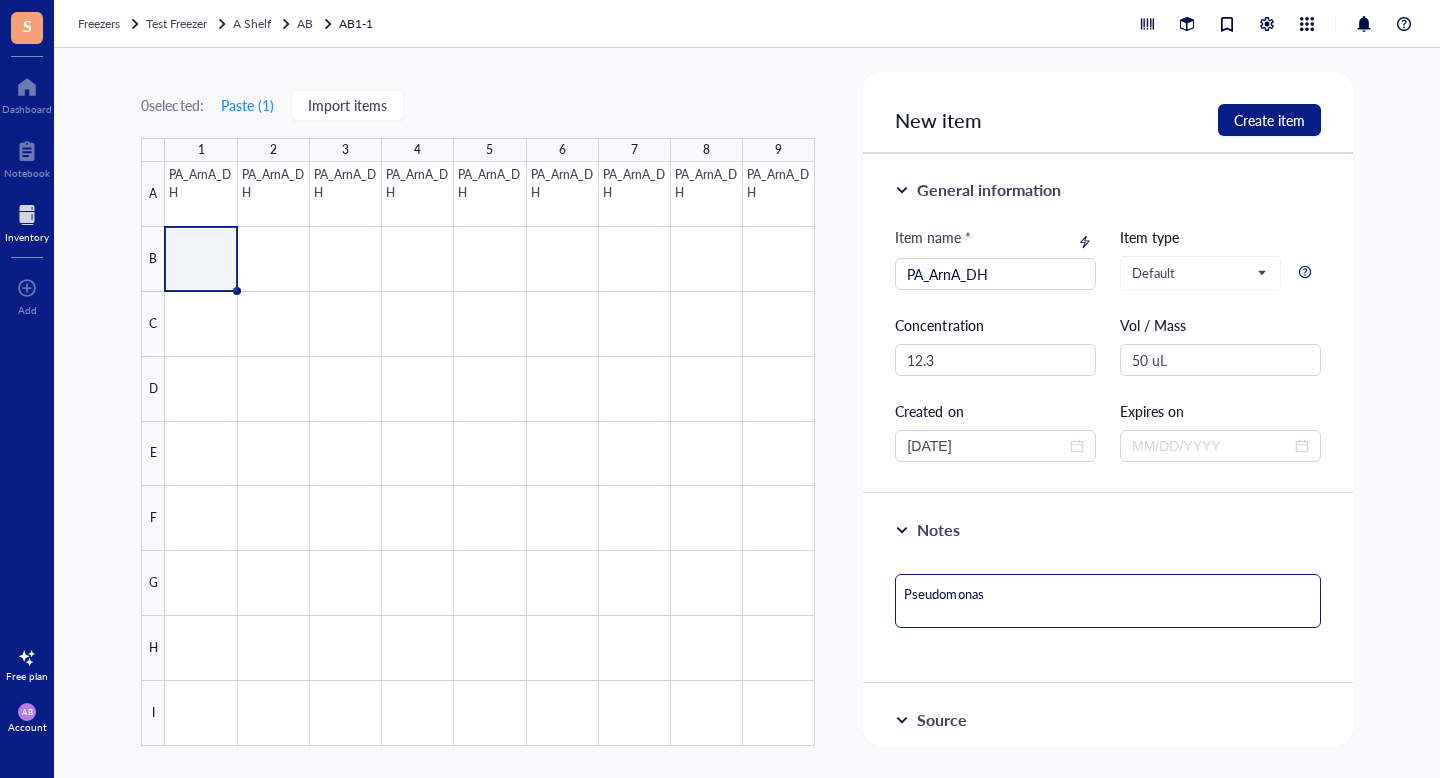 type on "Pseudomonas a" 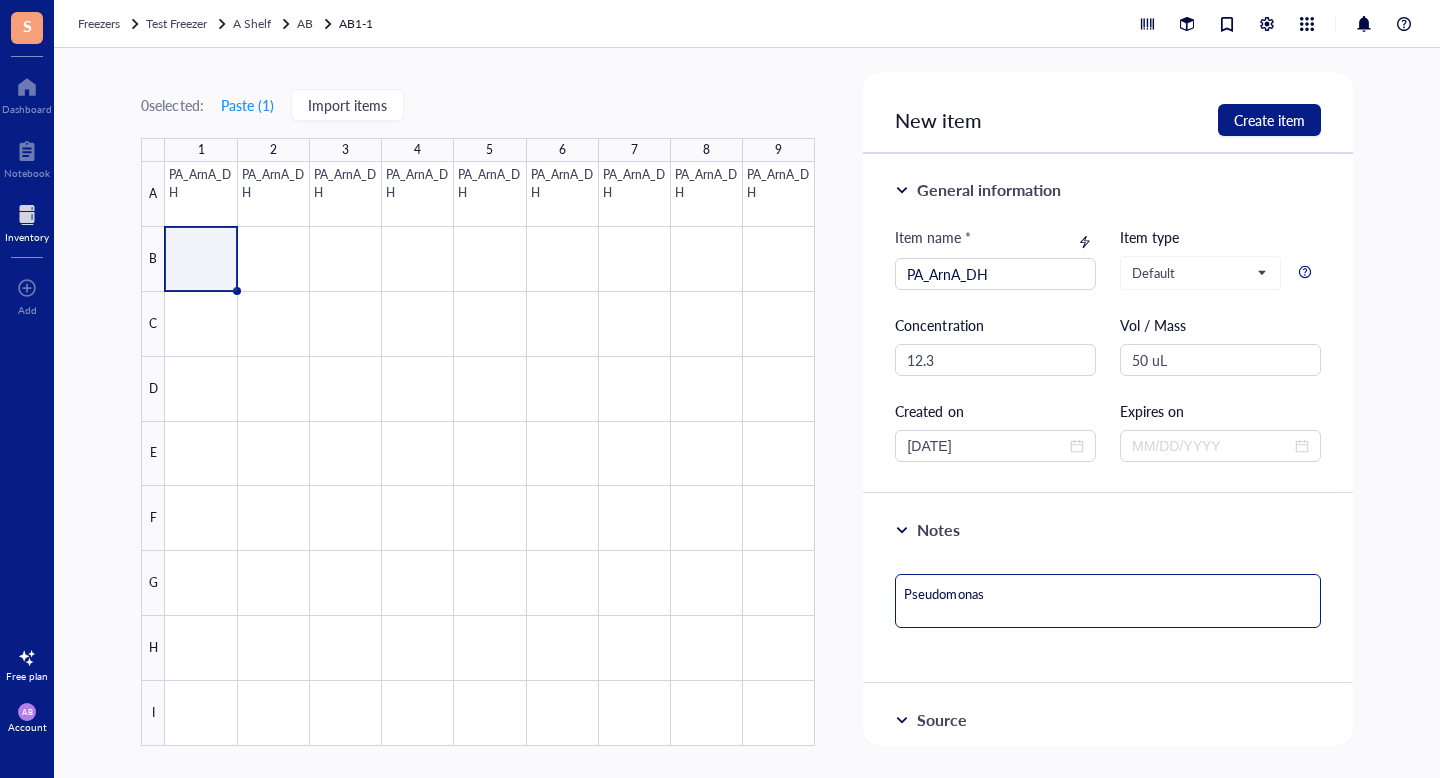 type on "Pseudomonas a" 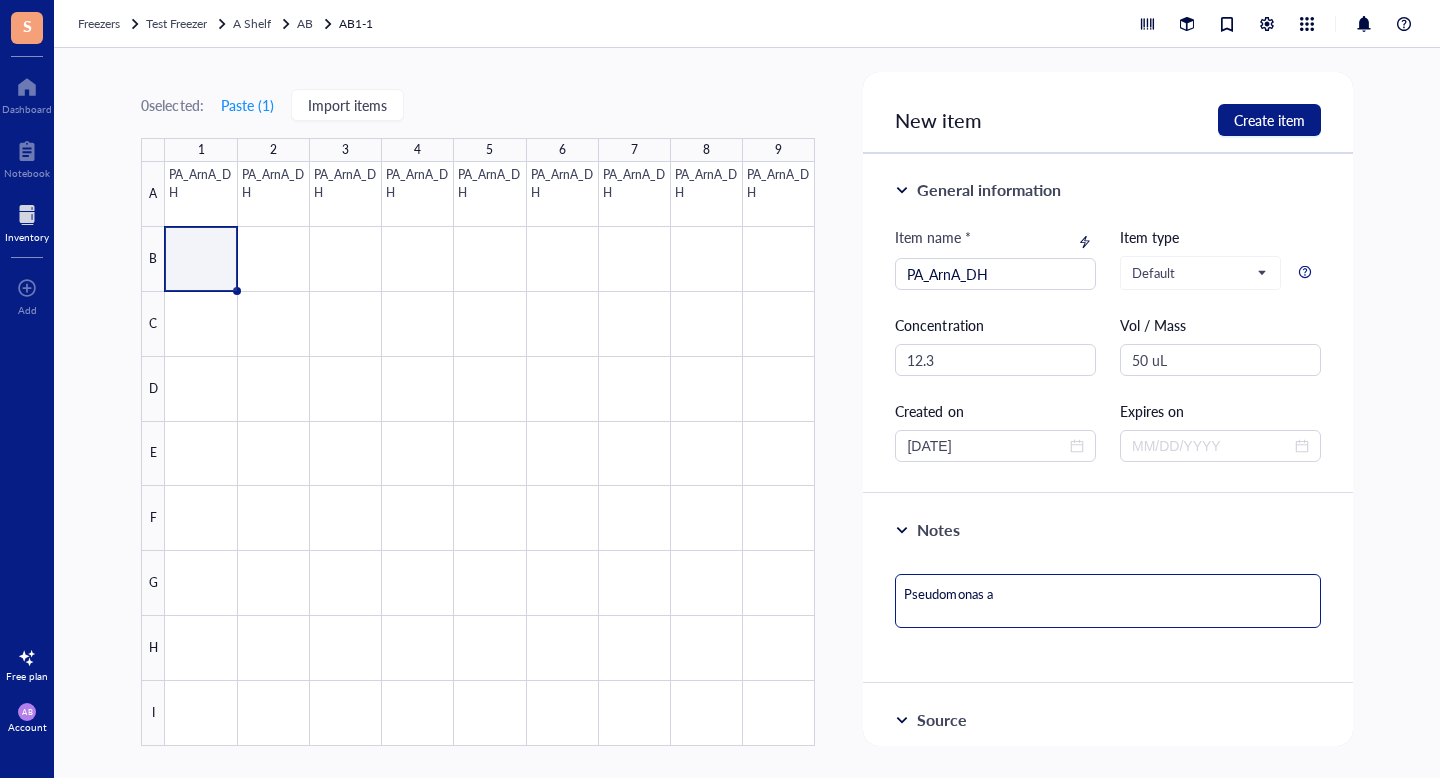 type on "Pseudomonas ae" 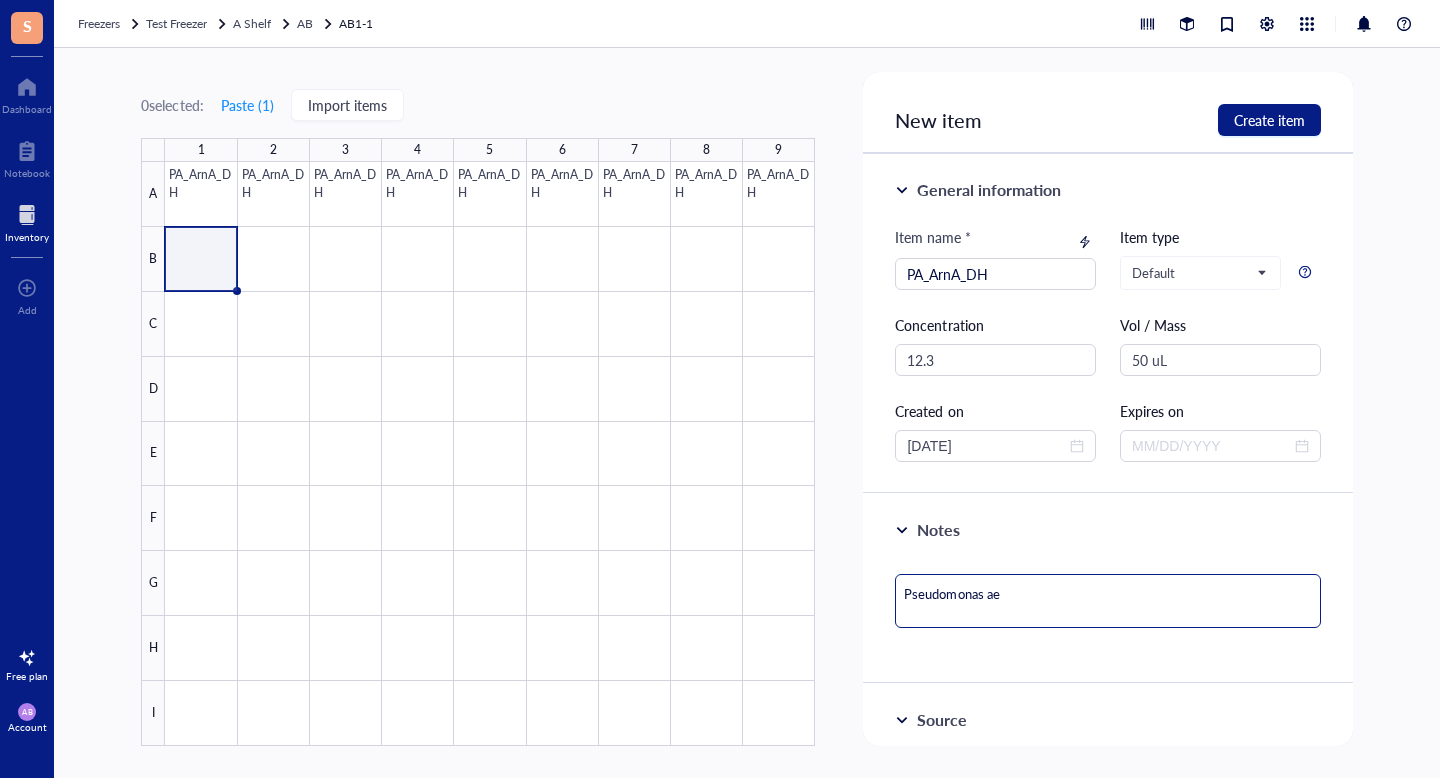 type on "Pseudomonas aeu" 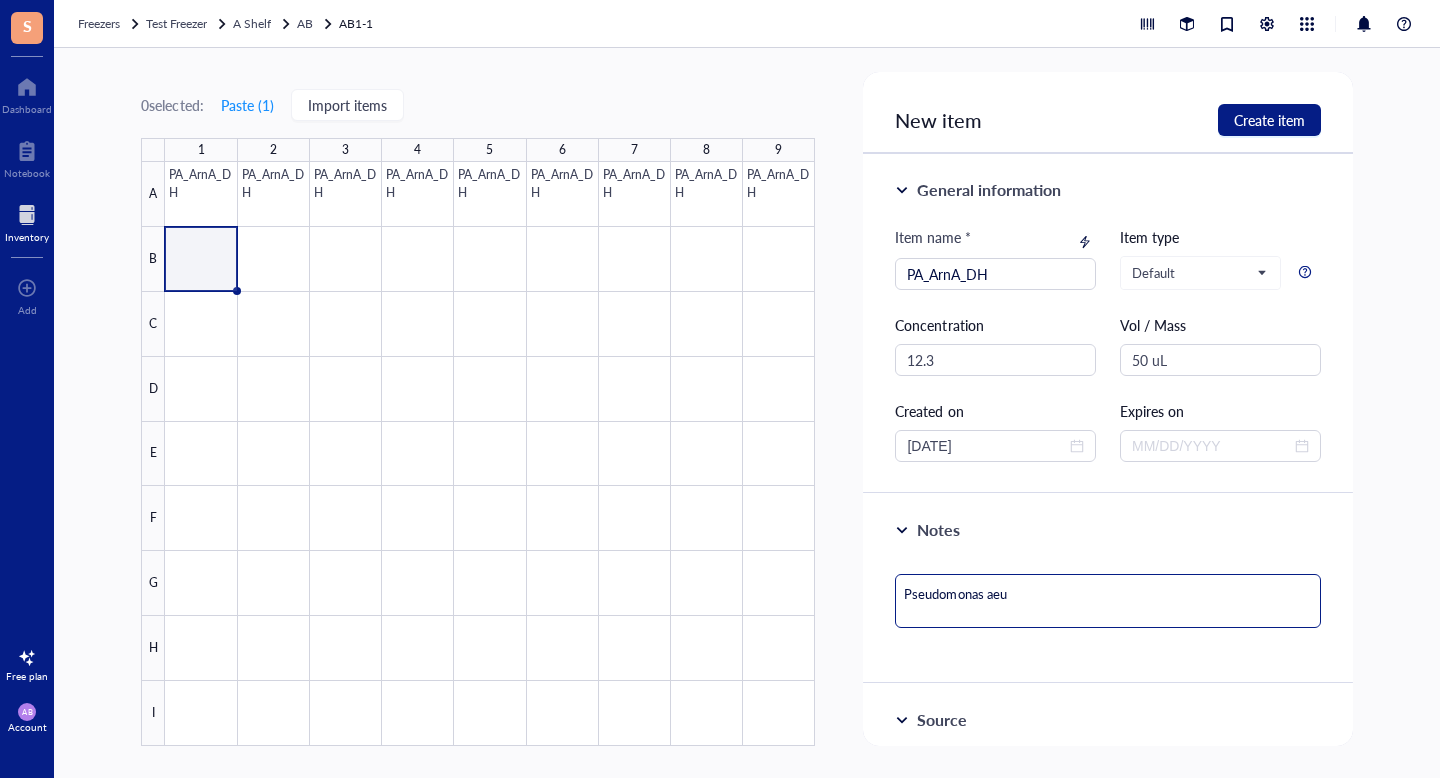 type on "Pseudomonas aeu" 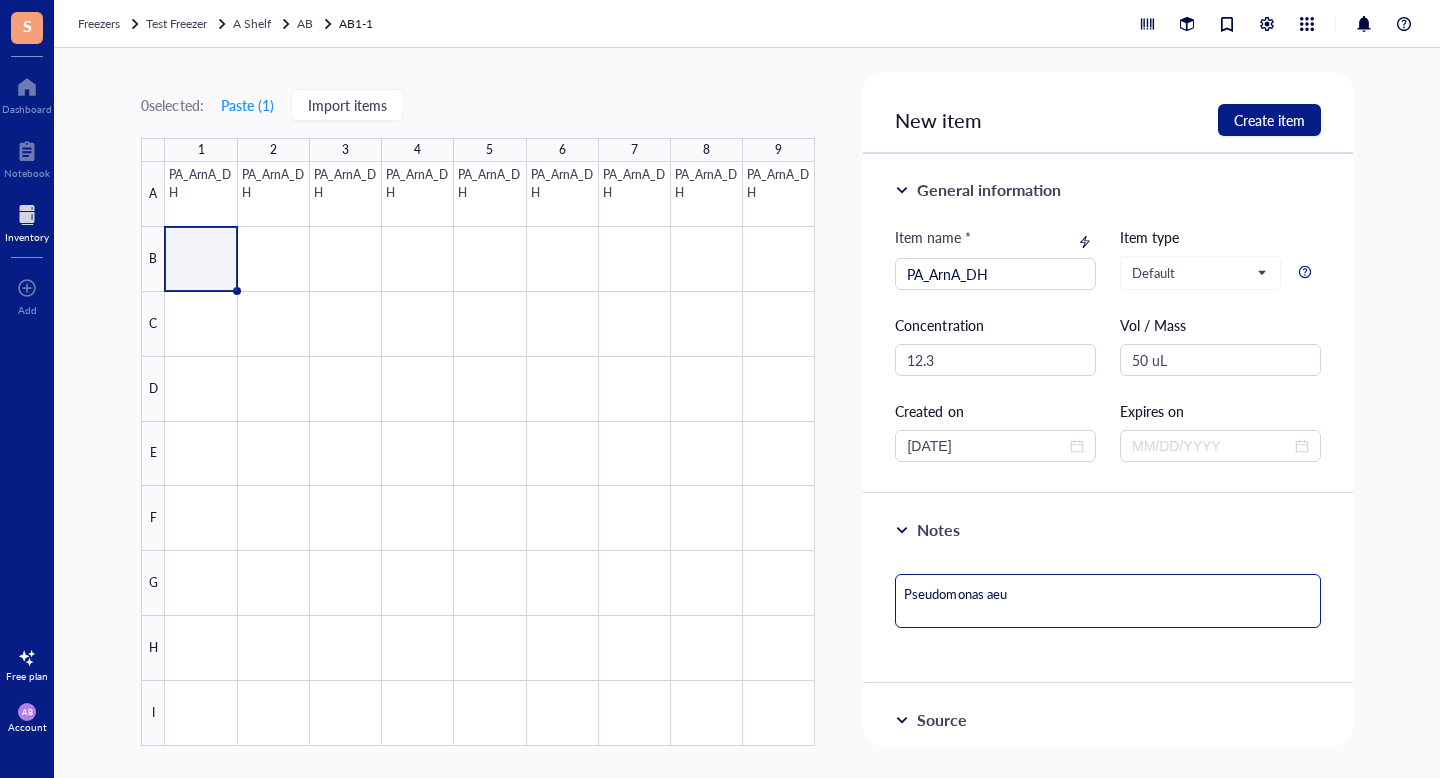 type on "Keep everyone on the same page…" 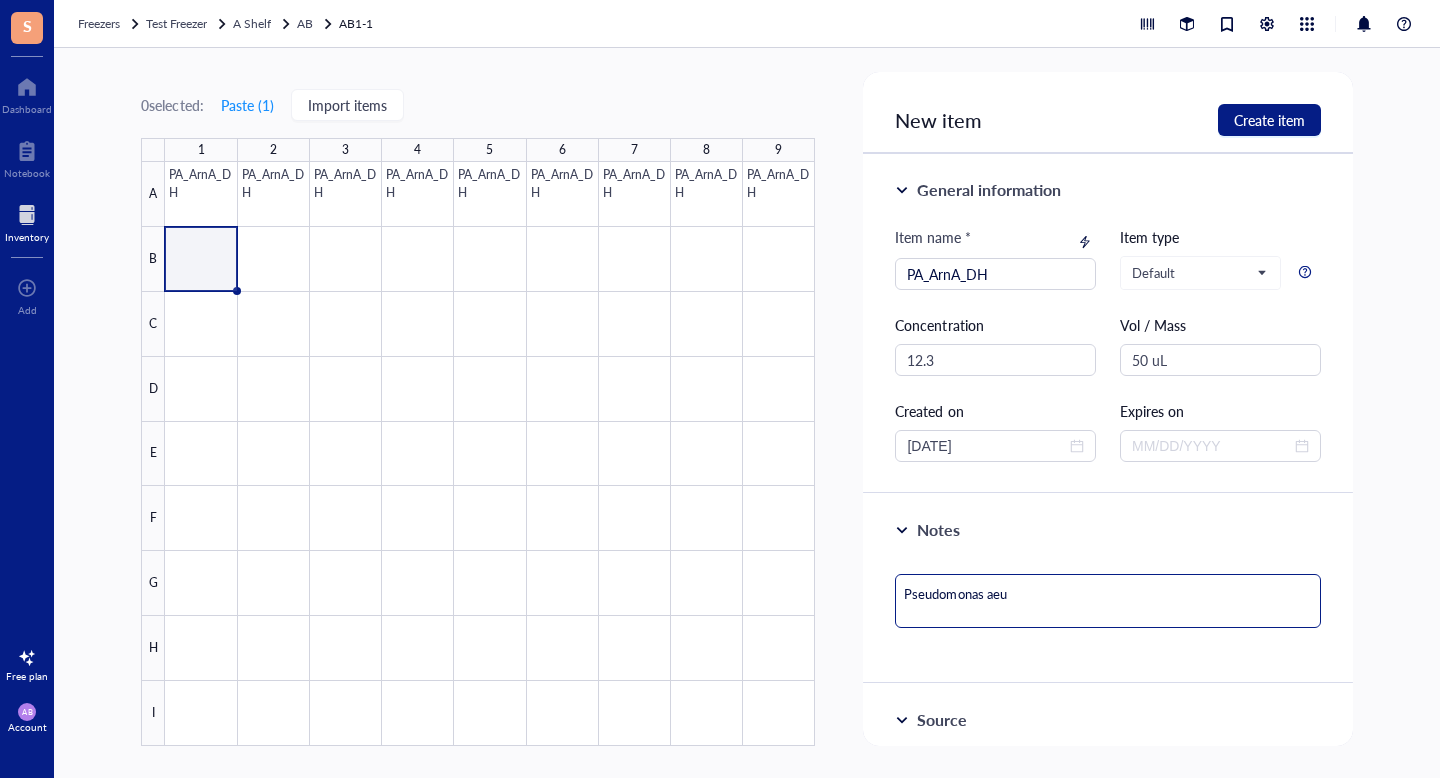 type 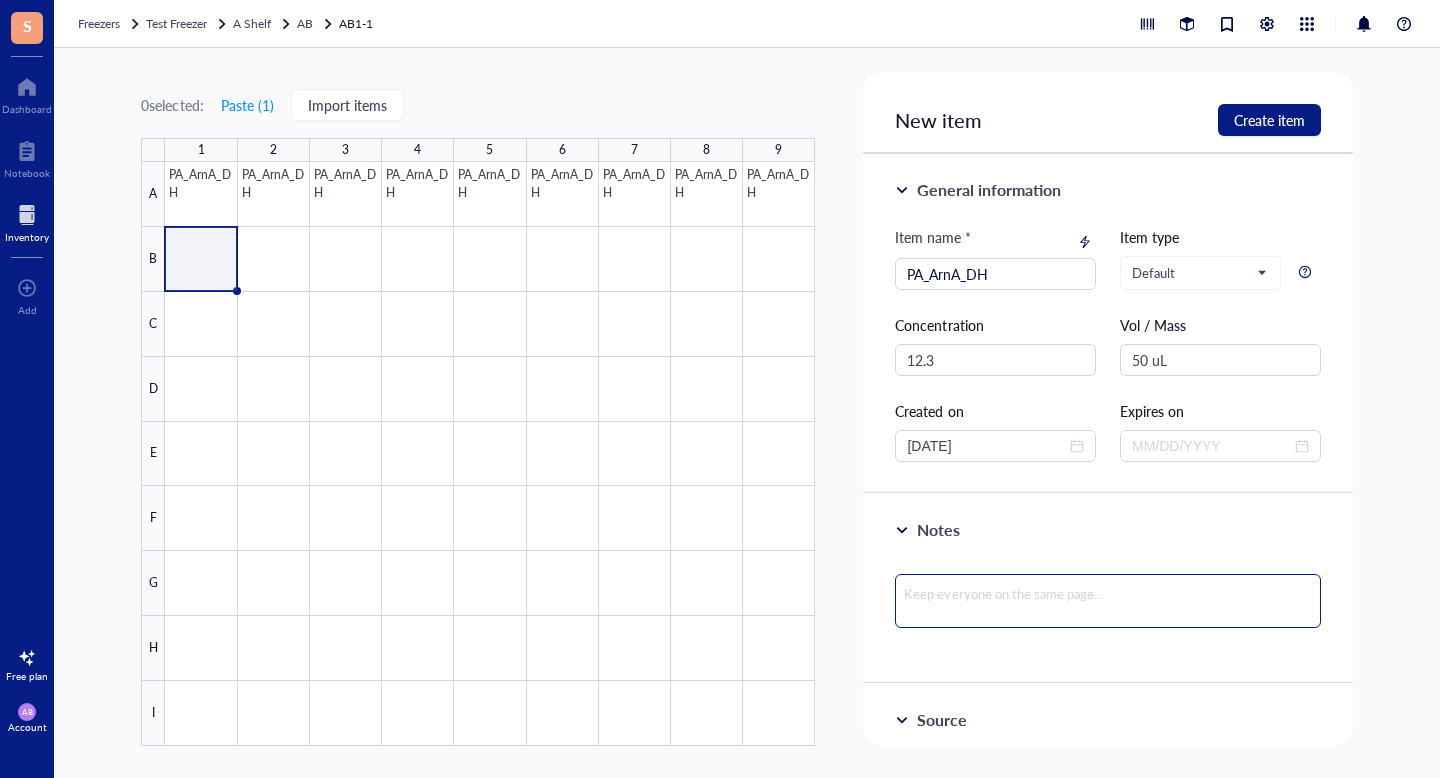 paste on "[MEDICAL_DATA]" 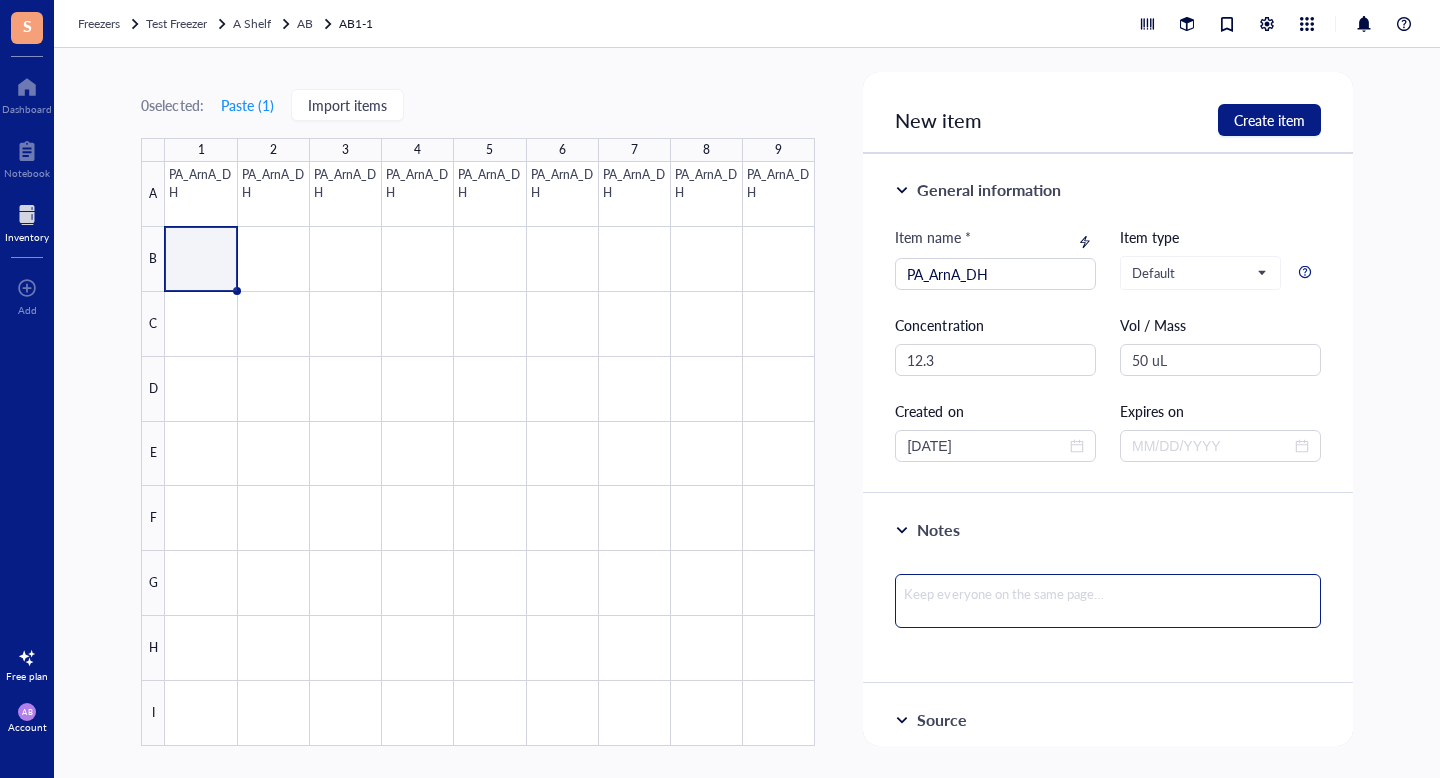 type on "[MEDICAL_DATA]" 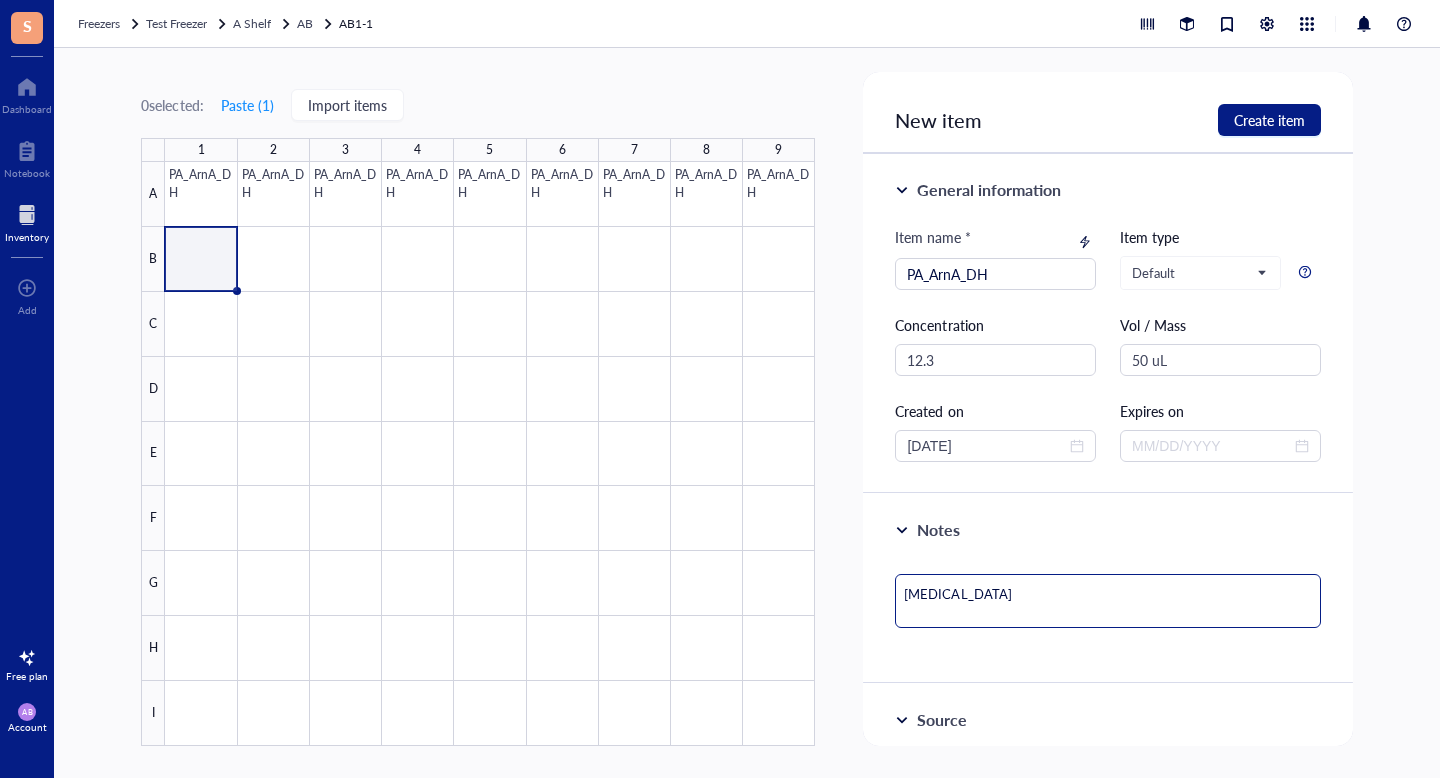 click on "[MEDICAL_DATA]" at bounding box center (1107, 601) 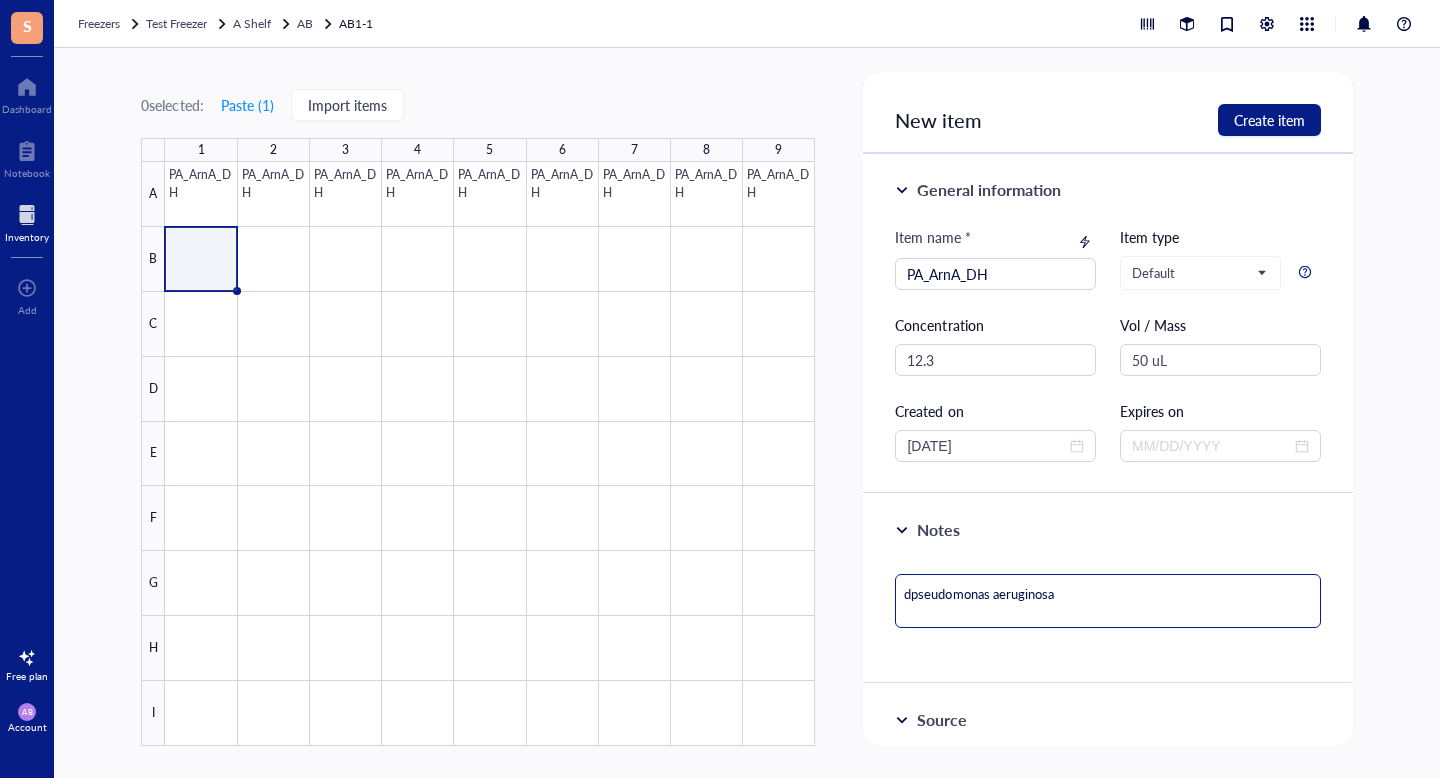 type on "depseudomonas aeruginosa" 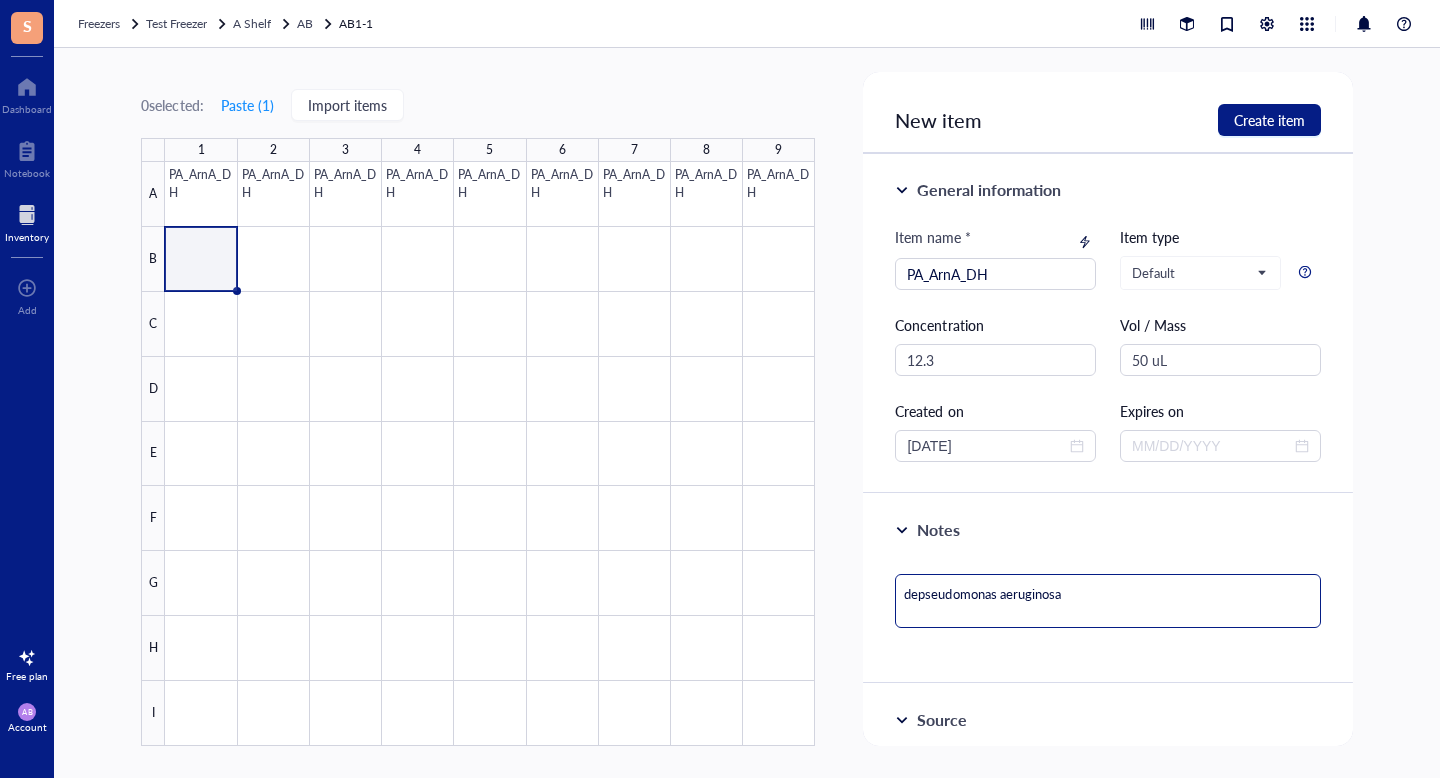 type on "dehpseudomonas aeruginosa" 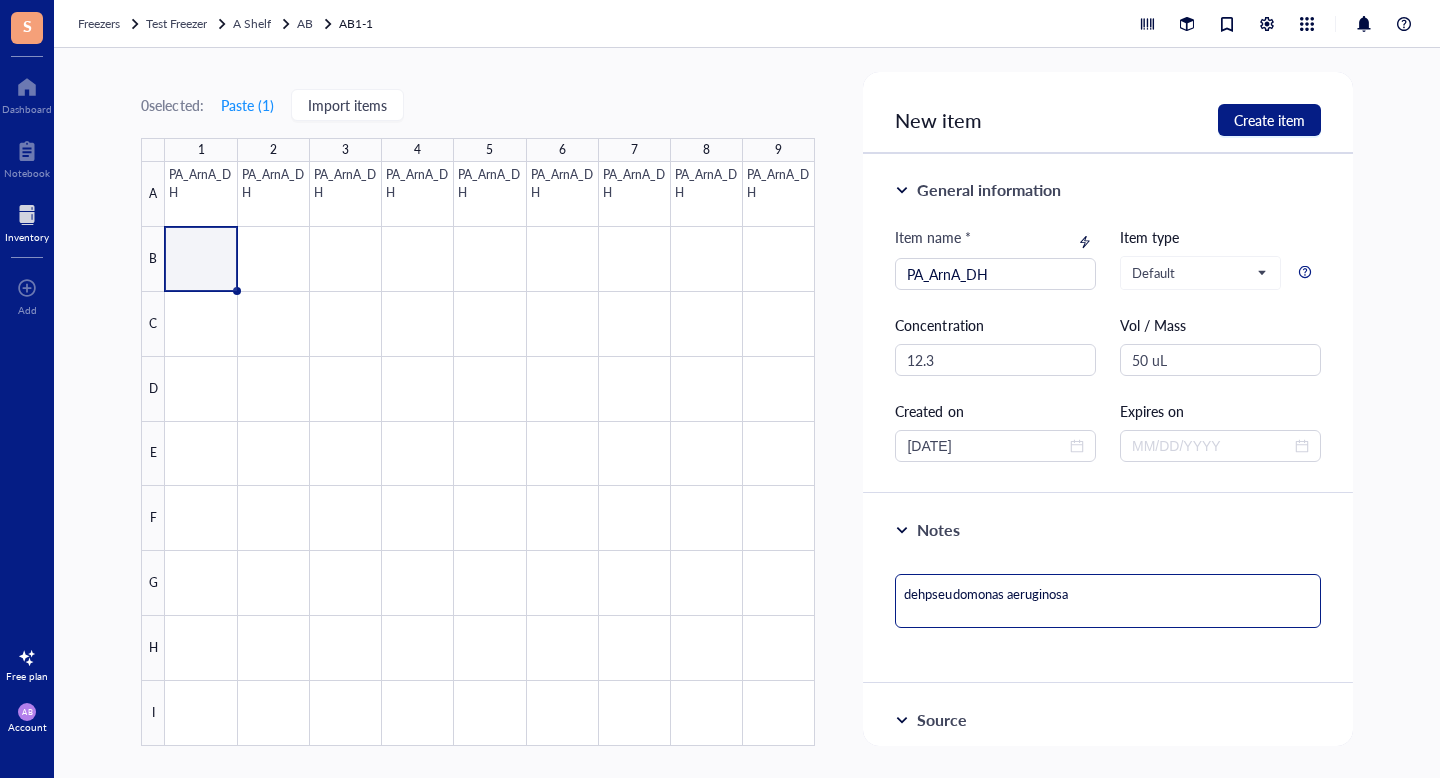 type on "dehypseudomonas aeruginosa" 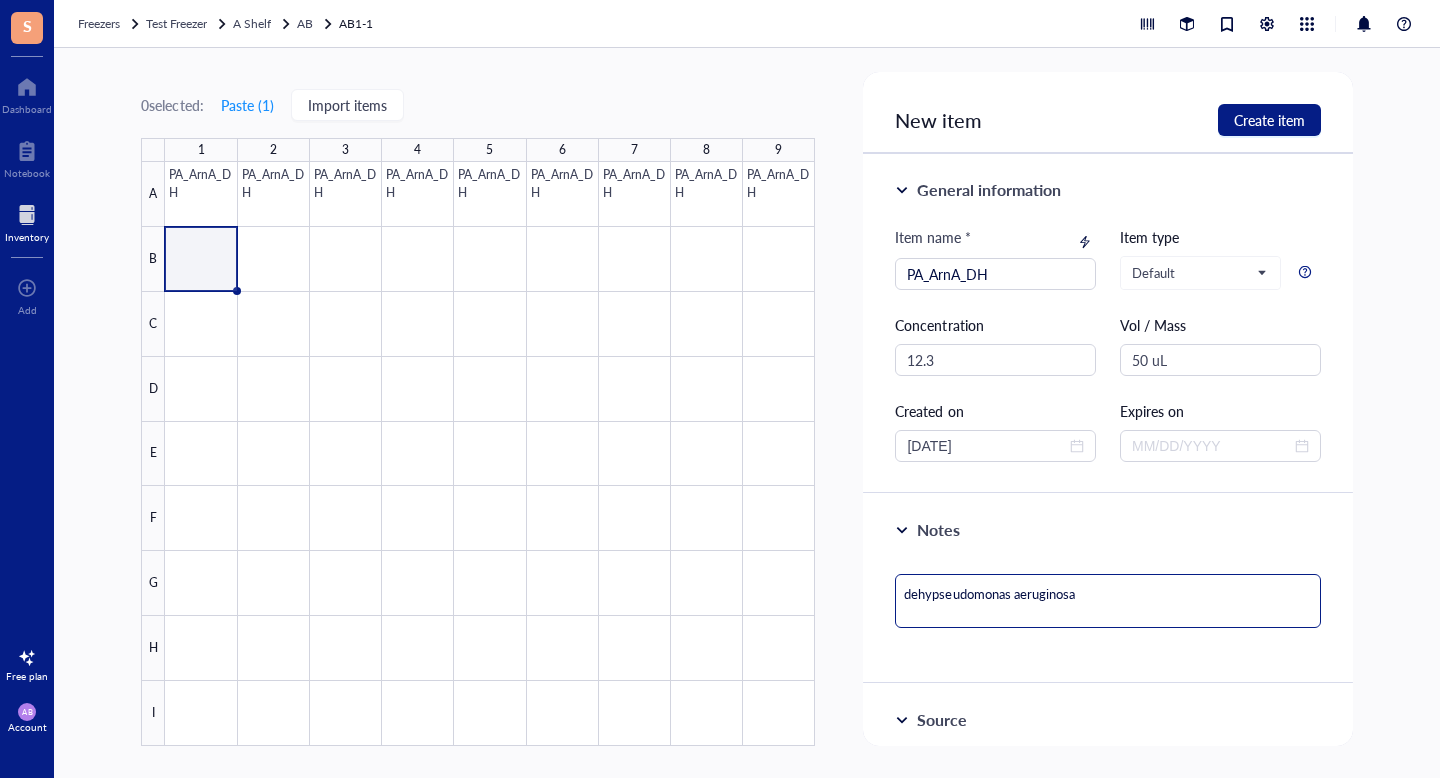 type on "dehydpseudomonas aeruginosa" 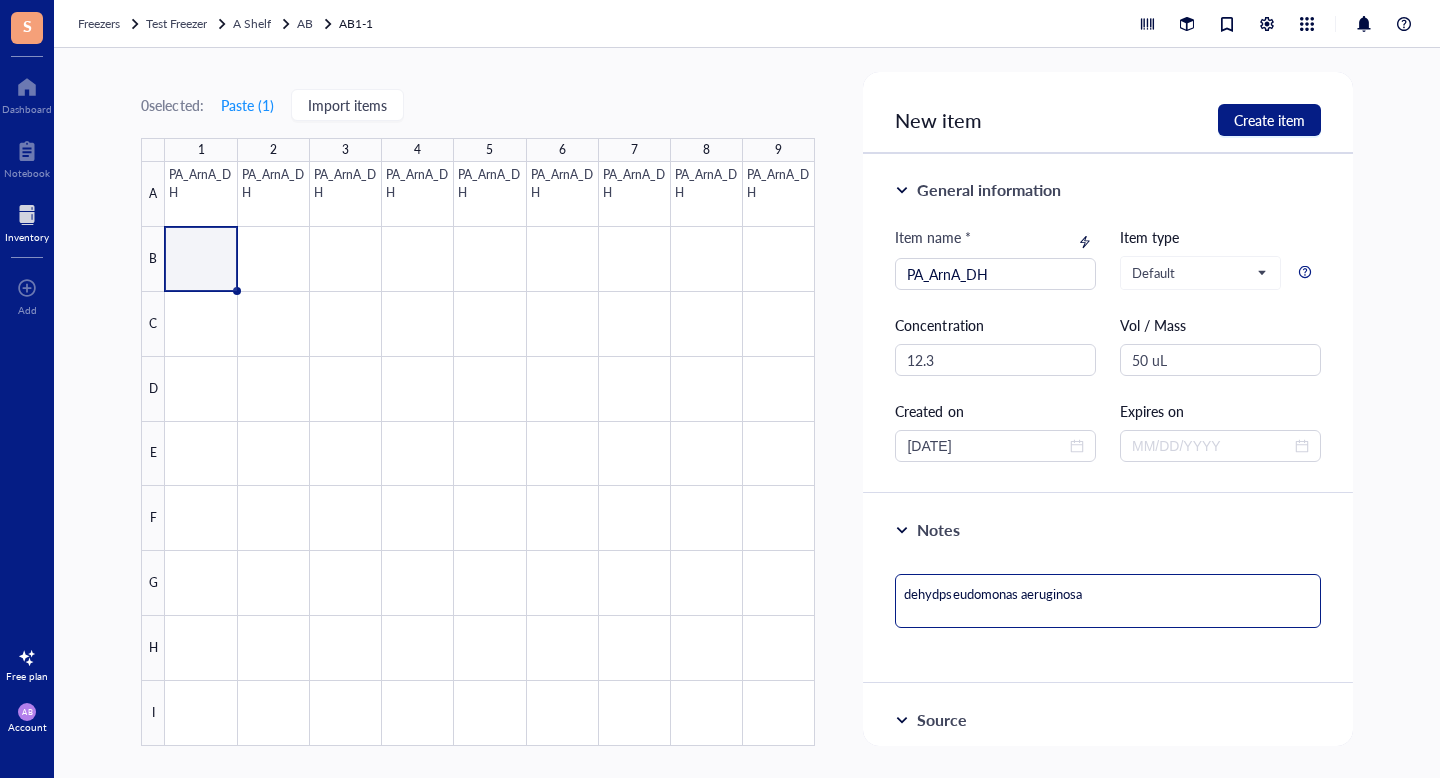 type on "dehydrpseudomonas aeruginosa" 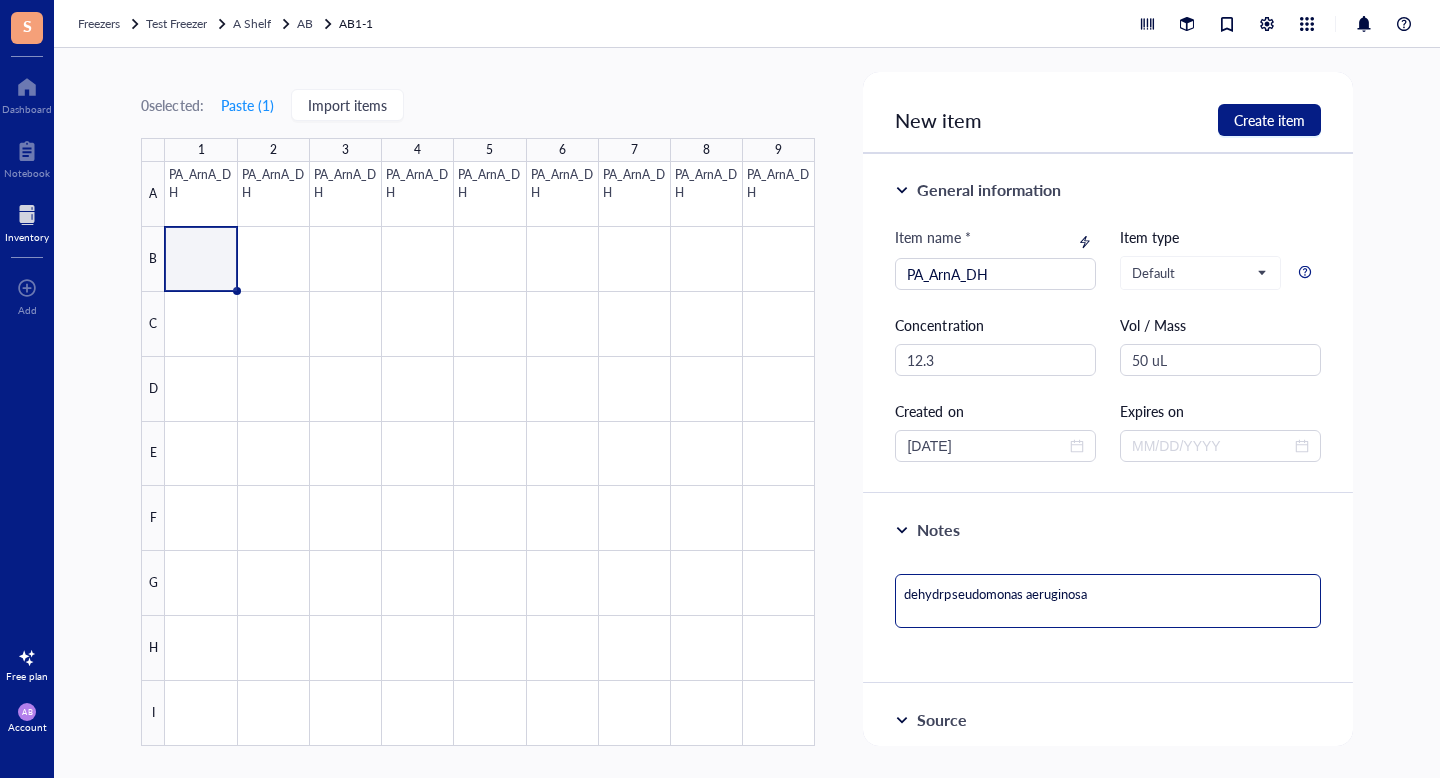 type on "dehydropseudomonas aeruginosa" 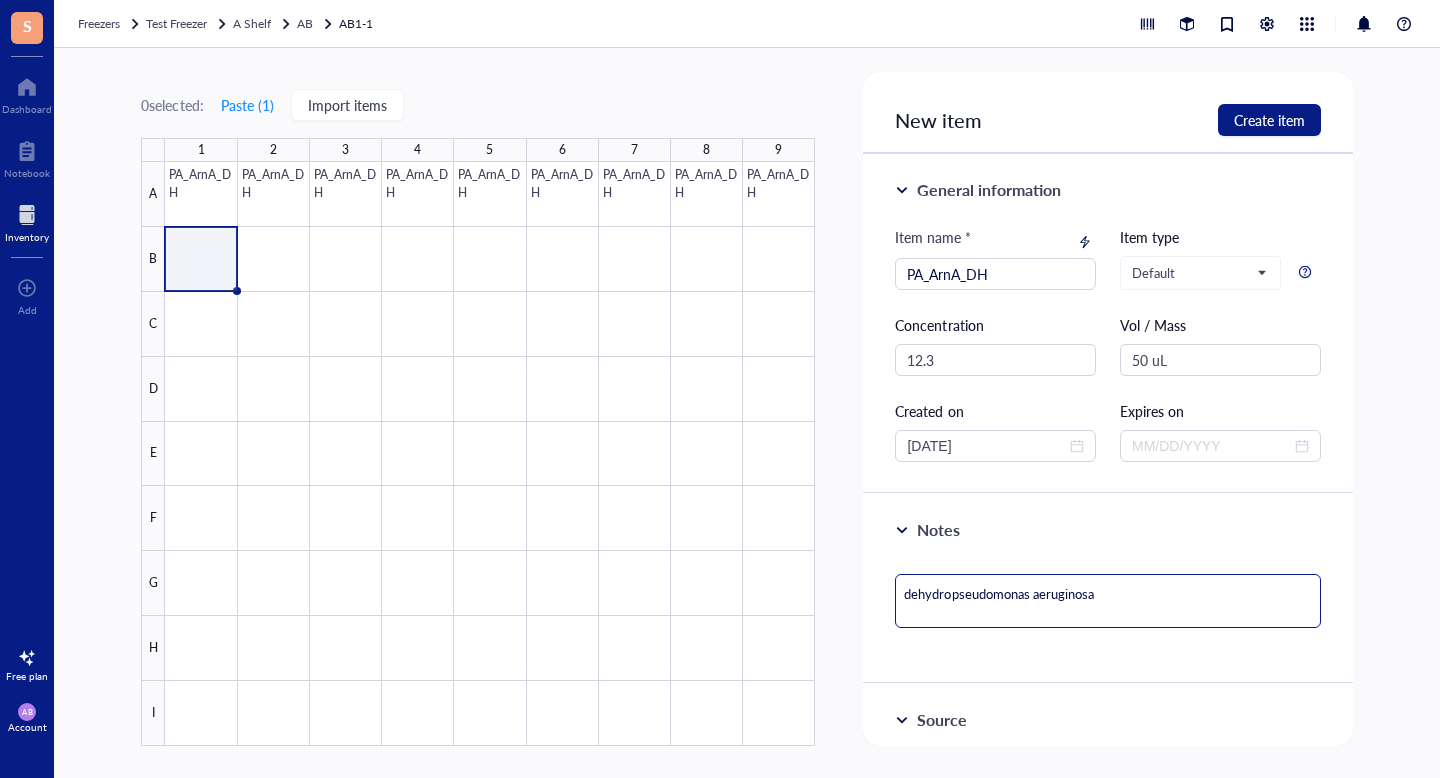 type on "dehydrogpseudomonas aeruginosa" 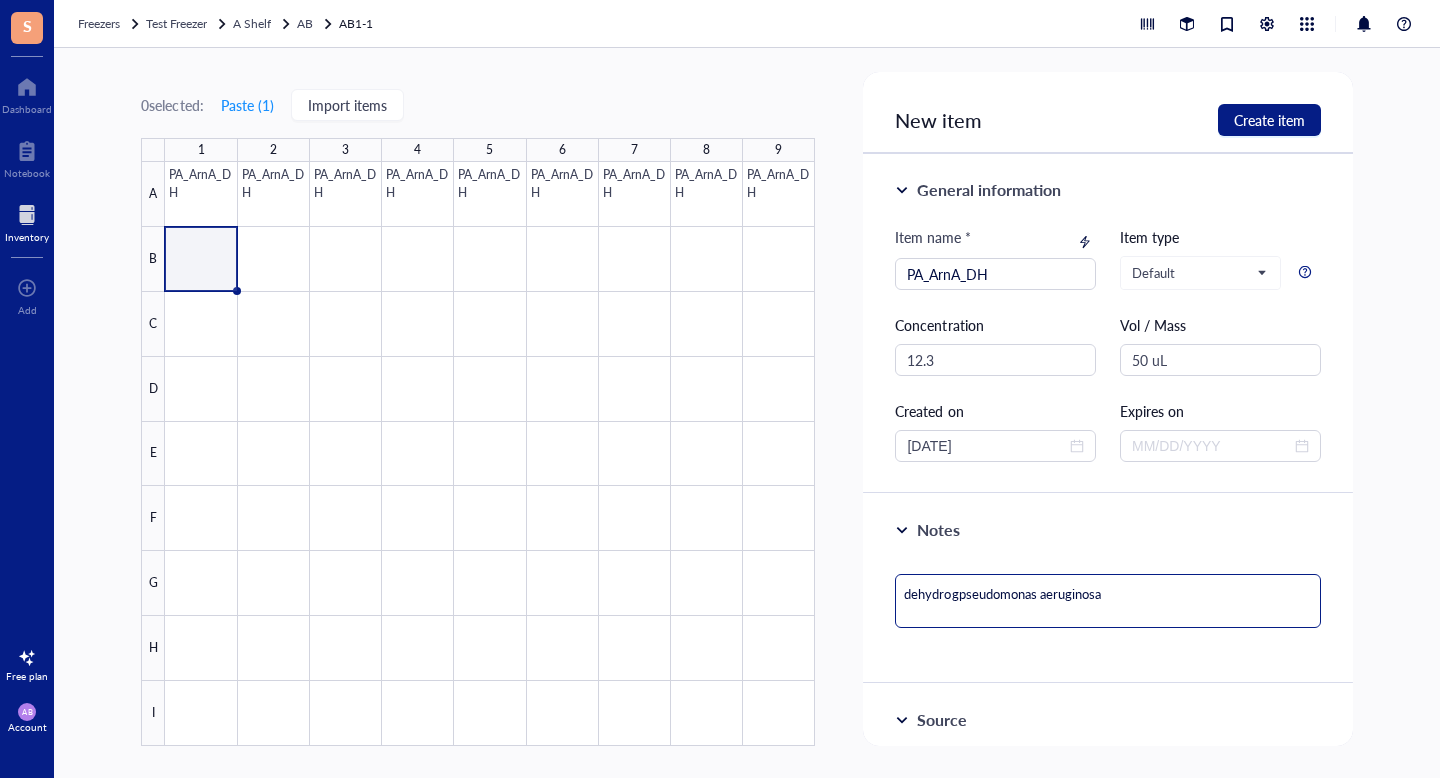 type on "dehydrogepseudomonas aeruginosa" 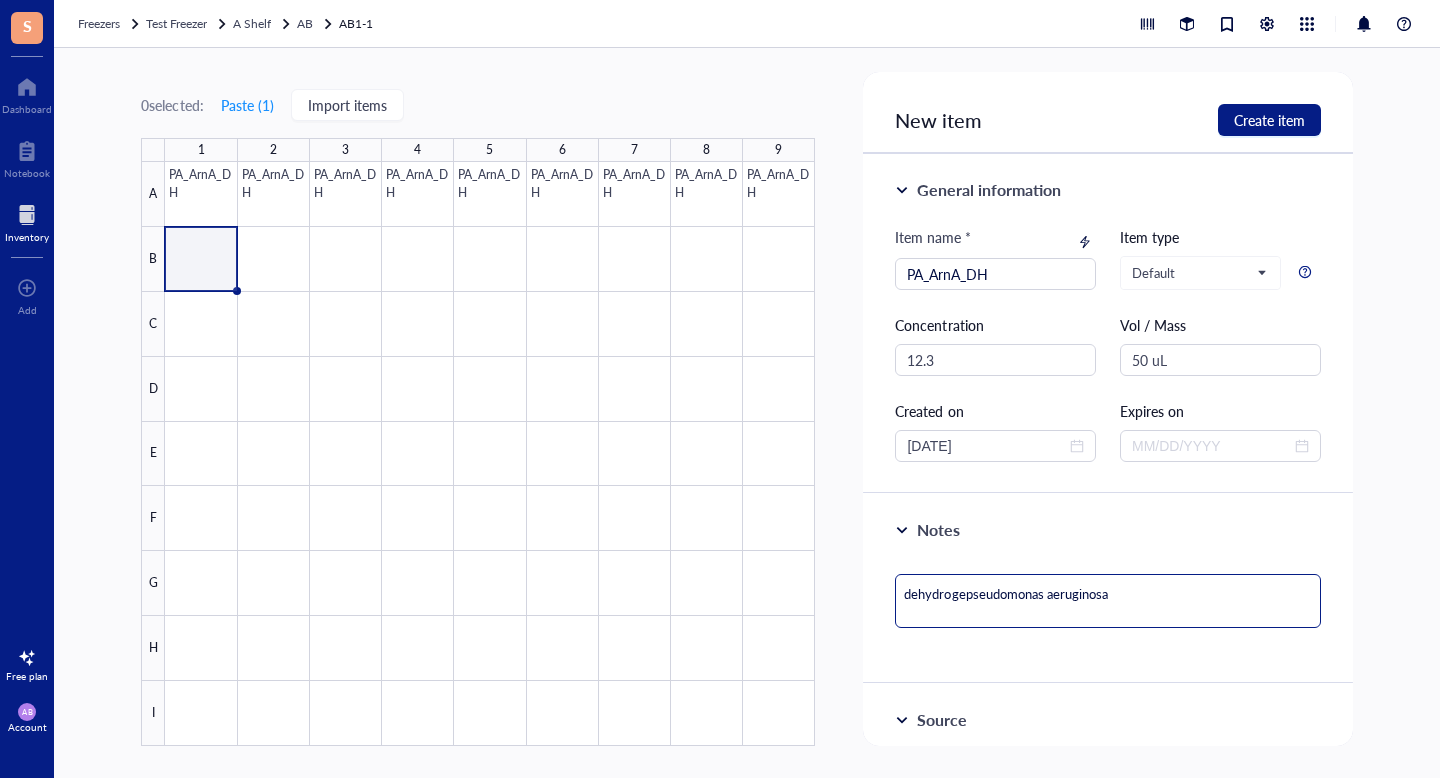 type on "dehydrogenpseudomonas aeruginosa" 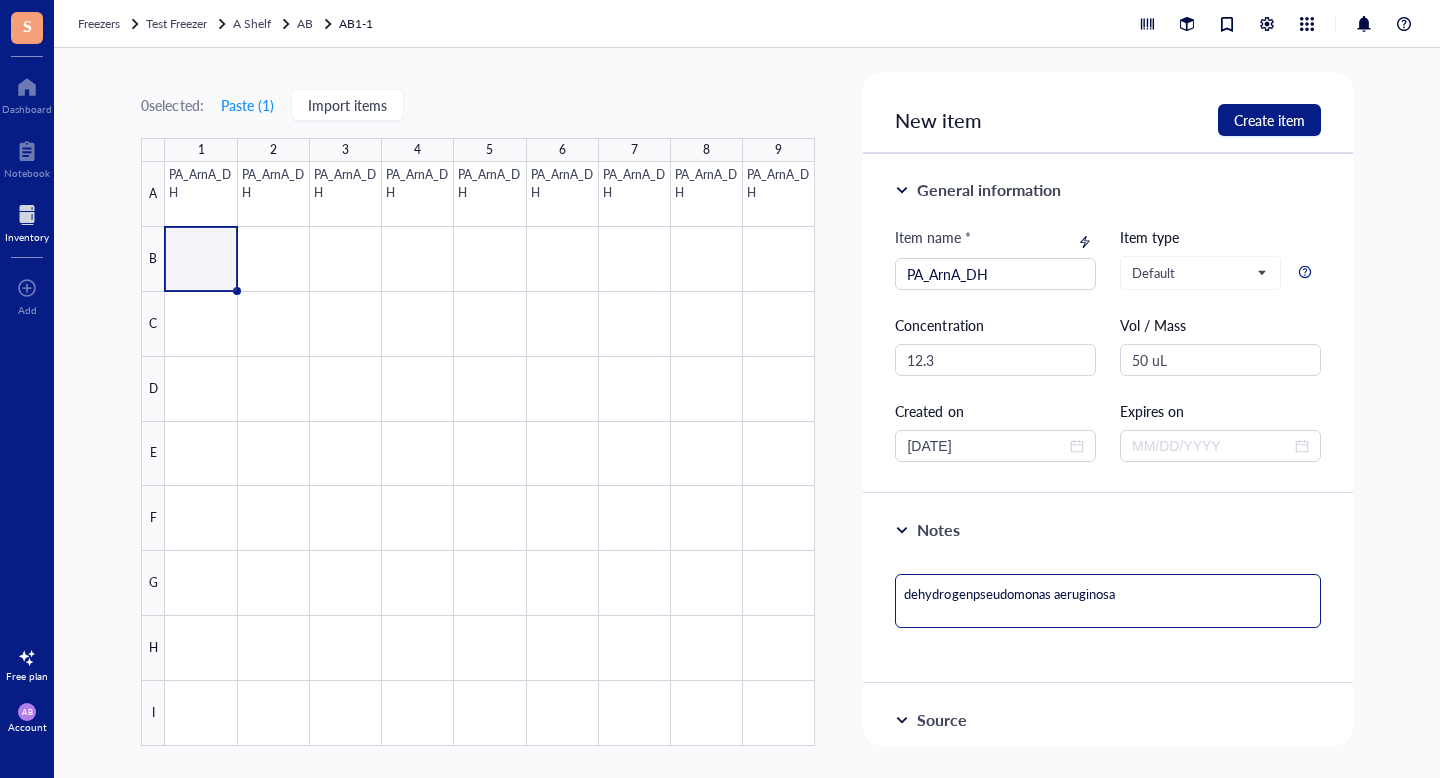 type on "dehydrogenapseudomonas aeruginosa" 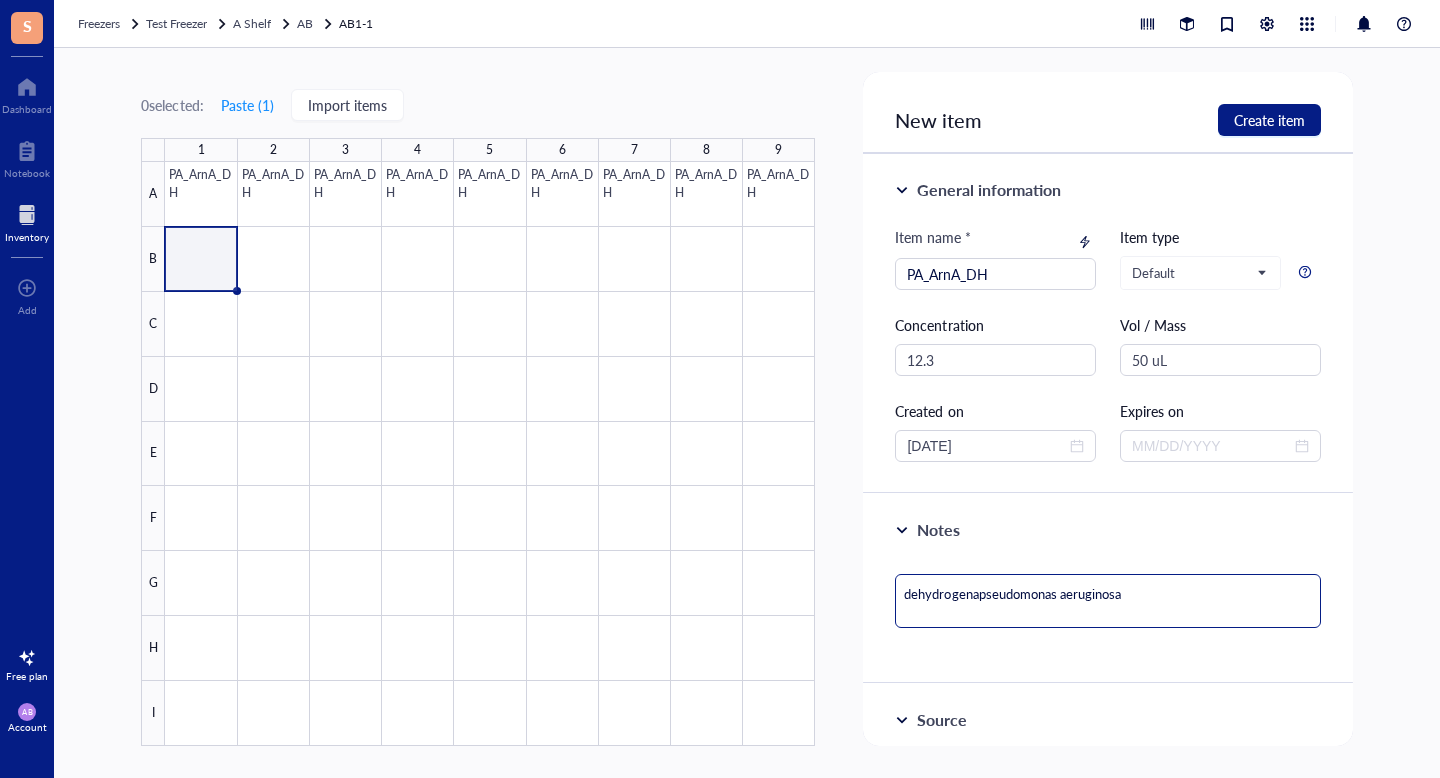 type on "dehydrogenaspseudomonas aeruginosa" 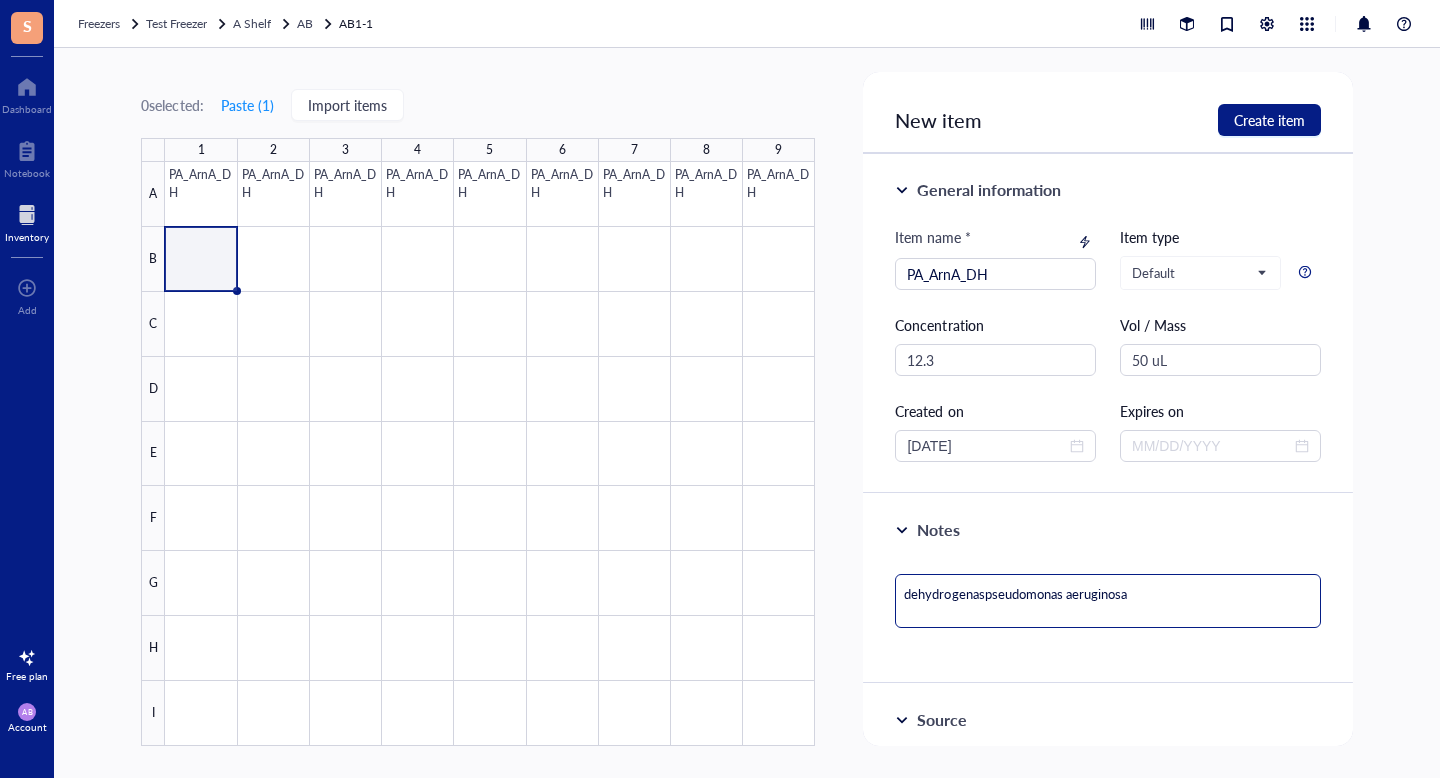 type on "dehydrogenasepseudomonas aeruginosa" 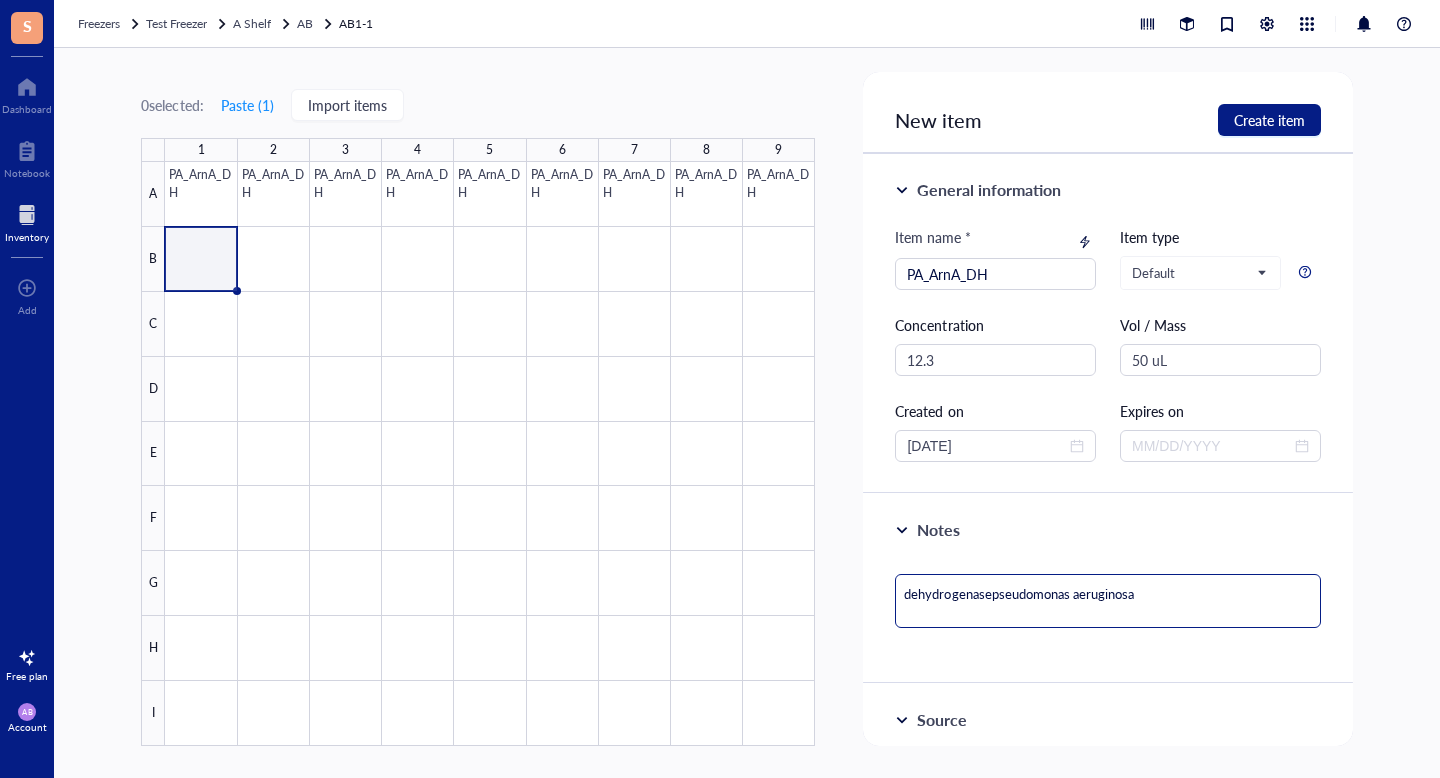 type on "dehydrogenase [MEDICAL_DATA]" 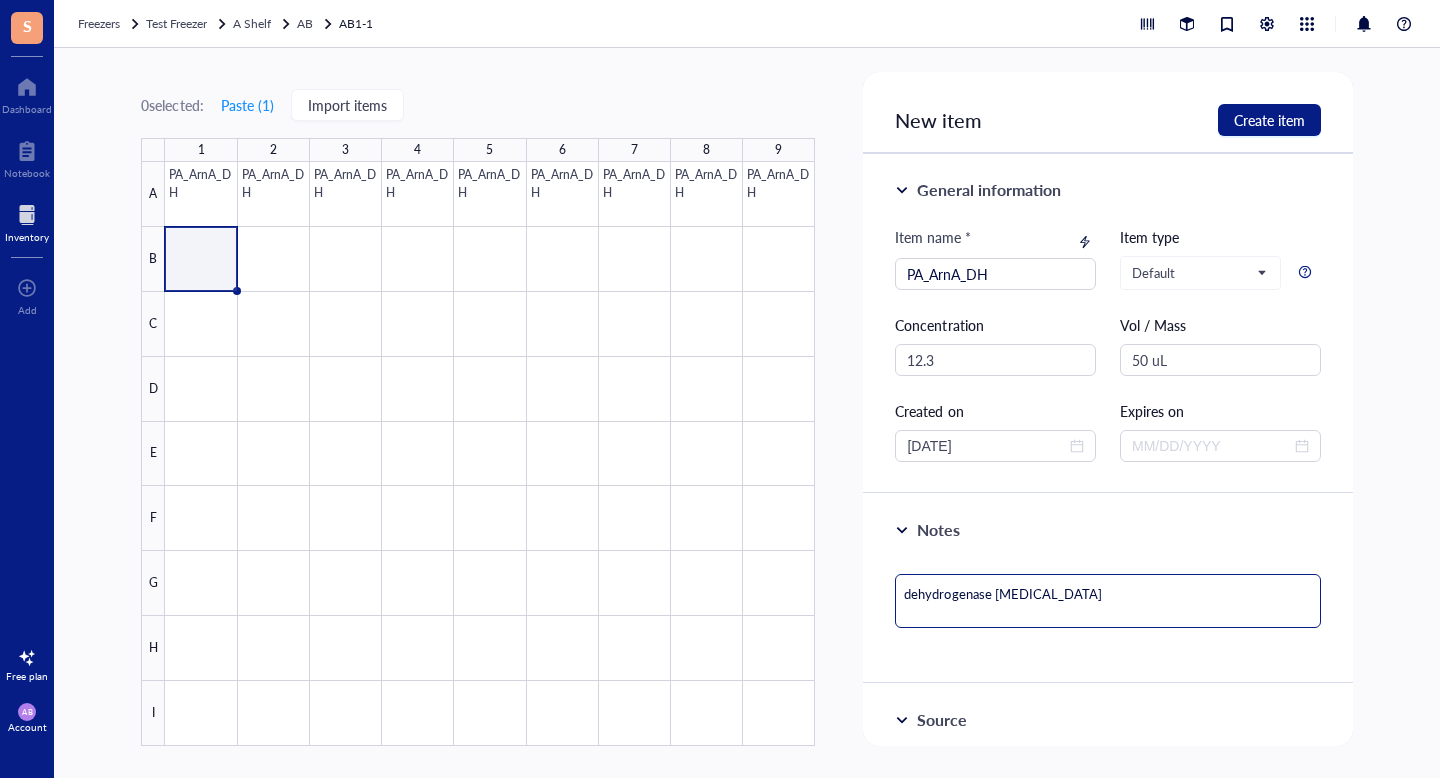 type on "dehydrogenase dpseudomonas aeruginosa" 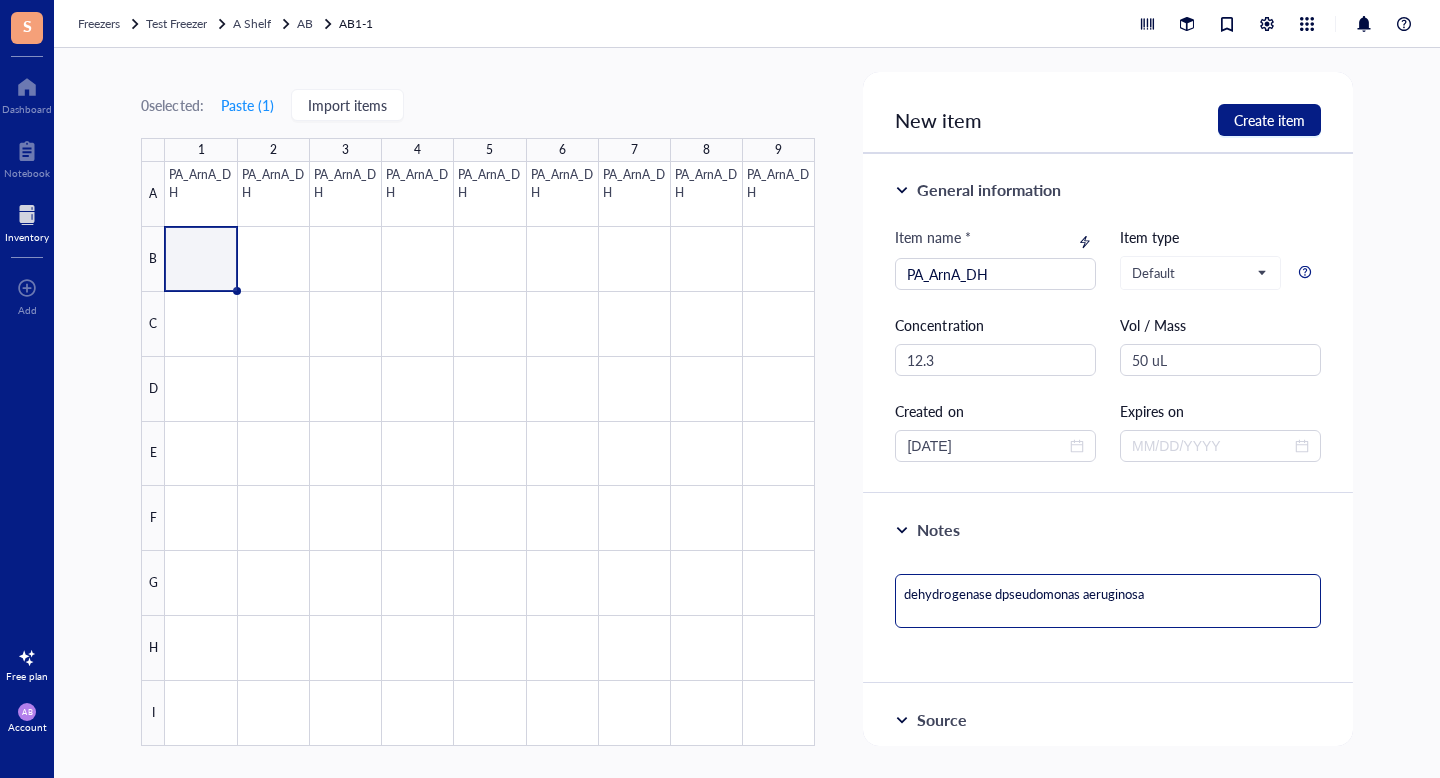 type on "dehydrogenase dopseudomonas aeruginosa" 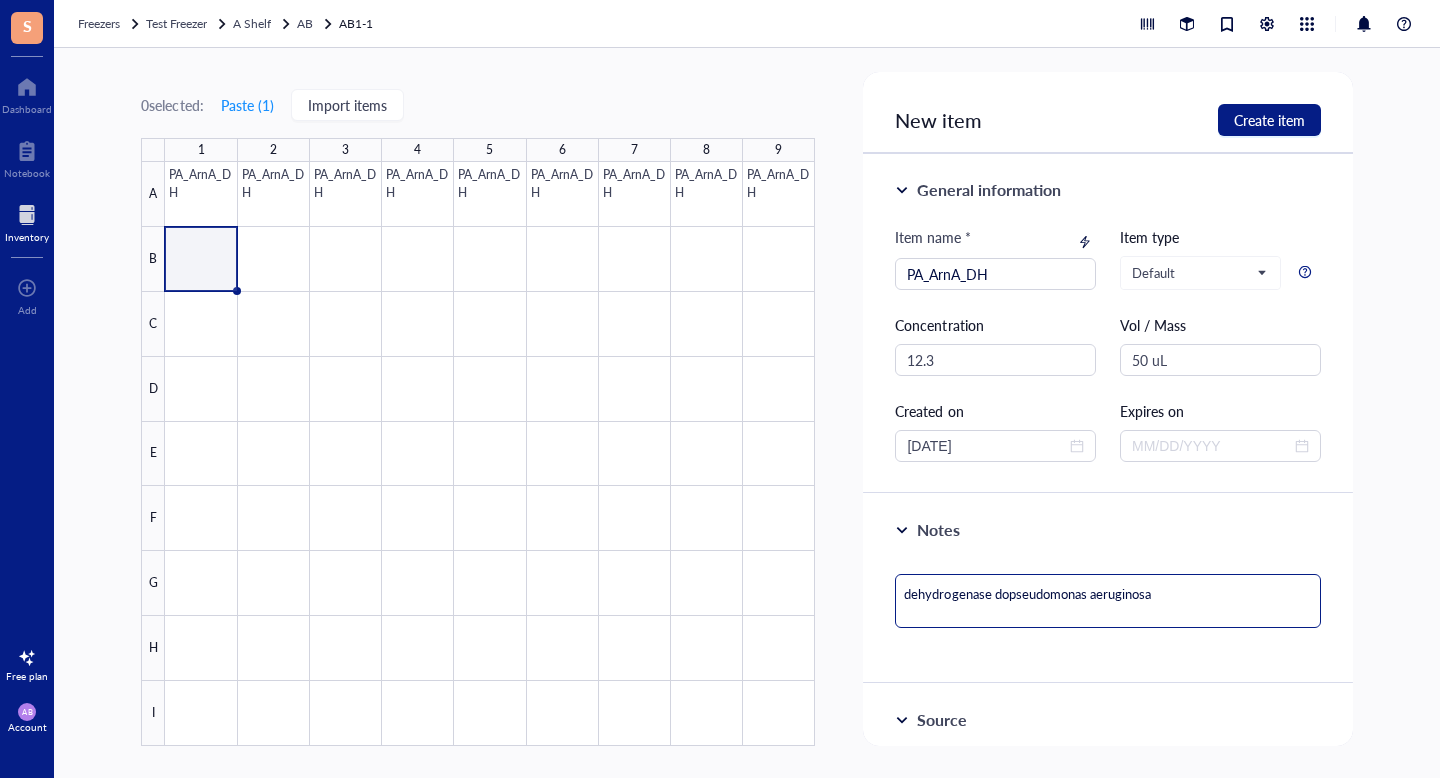 type on "dehydrogenase dompseudomonas aeruginosa" 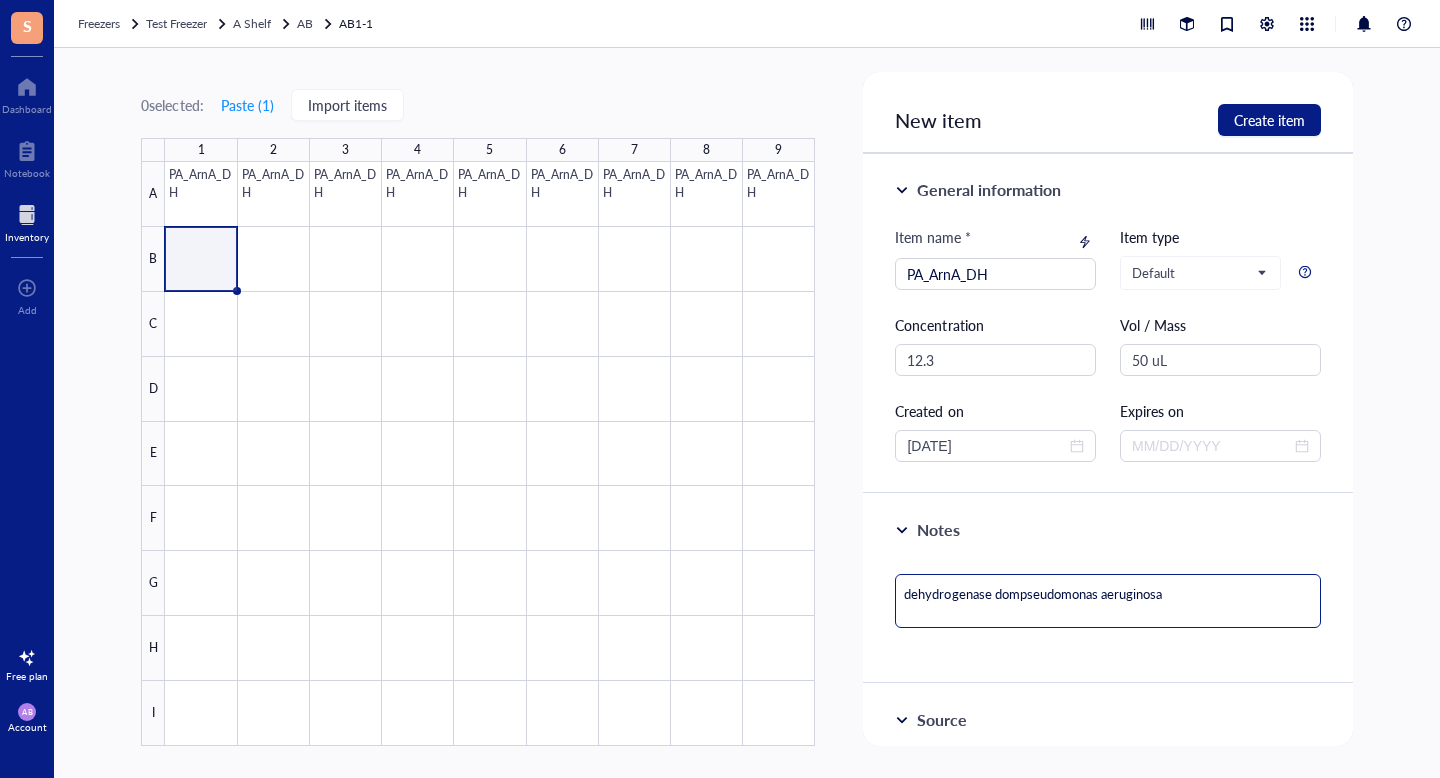 type on "dehydrogenase domapseudomonas aeruginosa" 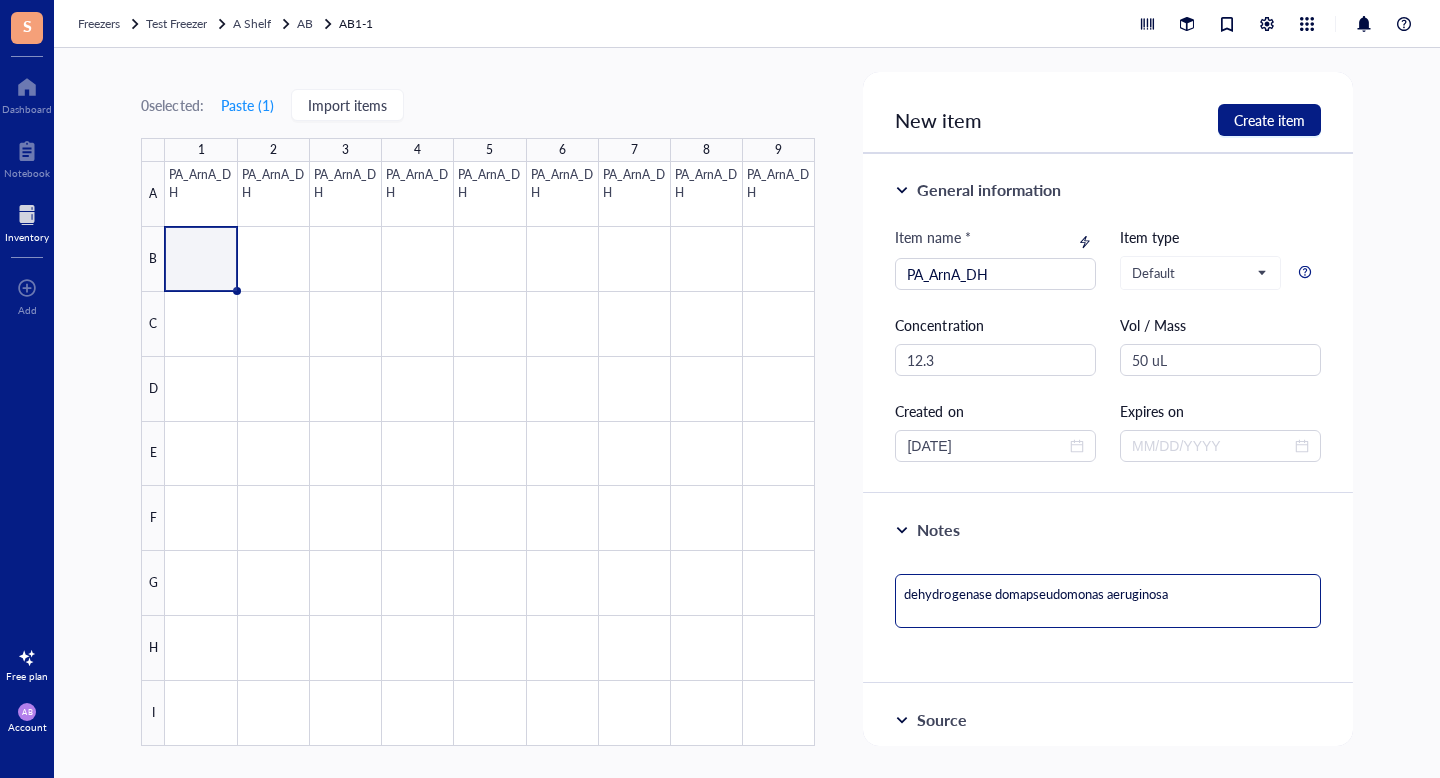 type on "dehydrogenase domaipseudomonas aeruginosa" 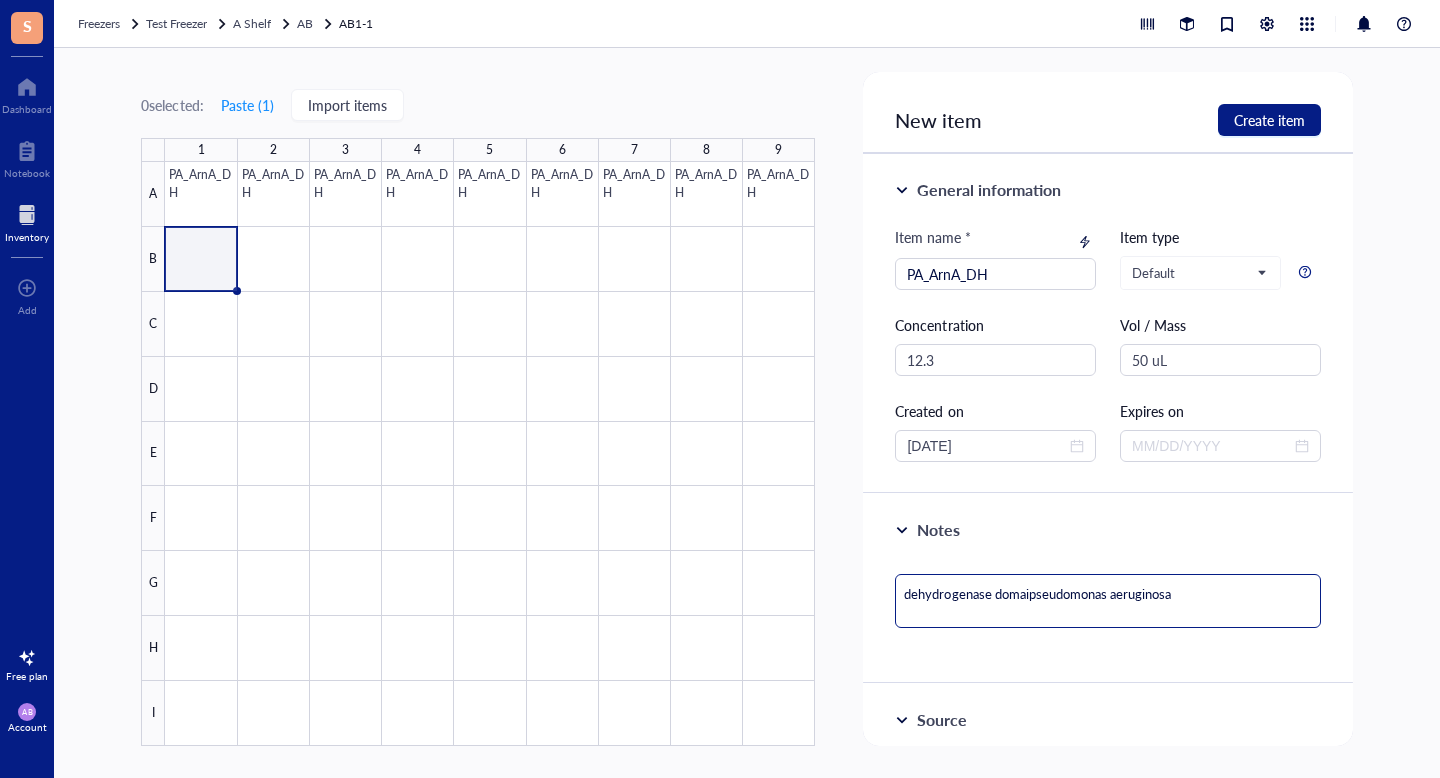 type on "dehydrogenase domainpseudomonas aeruginosa" 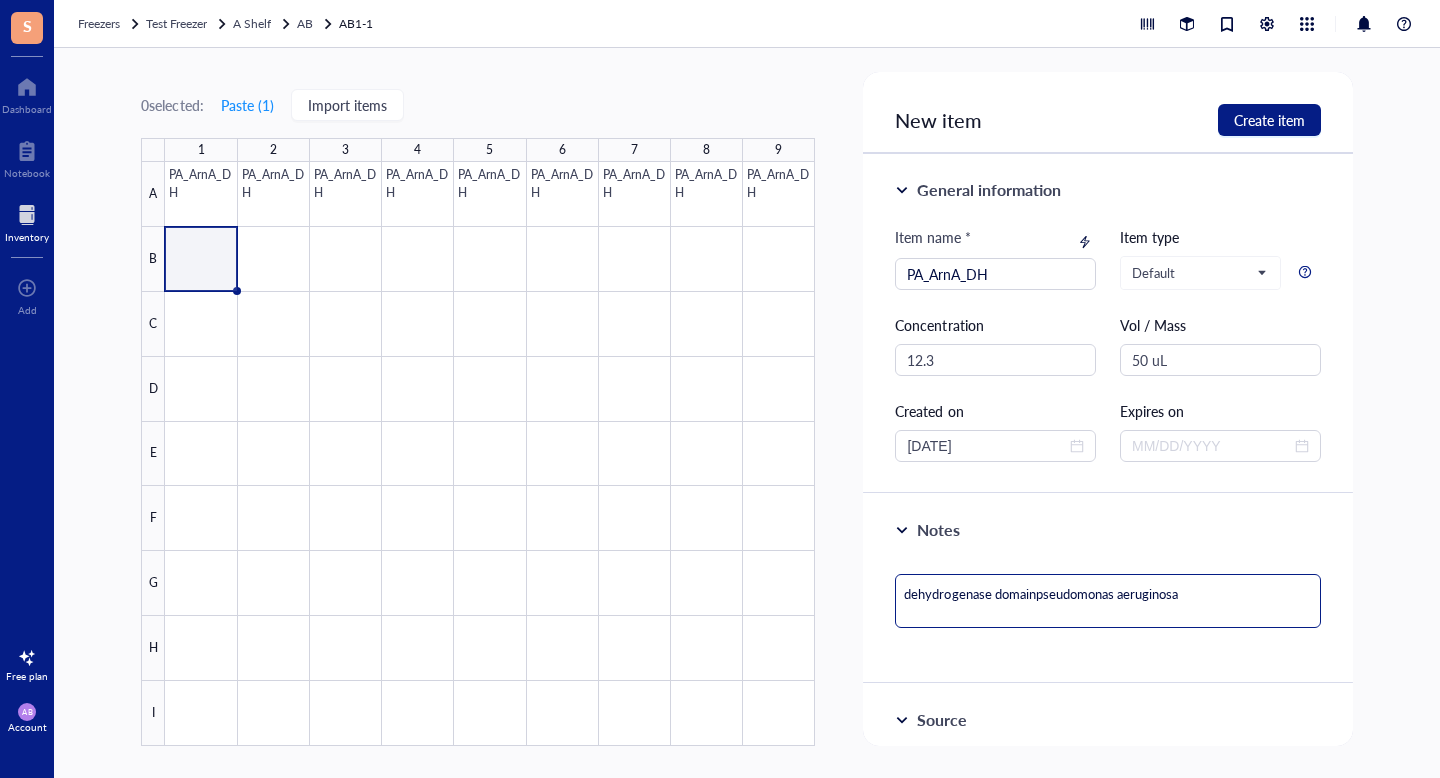 type on "dehydrogenase domain [MEDICAL_DATA]" 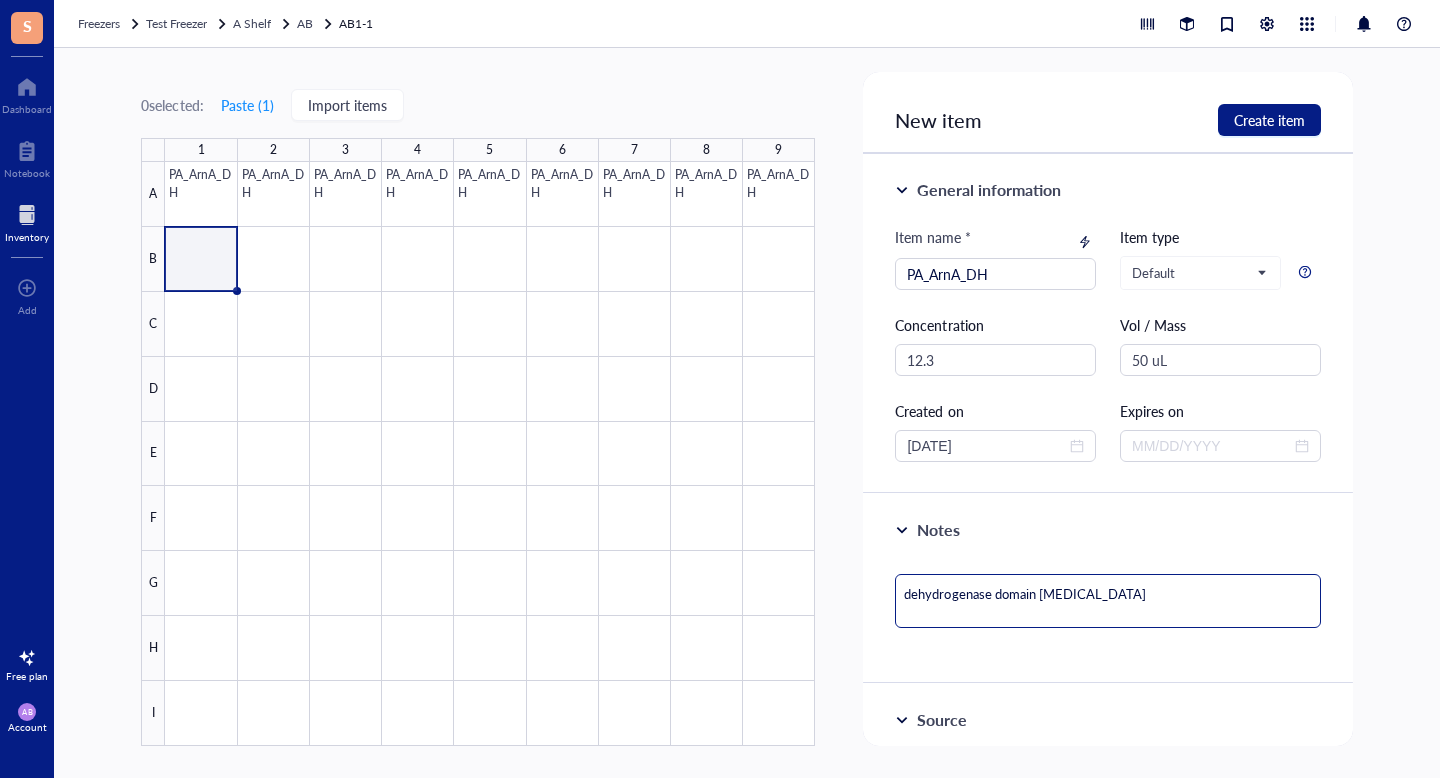 type on "dehydrogenase domain opseudomonas aeruginosa" 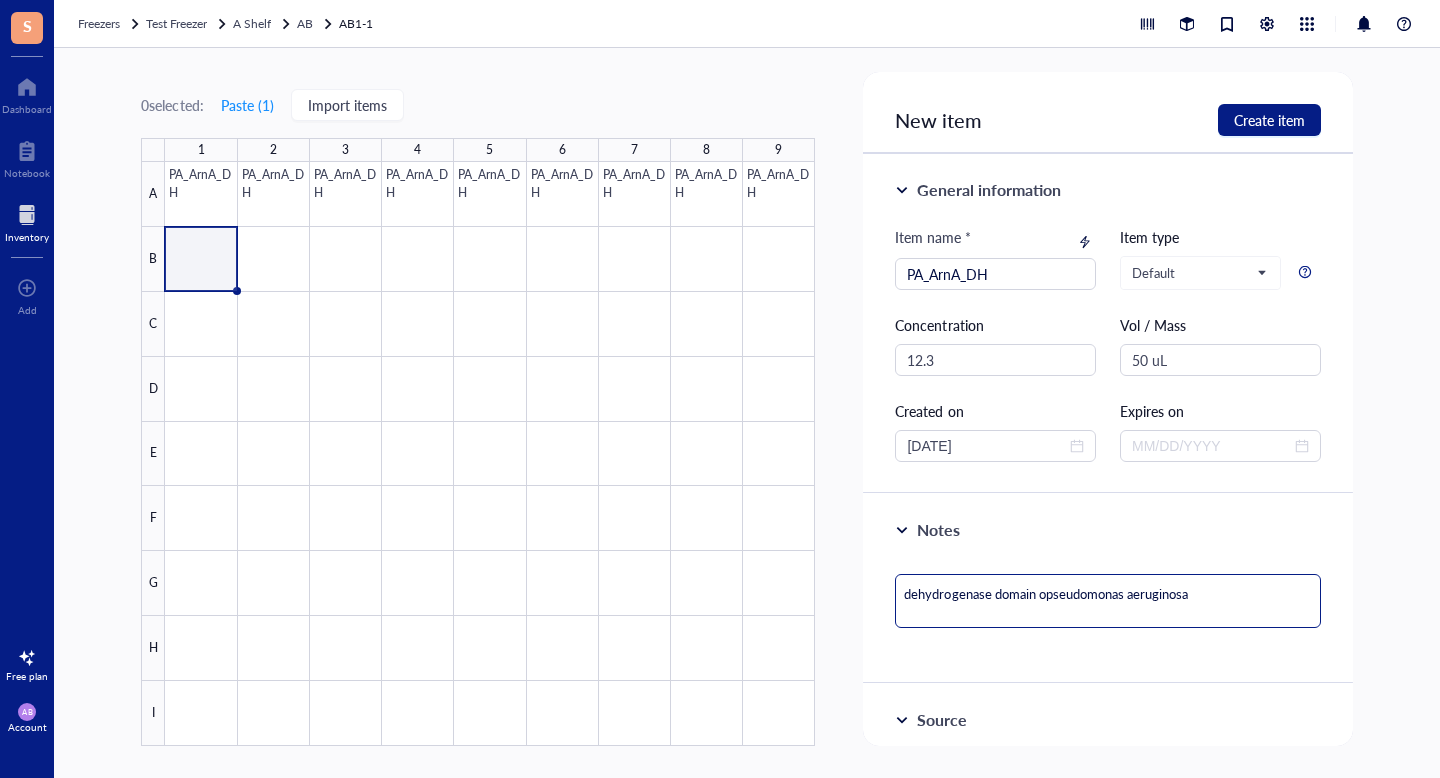 type on "dehydrogenase domain ofpseudomonas aeruginosa" 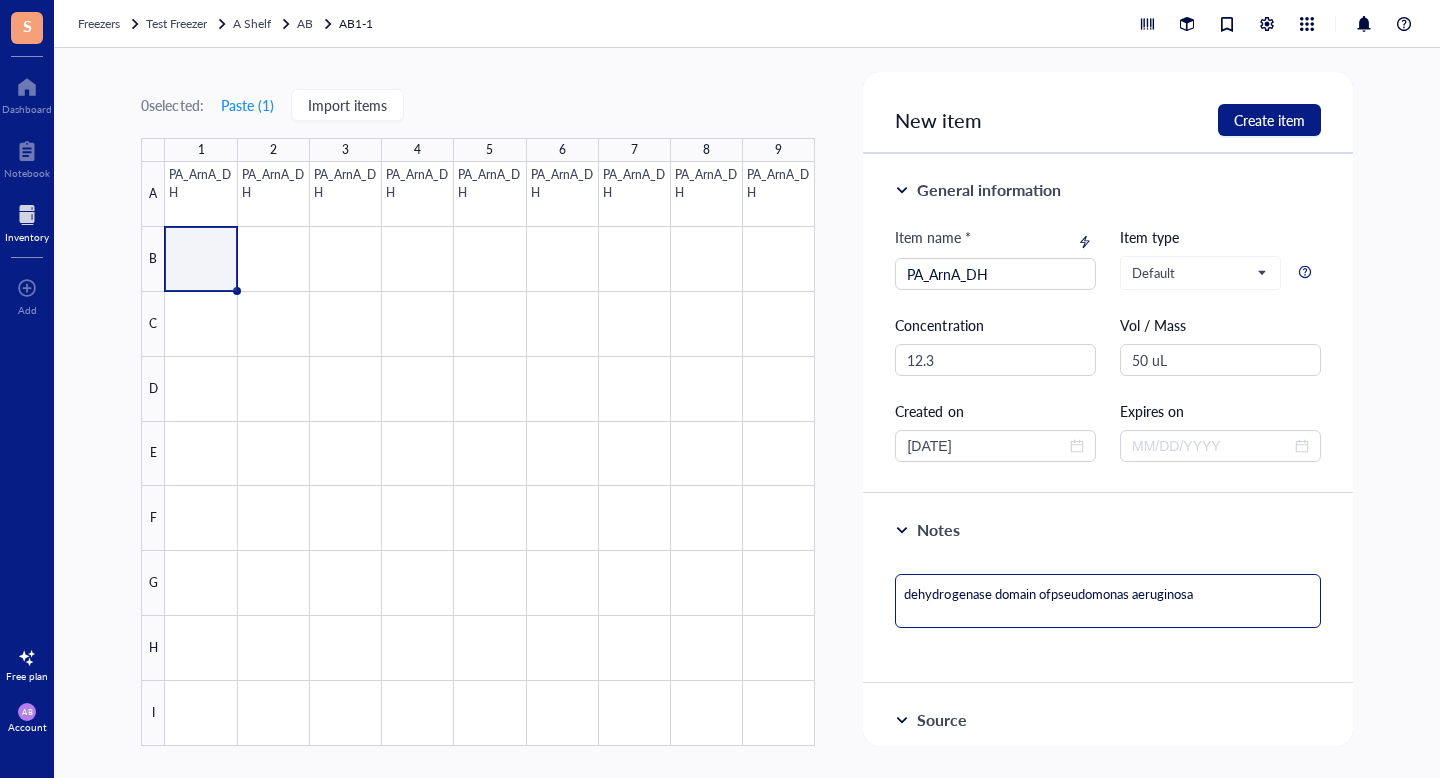 type on "dehydrogenase domain of [MEDICAL_DATA]" 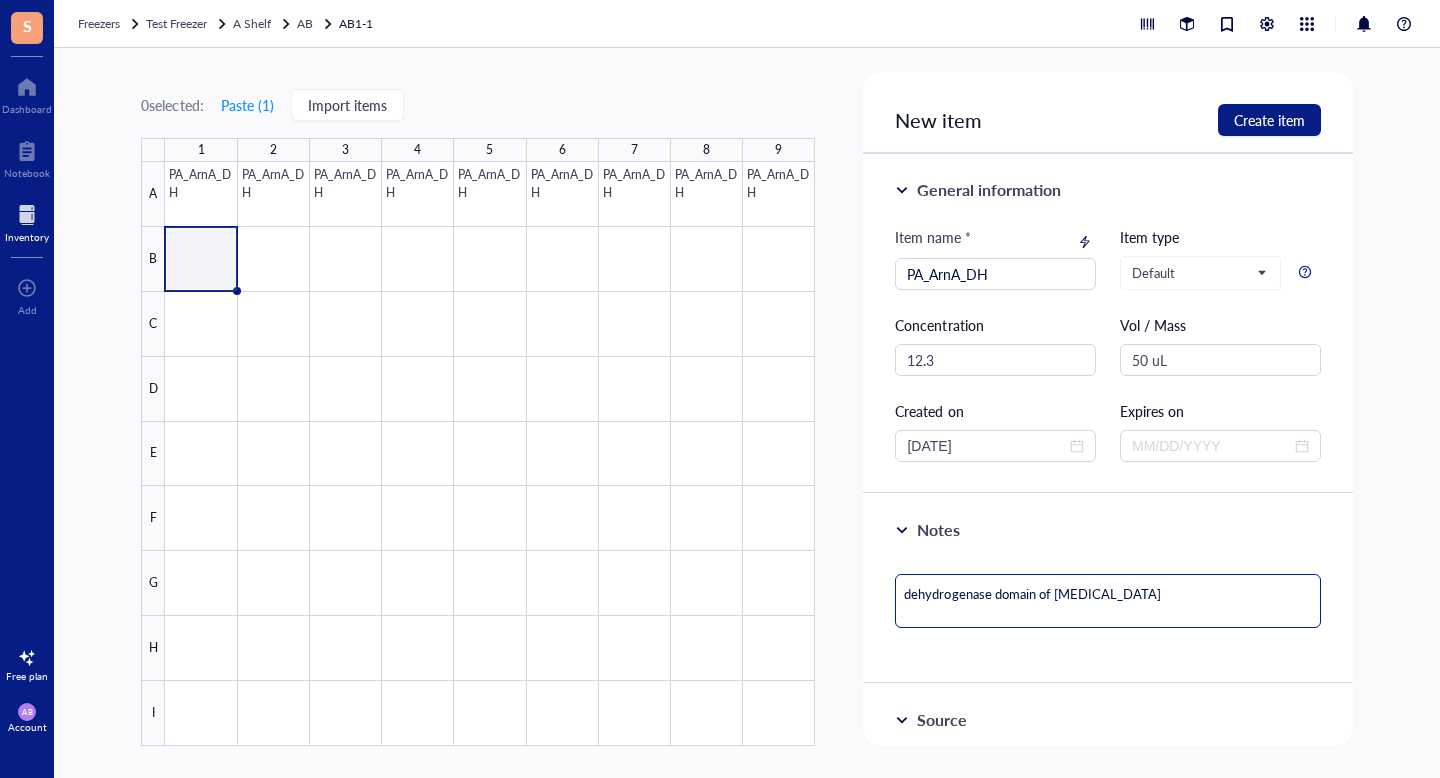 type on "dehydrogenase domain of Apseudomonas aeruginosa" 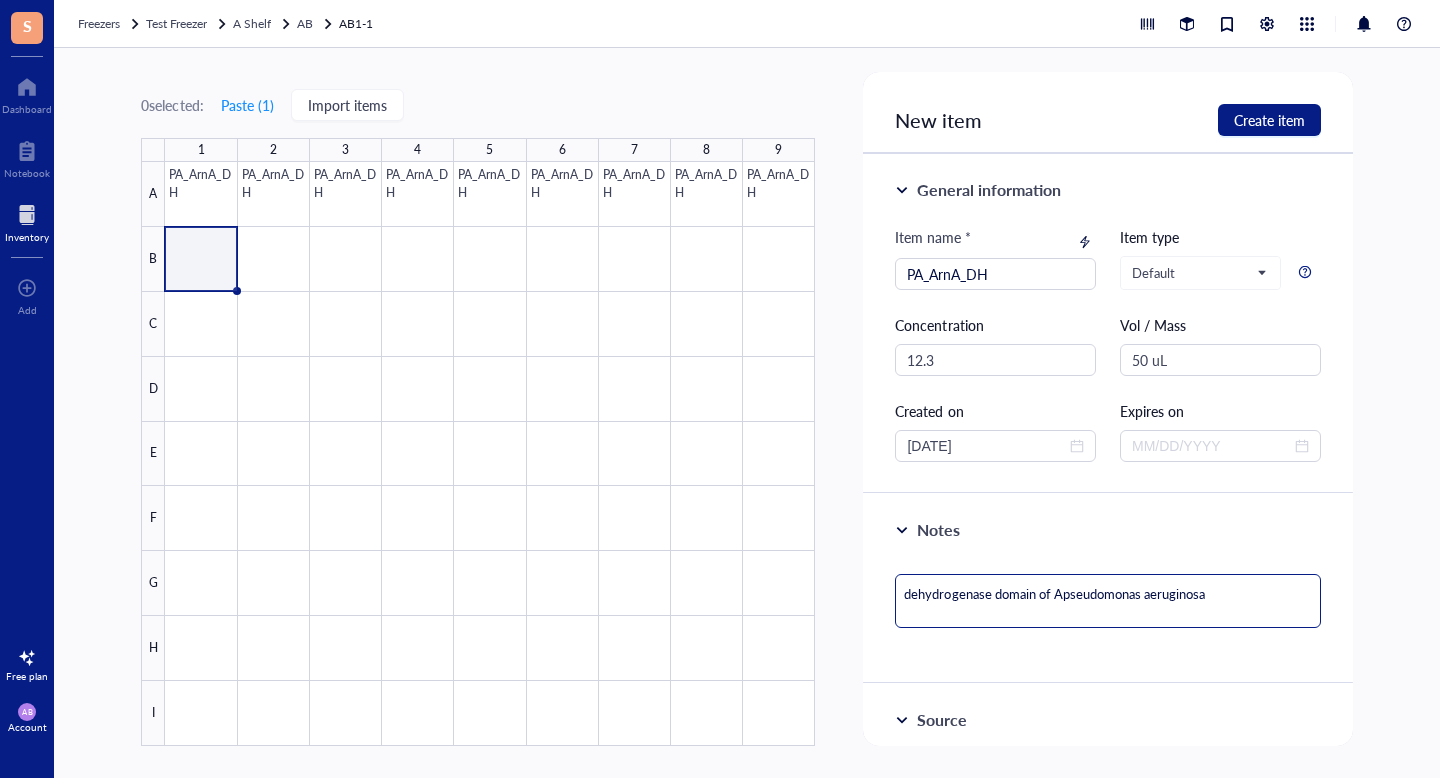 type on "dehydrogenase domain of Arpseudomonas aeruginosa" 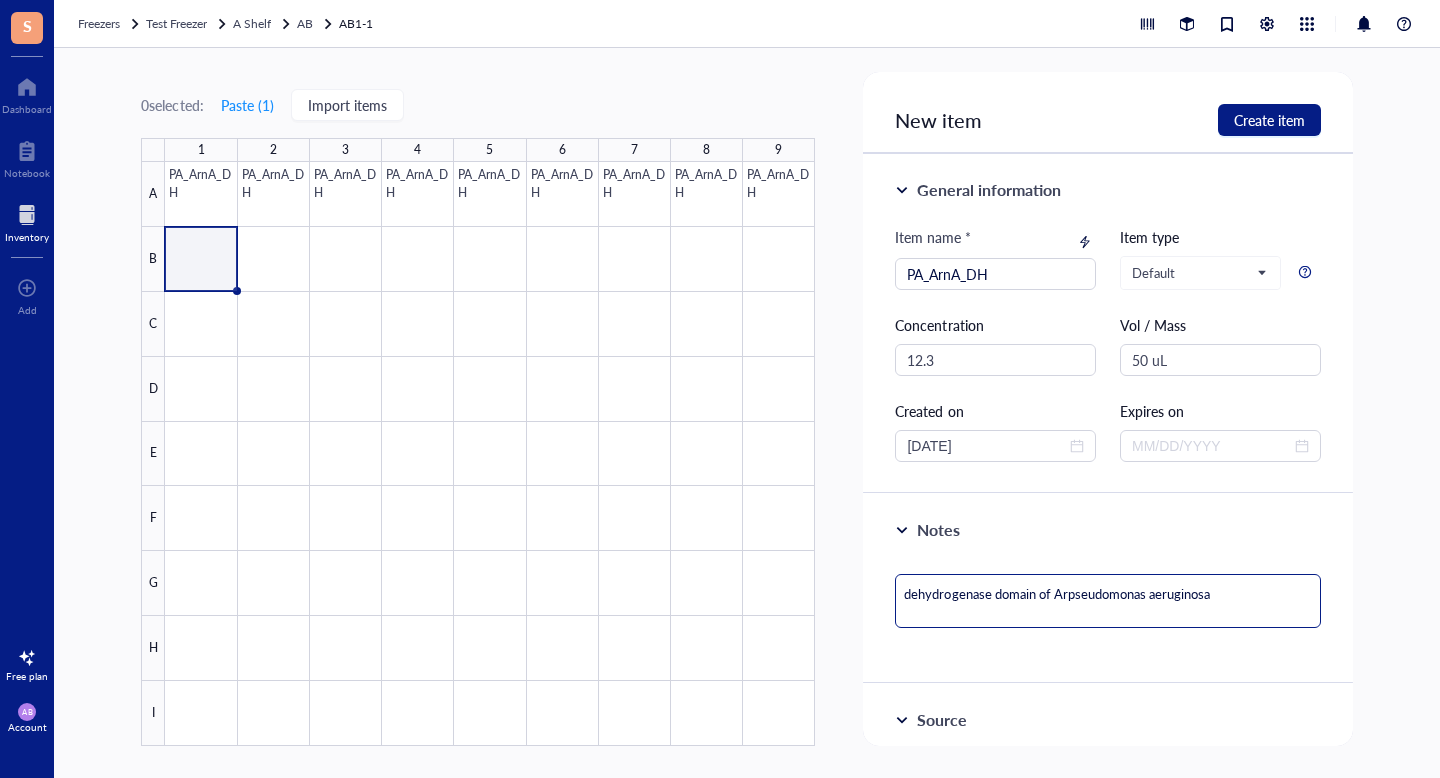 type on "dehydrogenase domain of Arnpseudomonas aeruginosa" 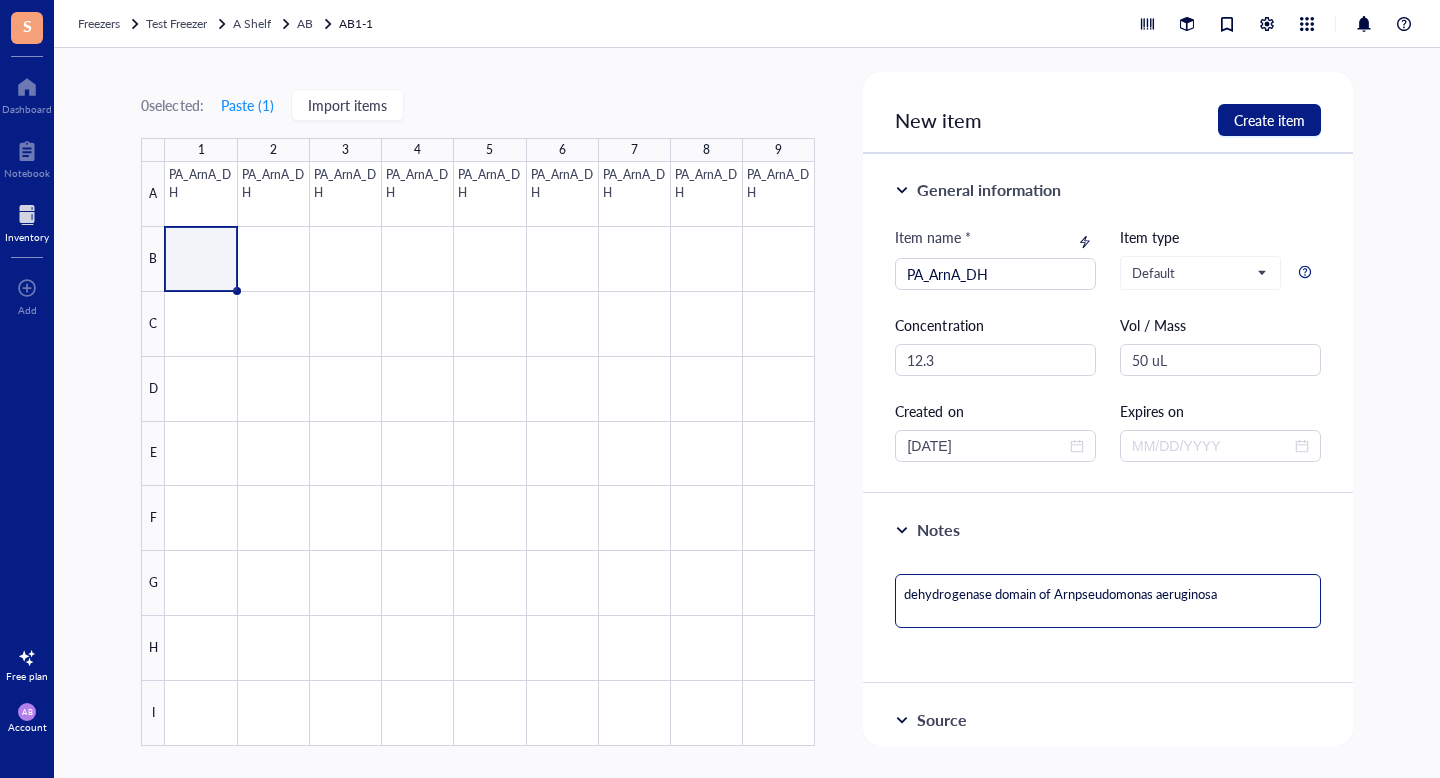 type on "dehydrogenase domain of ArnApseudomonas aeruginosa" 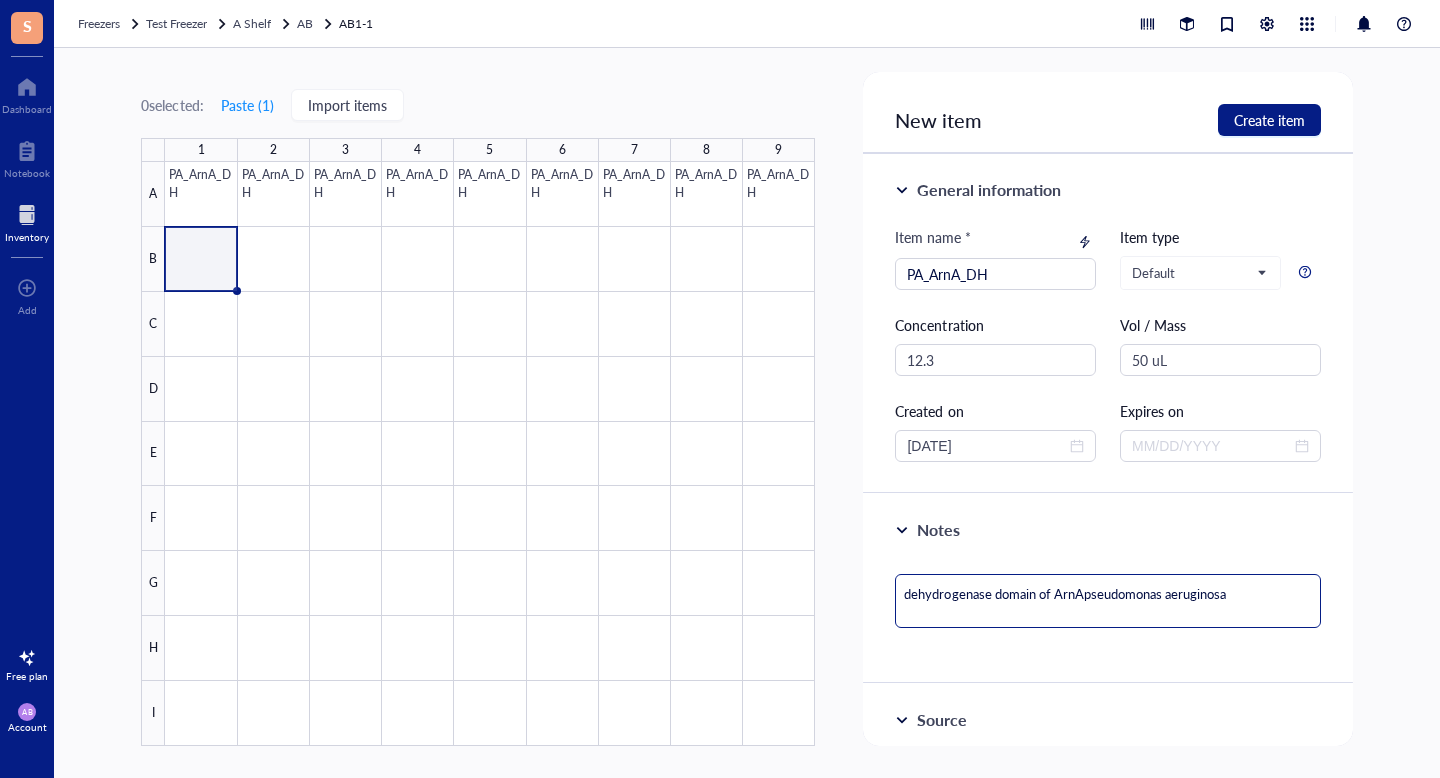 type on "dehydrogenase domain of ArnA [MEDICAL_DATA]" 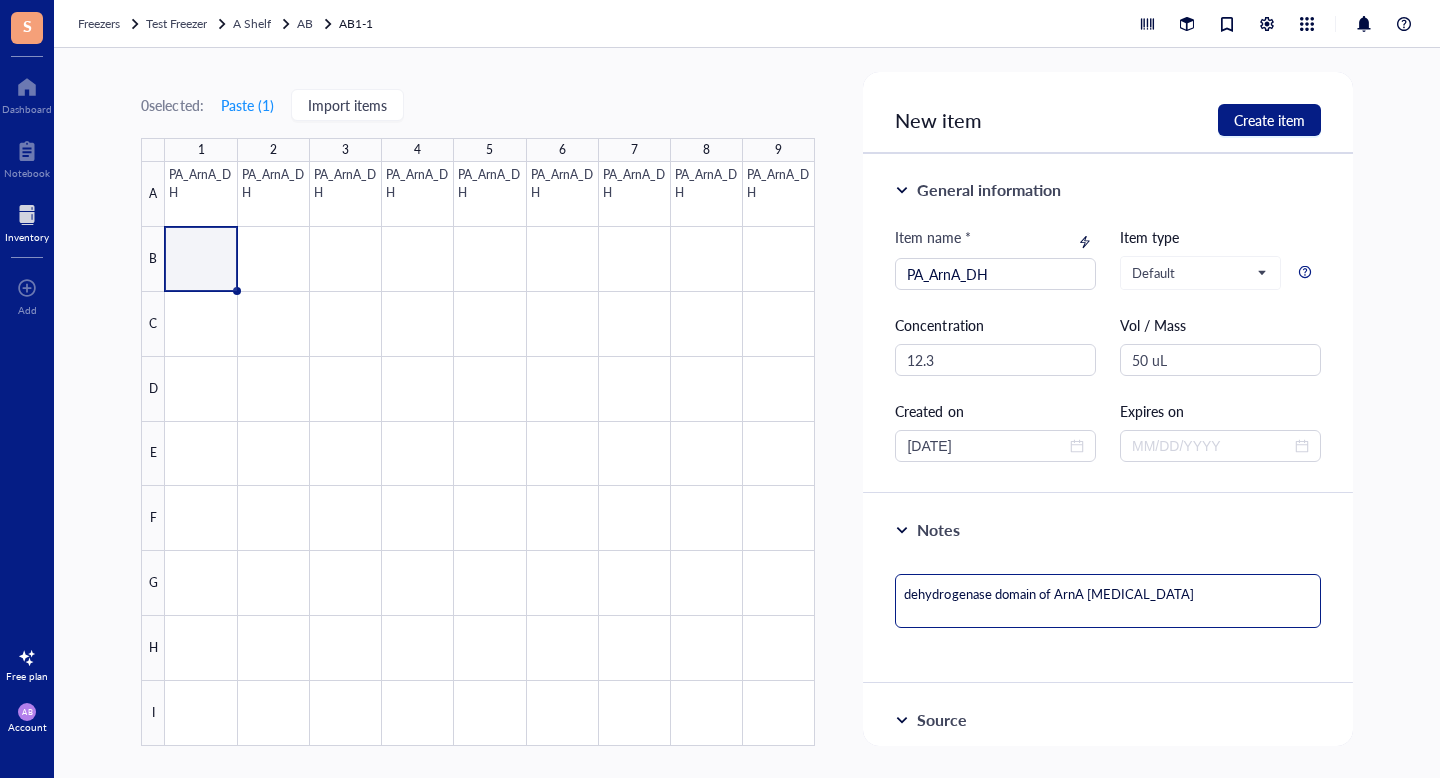 type on "dehydrogenase domain of ArnA fpseudomonas aeruginosa" 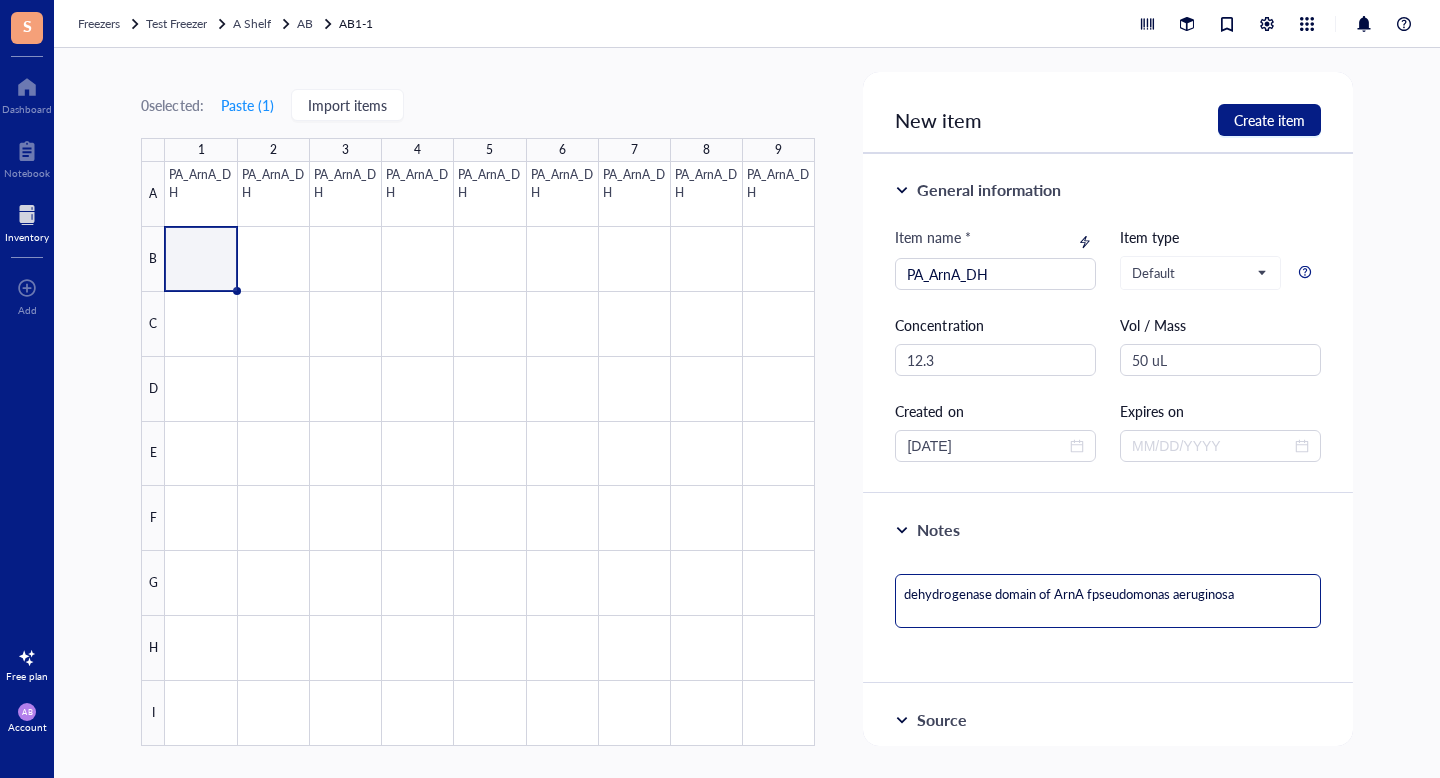 type on "dehydrogenase domain of ArnA frpseudomonas aeruginosa" 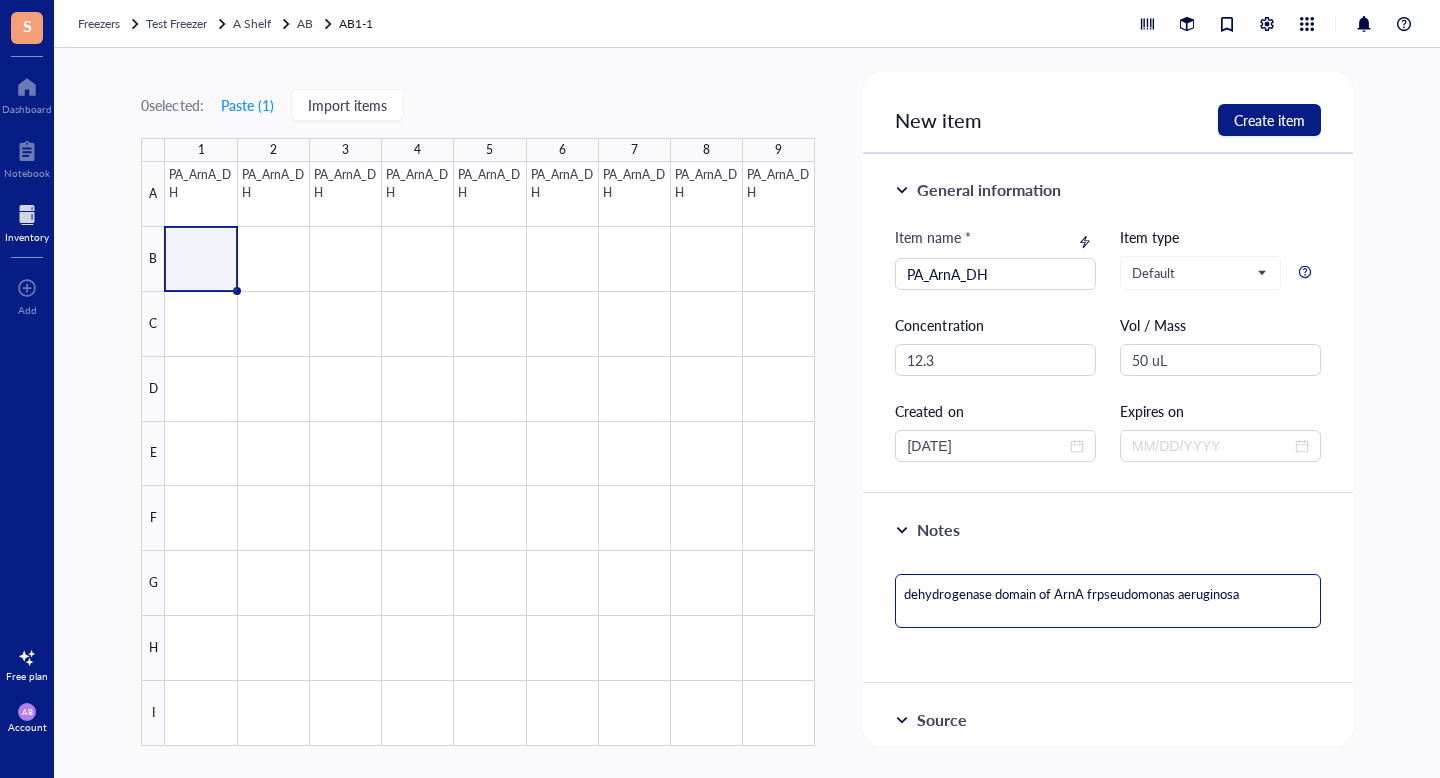 type on "dehydrogenase domain of ArnA fropseudomonas aeruginosa" 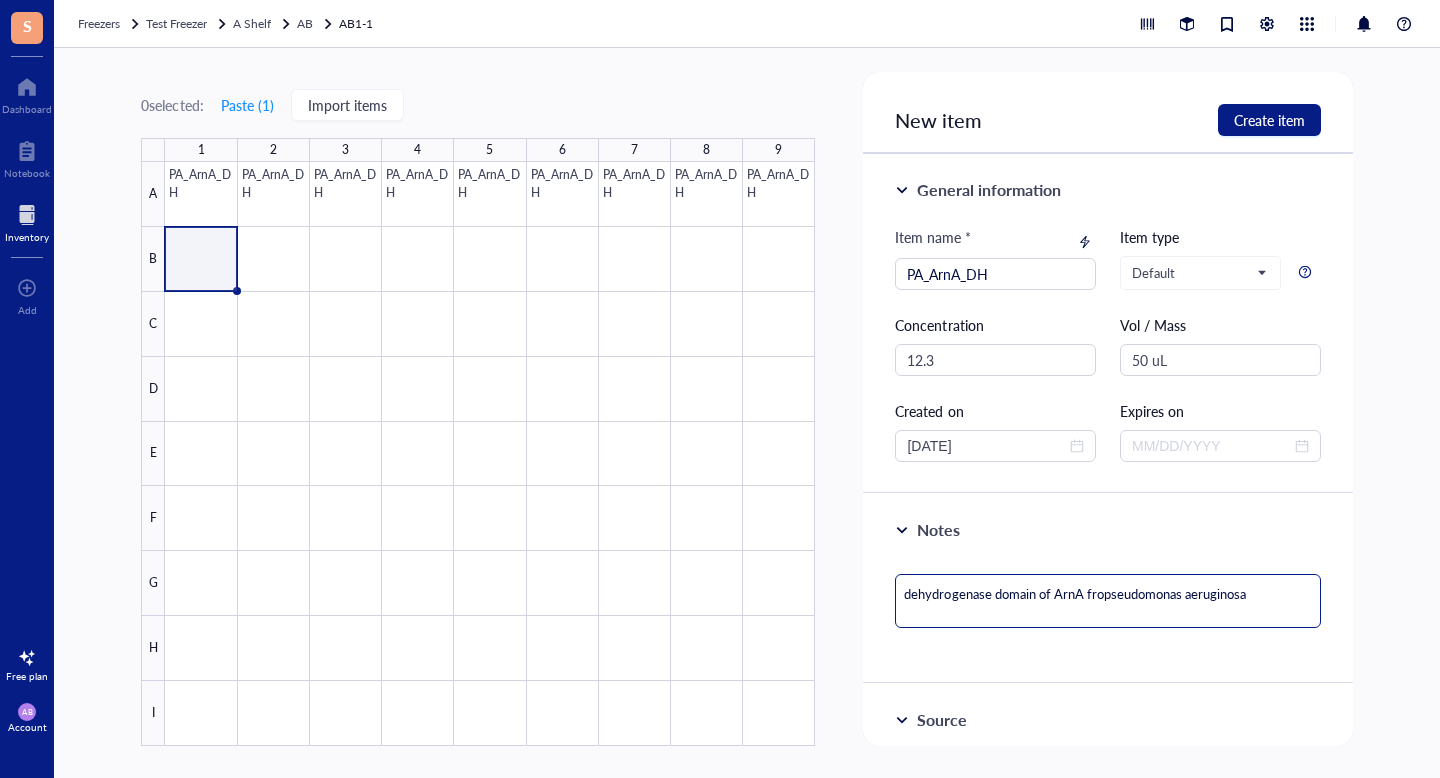 type on "dehydrogenase domain of ArnA frompseudomonas aeruginosa" 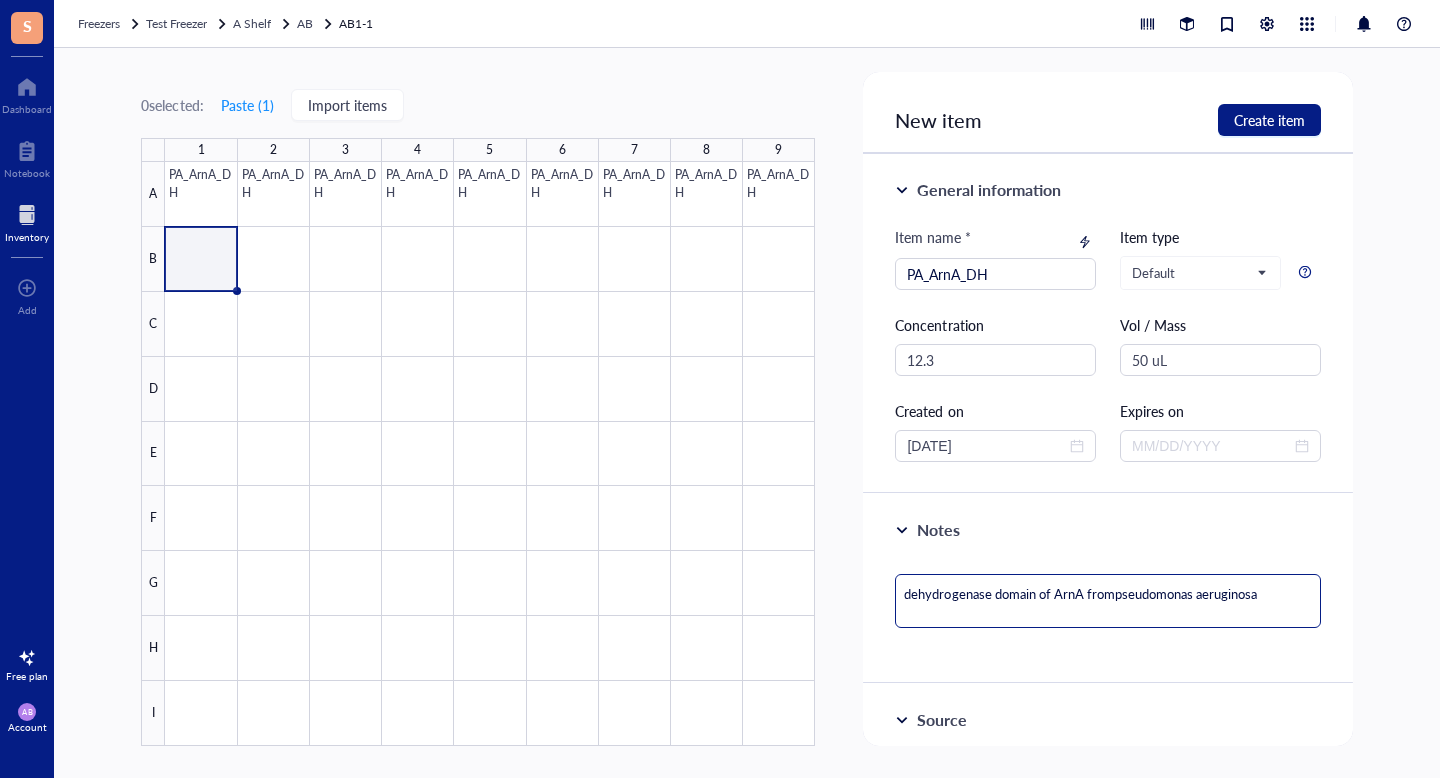 type on "dehydrogenase domain of ArnA from [MEDICAL_DATA]" 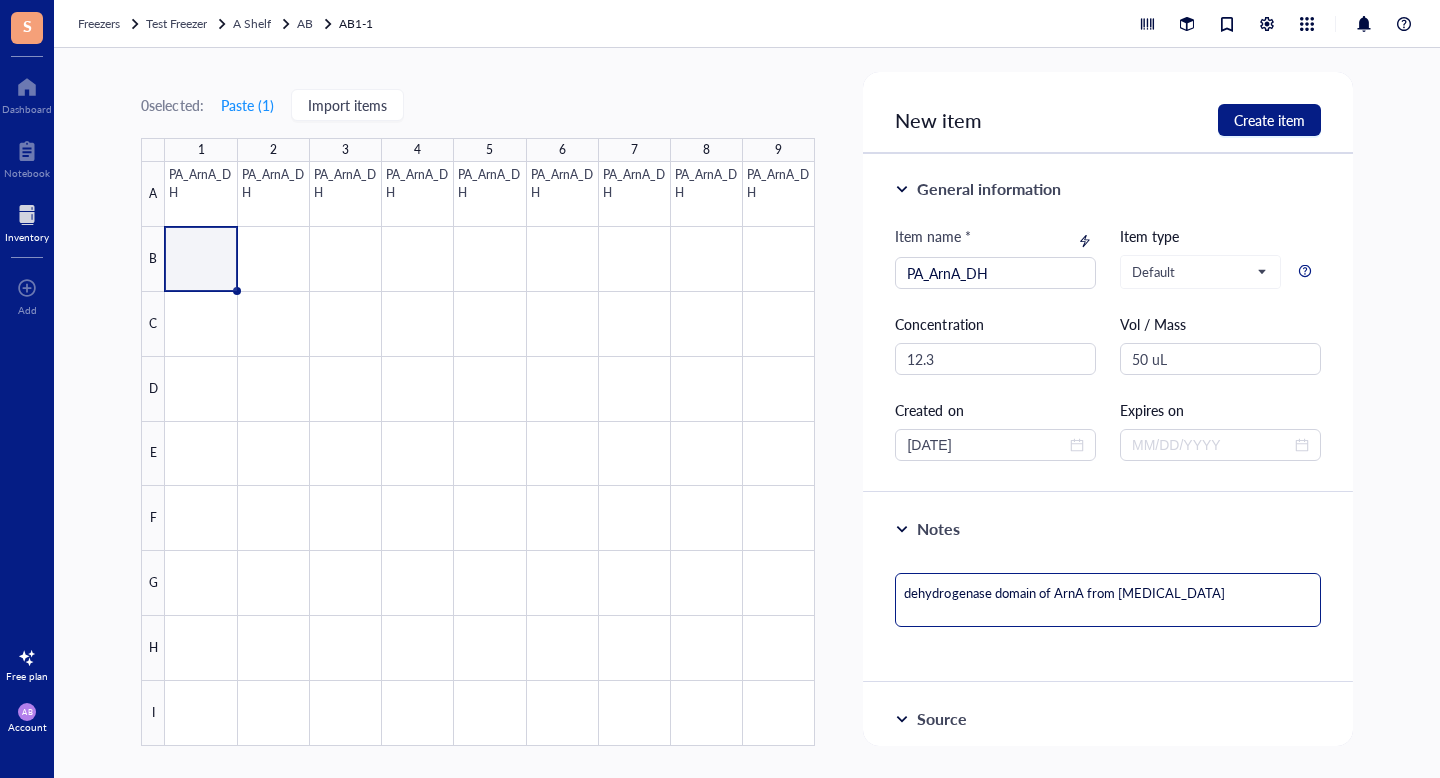 scroll, scrollTop: 0, scrollLeft: 0, axis: both 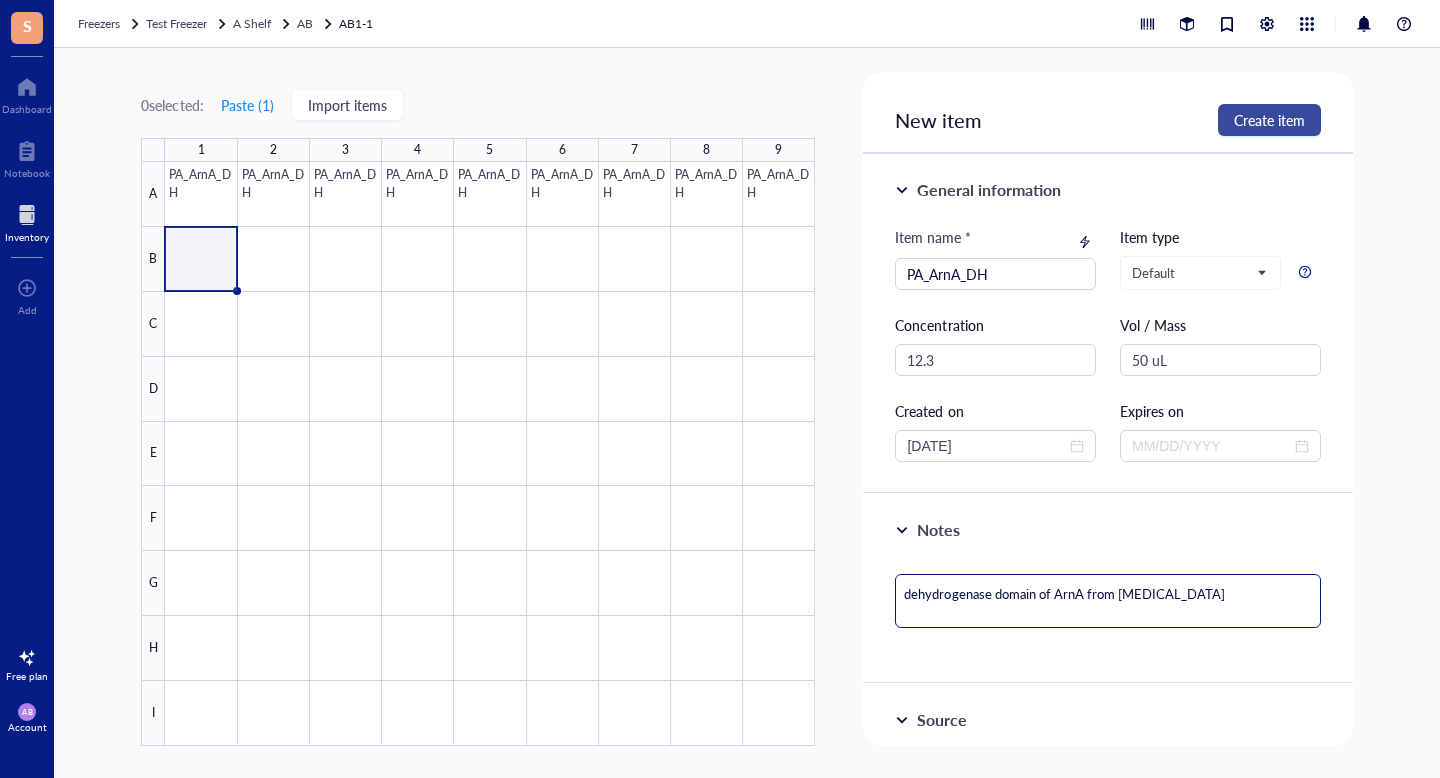 type on "dehydrogenase domain of ArnA from [MEDICAL_DATA]" 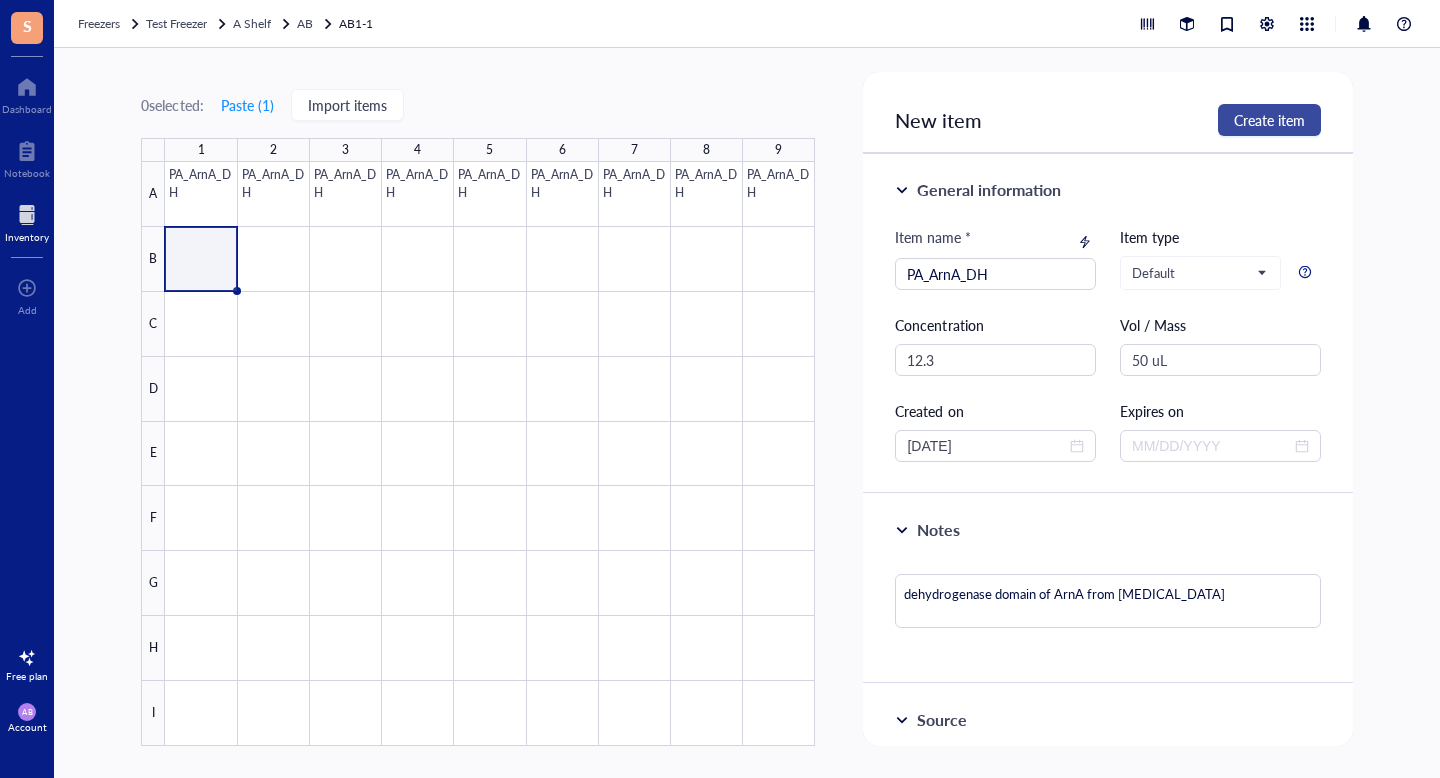 click on "Create item" at bounding box center (1269, 120) 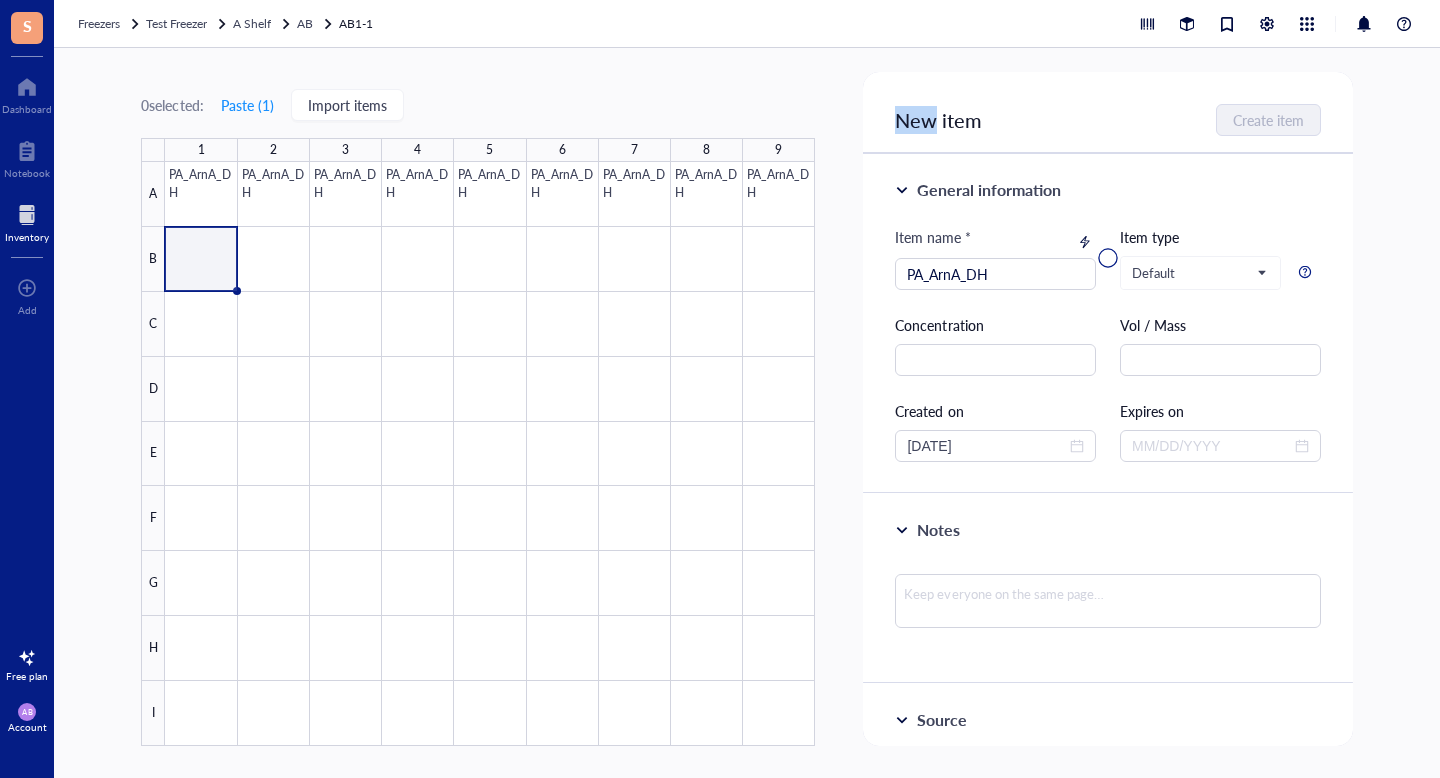 click at bounding box center [1107, 258] 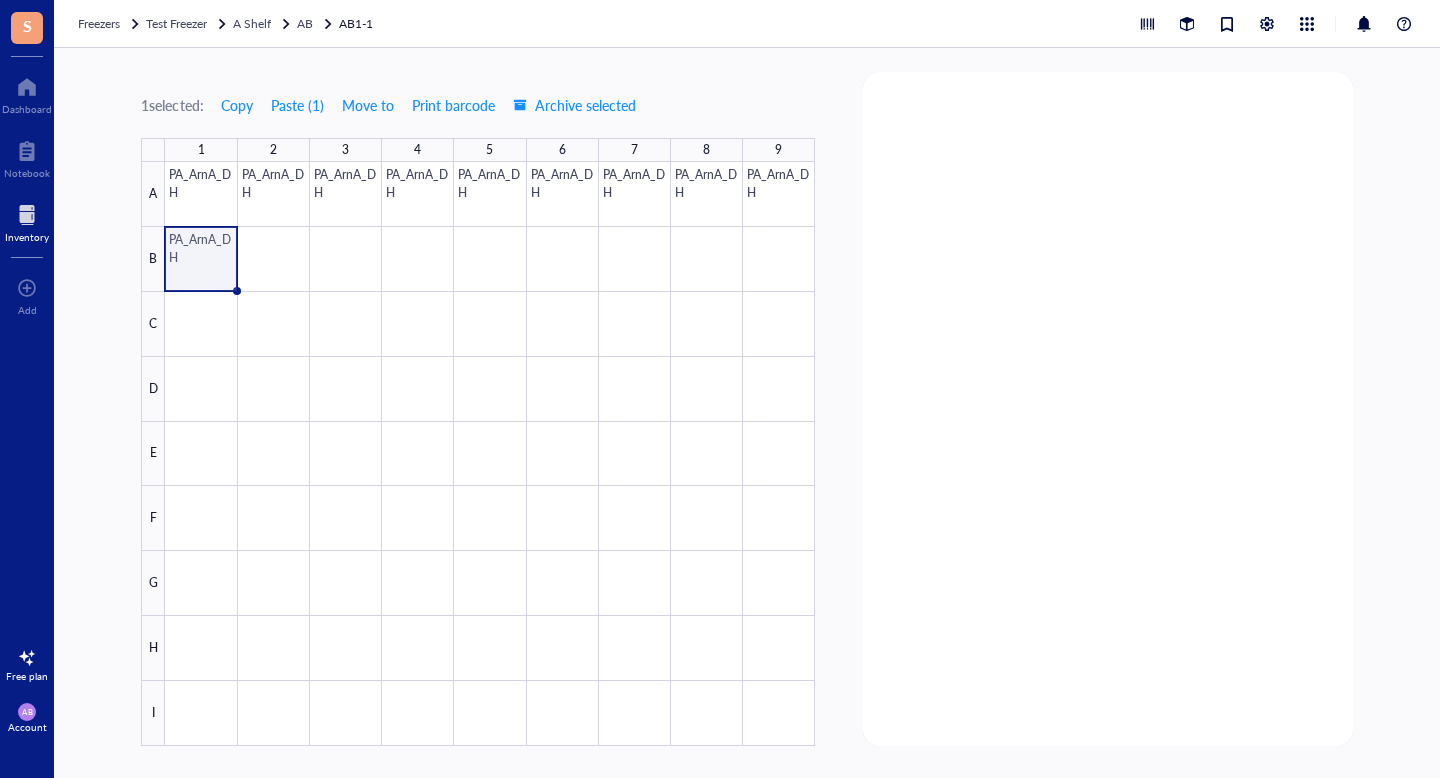 click at bounding box center [490, 454] 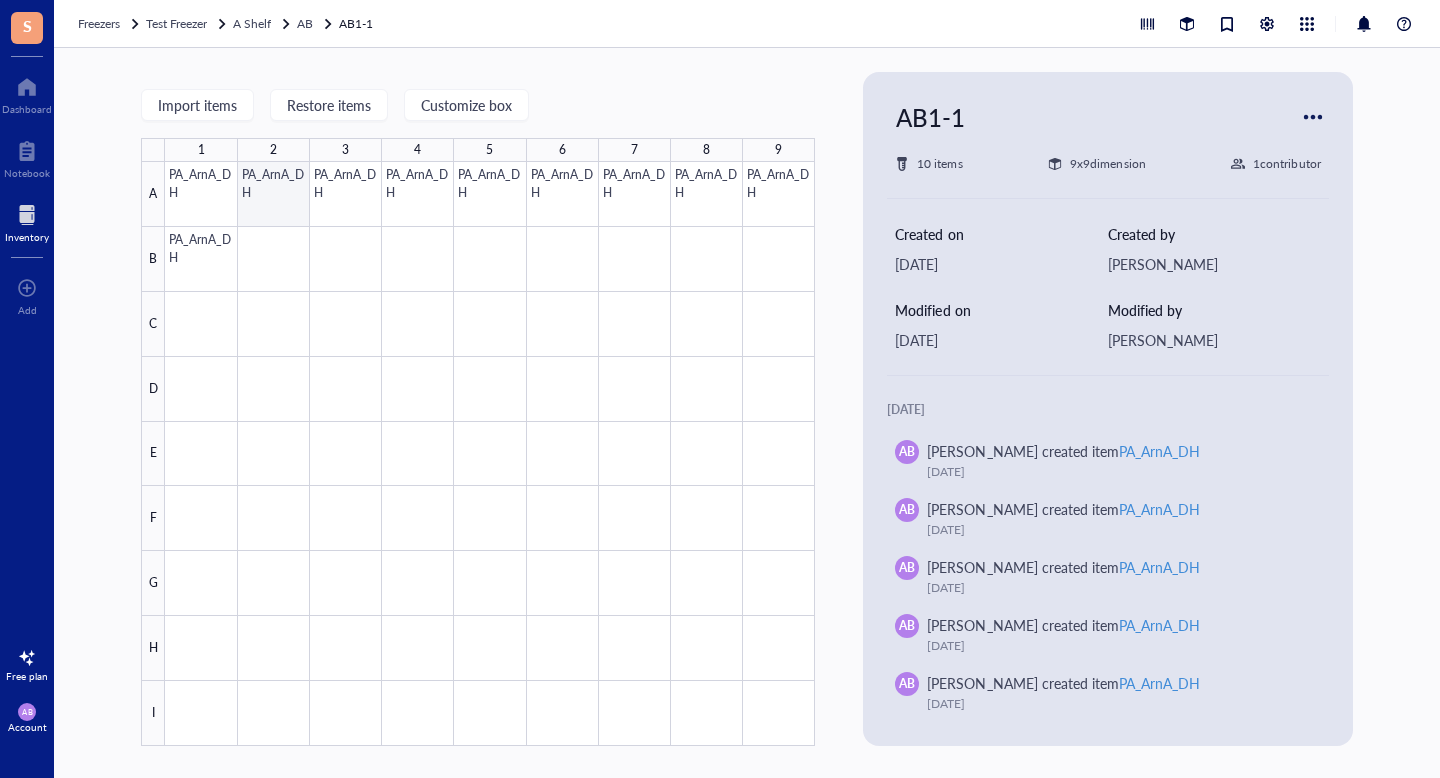 click at bounding box center (490, 454) 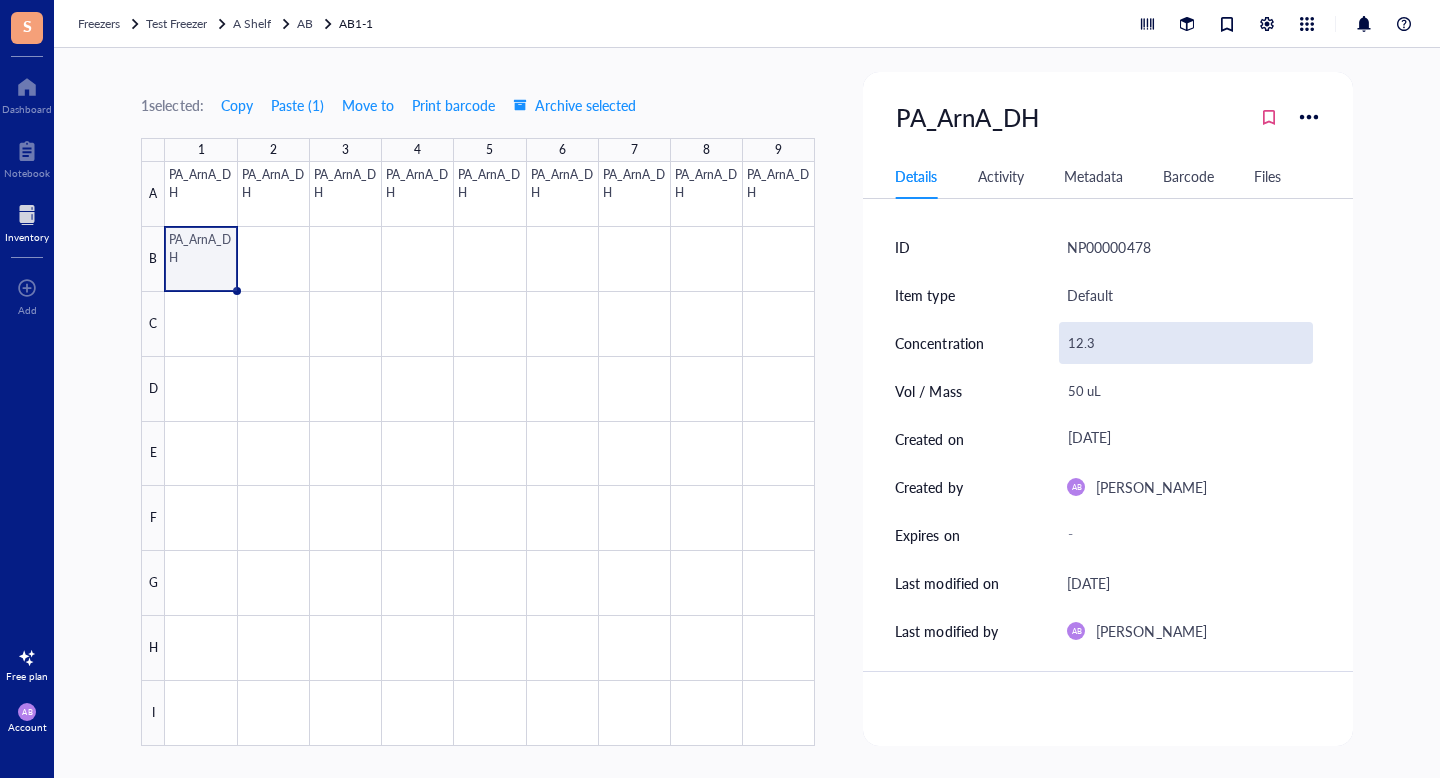 click on "12.3" at bounding box center [1185, 343] 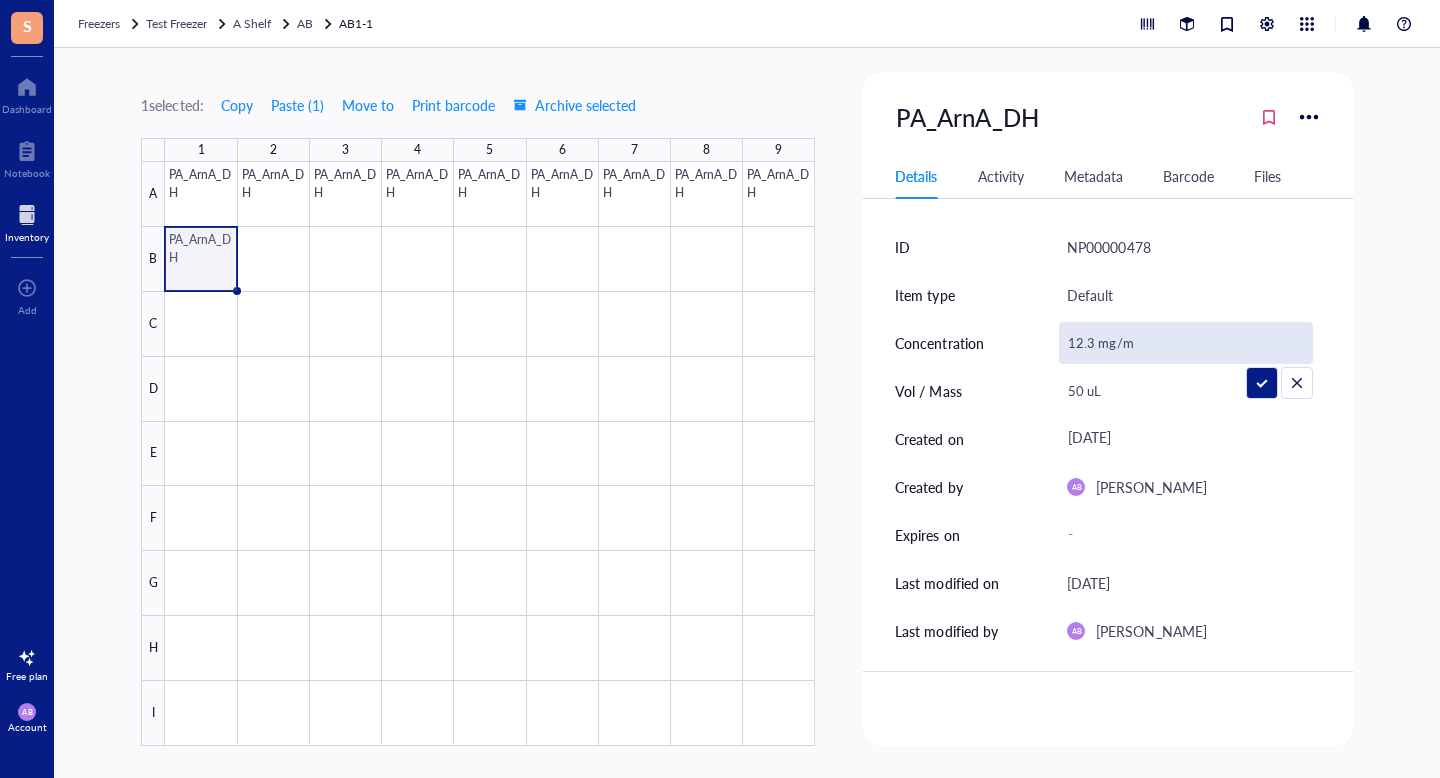type on "12.3 mg/mL" 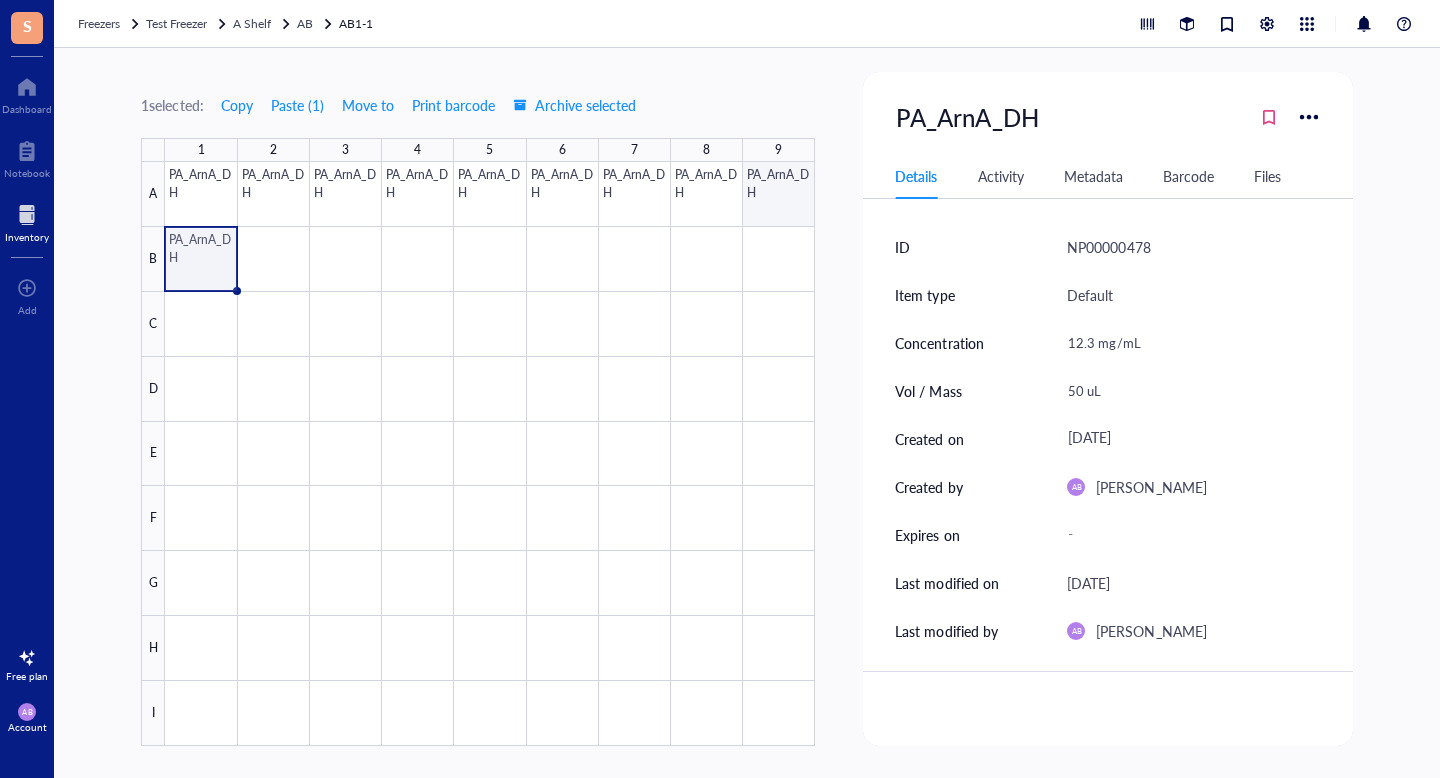 click at bounding box center (490, 454) 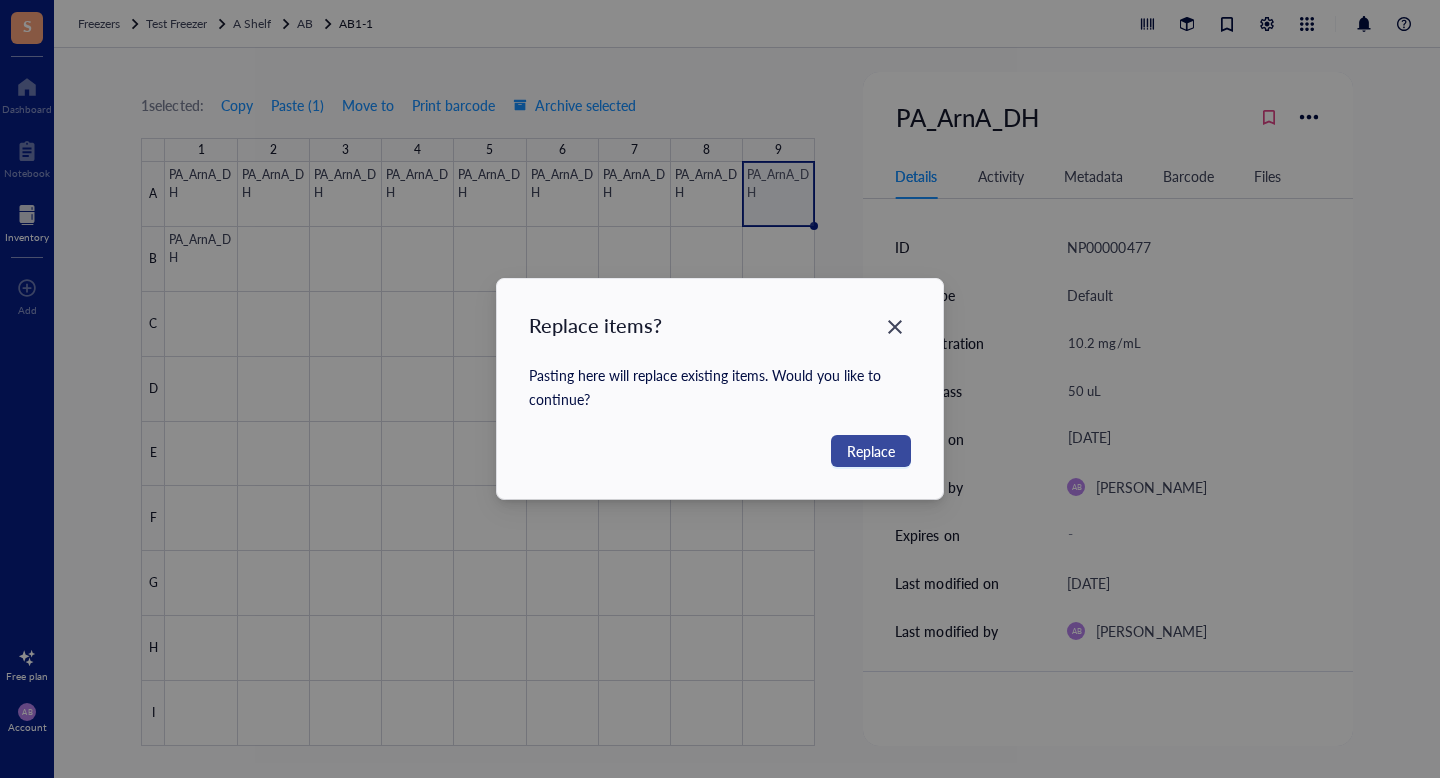 click on "Replace" at bounding box center [871, 451] 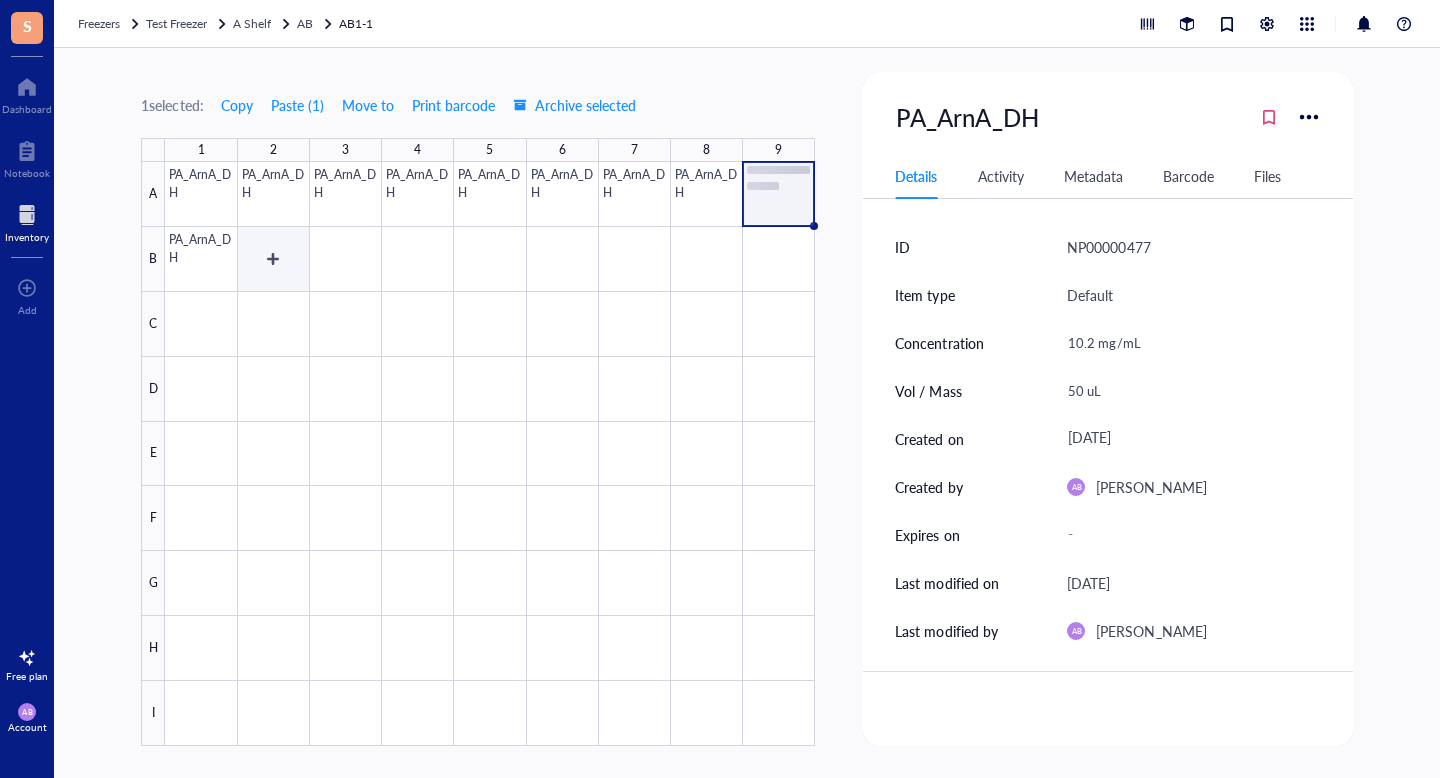click at bounding box center (490, 454) 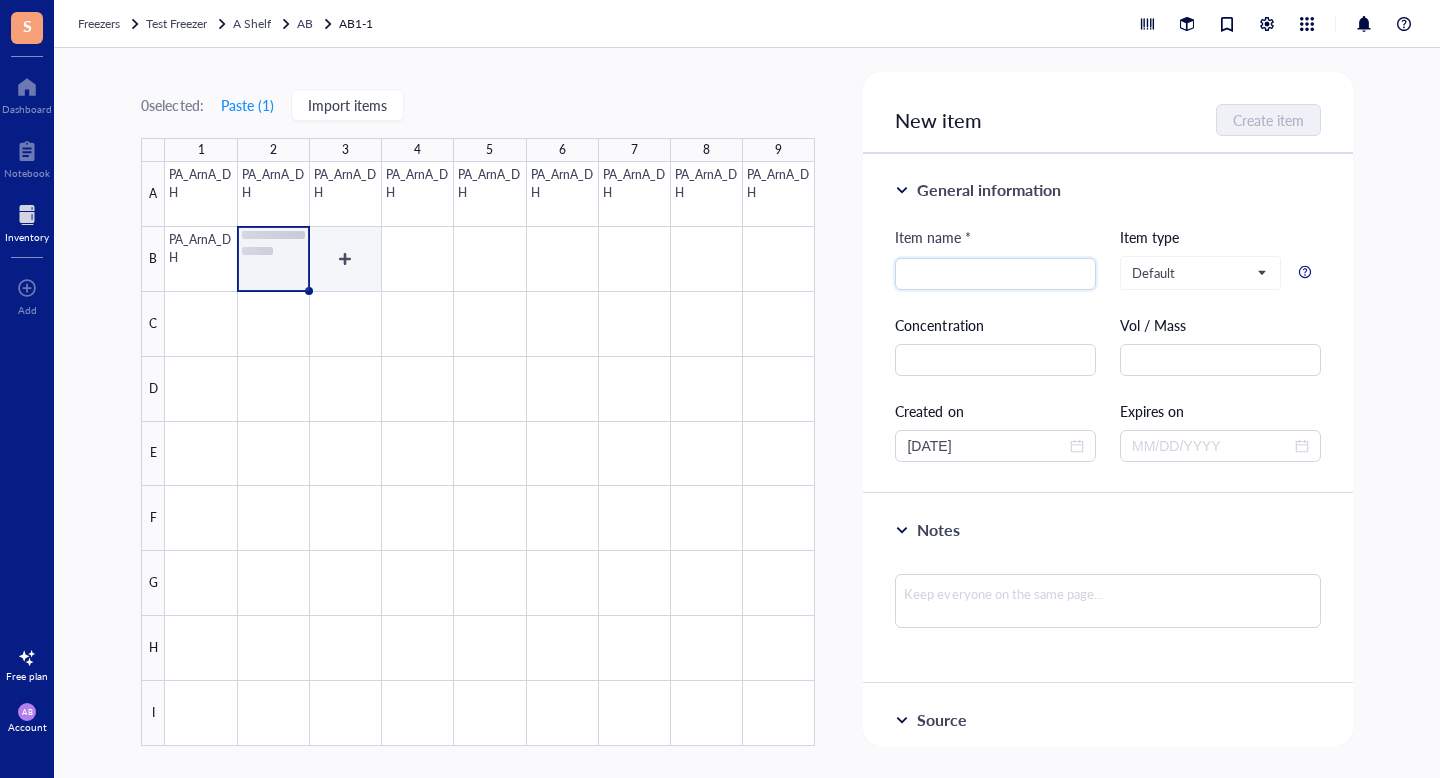 click at bounding box center [490, 454] 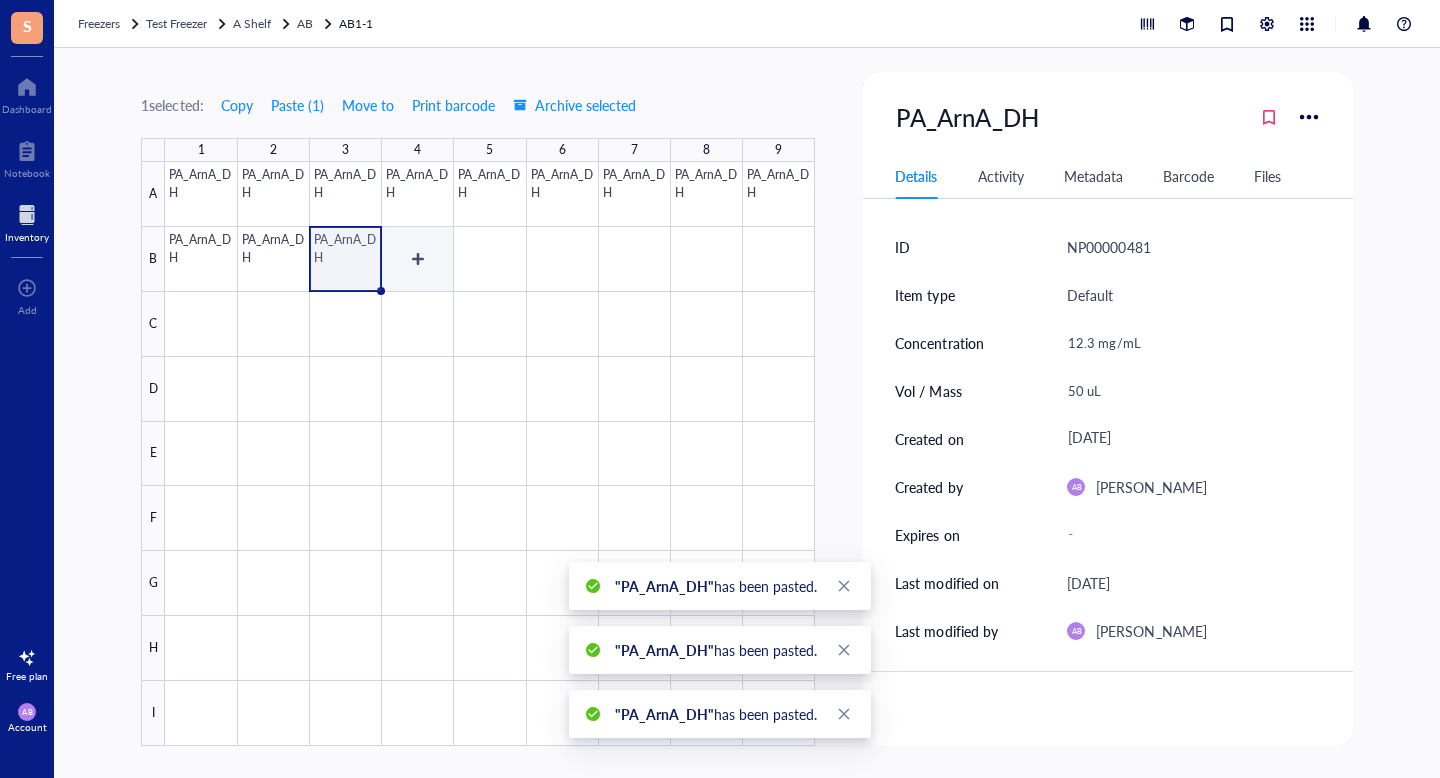 click at bounding box center [490, 454] 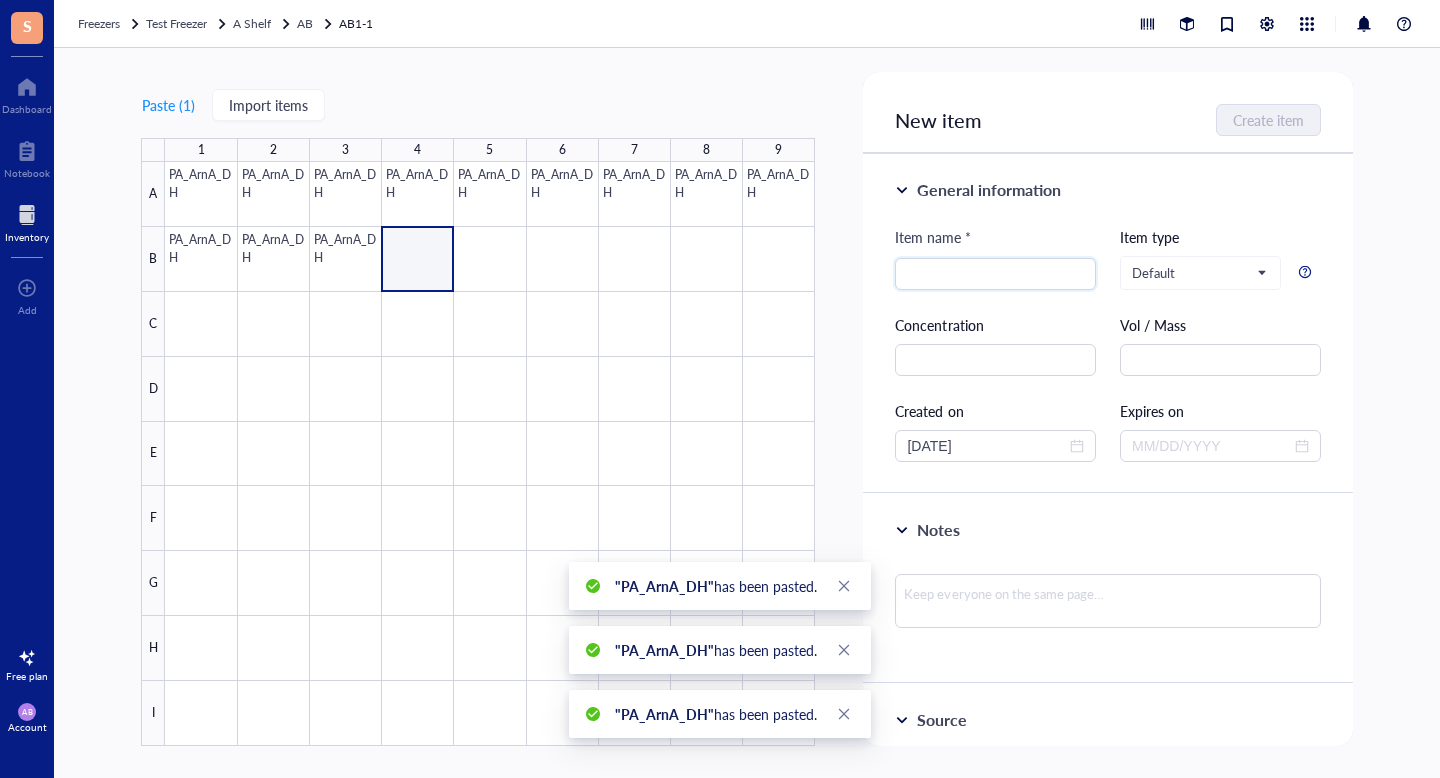 click at bounding box center (490, 454) 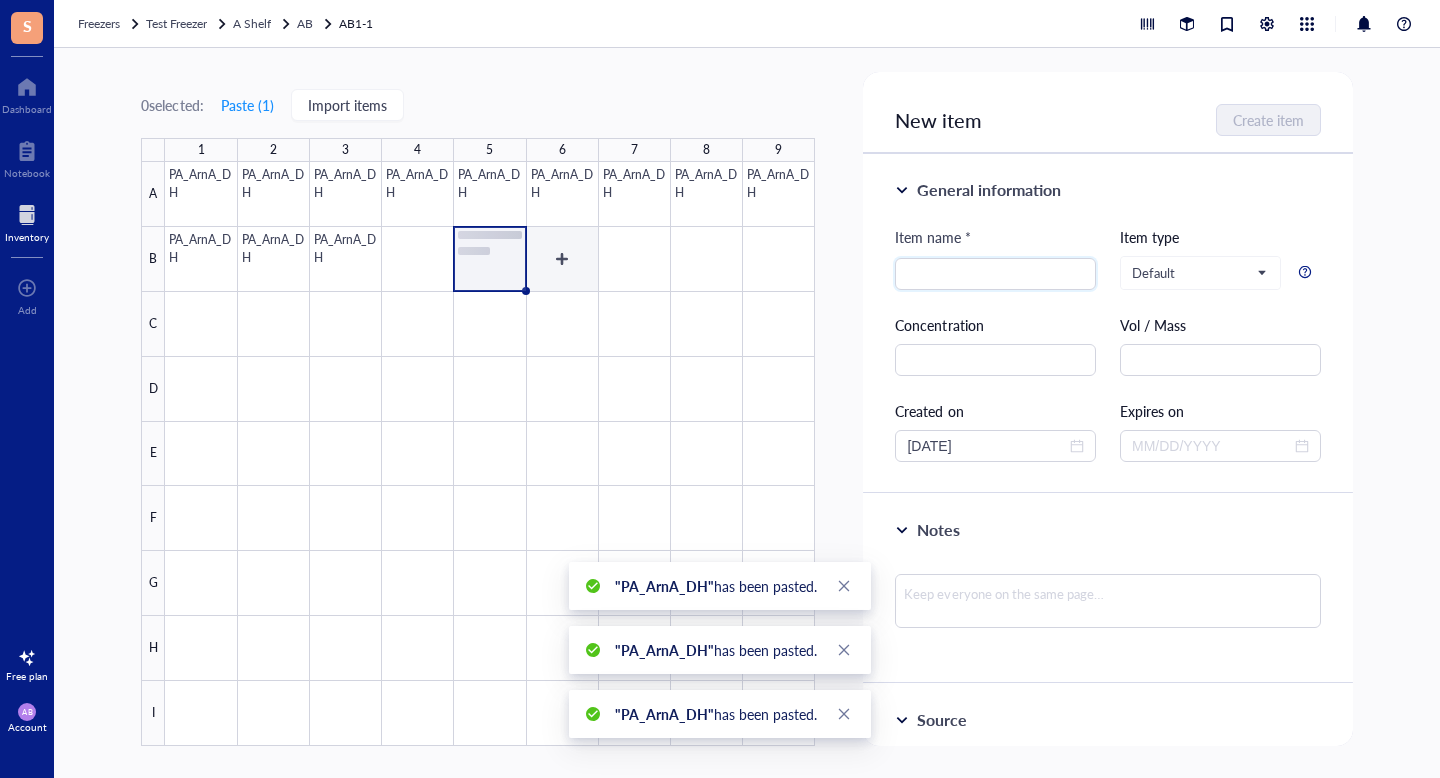 click at bounding box center (490, 454) 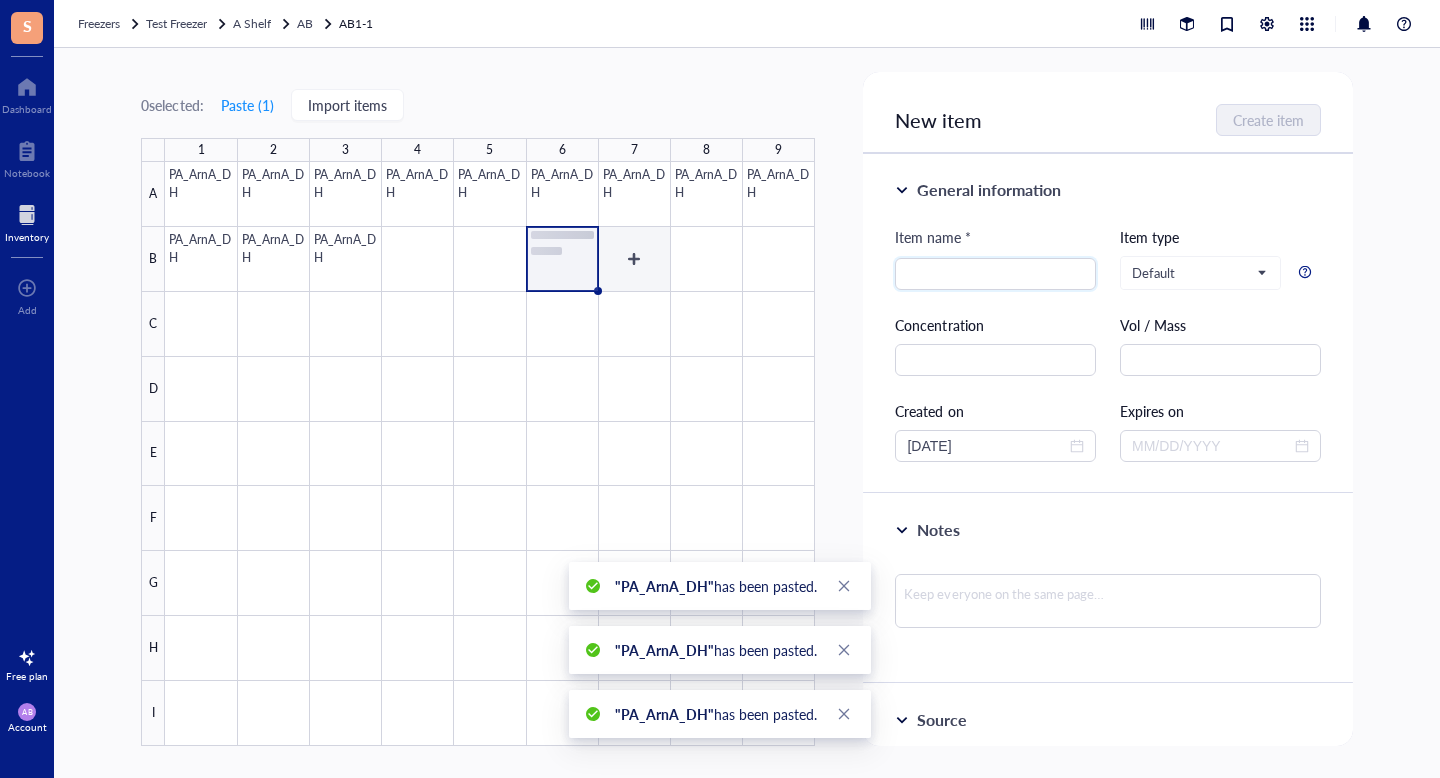 click at bounding box center (490, 454) 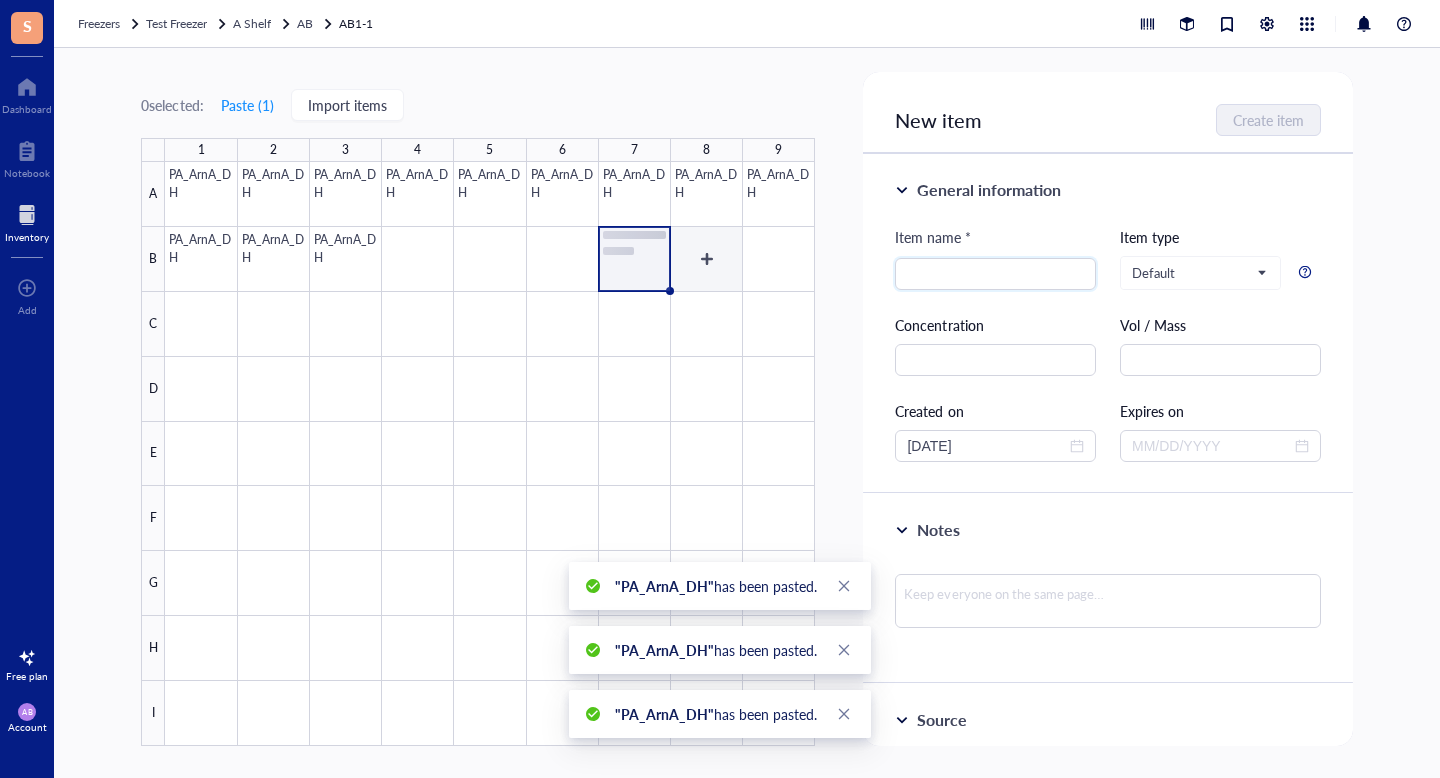 click at bounding box center (490, 454) 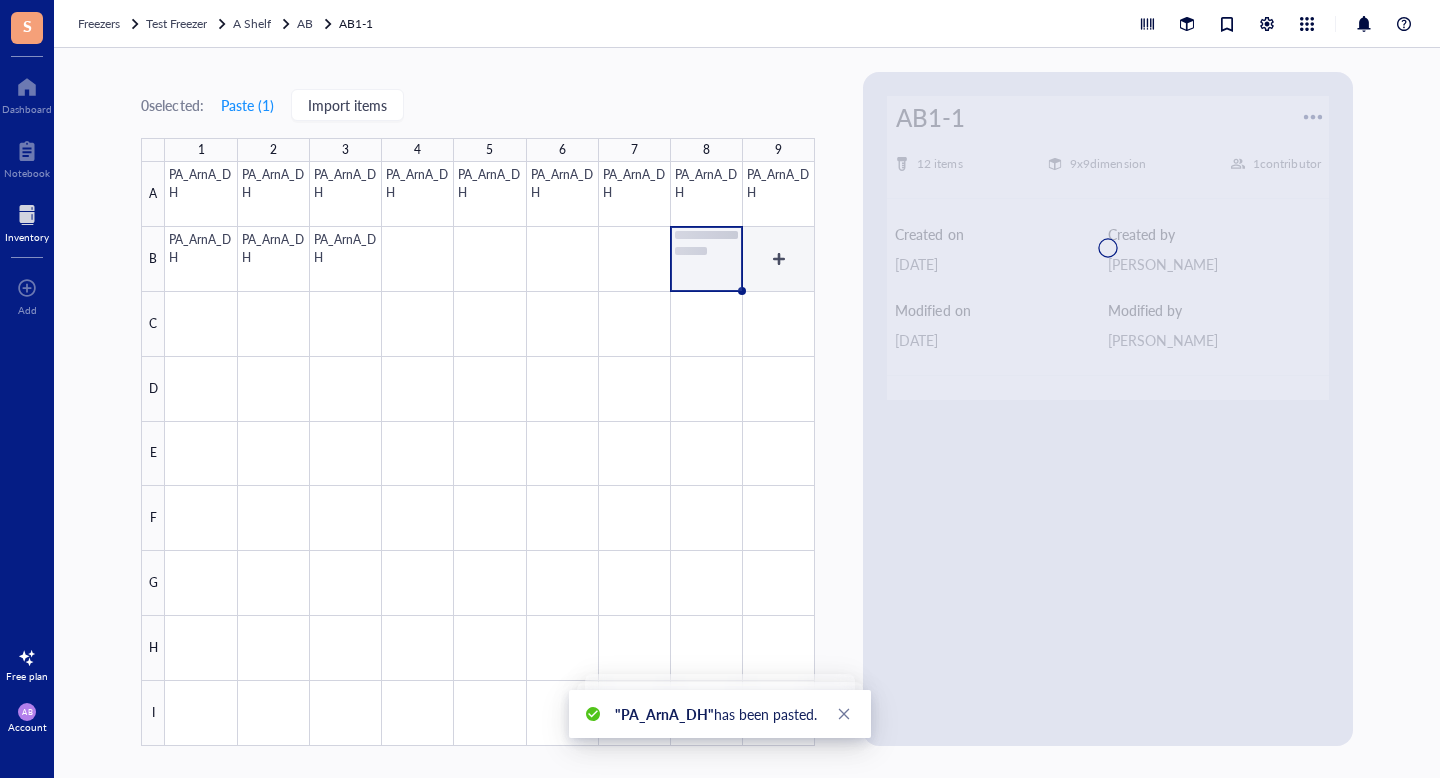 click at bounding box center [490, 454] 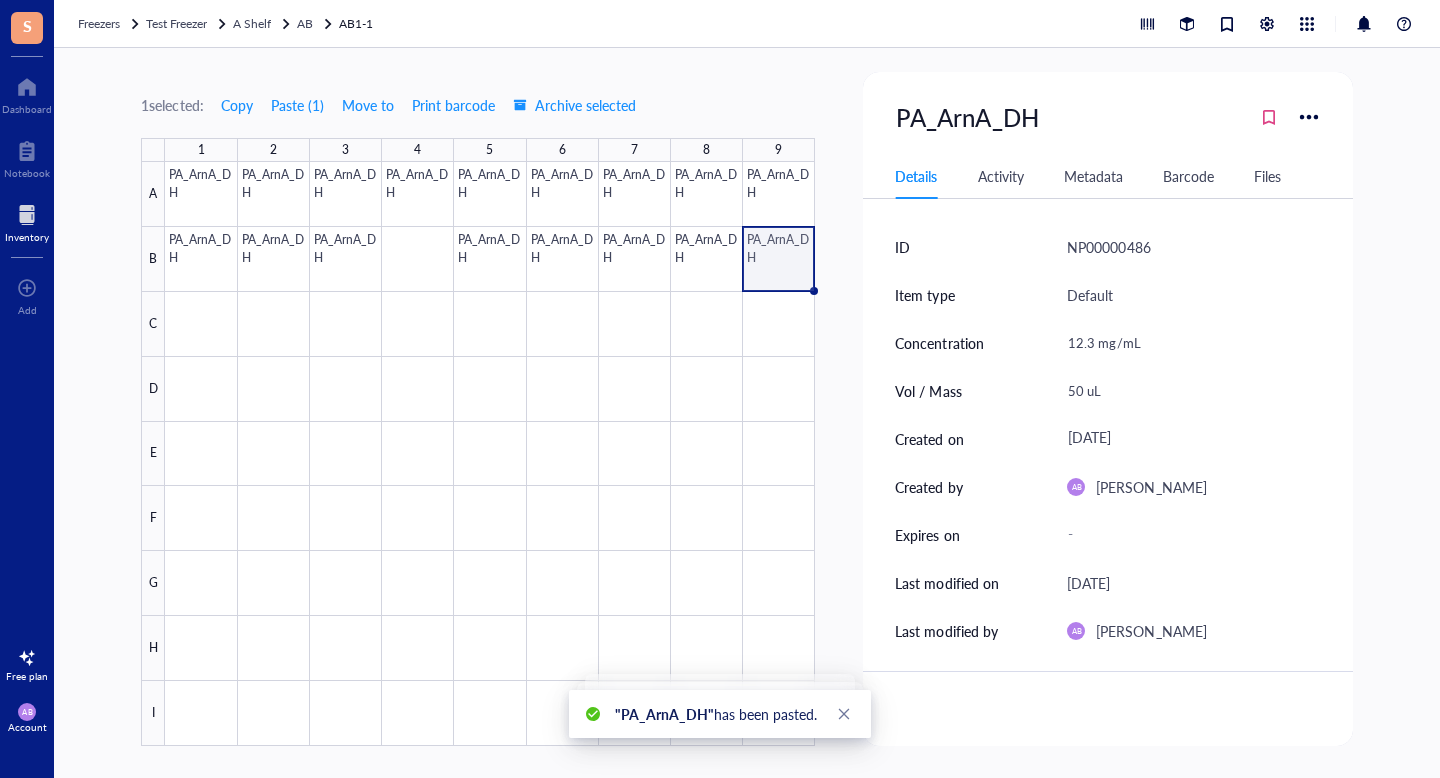 click at bounding box center (490, 454) 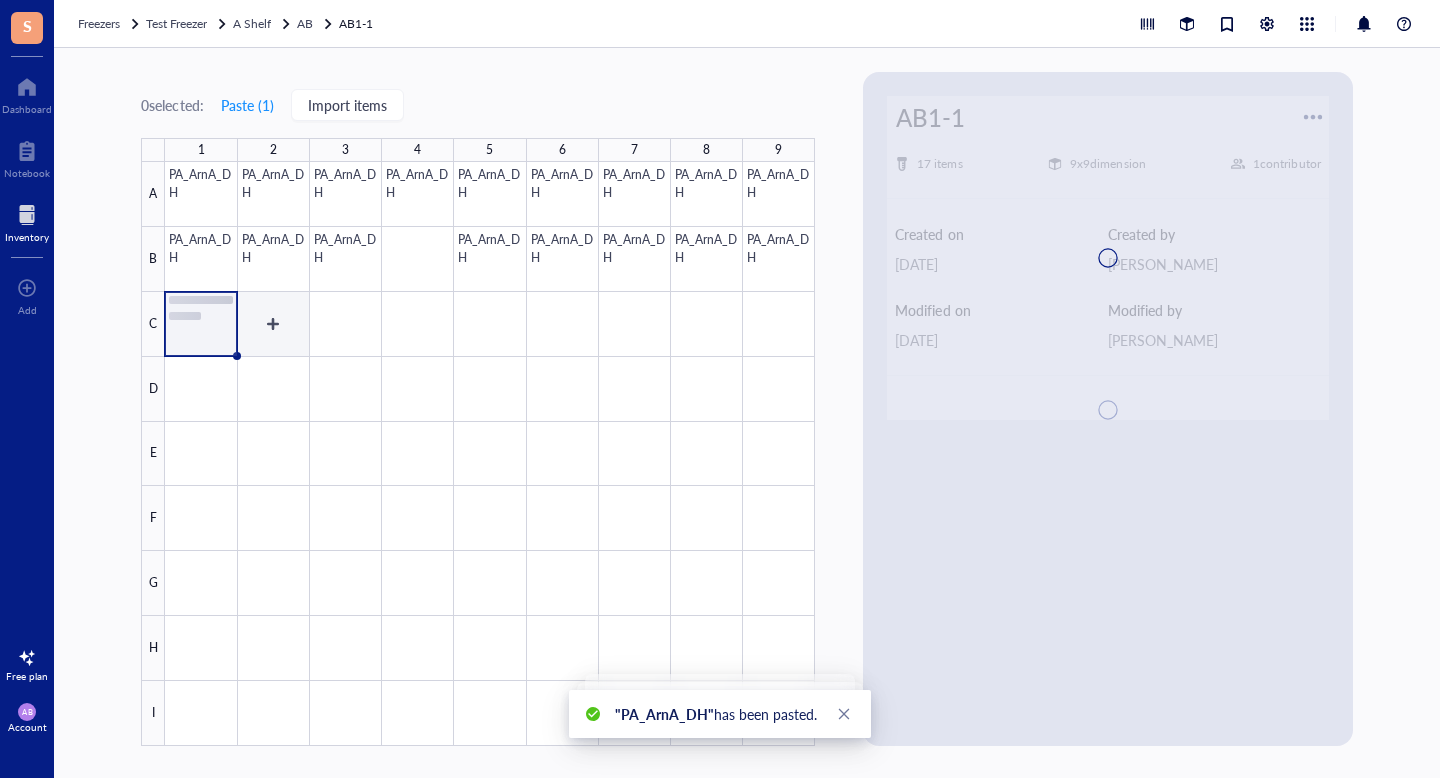 click at bounding box center [490, 454] 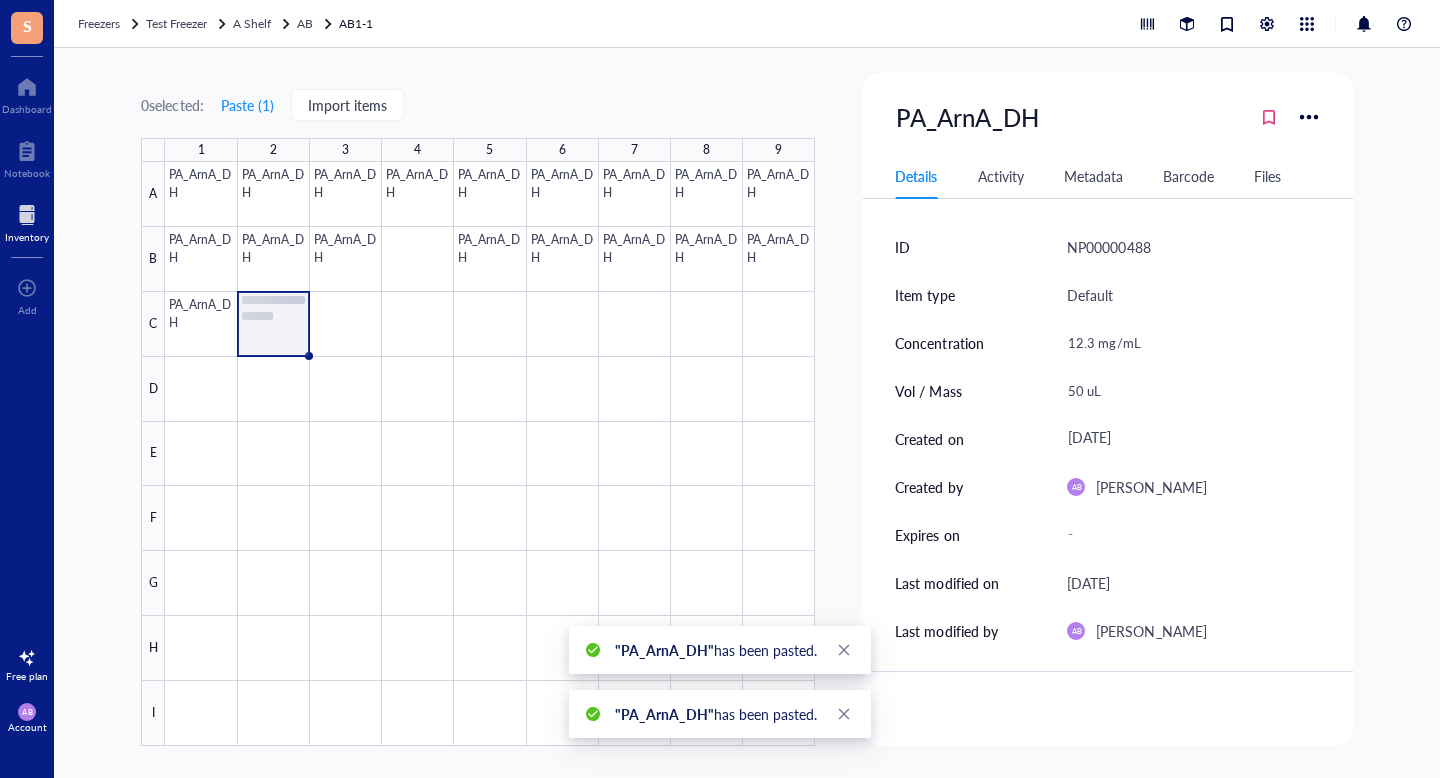 click at bounding box center [490, 454] 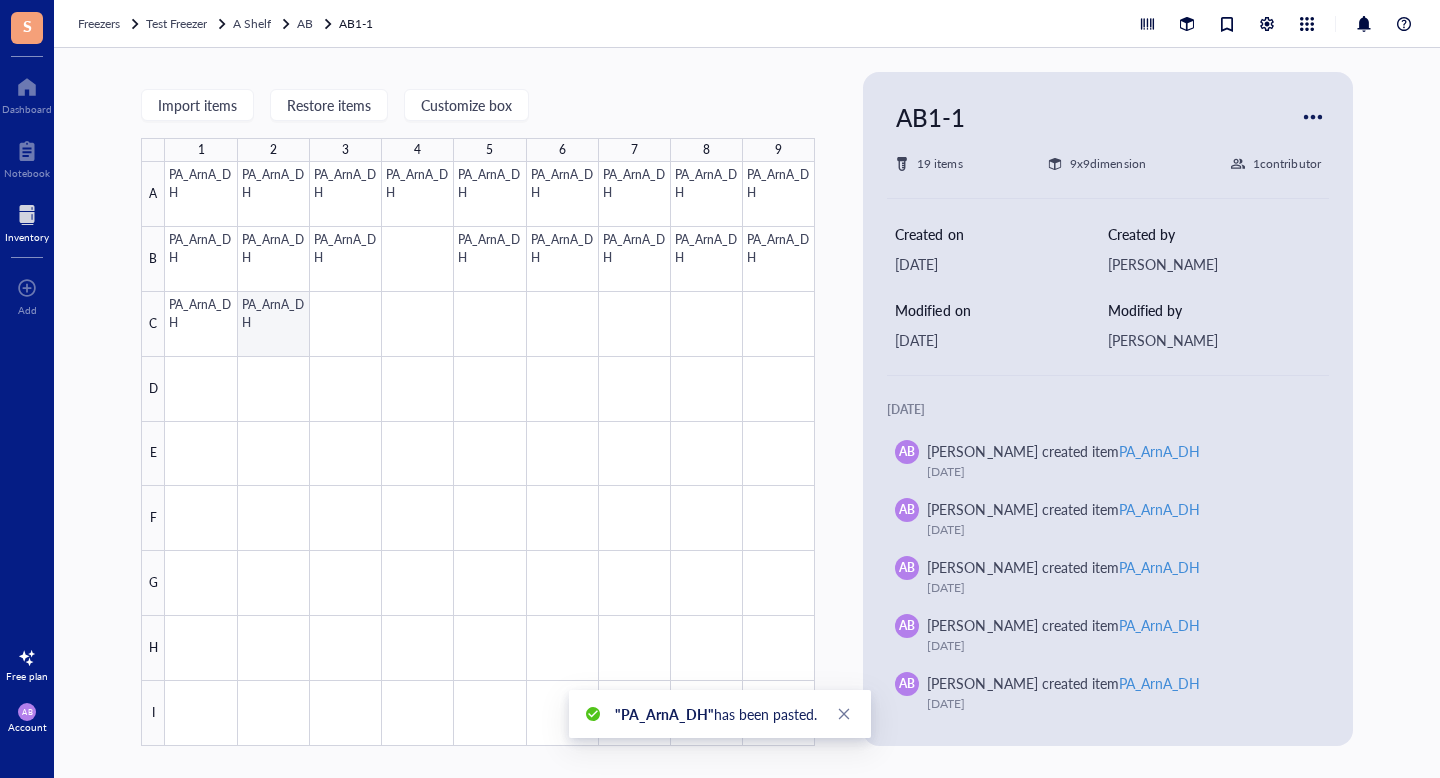 click at bounding box center (490, 454) 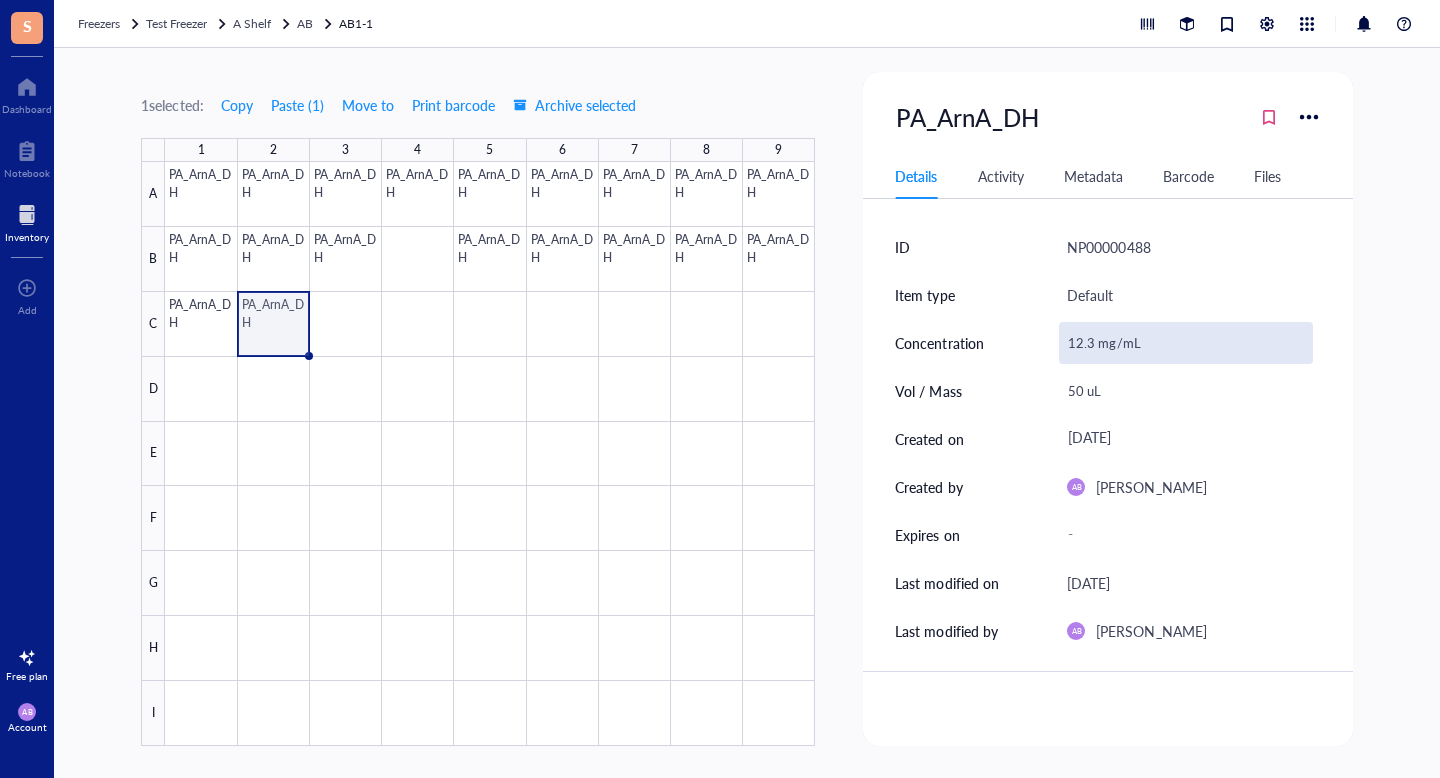 click on "12.3 mg/mL" at bounding box center (1185, 343) 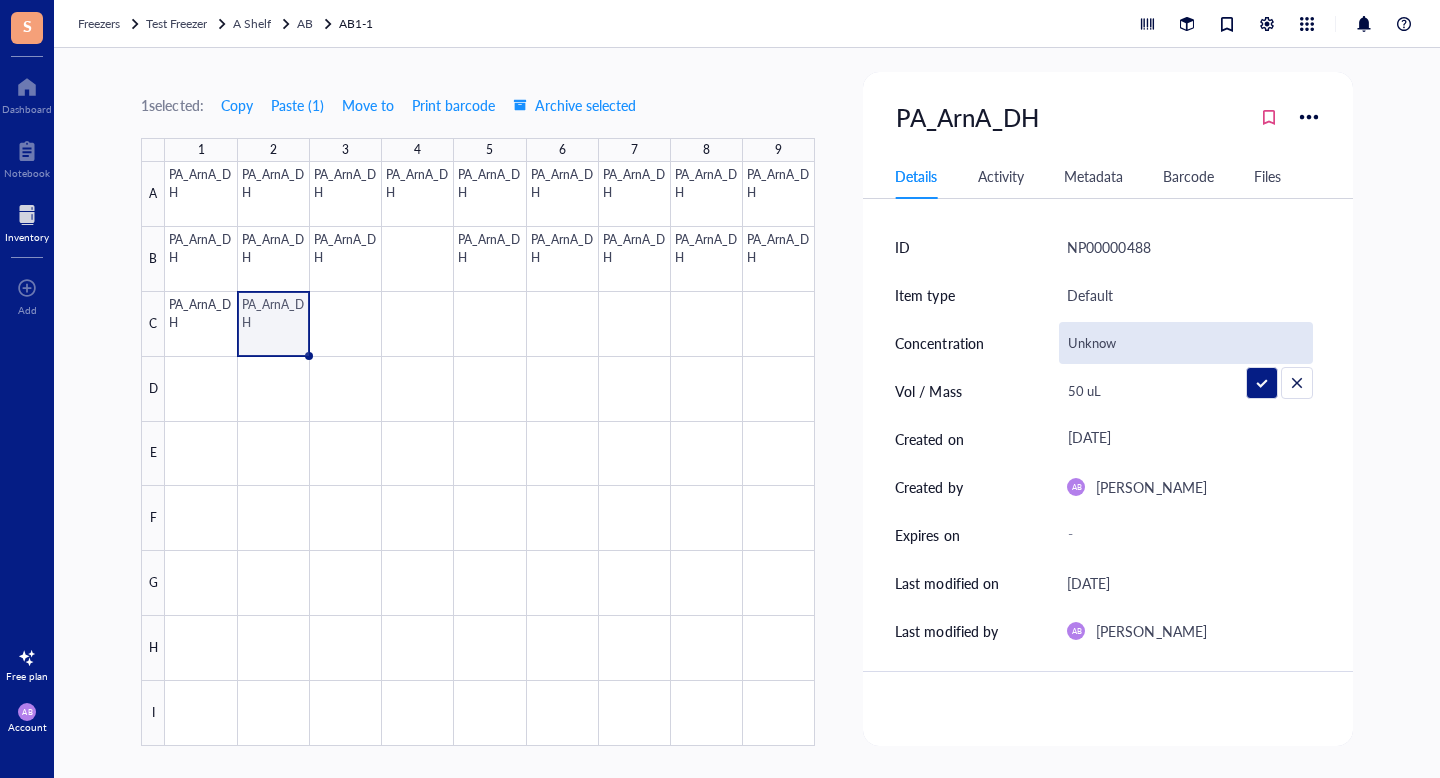 type on "Unknown" 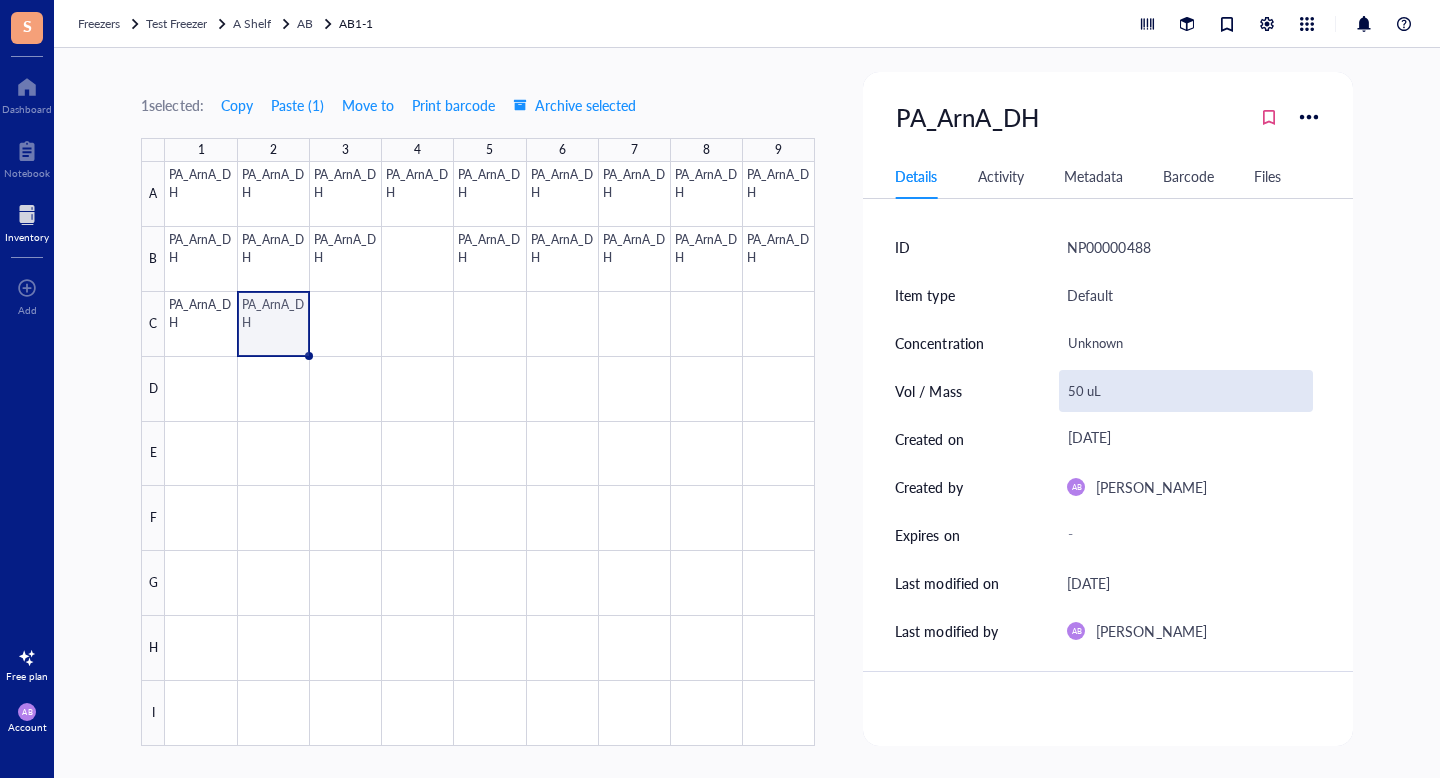 click on "50 uL" at bounding box center [1185, 391] 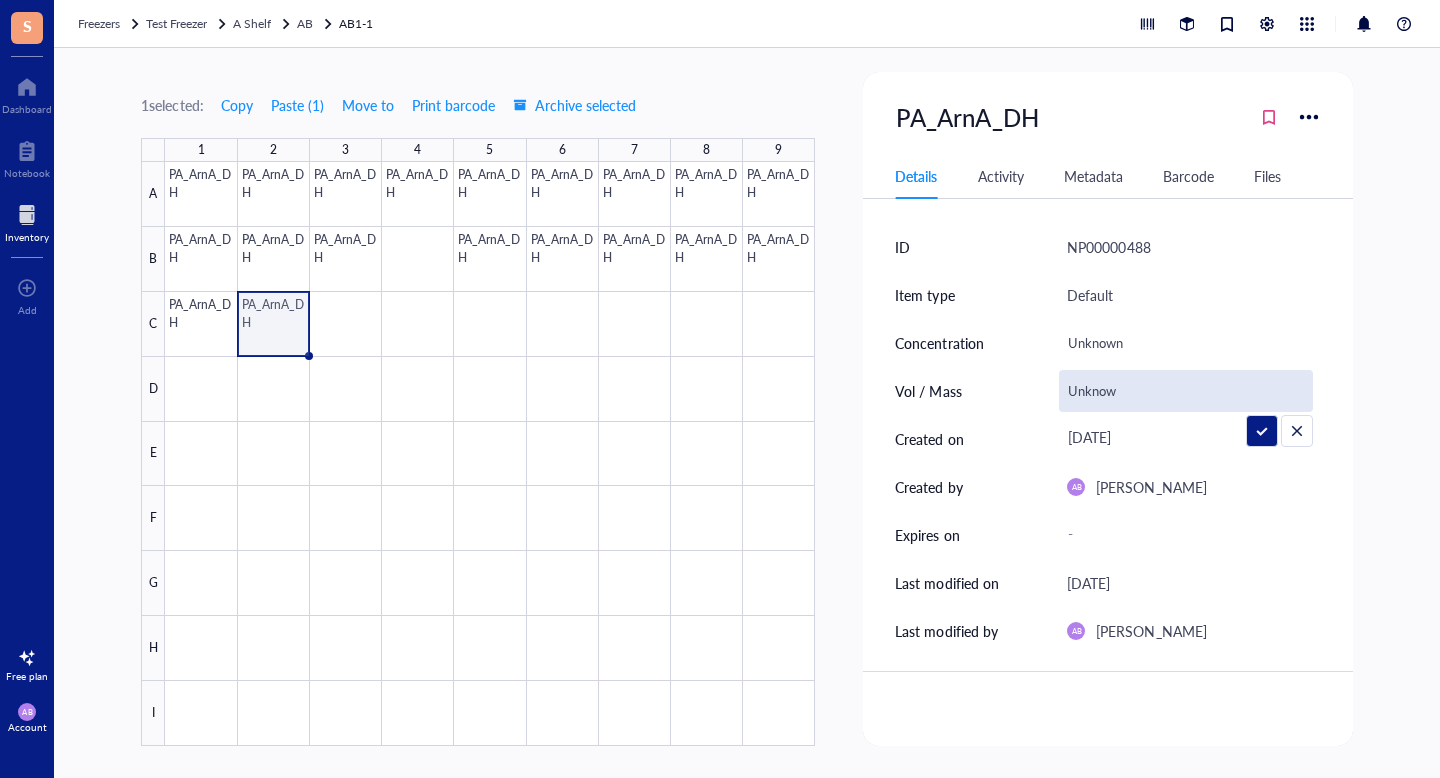 type on "Unknown" 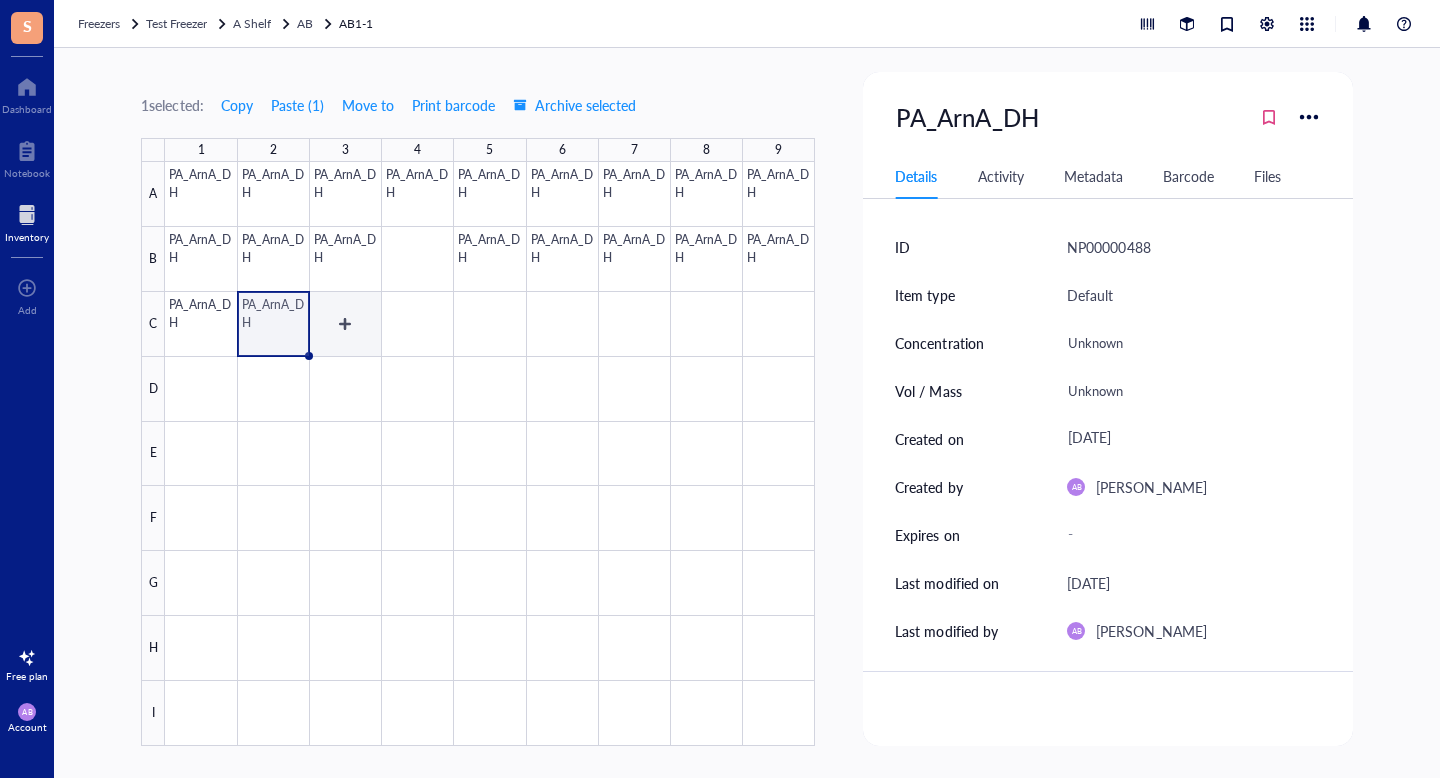 click at bounding box center (490, 454) 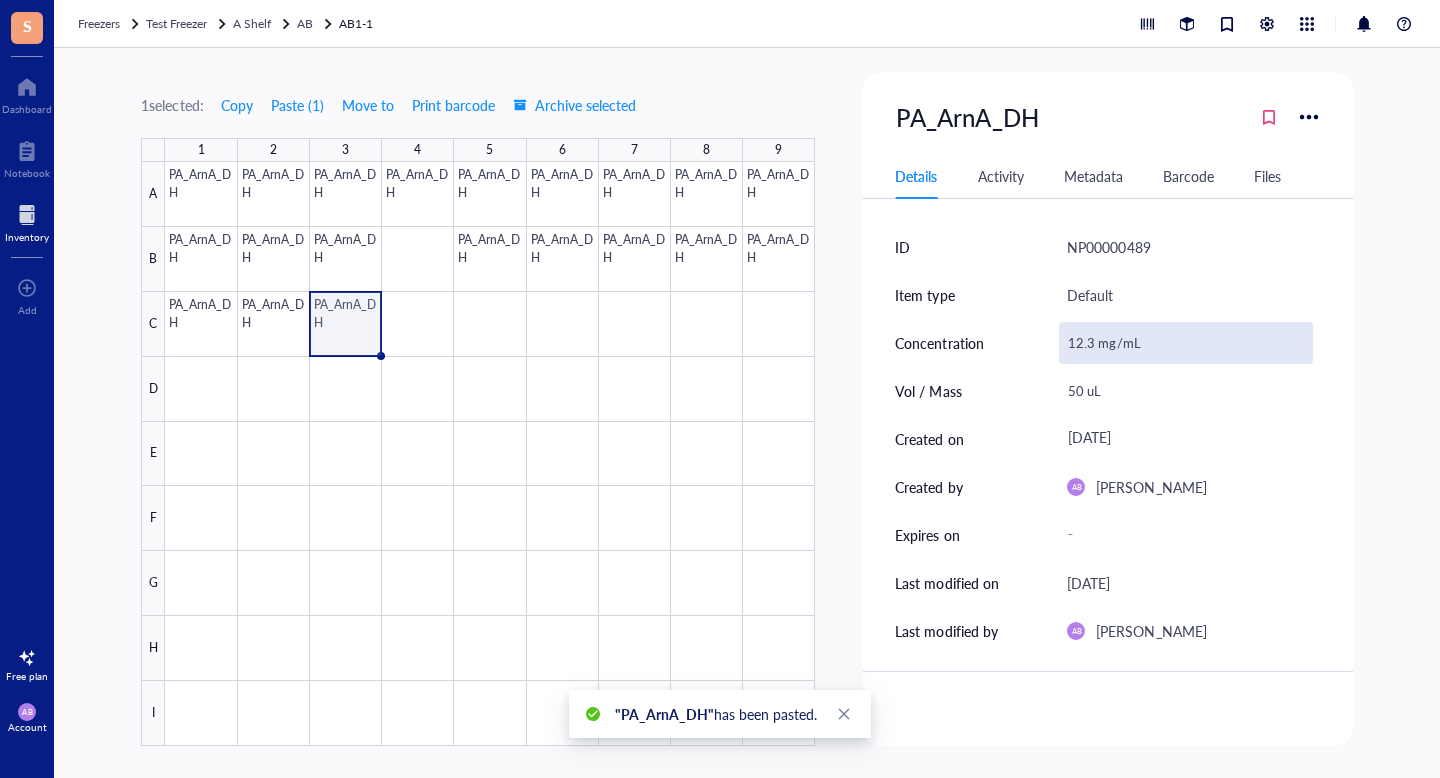 click on "12.3 mg/mL" at bounding box center [1185, 343] 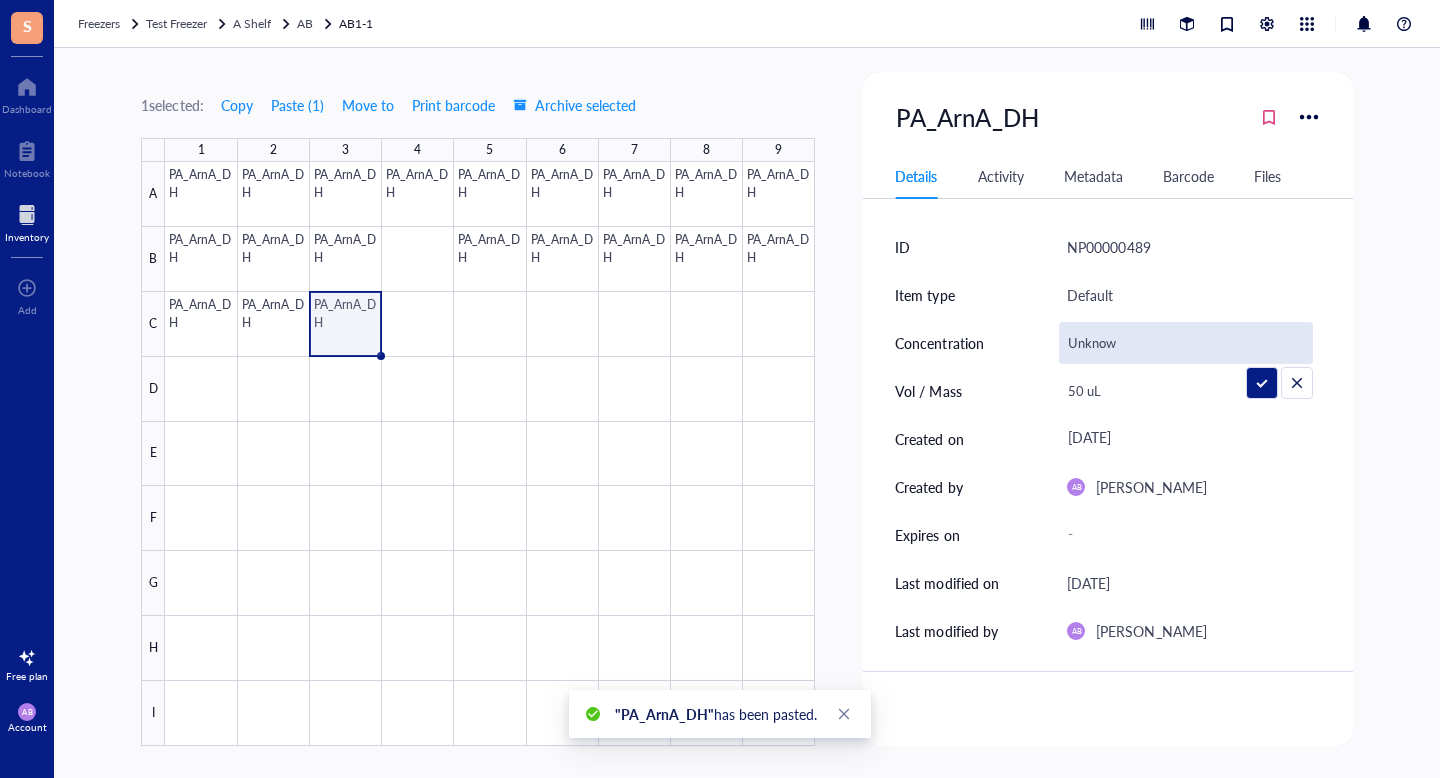 type on "Unknown" 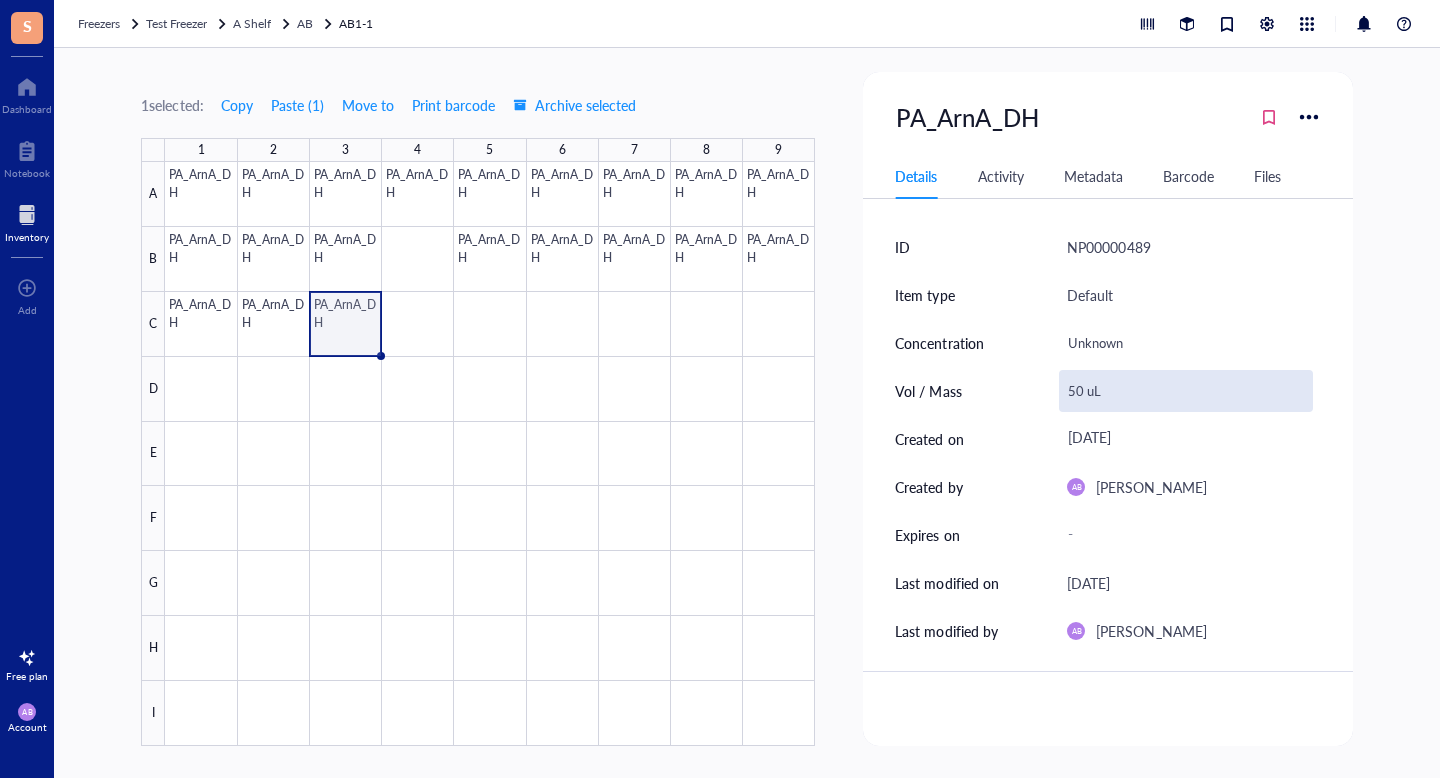 click on "50 uL" at bounding box center (1185, 391) 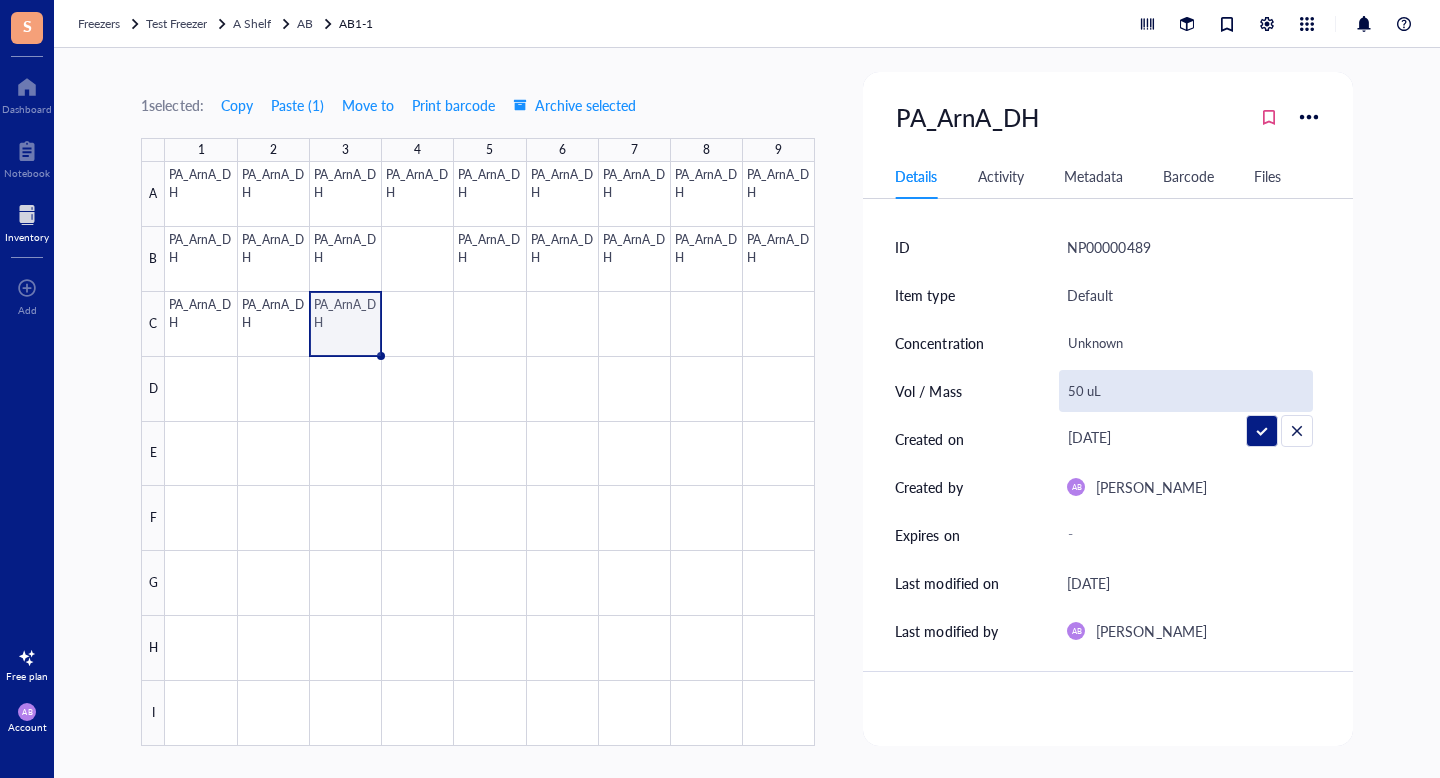 type on "U" 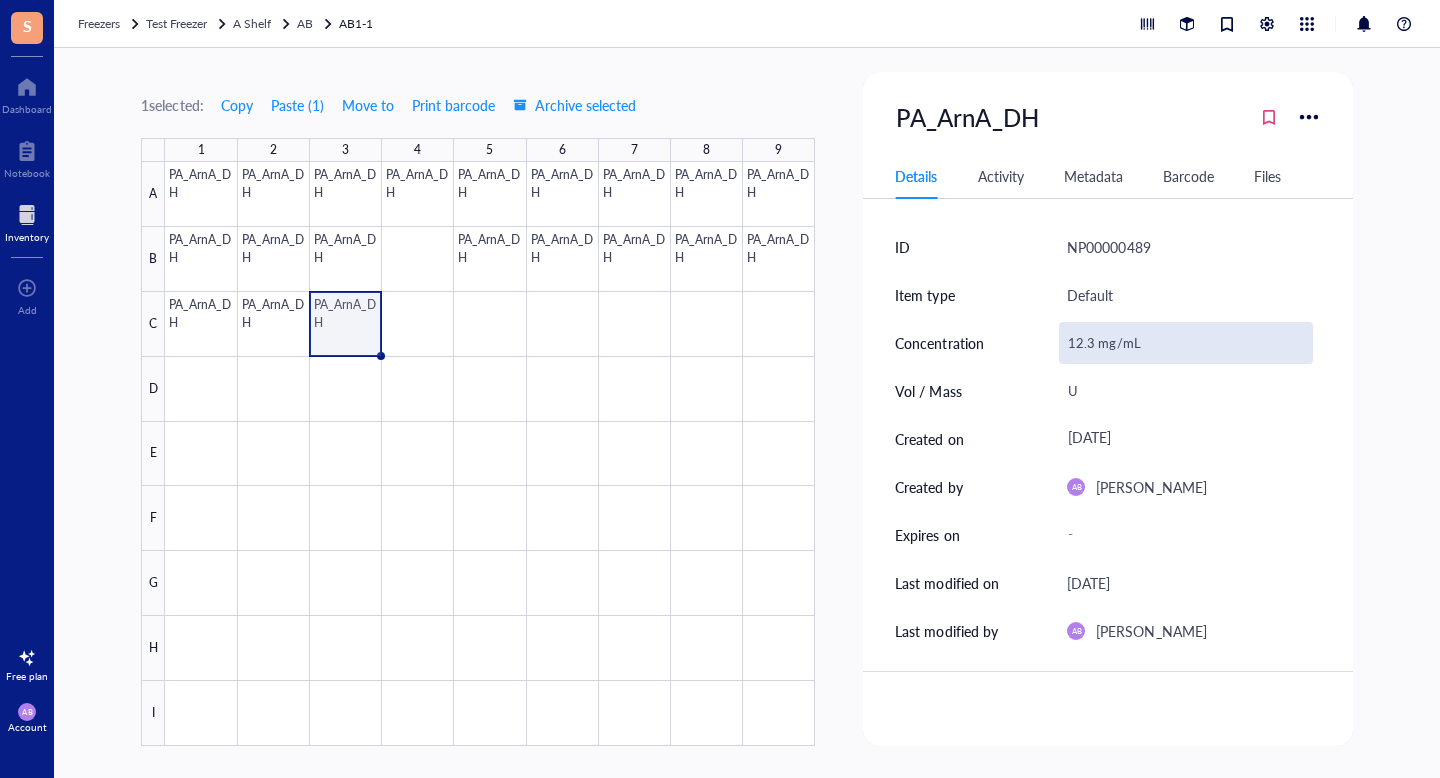 click on "12.3 mg/mL" at bounding box center (1185, 343) 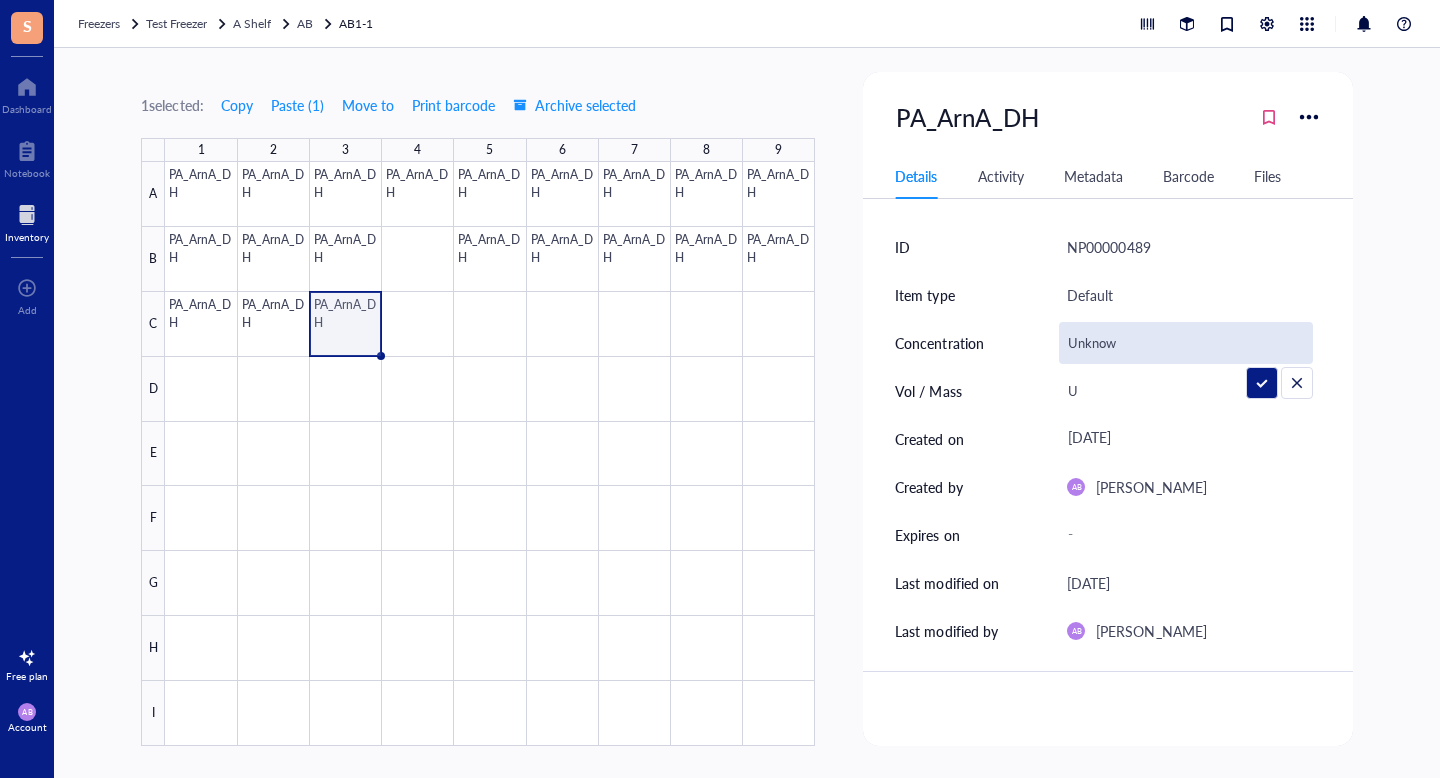 type on "Unknown" 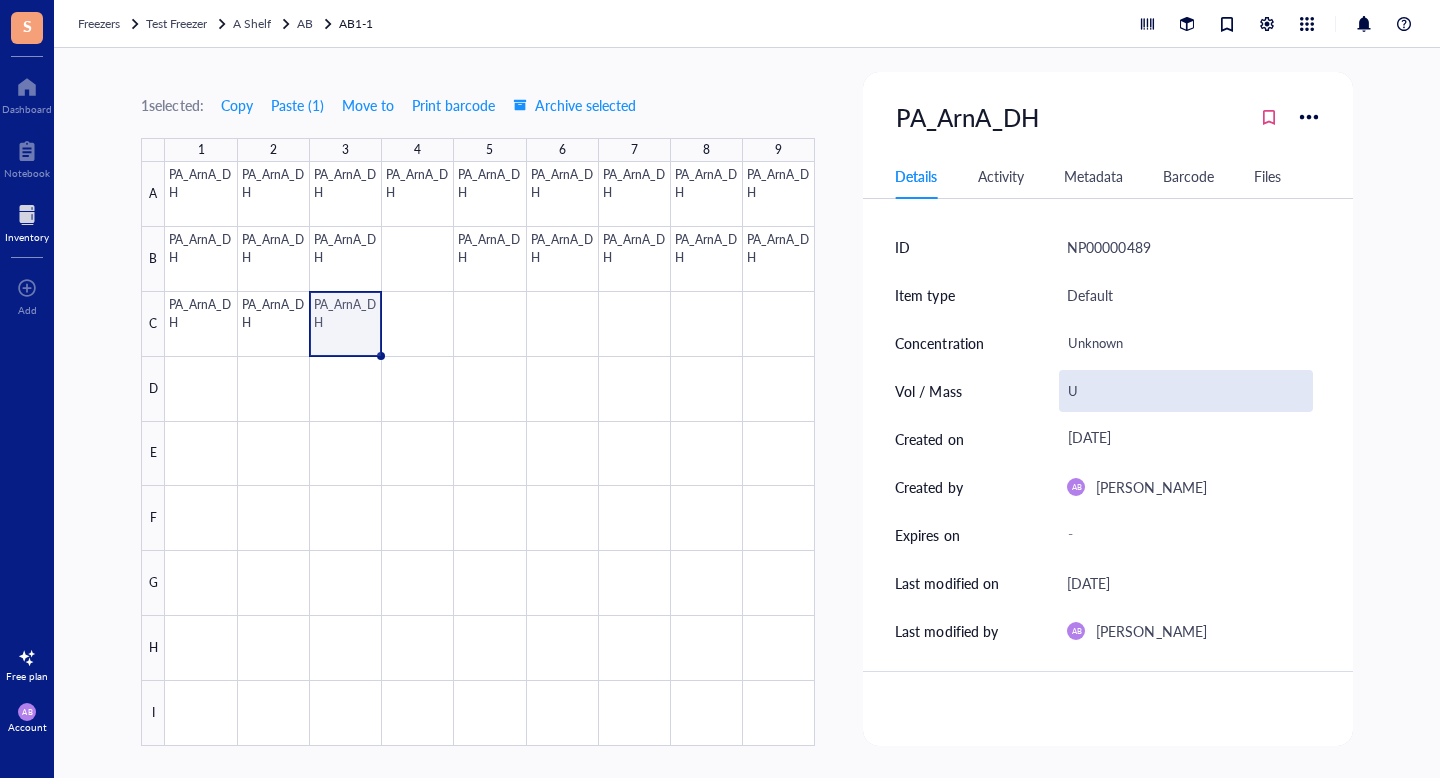 click on "U" at bounding box center (1185, 391) 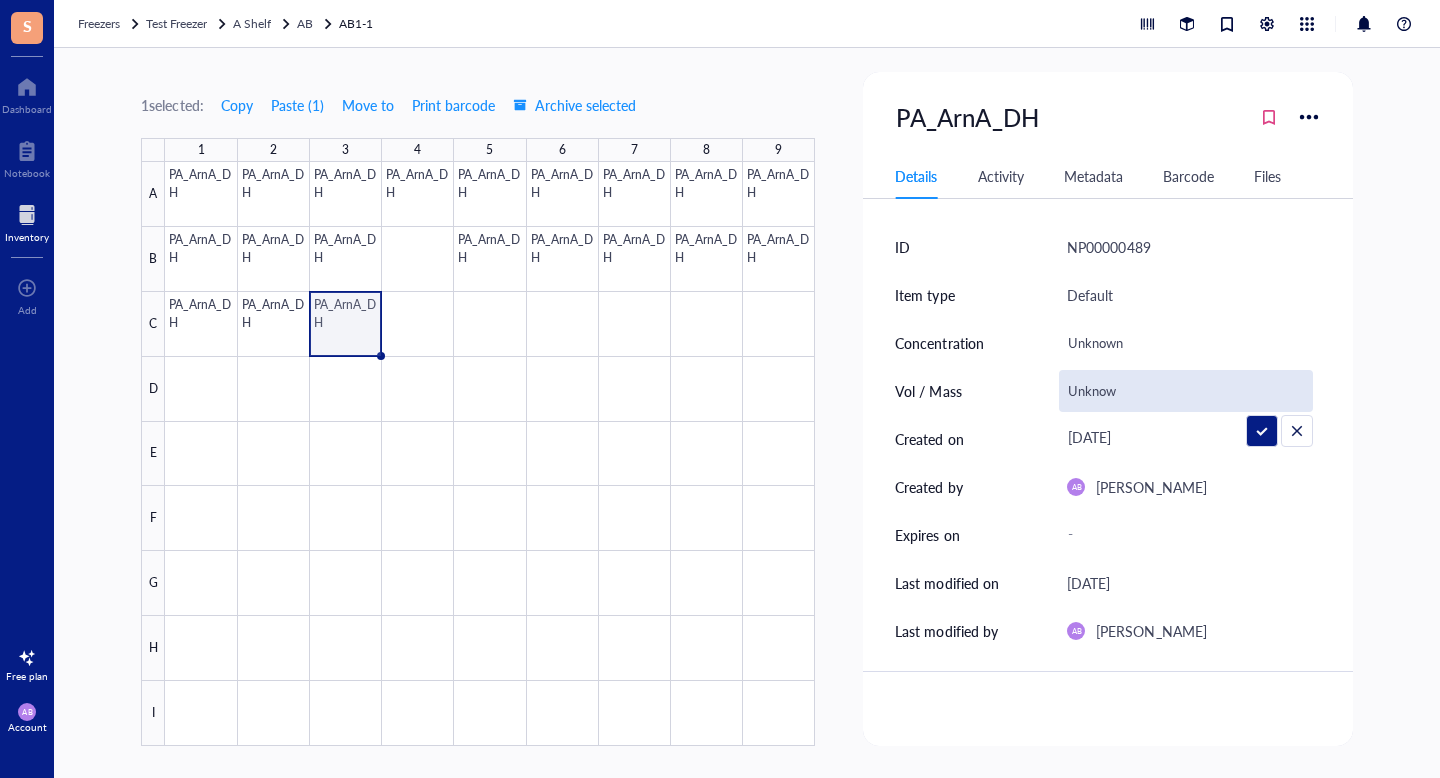 type on "Unknown" 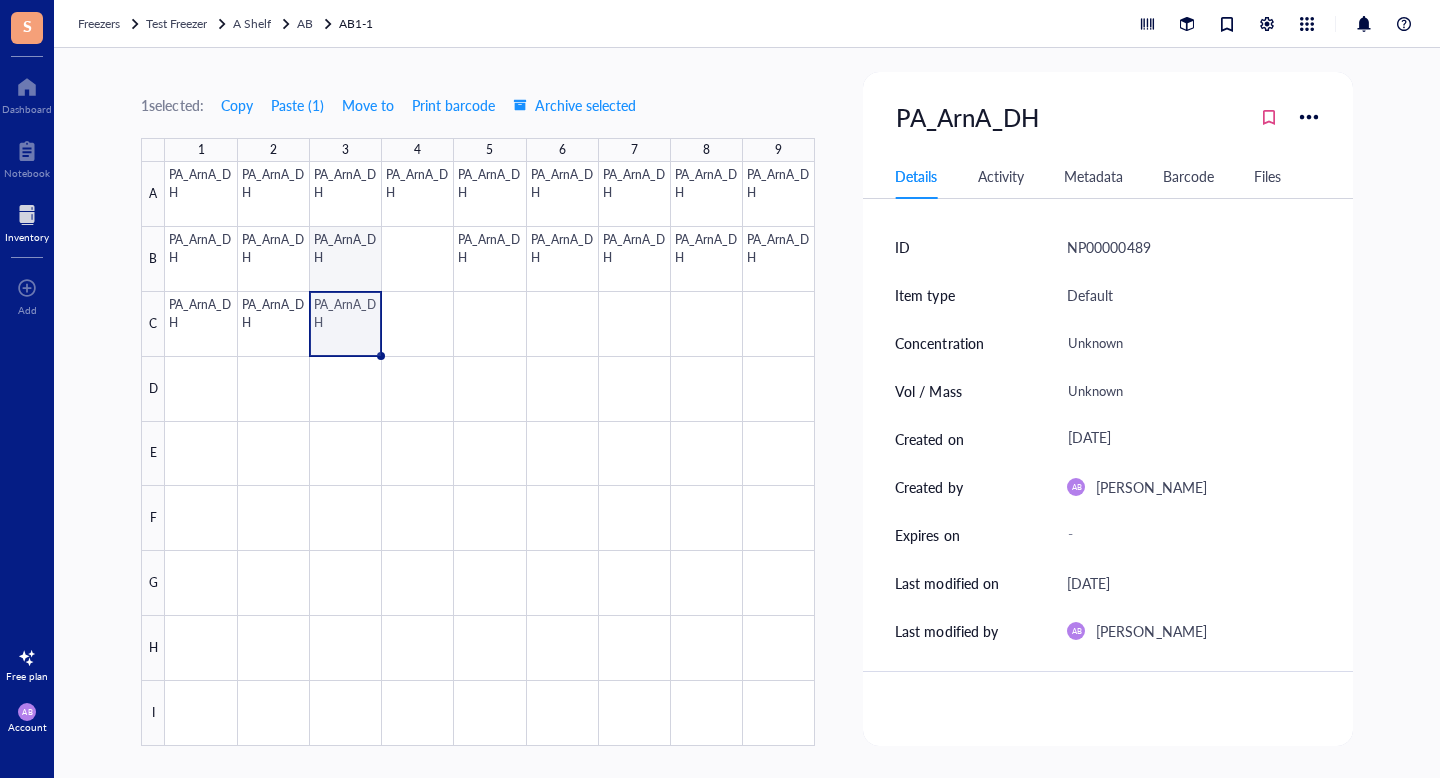 click at bounding box center [490, 454] 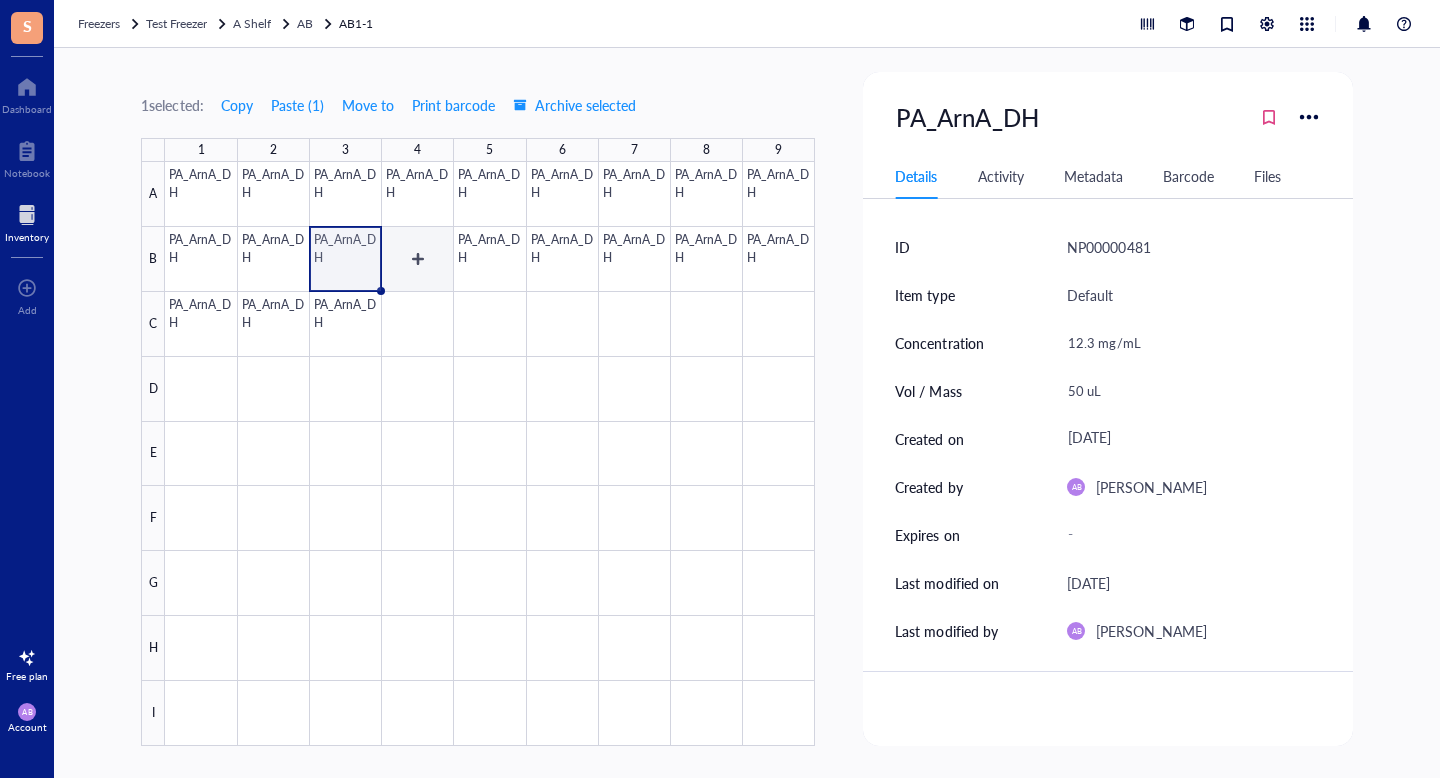 click at bounding box center (490, 454) 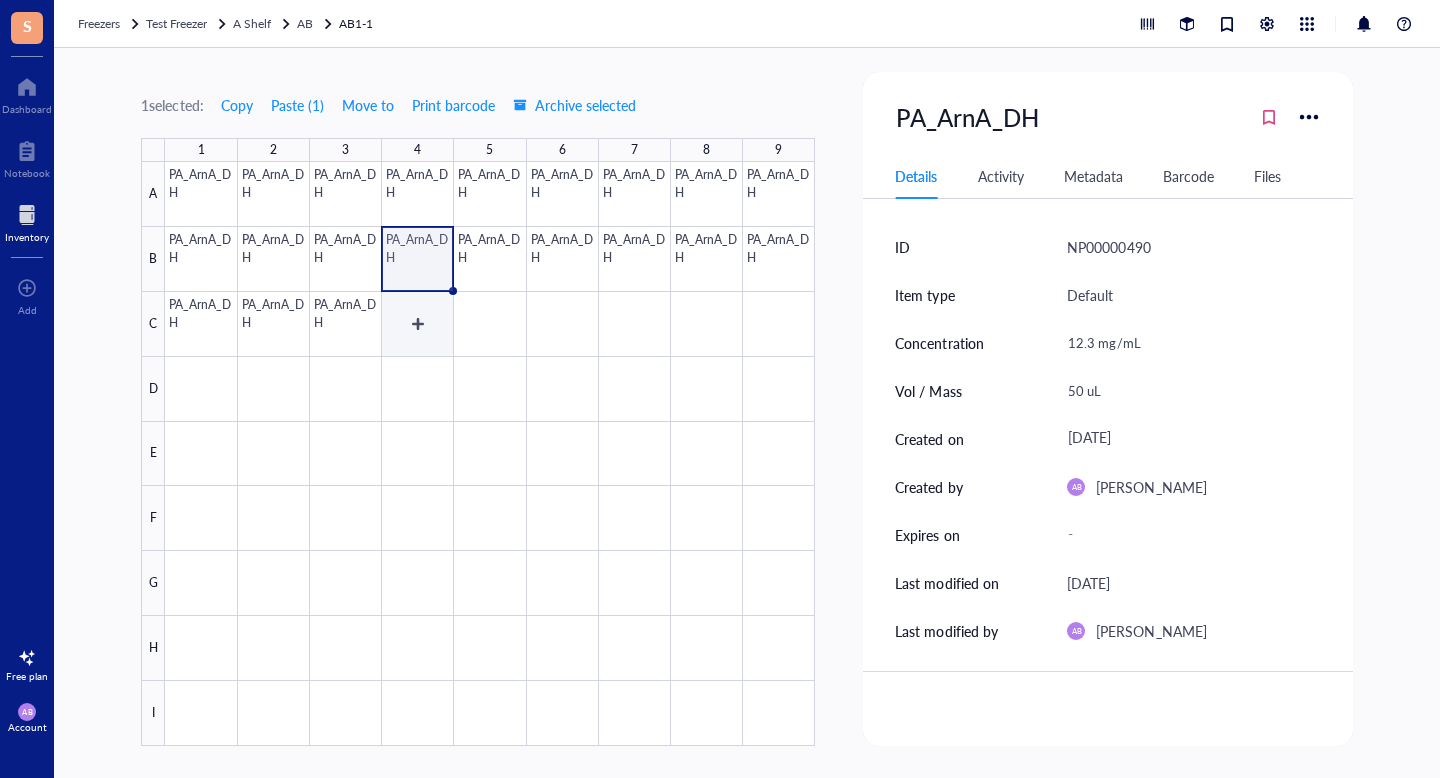 click at bounding box center (490, 454) 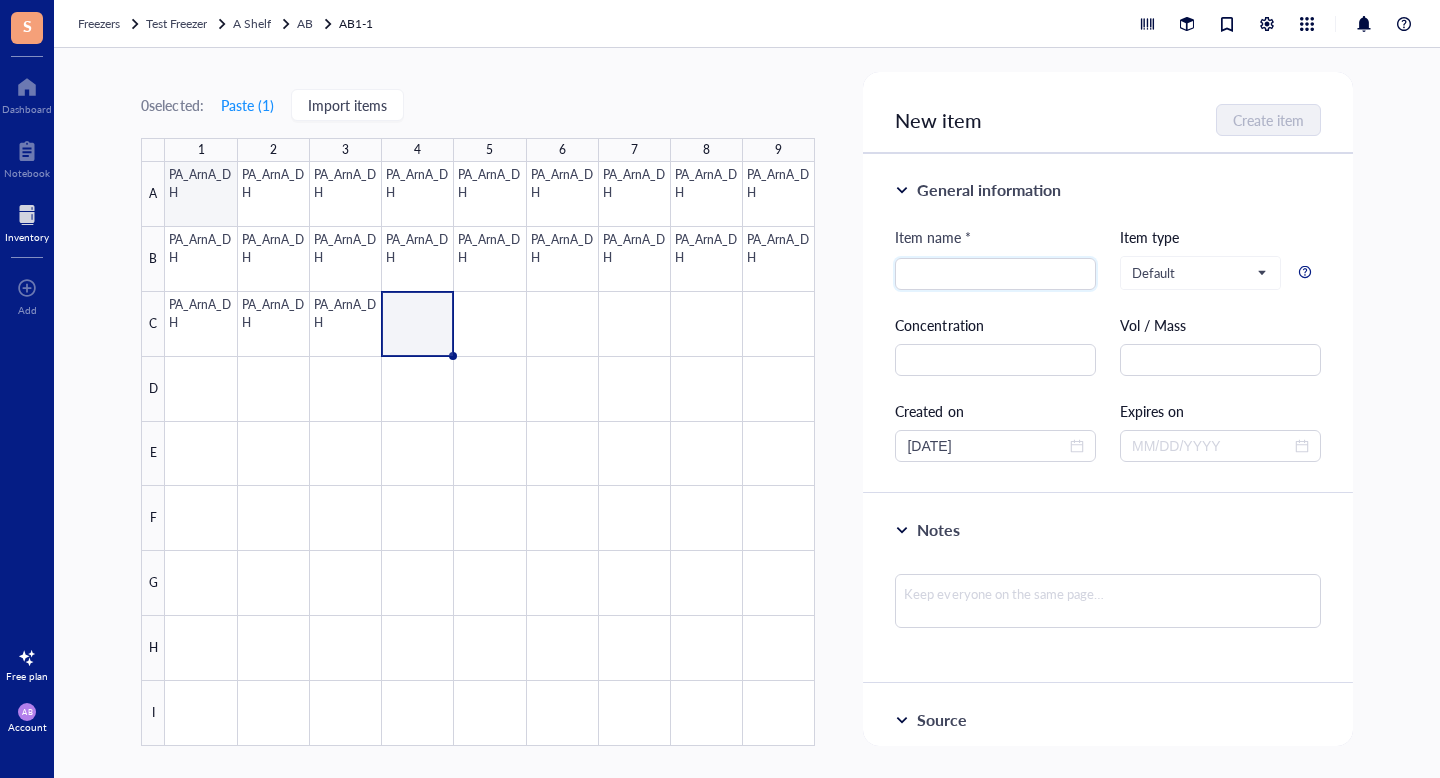 click at bounding box center (490, 454) 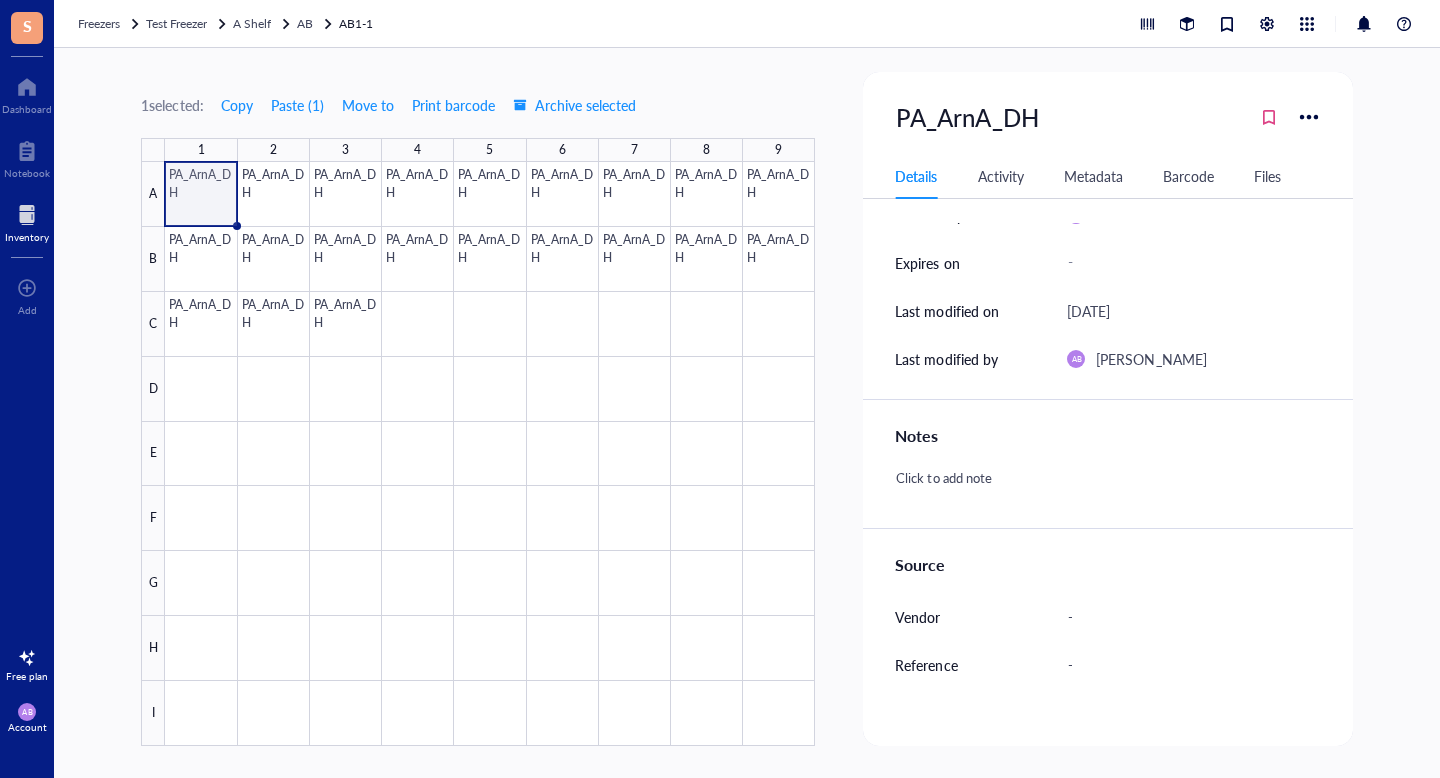 scroll, scrollTop: 281, scrollLeft: 0, axis: vertical 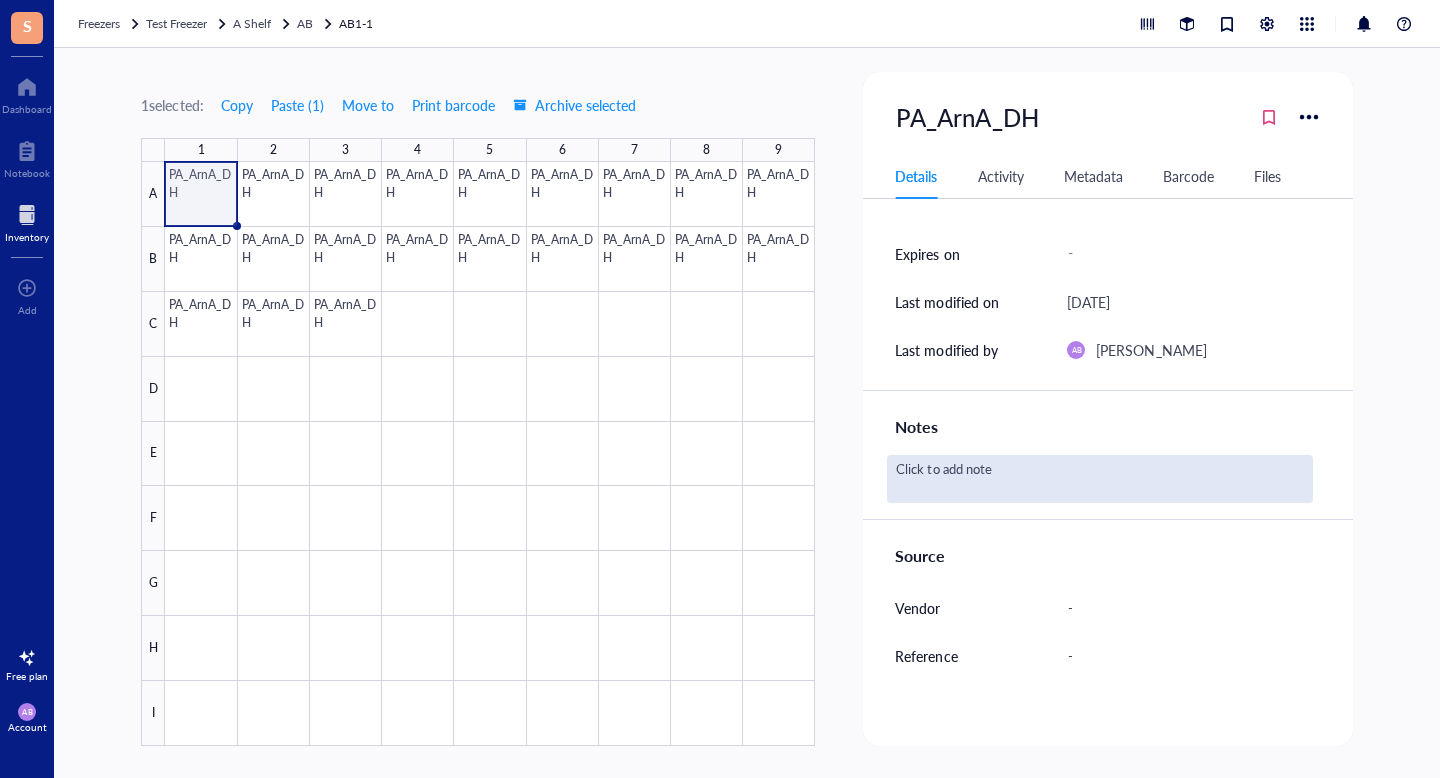 click on "Click to add note" at bounding box center (1099, 479) 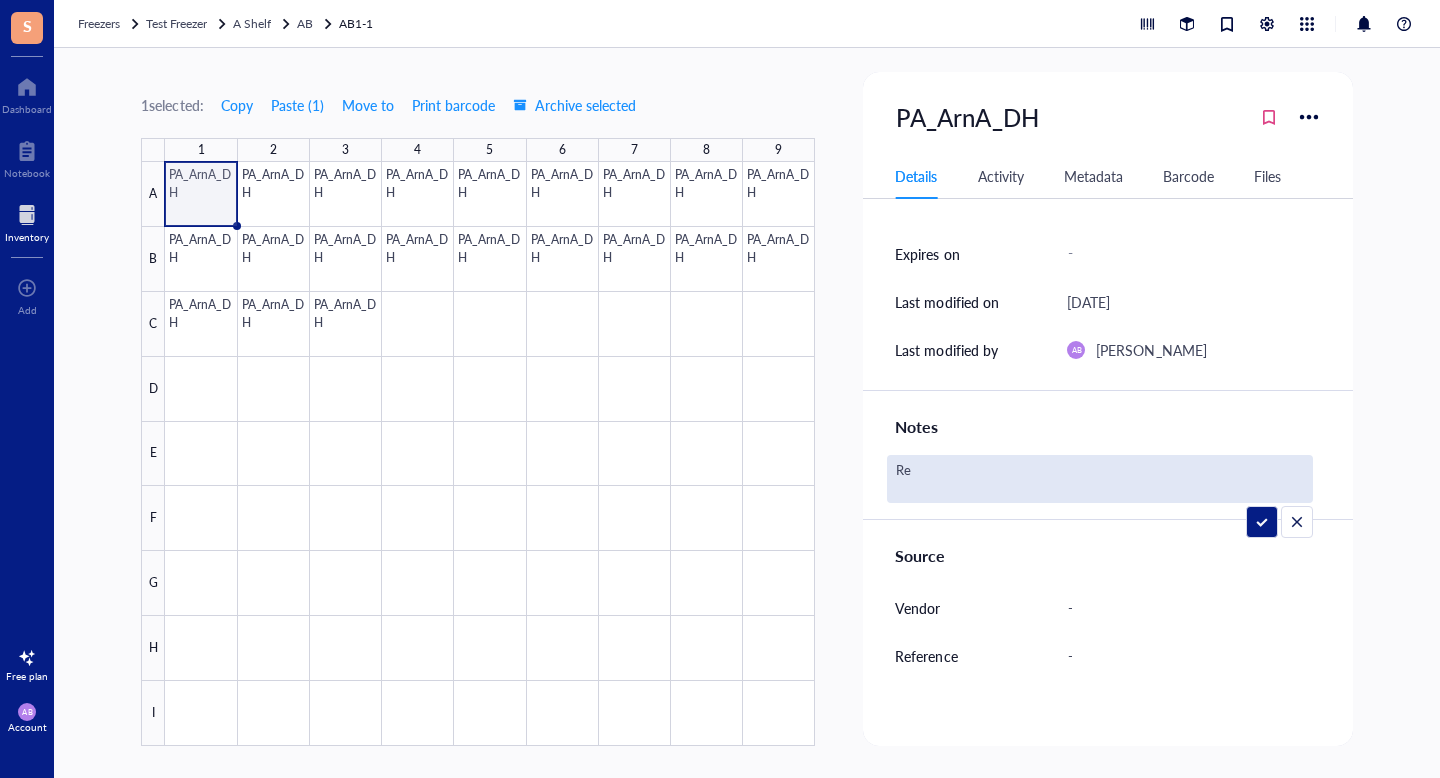 type on "R" 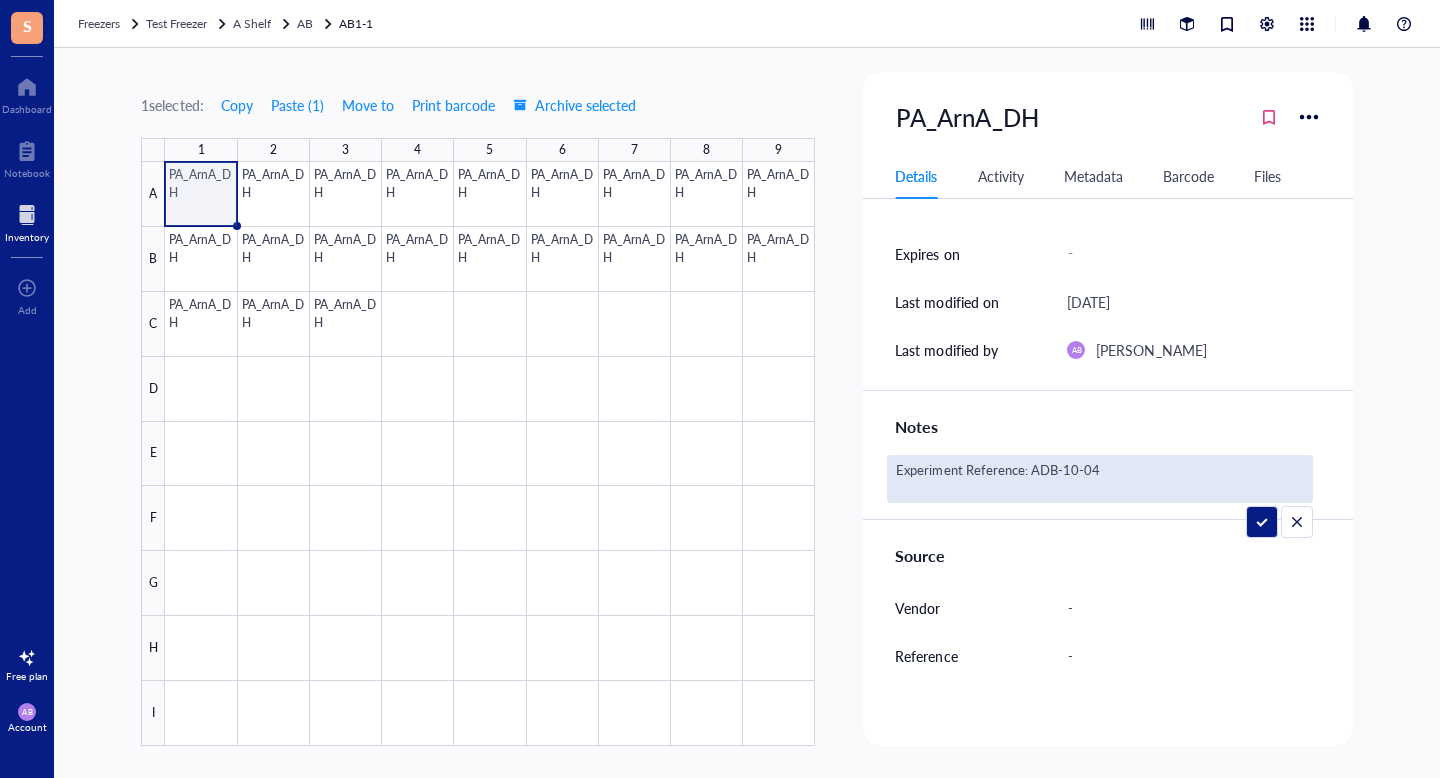 type on "Experiment Reference: ADB-10-040" 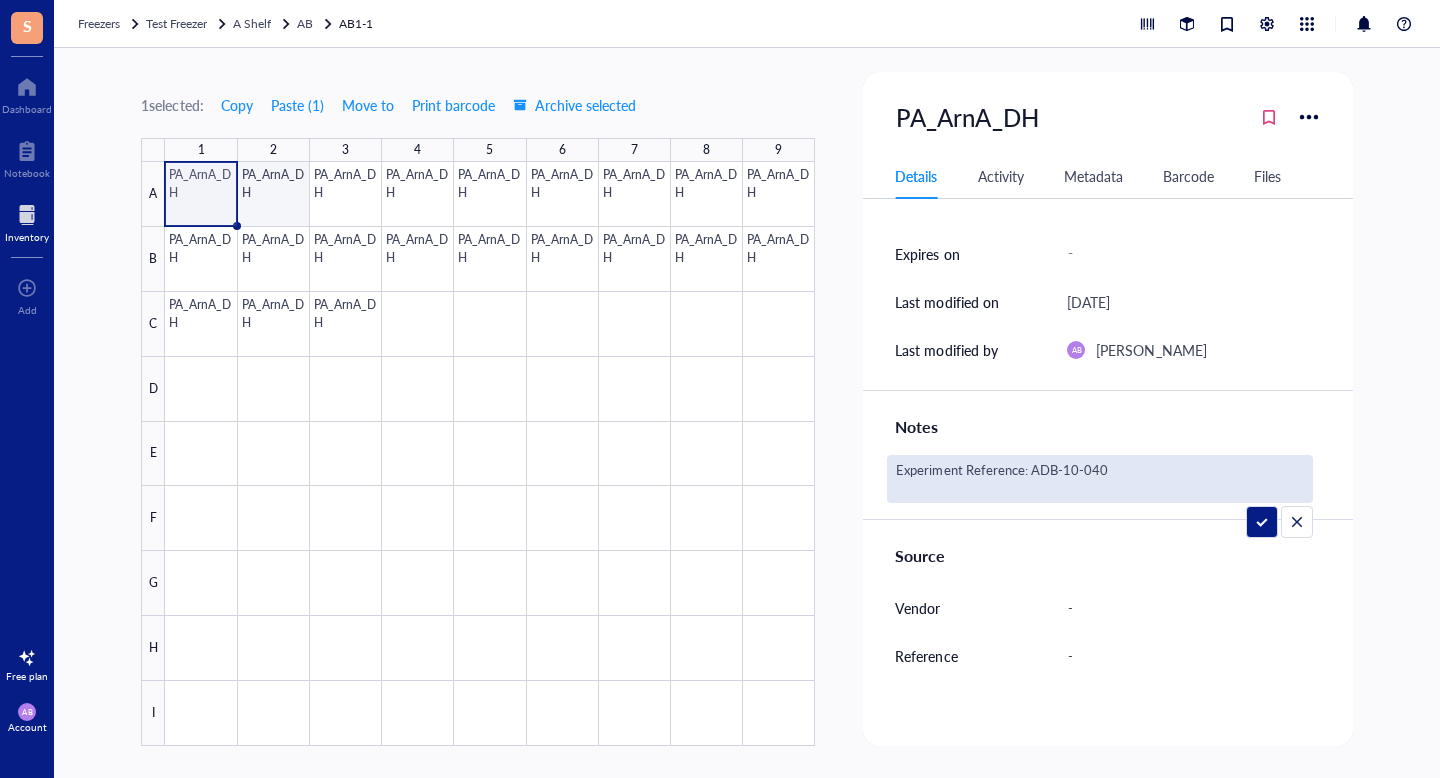 click at bounding box center (490, 454) 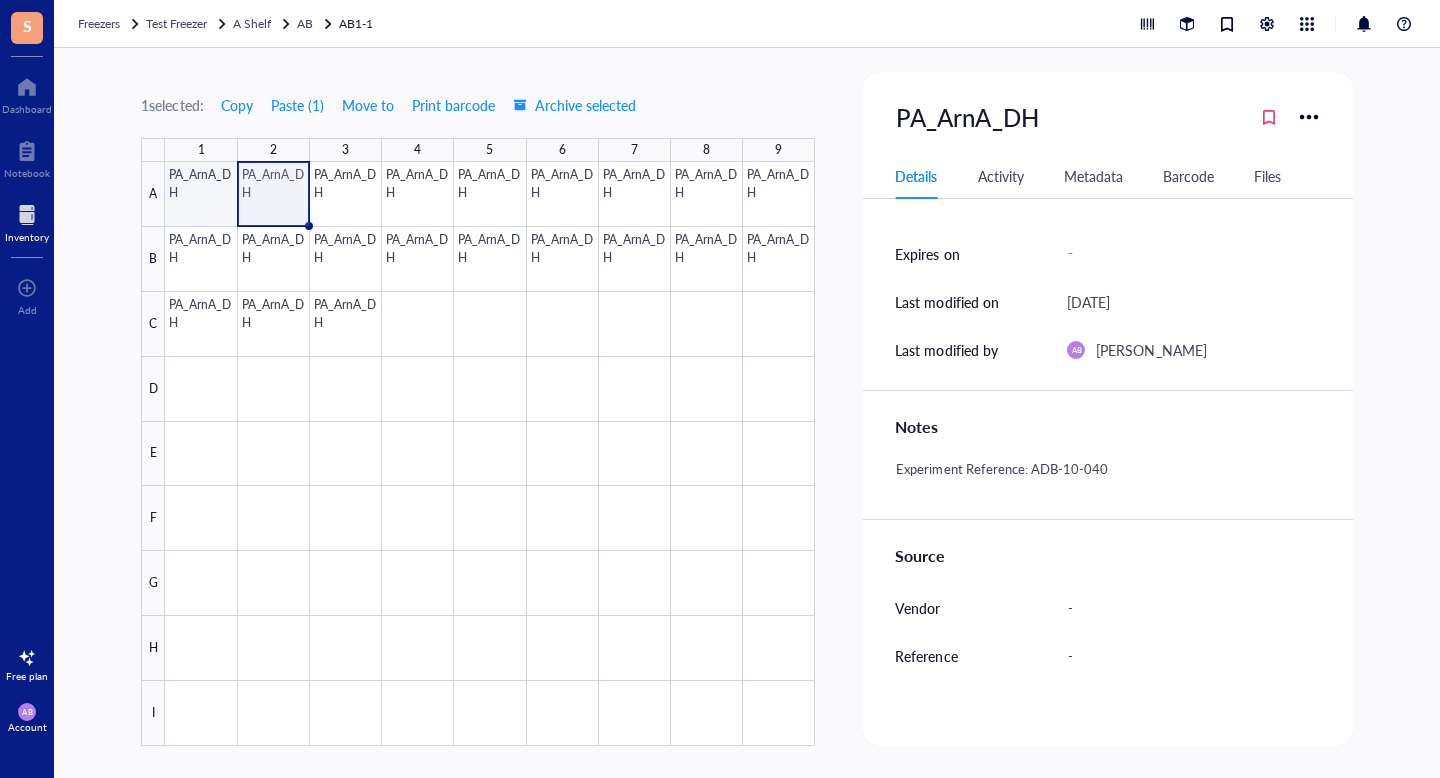 click at bounding box center [490, 454] 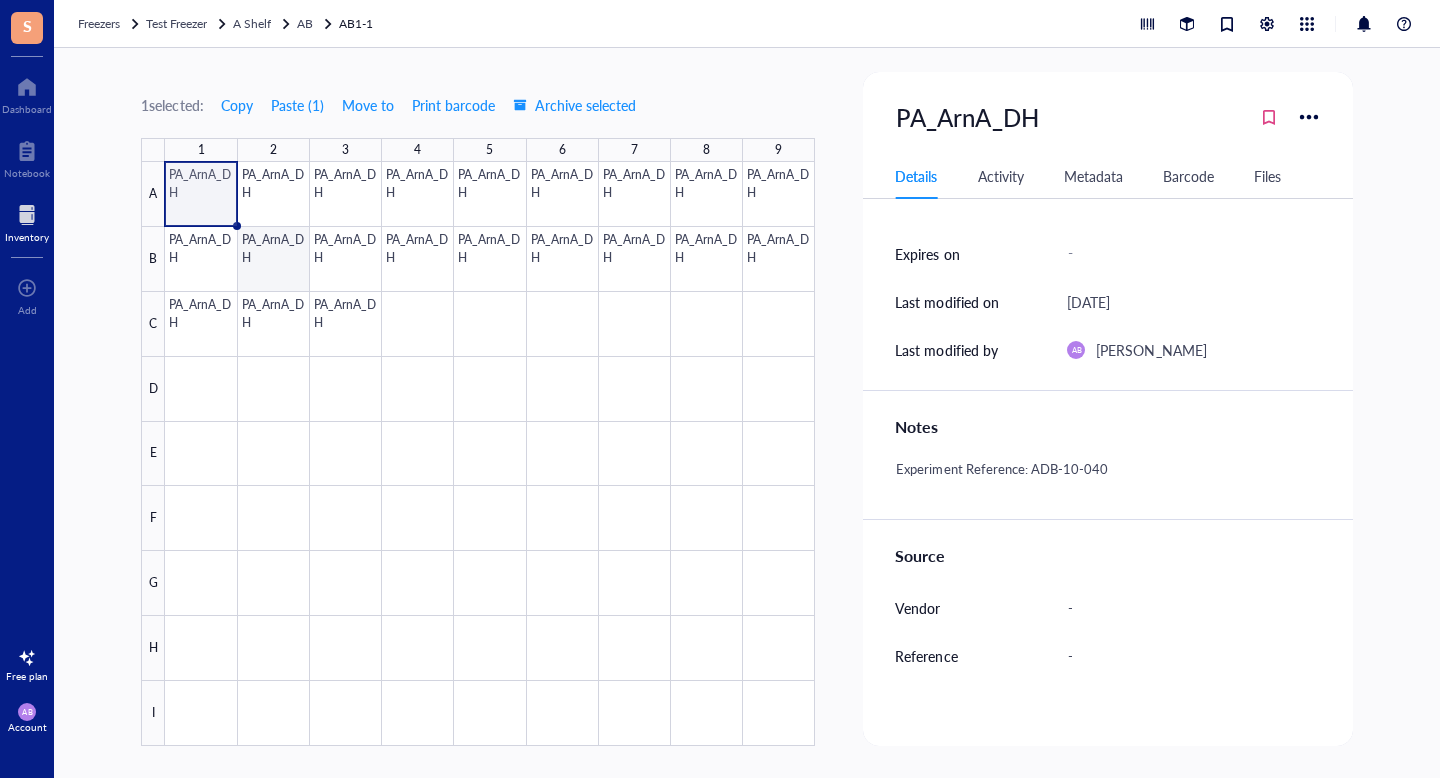 click at bounding box center [490, 454] 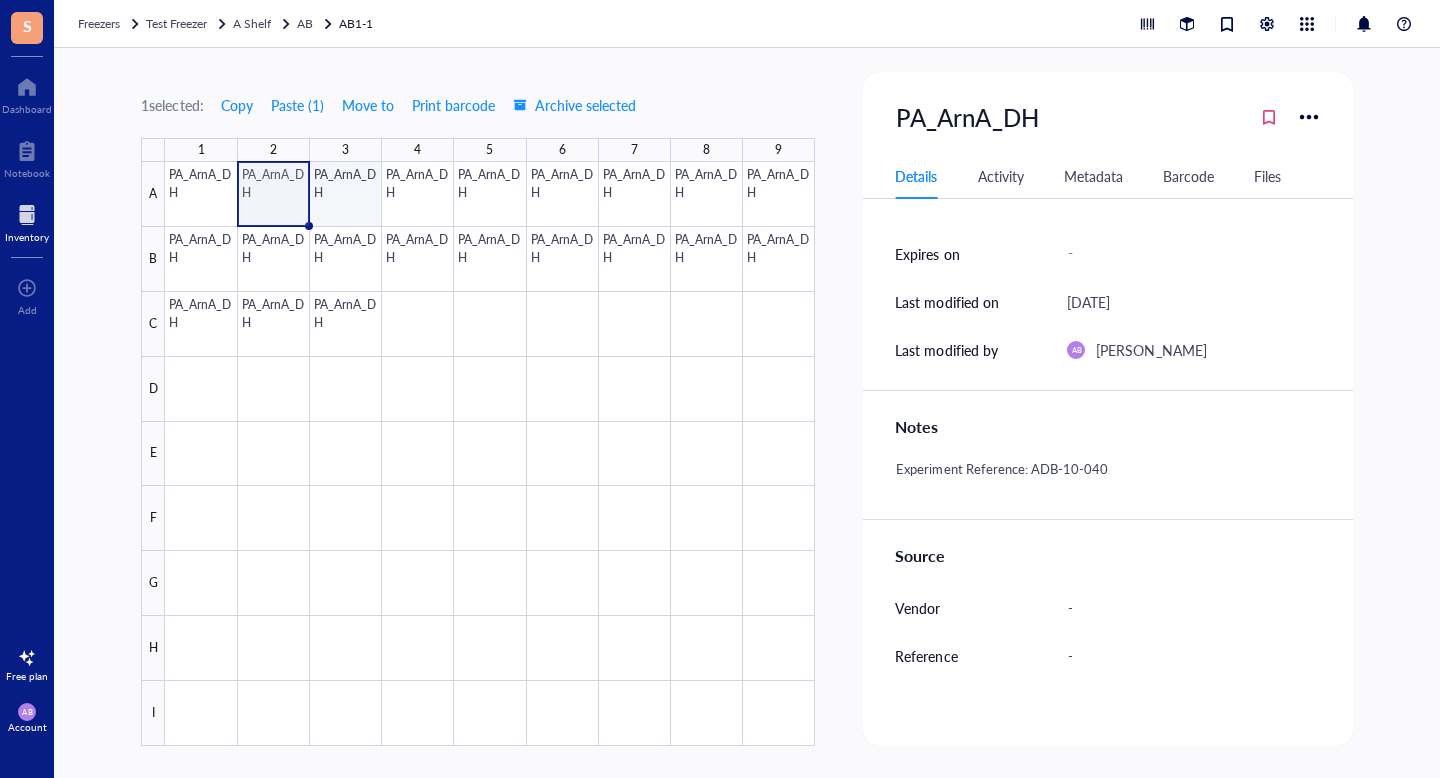 click at bounding box center [490, 454] 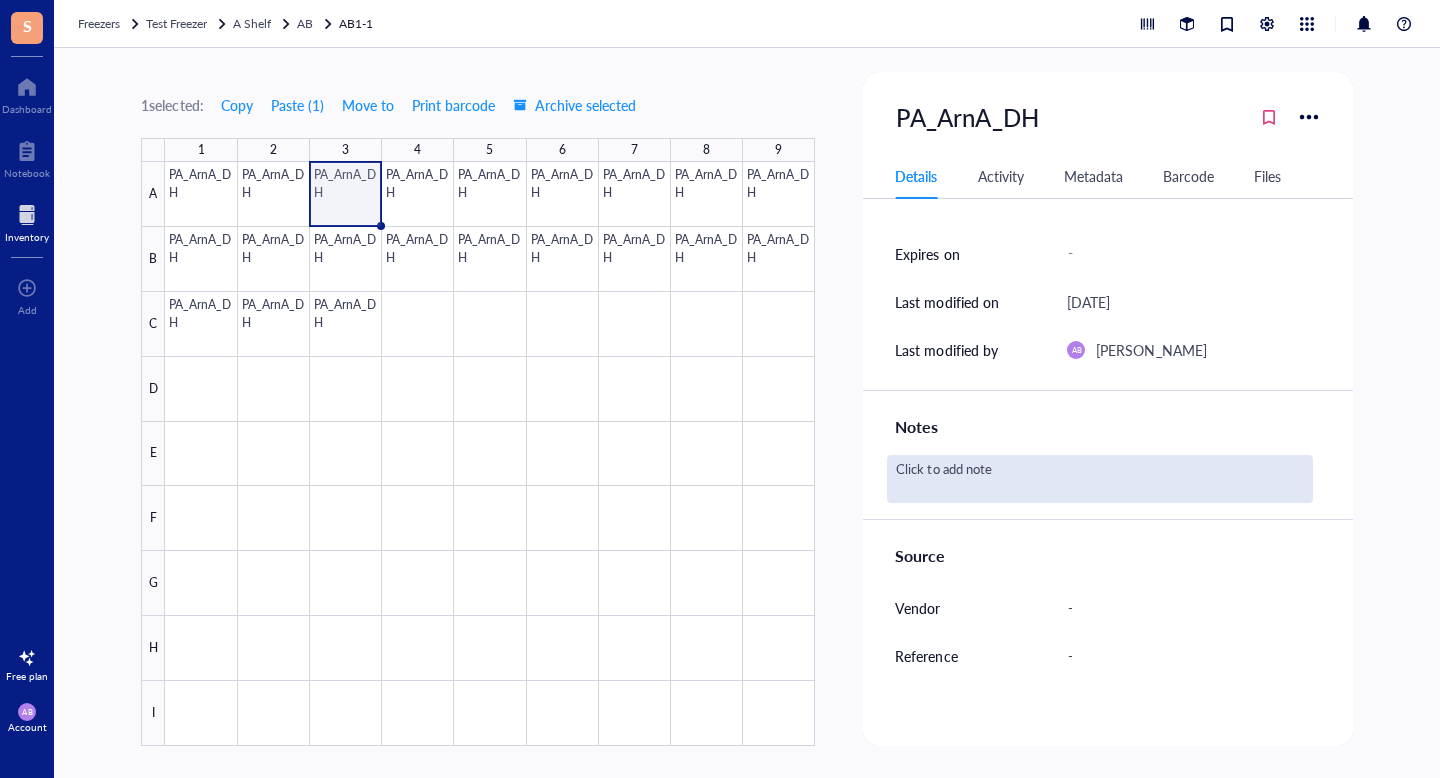 click on "Click to add note" at bounding box center (1099, 479) 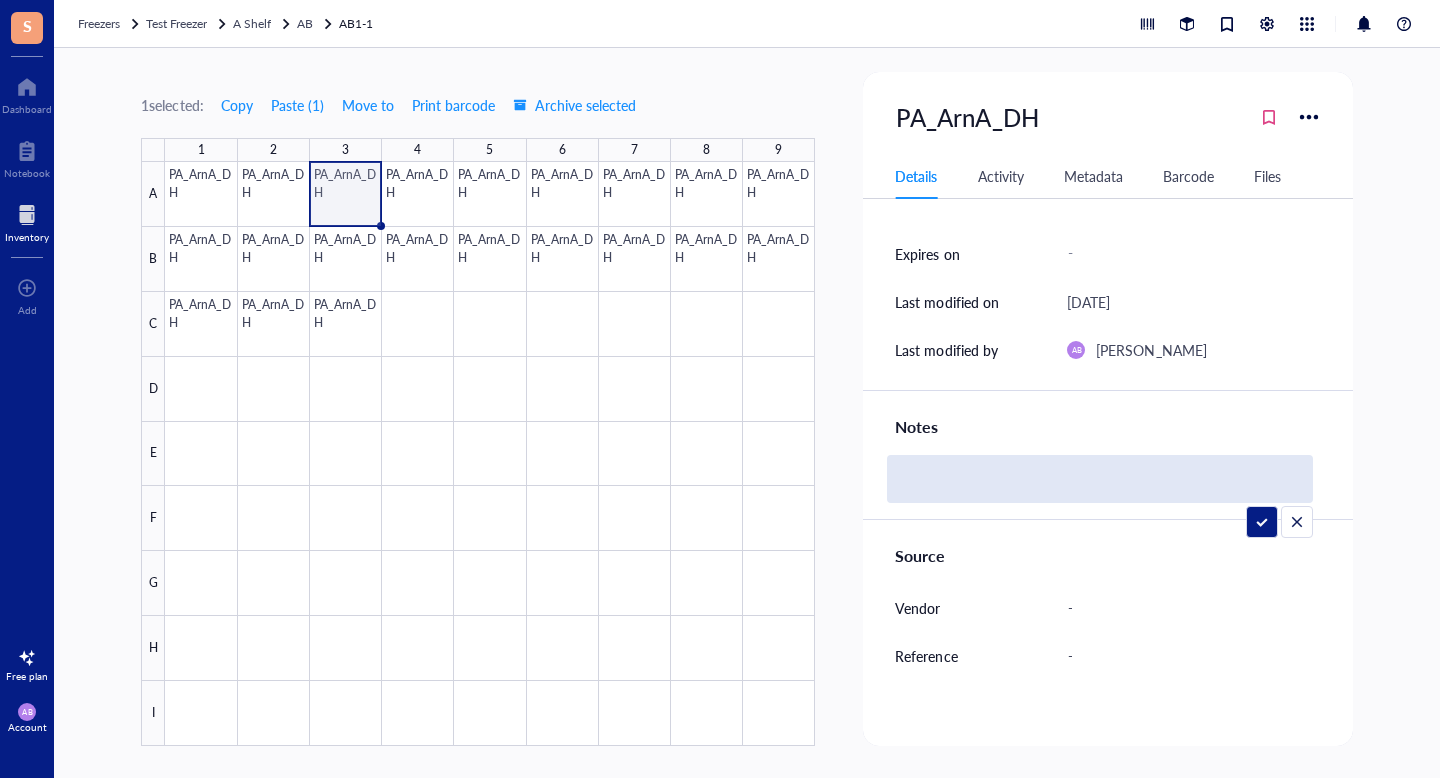 type on "Experiment Reference: ADB-10-040" 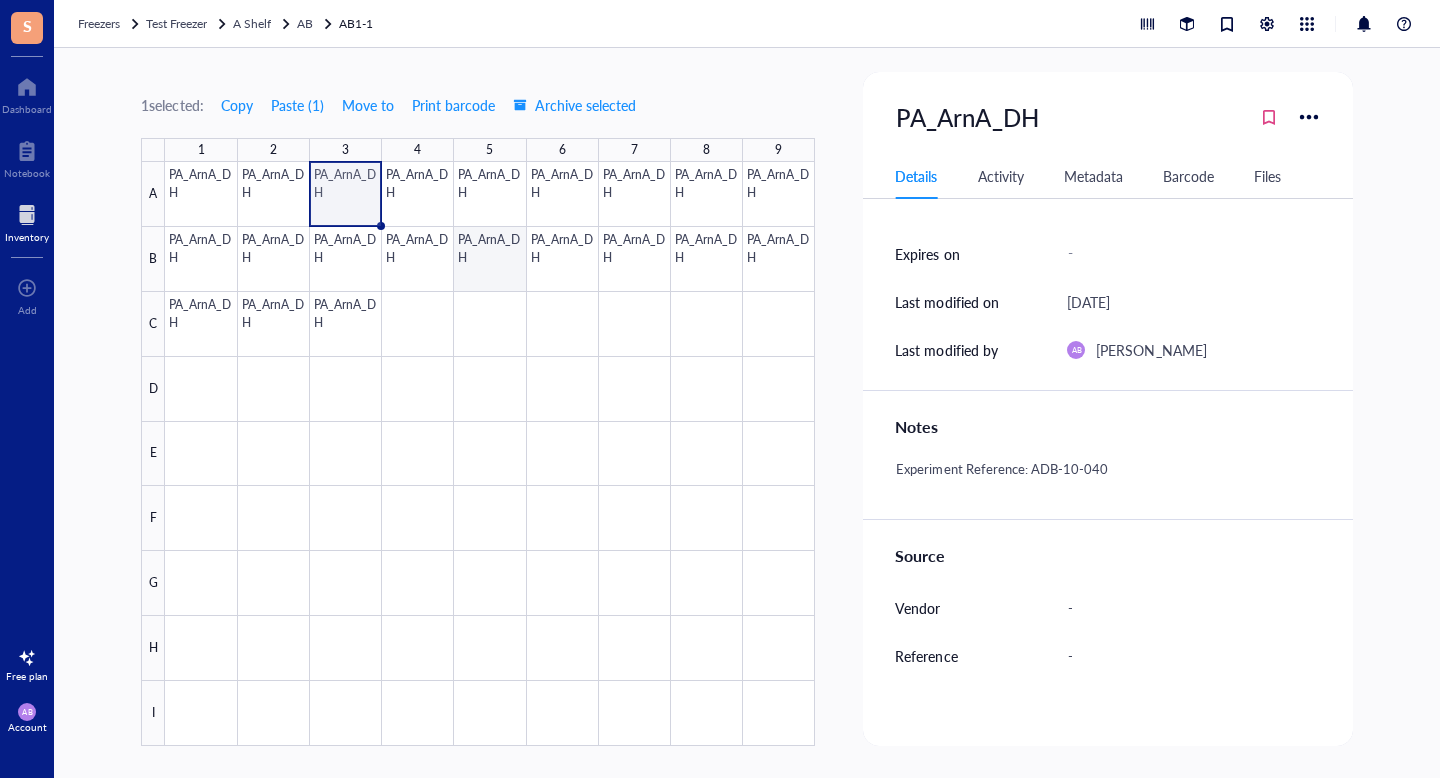 click at bounding box center [490, 454] 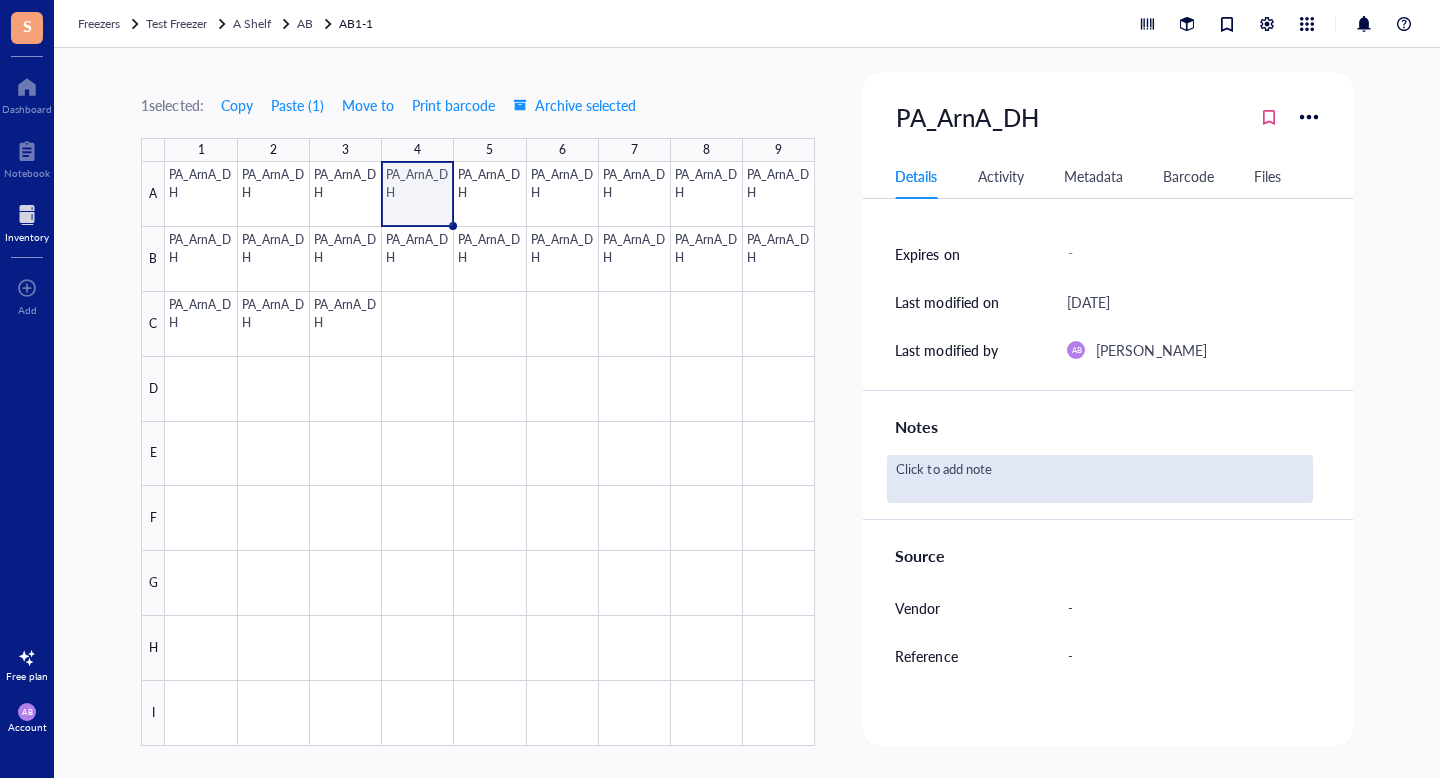 click on "Click to add note" at bounding box center (1099, 479) 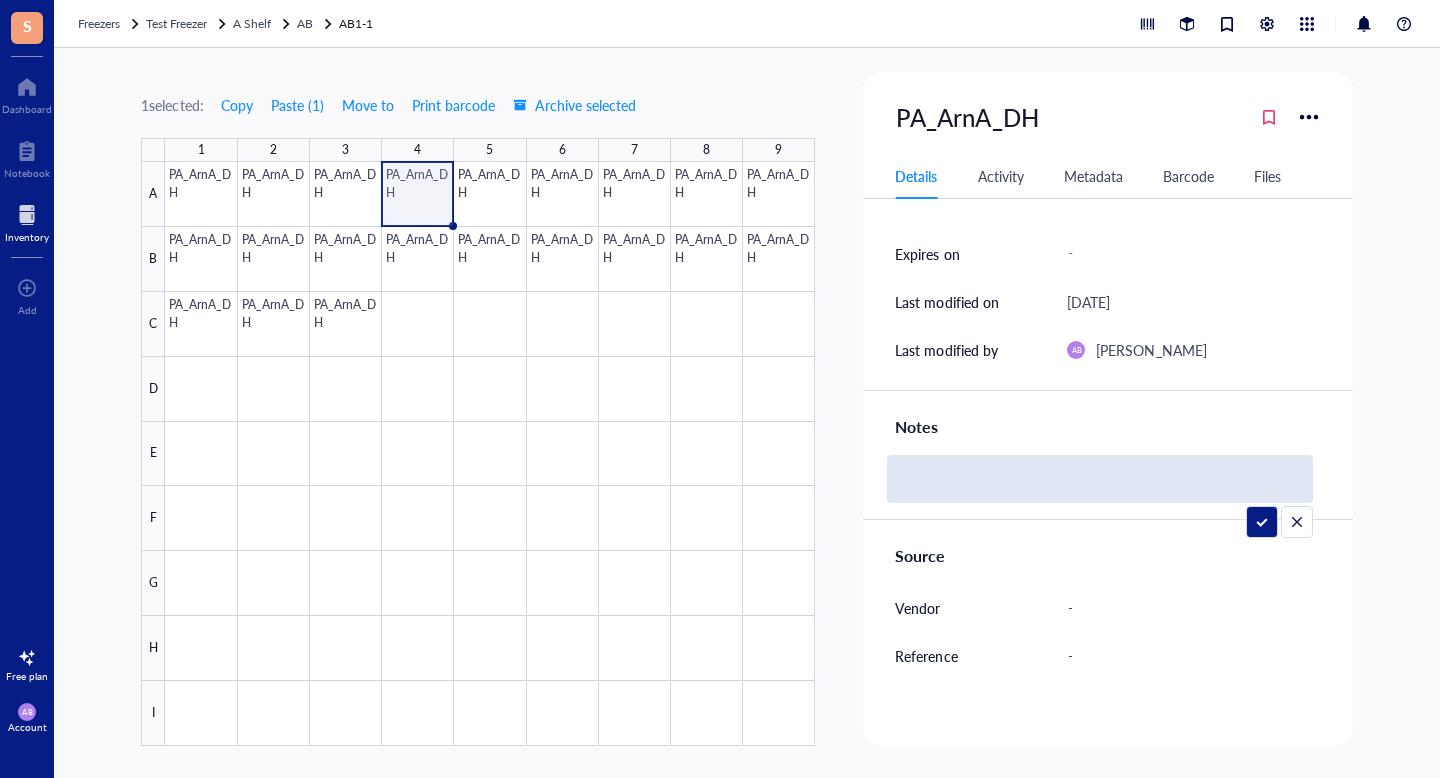 type on "Experiment Reference: ADB-10-040" 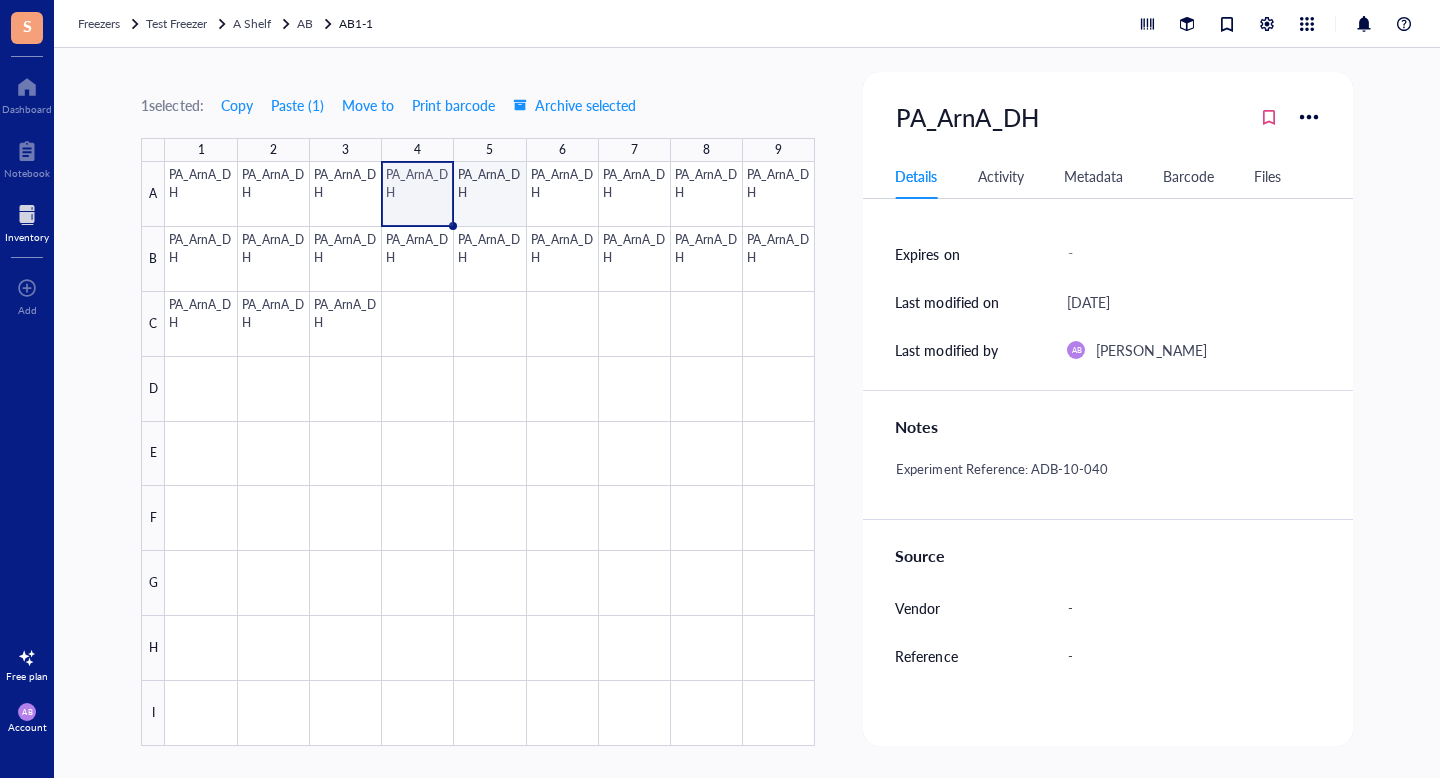 click at bounding box center [490, 454] 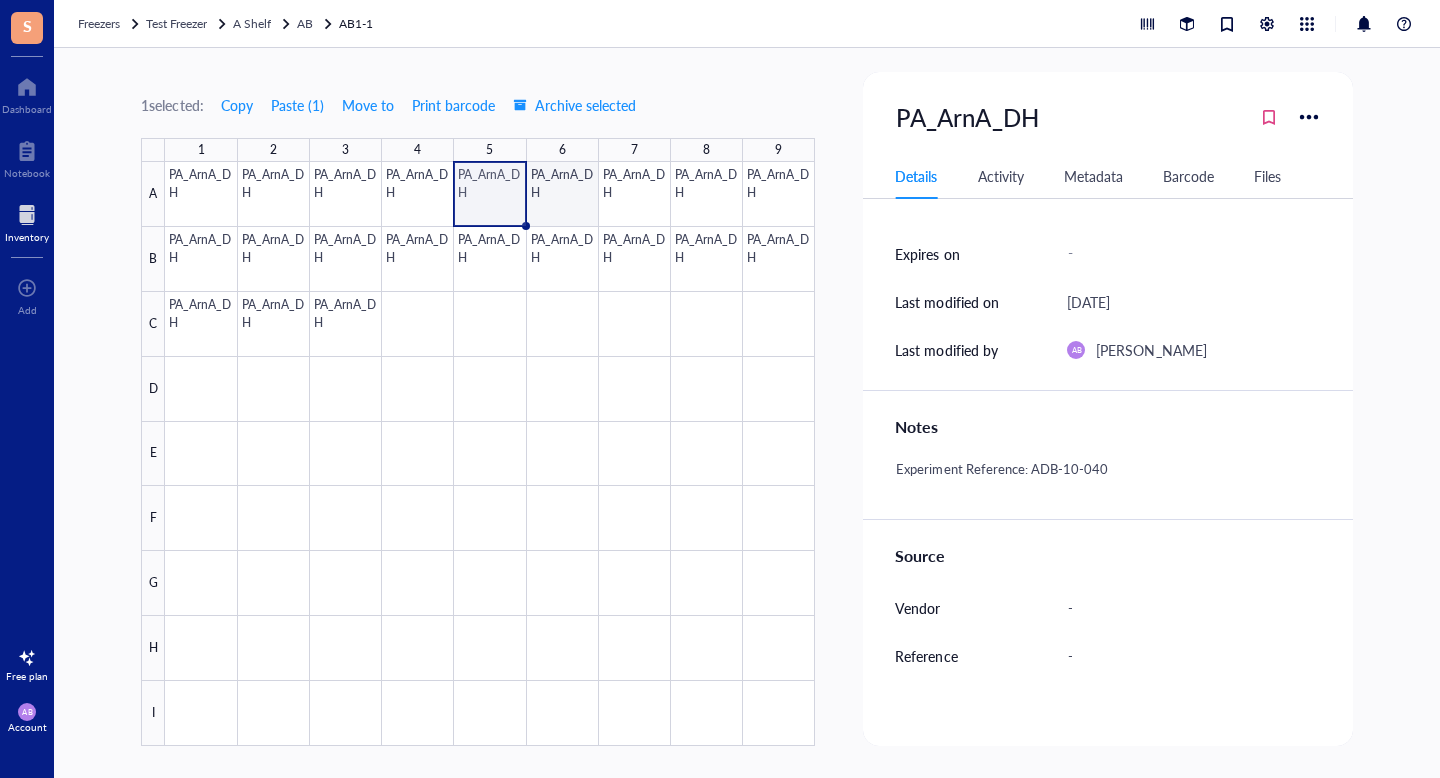 click at bounding box center [490, 454] 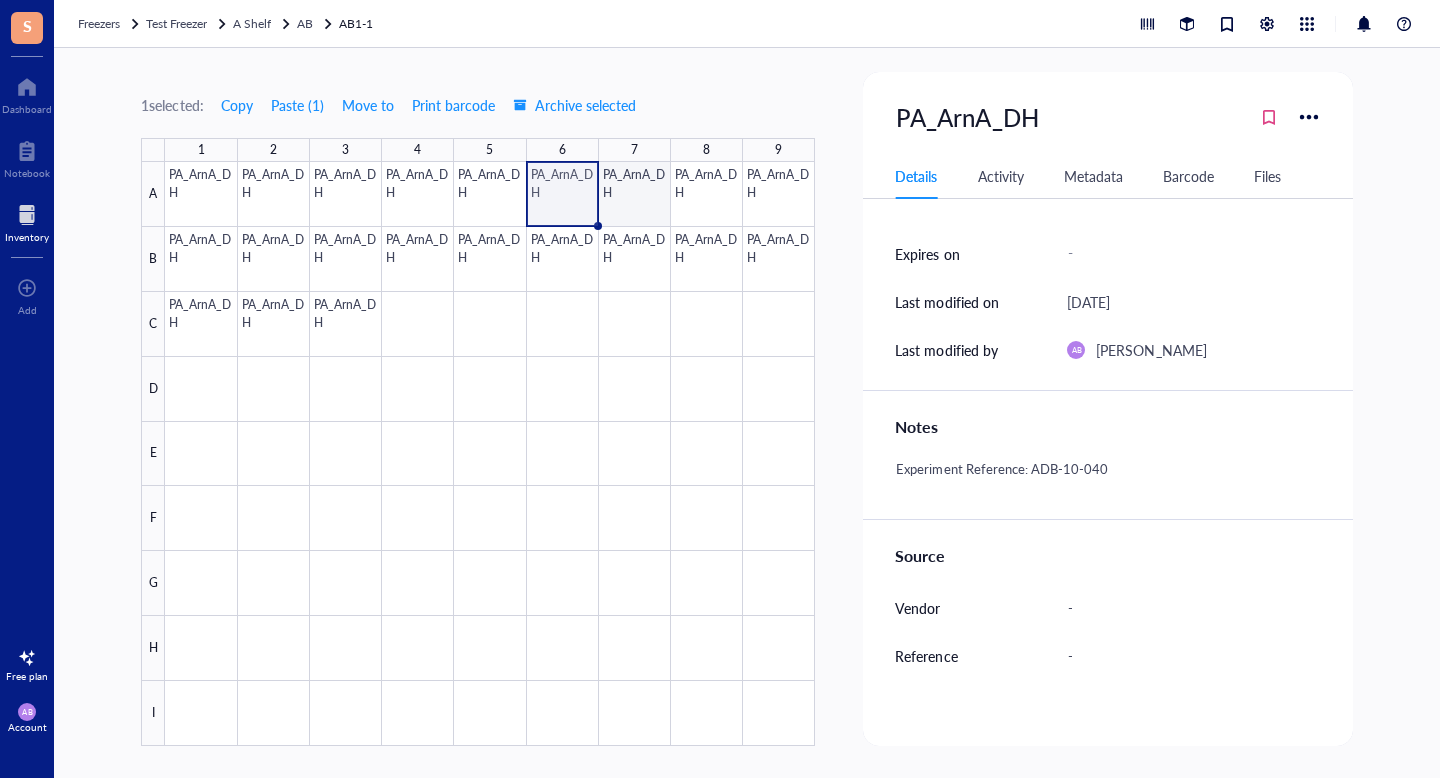 click at bounding box center [490, 454] 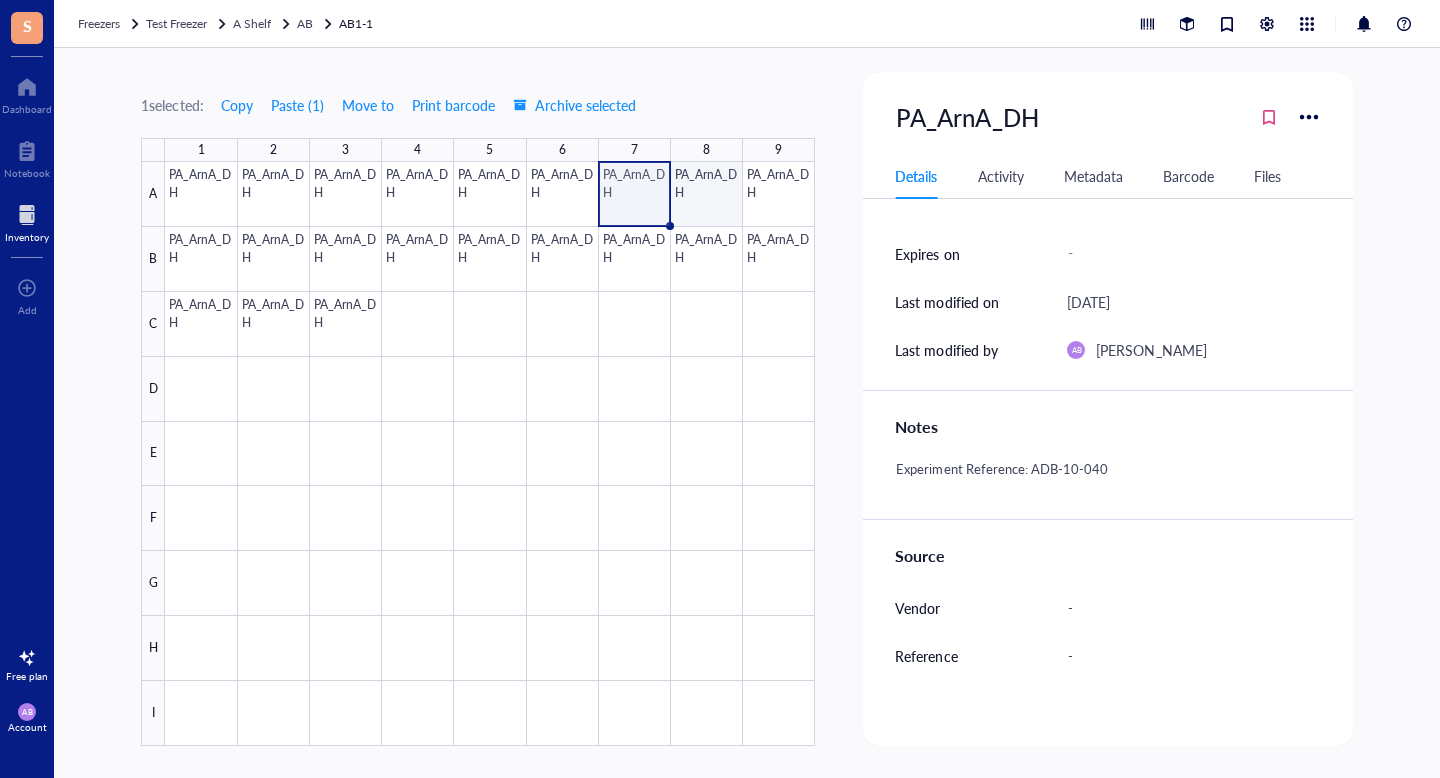 click at bounding box center (490, 454) 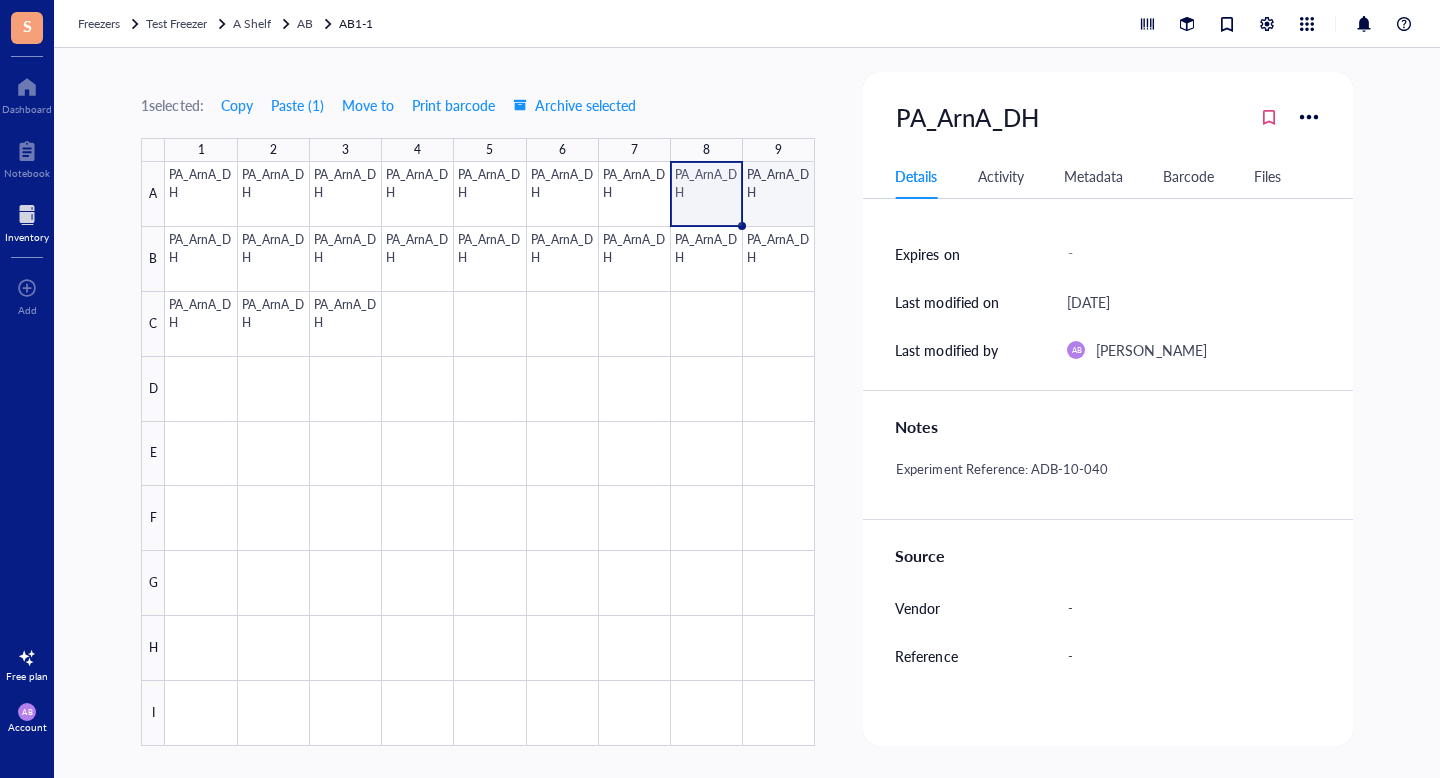 click at bounding box center [490, 454] 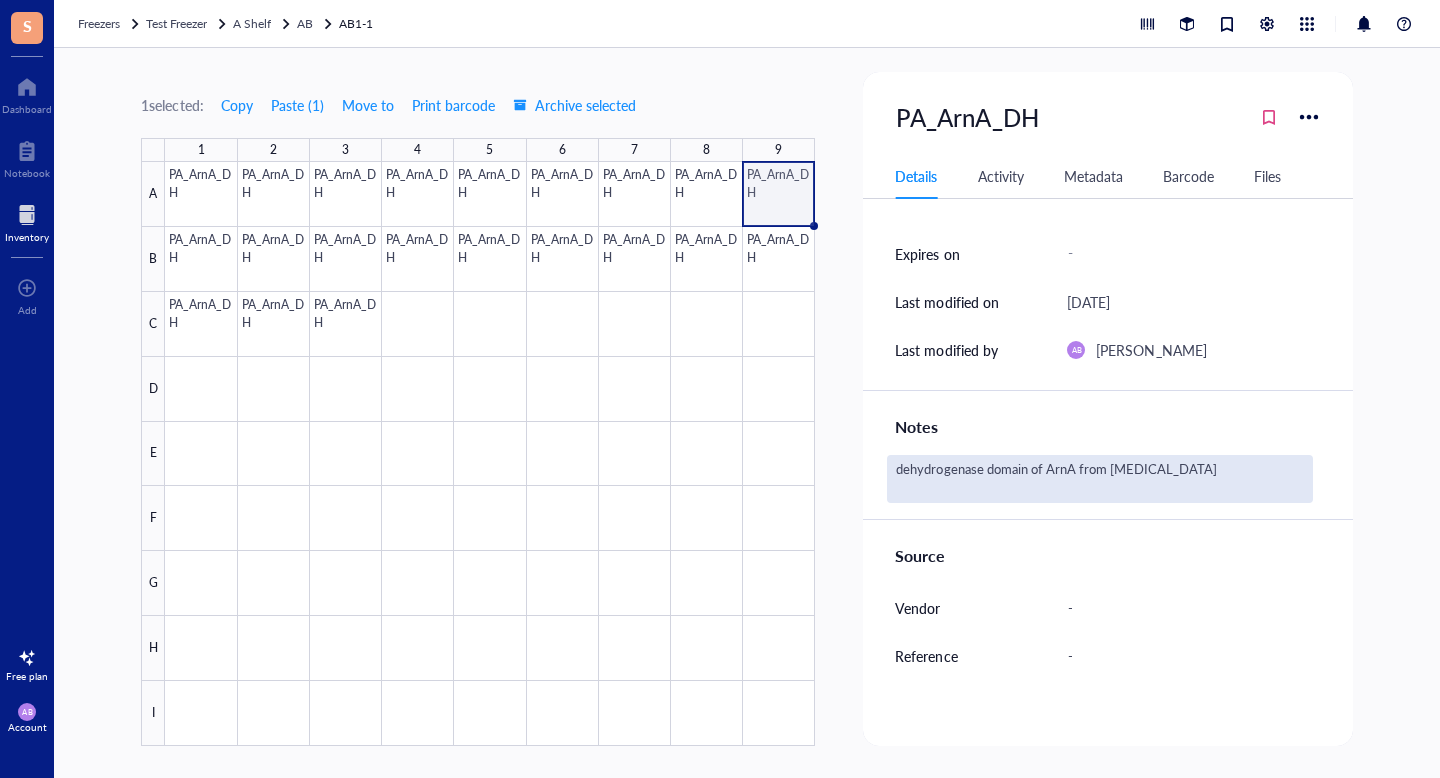 click on "dehydrogenase domain of ArnA from [MEDICAL_DATA]" at bounding box center [1099, 479] 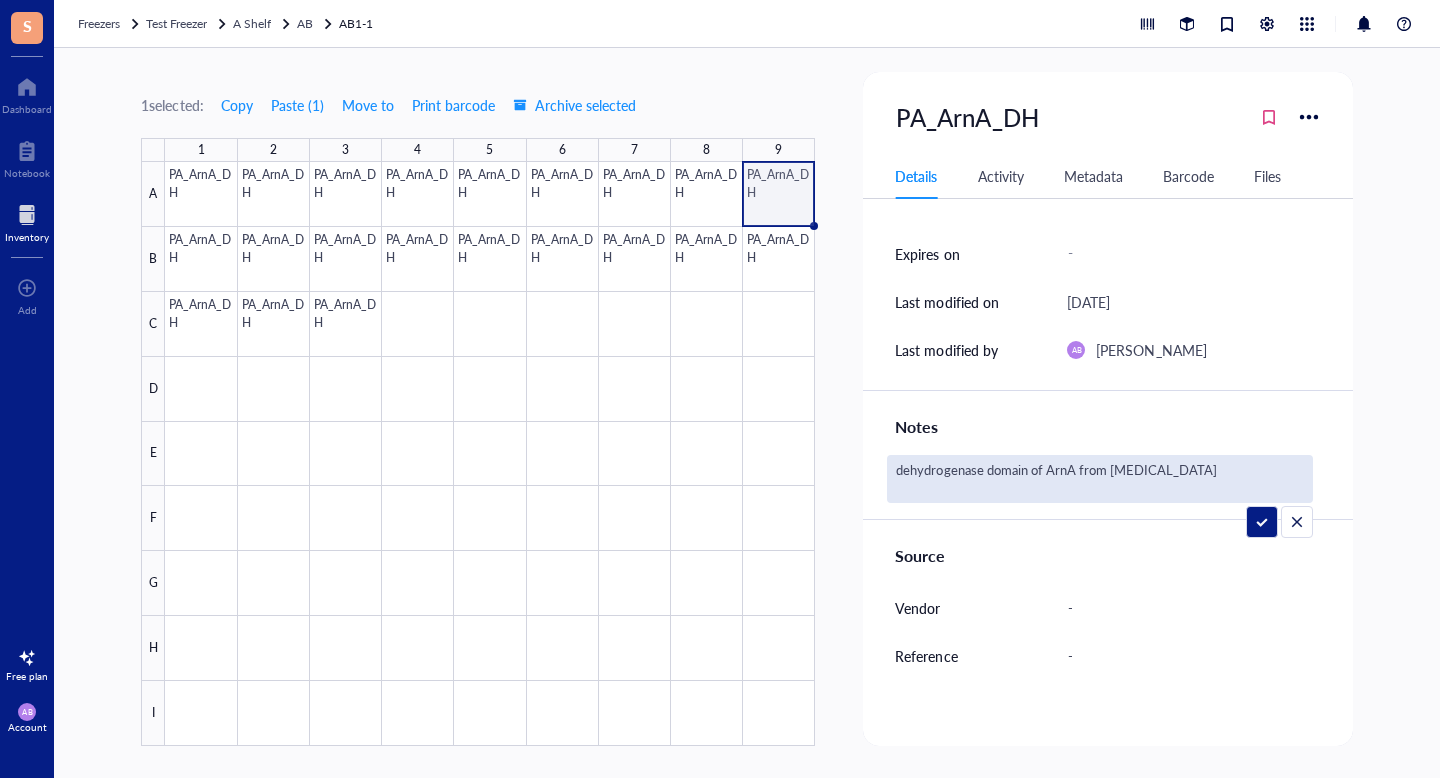type on "dehydrogenase domain of ArnA from [MEDICAL_DATA]." 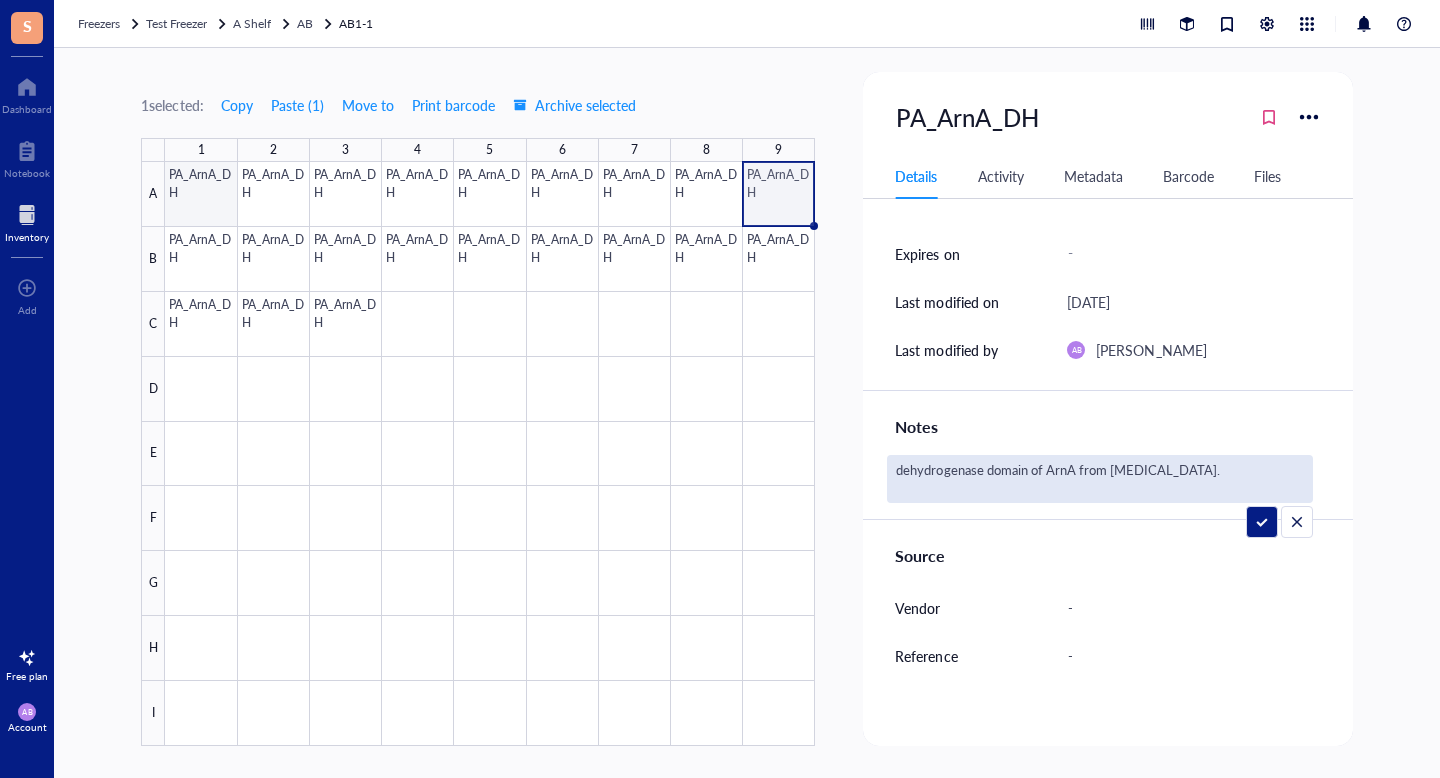 click at bounding box center [490, 454] 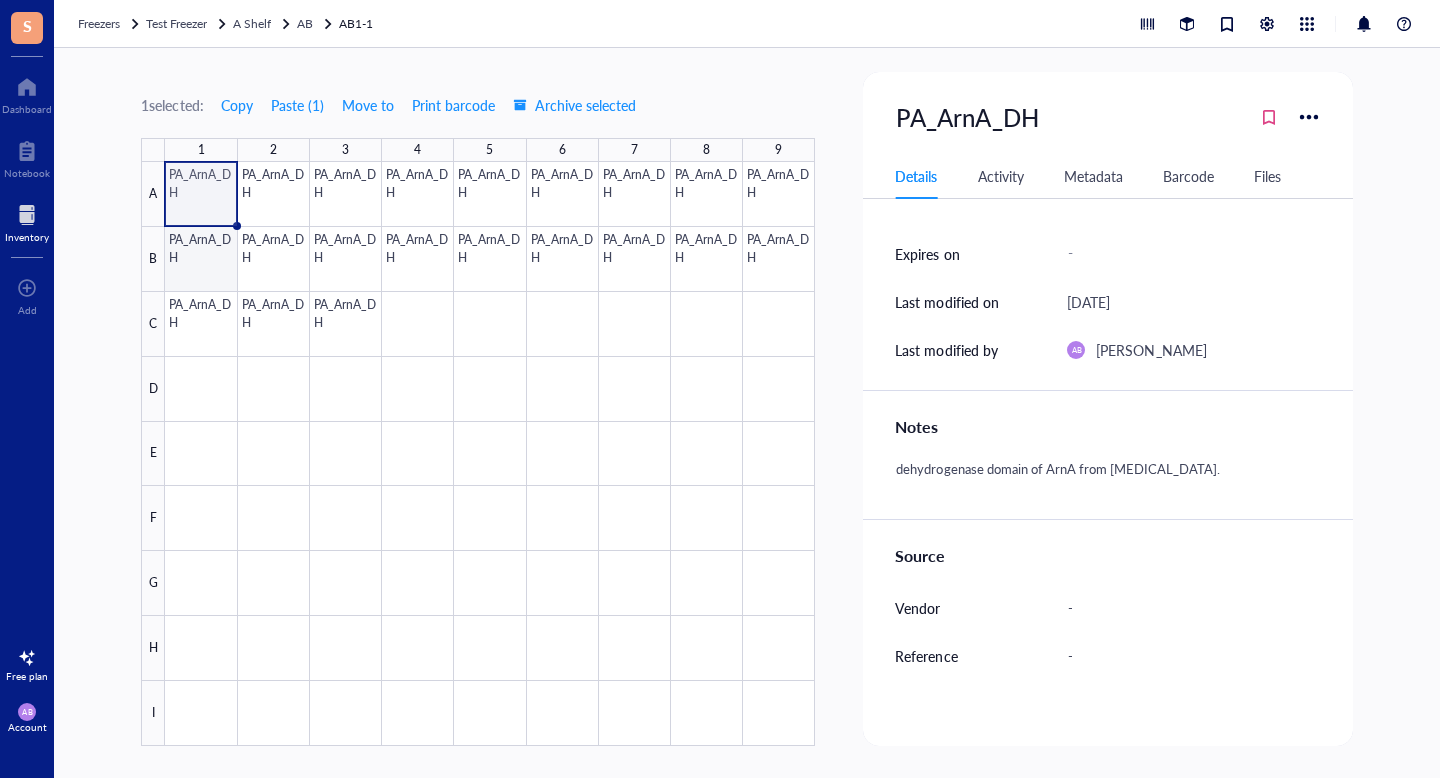 click at bounding box center [490, 454] 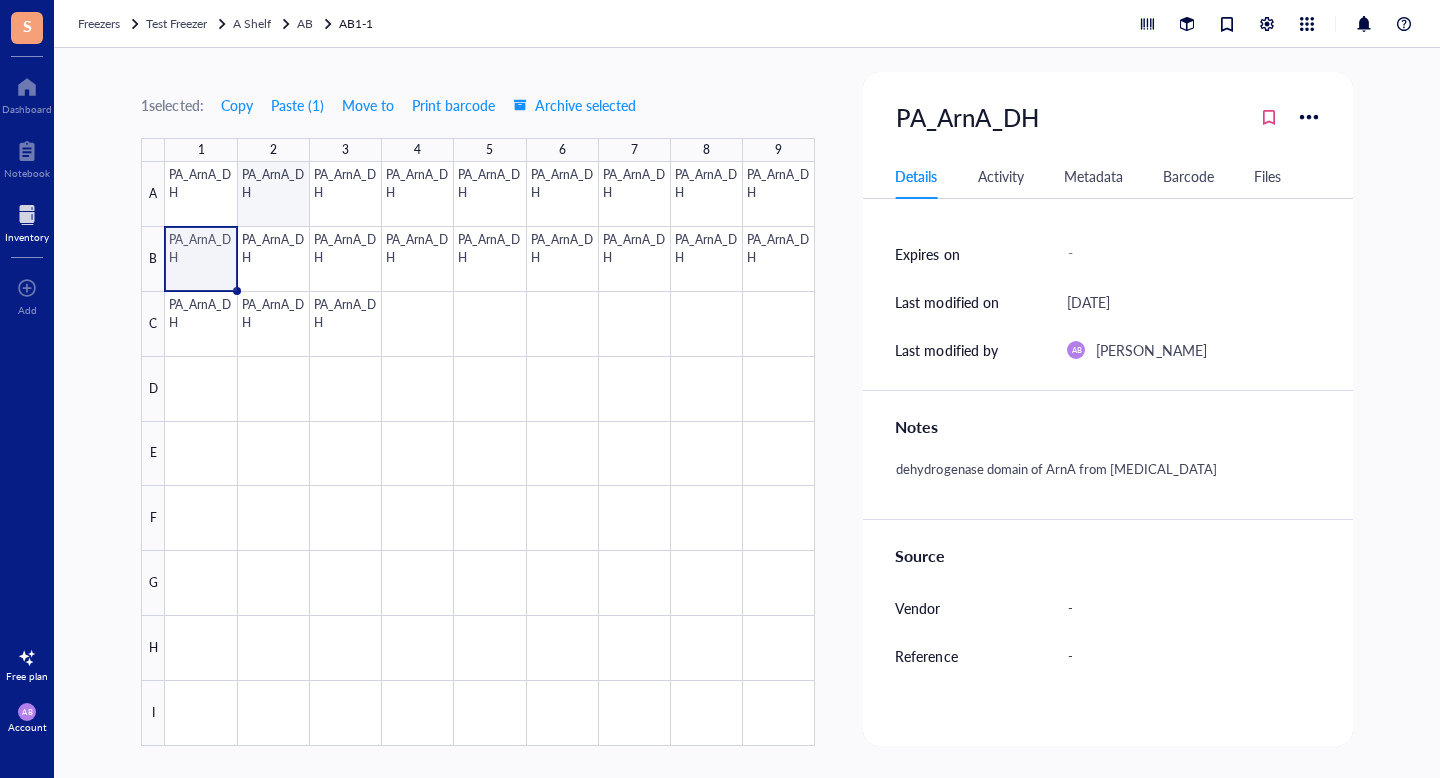 click at bounding box center [490, 454] 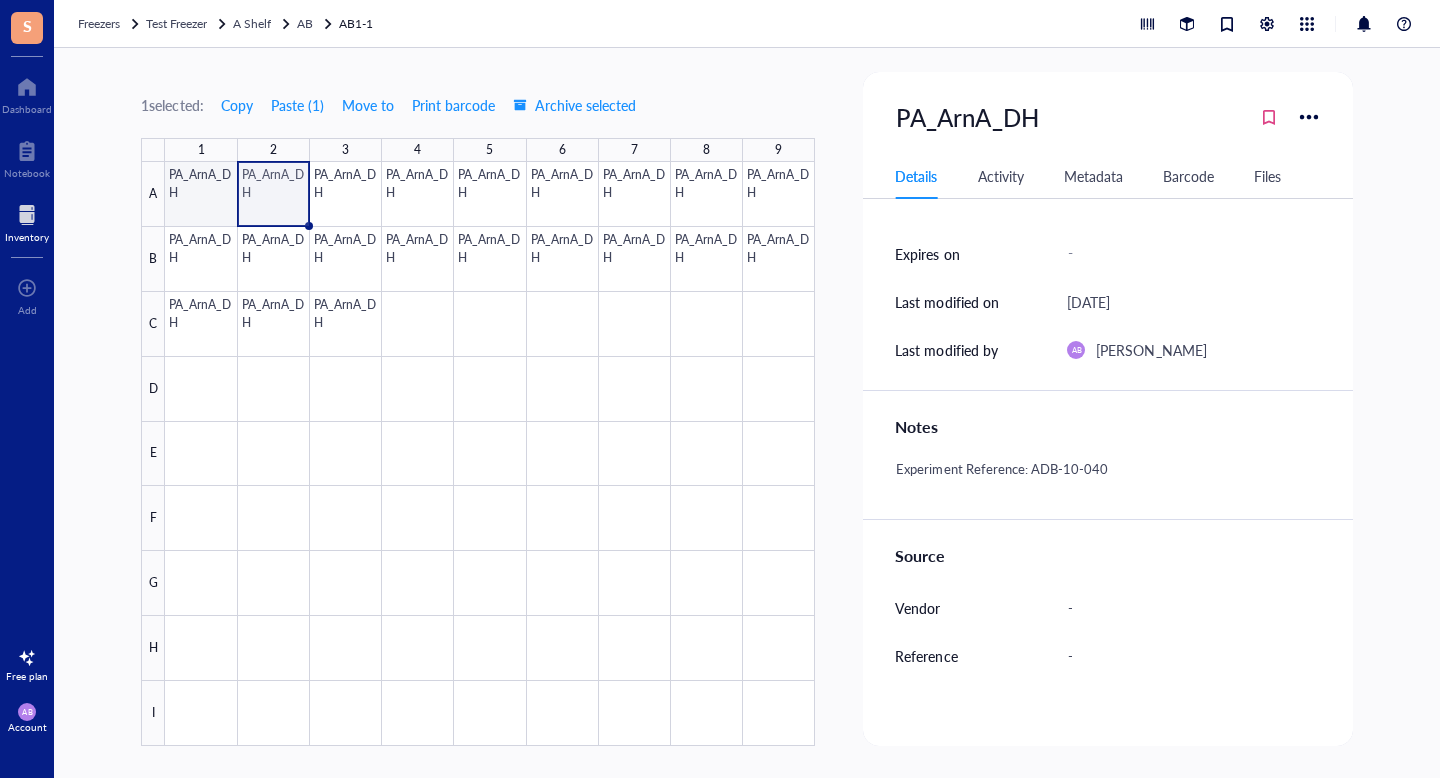 click at bounding box center (490, 454) 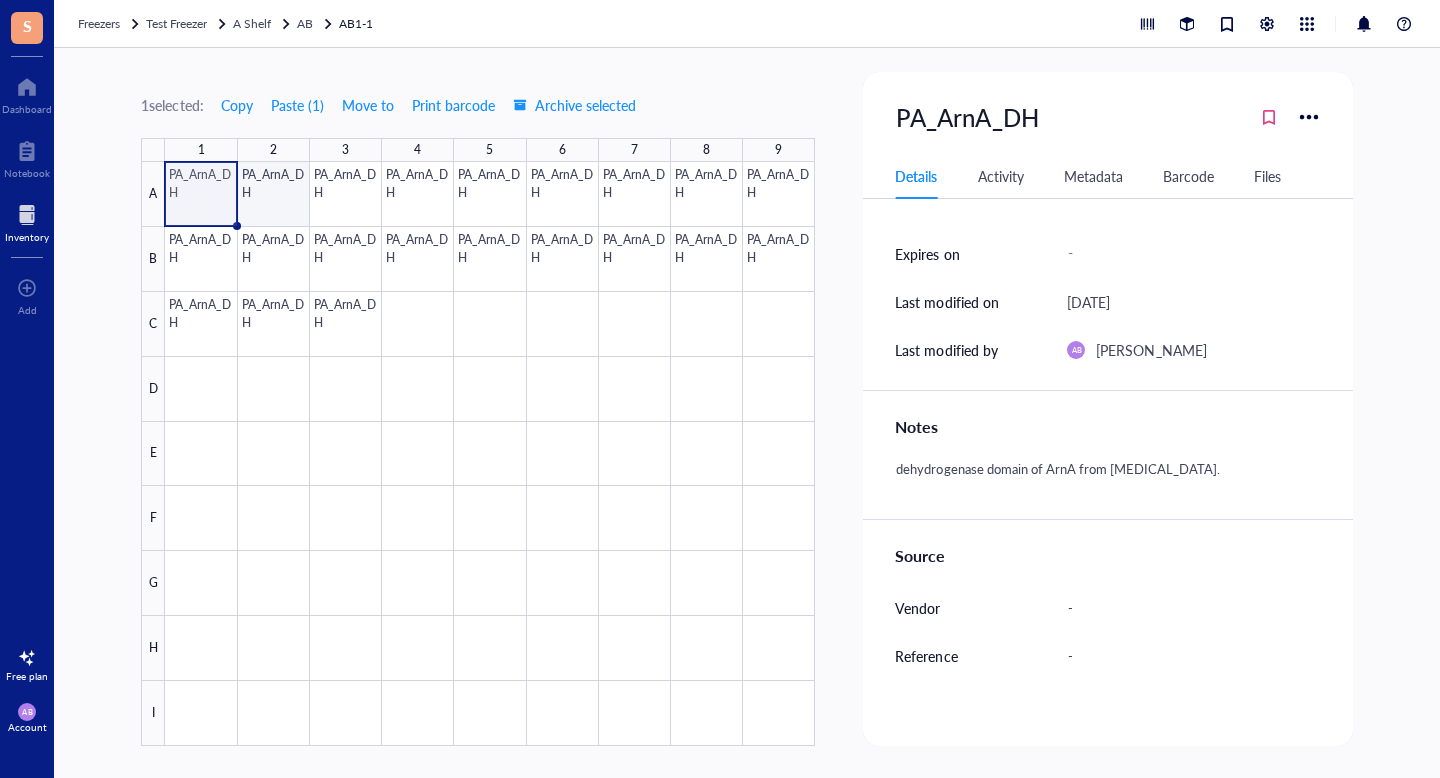click at bounding box center (490, 454) 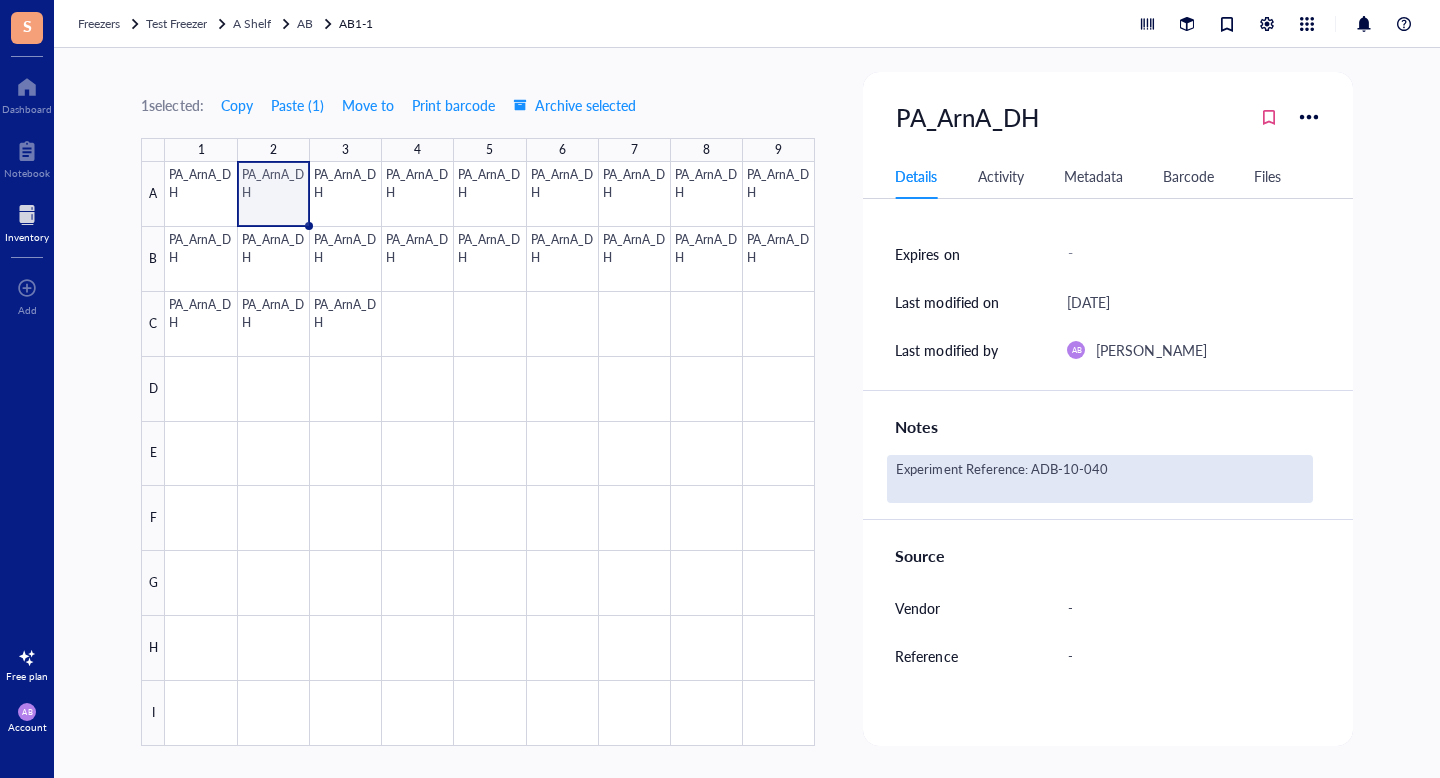 click on "Experiment Reference: ADB-10-040" at bounding box center (1099, 479) 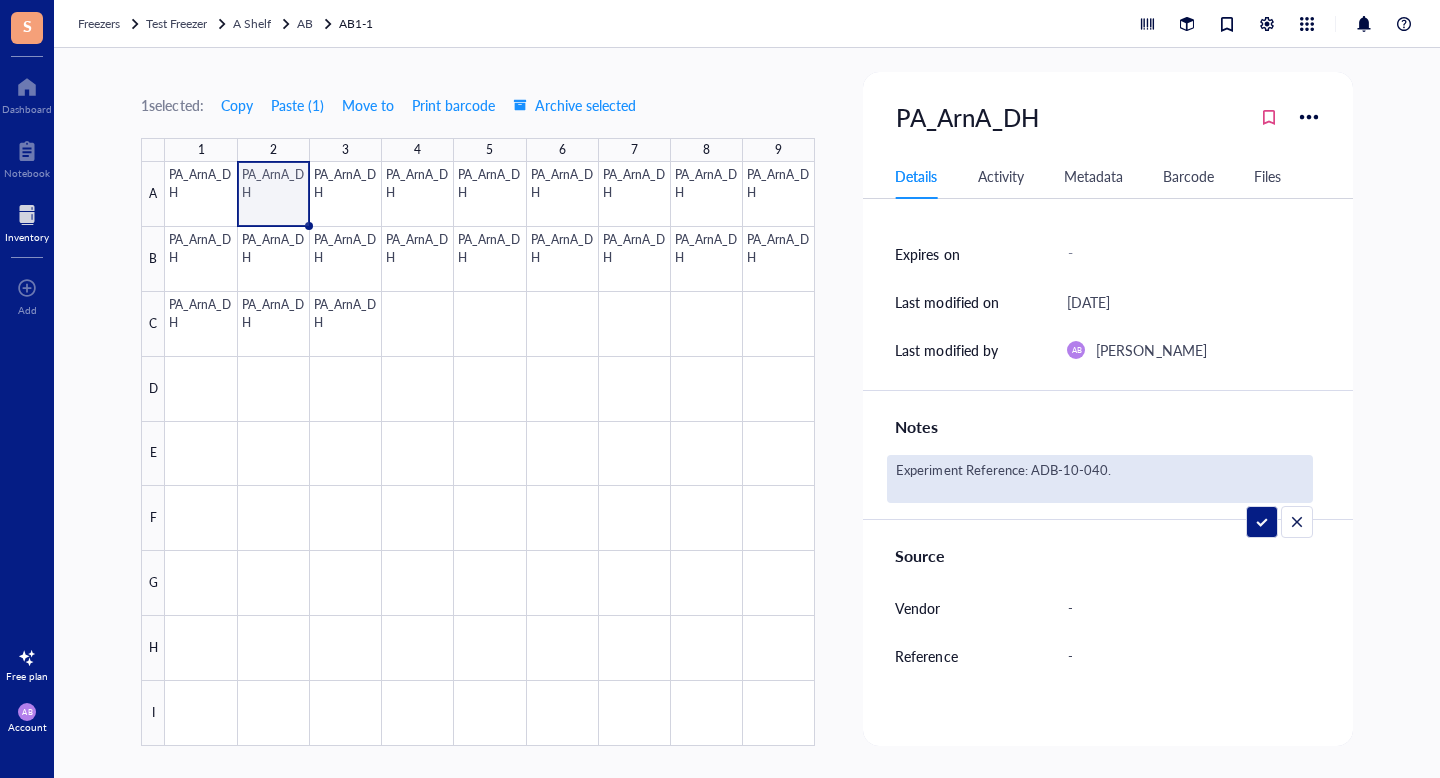 type on "Experiment Reference: ADB-10-040.
dehydrogenase domain of ArnA from [MEDICAL_DATA]." 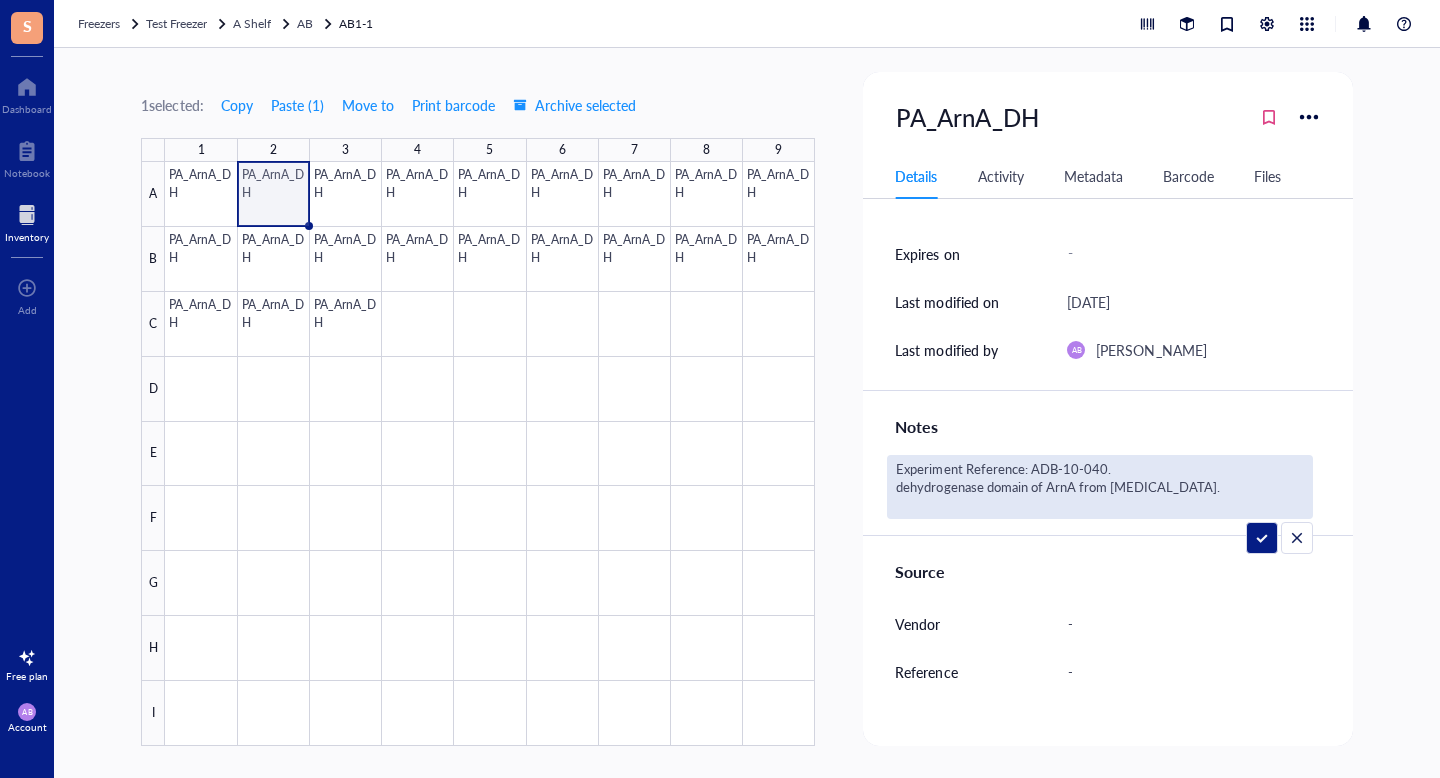 drag, startPoint x: 1121, startPoint y: 468, endPoint x: 888, endPoint y: 465, distance: 233.01932 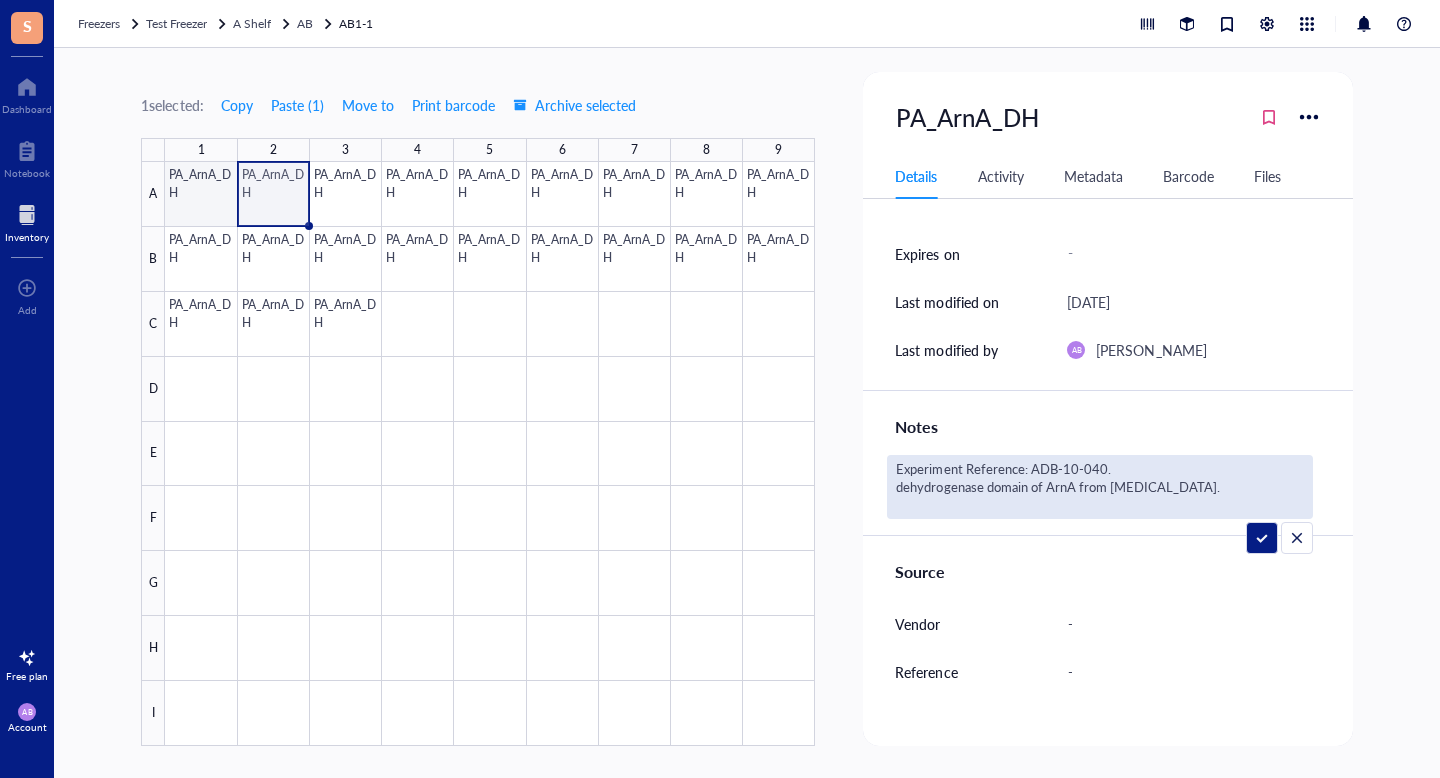 click at bounding box center [490, 454] 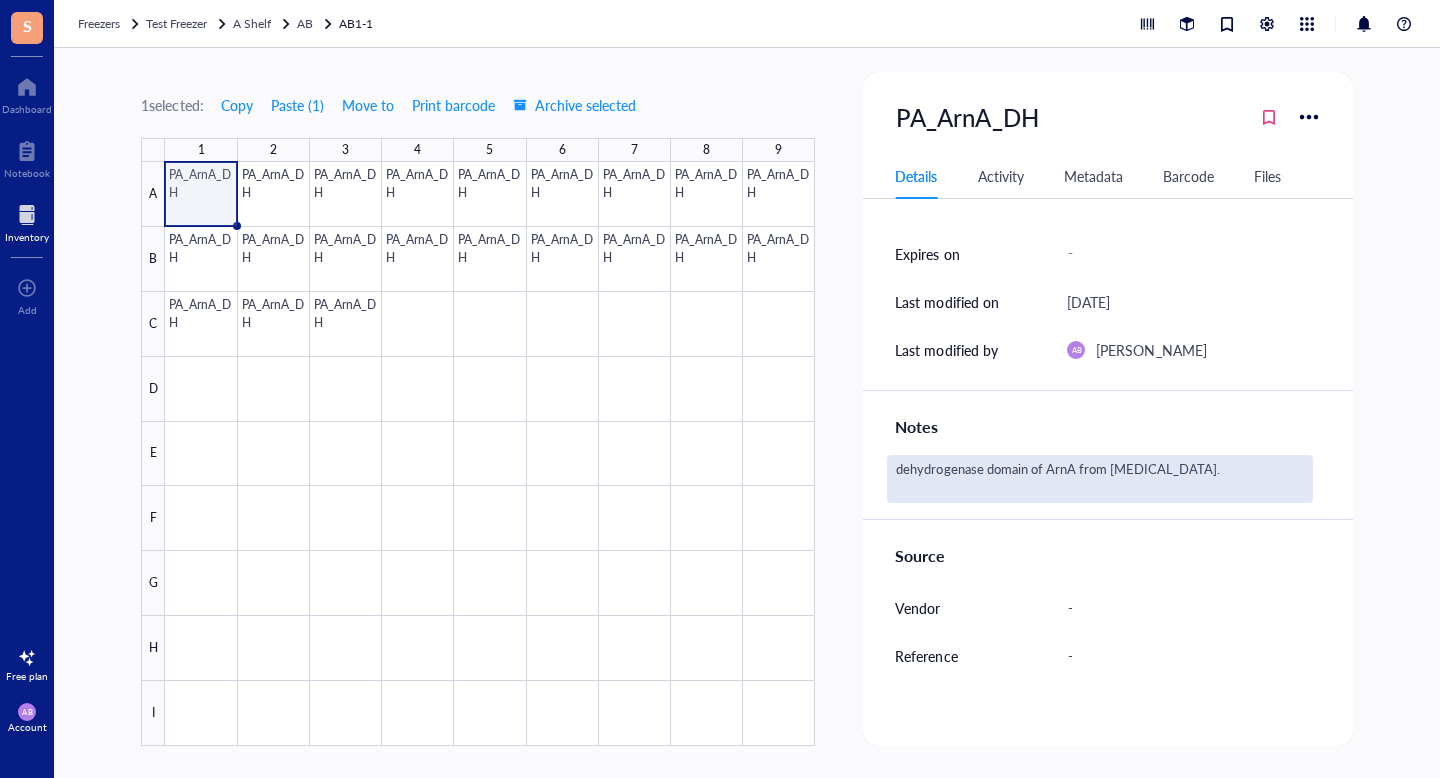 click on "dehydrogenase domain of ArnA from [MEDICAL_DATA]." at bounding box center [1099, 479] 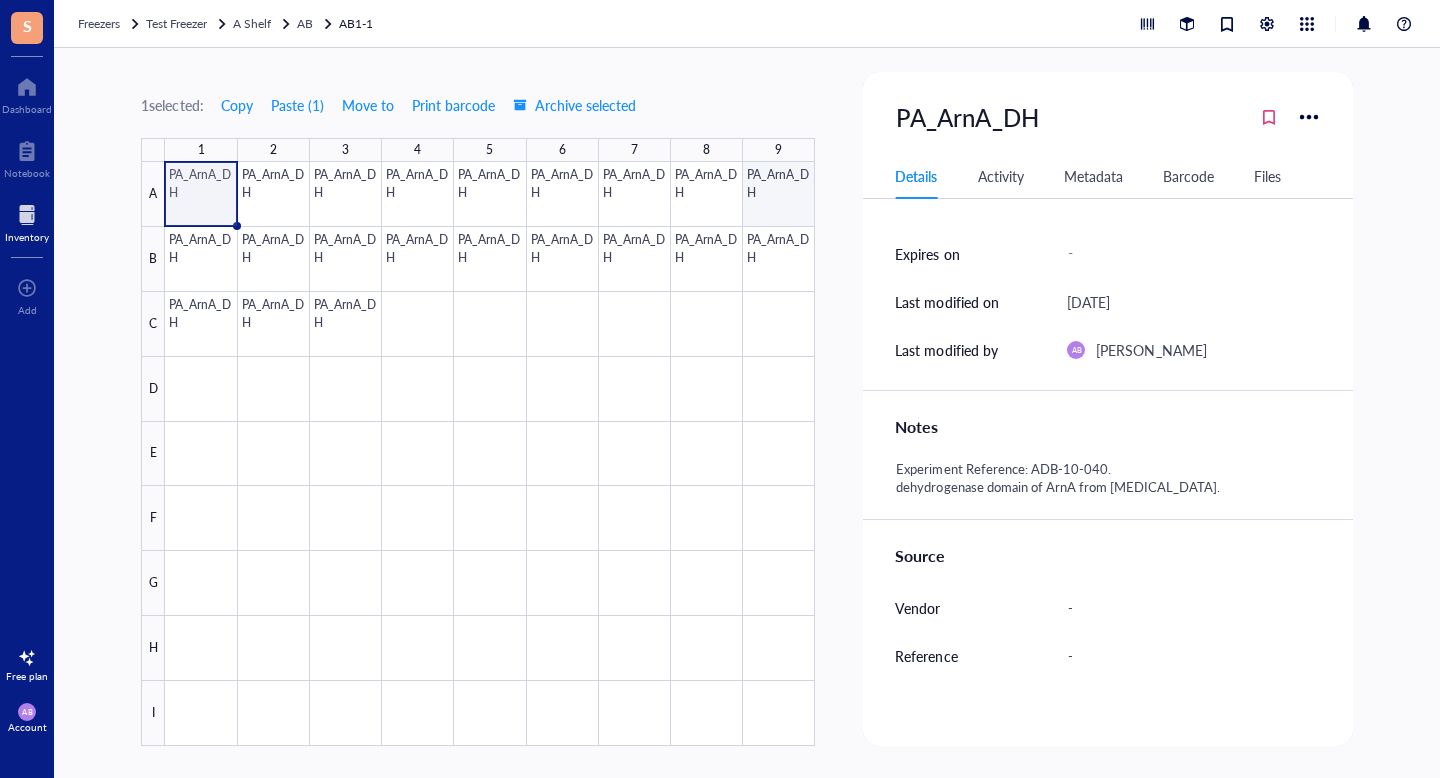 click at bounding box center (490, 454) 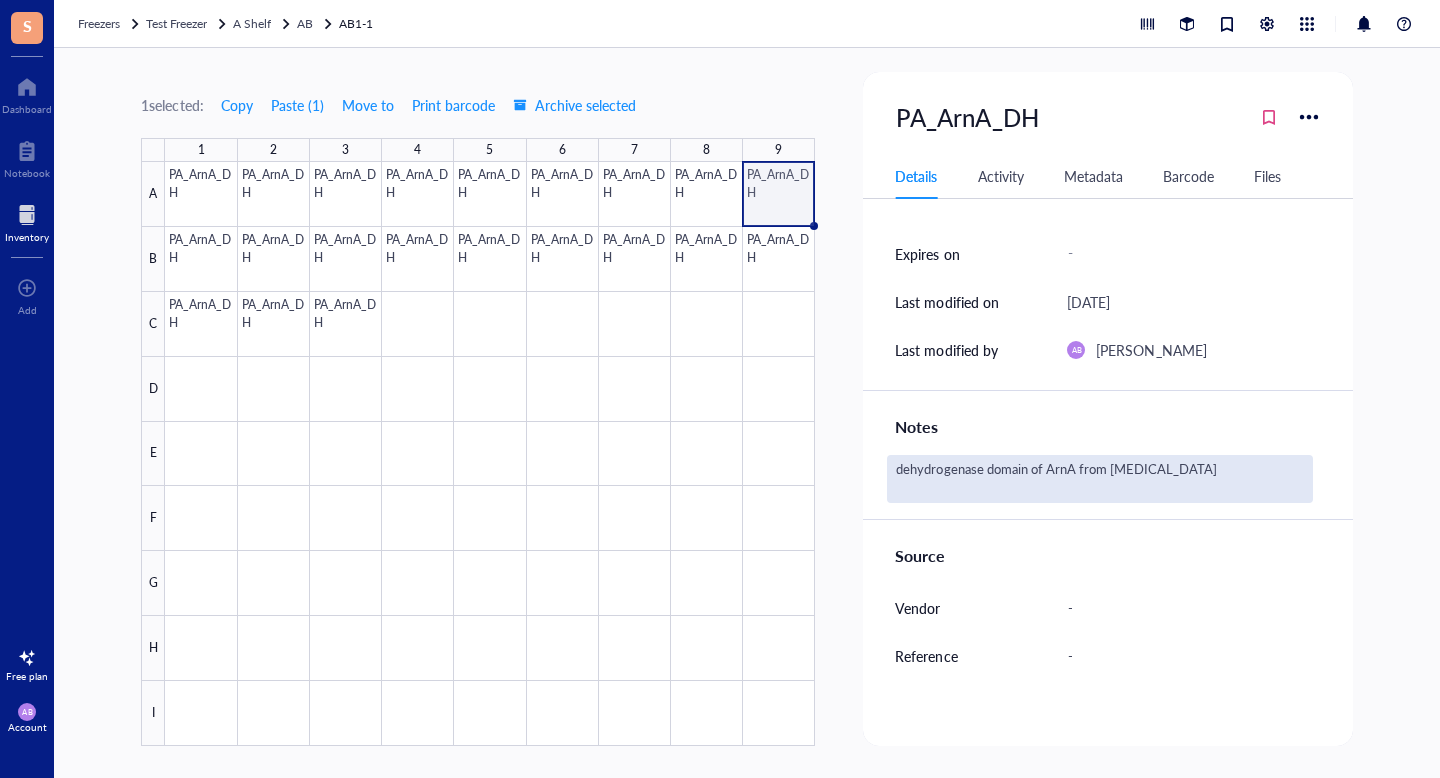 click on "dehydrogenase domain of ArnA from [MEDICAL_DATA]" at bounding box center (1099, 479) 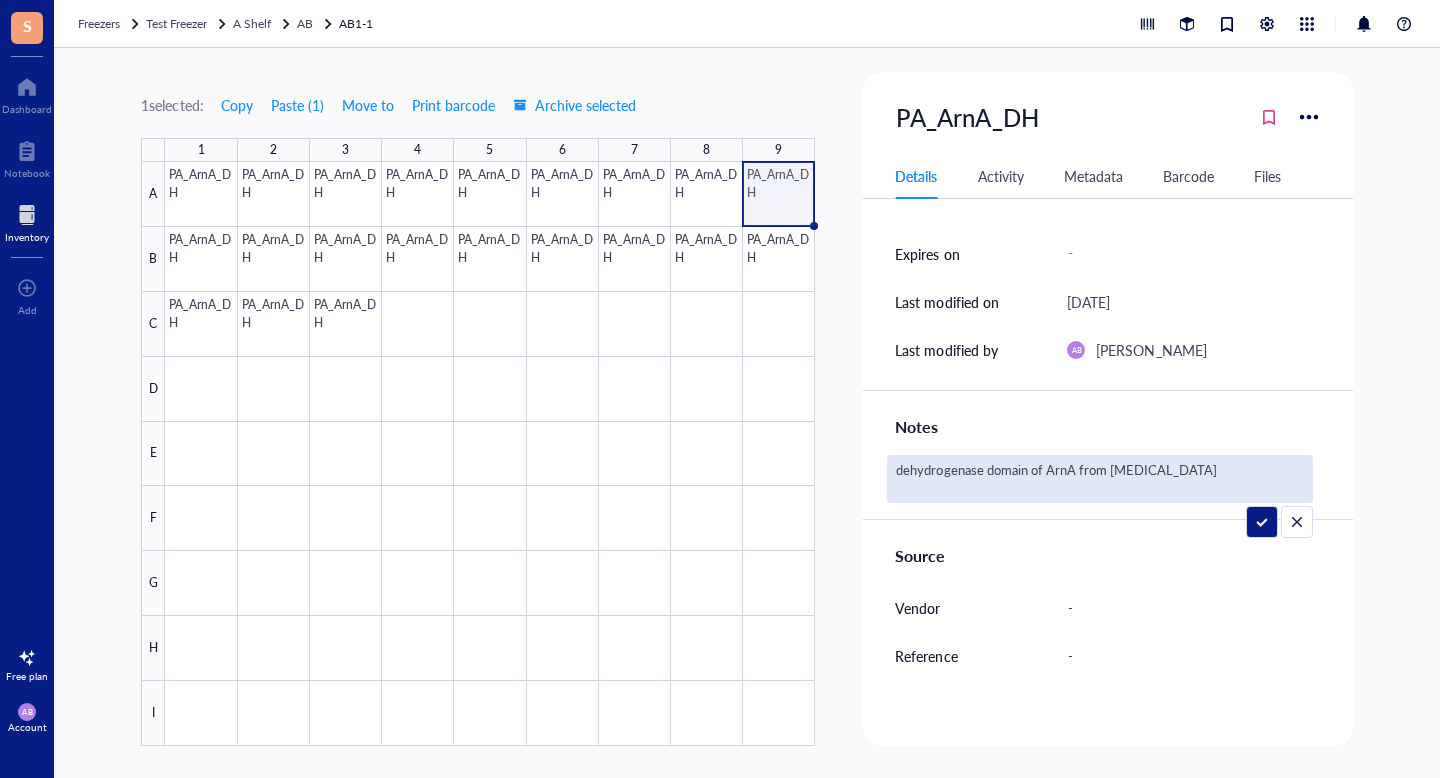 click on "dehydrogenase domain of ArnA from [MEDICAL_DATA]" at bounding box center (1099, 479) 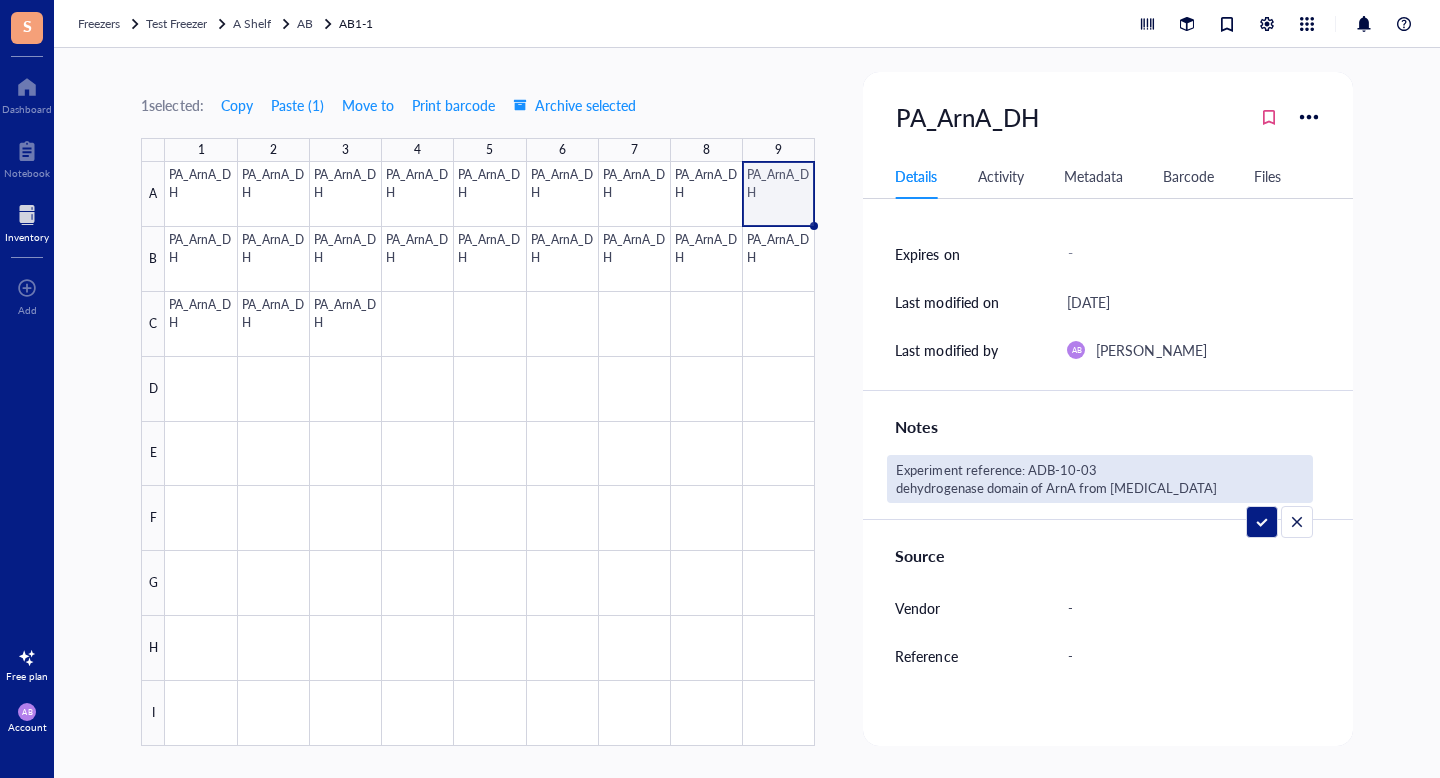 type on "Experiment reference: ADB-10-039
dehydrogenase domain of ArnA from [MEDICAL_DATA]" 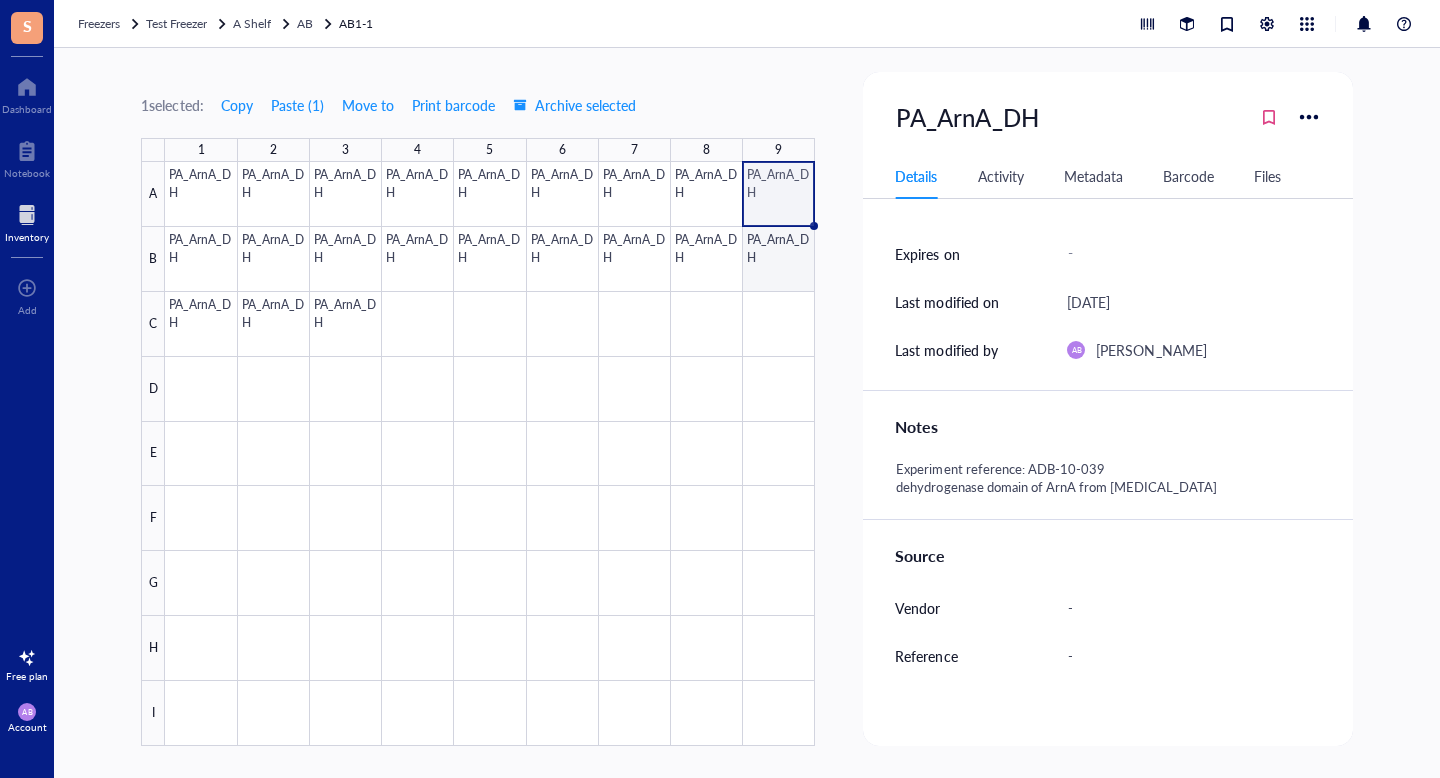click at bounding box center [490, 454] 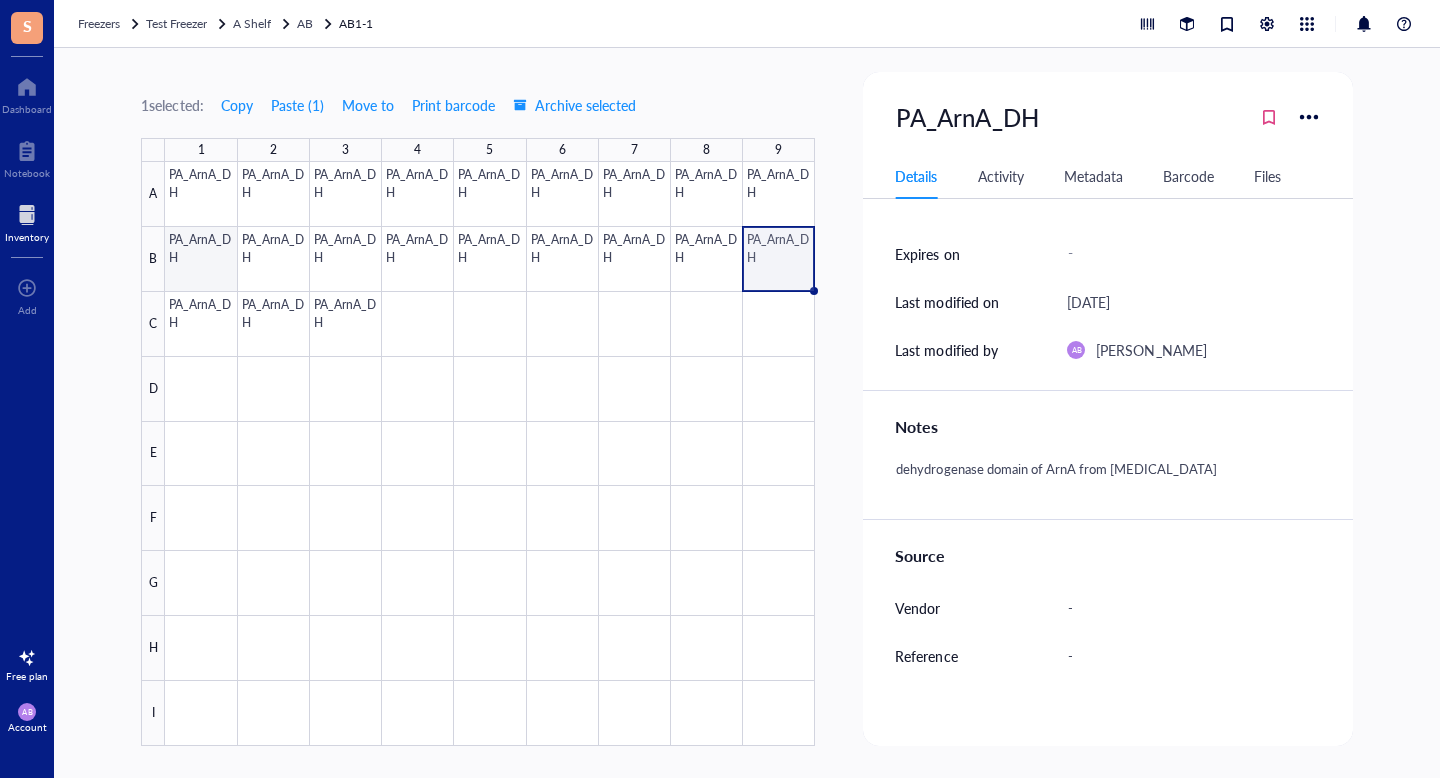 click at bounding box center (490, 454) 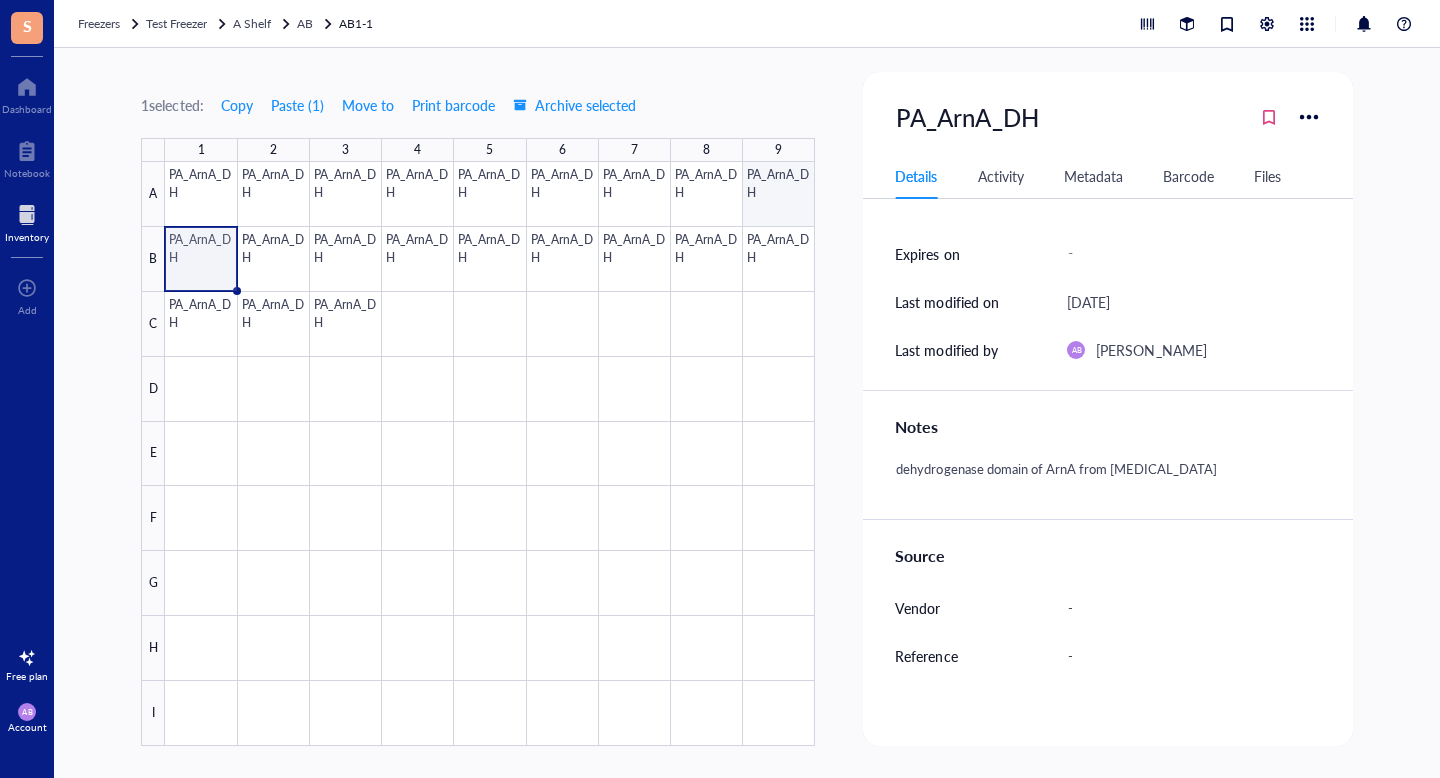 click at bounding box center (490, 454) 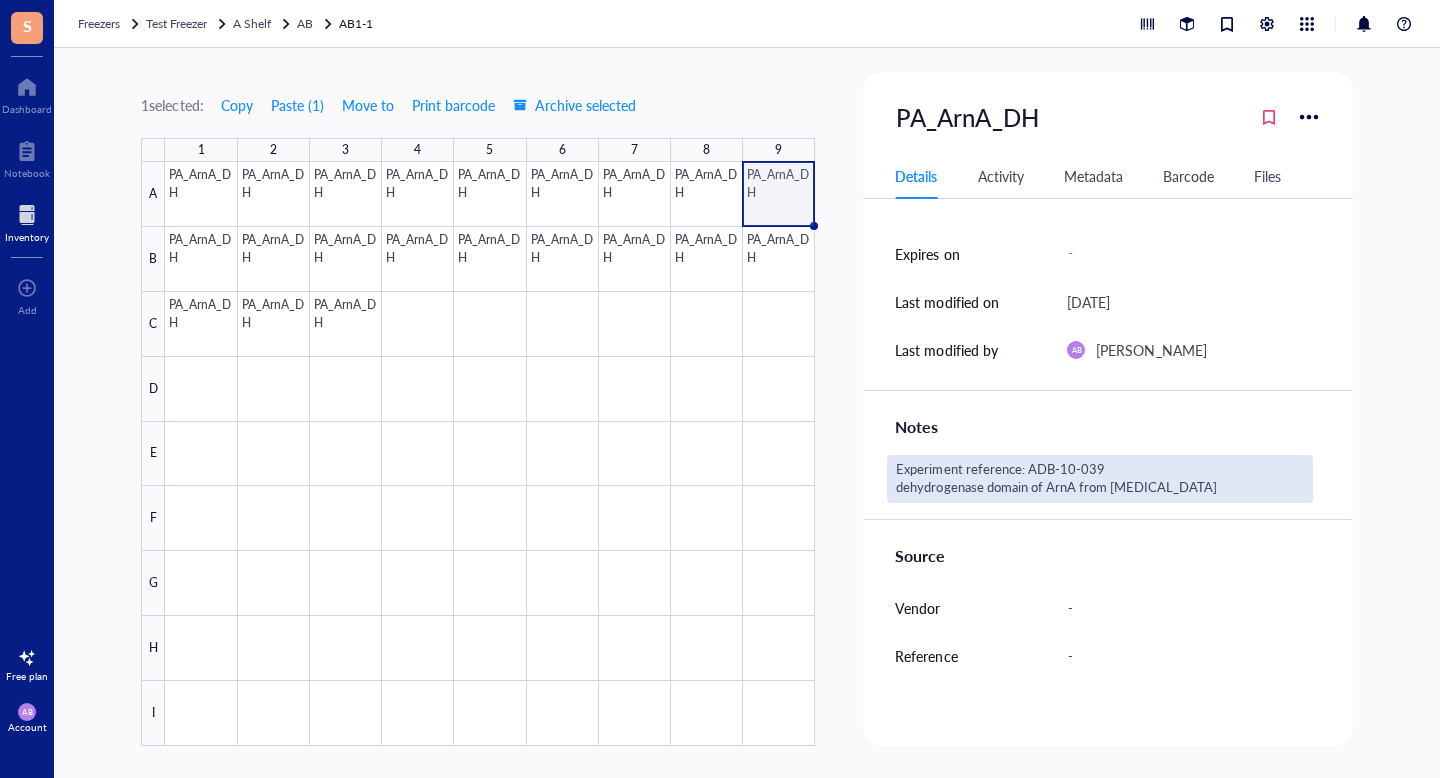 click on "Experiment reference: ADB-10-039
dehydrogenase domain of ArnA from [MEDICAL_DATA]" at bounding box center (1099, 479) 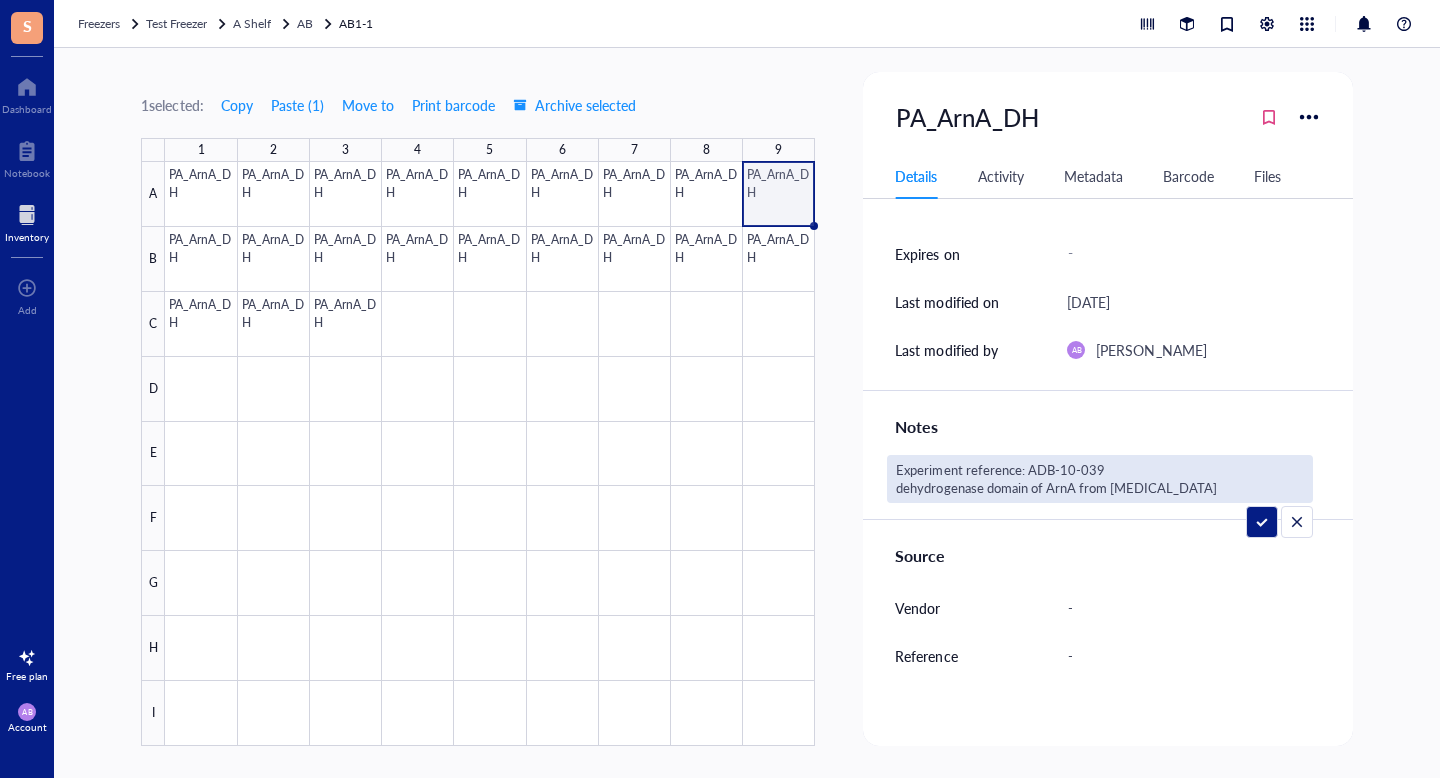 drag, startPoint x: 1103, startPoint y: 461, endPoint x: 894, endPoint y: 461, distance: 209 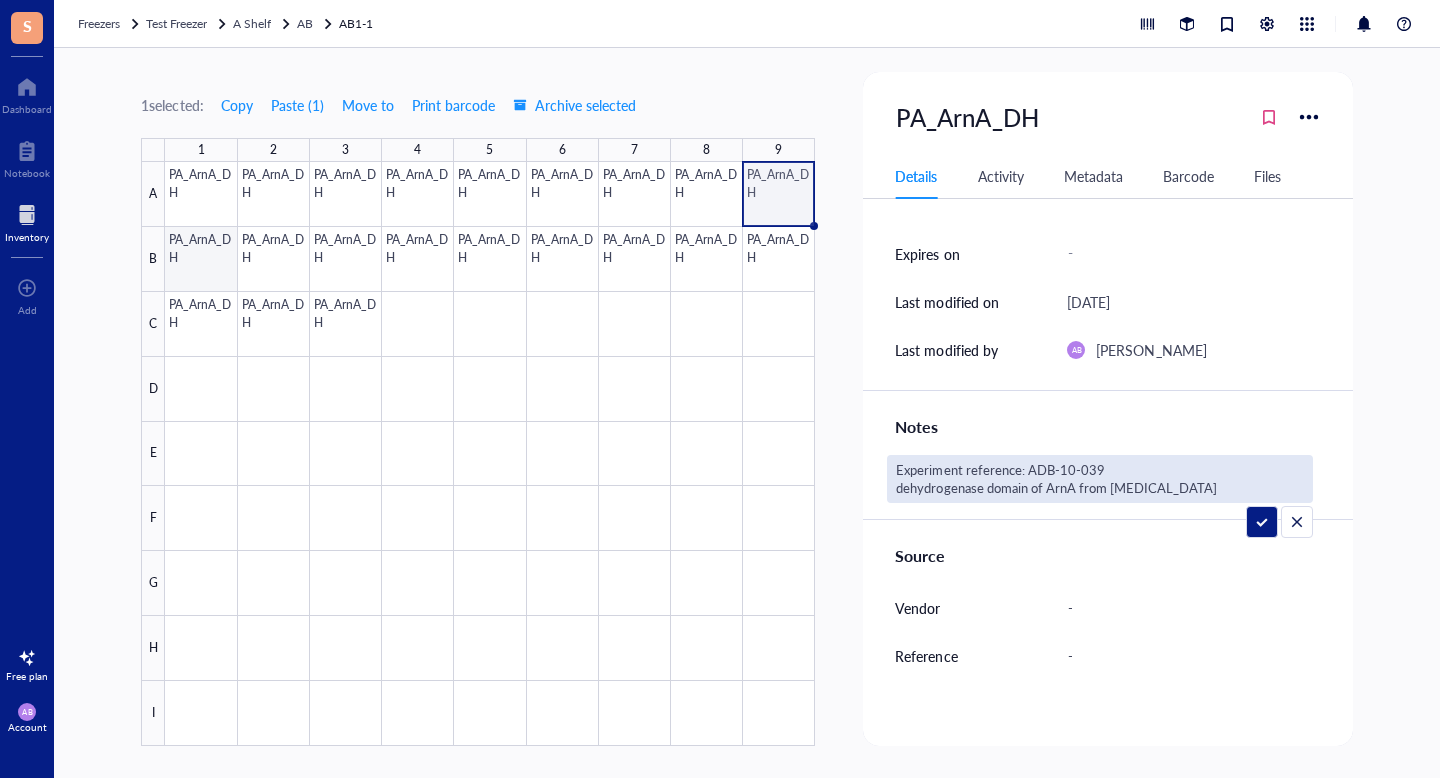 click at bounding box center (490, 454) 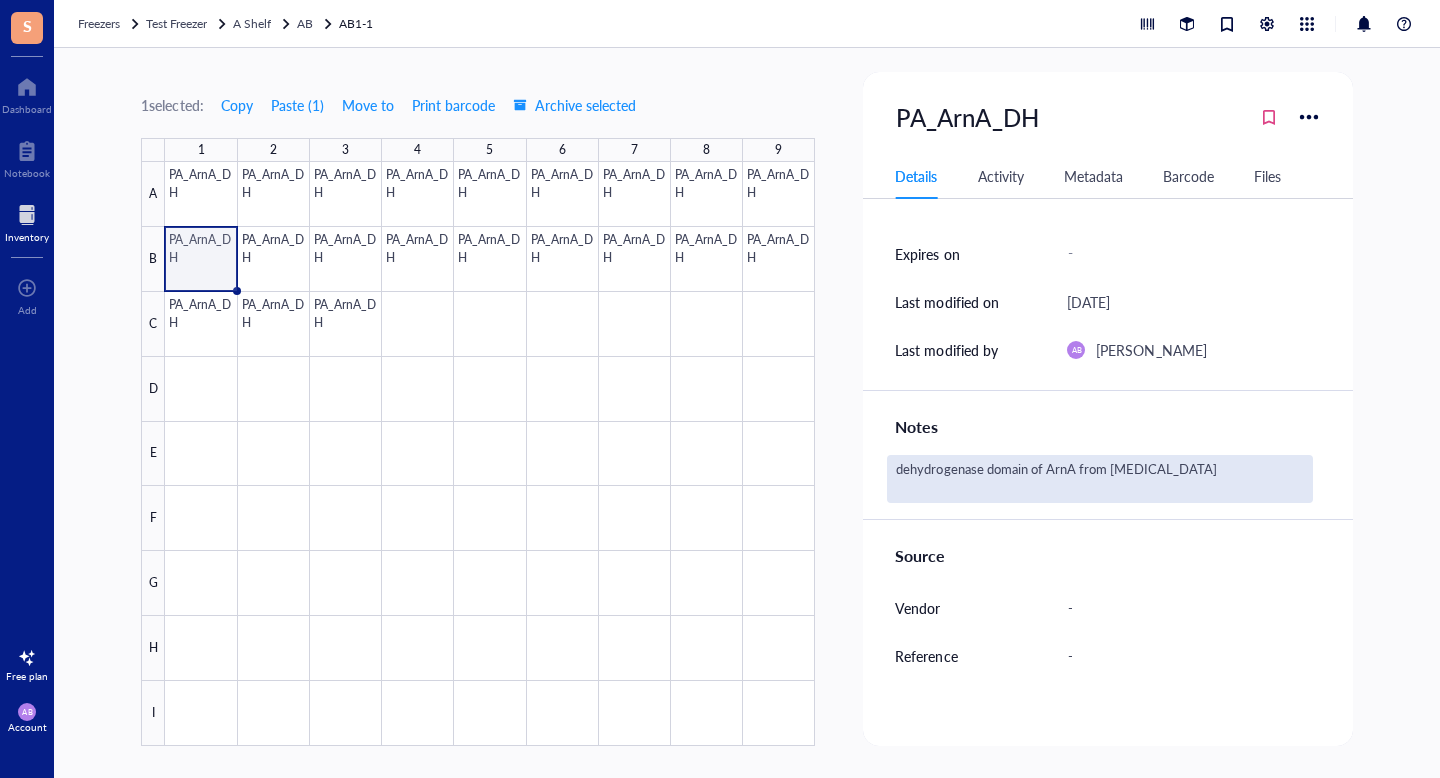click on "dehydrogenase domain of ArnA from [MEDICAL_DATA]" at bounding box center (1099, 479) 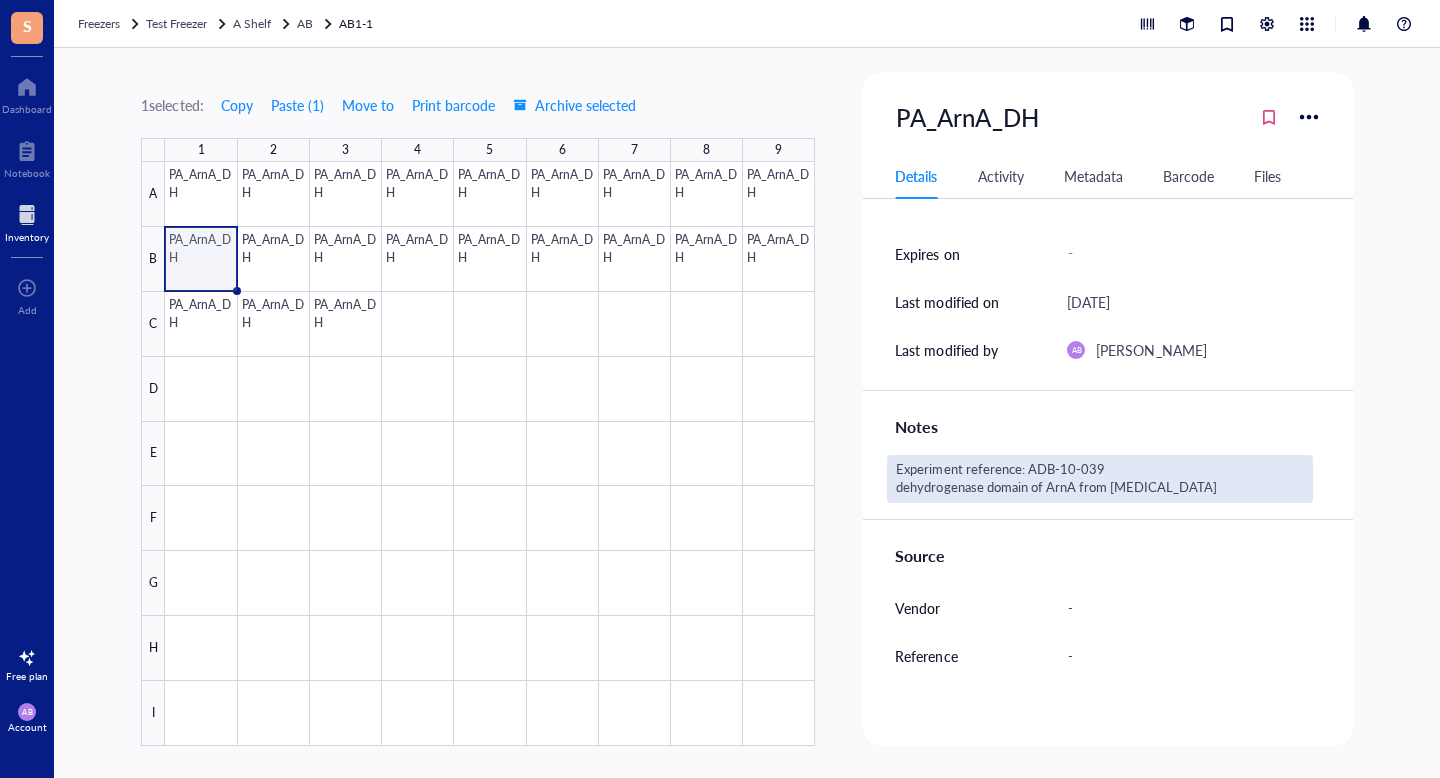 click on "Experiment reference: ADB-10-039
dehydrogenase domain of ArnA from [MEDICAL_DATA]" at bounding box center (1099, 479) 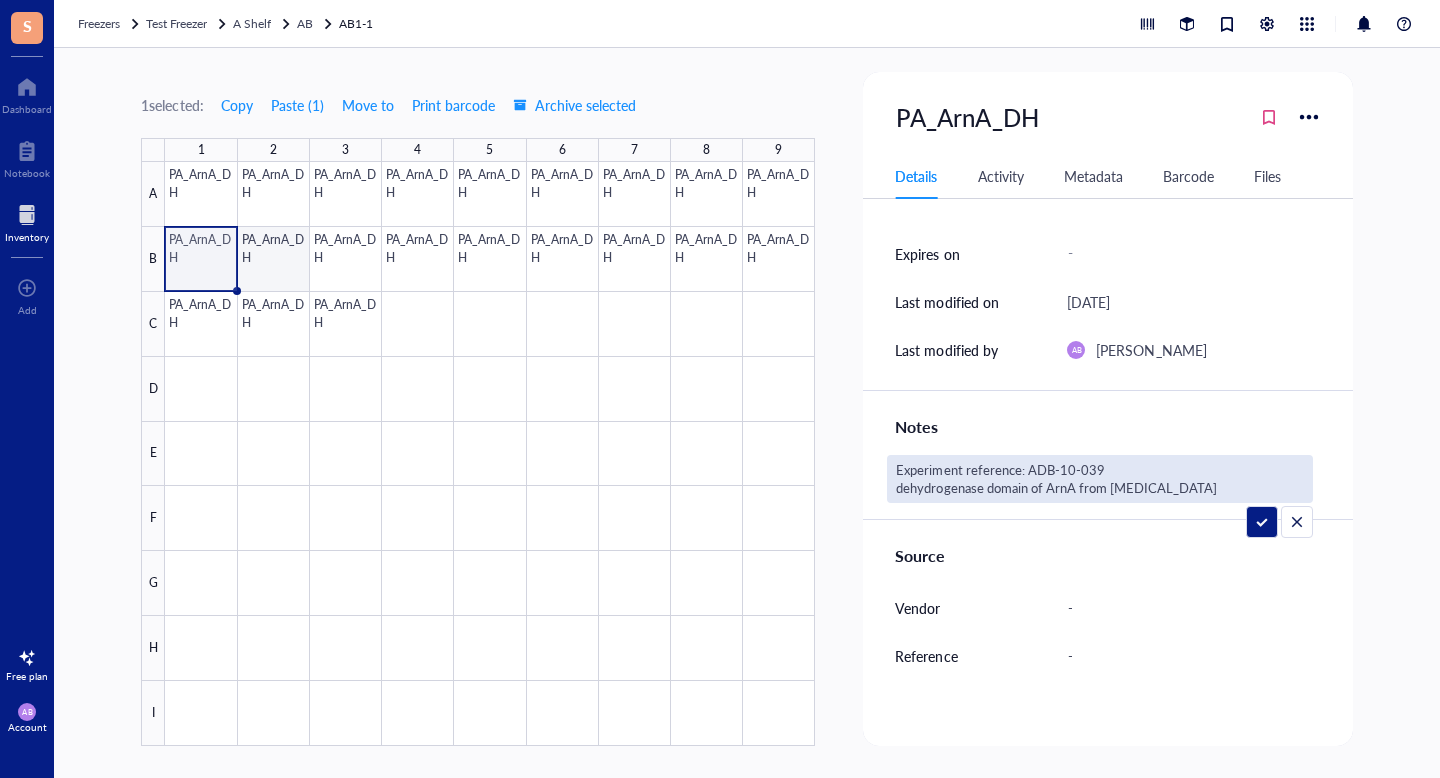 click at bounding box center [490, 454] 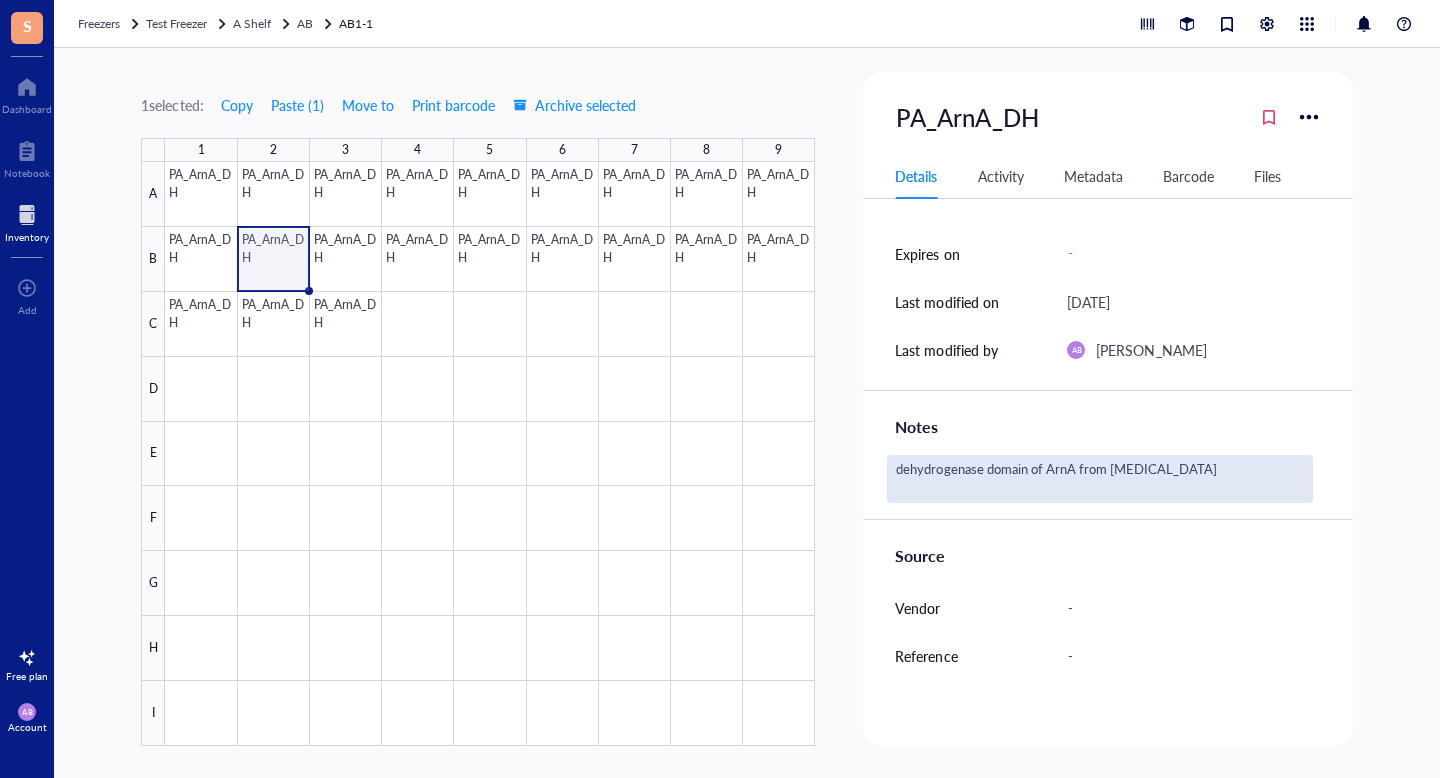 click on "dehydrogenase domain of ArnA from [MEDICAL_DATA]" at bounding box center [1099, 479] 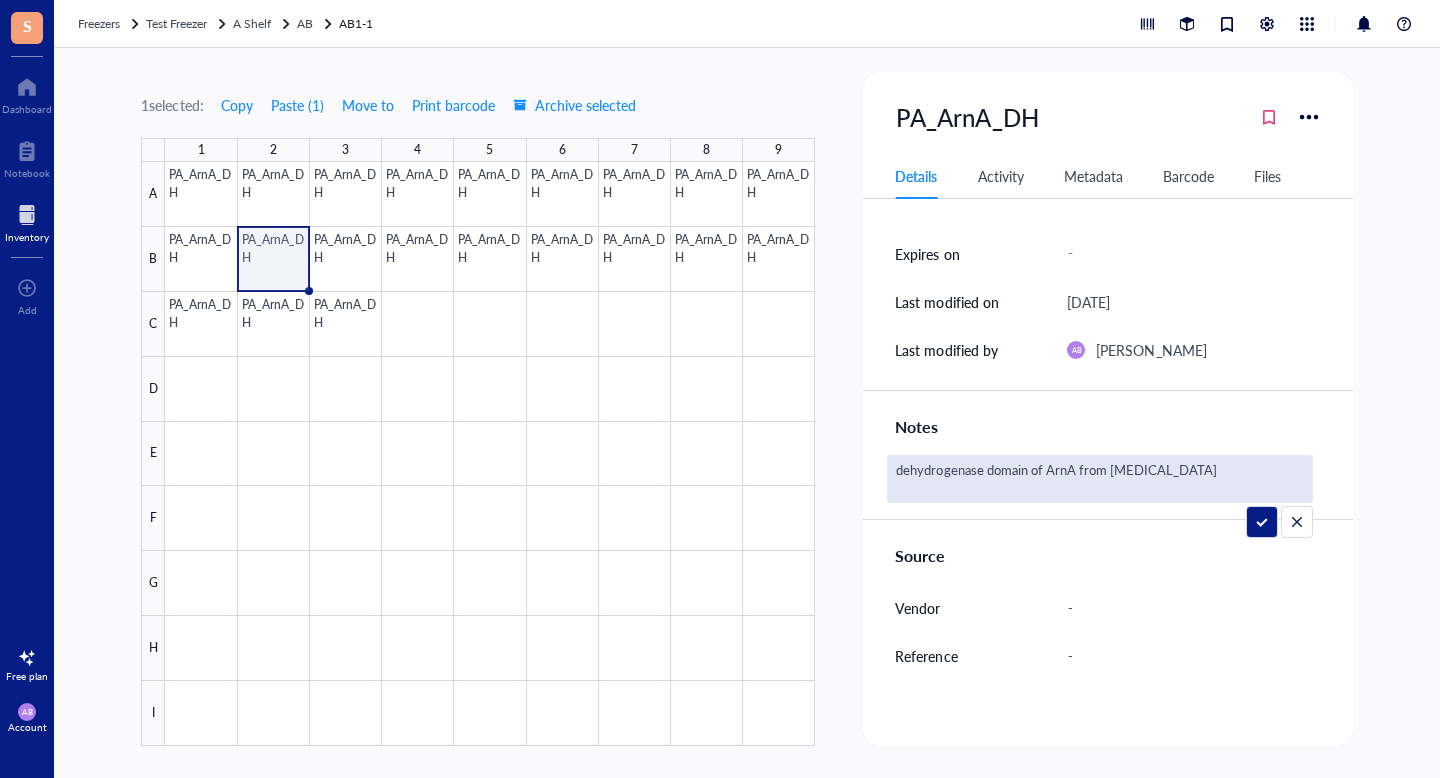 click on "dehydrogenase domain of ArnA from [MEDICAL_DATA]" at bounding box center (1099, 479) 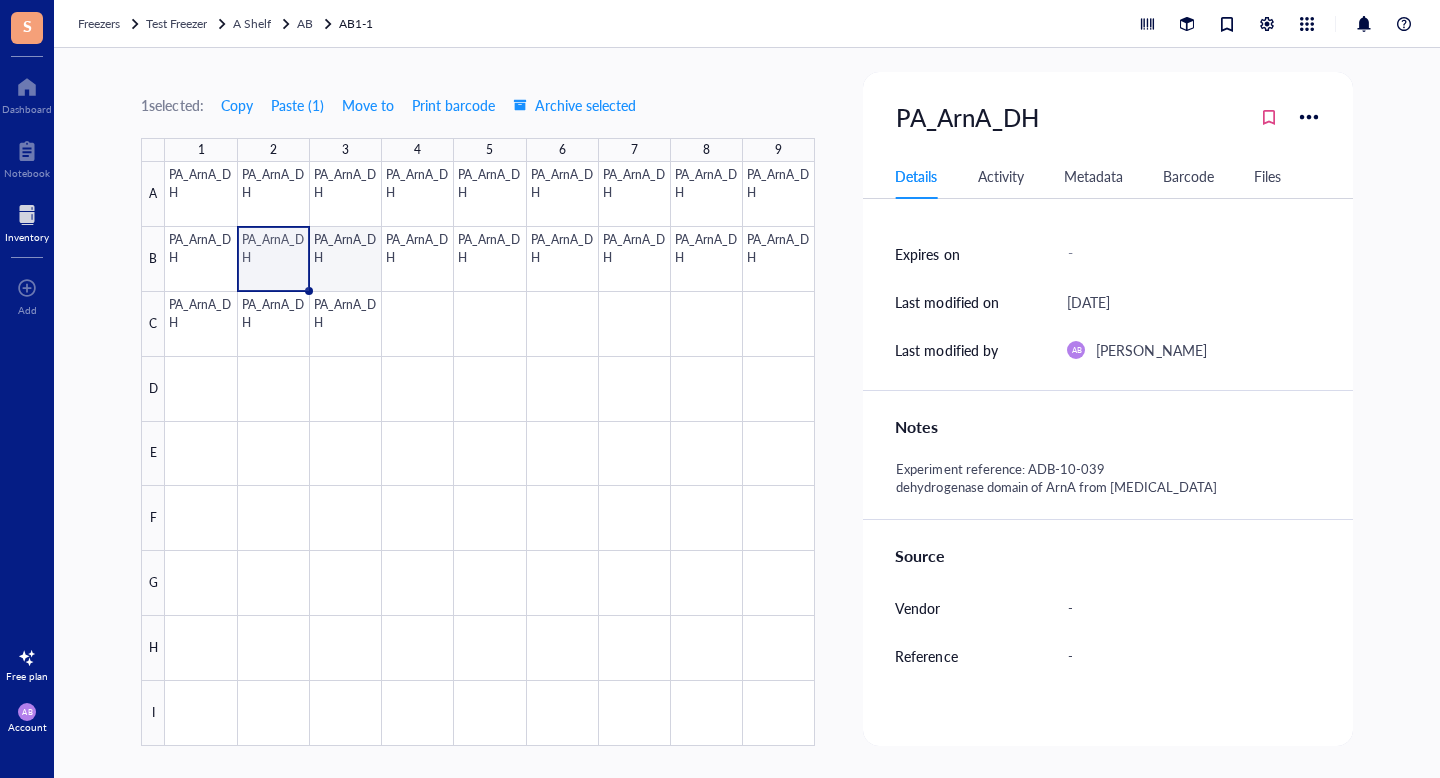 click at bounding box center [490, 454] 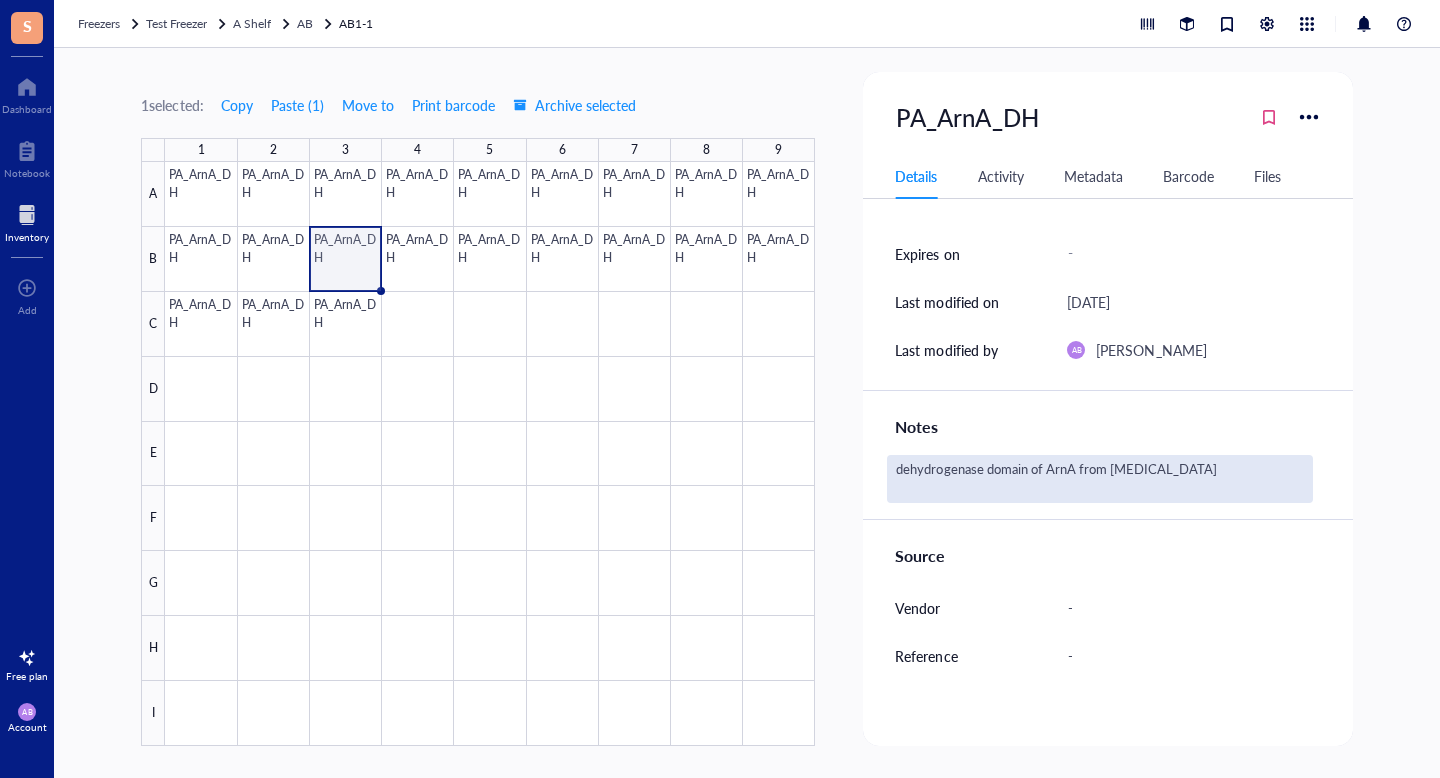 click on "dehydrogenase domain of ArnA from [MEDICAL_DATA]" at bounding box center (1099, 479) 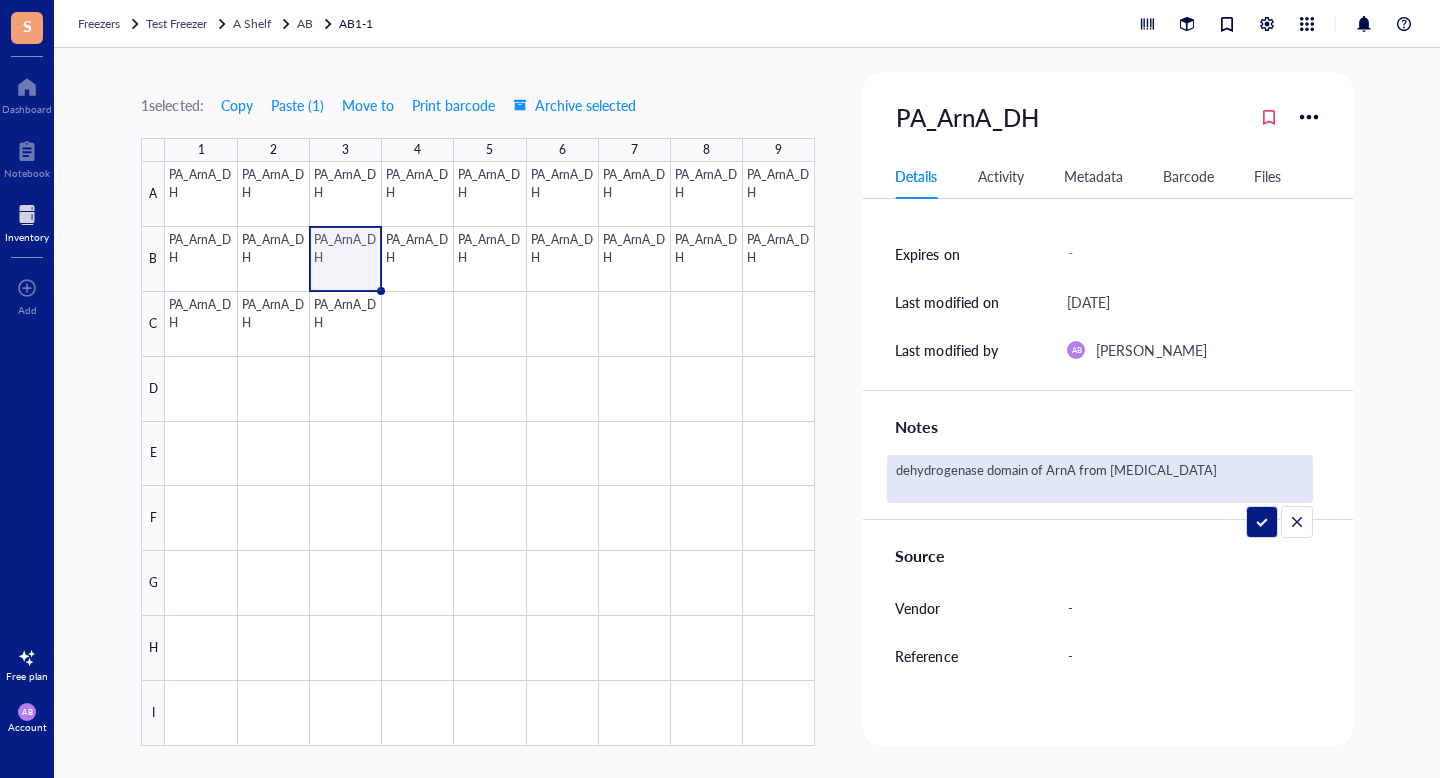 click on "dehydrogenase domain of ArnA from [MEDICAL_DATA]" at bounding box center [1099, 479] 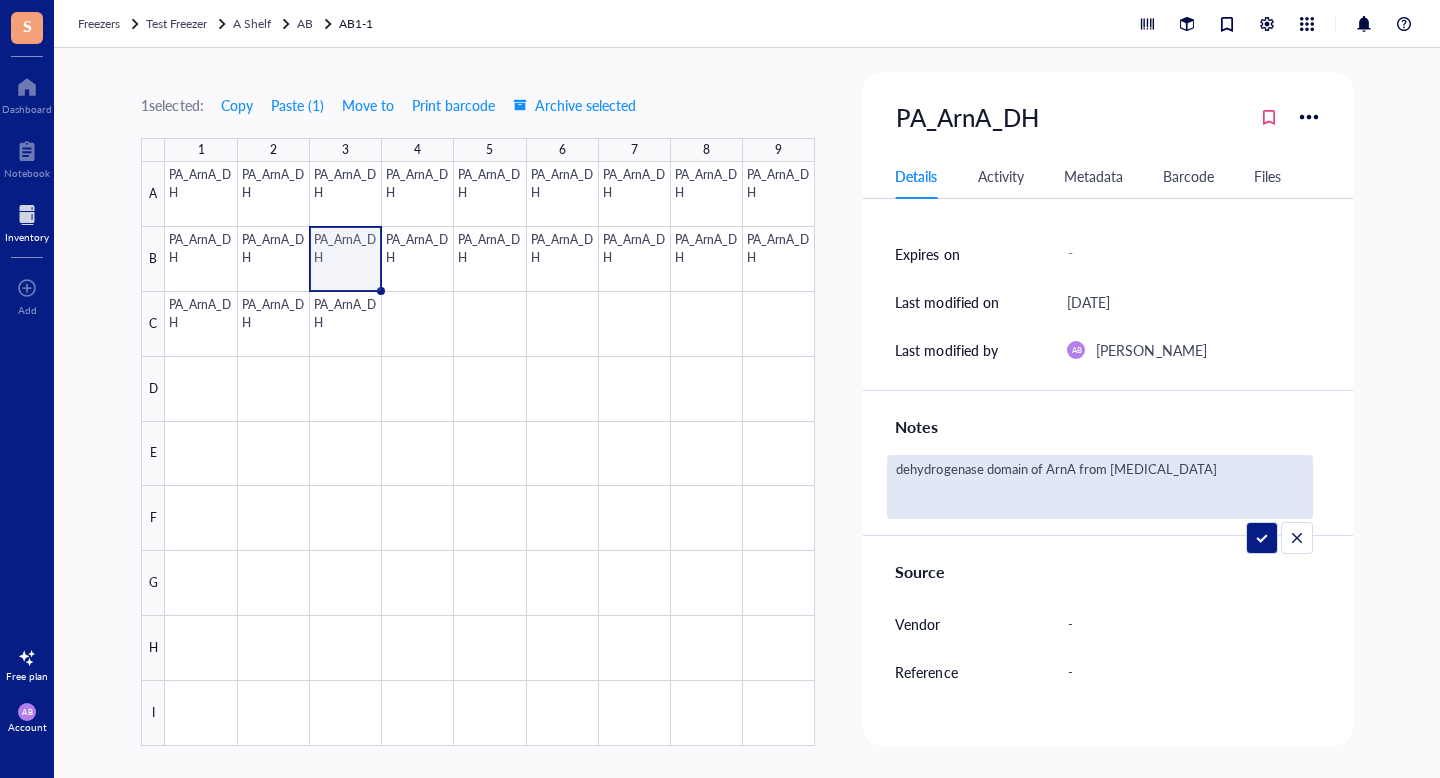 click on "dehydrogenase domain of ArnA from [MEDICAL_DATA]" at bounding box center (1099, 487) 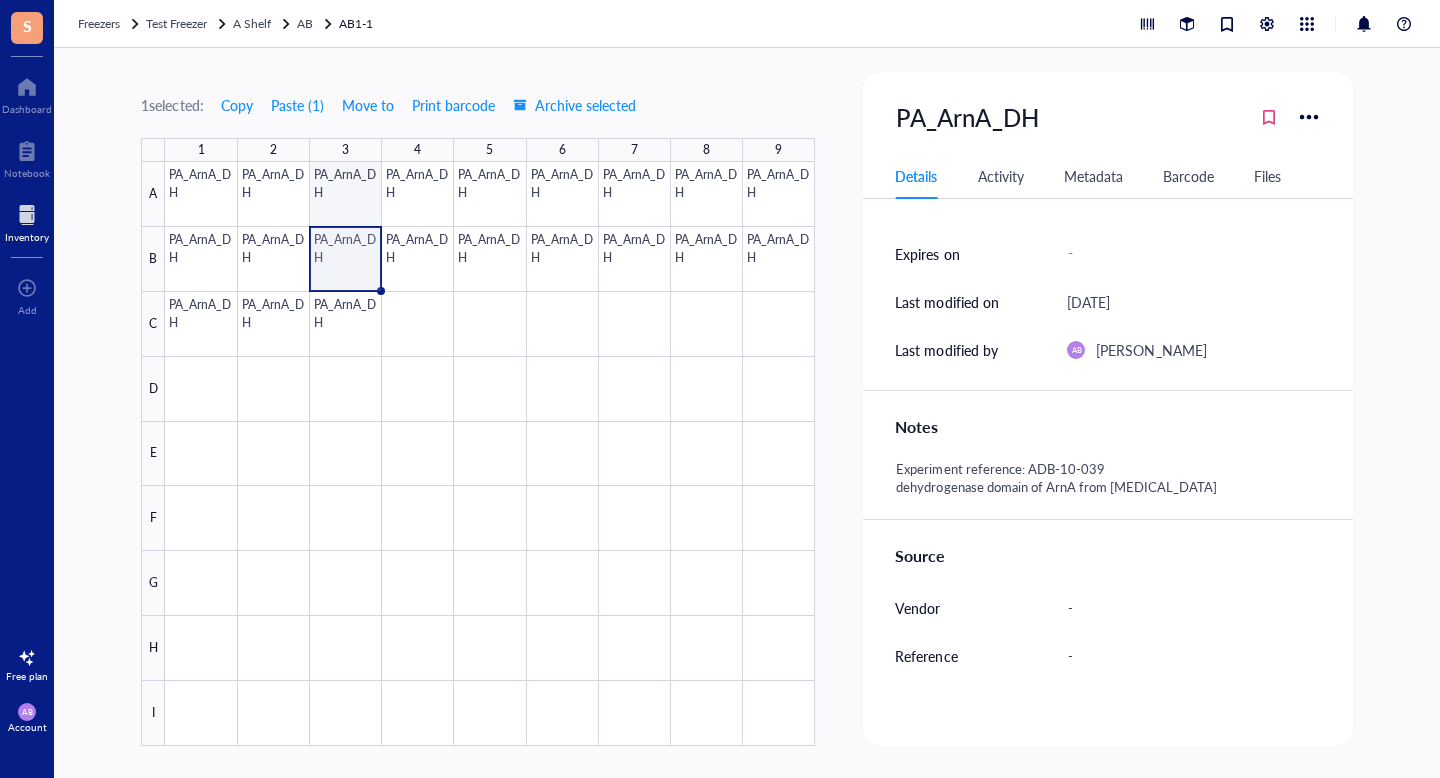 click at bounding box center [490, 454] 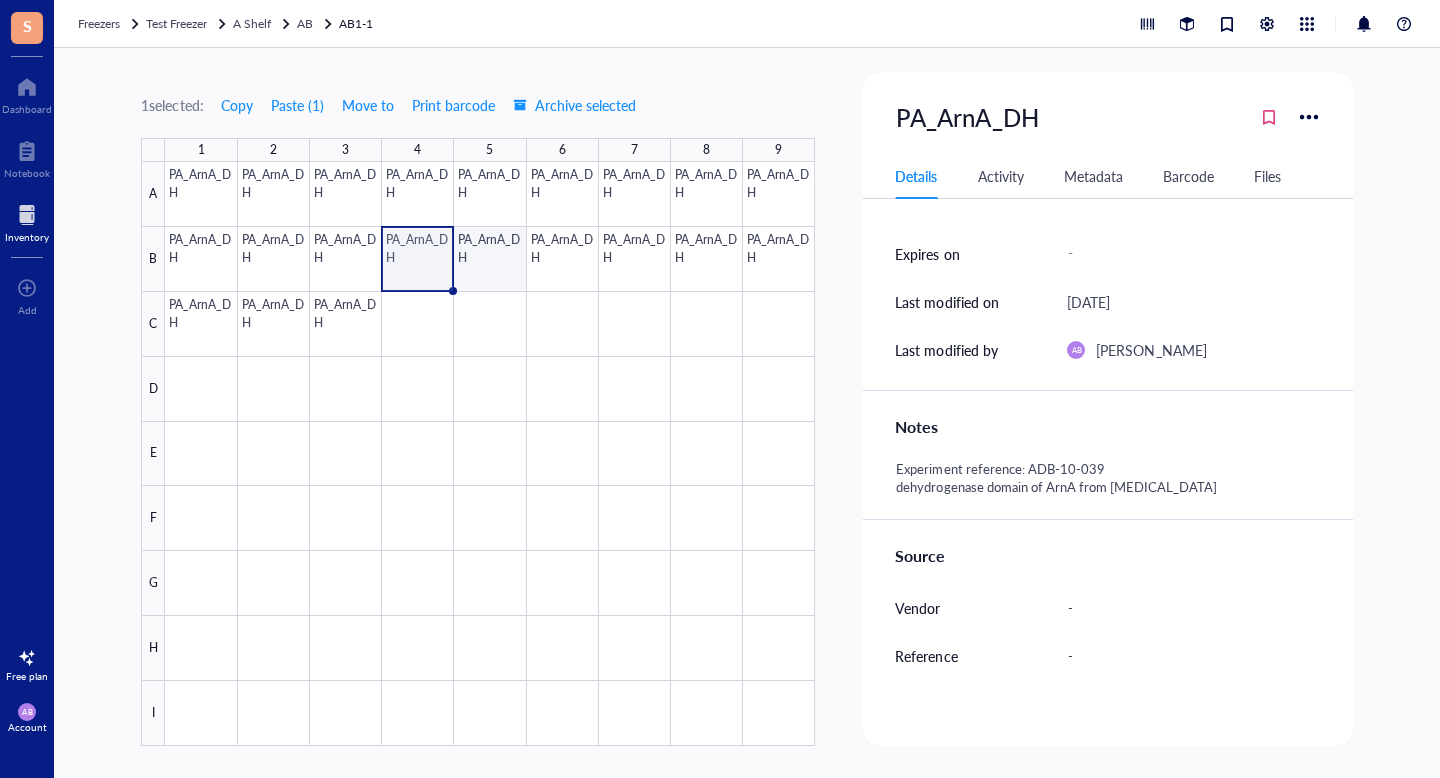 click at bounding box center [490, 454] 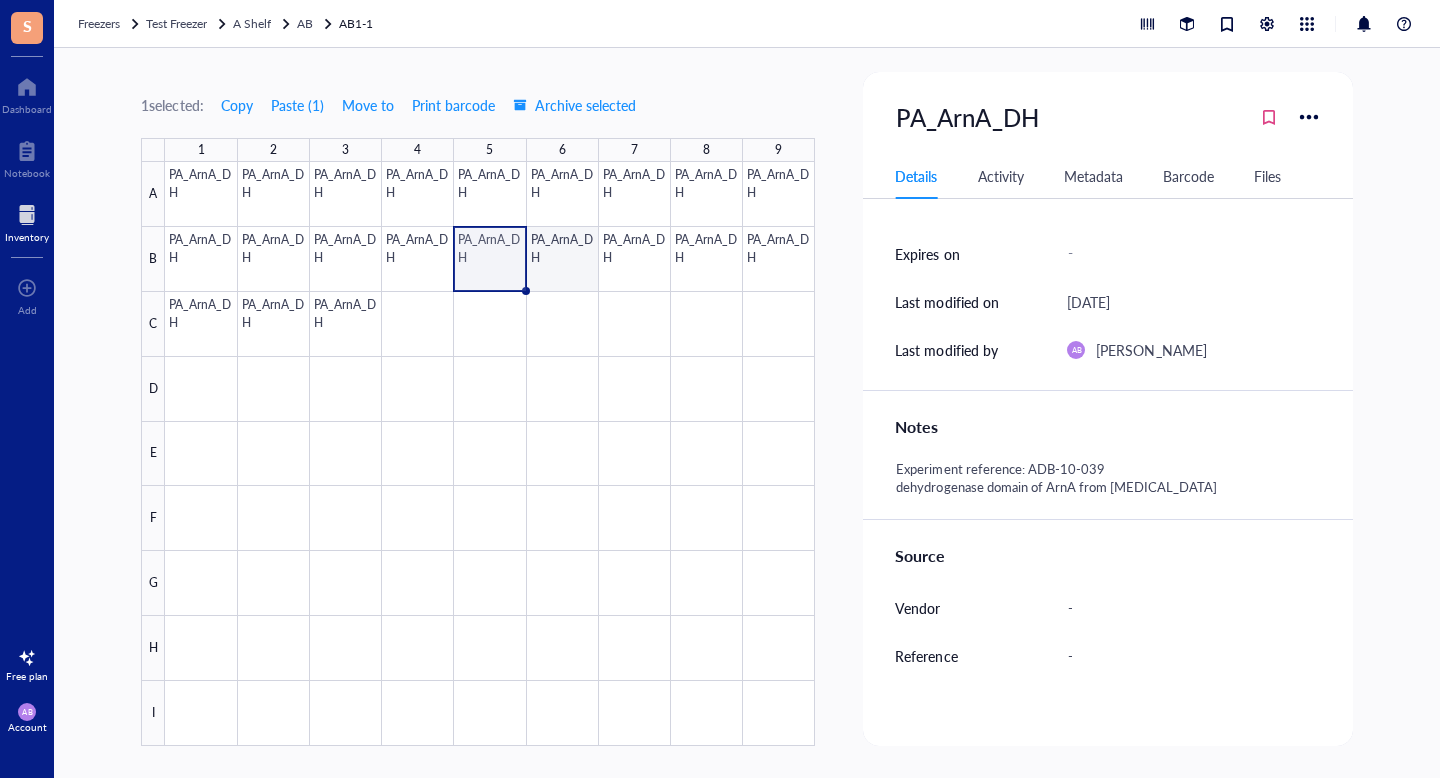 click at bounding box center (490, 454) 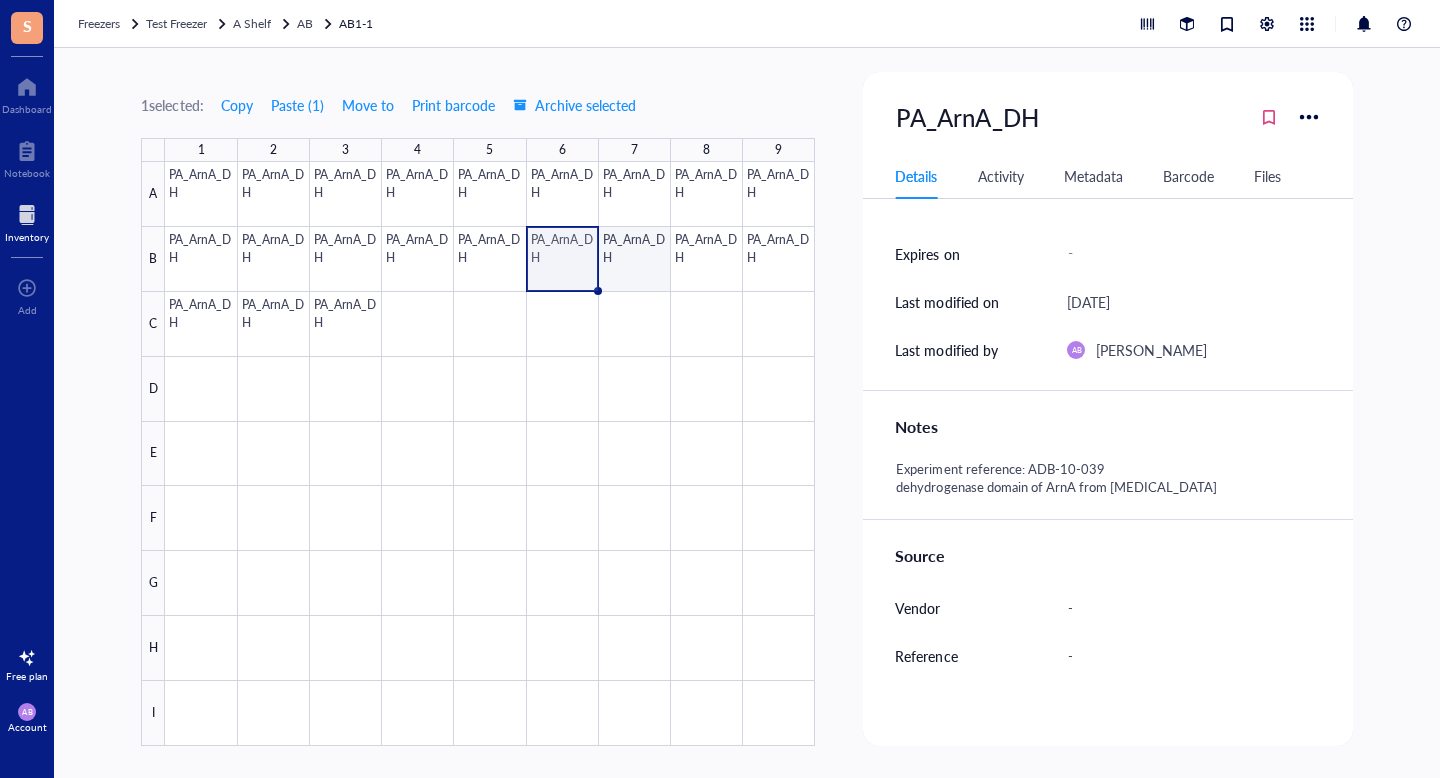 click at bounding box center (490, 454) 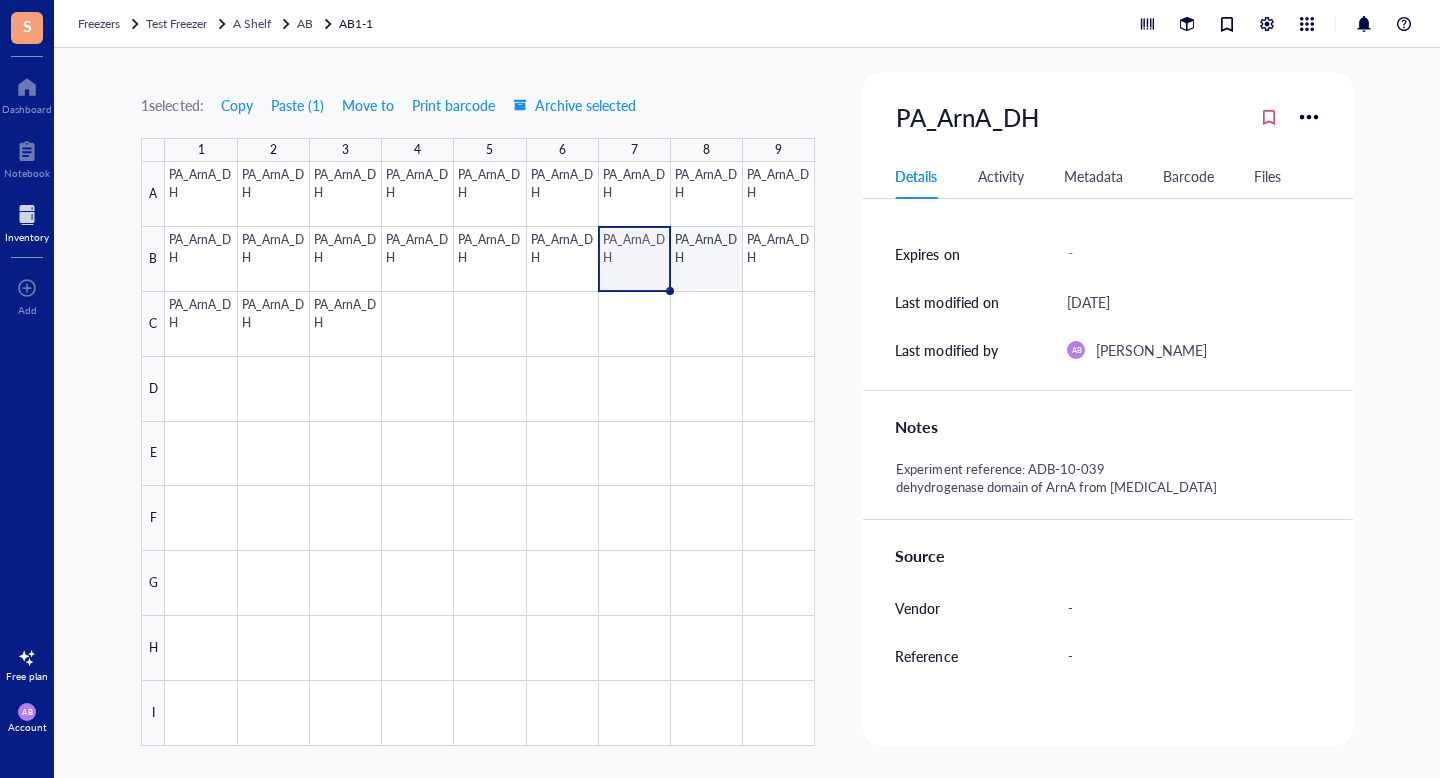 click at bounding box center (490, 454) 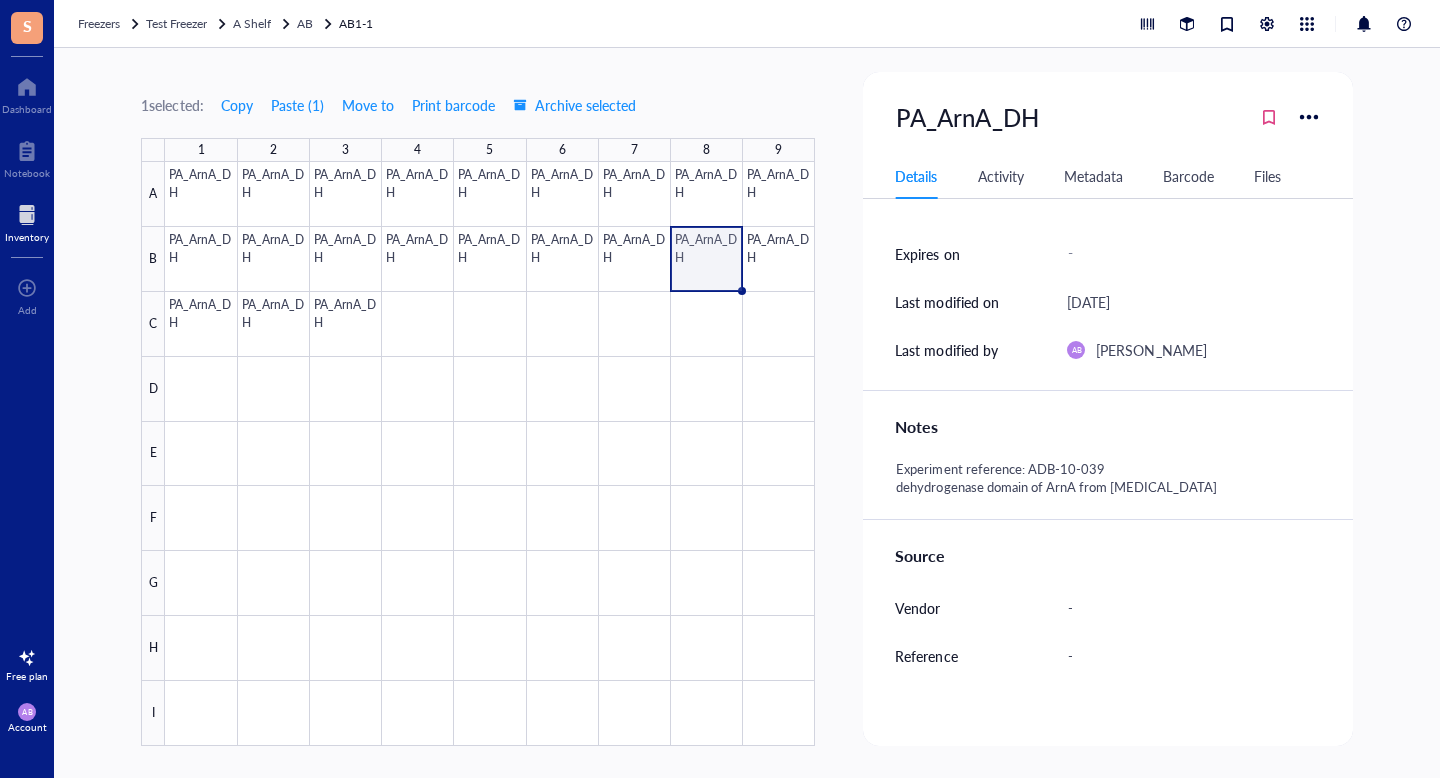 click at bounding box center [490, 454] 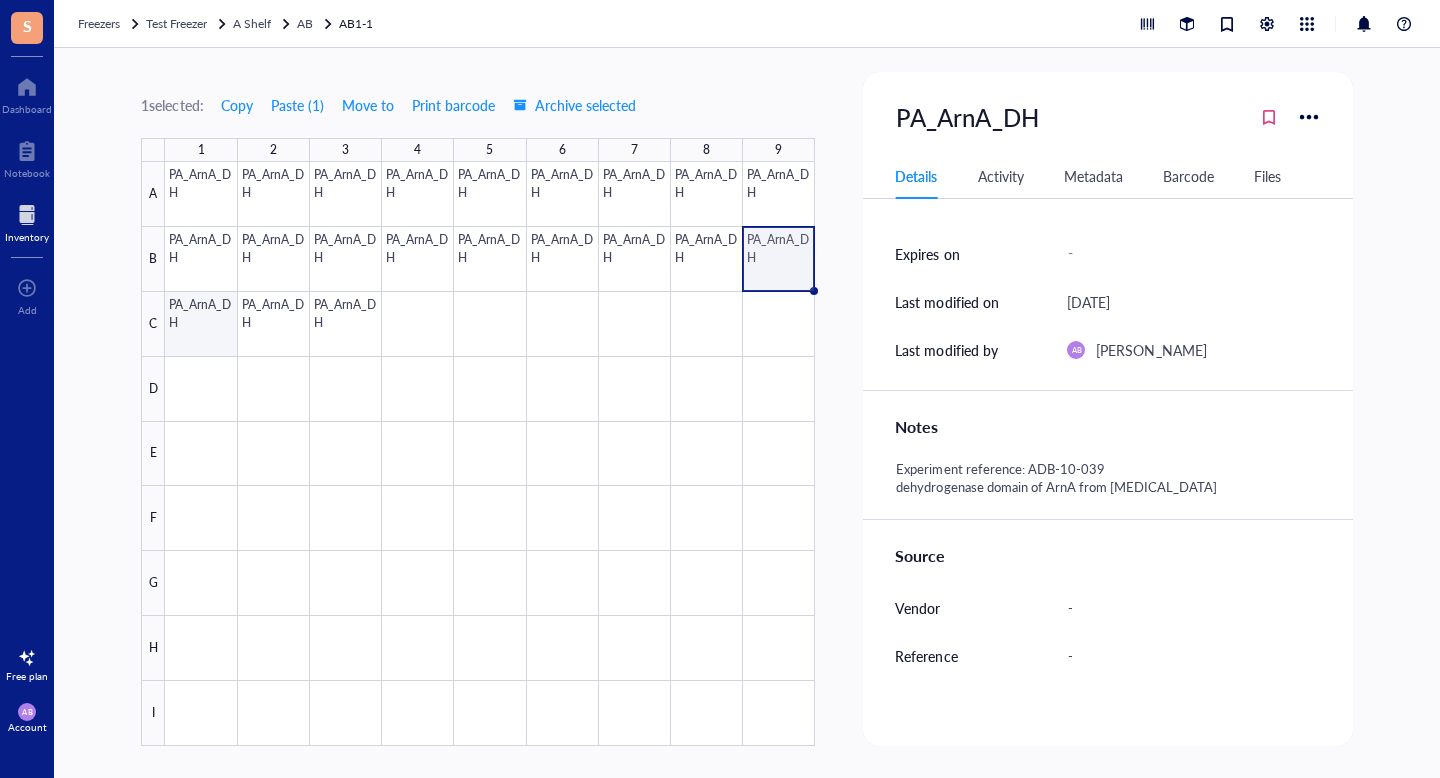 click at bounding box center [490, 454] 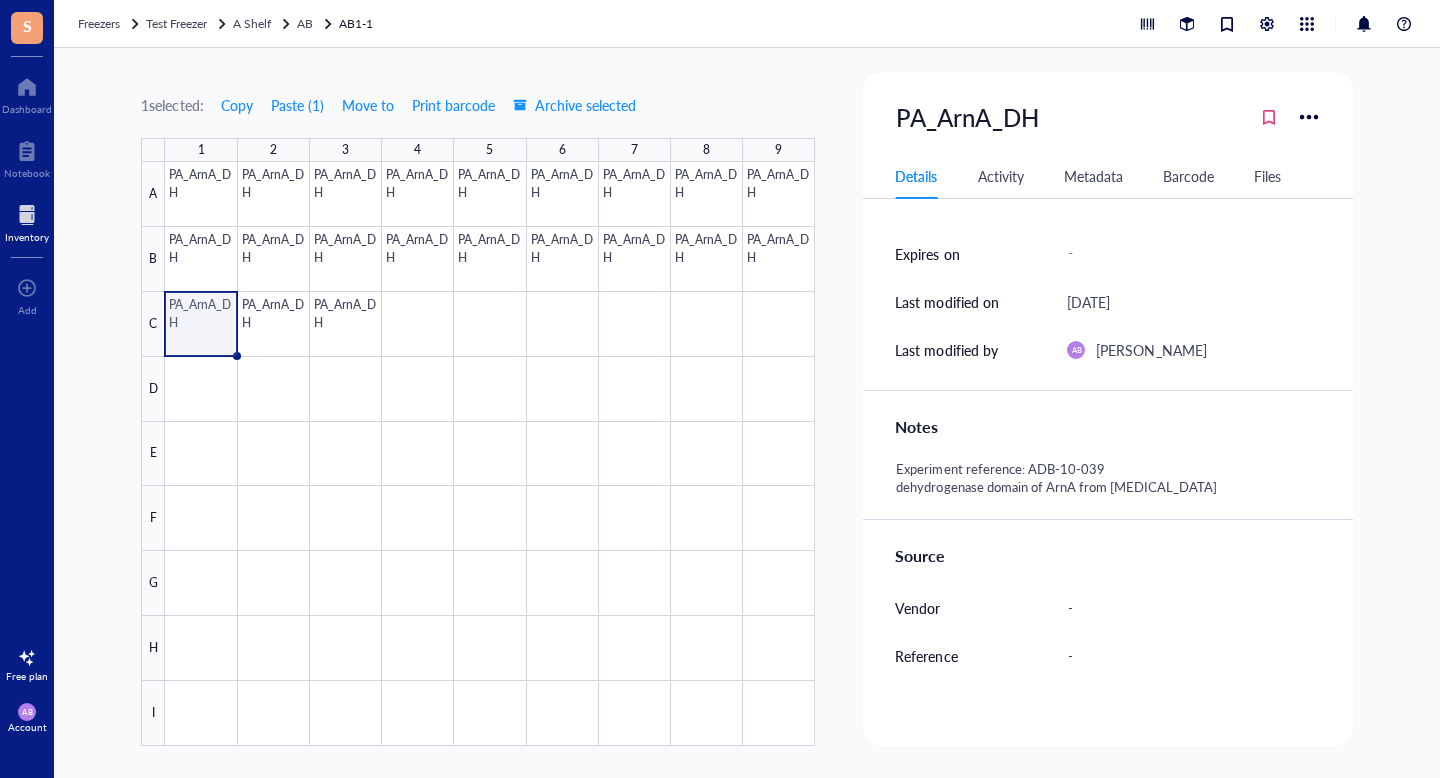 click at bounding box center (490, 454) 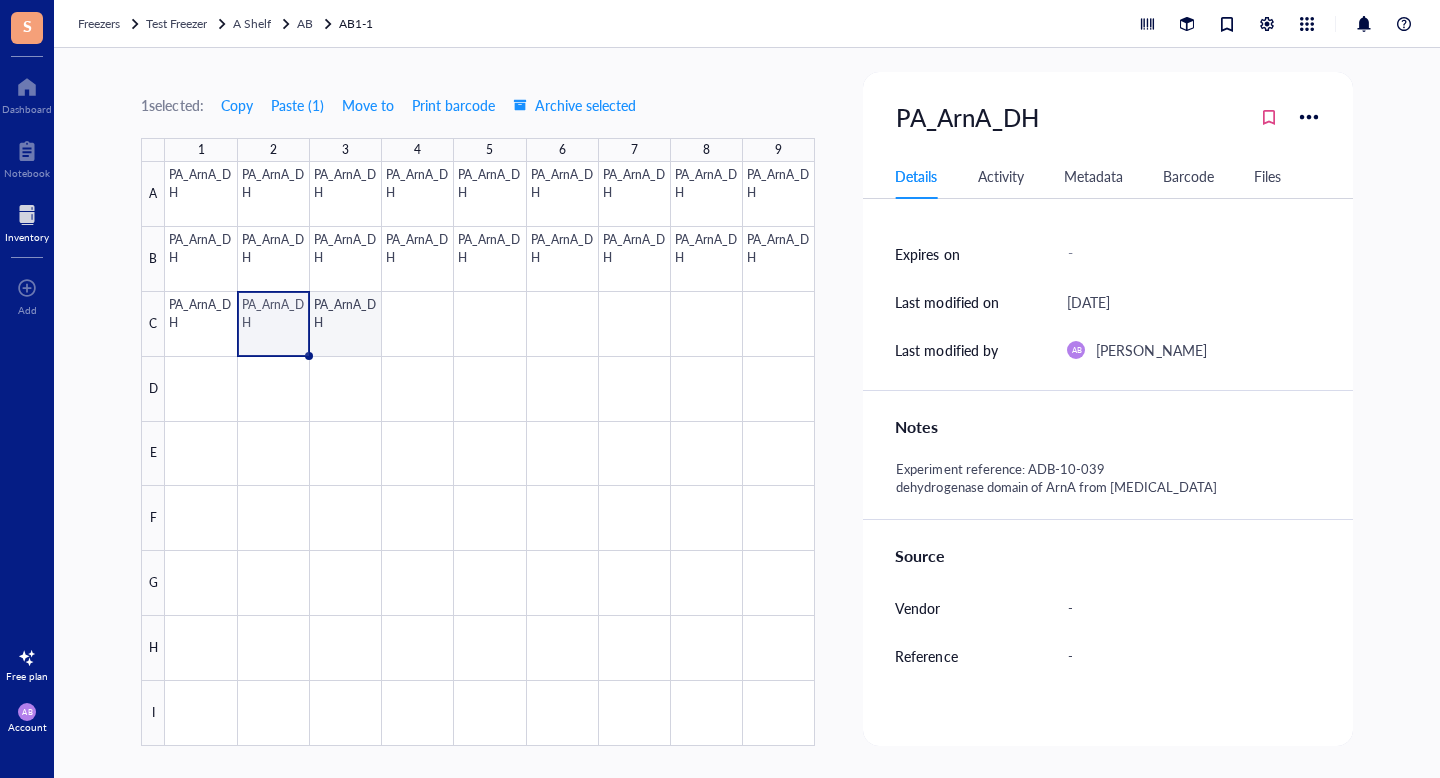 click at bounding box center (490, 454) 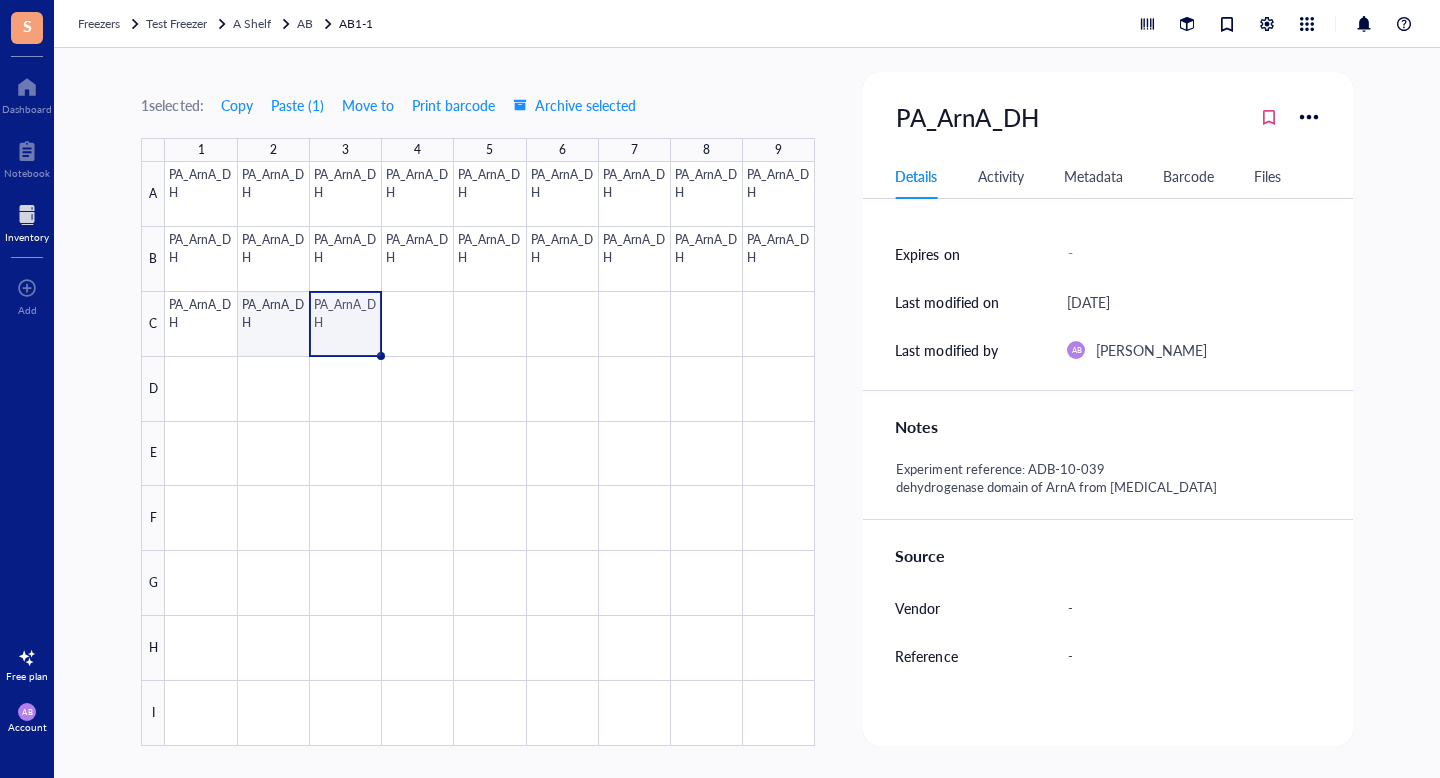 click at bounding box center [490, 454] 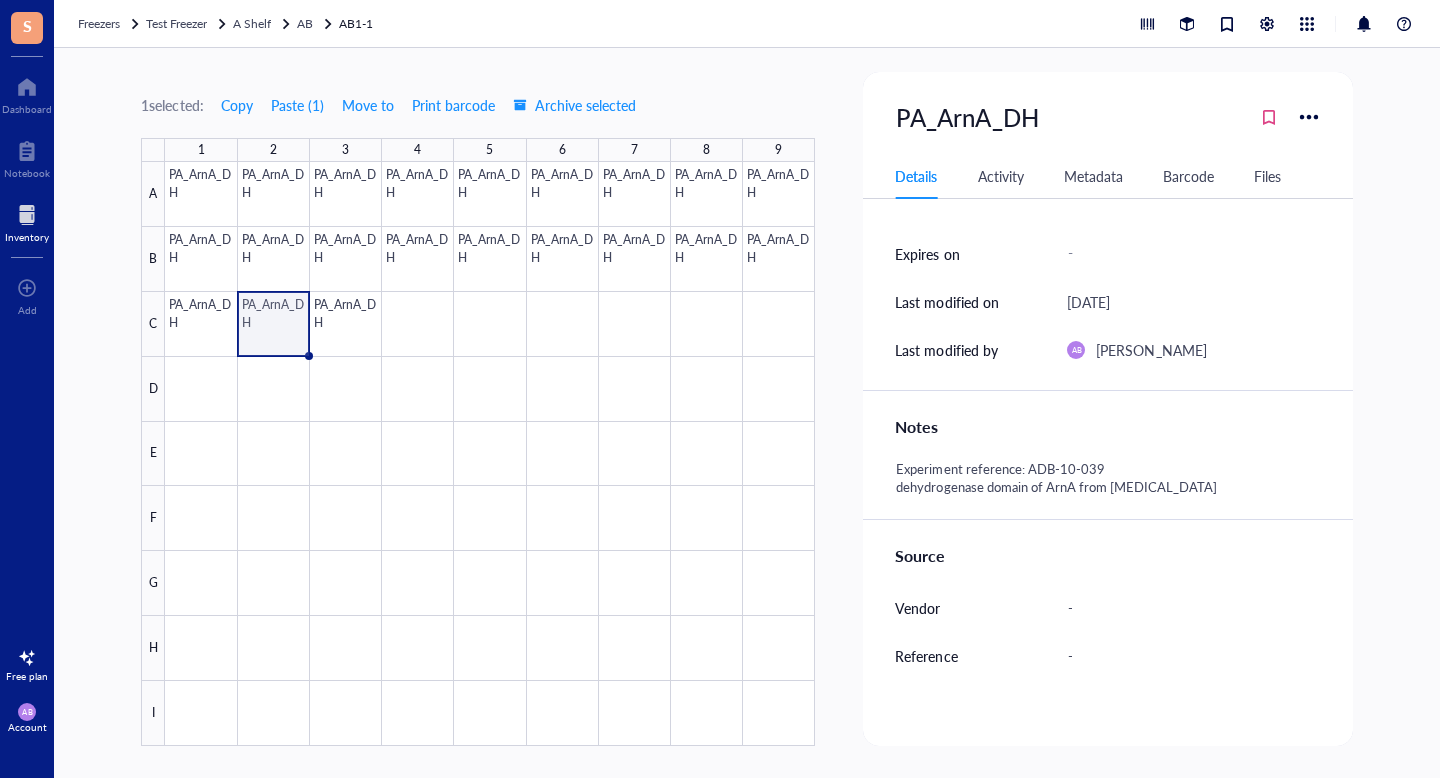 scroll, scrollTop: 0, scrollLeft: 0, axis: both 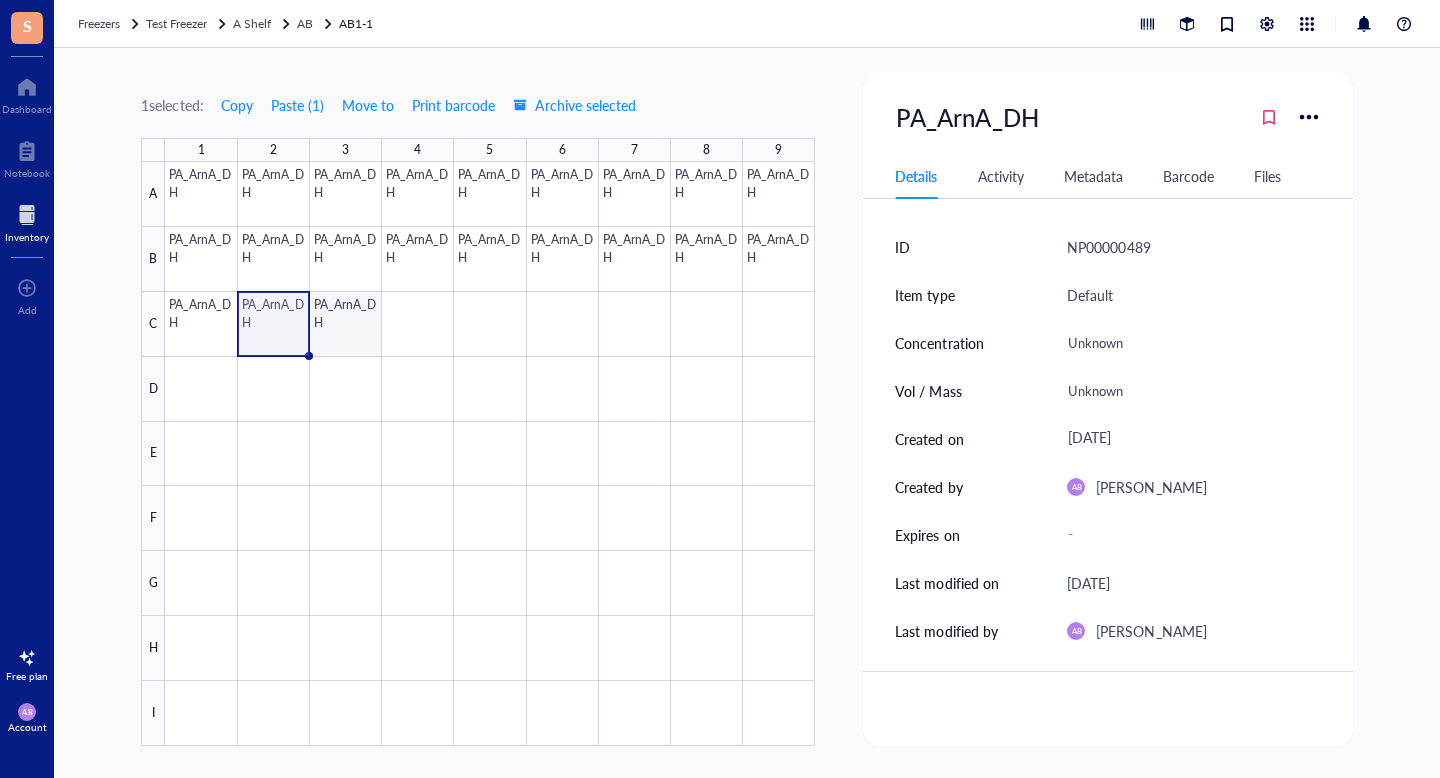 click at bounding box center (490, 454) 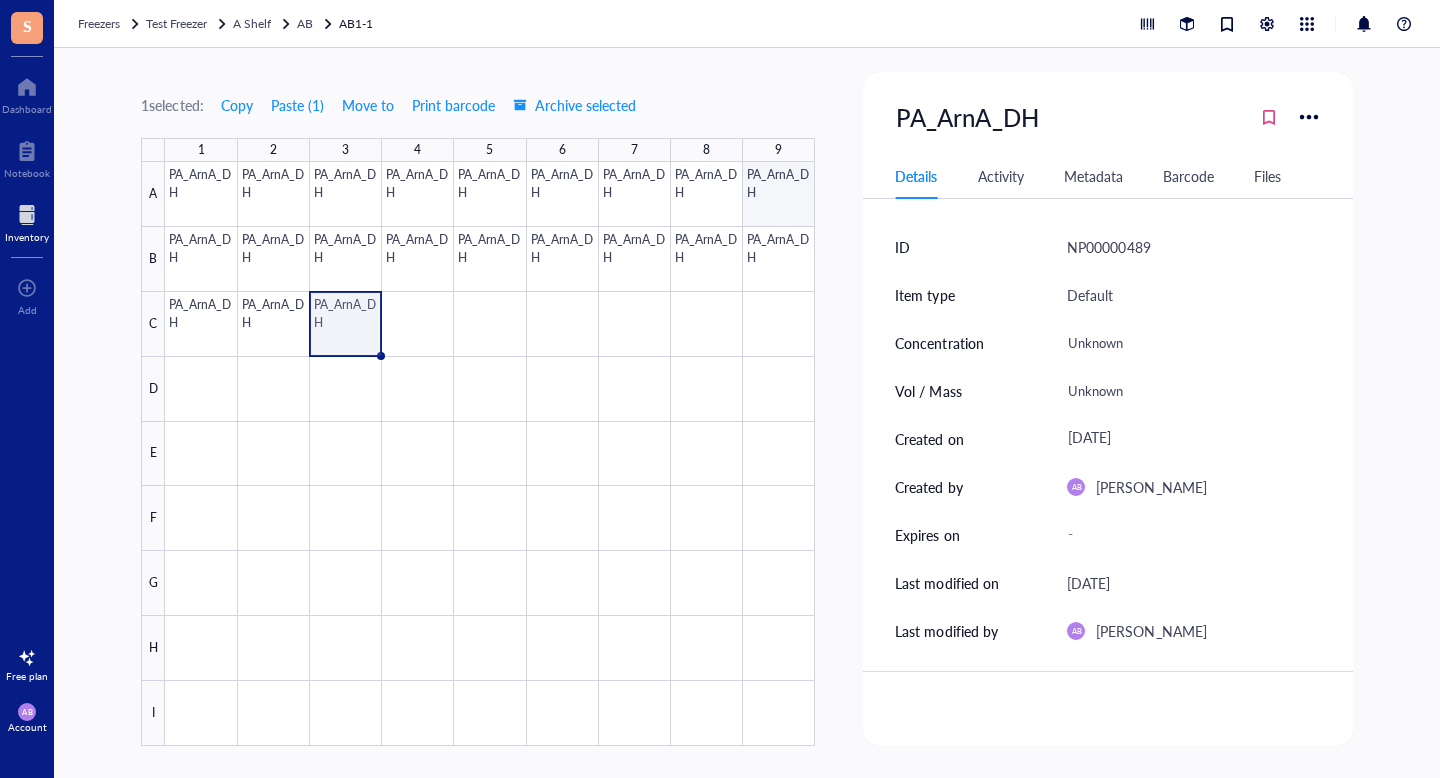click at bounding box center [490, 454] 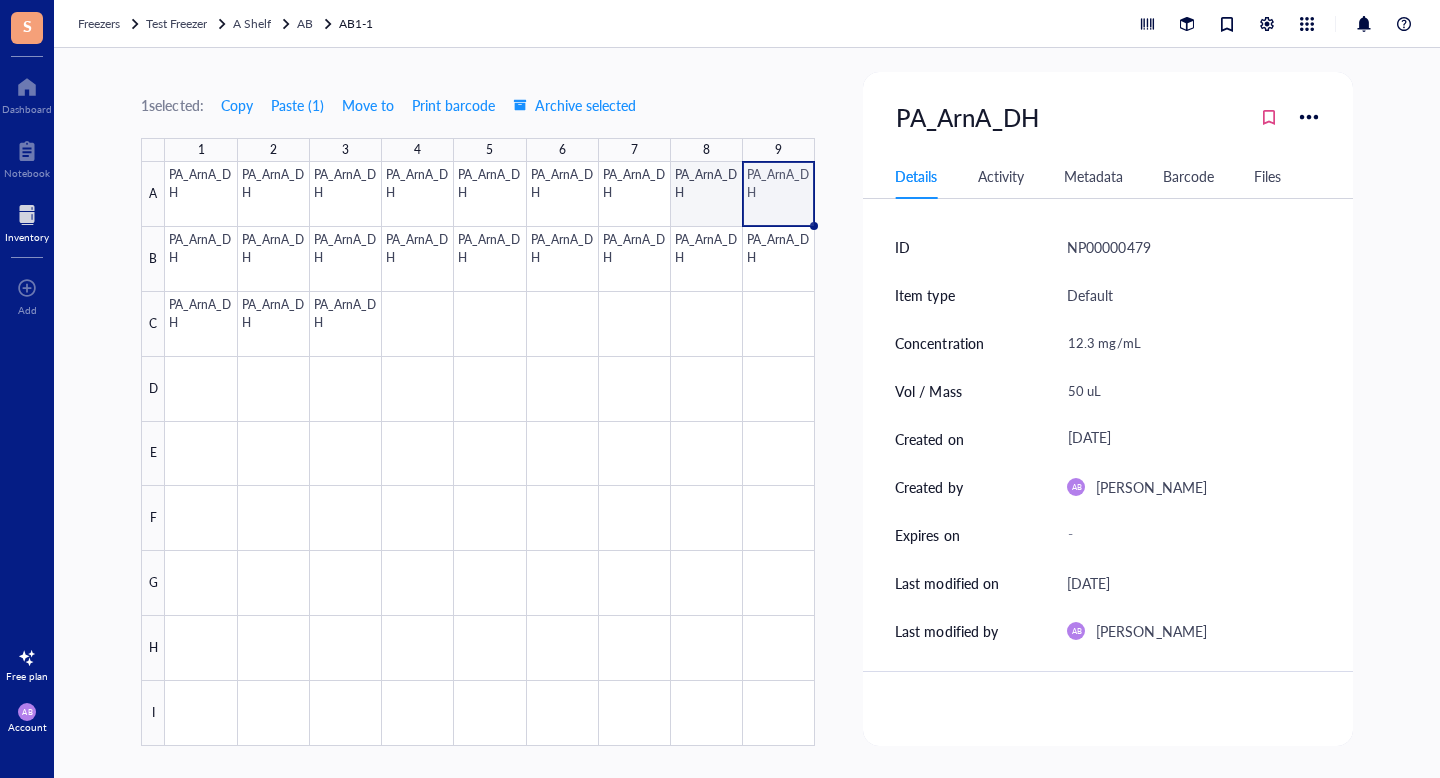 click at bounding box center (490, 454) 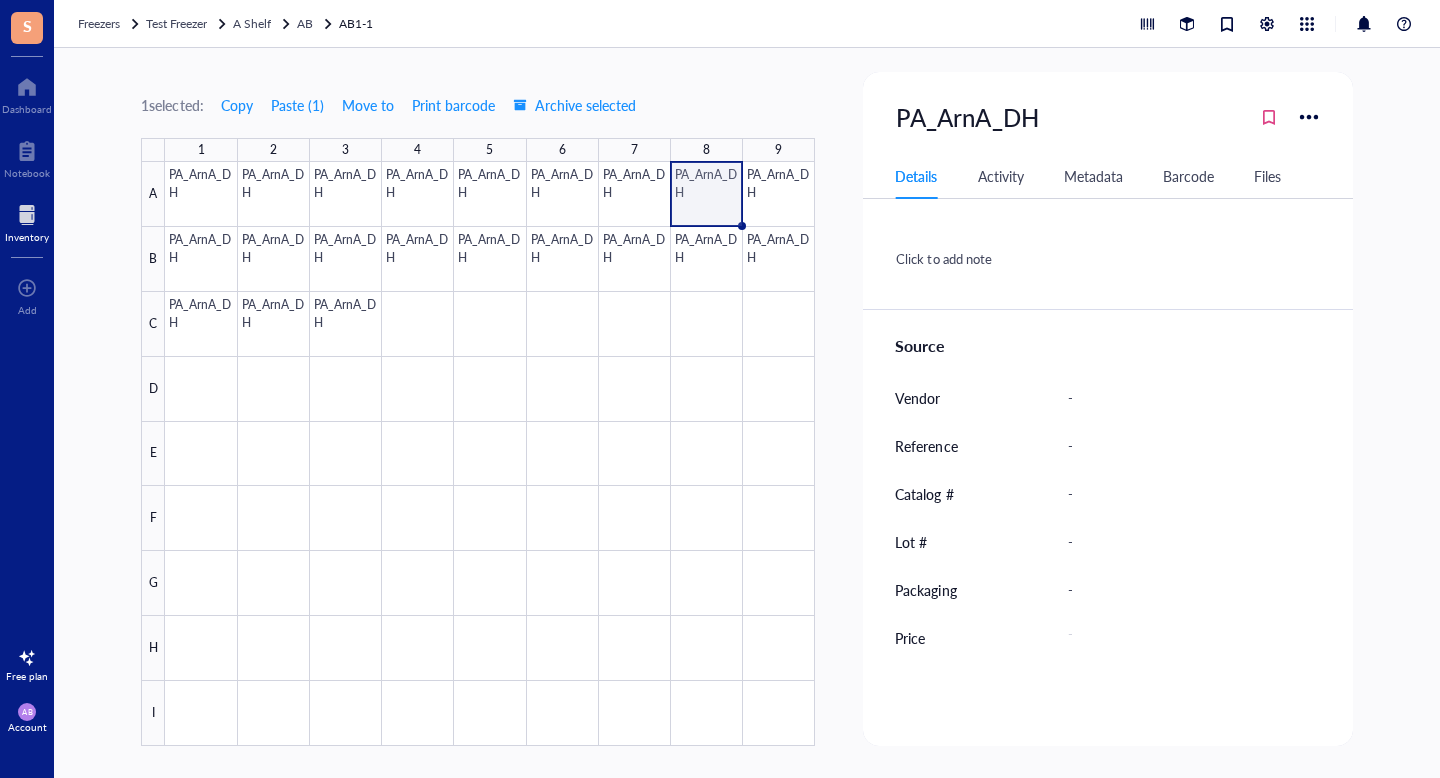 scroll, scrollTop: 0, scrollLeft: 0, axis: both 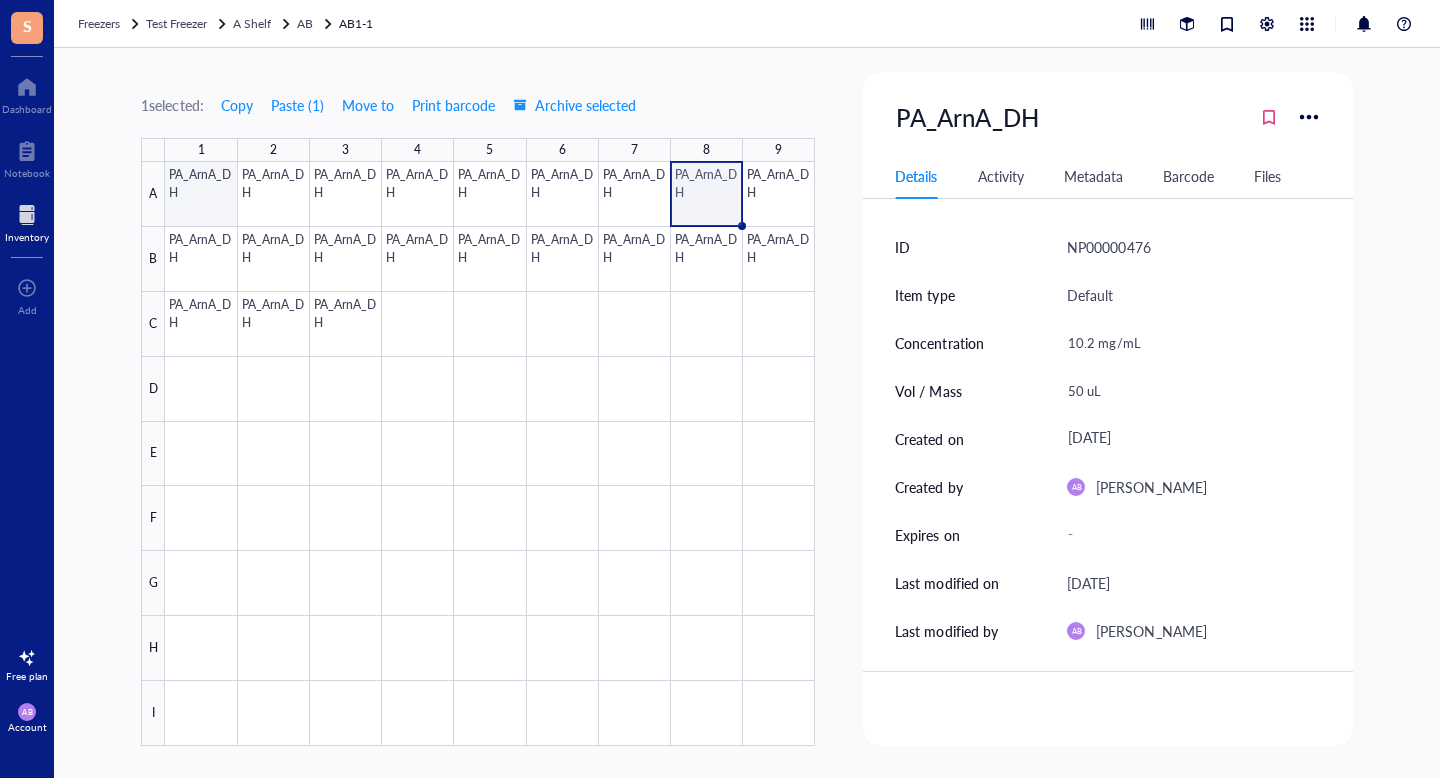 click at bounding box center (490, 454) 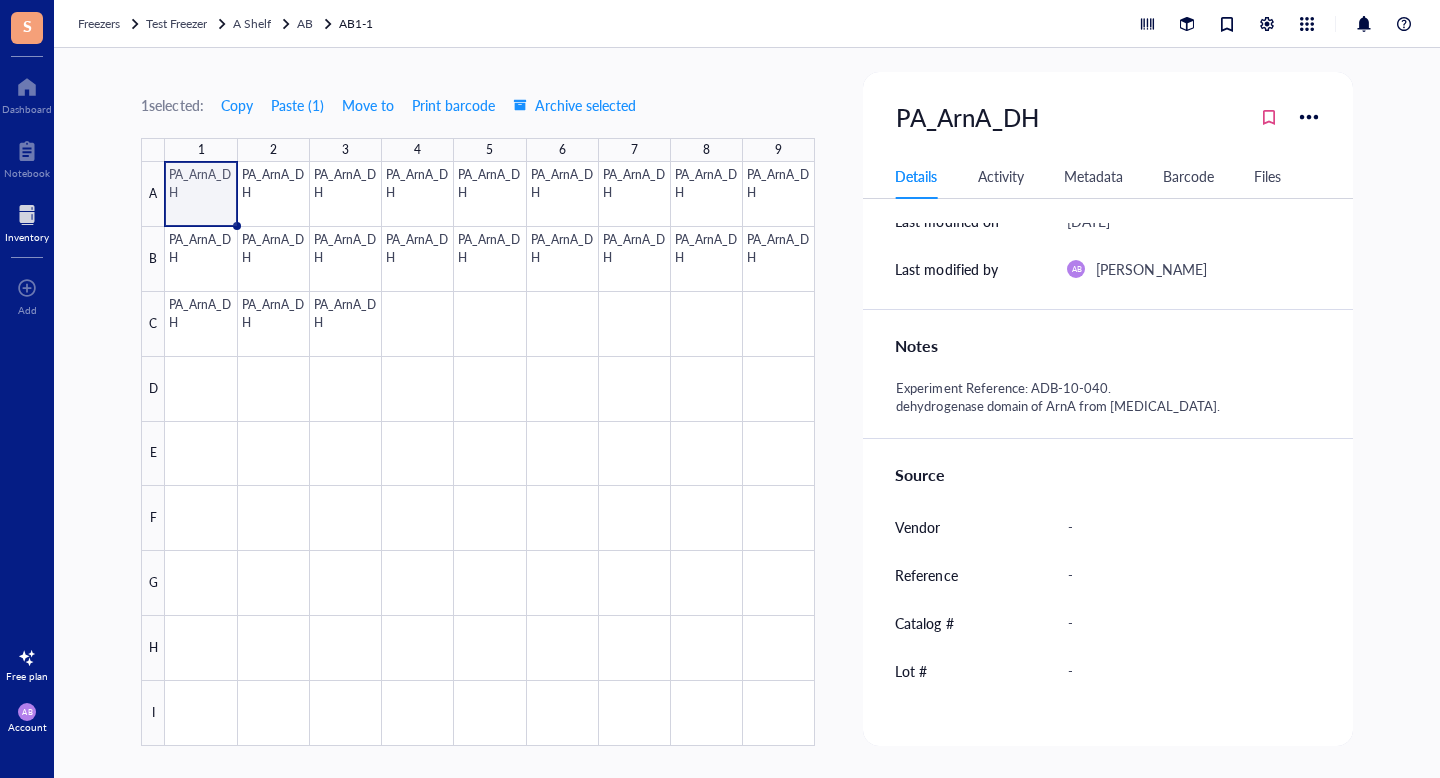 scroll, scrollTop: 364, scrollLeft: 0, axis: vertical 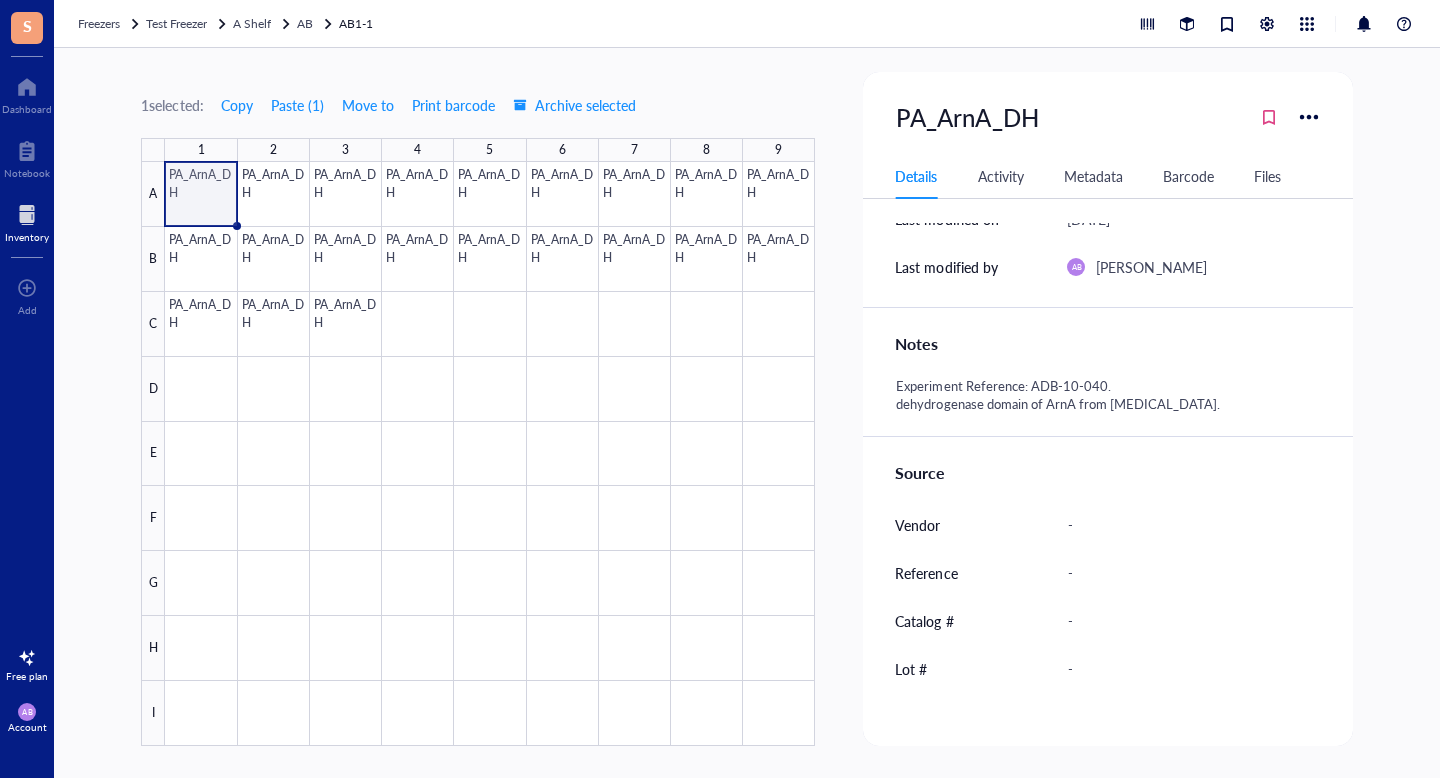 click at bounding box center (490, 454) 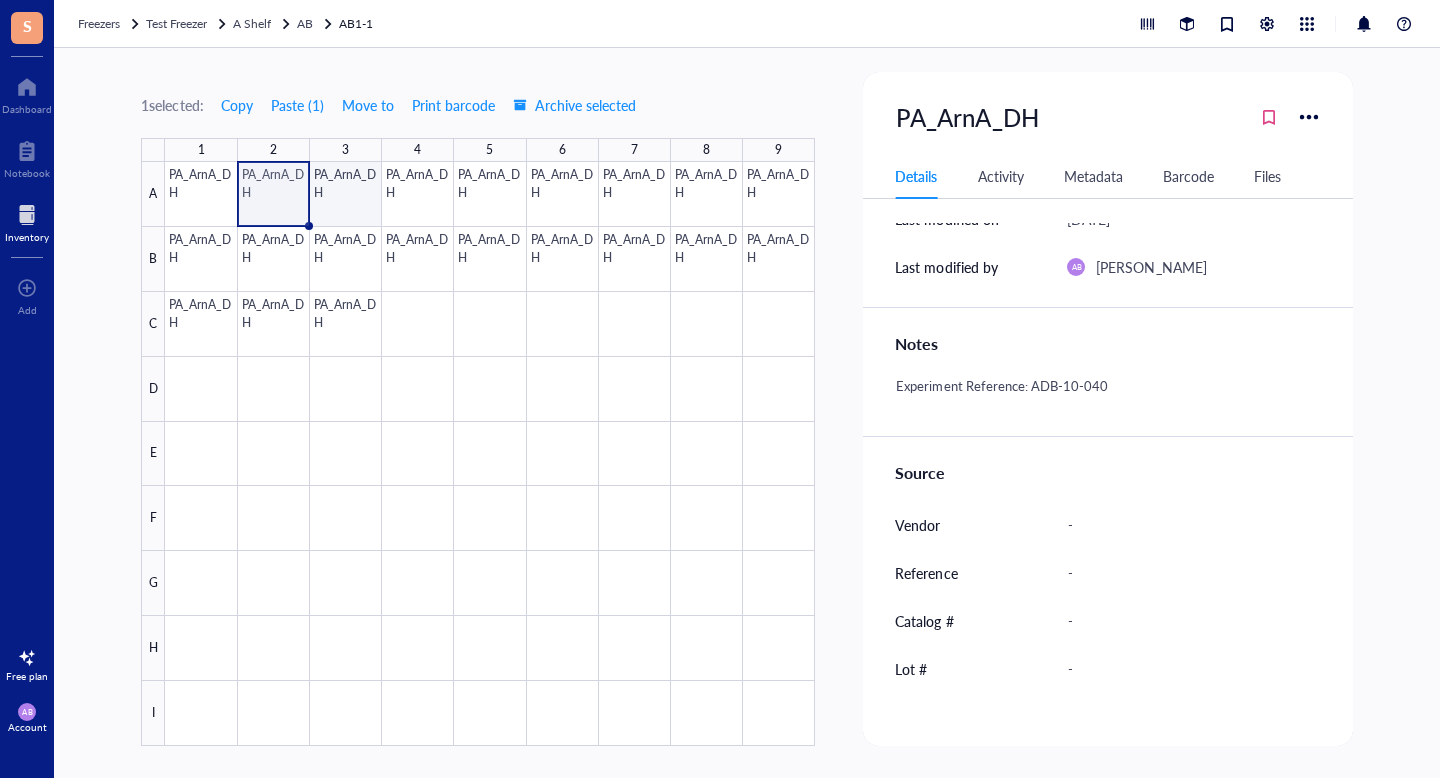 click at bounding box center [490, 454] 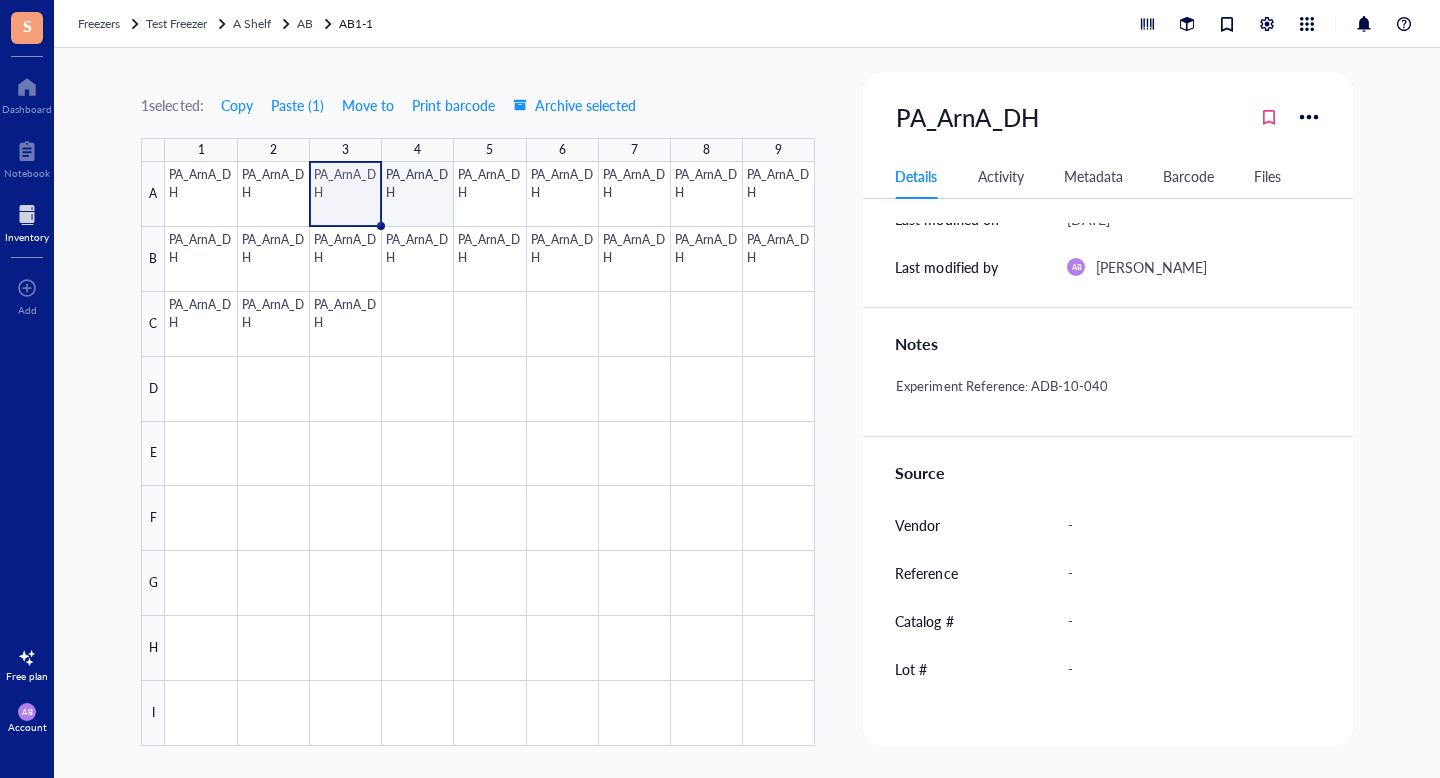 click at bounding box center [490, 454] 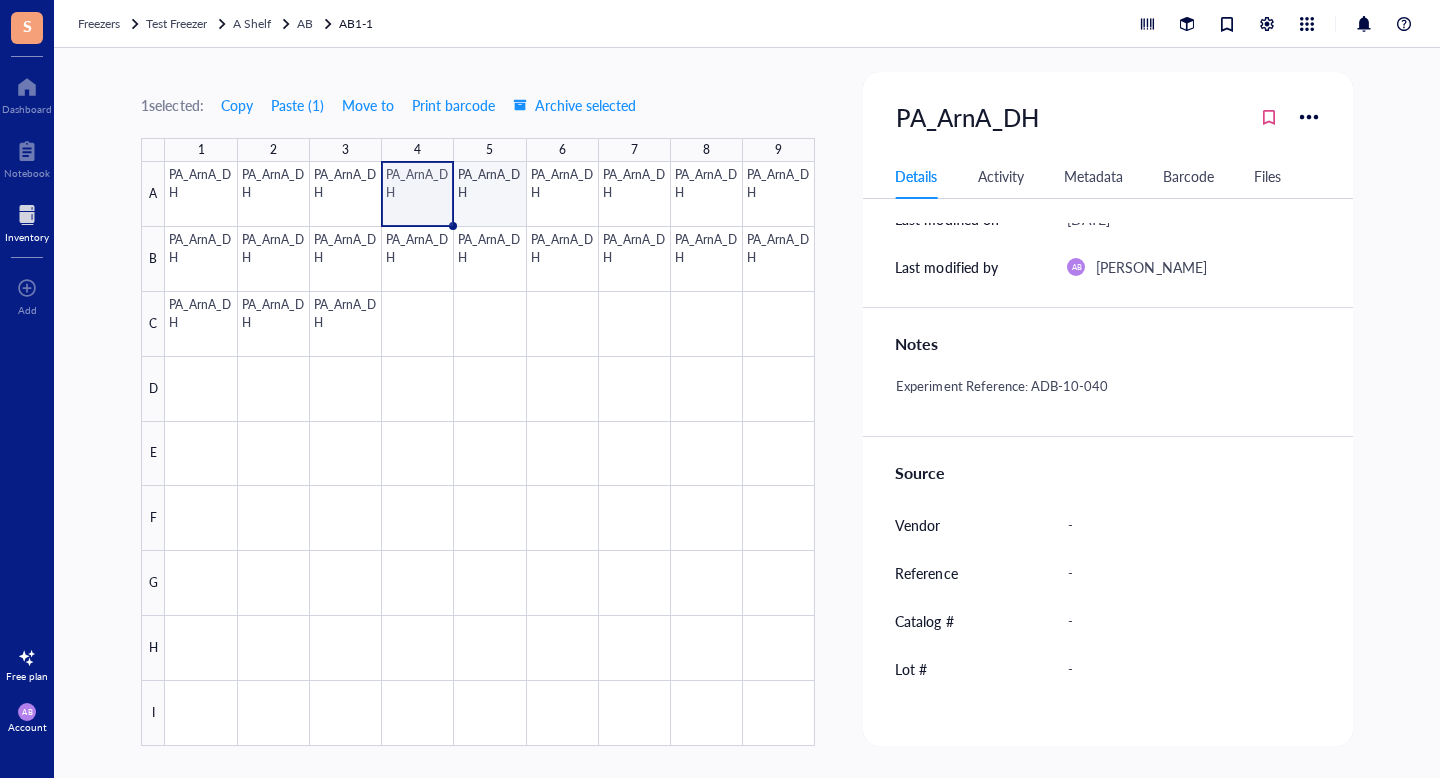 click at bounding box center [490, 454] 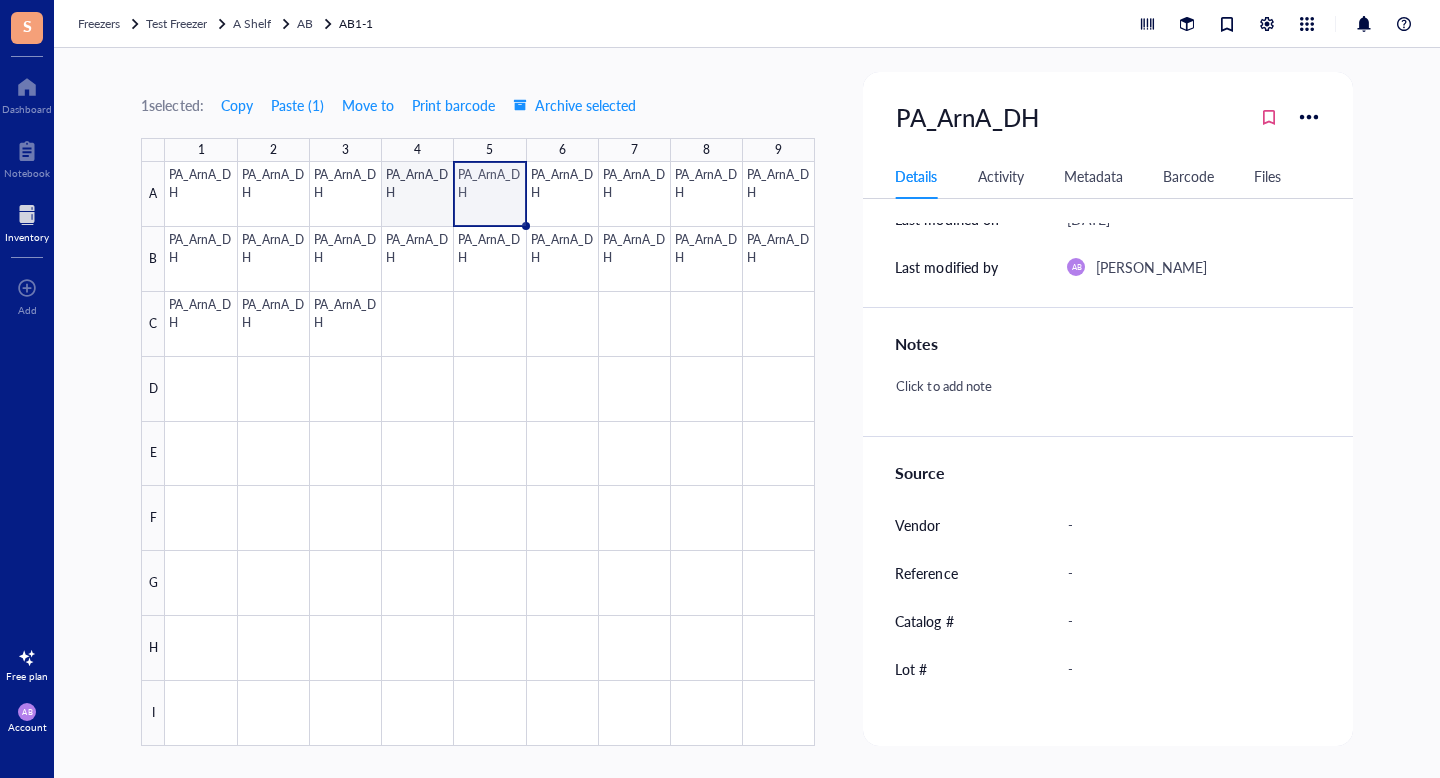 click at bounding box center [490, 454] 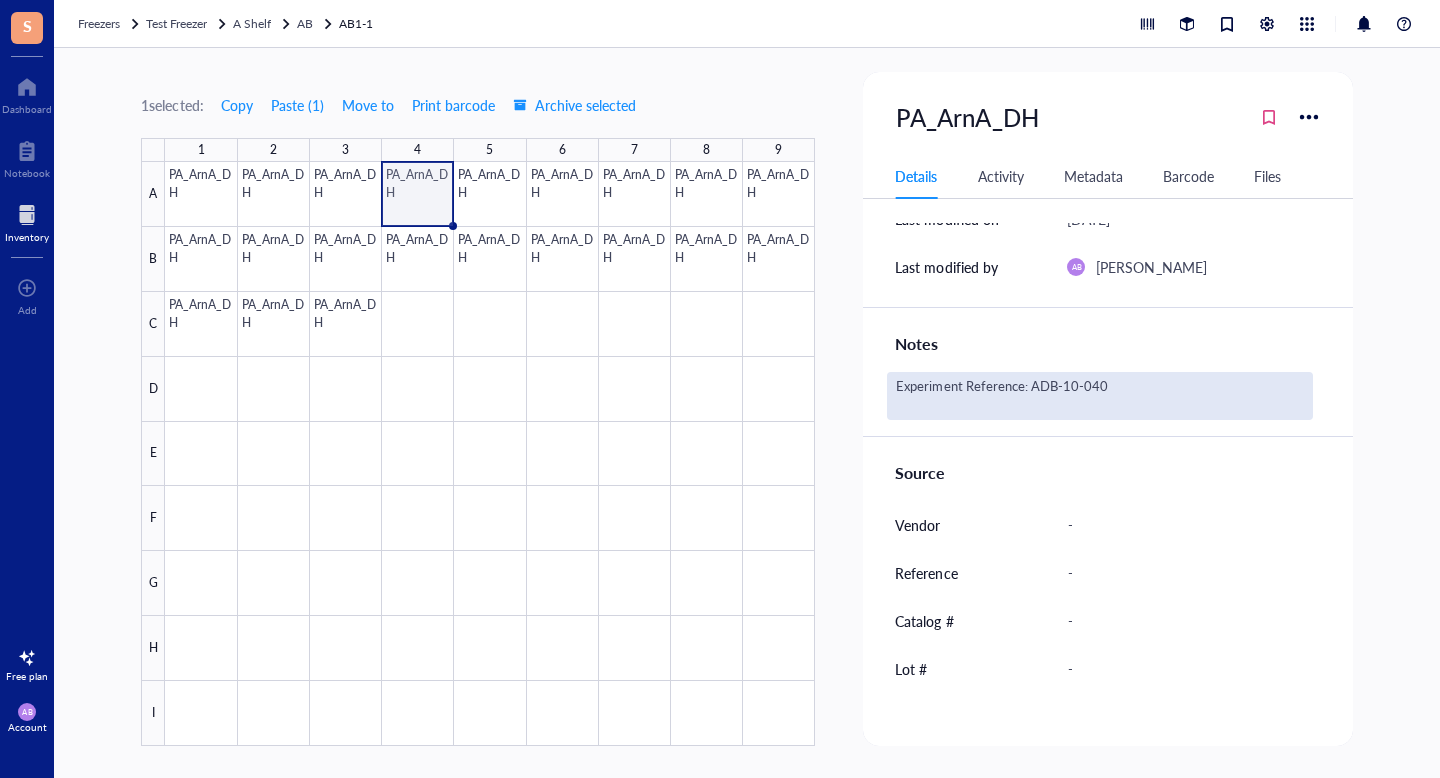 click on "Experiment Reference: ADB-10-040" at bounding box center (1099, 396) 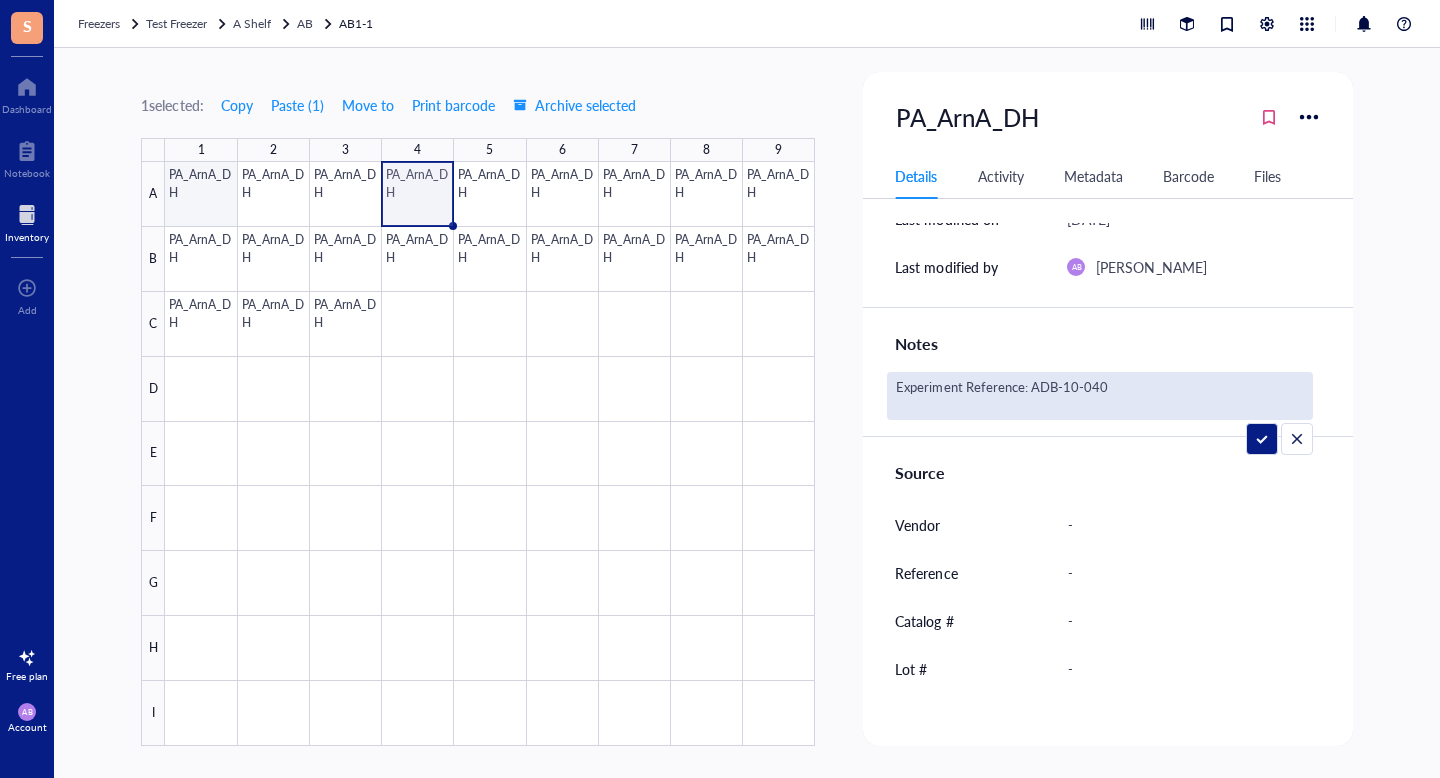 click at bounding box center [490, 454] 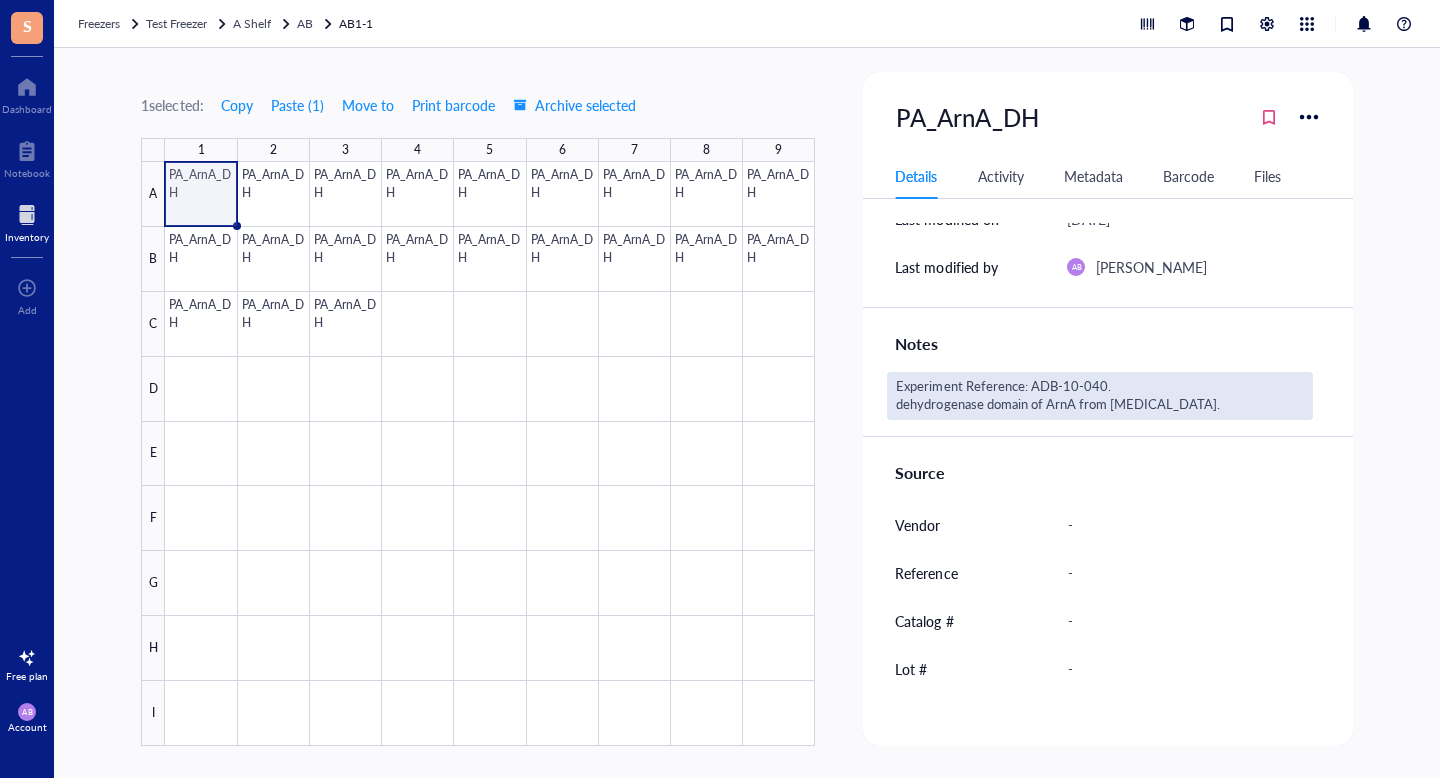 click on "Experiment Reference: ADB-10-040.
dehydrogenase domain of ArnA from [MEDICAL_DATA]." at bounding box center (1099, 396) 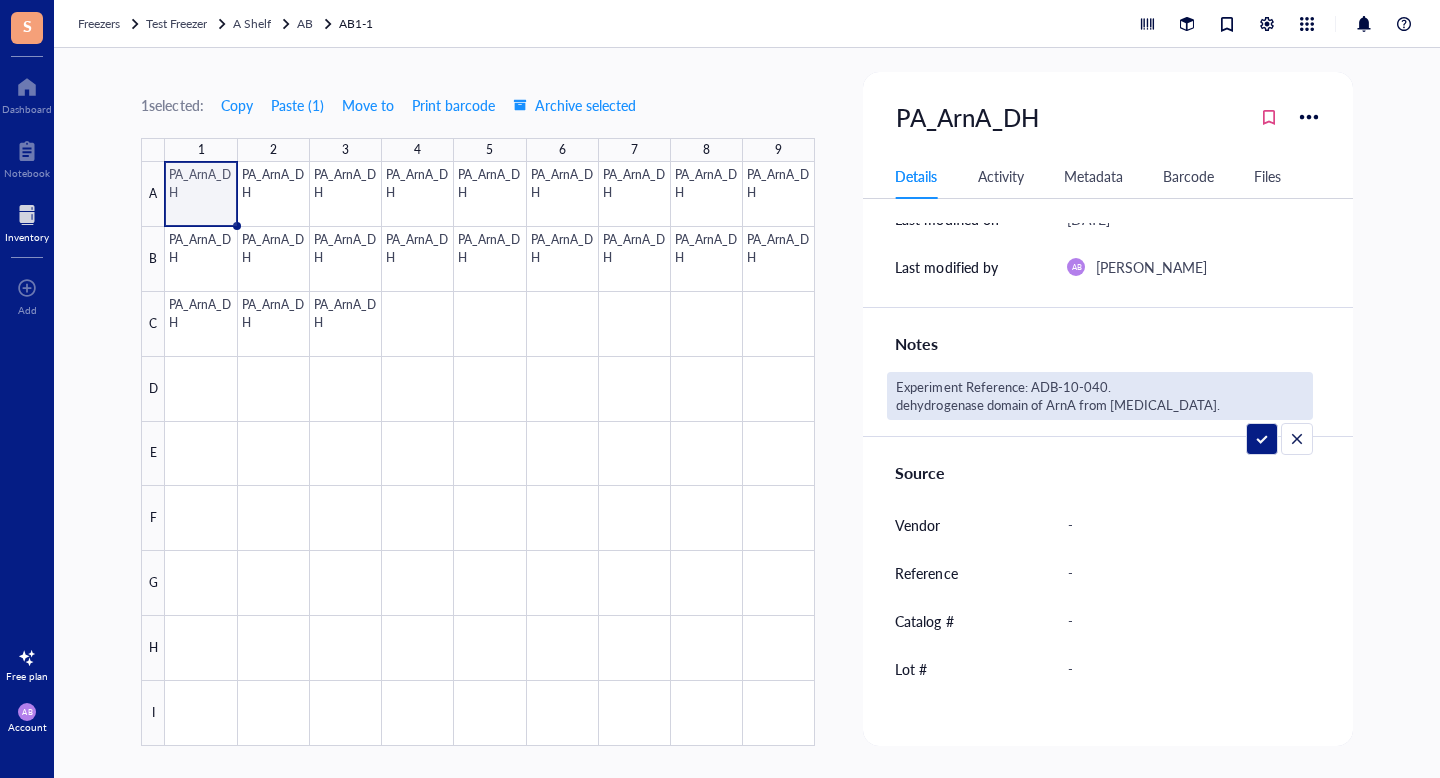 type on "Experiment Reference: ADB-10-040" 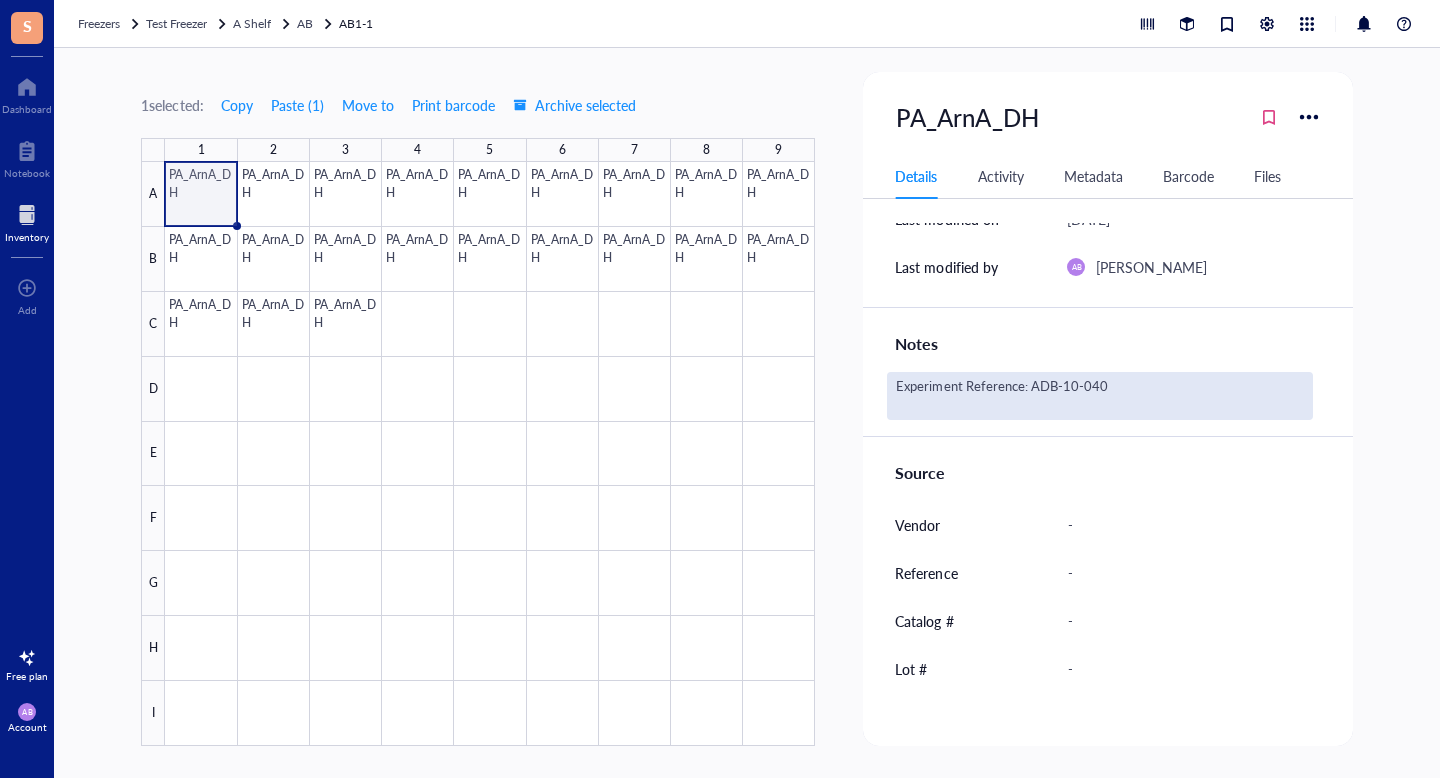 click on "Experiment Reference: ADB-10-040" at bounding box center [1099, 396] 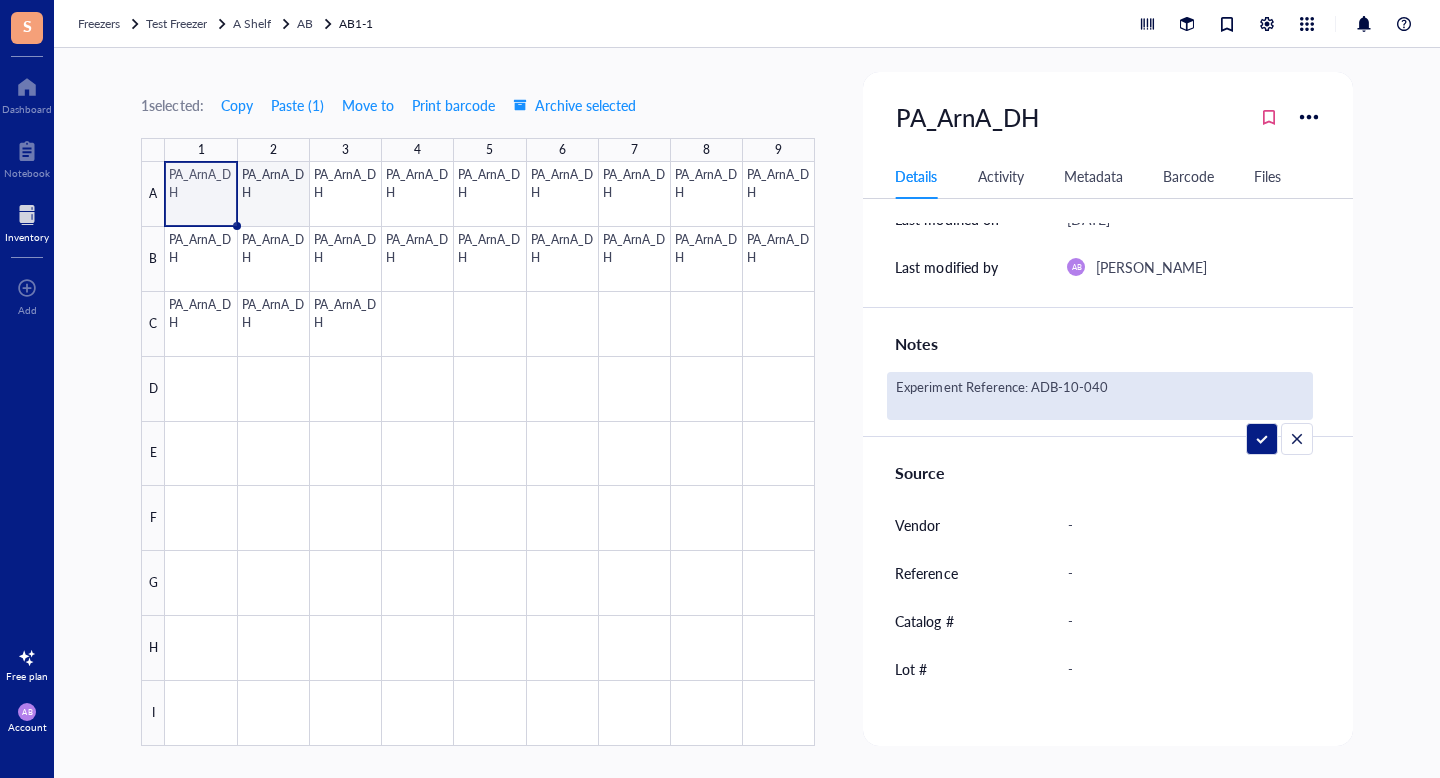 click at bounding box center [490, 454] 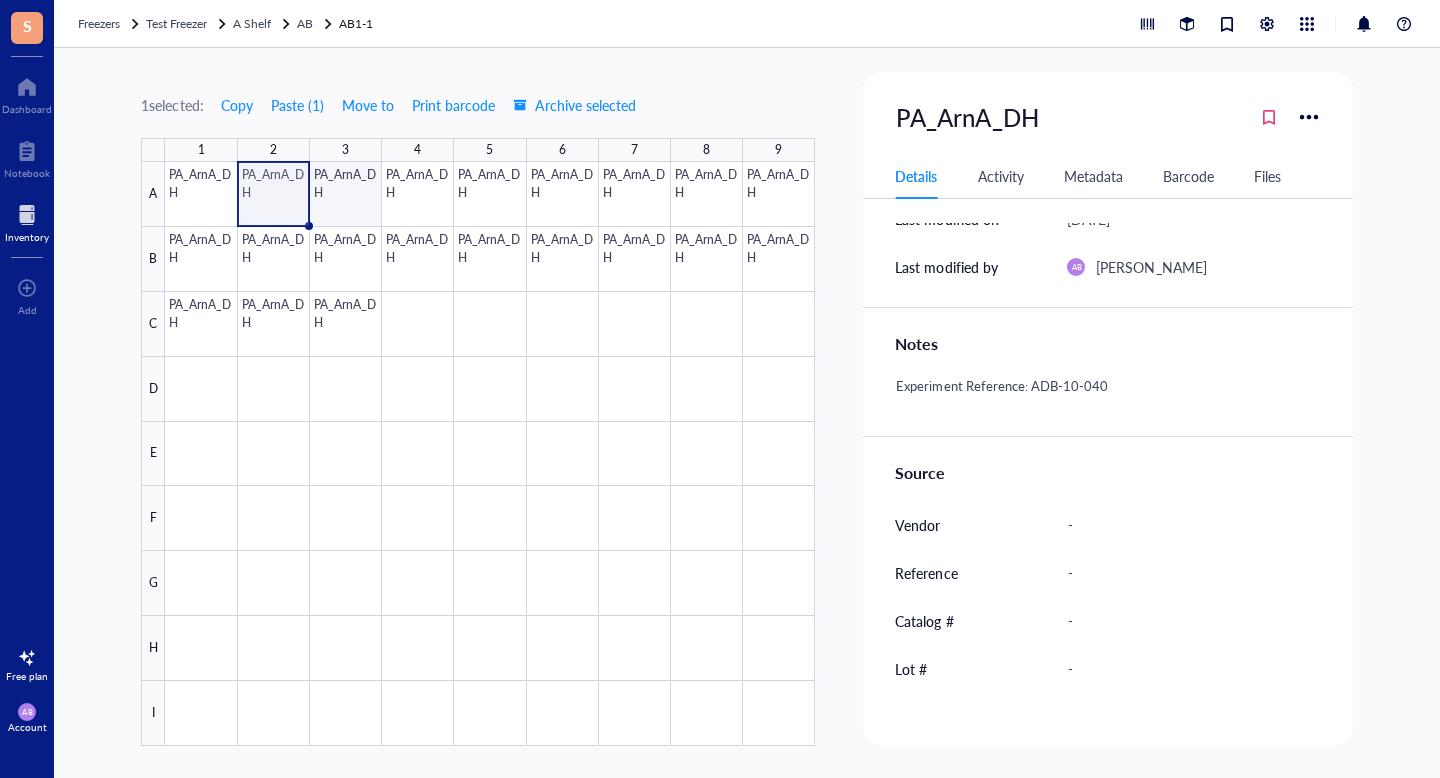 click at bounding box center (490, 454) 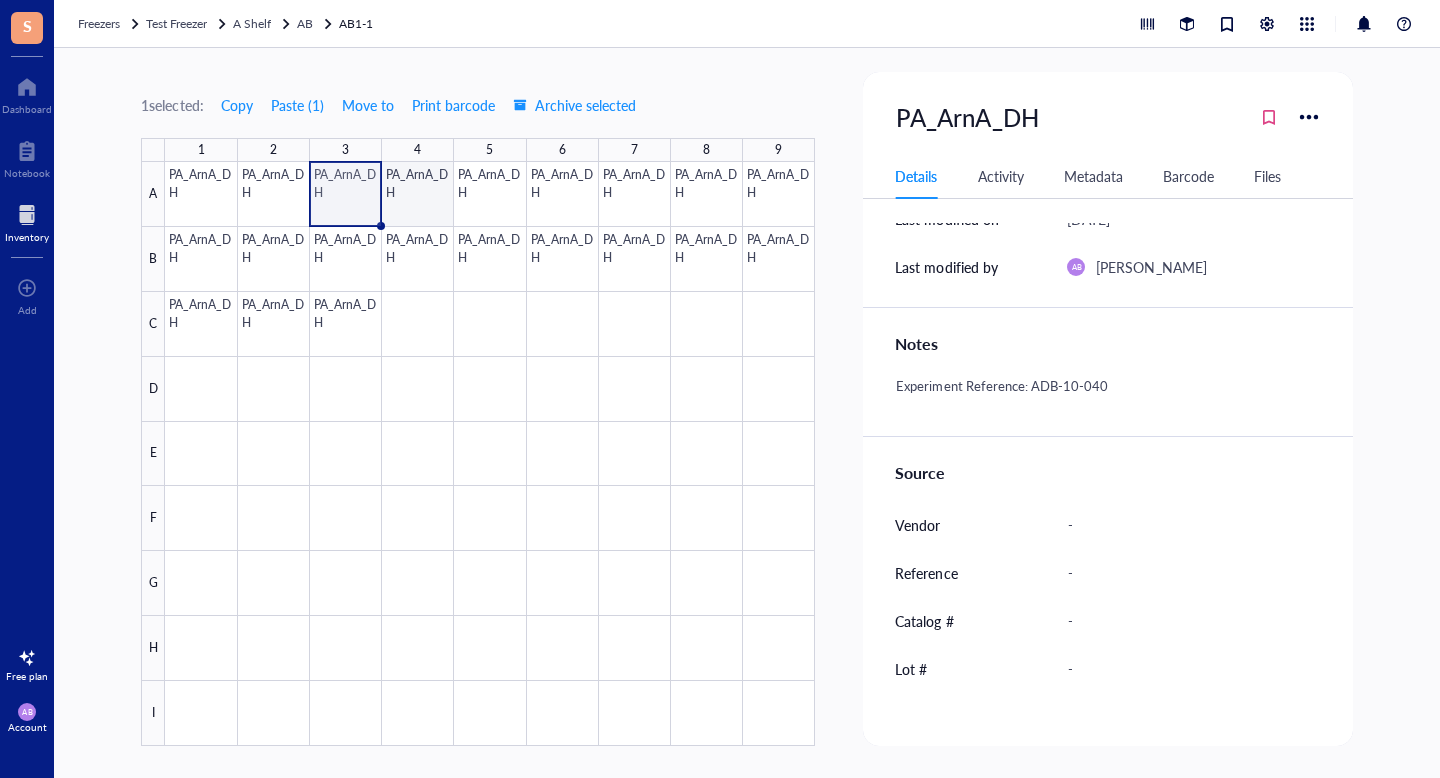 click at bounding box center (490, 454) 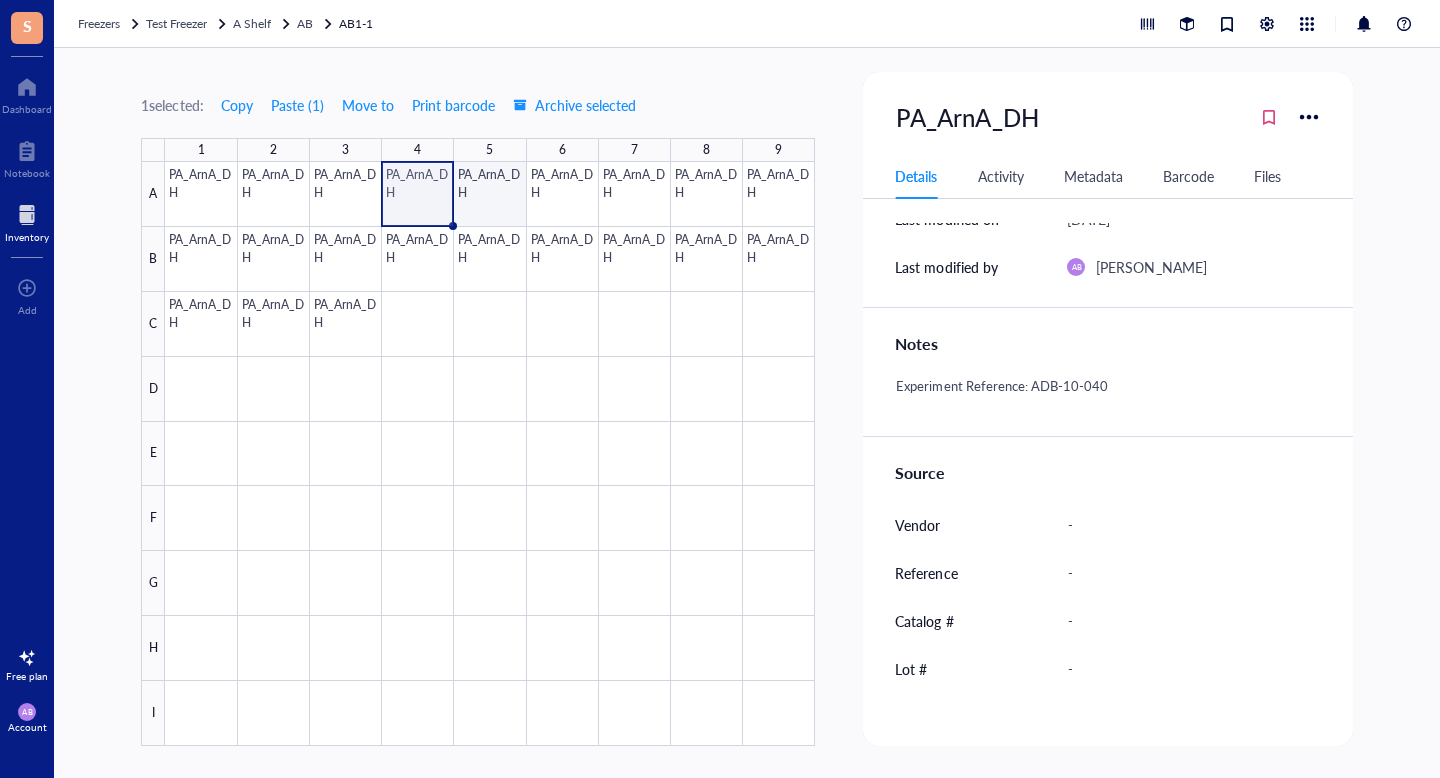 click at bounding box center [490, 454] 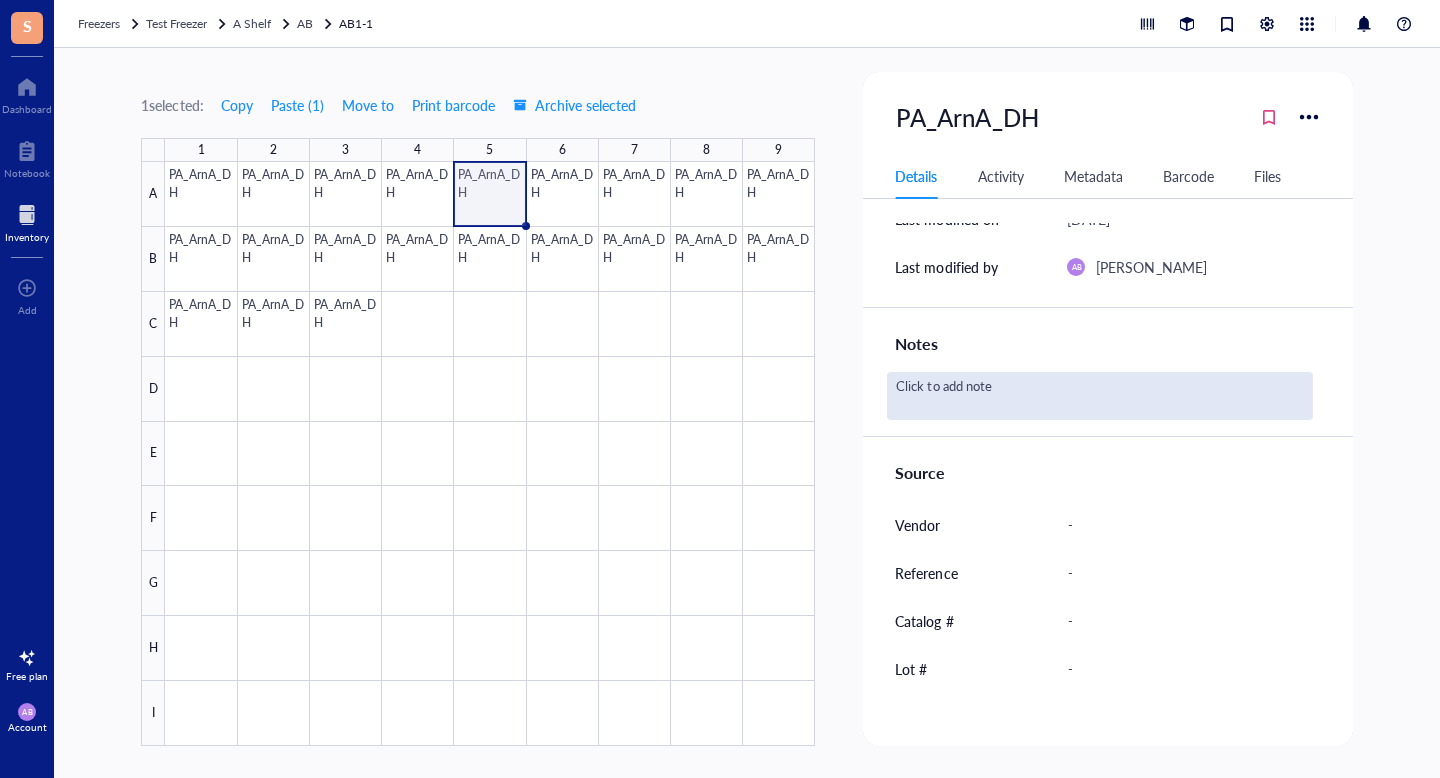 click on "Click to add note" at bounding box center (1099, 396) 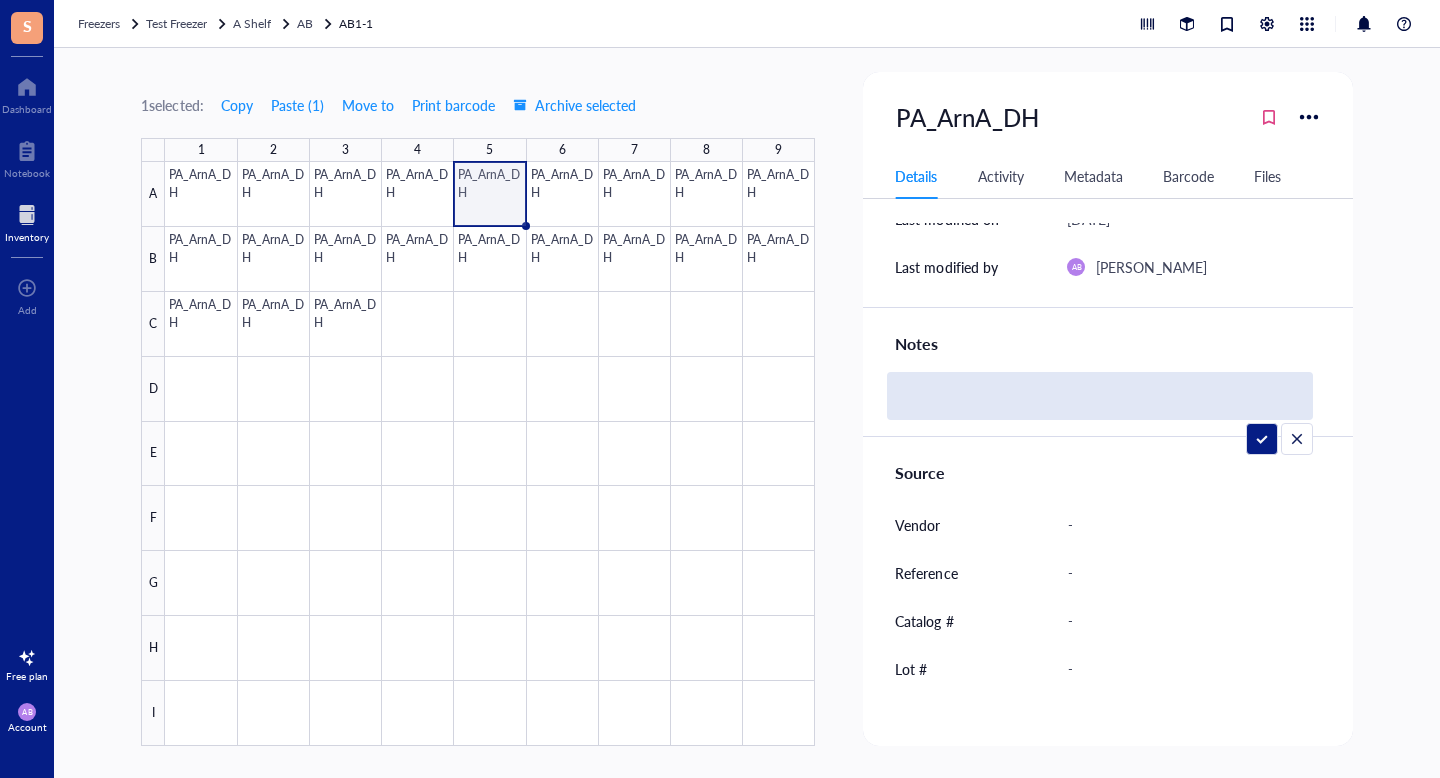 type on "Experiment Reference: ADB-10-040" 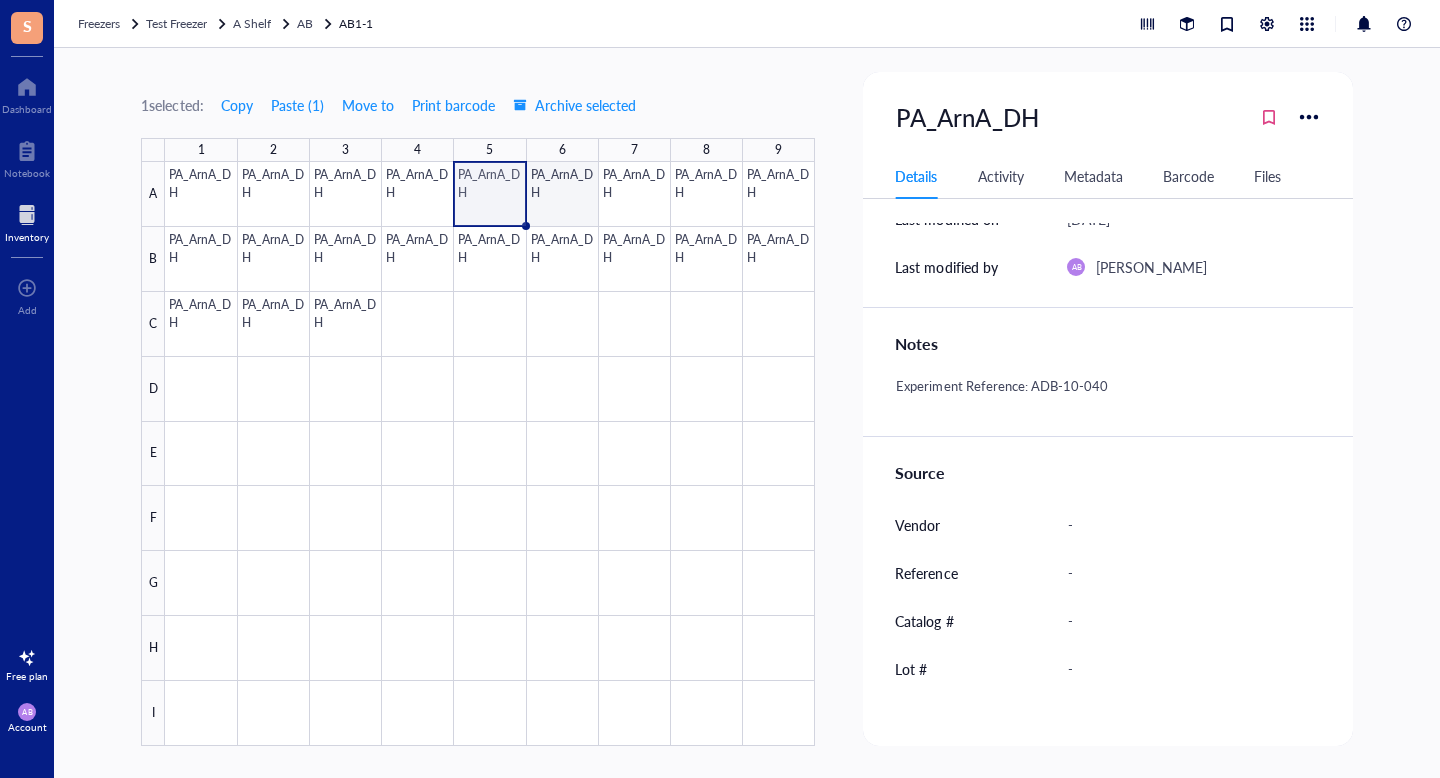click at bounding box center [490, 454] 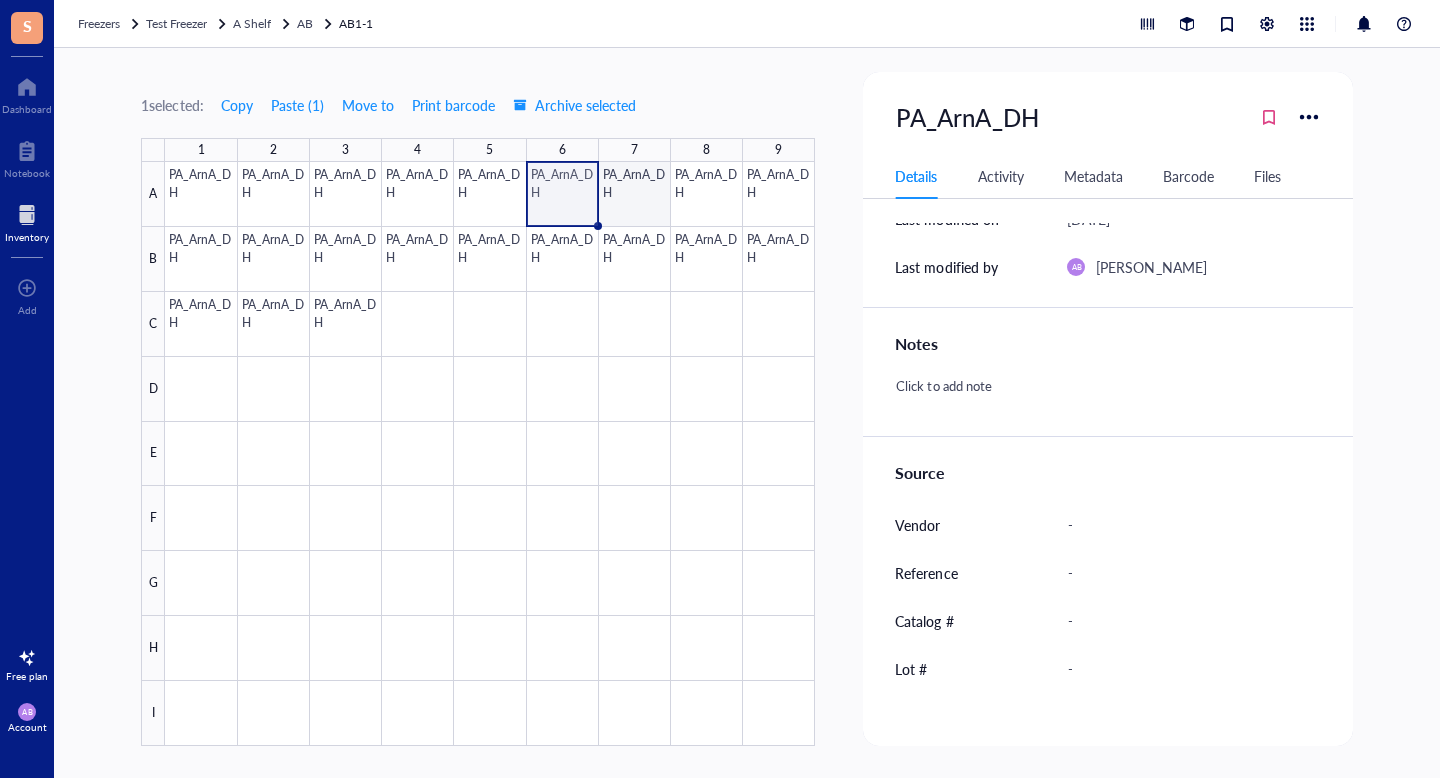 click at bounding box center (490, 454) 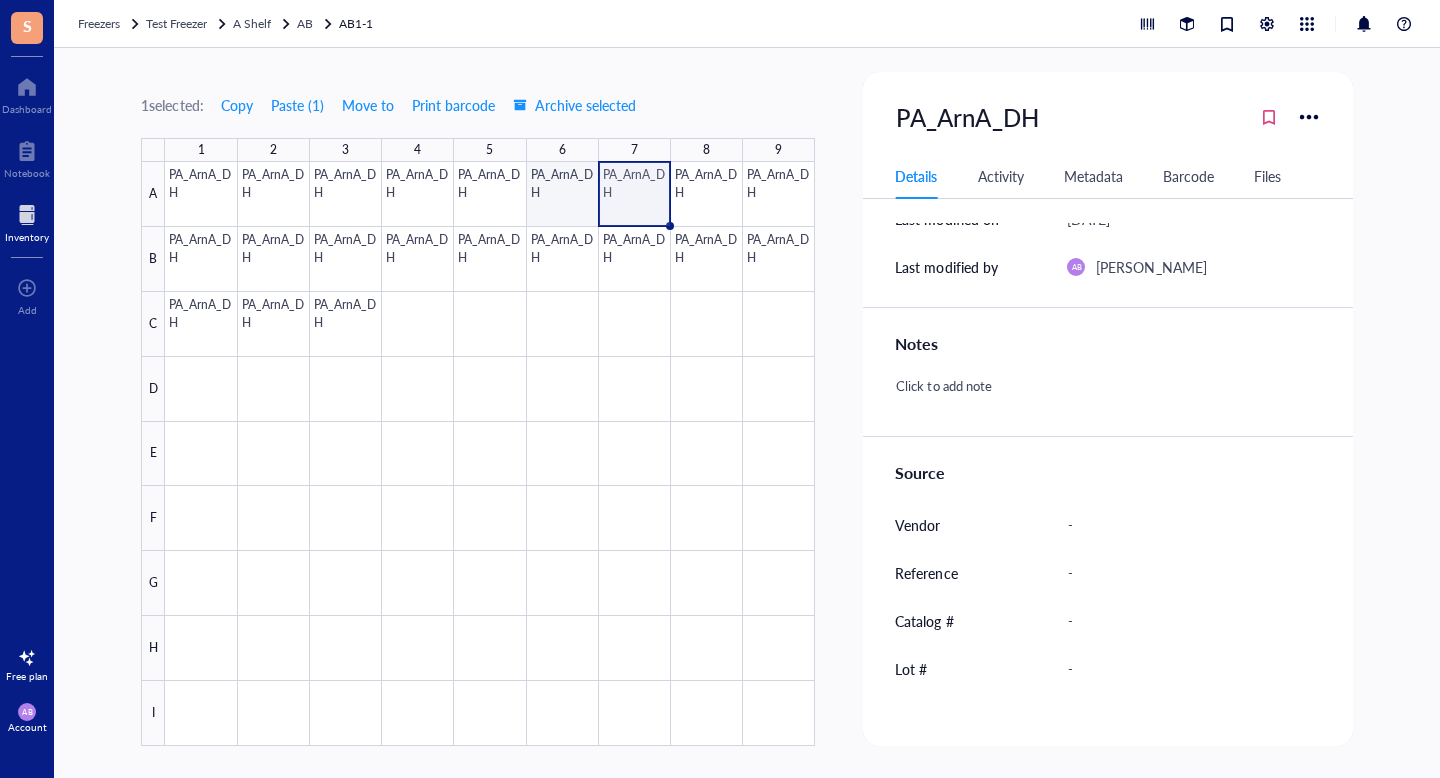 click at bounding box center (490, 454) 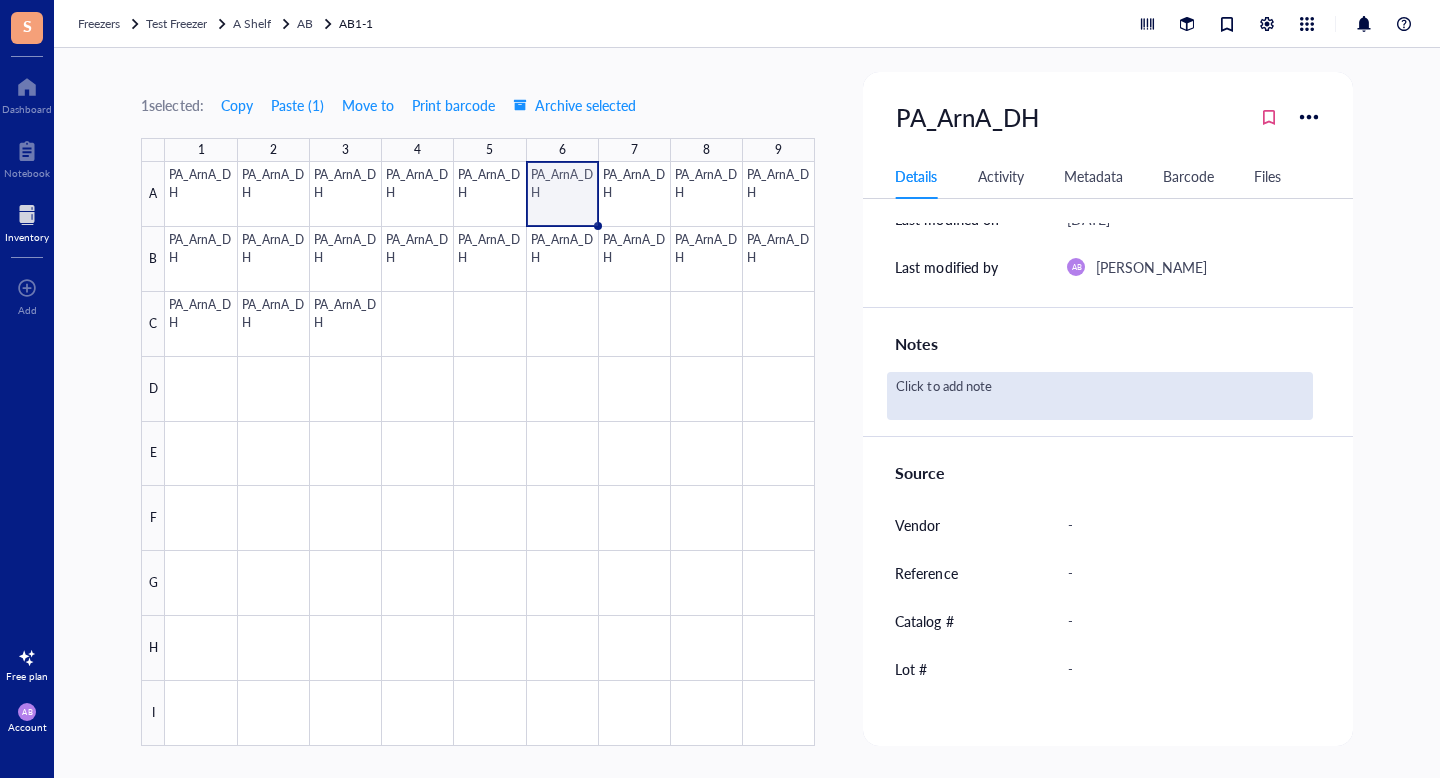 click on "Click to add note" at bounding box center [1099, 396] 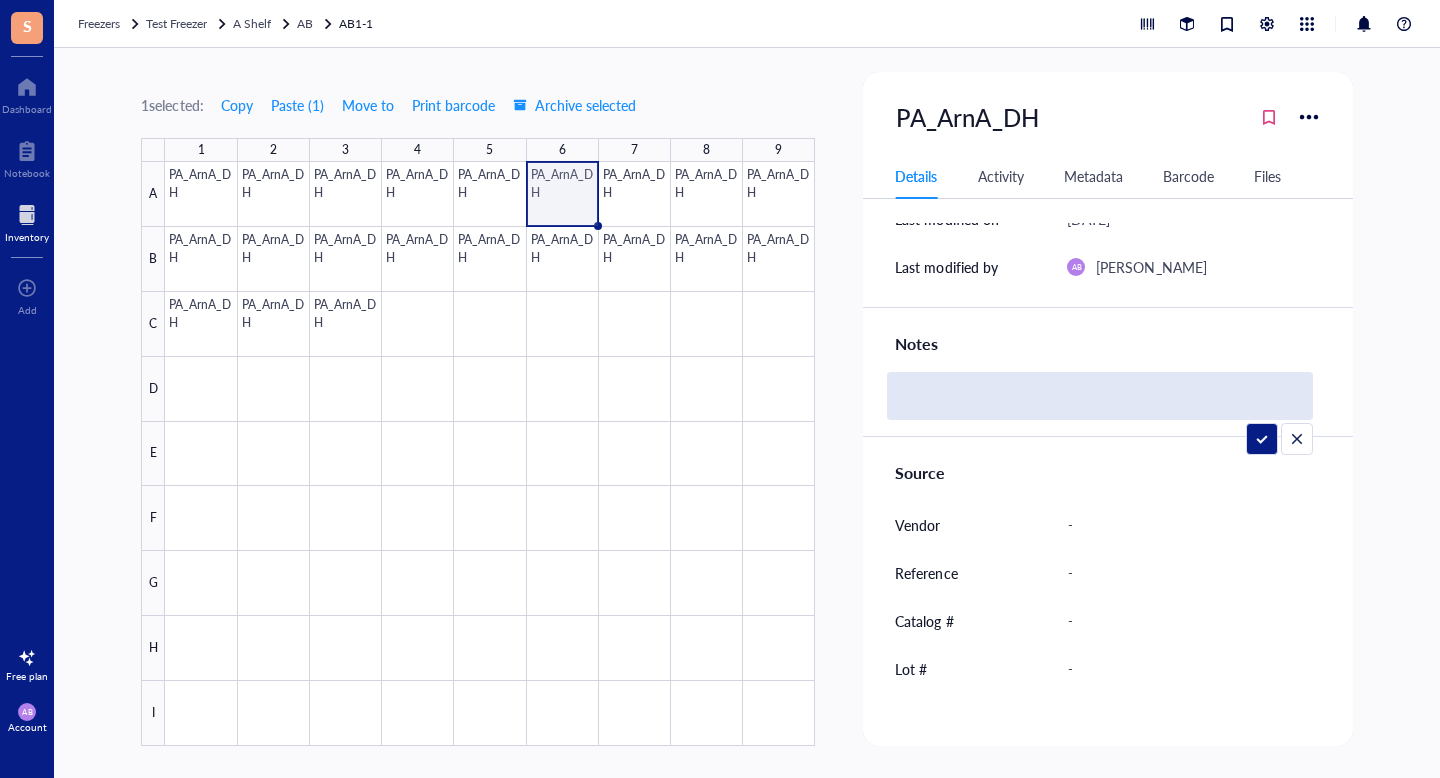 type on "Experiment Reference: ADB-10-040" 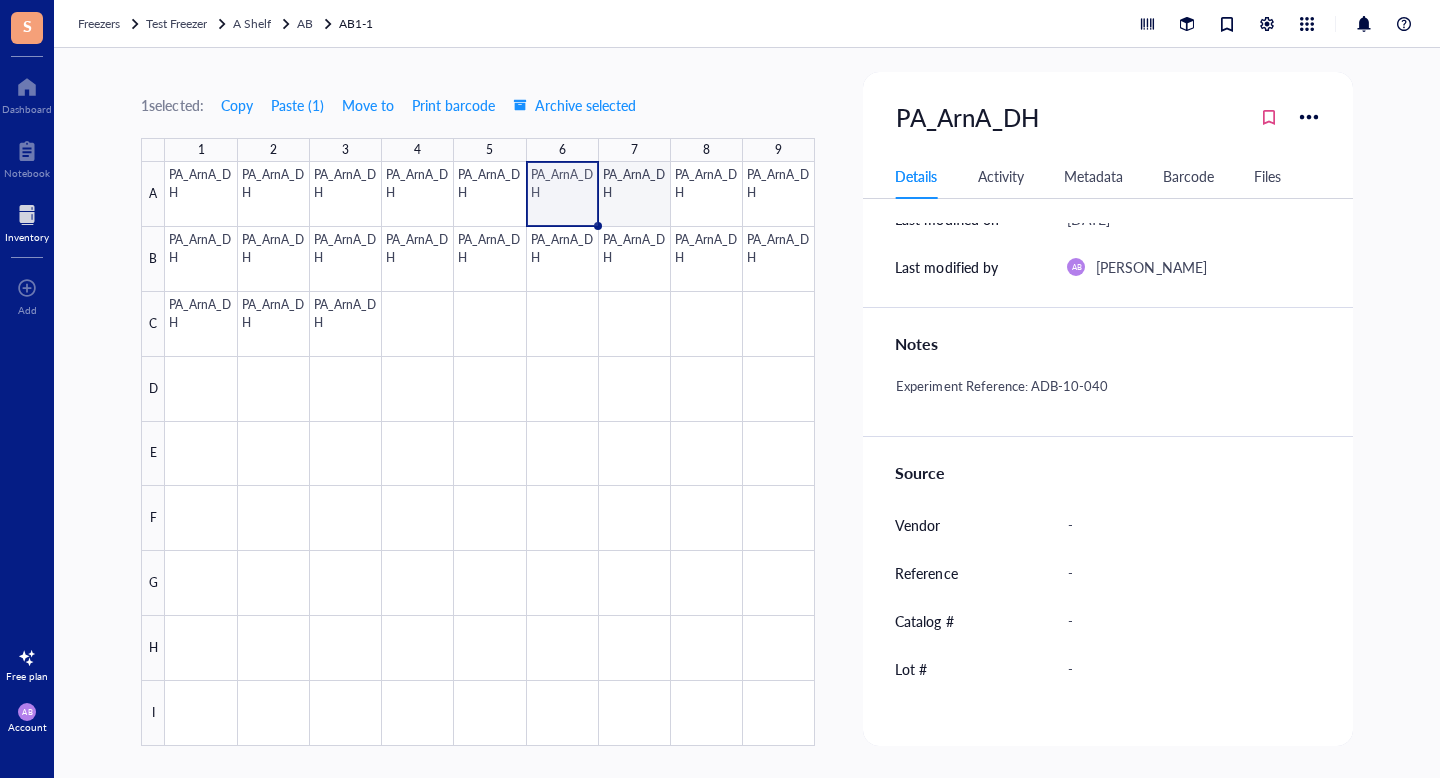 click at bounding box center [490, 454] 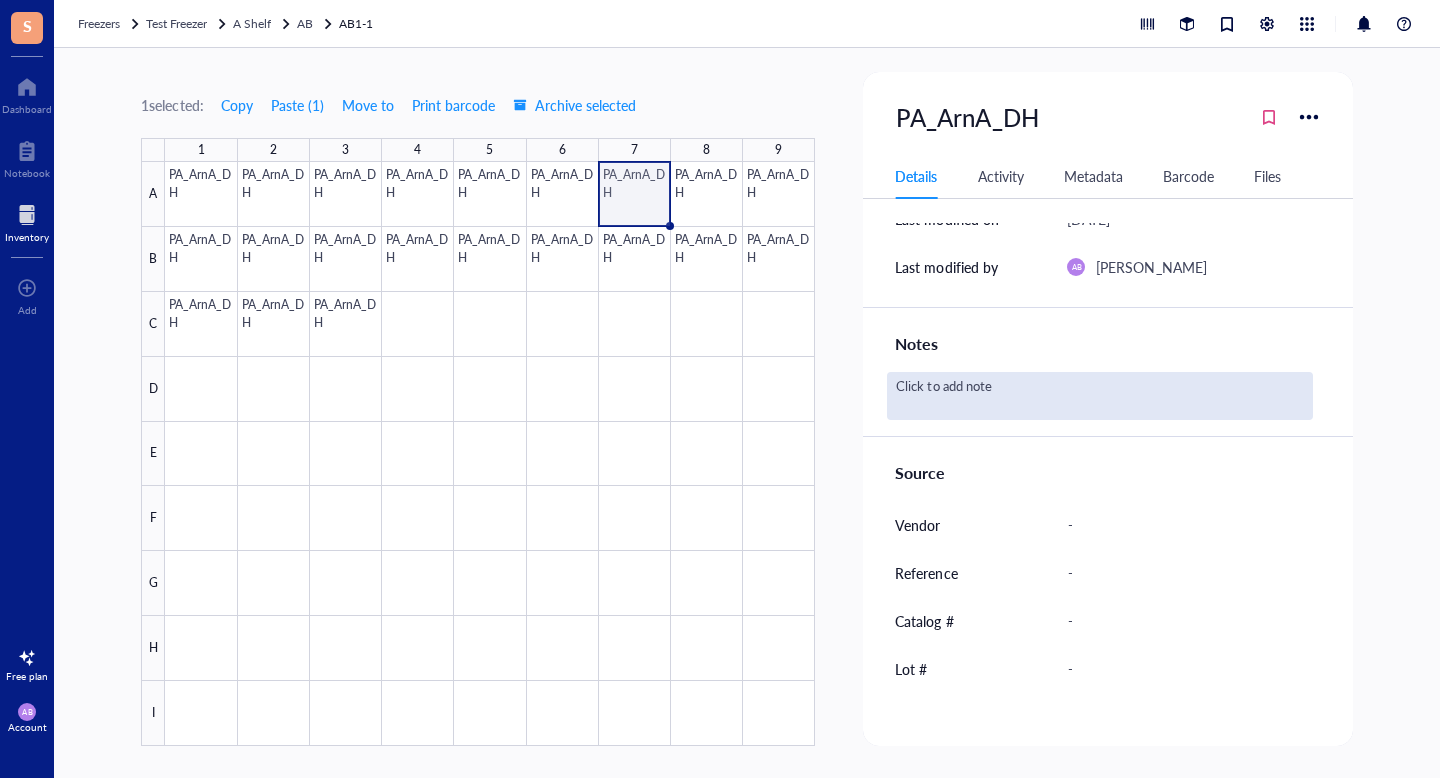 click on "Click to add note" at bounding box center [1099, 396] 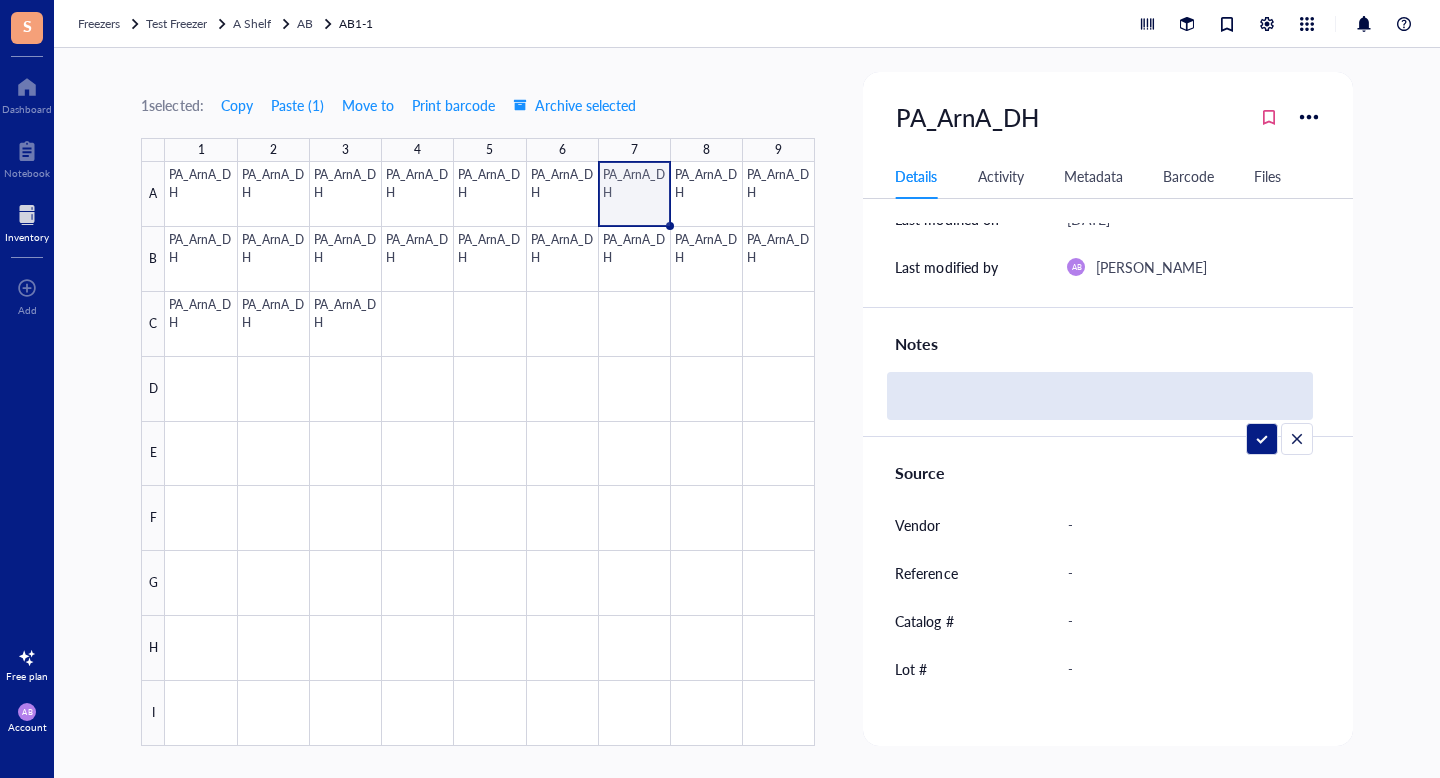 type on "Experiment Reference: ADB-10-040" 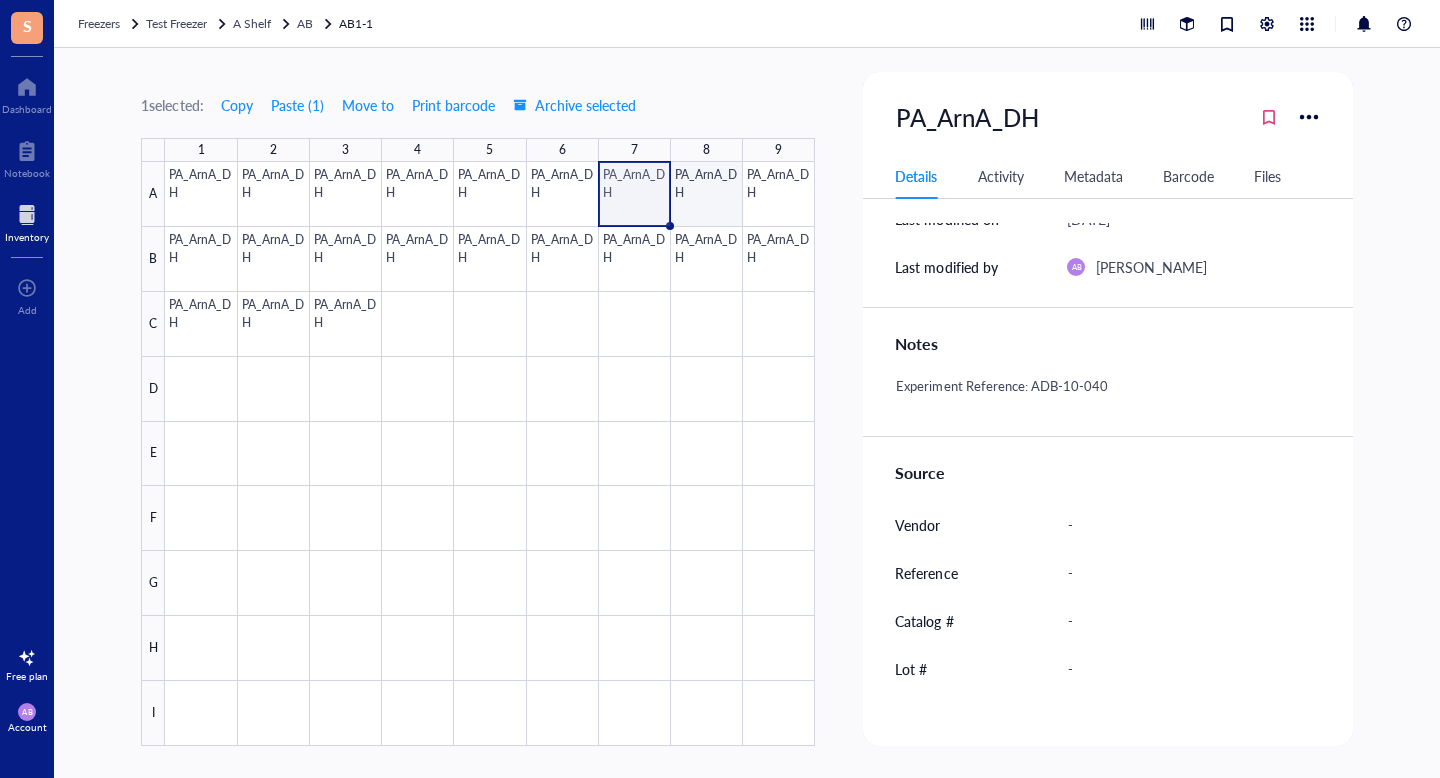 click at bounding box center [490, 454] 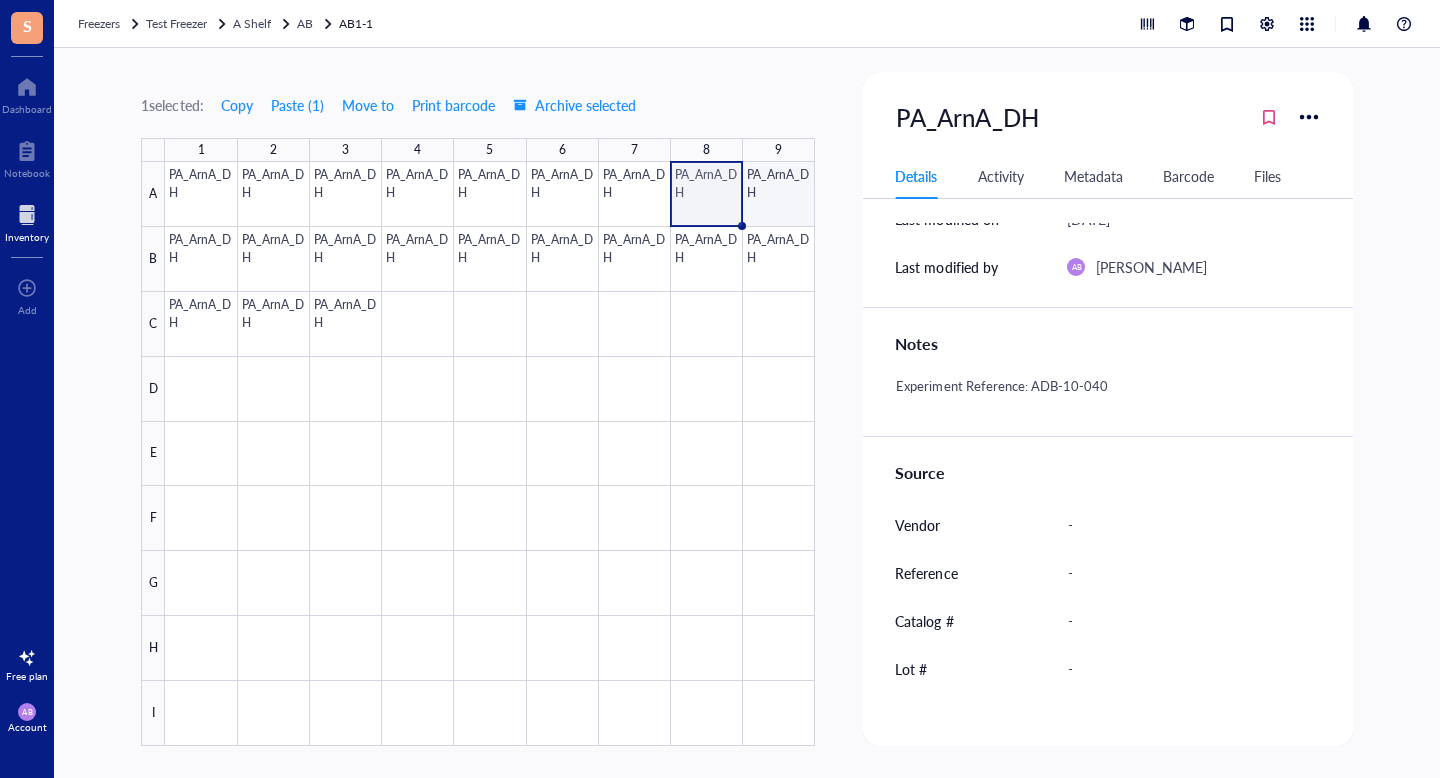 click at bounding box center (490, 454) 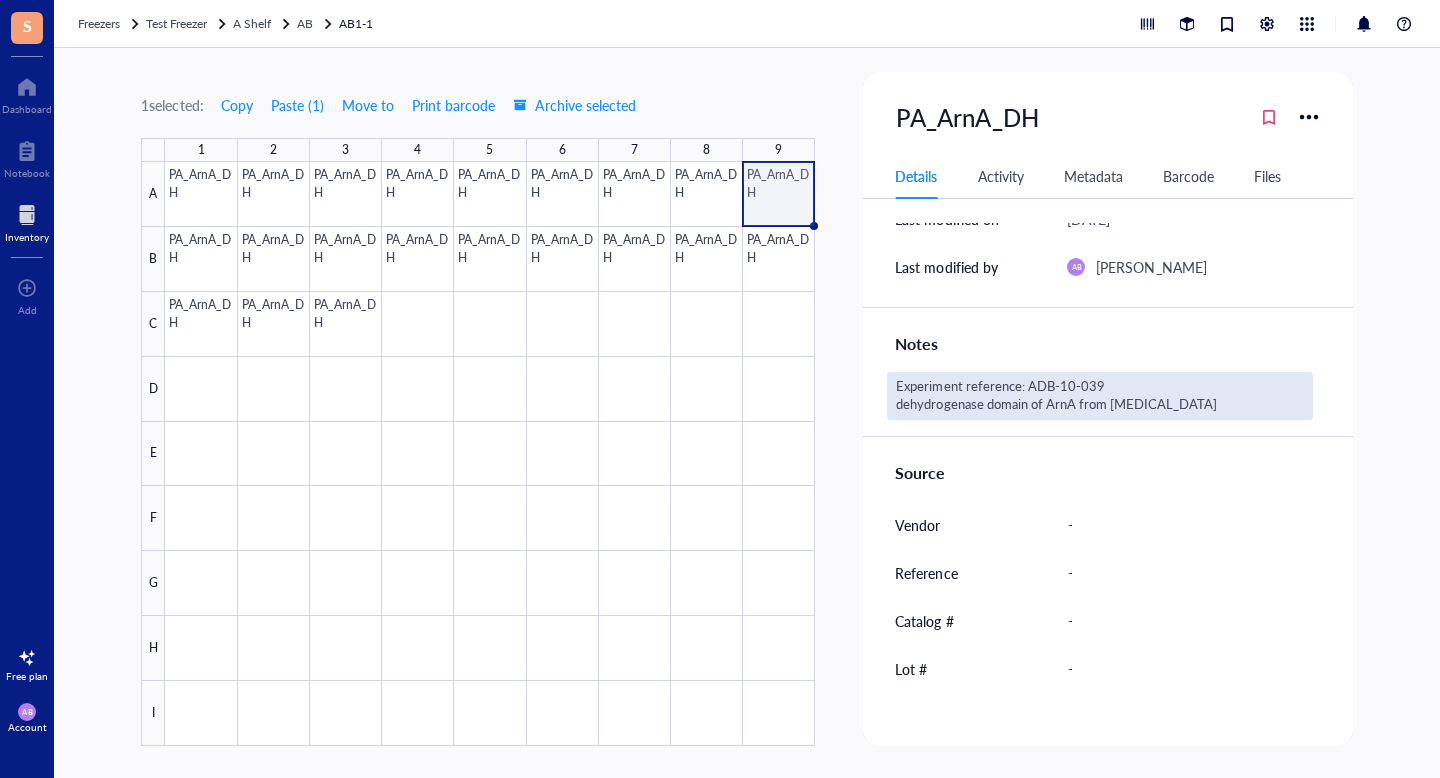 click on "Experiment reference: ADB-10-039
dehydrogenase domain of ArnA from [MEDICAL_DATA]" at bounding box center [1099, 396] 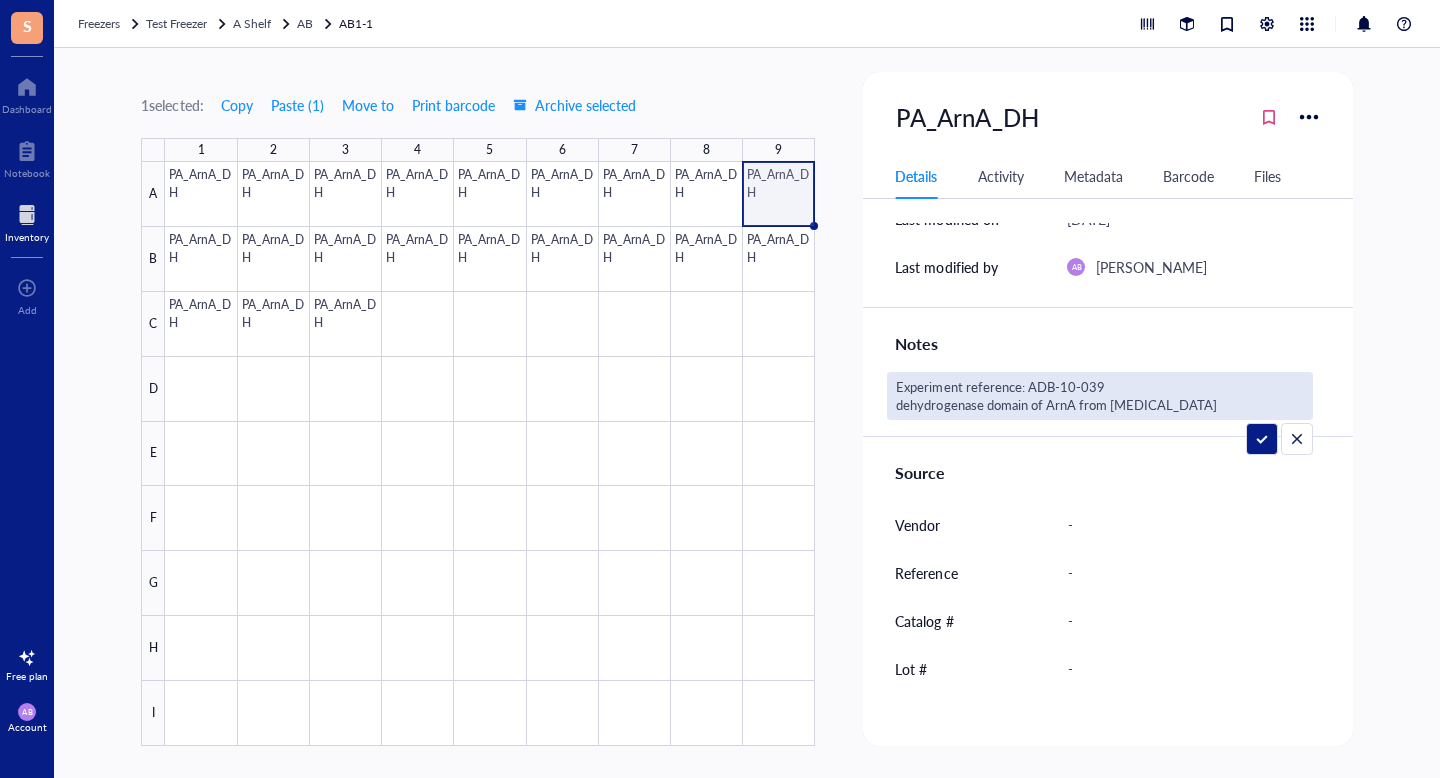click on "Experiment reference: ADB-10-039
dehydrogenase domain of ArnA from [MEDICAL_DATA]" at bounding box center (1099, 396) 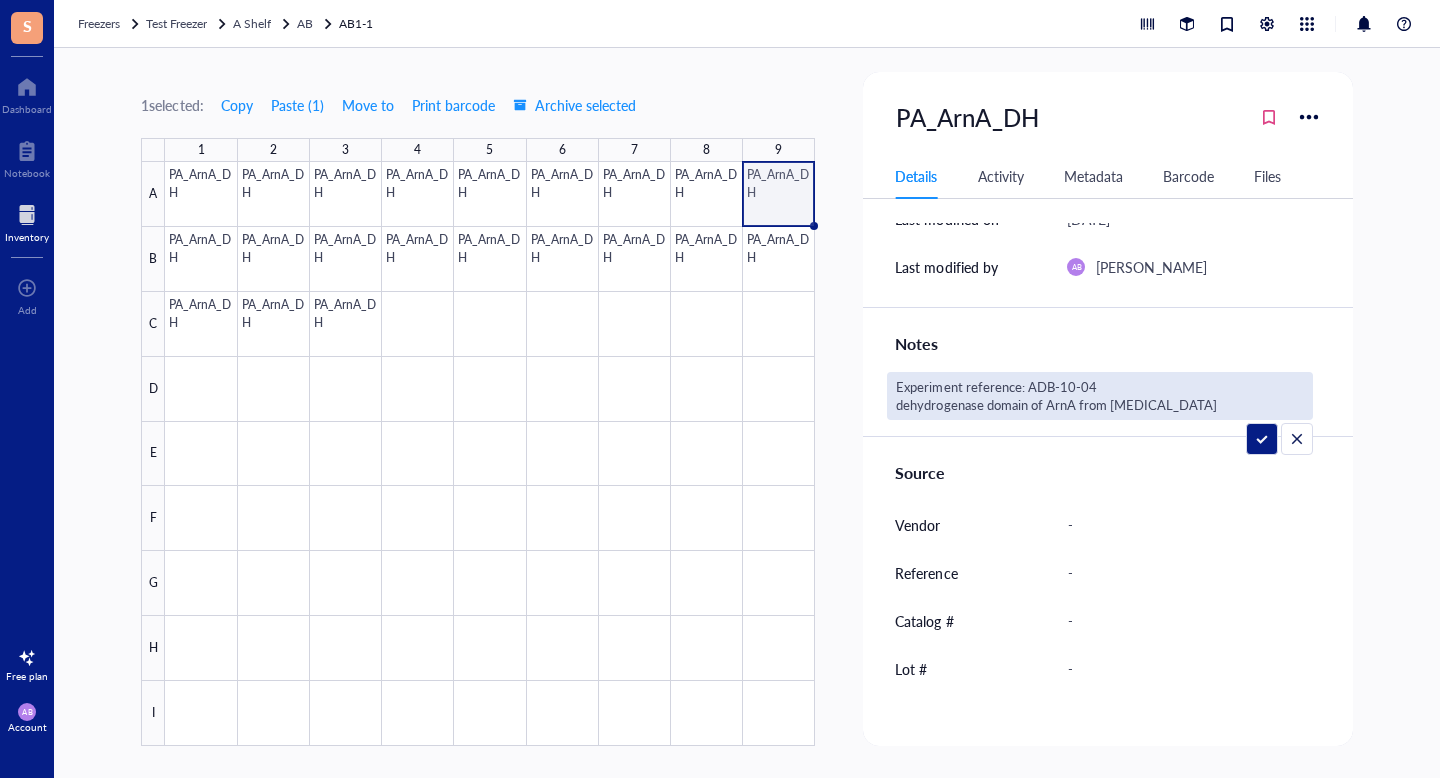 type on "Experiment reference: ADB-10-040
dehydrogenase domain of ArnA from [MEDICAL_DATA]" 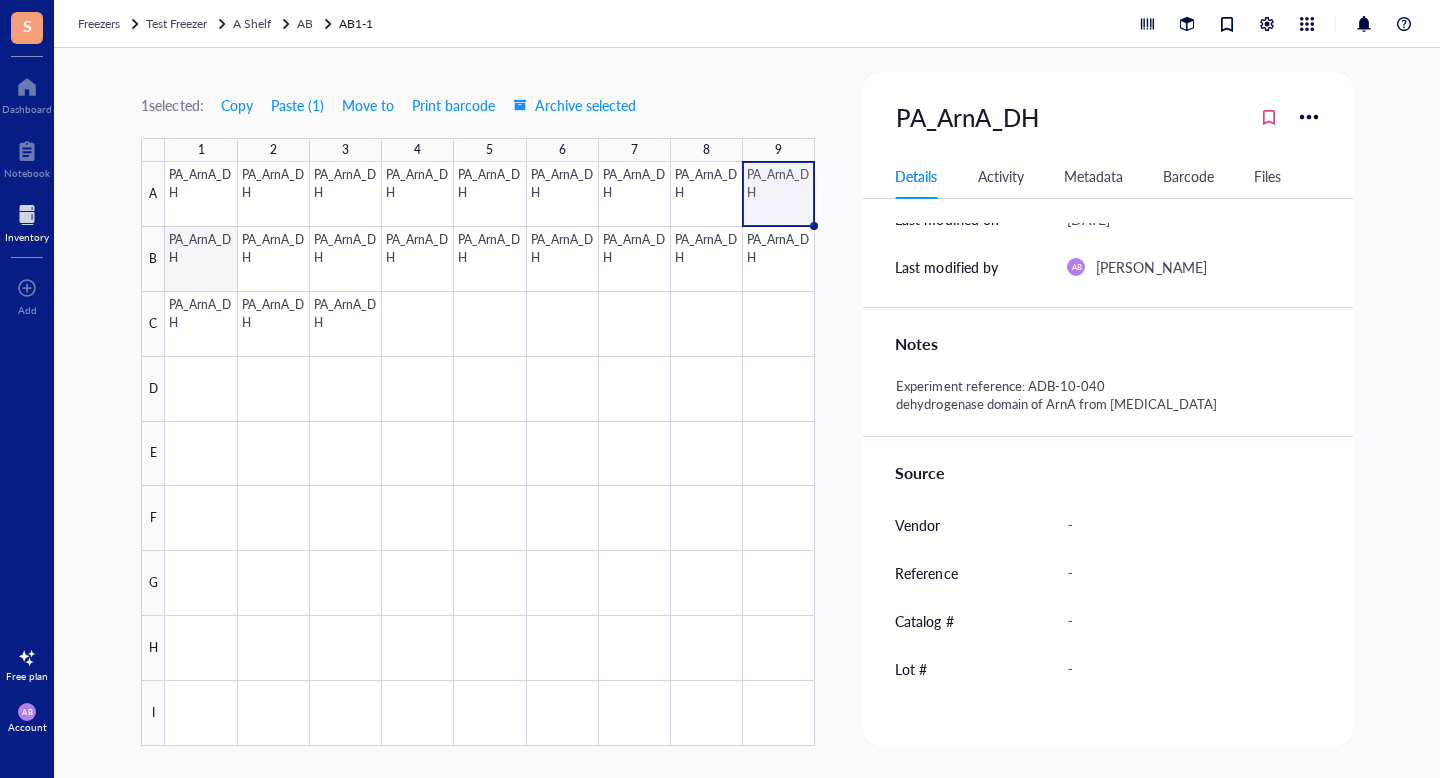 click at bounding box center (490, 454) 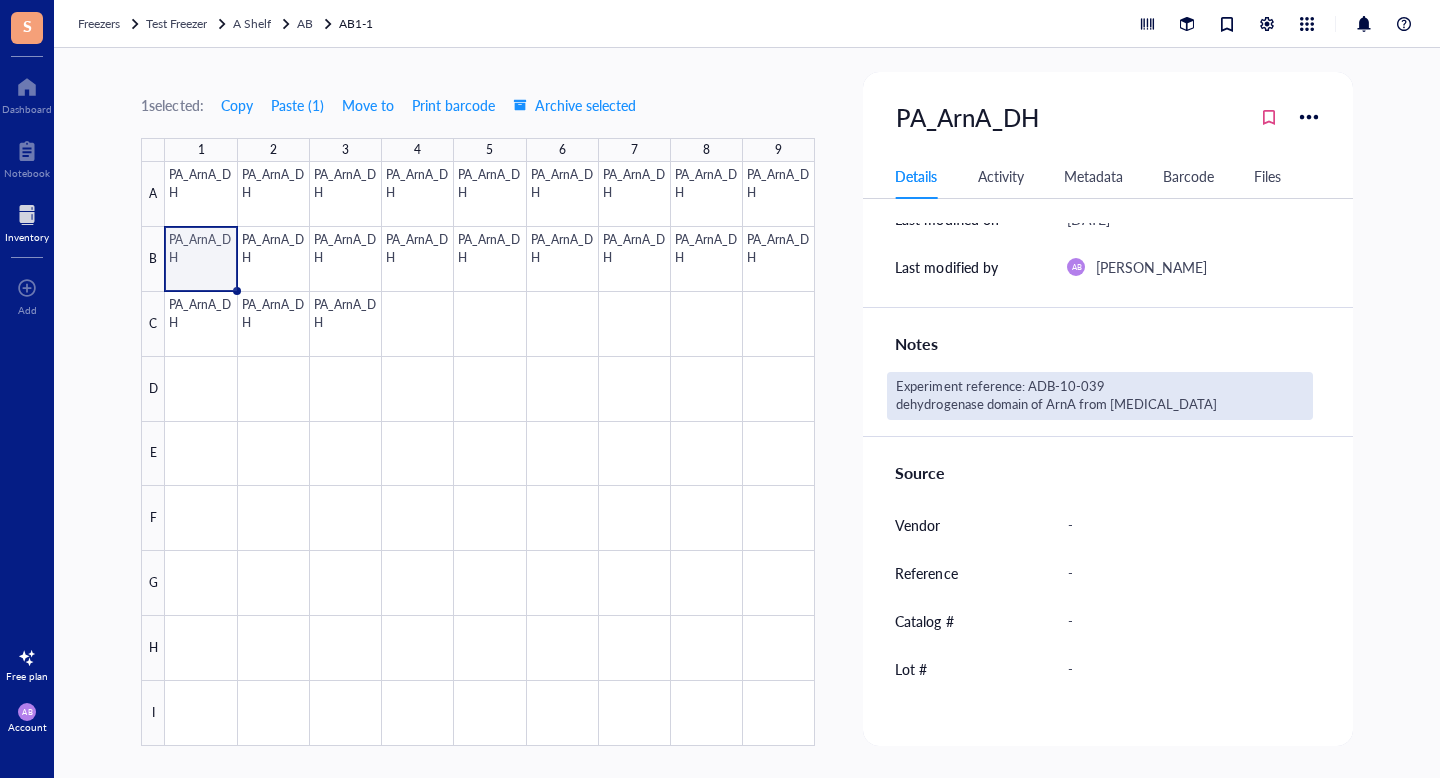click on "Experiment reference: ADB-10-039
dehydrogenase domain of ArnA from [MEDICAL_DATA]" at bounding box center [1099, 396] 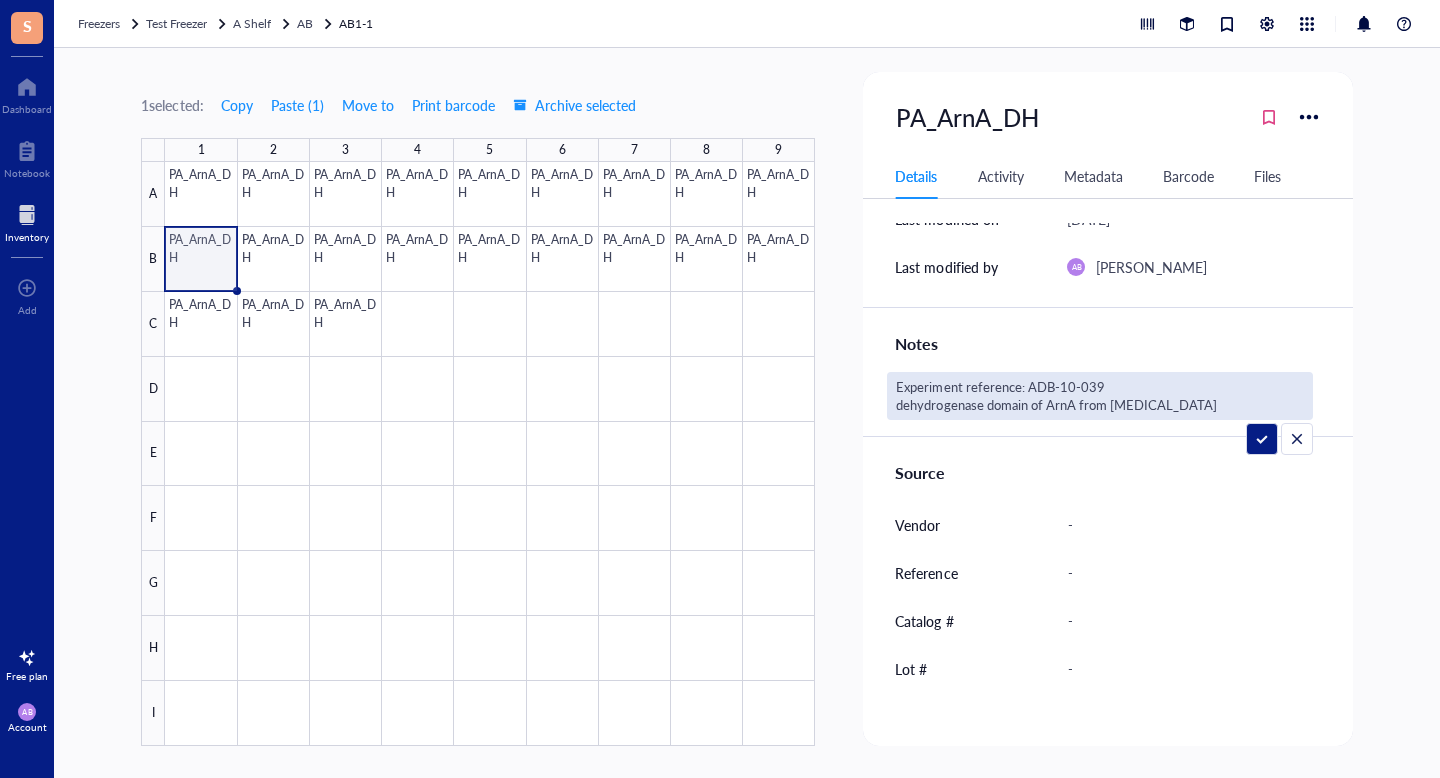 click on "Experiment reference: ADB-10-039
dehydrogenase domain of ArnA from [MEDICAL_DATA]" at bounding box center (1099, 396) 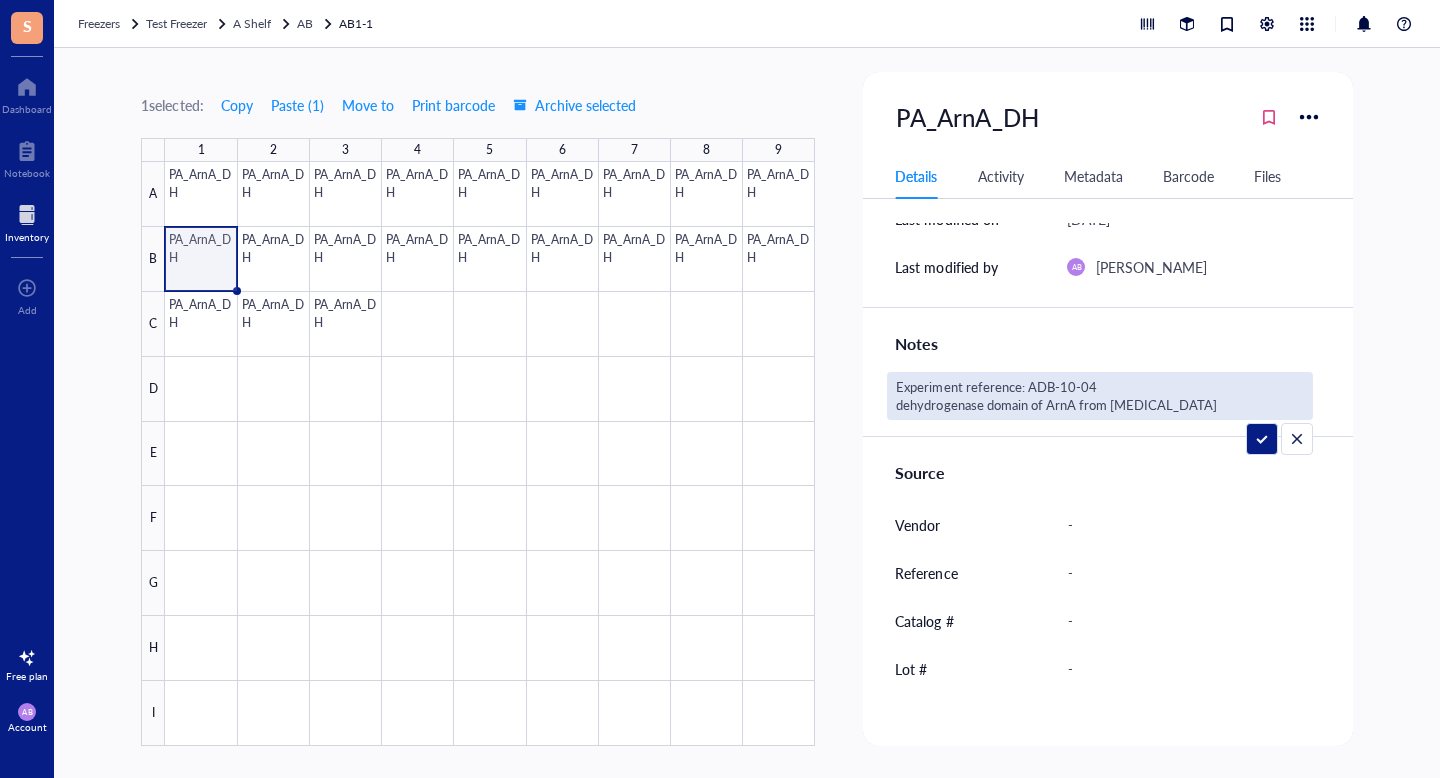 type on "Experiment reference: ADB-10-040
dehydrogenase domain of ArnA from [MEDICAL_DATA]" 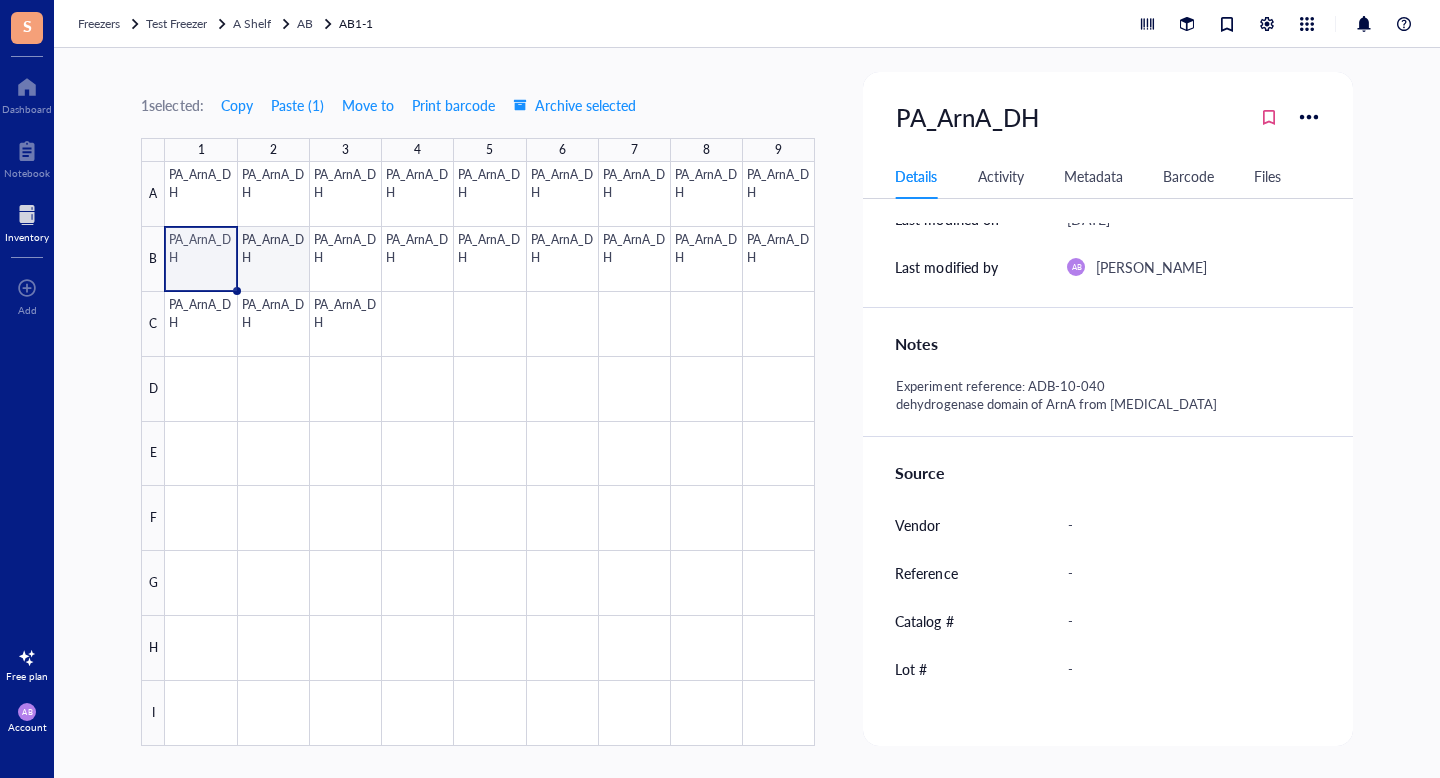 click at bounding box center [490, 454] 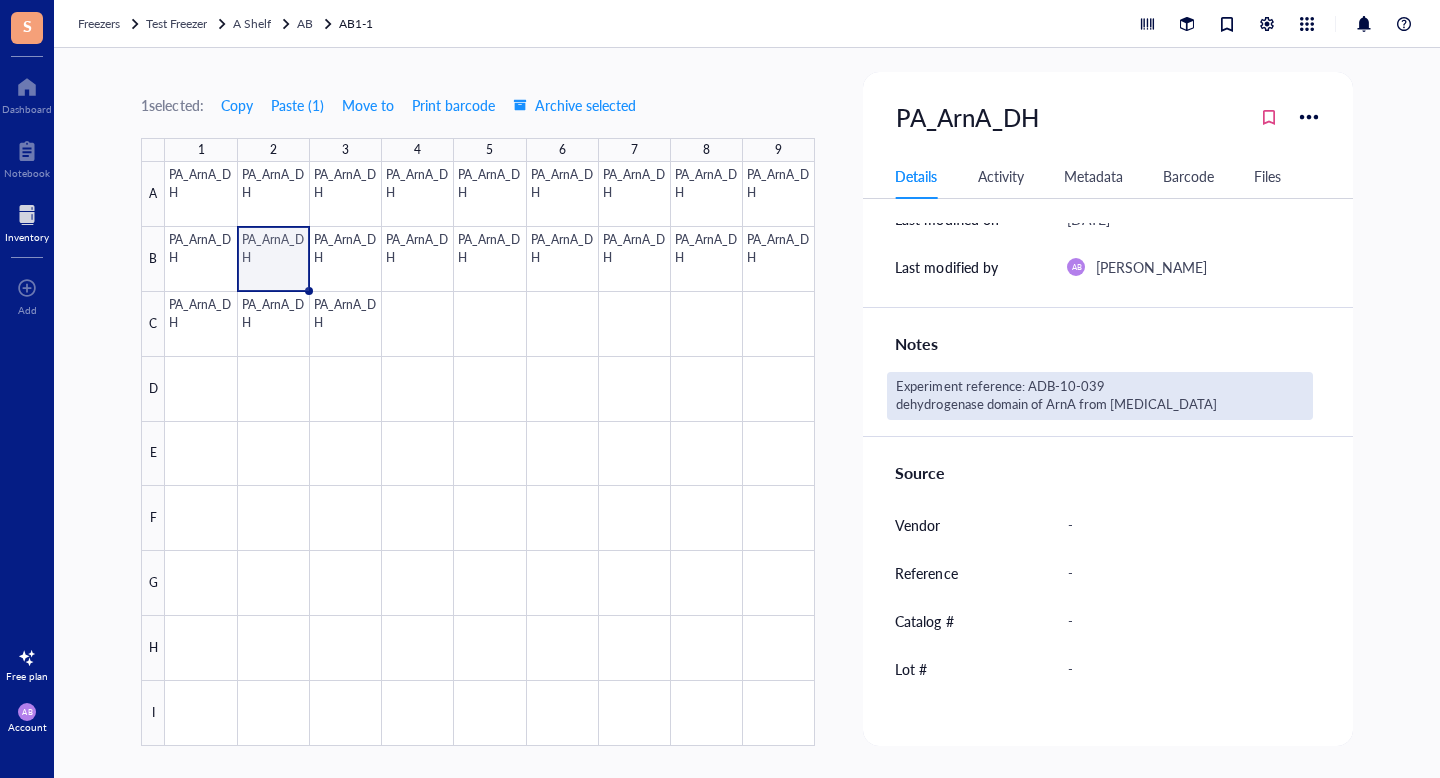 click on "Experiment reference: ADB-10-039
dehydrogenase domain of ArnA from [MEDICAL_DATA]" at bounding box center [1099, 396] 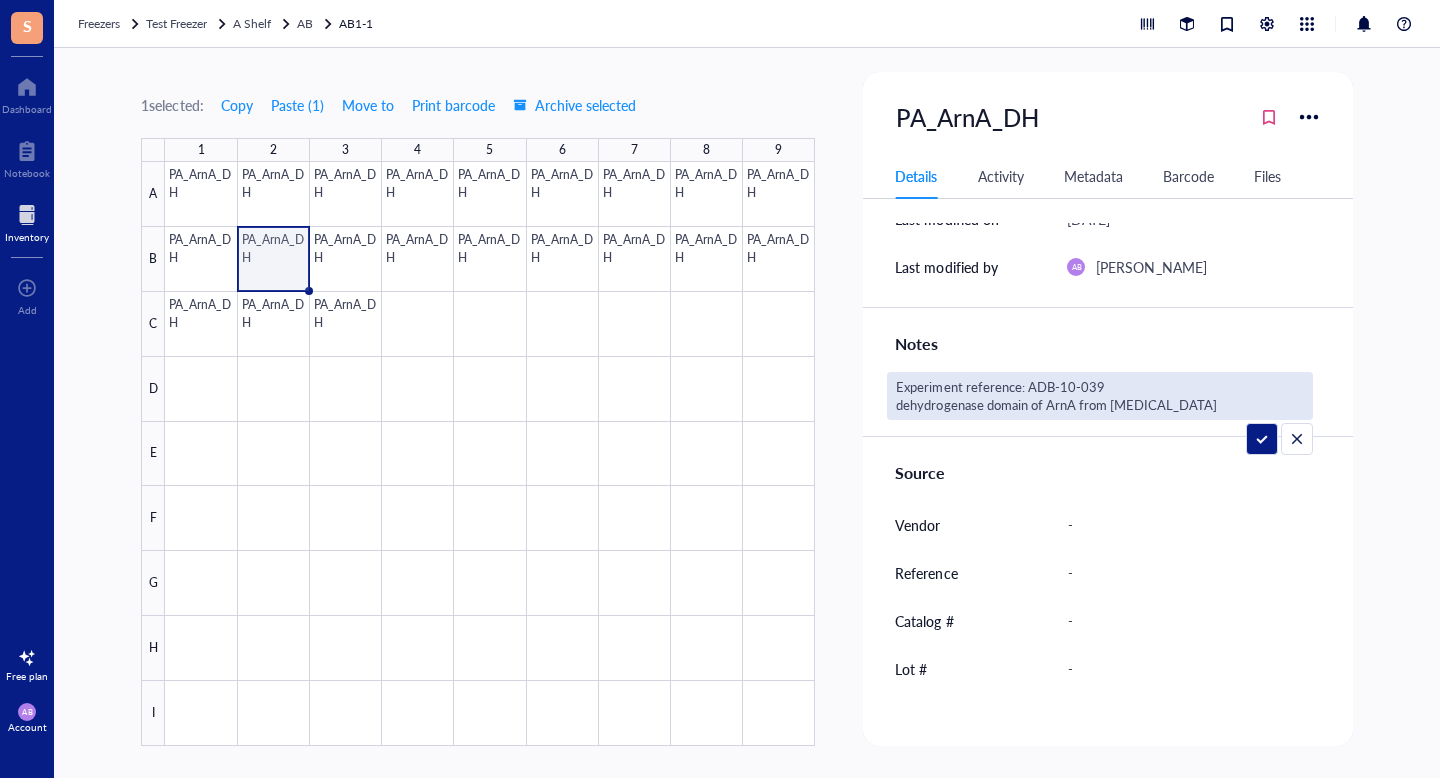 click on "Experiment reference: ADB-10-039
dehydrogenase domain of ArnA from [MEDICAL_DATA]" at bounding box center [1099, 396] 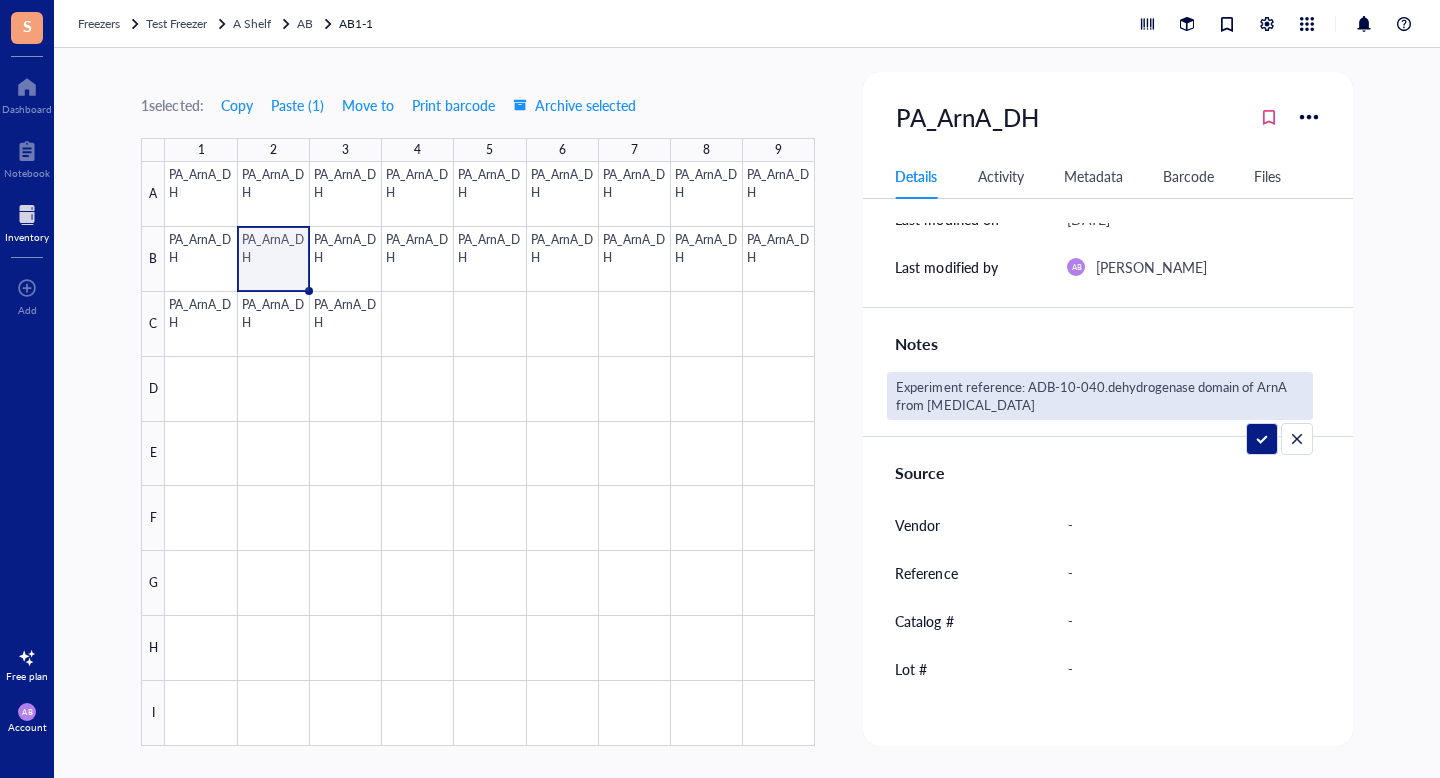 type on "Experiment reference: ADB-10-040.
dehydrogenase domain of ArnA from [MEDICAL_DATA]" 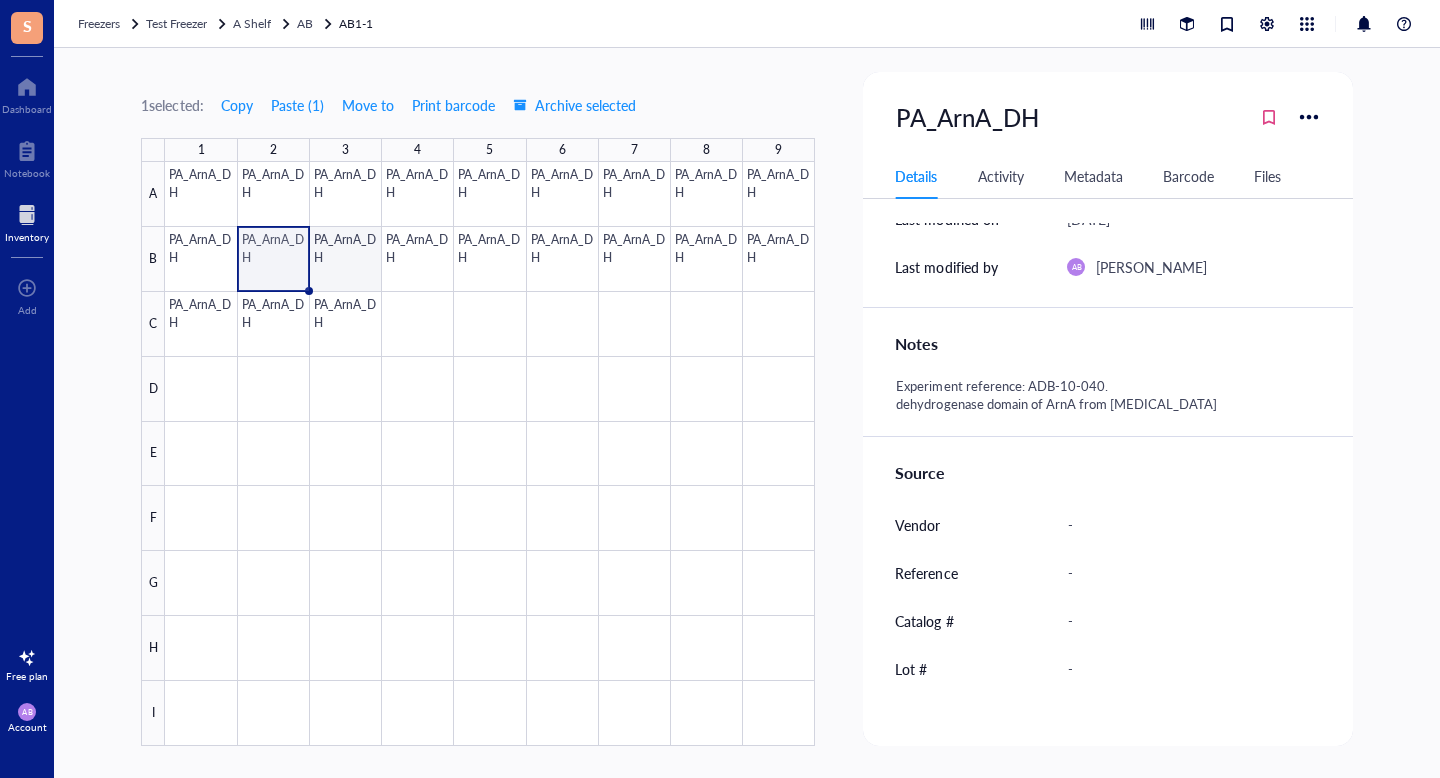 click at bounding box center [490, 454] 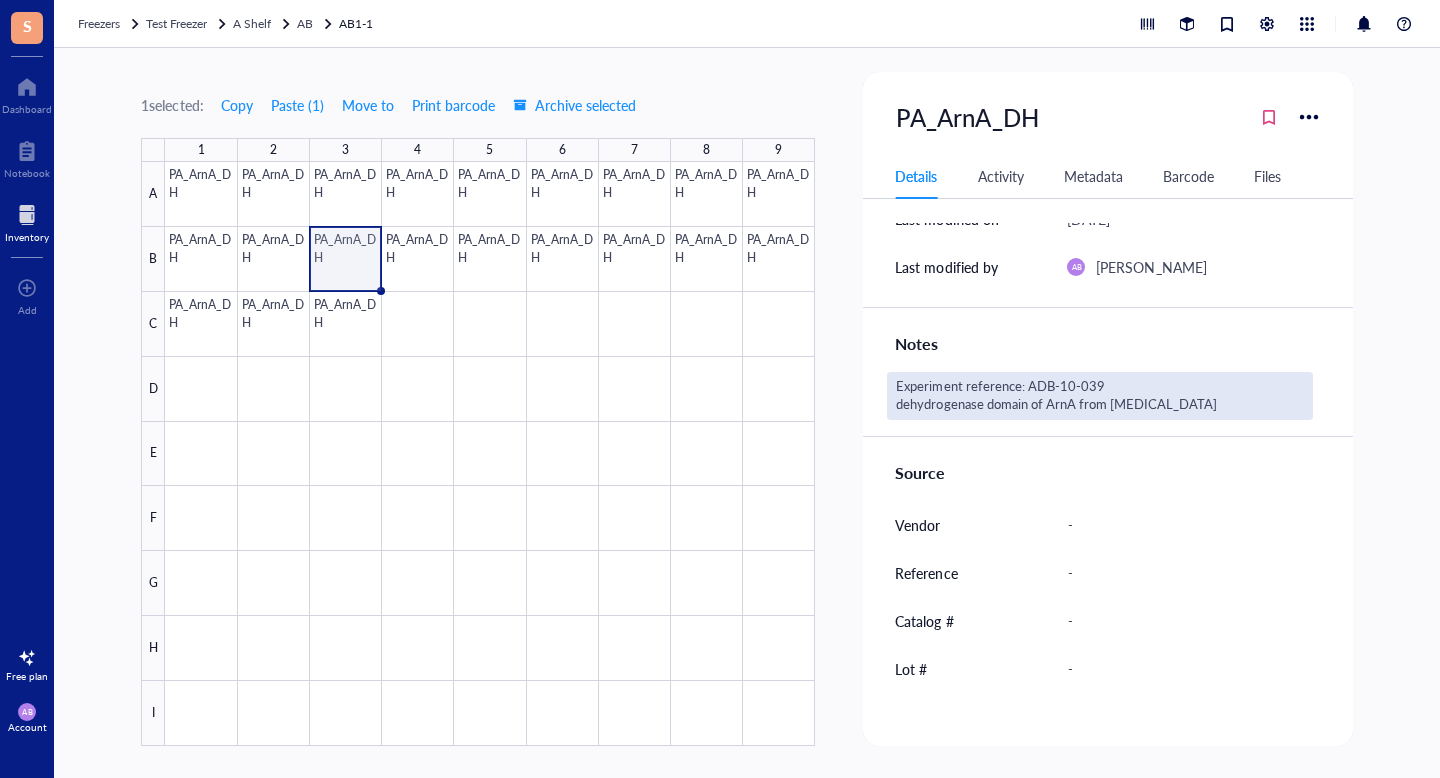 click on "Experiment reference: ADB-10-039
dehydrogenase domain of ArnA from [MEDICAL_DATA]" at bounding box center [1099, 396] 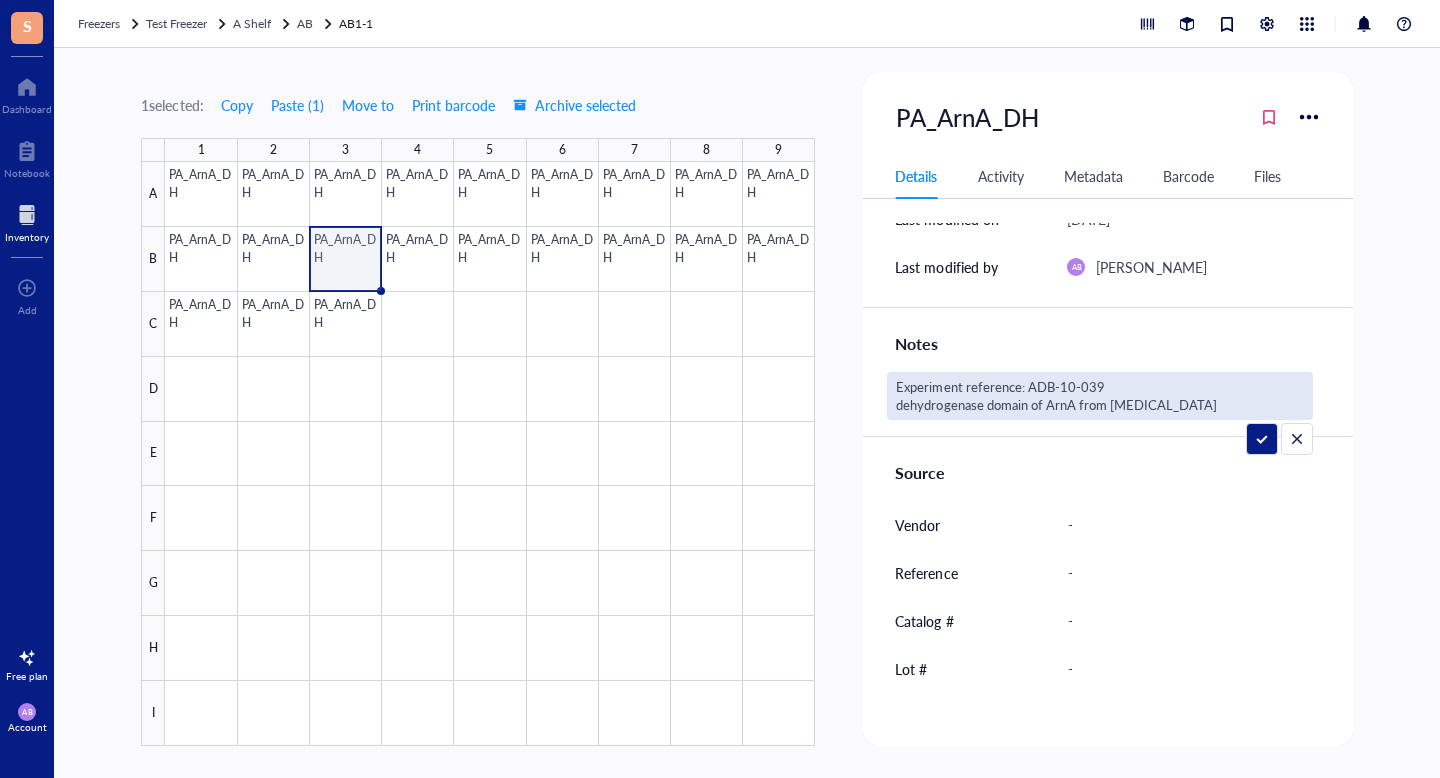 click on "Experiment reference: ADB-10-039
dehydrogenase domain of ArnA from [MEDICAL_DATA]" at bounding box center [1099, 396] 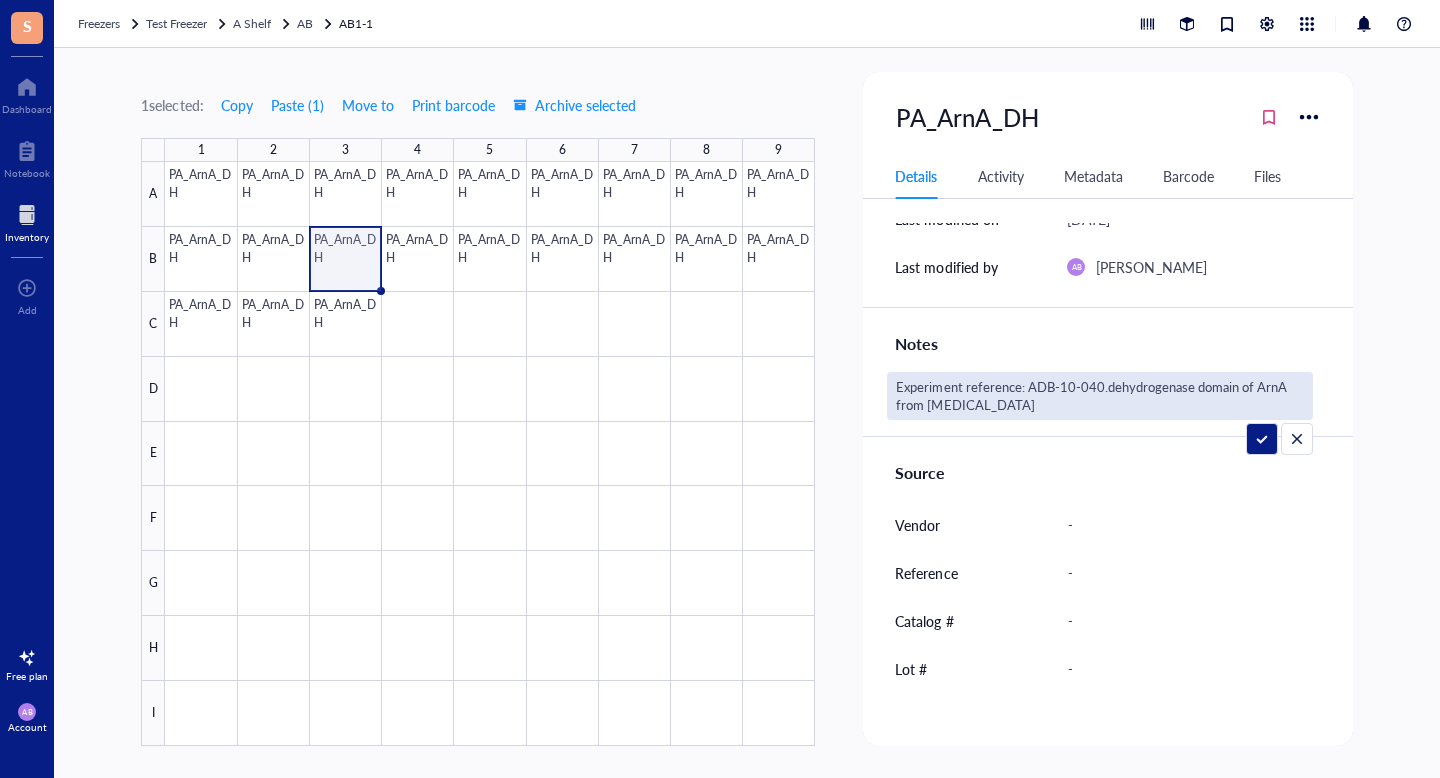 type on "Experiment reference: ADB-10-040.
dehydrogenase domain of ArnA from [MEDICAL_DATA]" 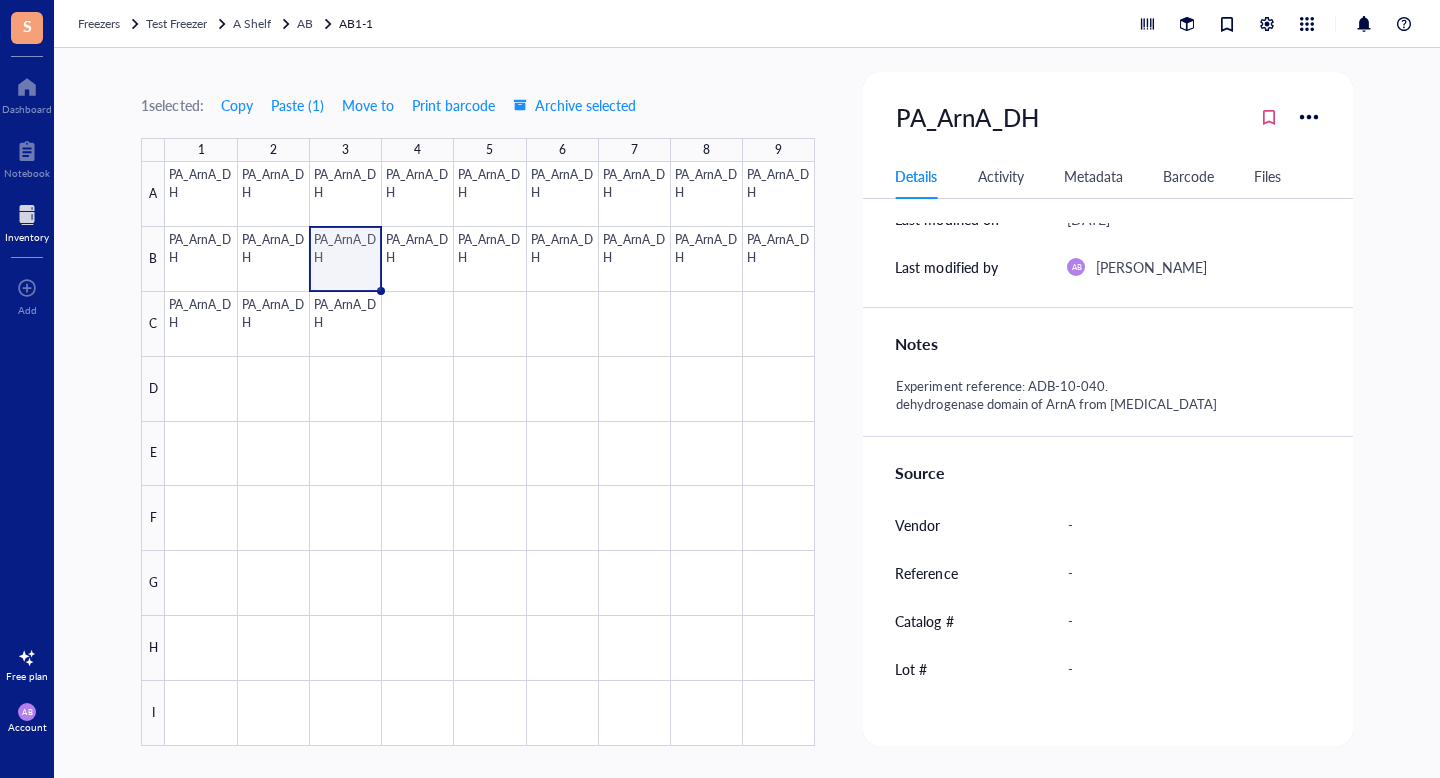 click at bounding box center (490, 454) 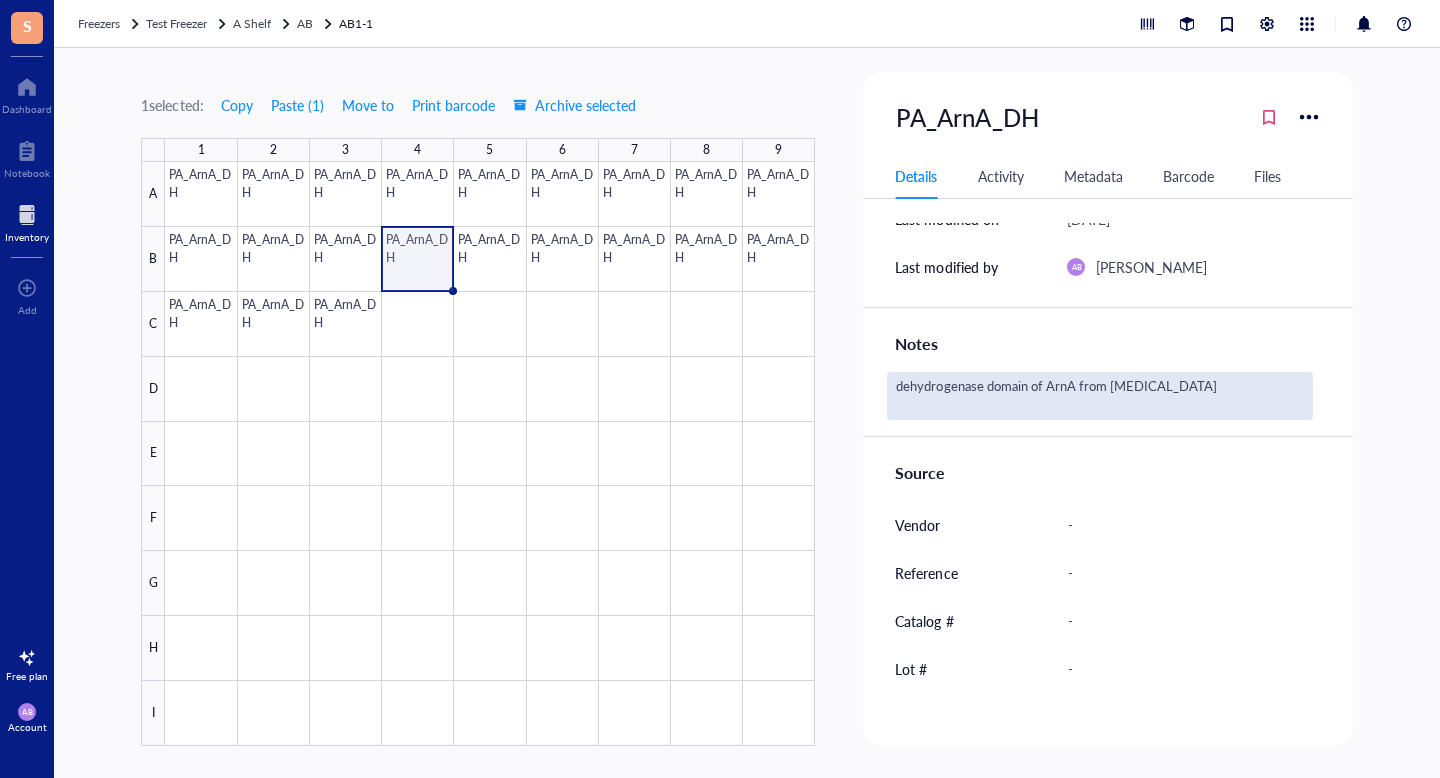 click on "dehydrogenase domain of ArnA from [MEDICAL_DATA]" at bounding box center (1099, 396) 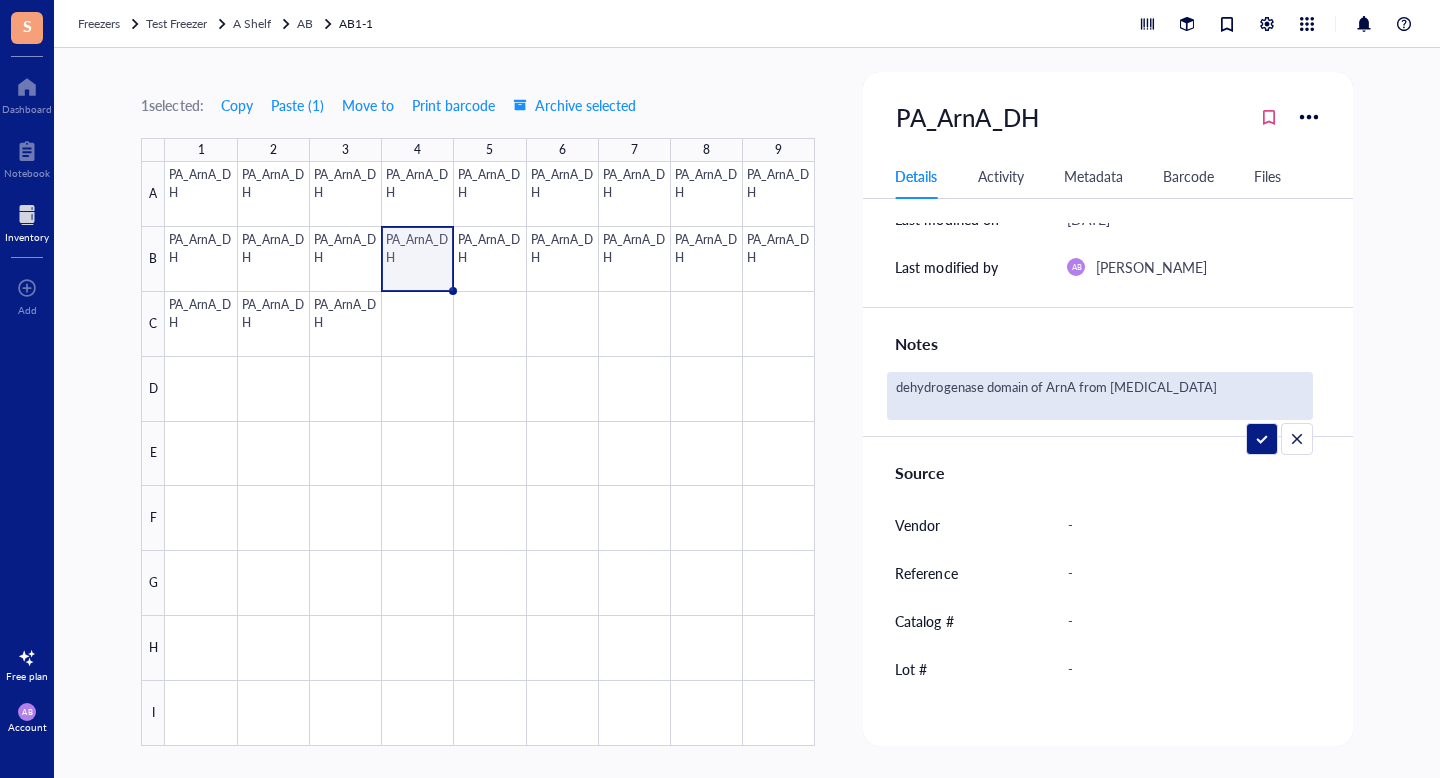 click on "dehydrogenase domain of ArnA from [MEDICAL_DATA]" at bounding box center (1099, 396) 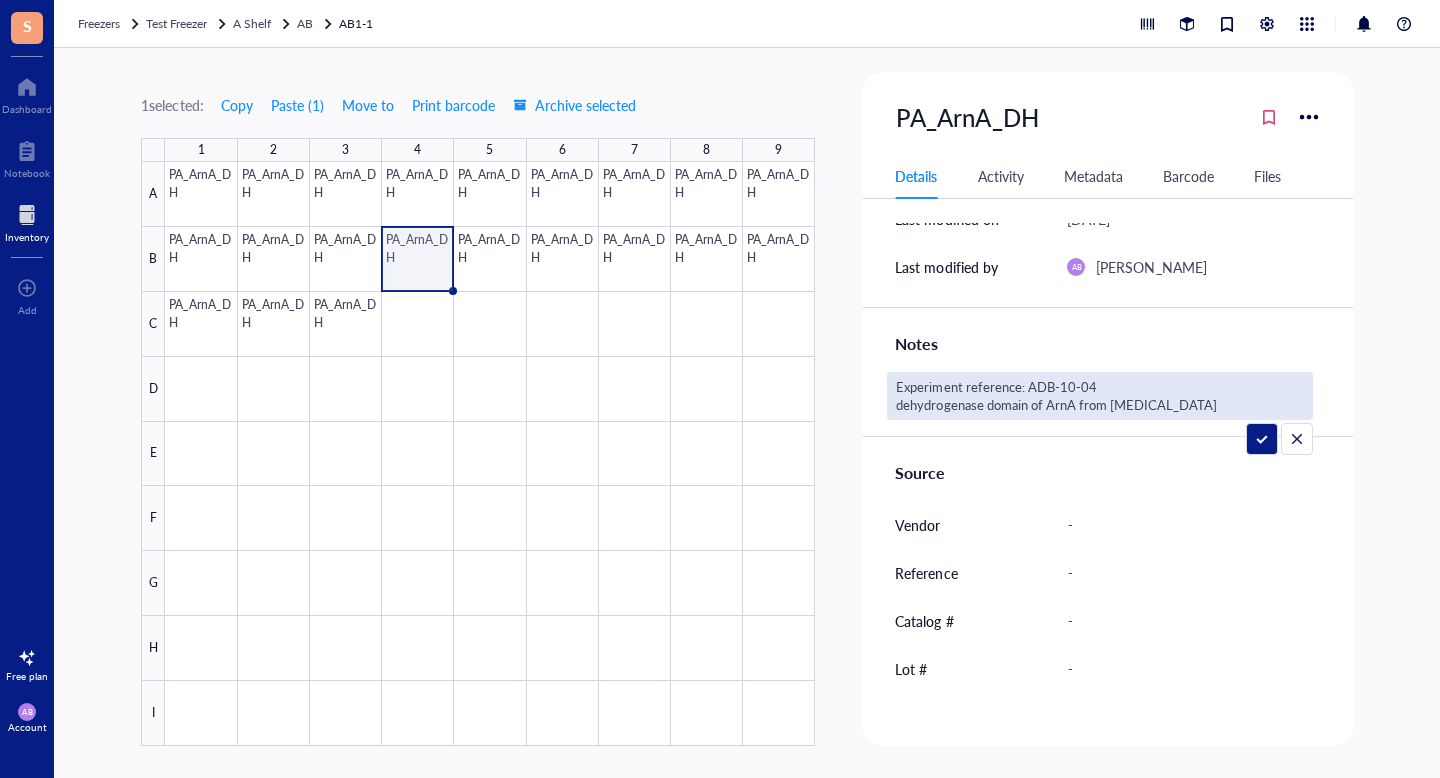 type on "Experiment reference: ADB-10-040
dehydrogenase domain of ArnA from [MEDICAL_DATA]" 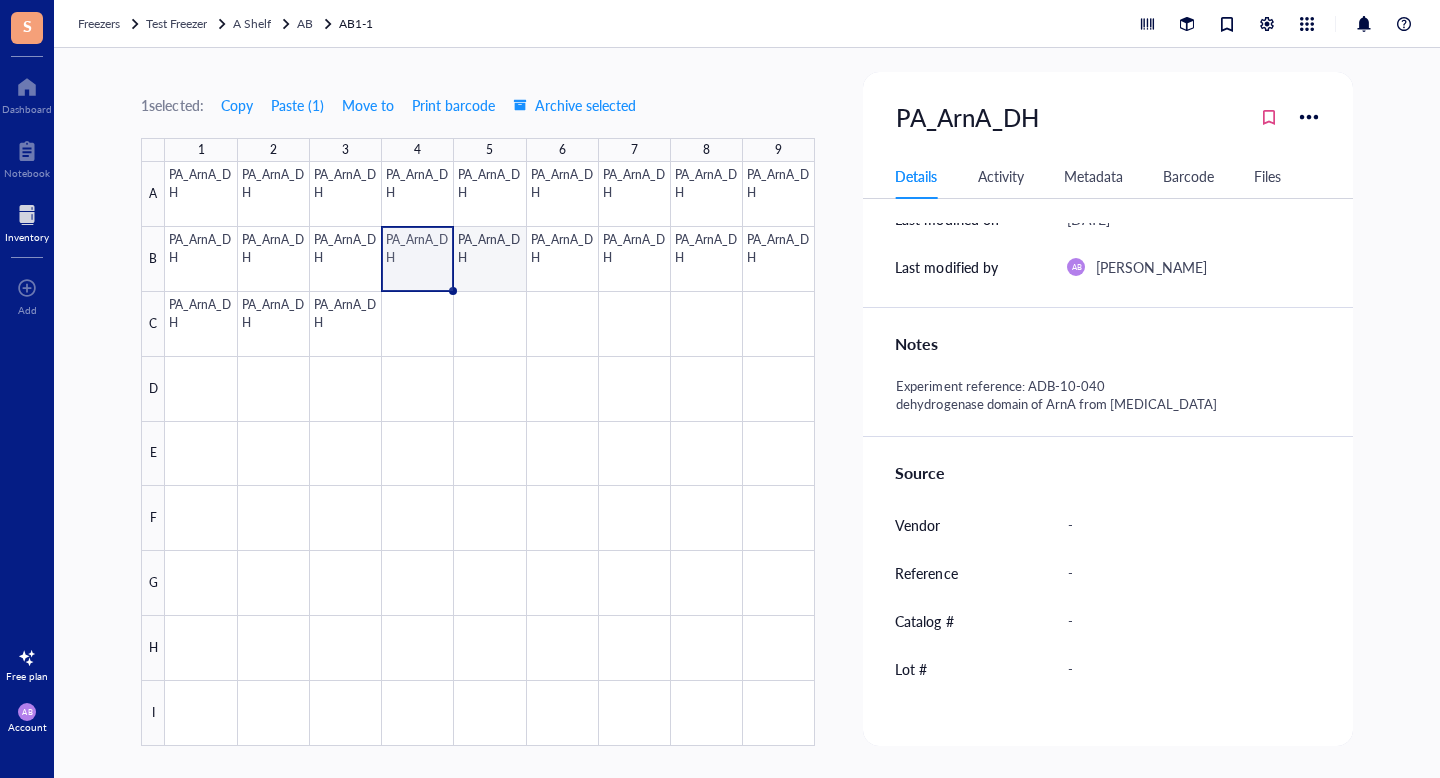 click at bounding box center [490, 454] 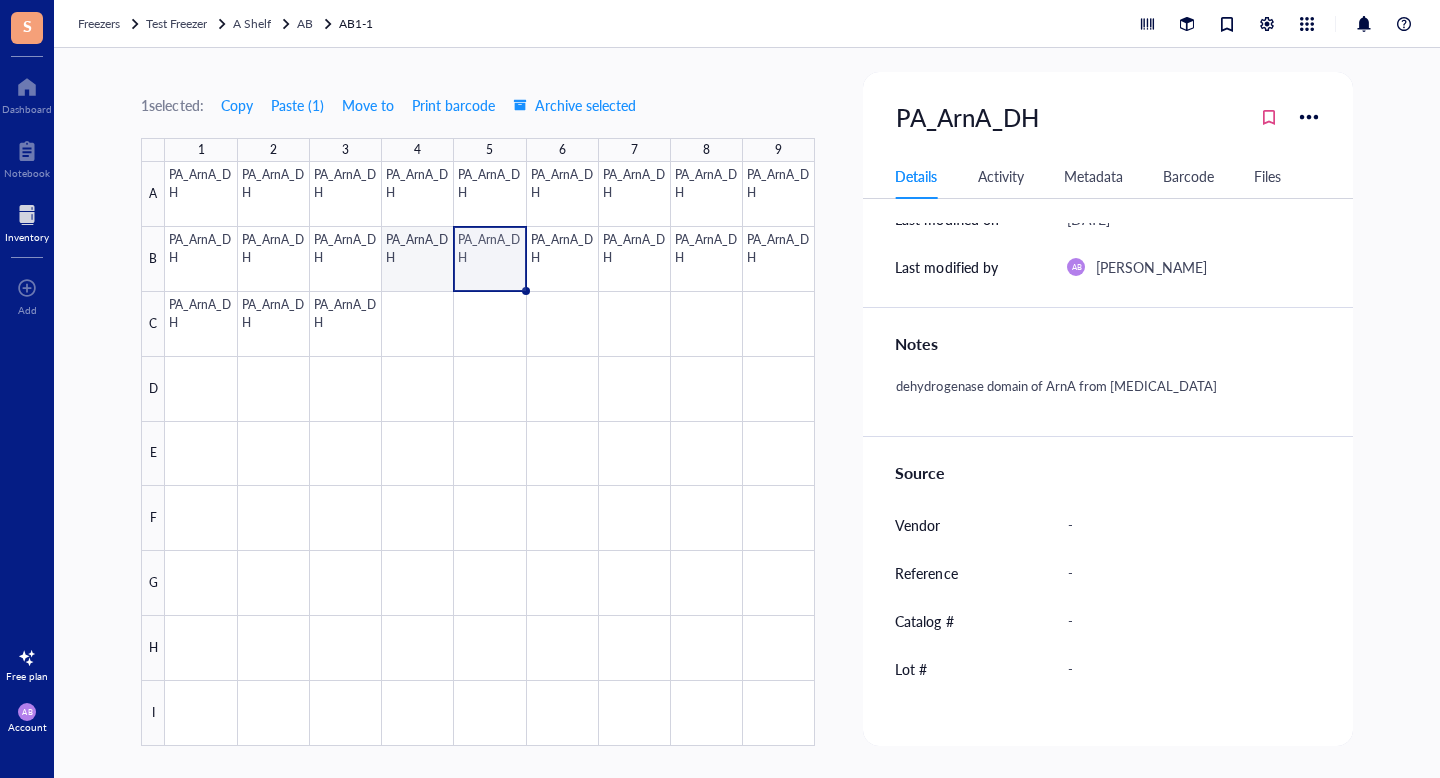click at bounding box center (490, 454) 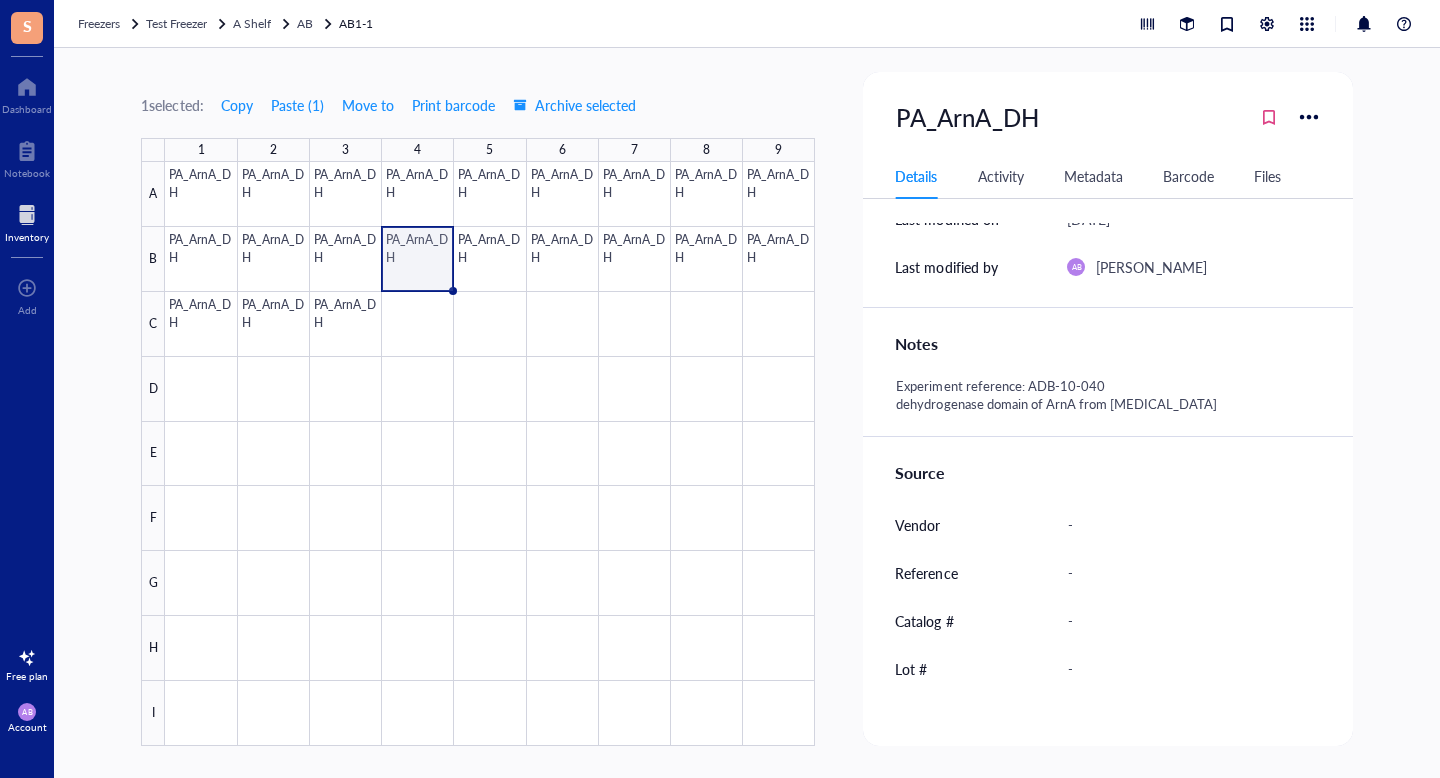 click on "Notes" at bounding box center [1107, 339] 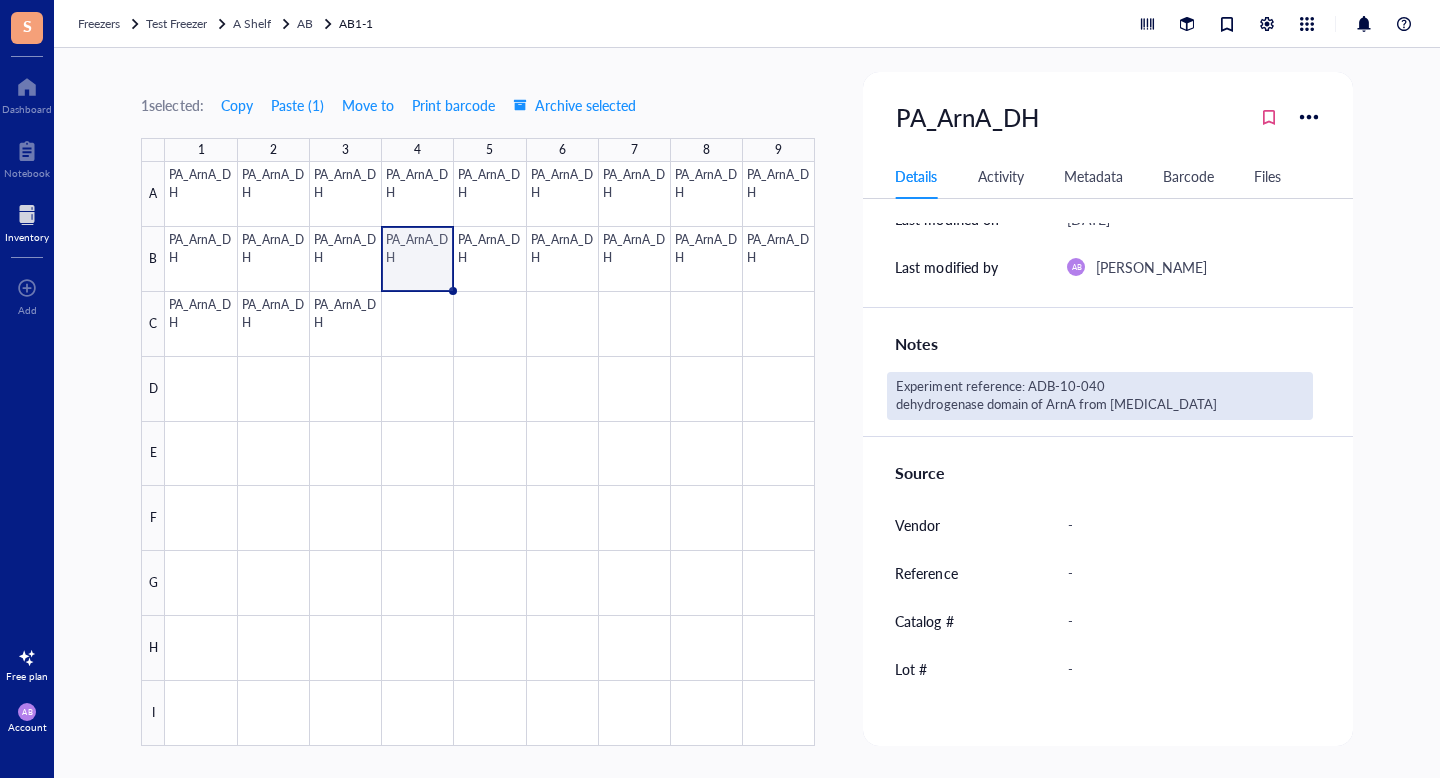 click on "Experiment reference: ADB-10-040
dehydrogenase domain of ArnA from [MEDICAL_DATA]" at bounding box center (1099, 396) 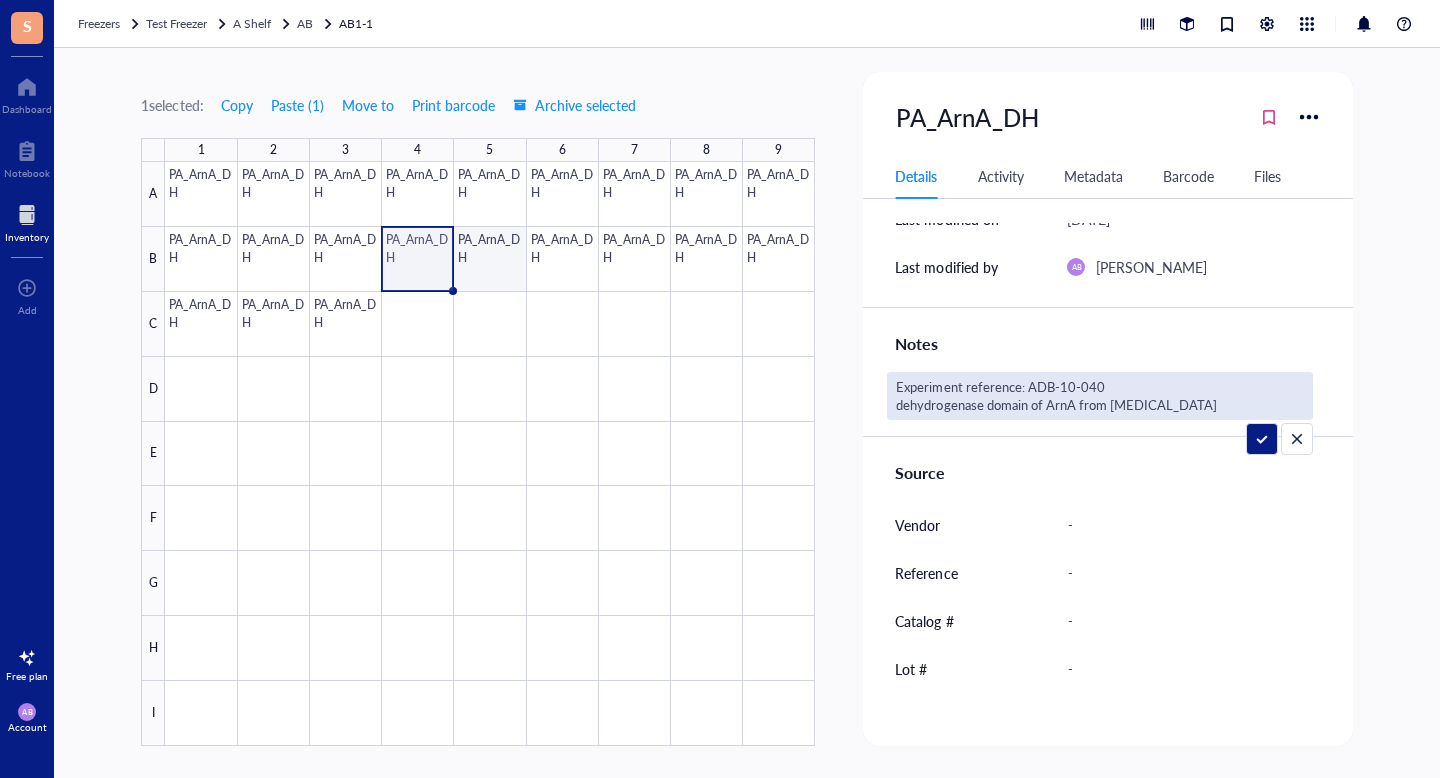 click at bounding box center (490, 454) 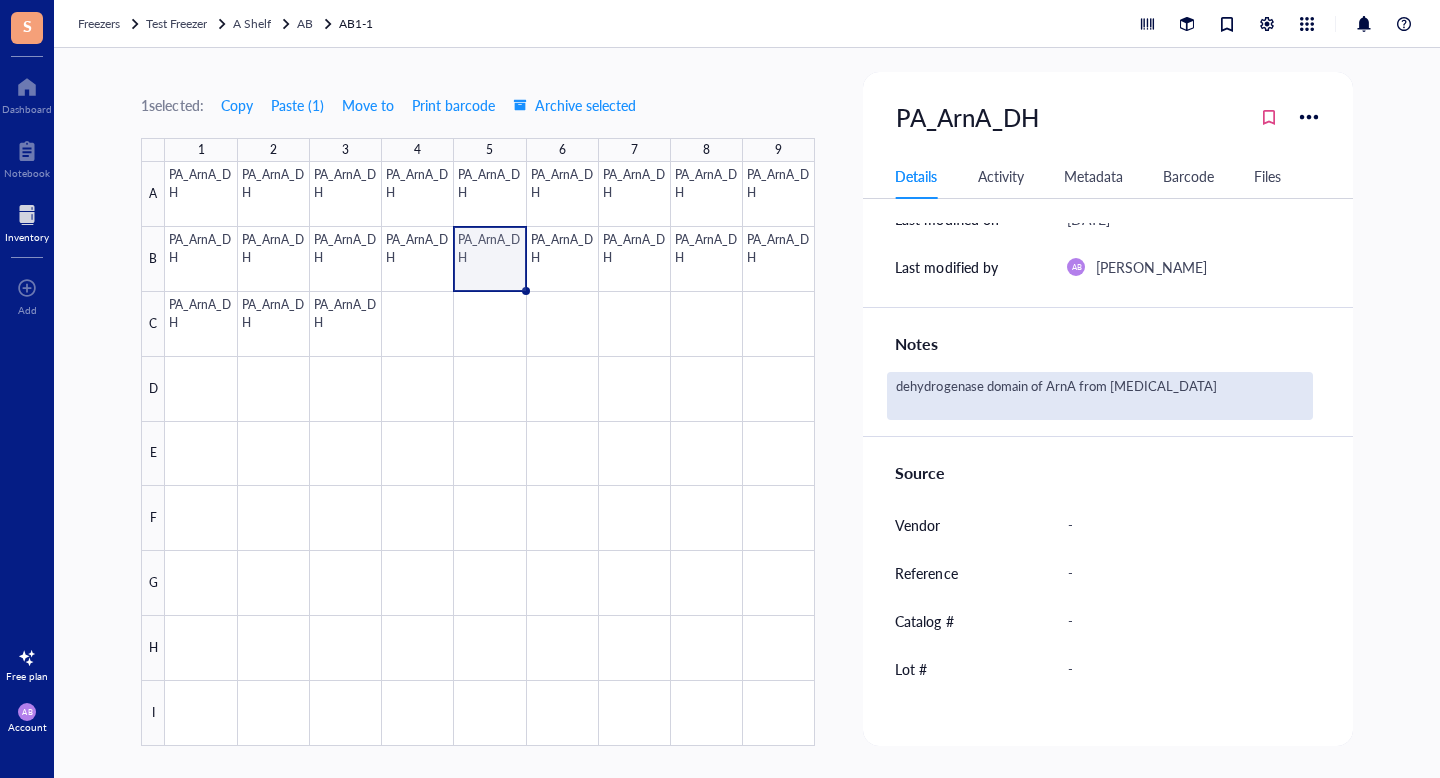 click on "dehydrogenase domain of ArnA from [MEDICAL_DATA]" at bounding box center (1099, 396) 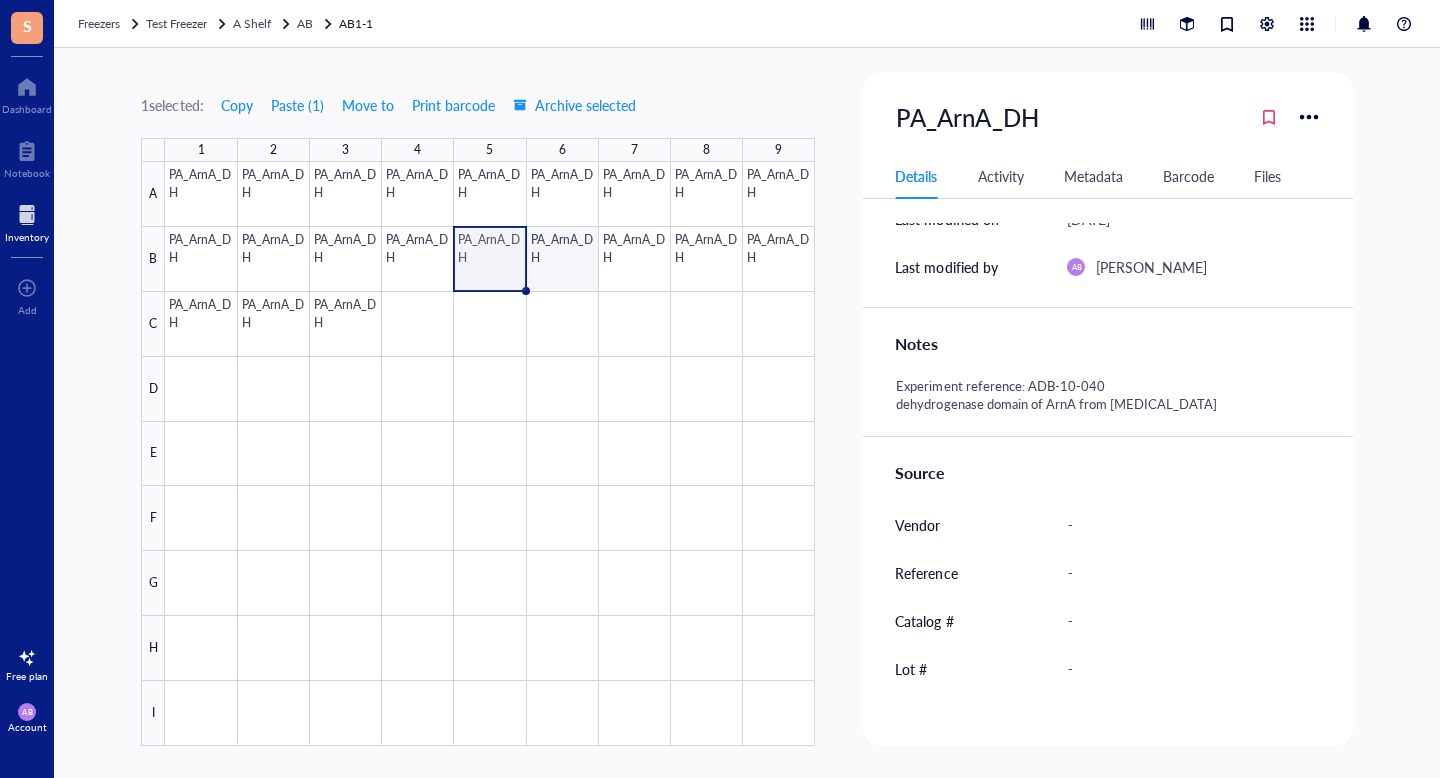 click at bounding box center [490, 454] 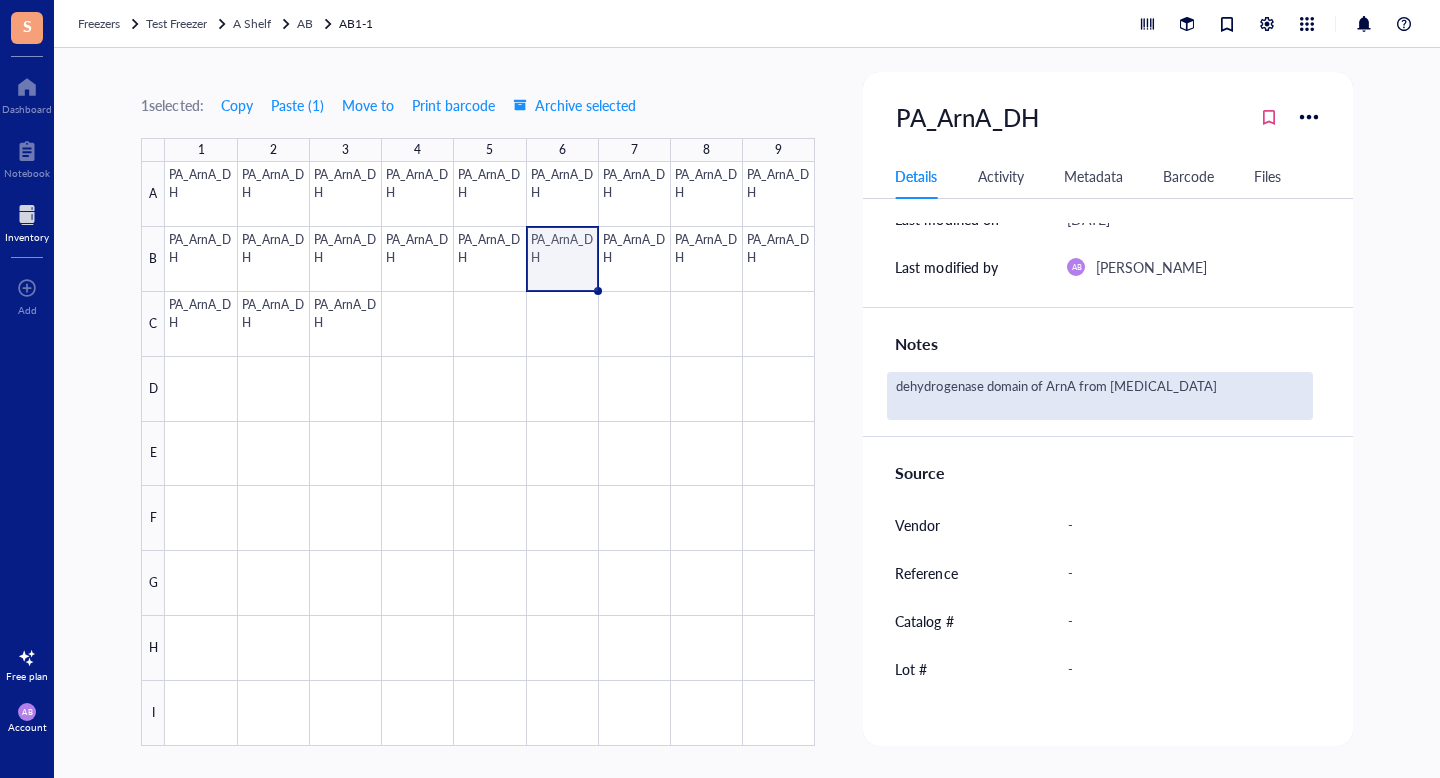 click on "dehydrogenase domain of ArnA from [MEDICAL_DATA]" at bounding box center [1099, 396] 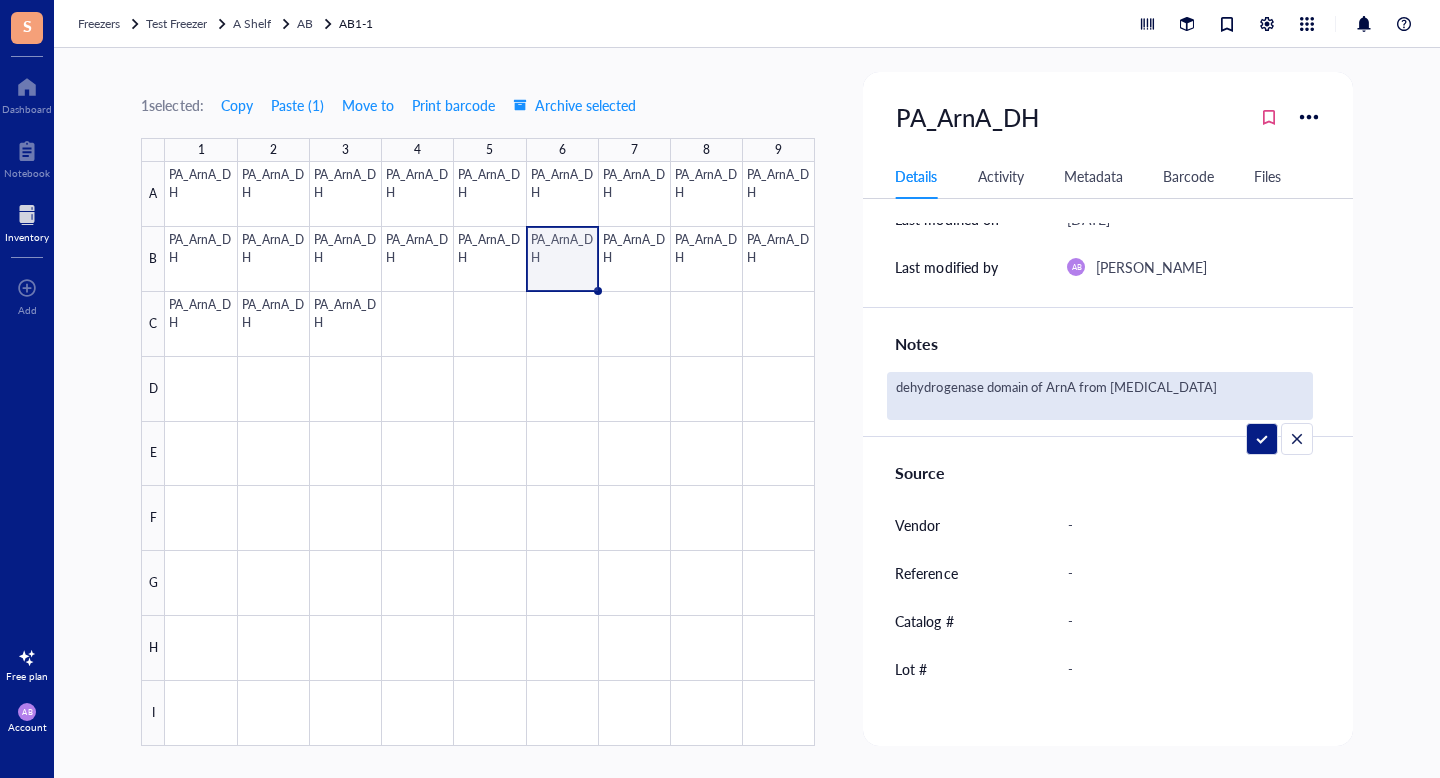 type on "Experiment reference: ADB-10-040
dehydrogenase domain of ArnA from [MEDICAL_DATA]" 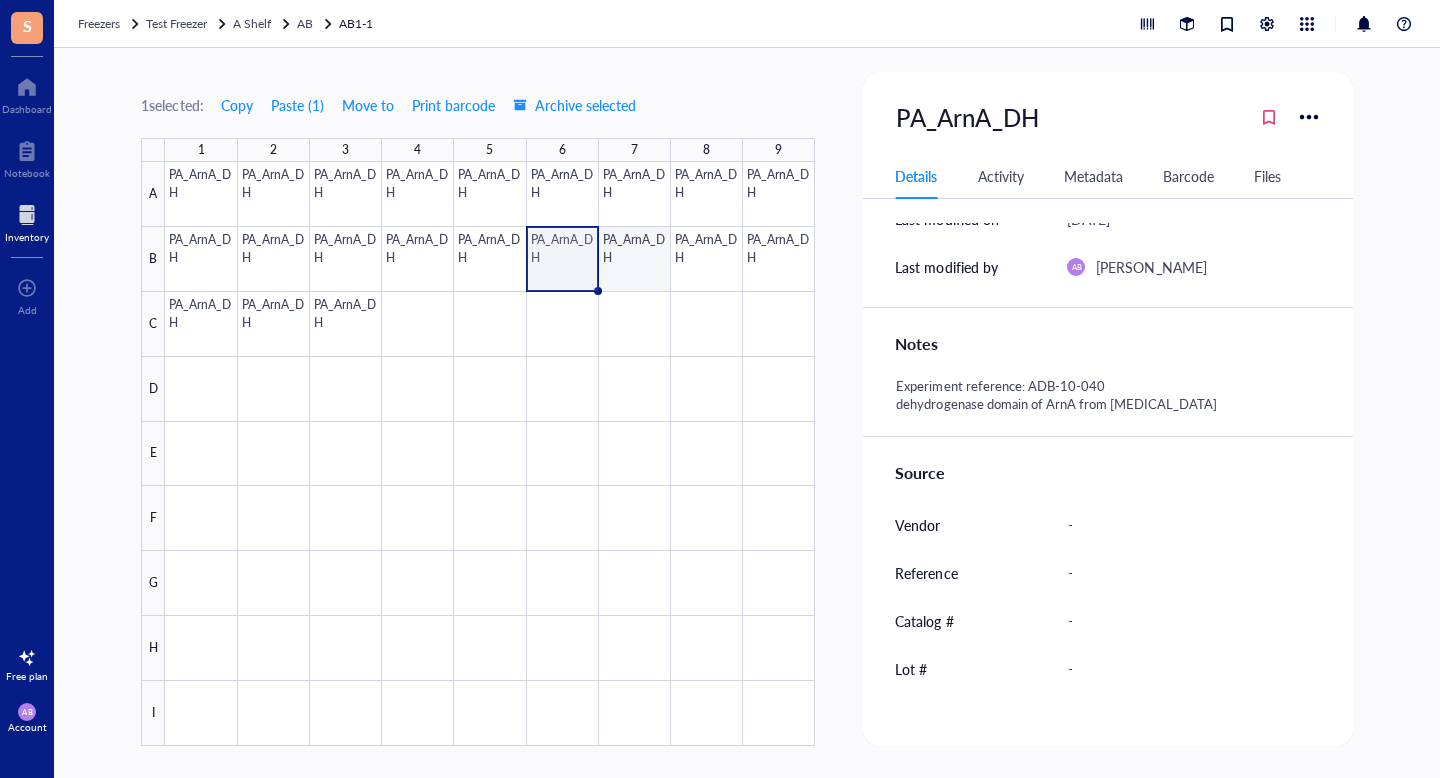 click at bounding box center [490, 454] 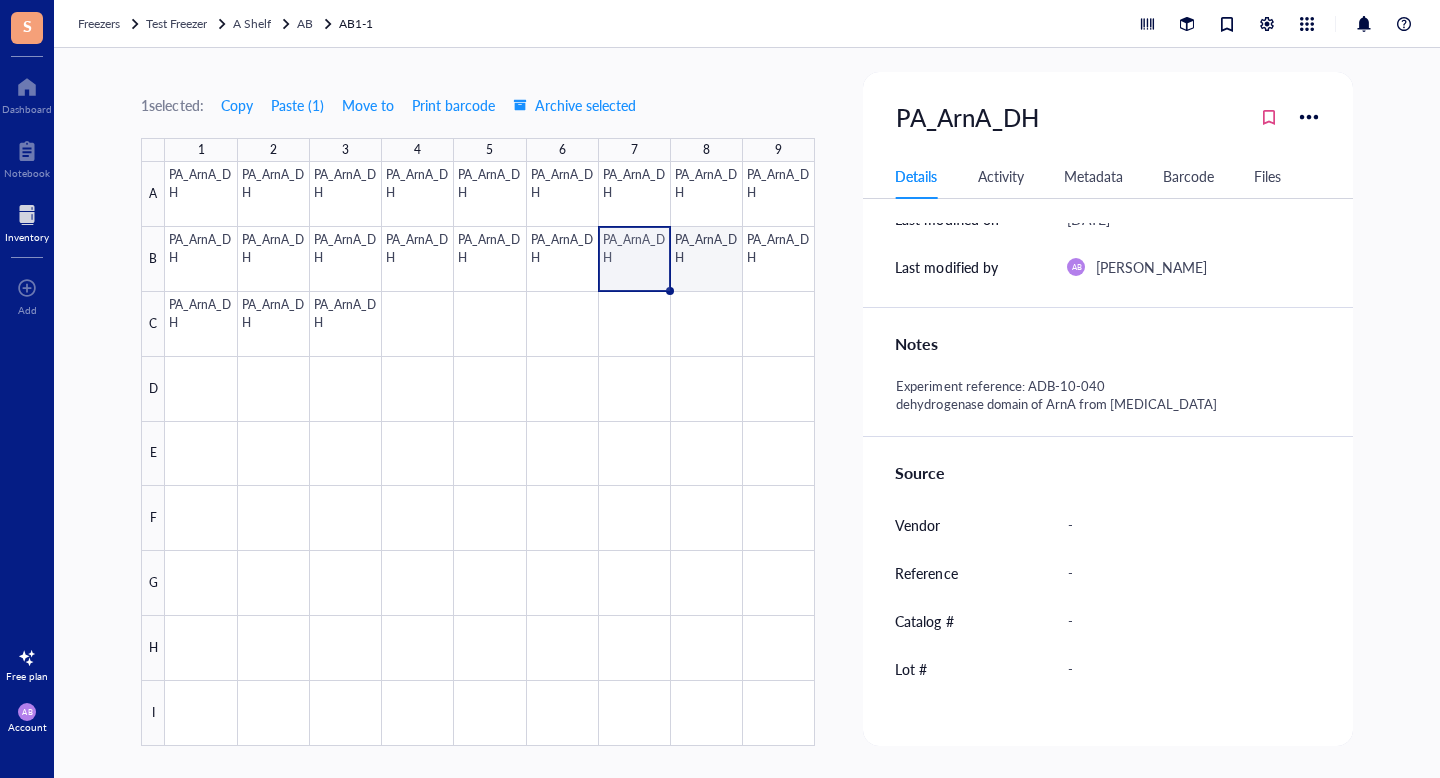 click at bounding box center (490, 454) 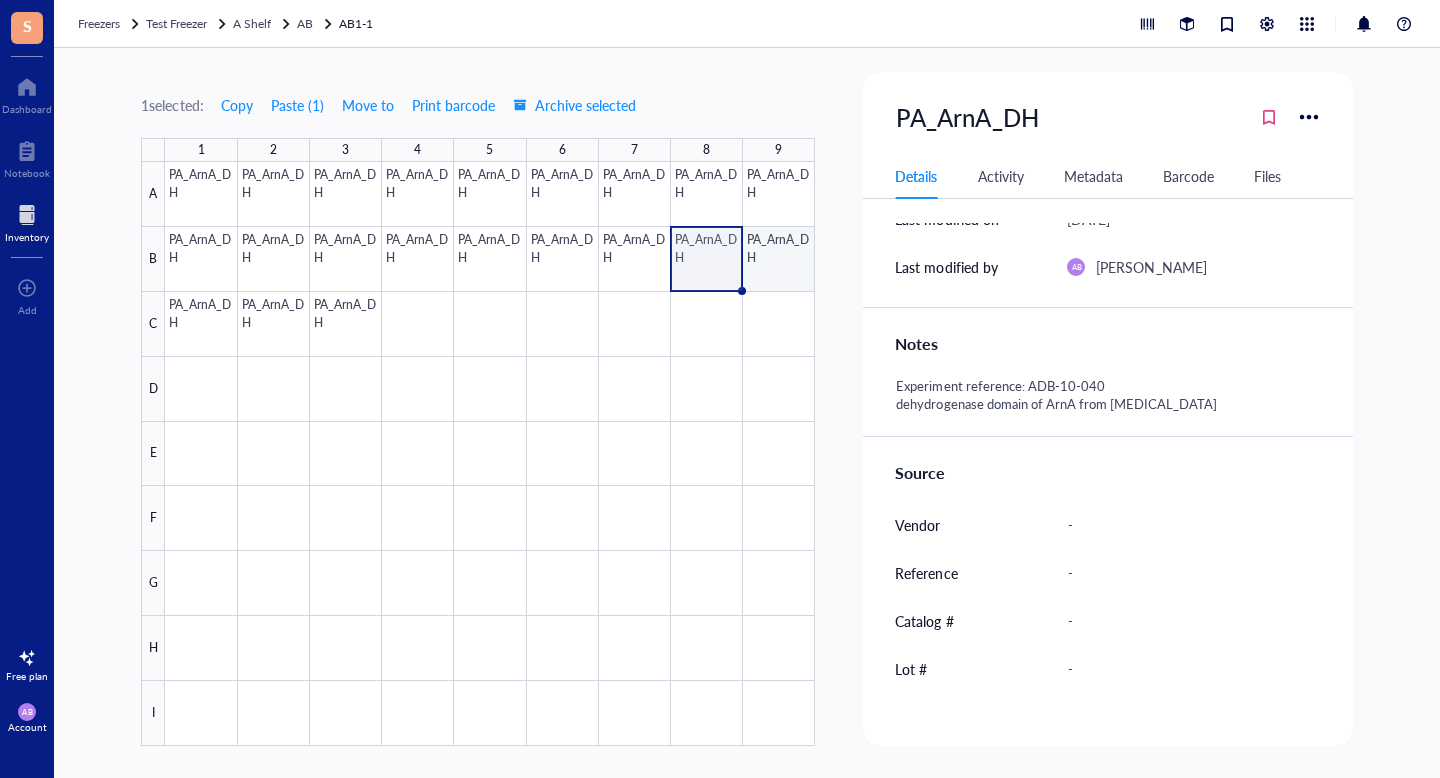 click at bounding box center (490, 454) 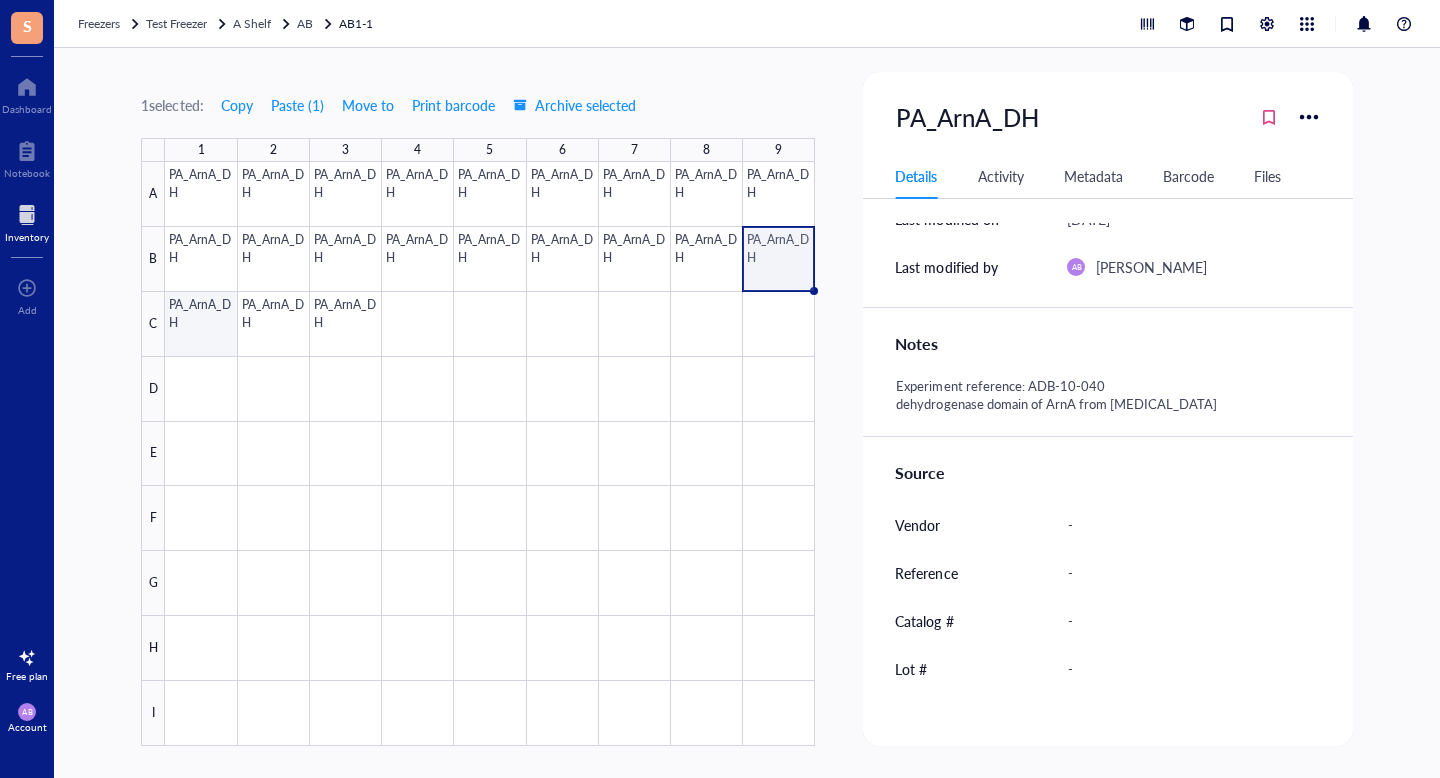 click at bounding box center (490, 454) 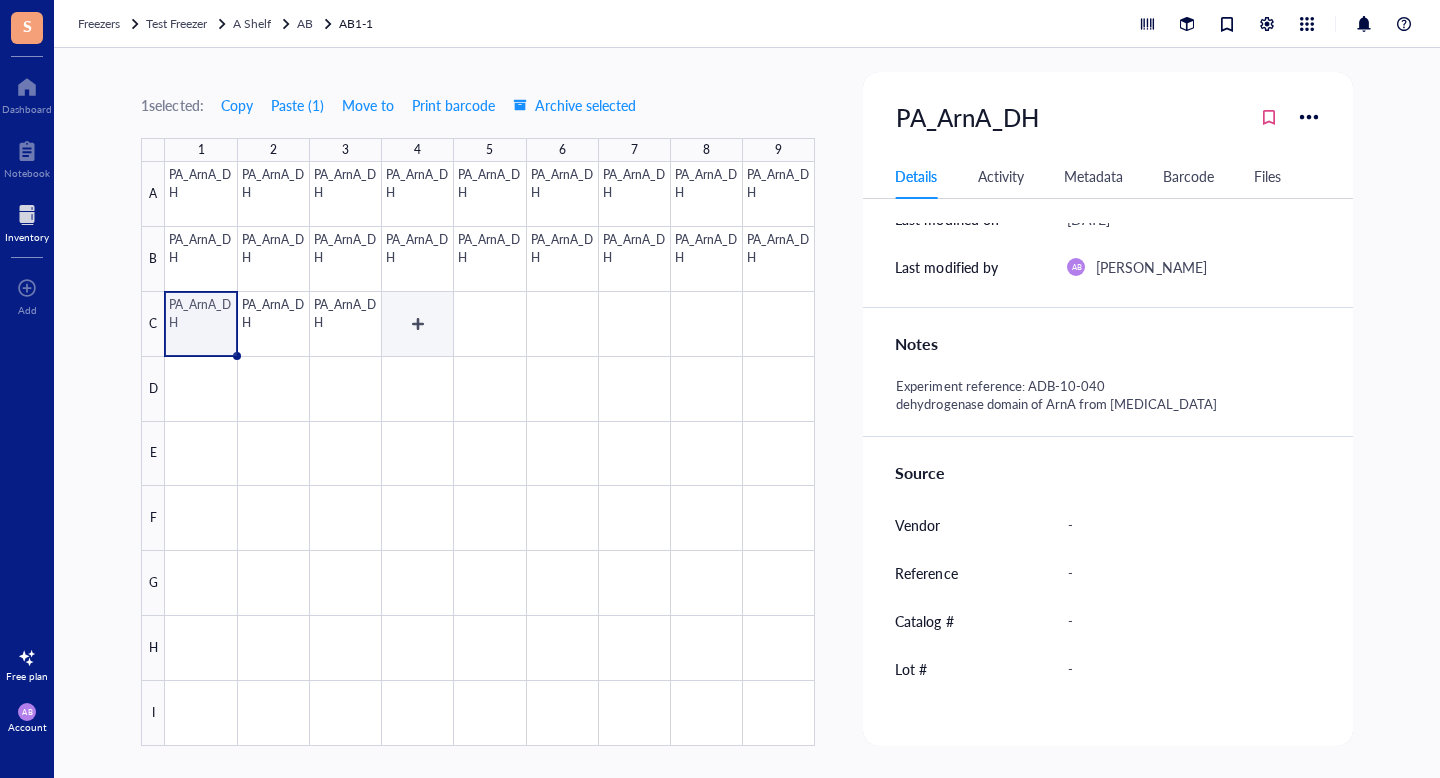 click at bounding box center [490, 454] 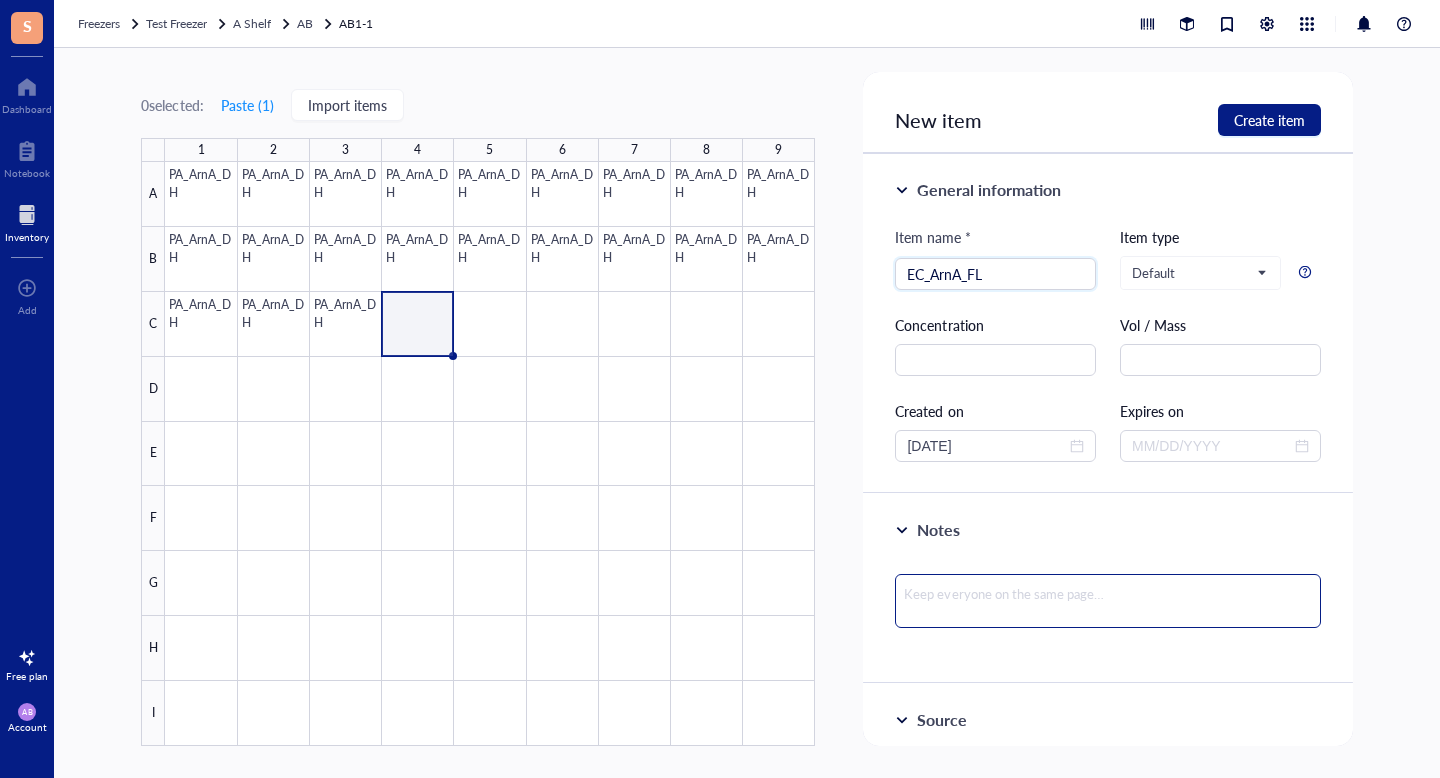 type on "EC_ArnA_FL" 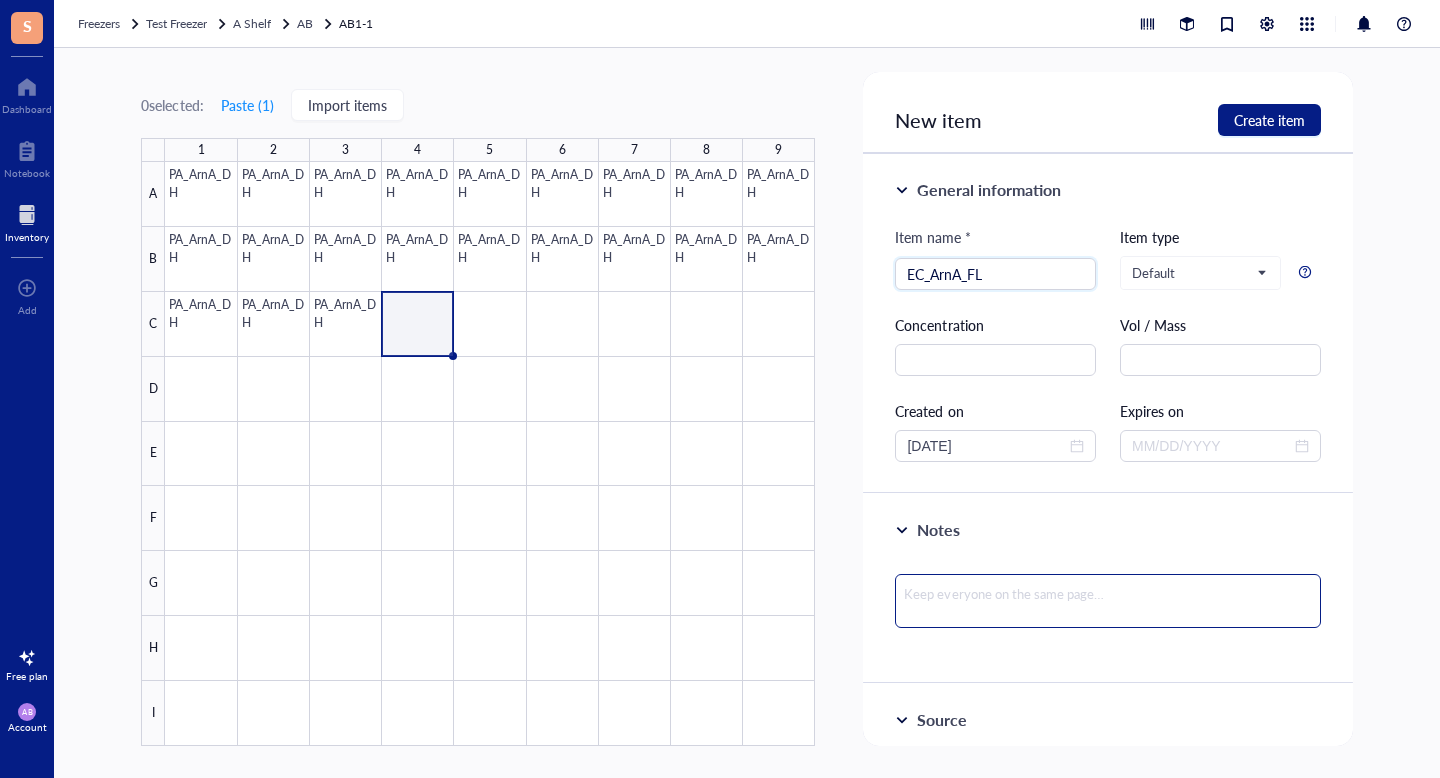 click at bounding box center (1107, 601) 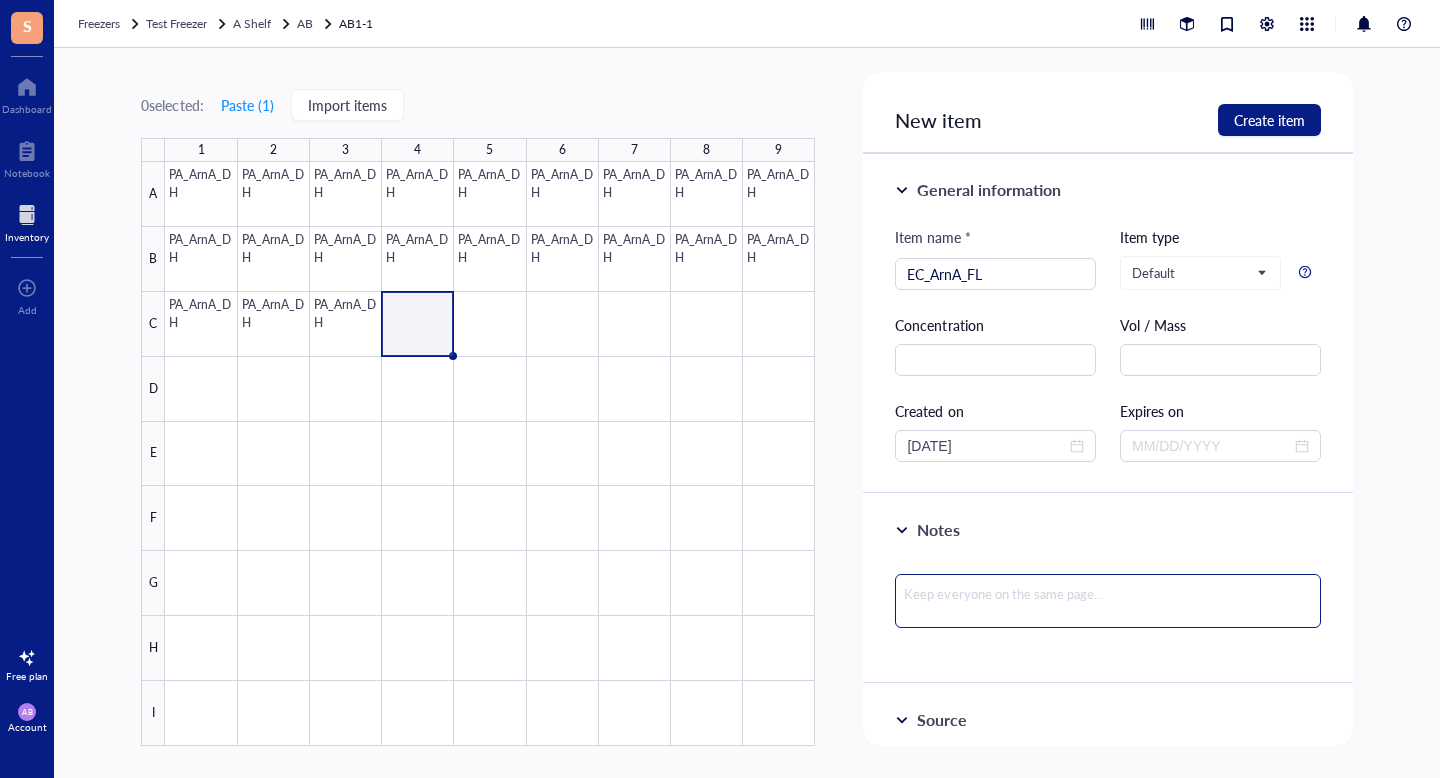 type on "E" 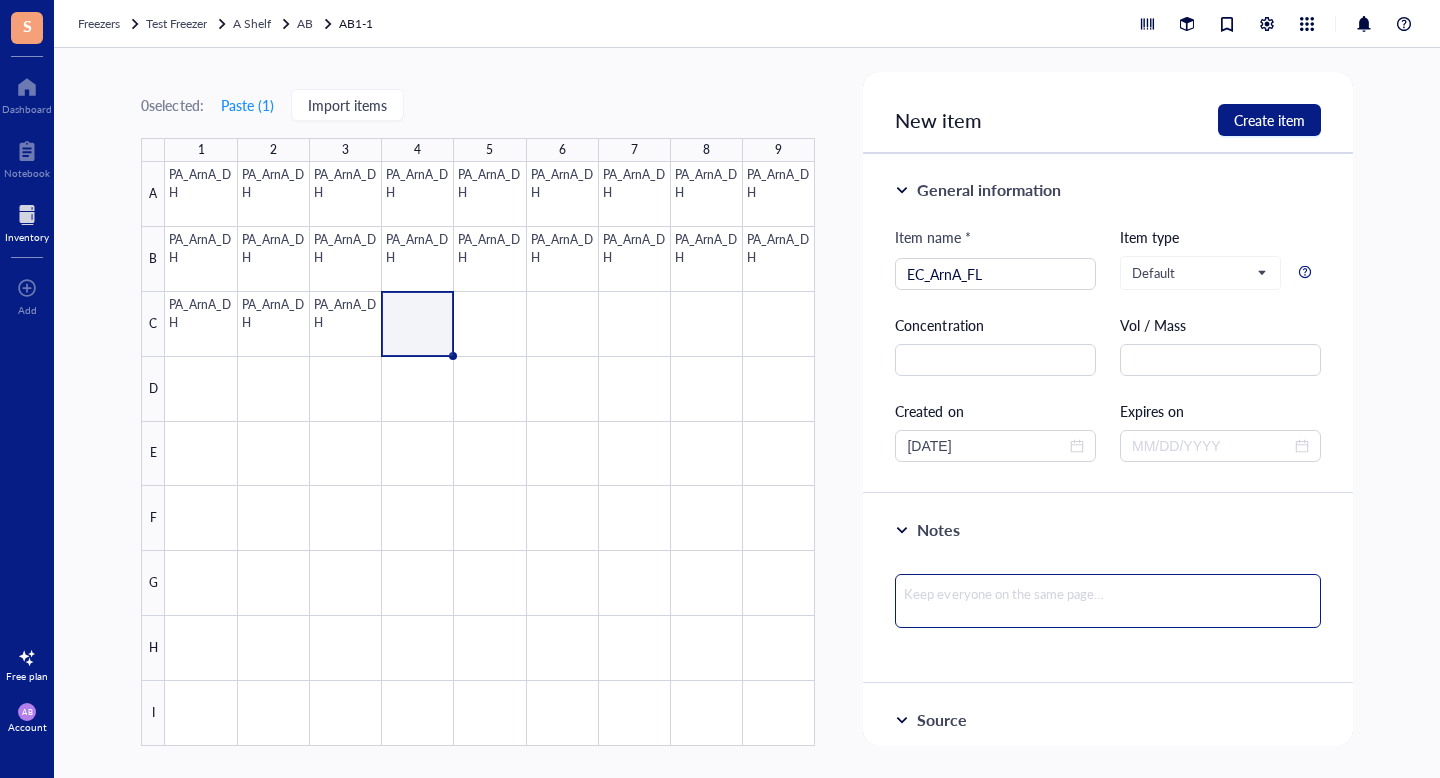 type on "E" 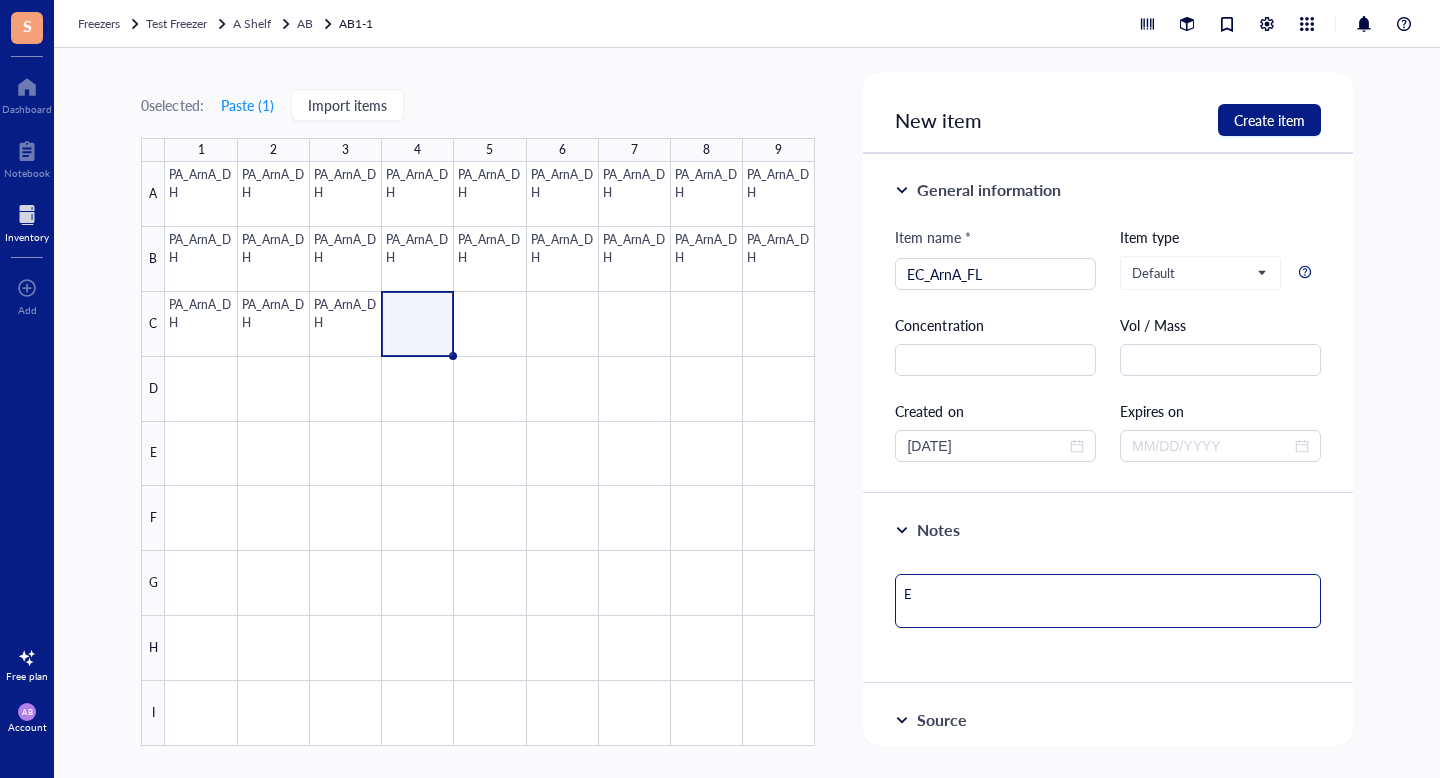 type on "E." 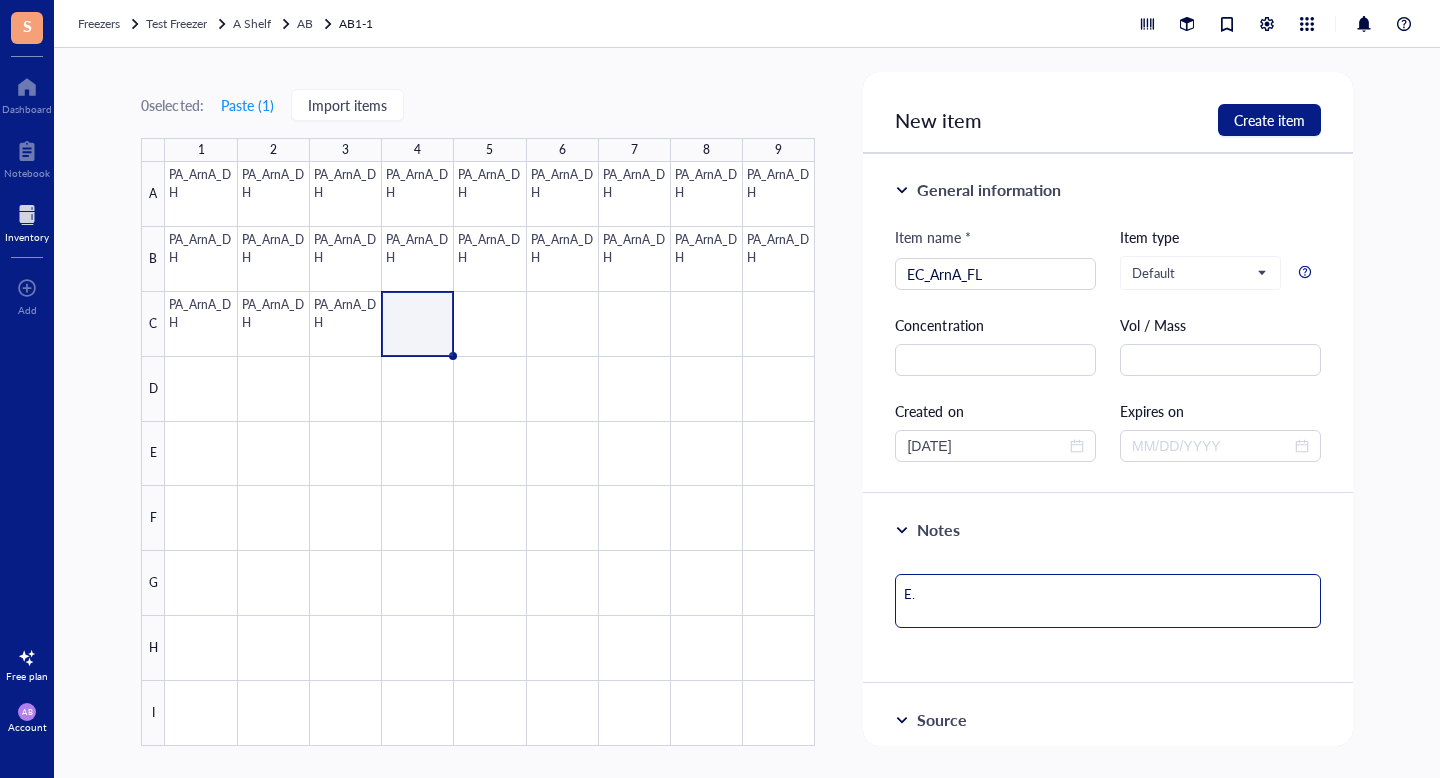 type on "E." 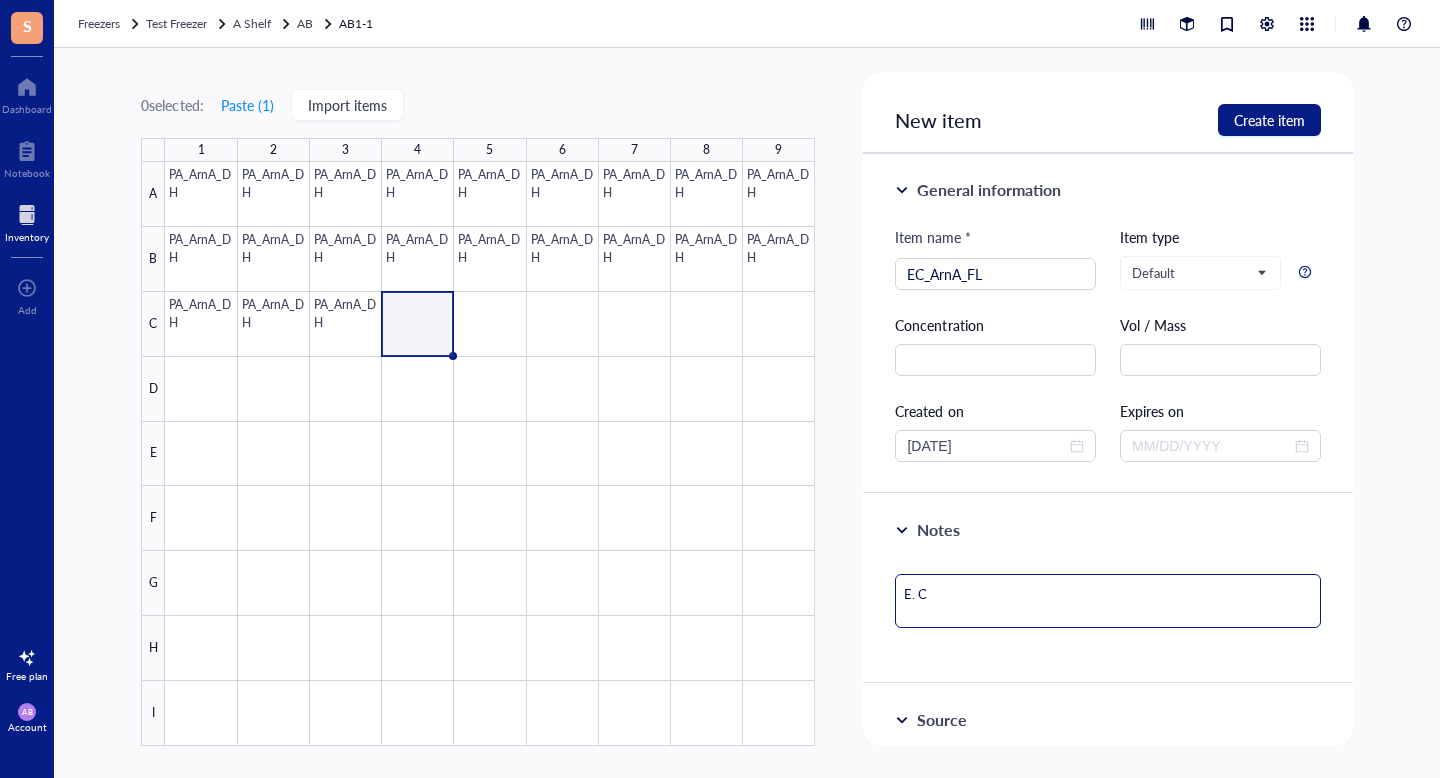 type on "E. Co" 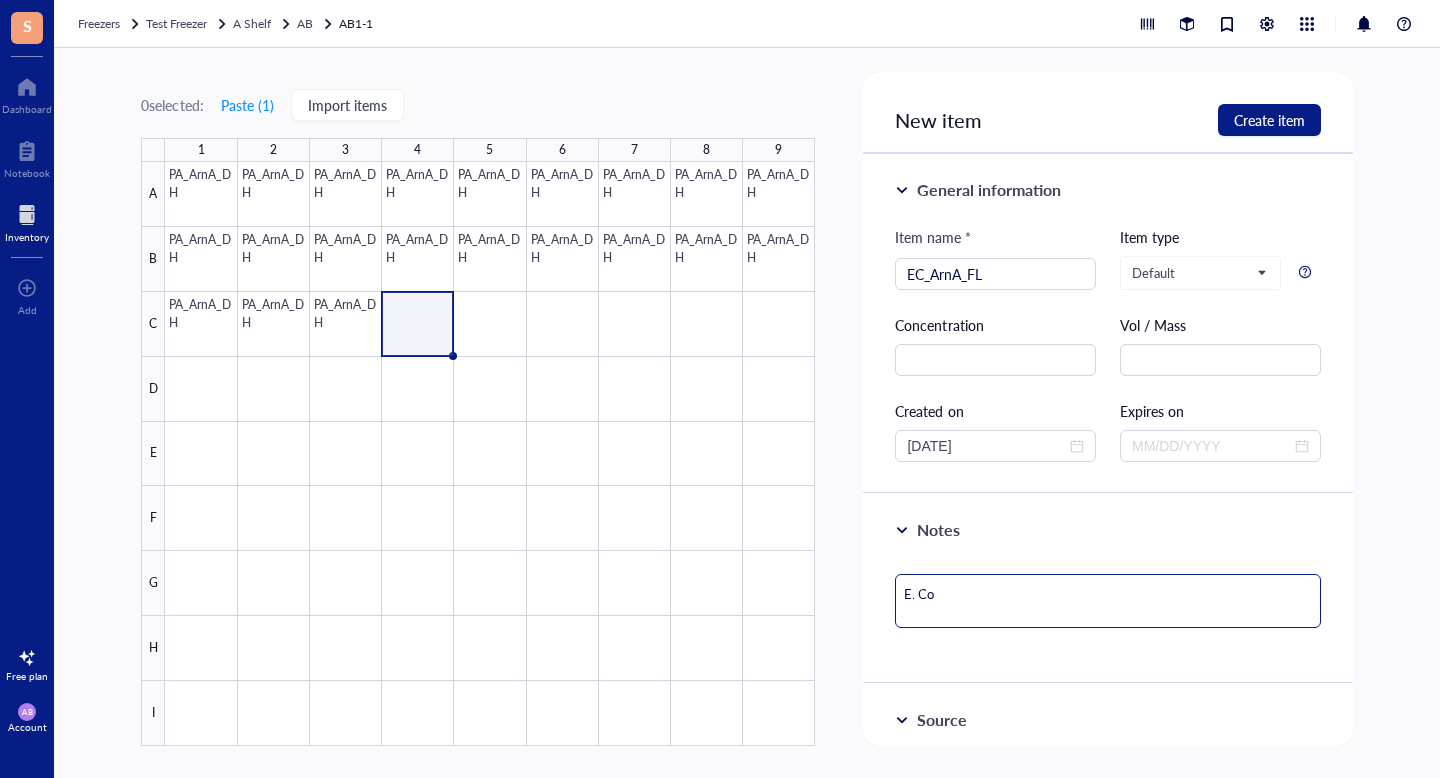 type on "E. Col" 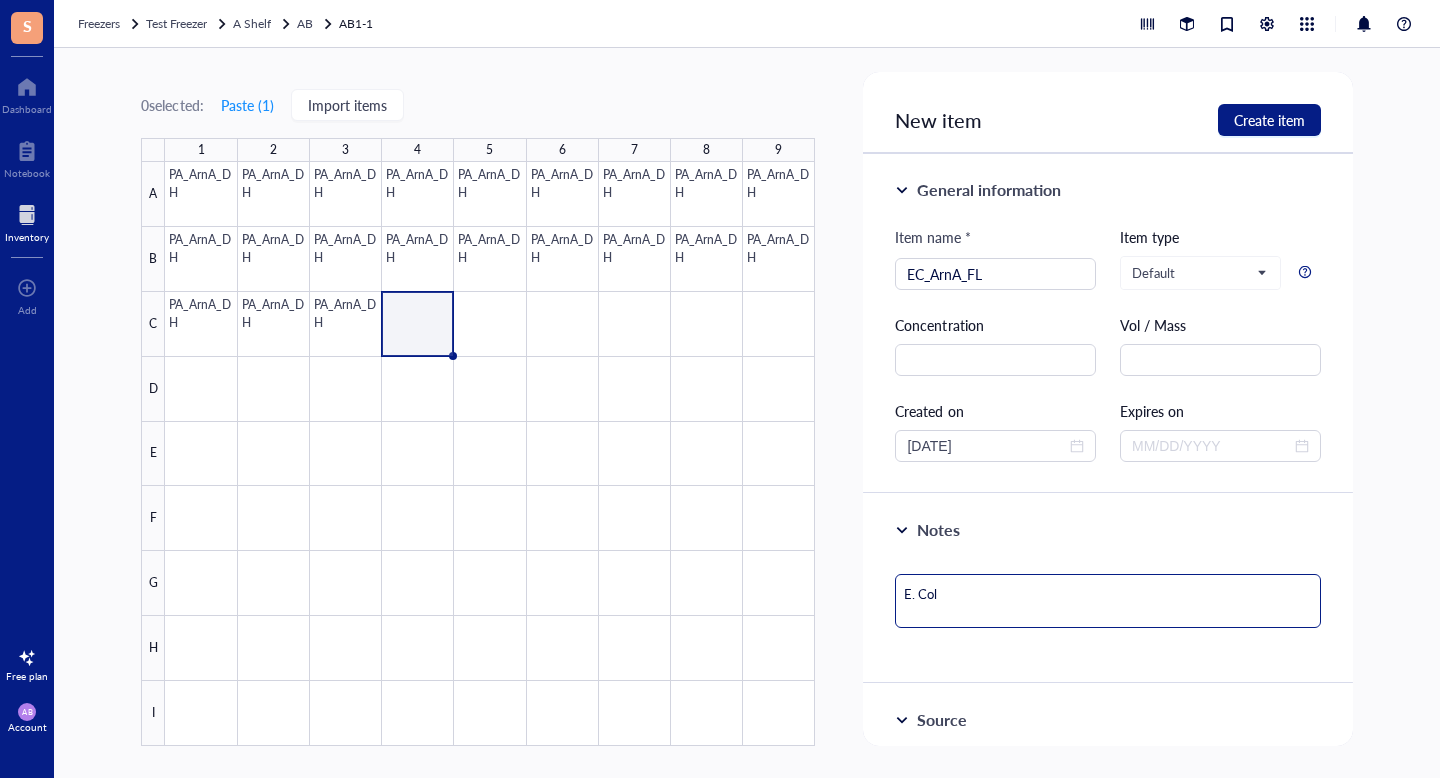 type on "[MEDICAL_DATA]" 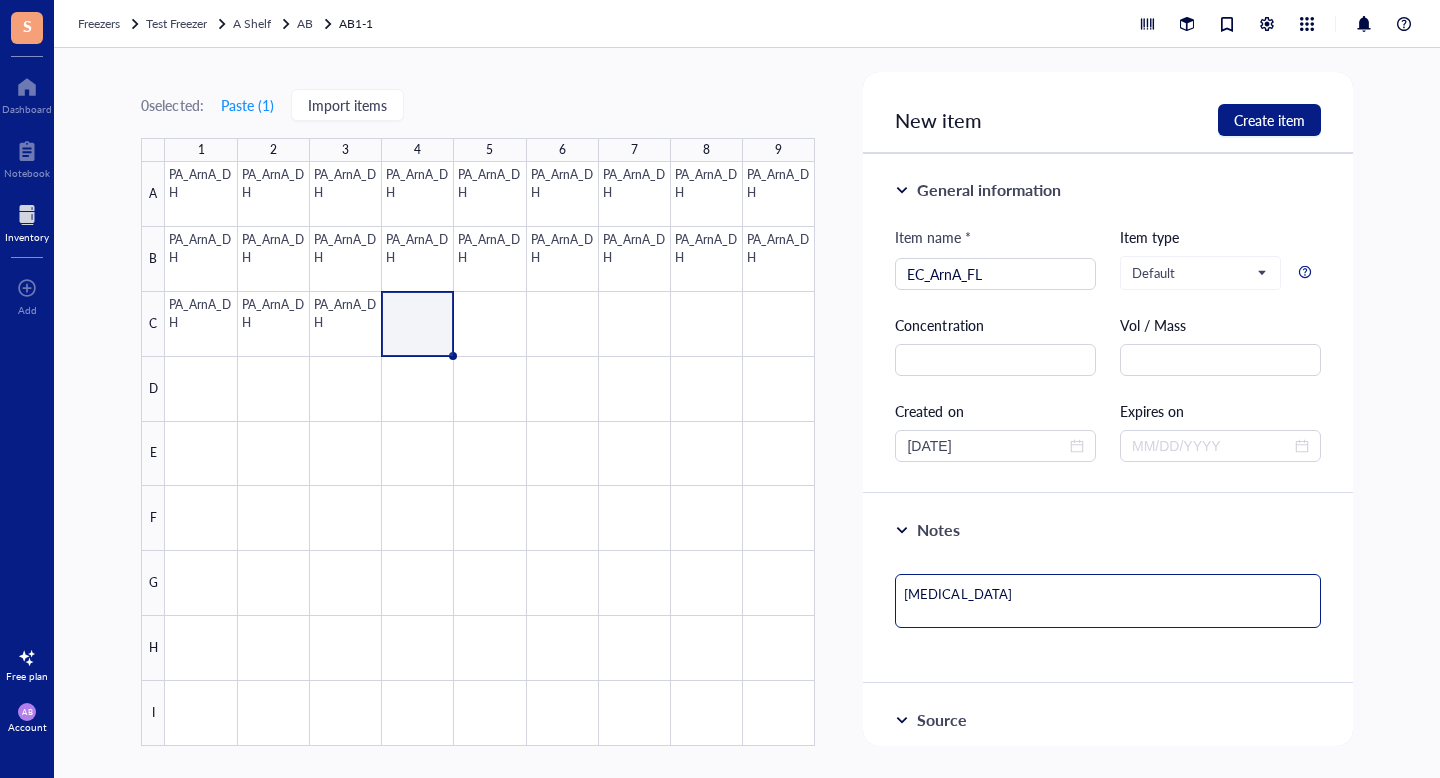 type on "[MEDICAL_DATA]." 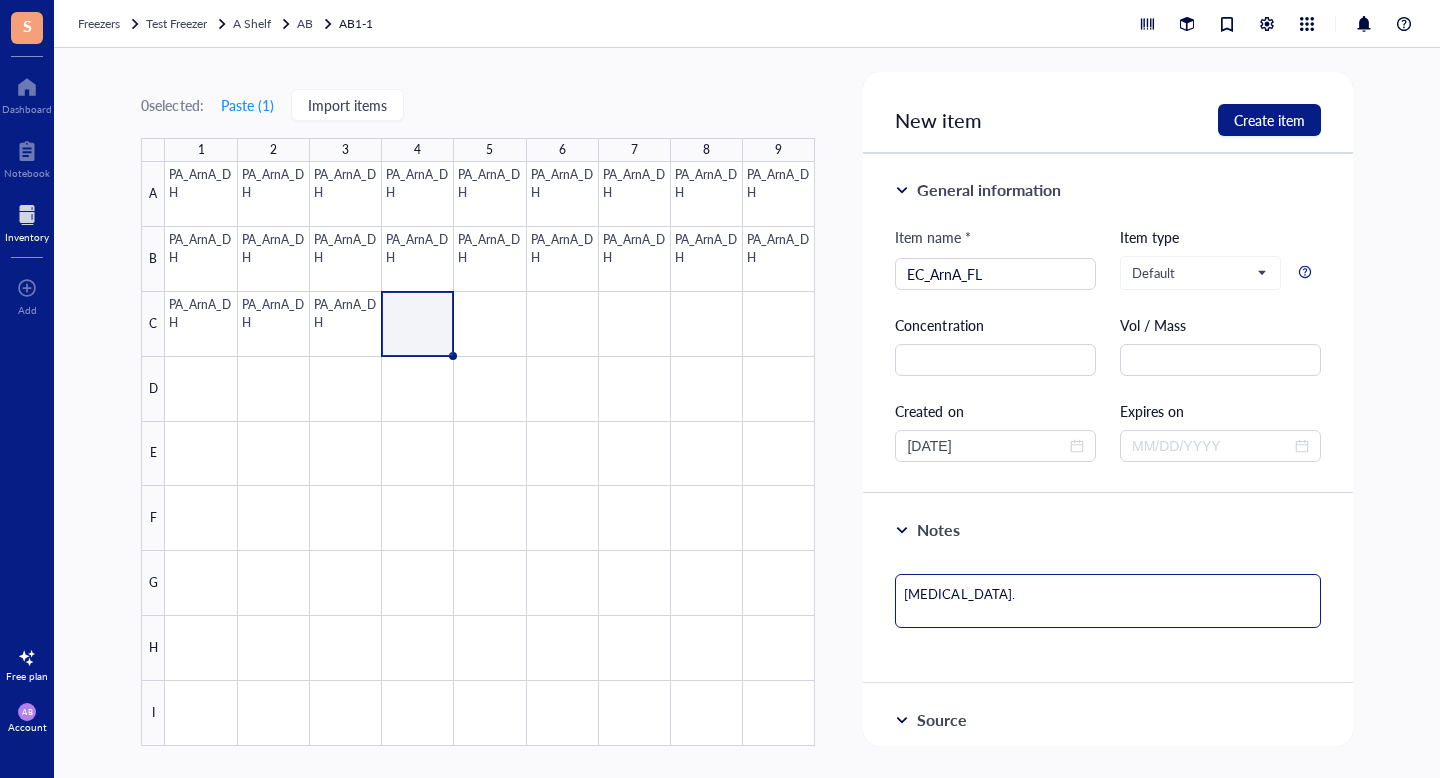type on "[MEDICAL_DATA]." 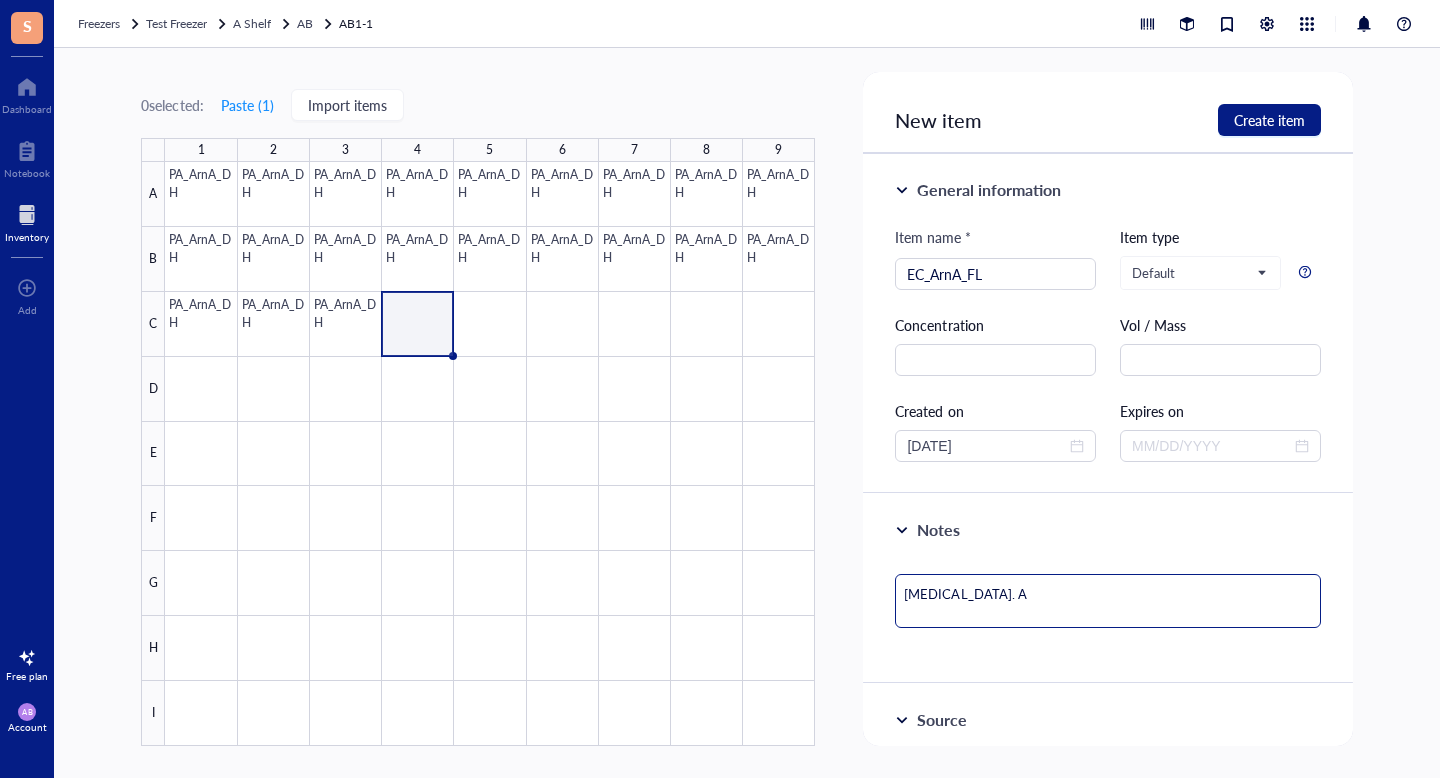 type on "[MEDICAL_DATA]. Ar" 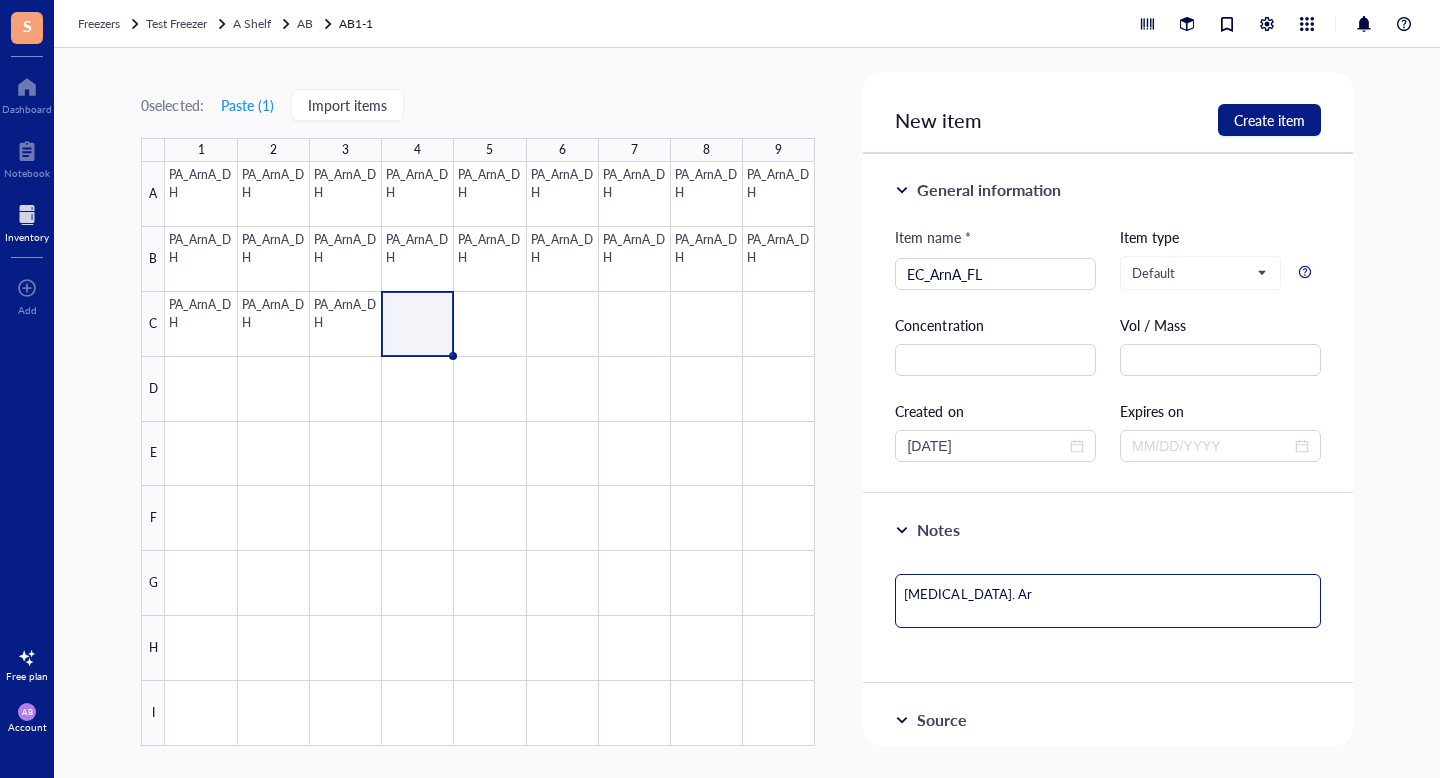 type on "[MEDICAL_DATA]. Arn" 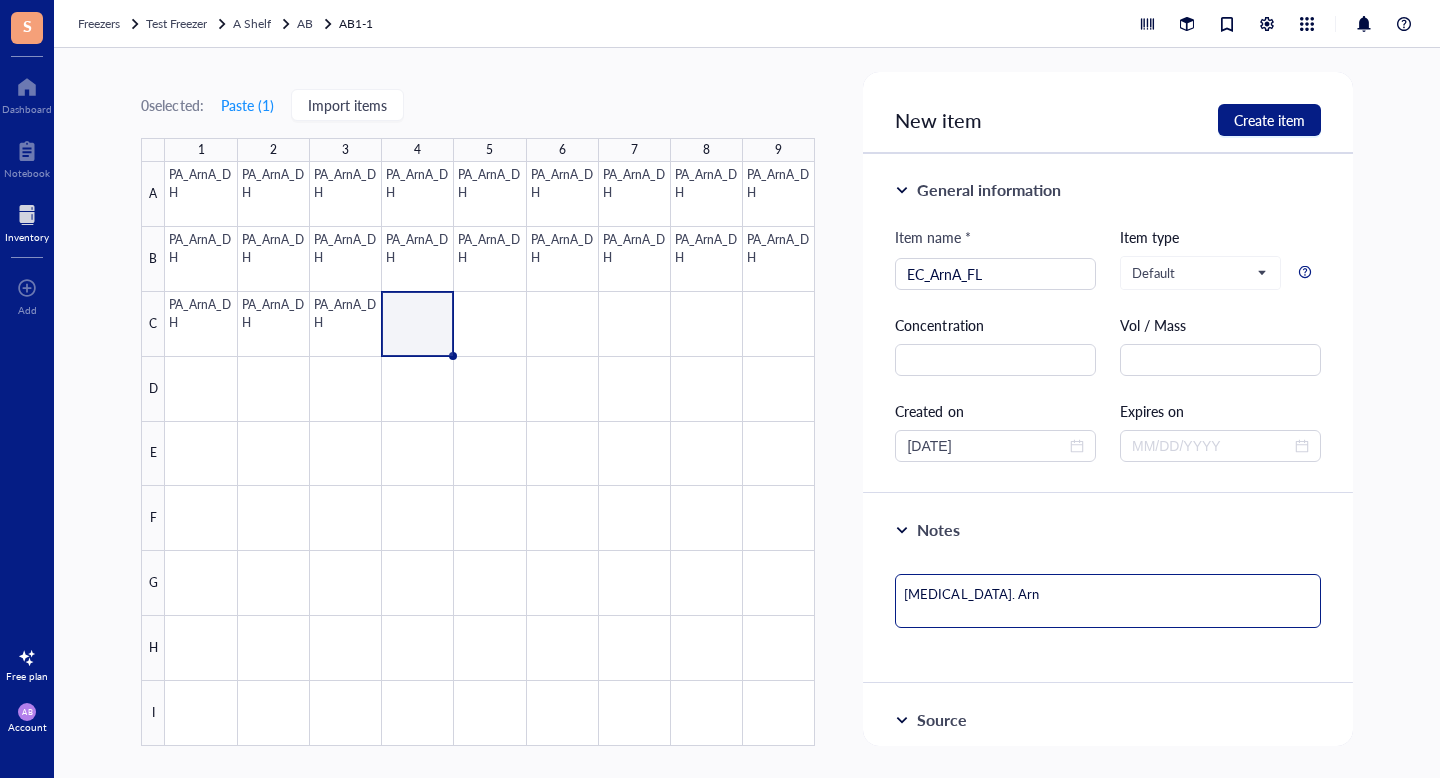 type on "[MEDICAL_DATA]. Ar" 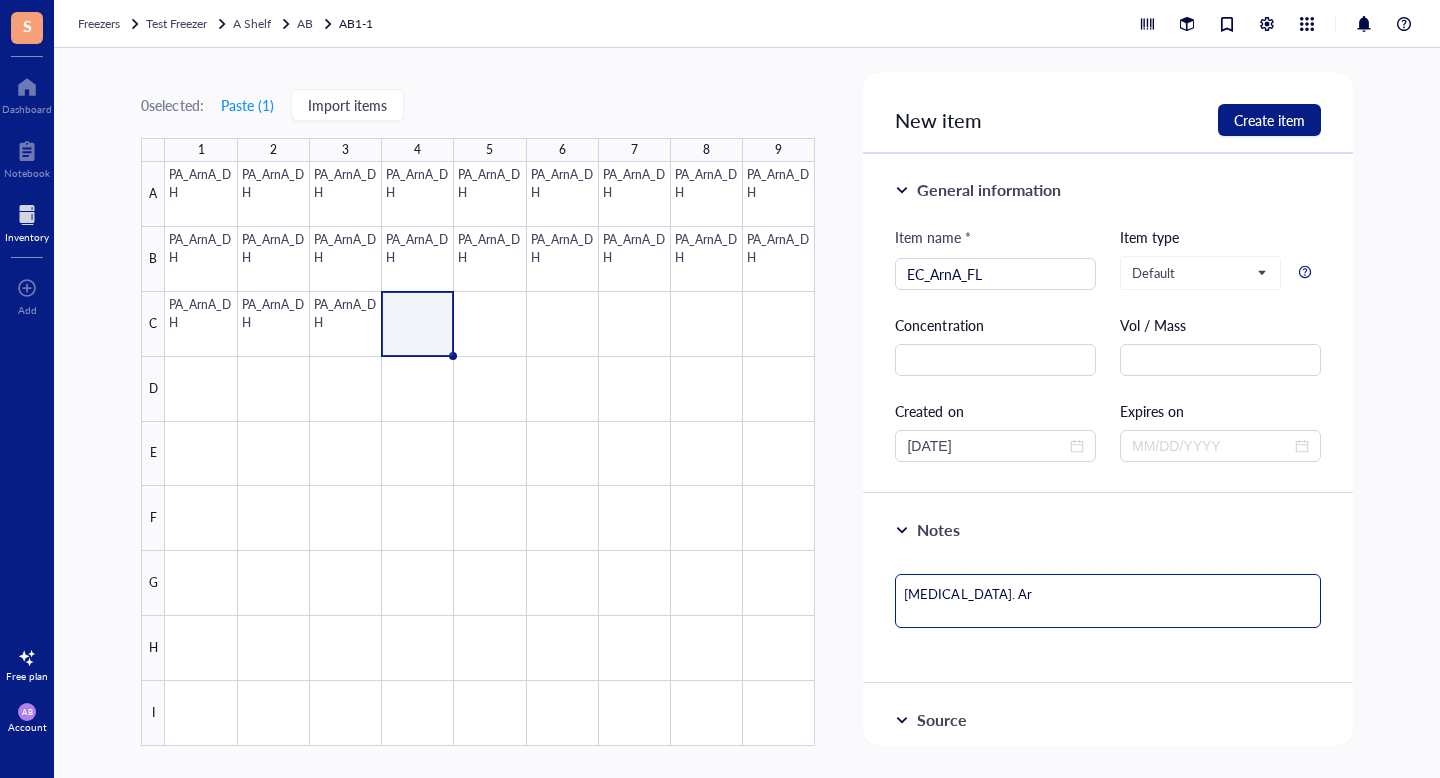 type on "[MEDICAL_DATA]. A" 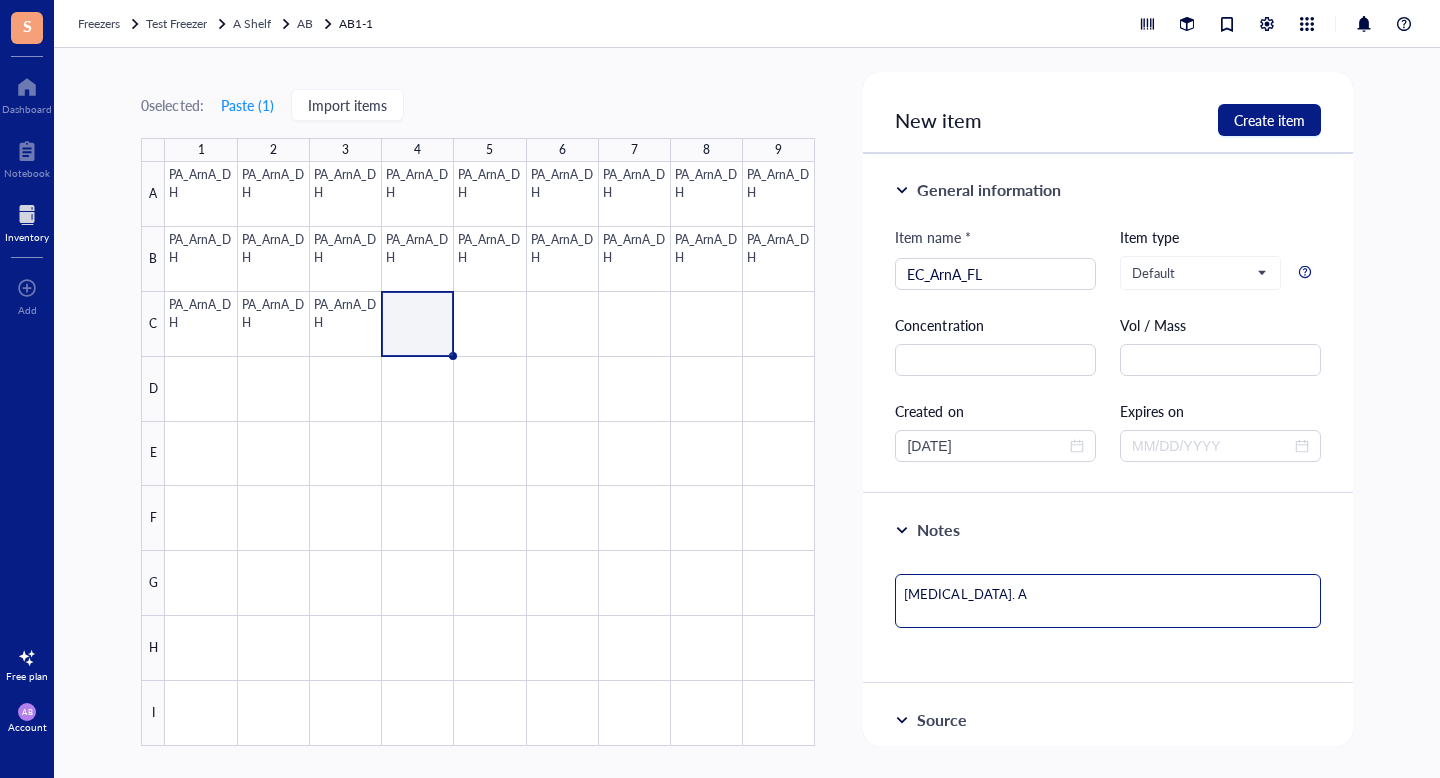 type on "[MEDICAL_DATA]." 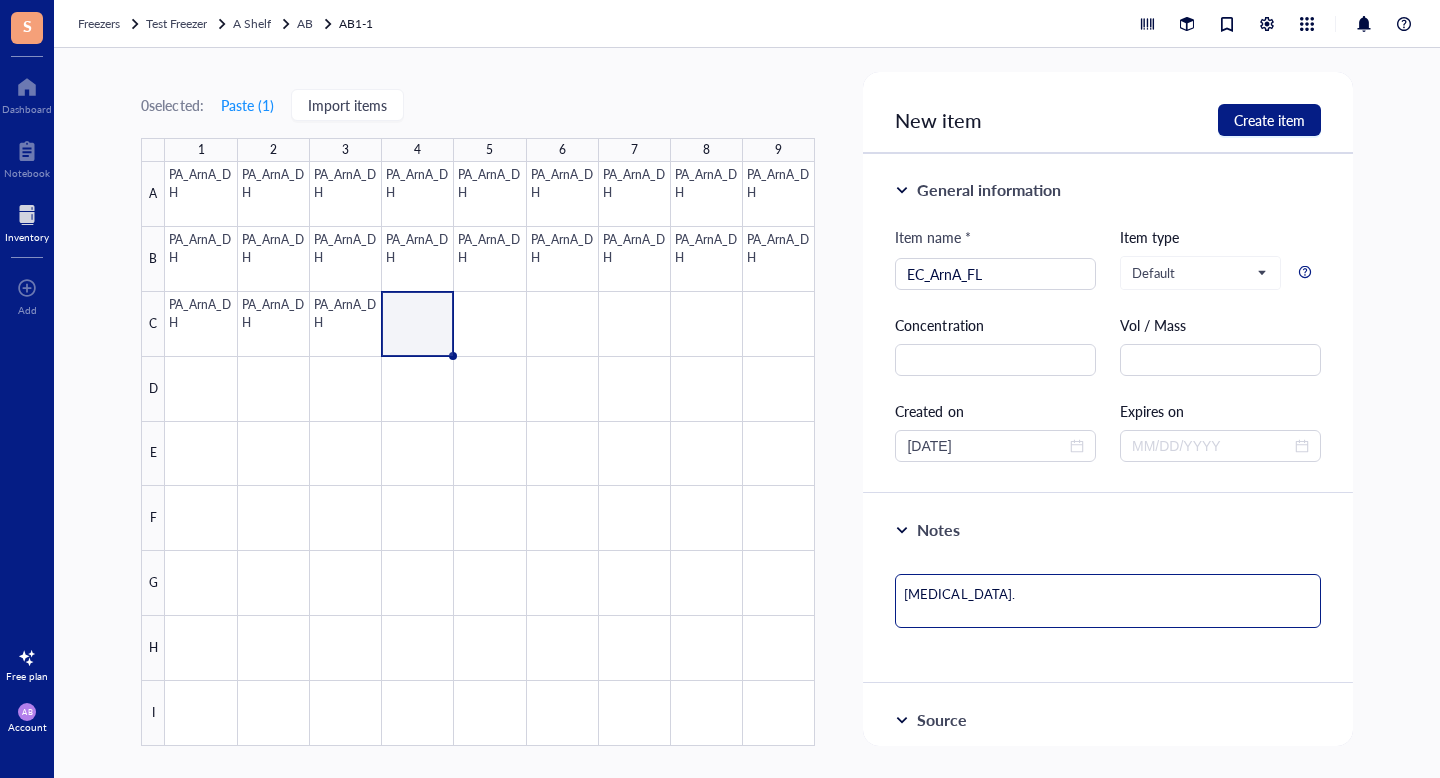type on "[MEDICAL_DATA]." 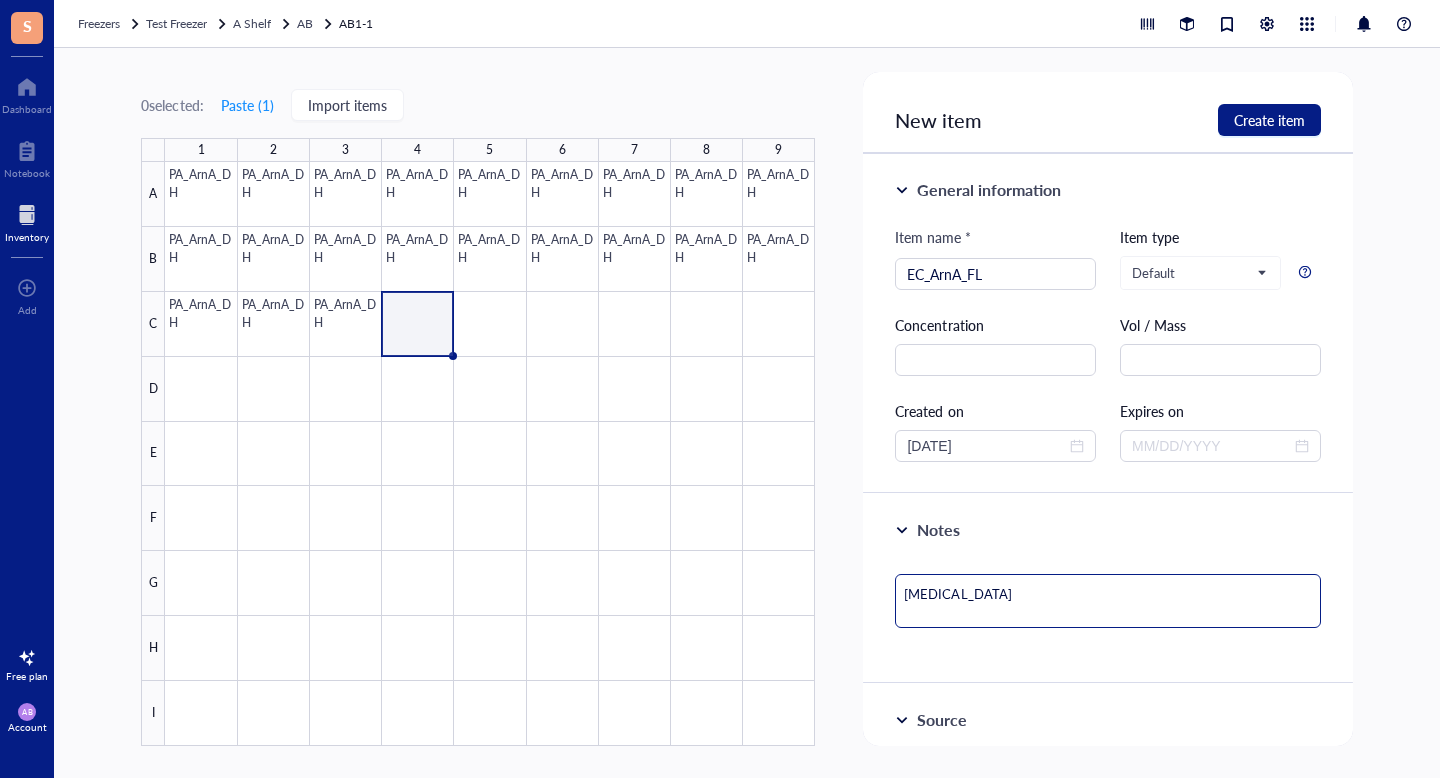 type on "[MEDICAL_DATA]" 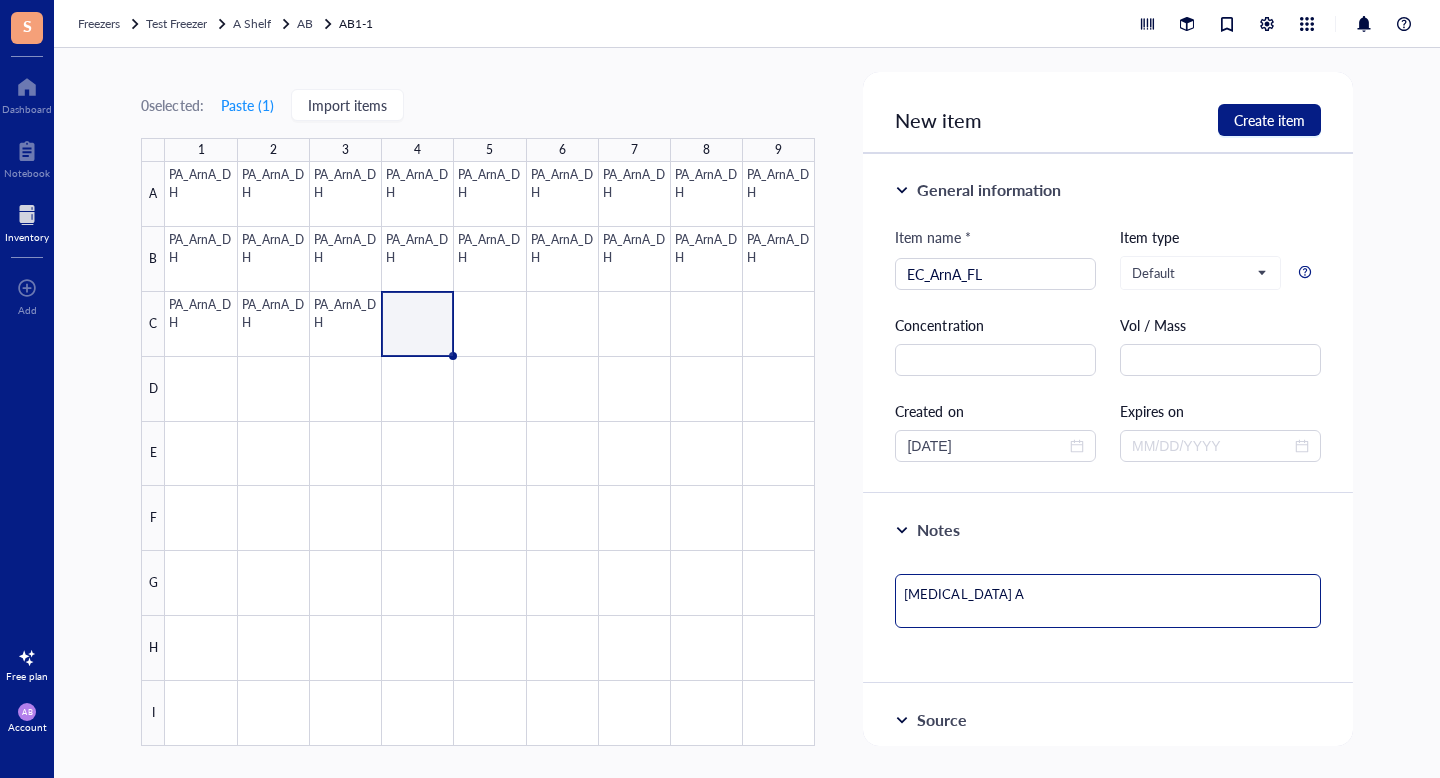 type on "[MEDICAL_DATA] Ar" 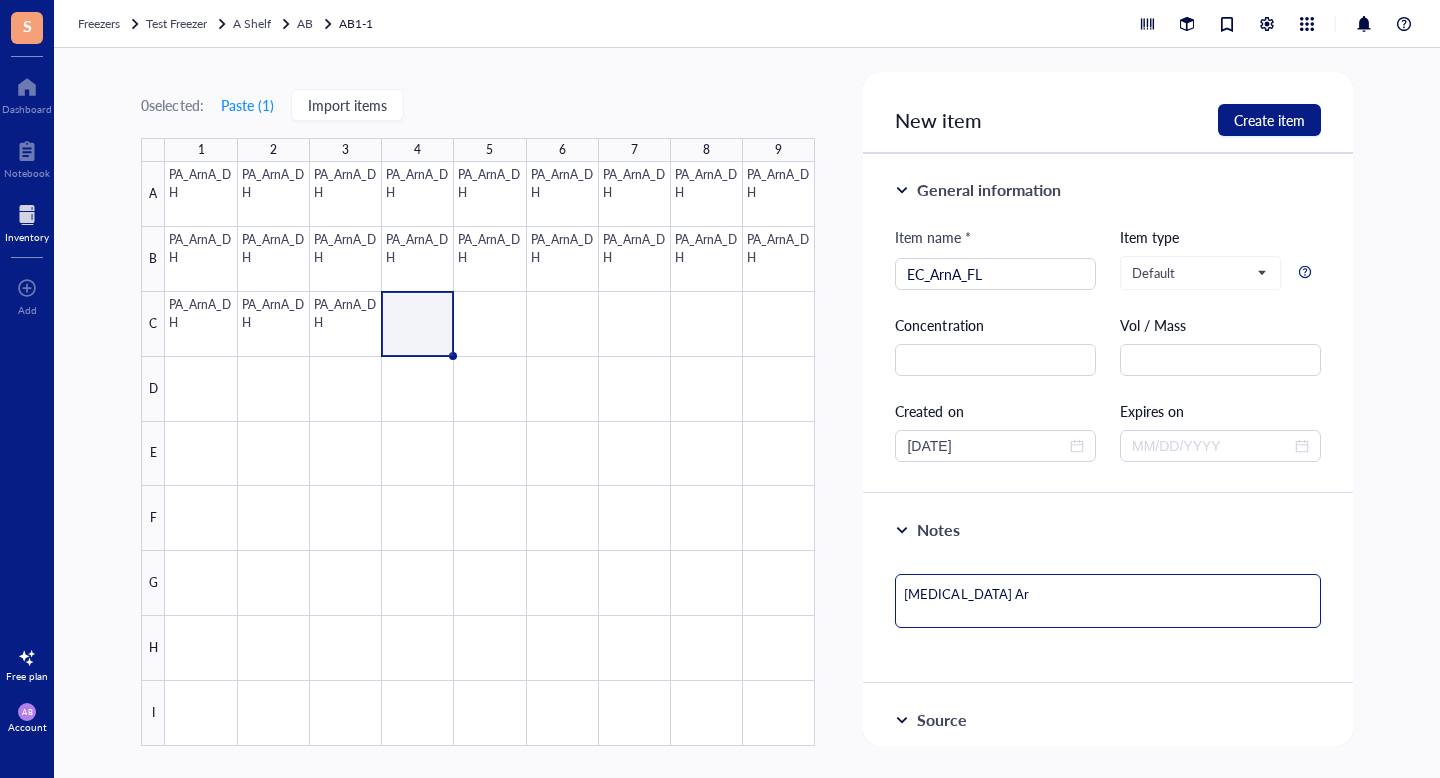 type on "[MEDICAL_DATA] Arn" 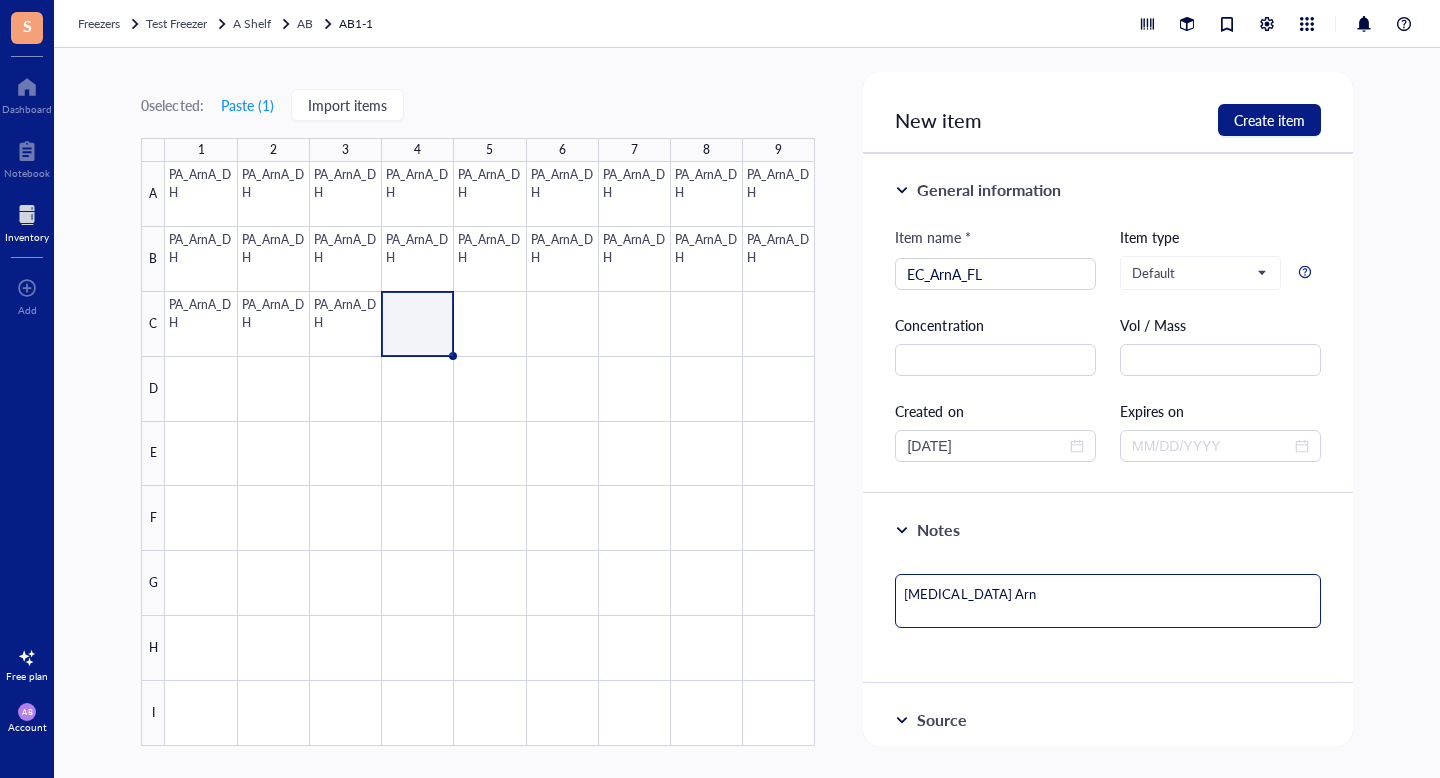 type on "[MEDICAL_DATA] ArnA" 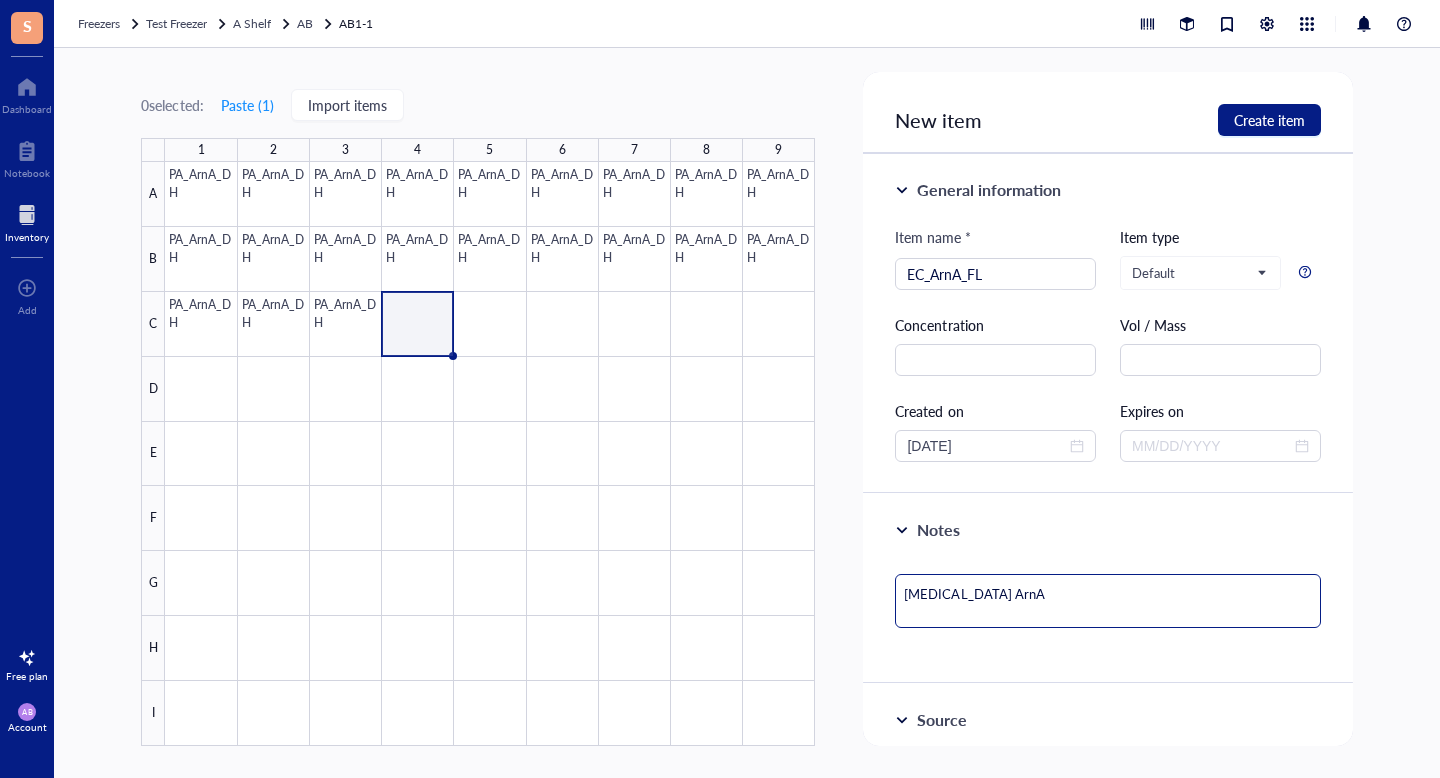 type on "[MEDICAL_DATA] ArnA" 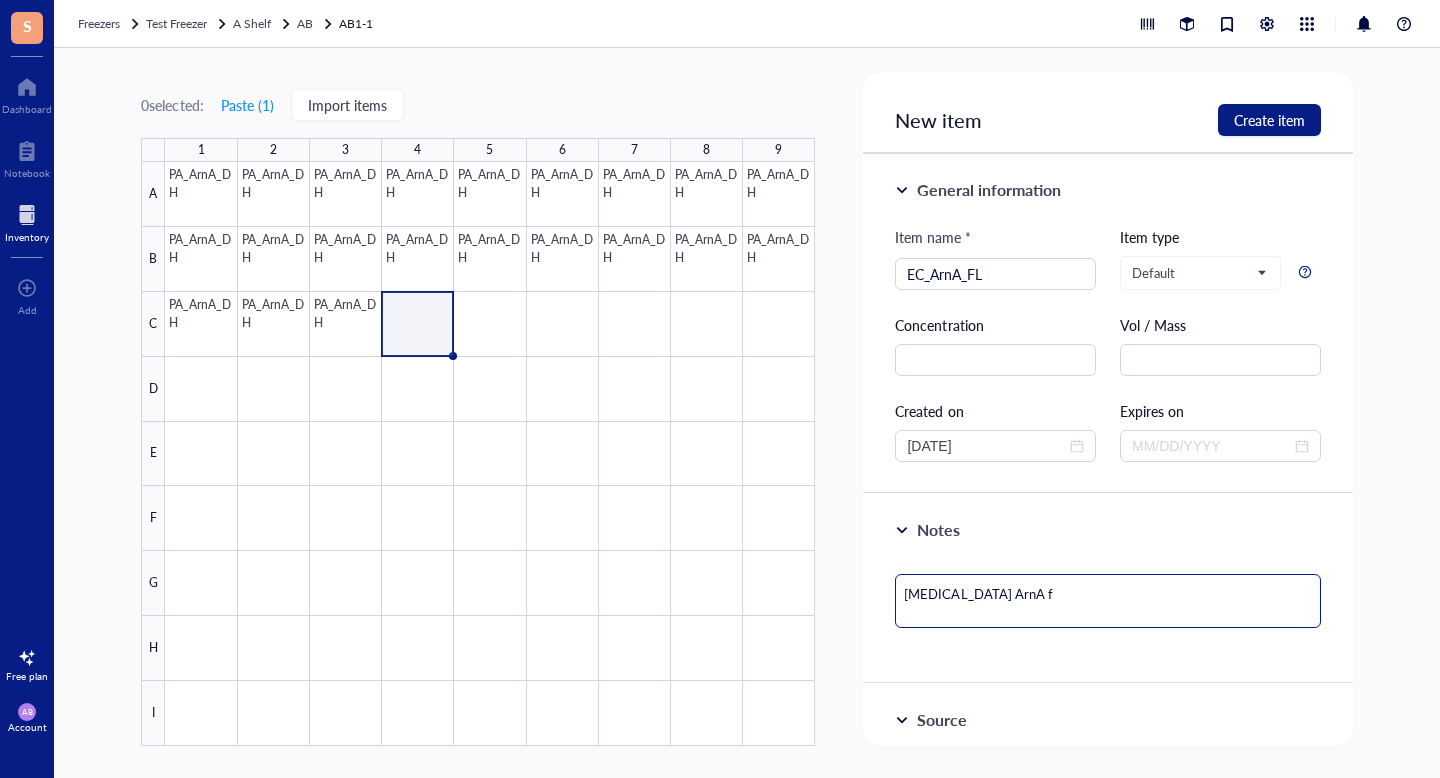type on "[MEDICAL_DATA] [PERSON_NAME]" 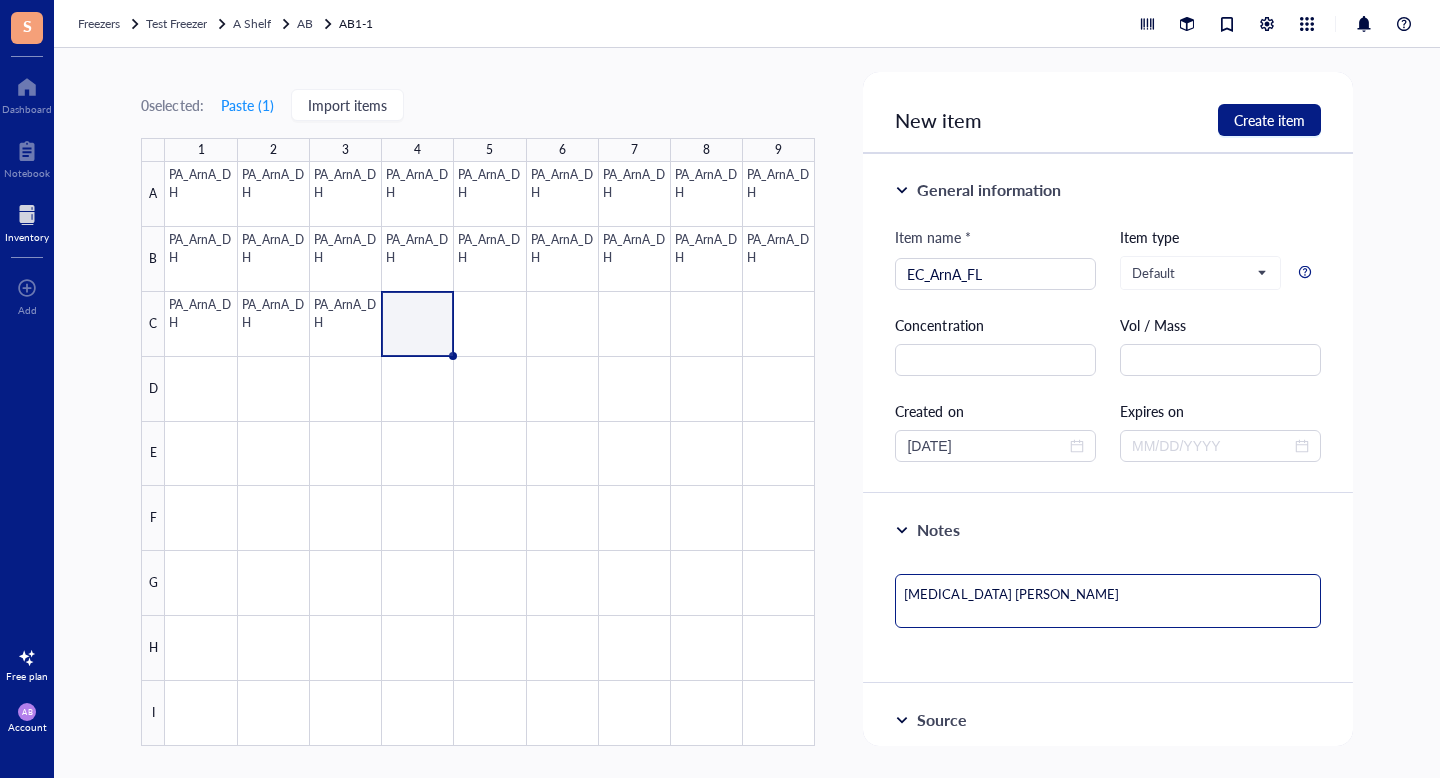 type on "[MEDICAL_DATA] ArnA ful" 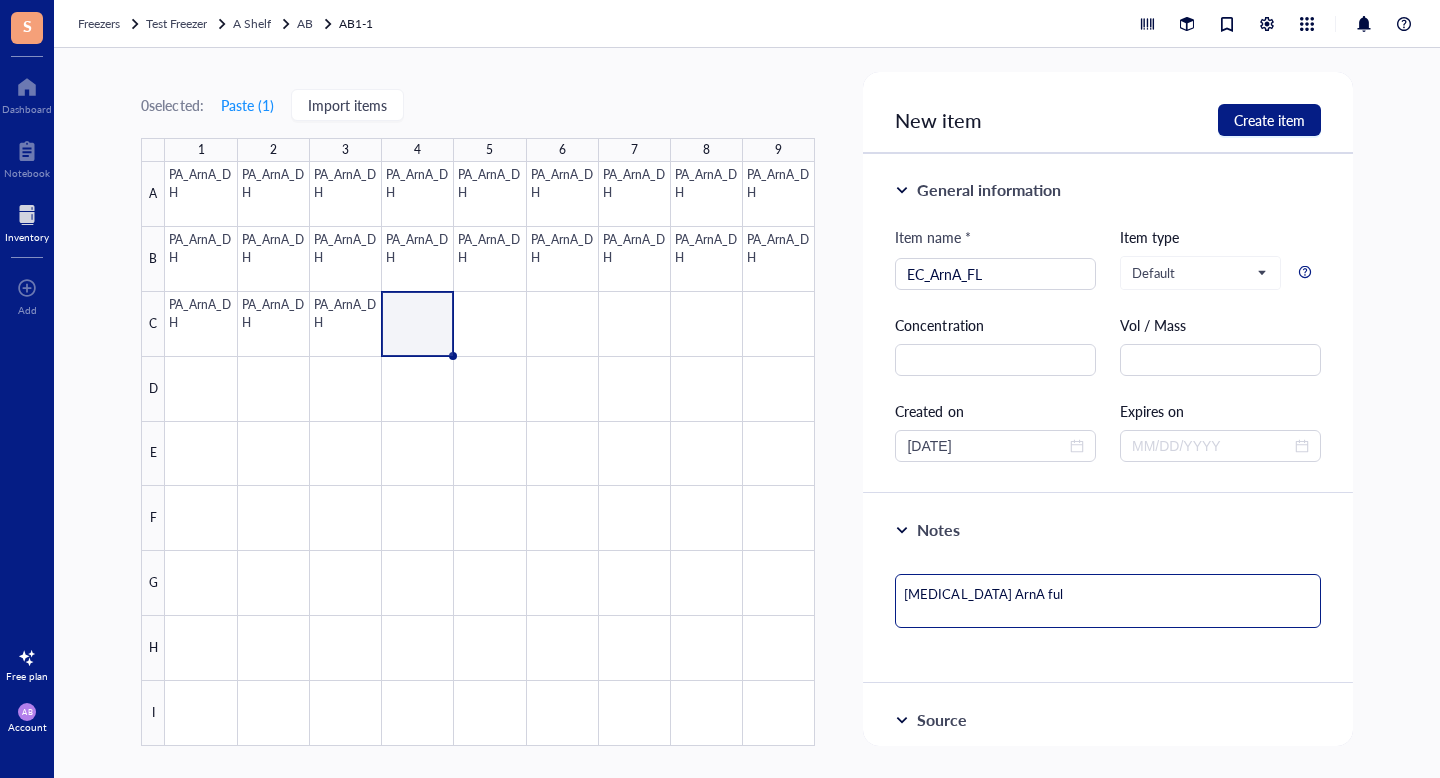 type on "[MEDICAL_DATA] ArnA full" 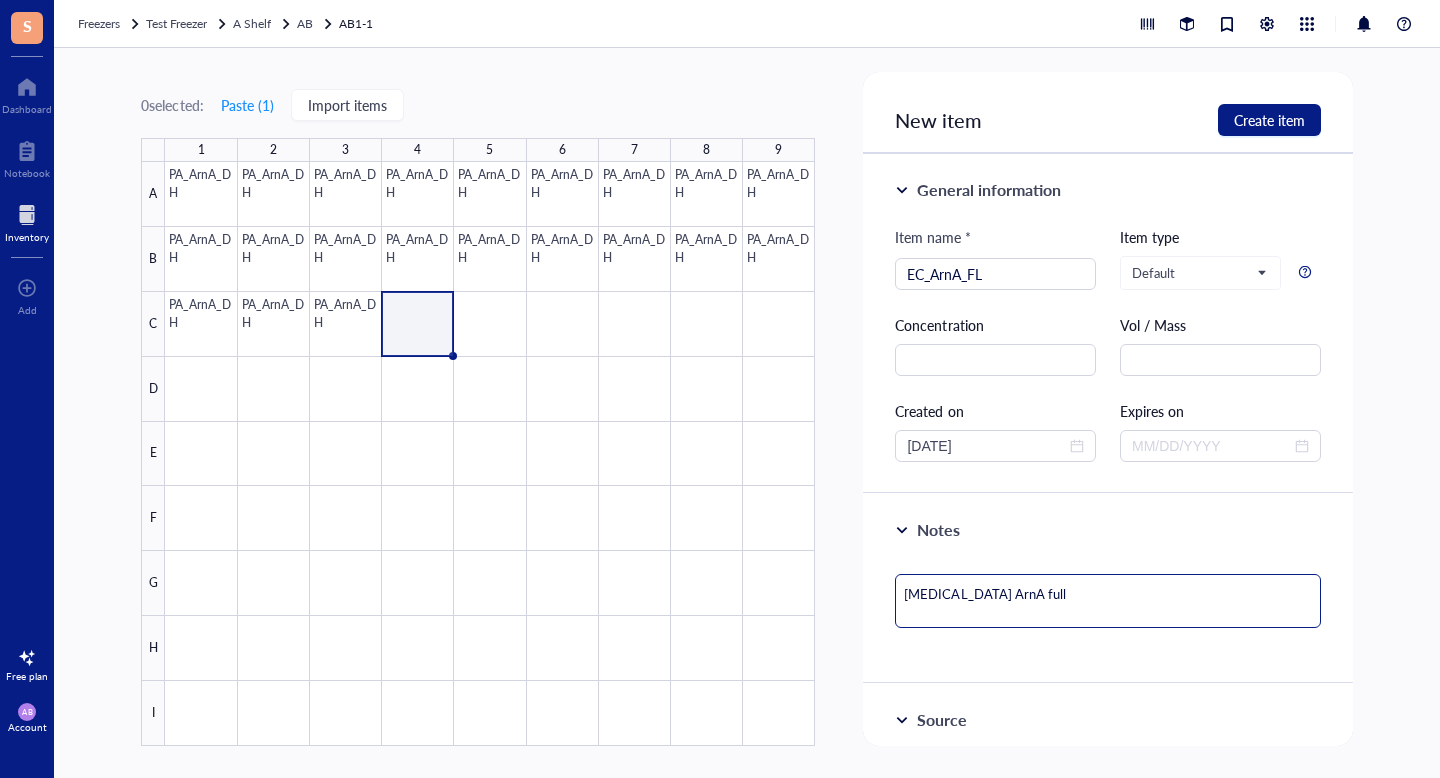 type on "[MEDICAL_DATA] ArnA full" 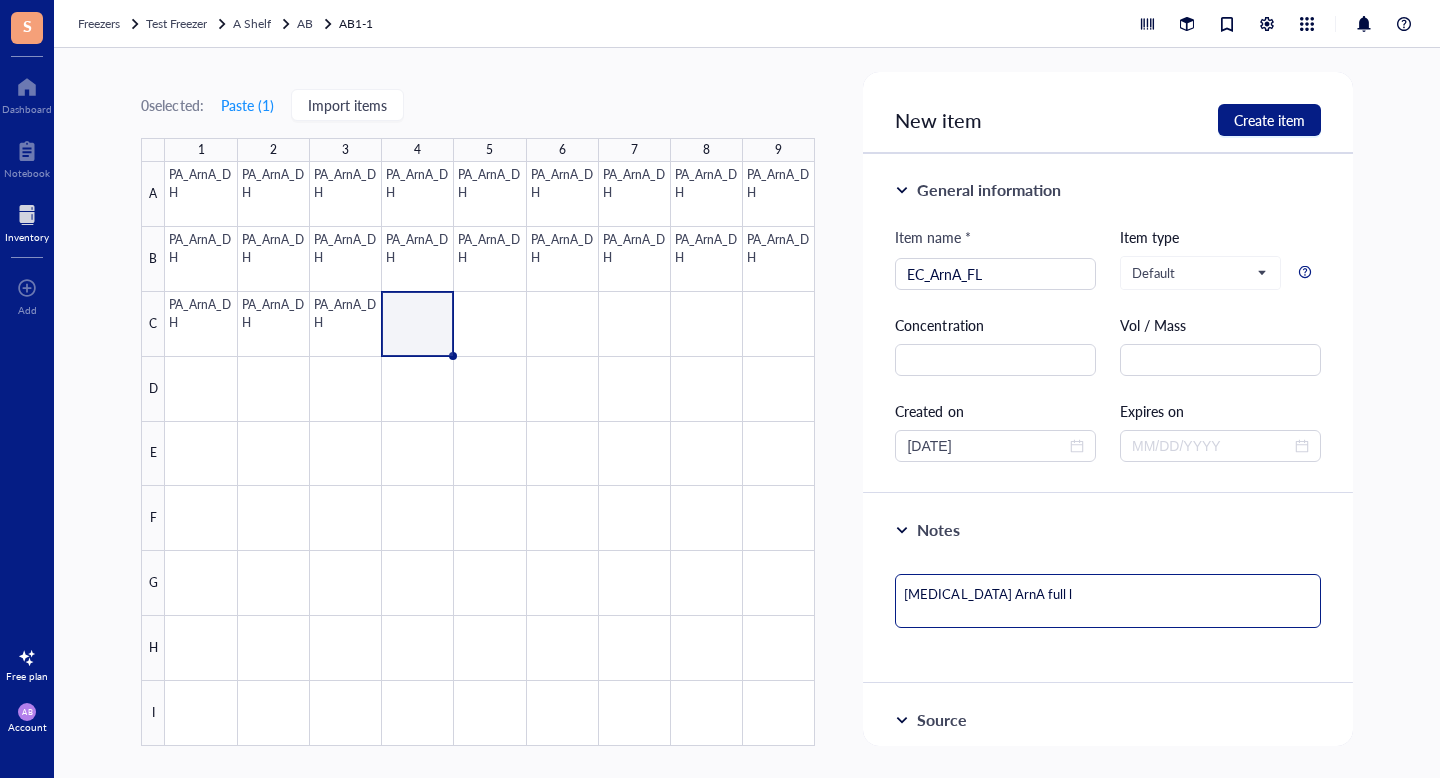 type on "[MEDICAL_DATA] ArnA full le" 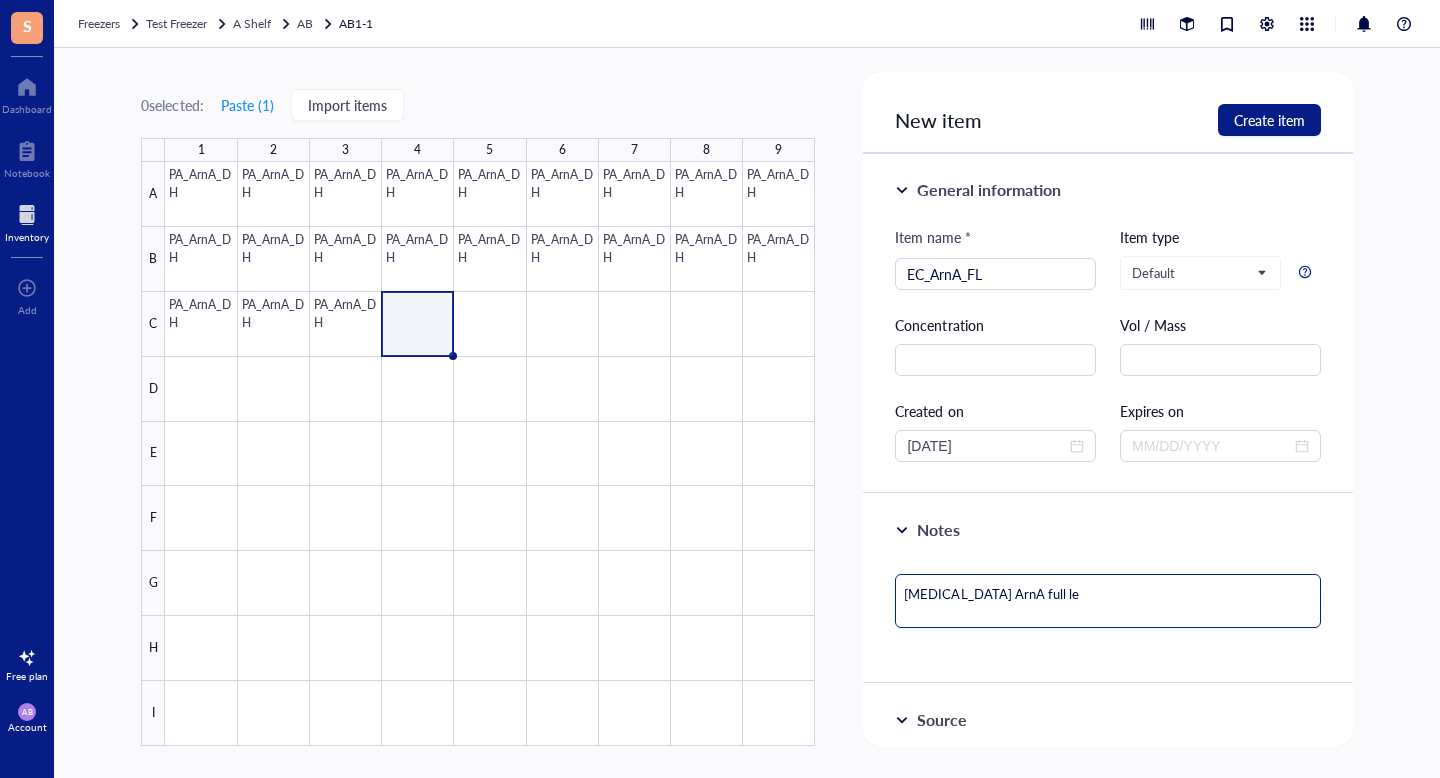type on "[MEDICAL_DATA] ArnA full len" 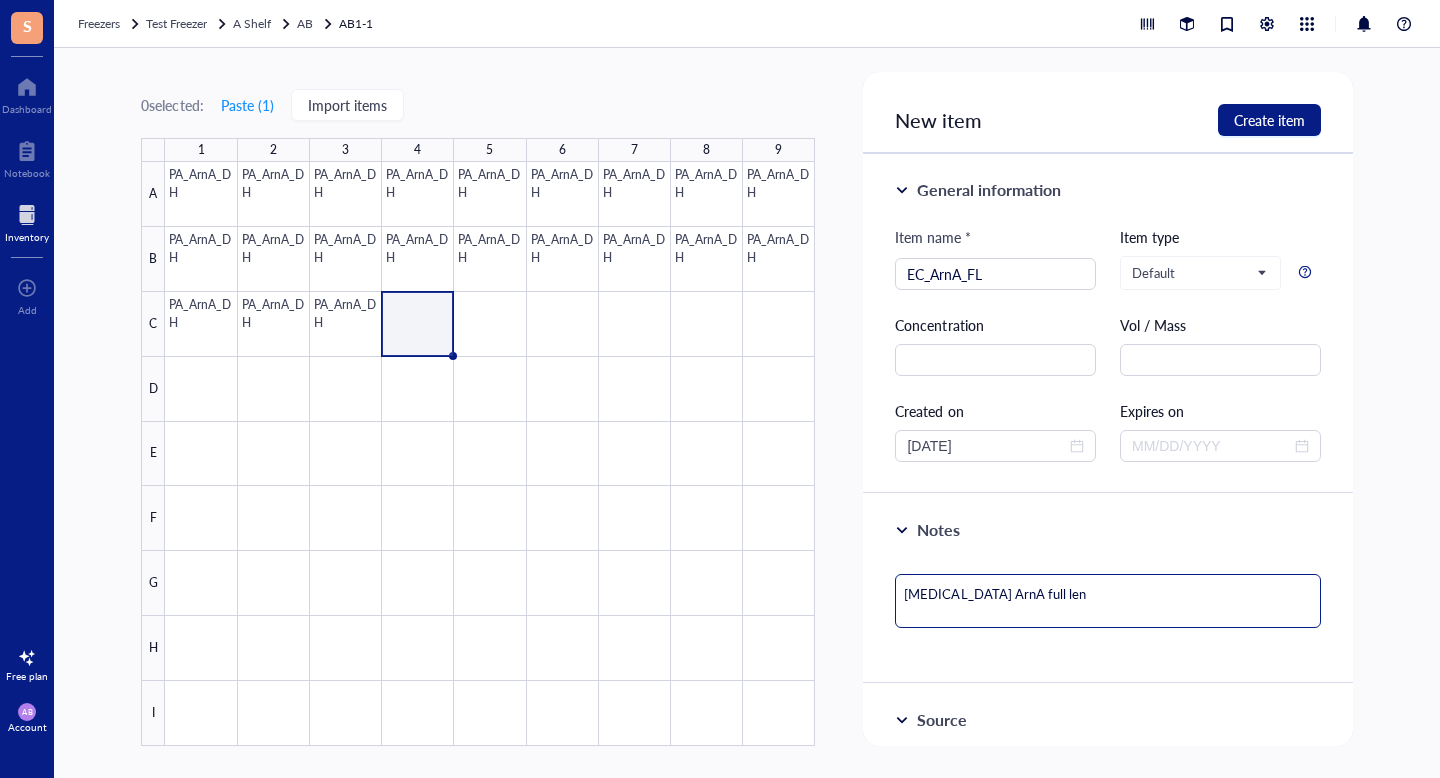 type on "[MEDICAL_DATA] ArnA full leng" 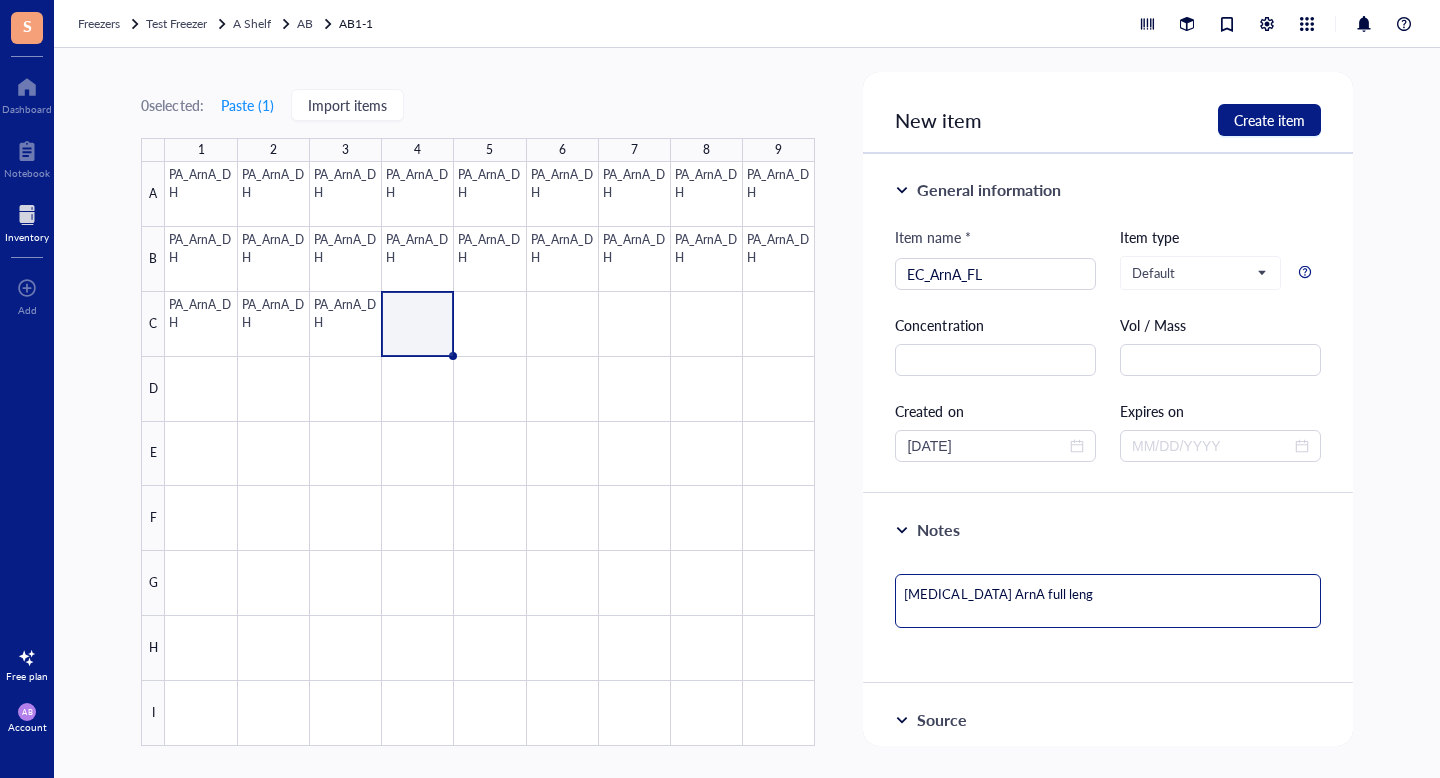 type on "[MEDICAL_DATA] ArnA full lengt" 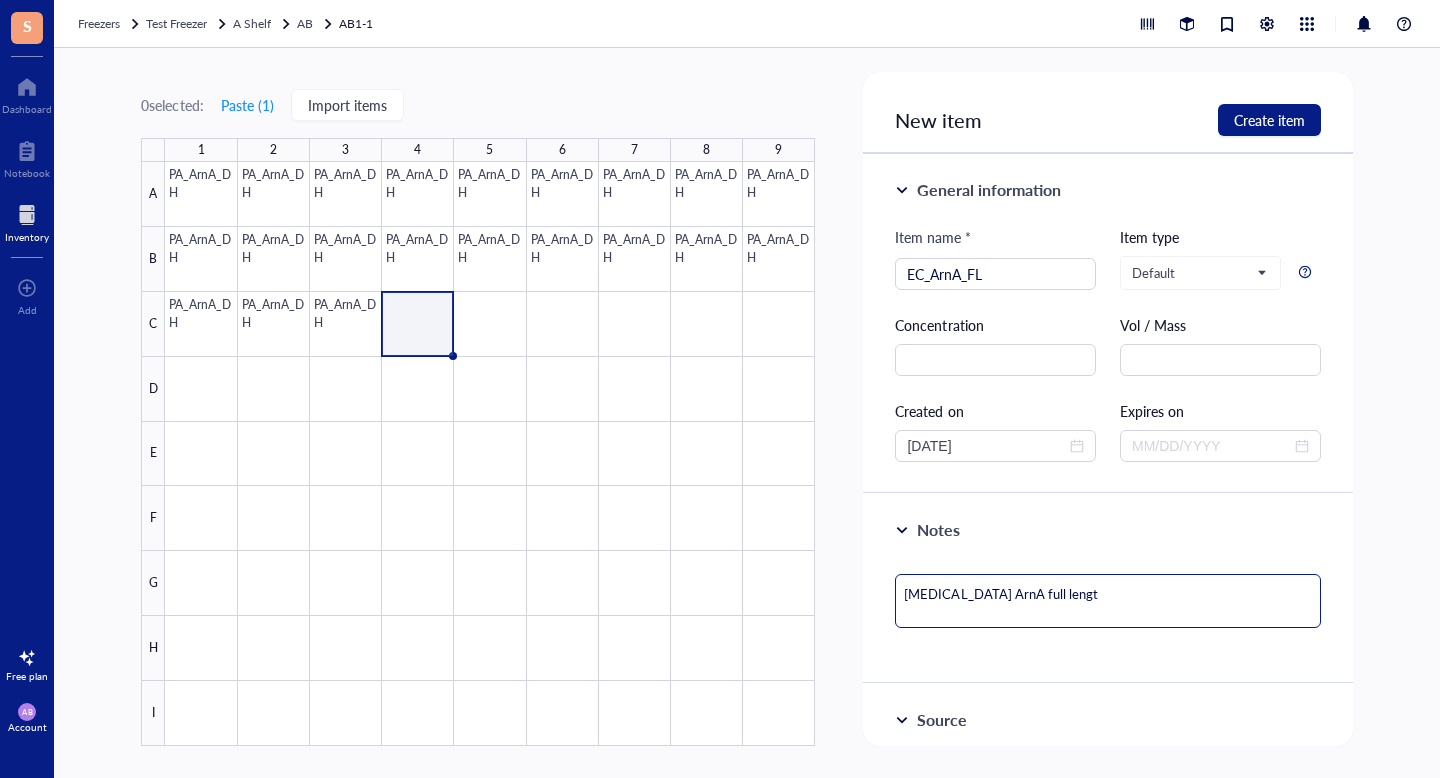 type on "[MEDICAL_DATA] ArnA full length" 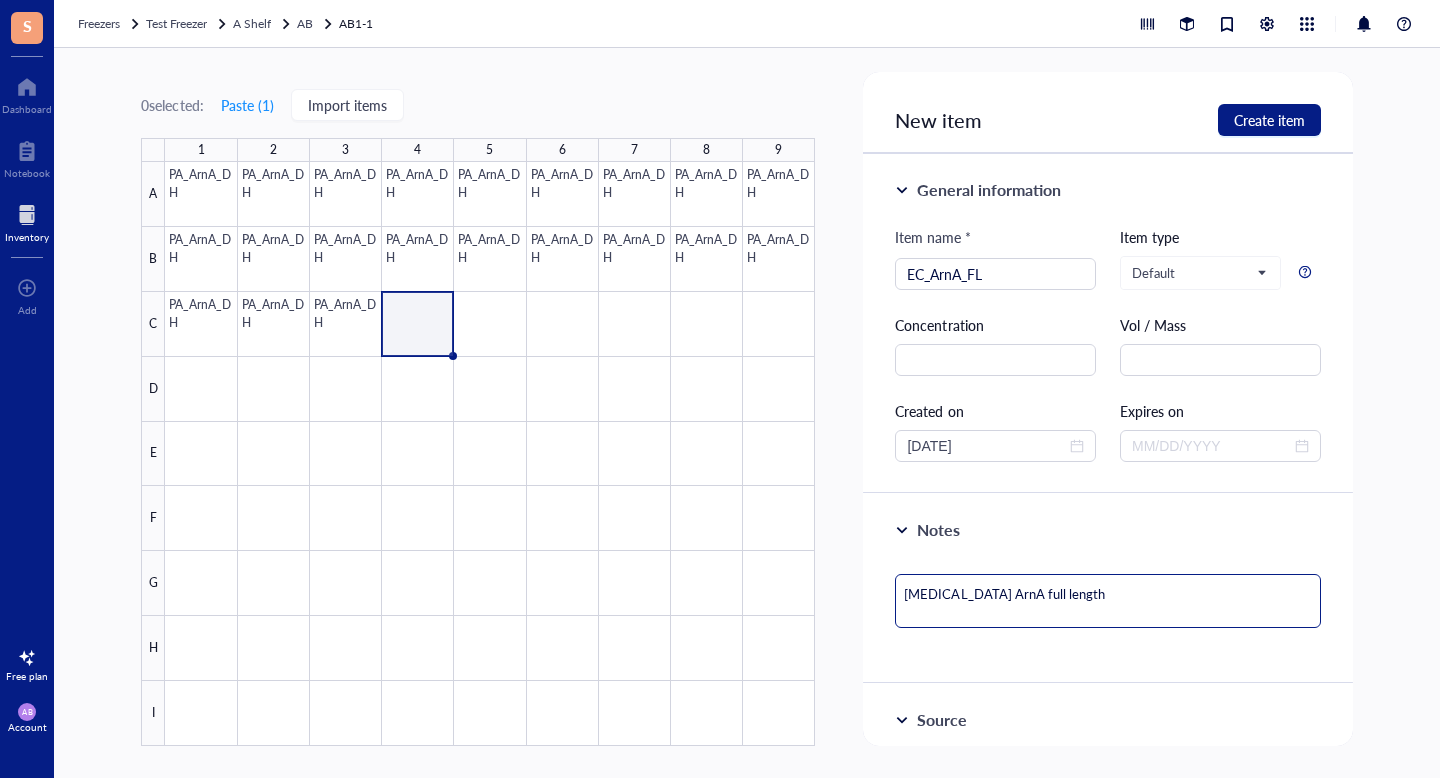 type 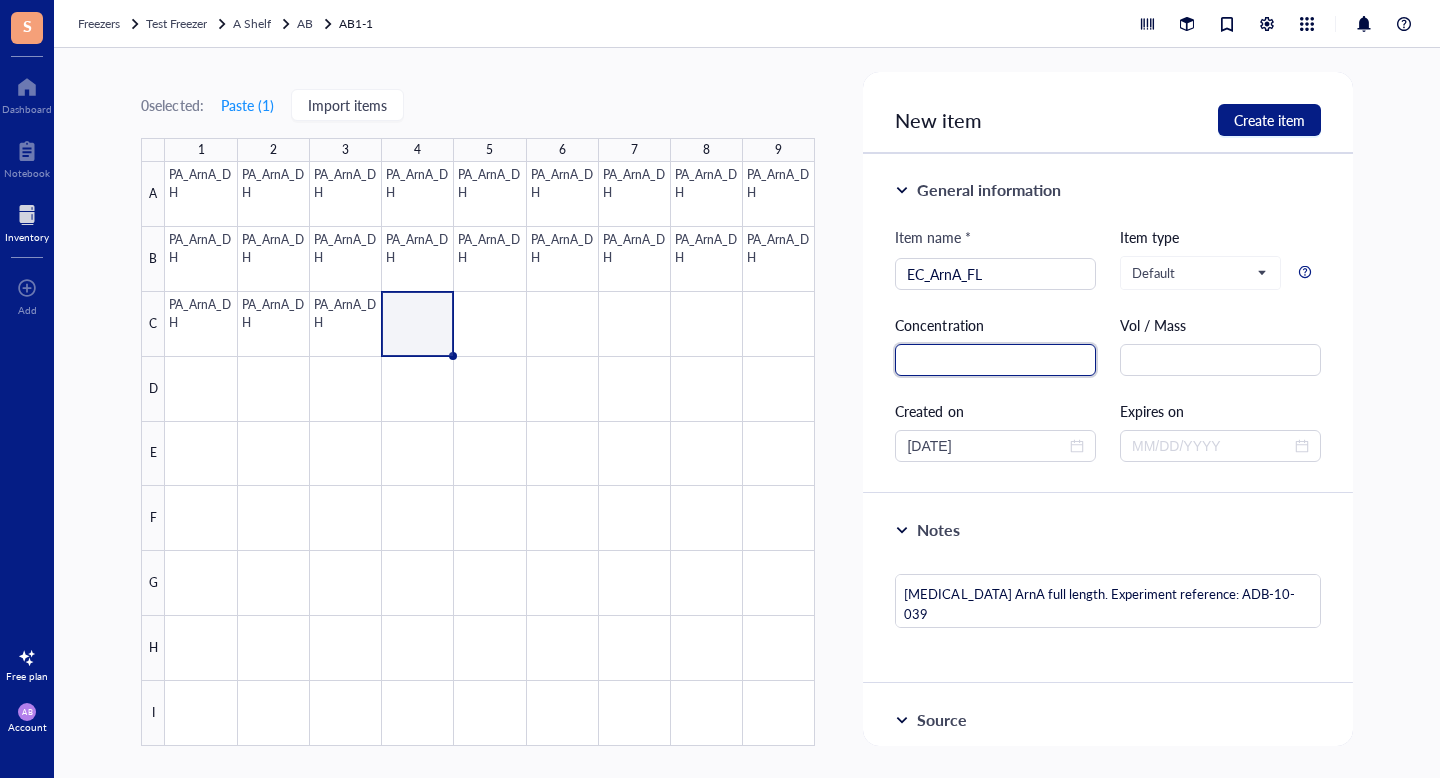 click at bounding box center [995, 360] 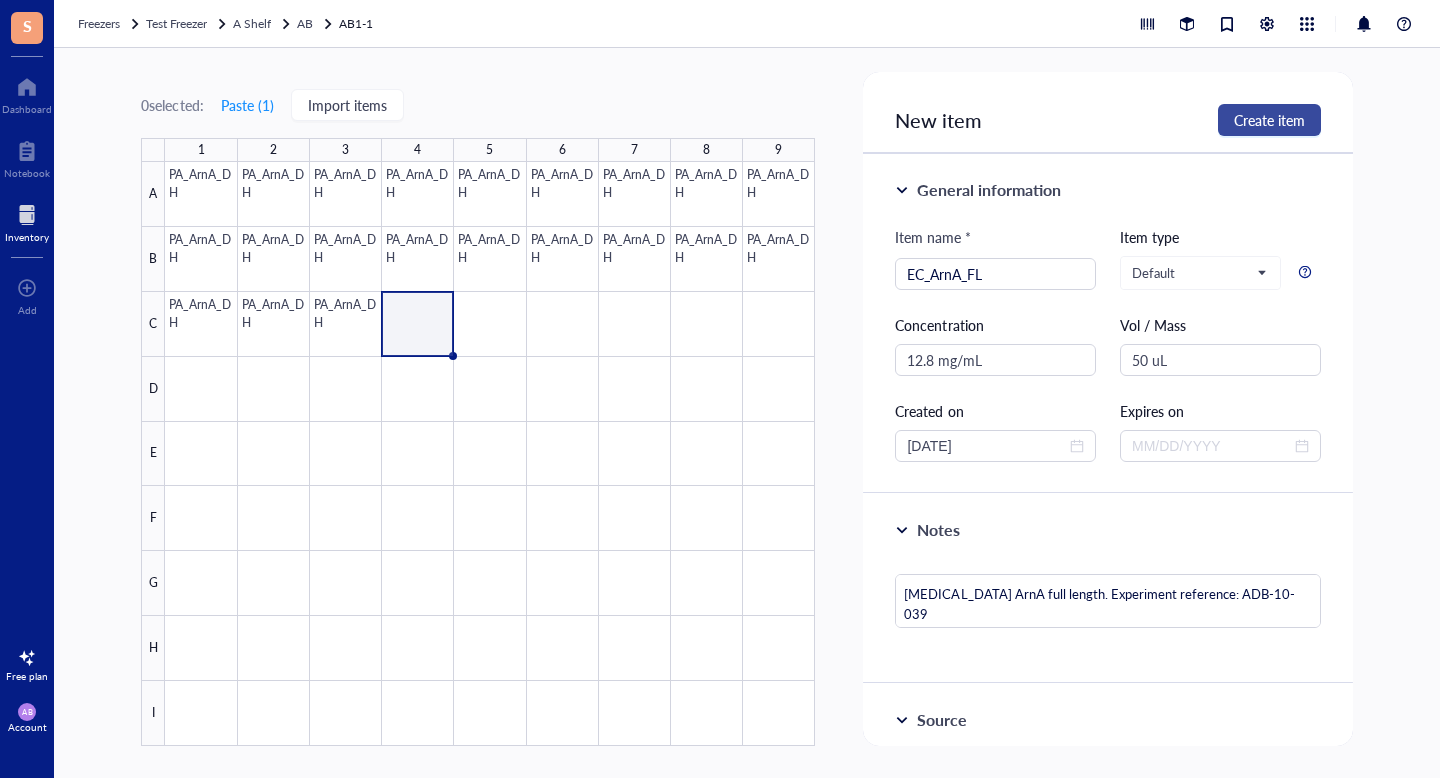 click on "Create item" at bounding box center [1269, 120] 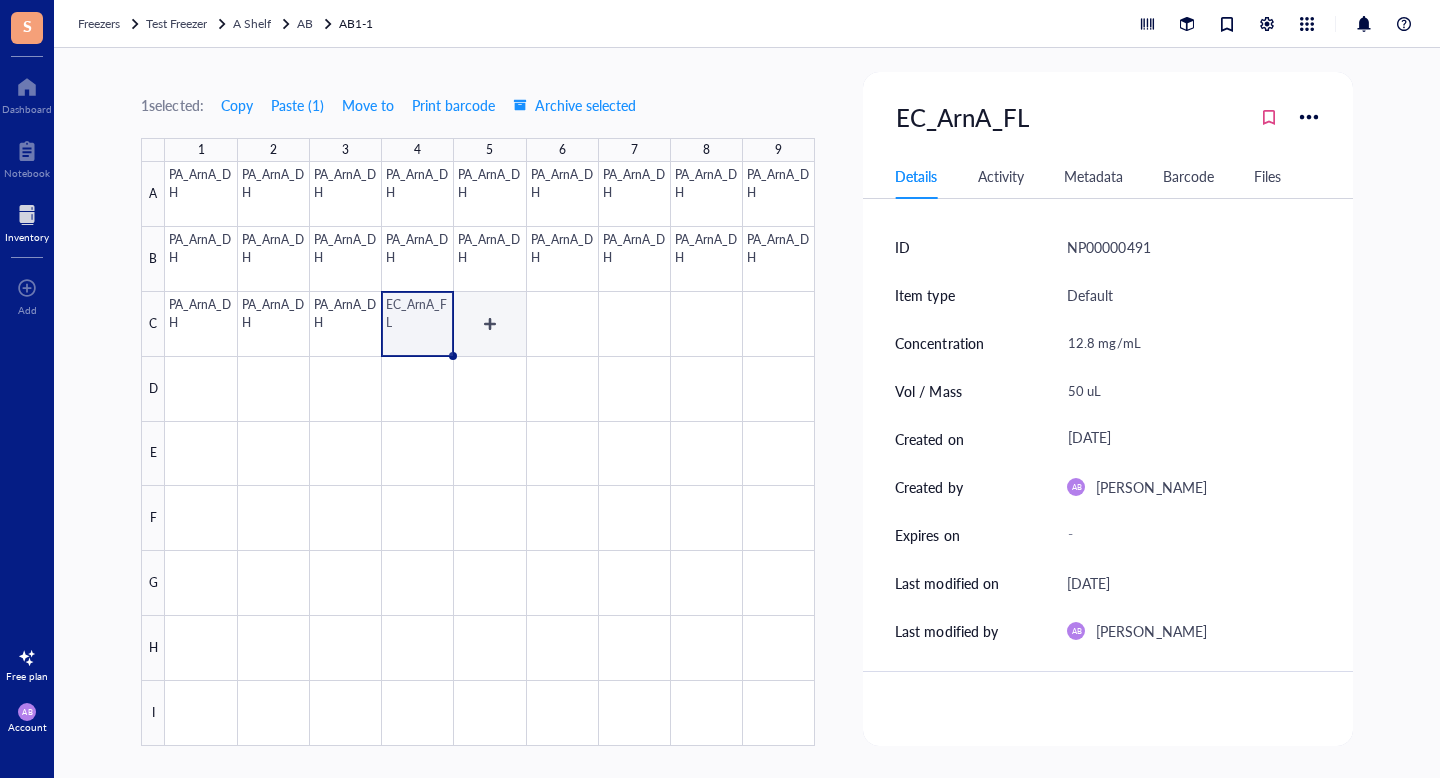 click at bounding box center [490, 454] 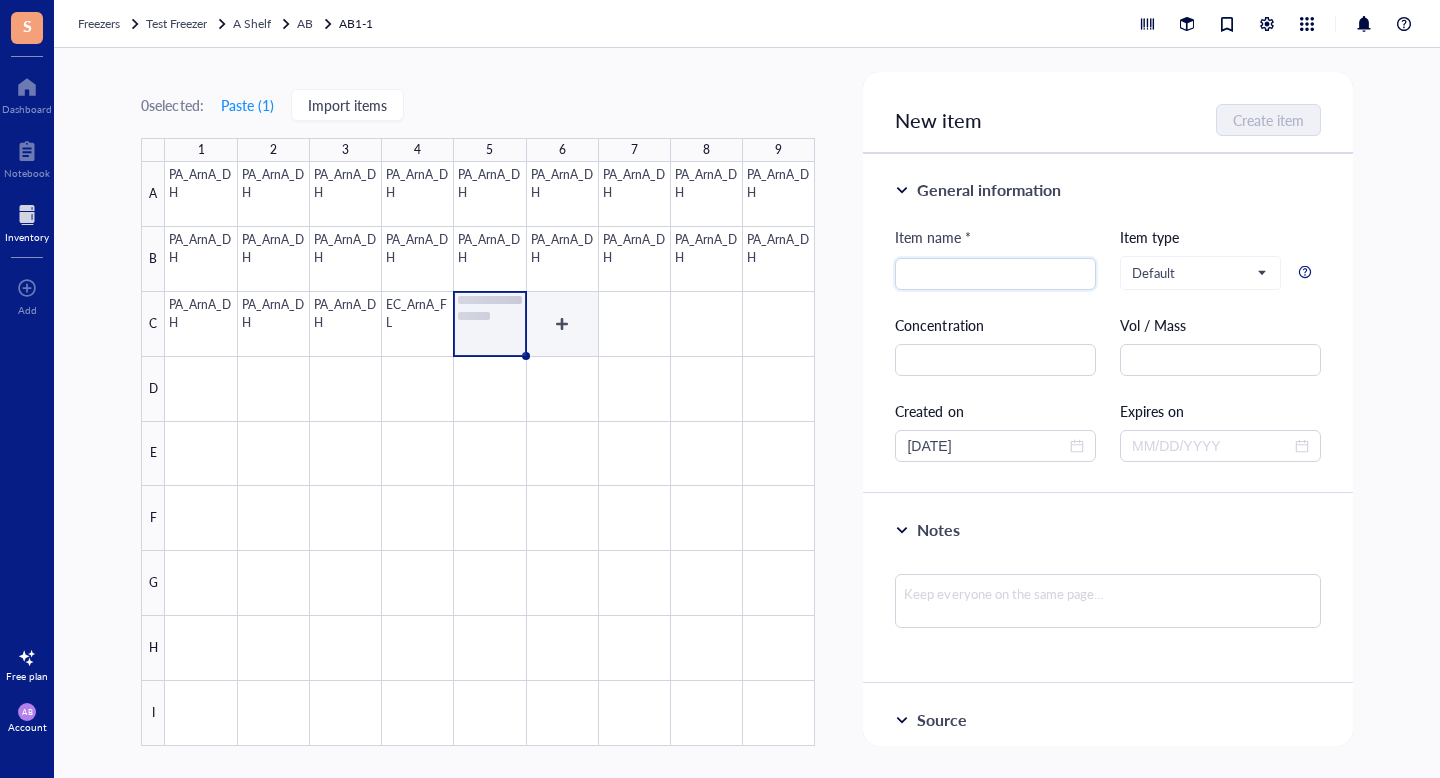 click at bounding box center (490, 454) 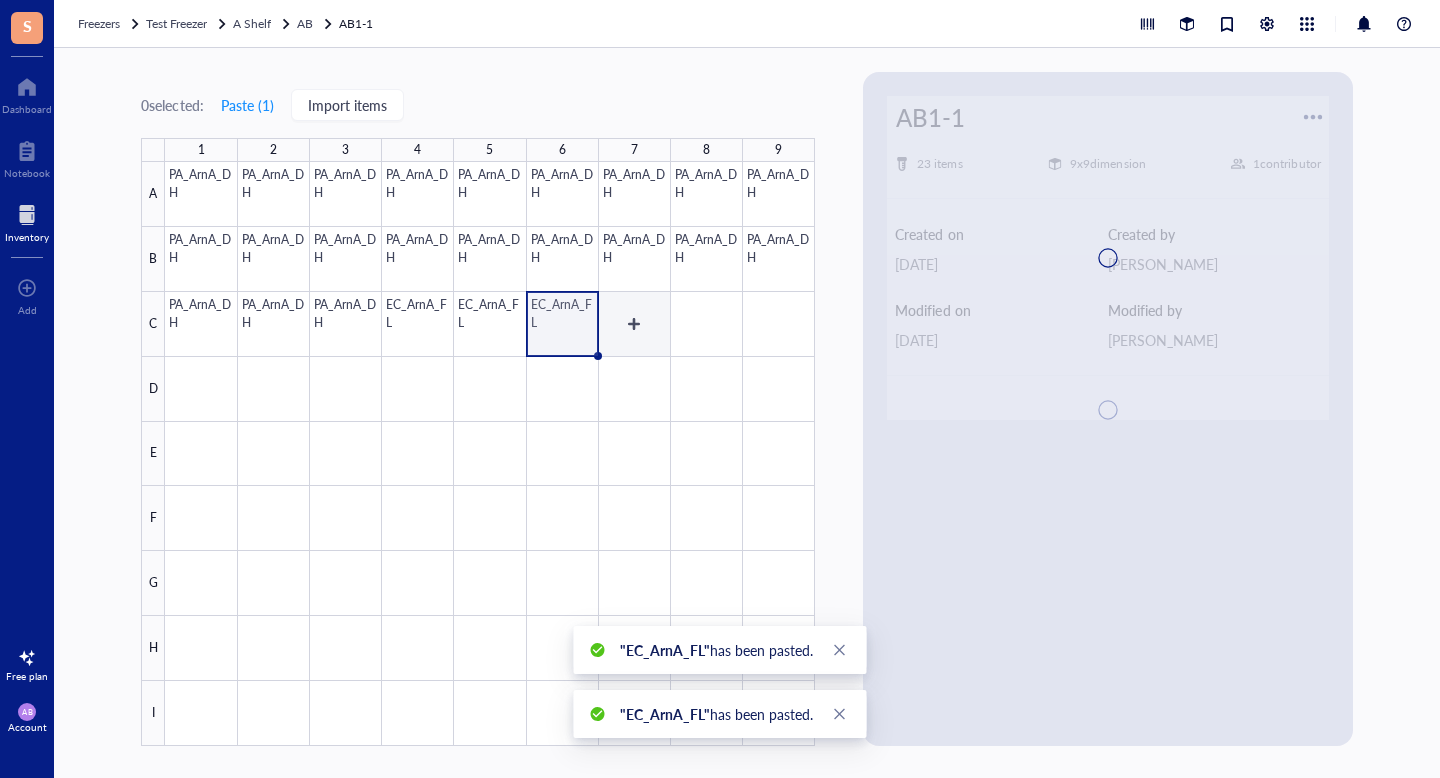 click at bounding box center [490, 454] 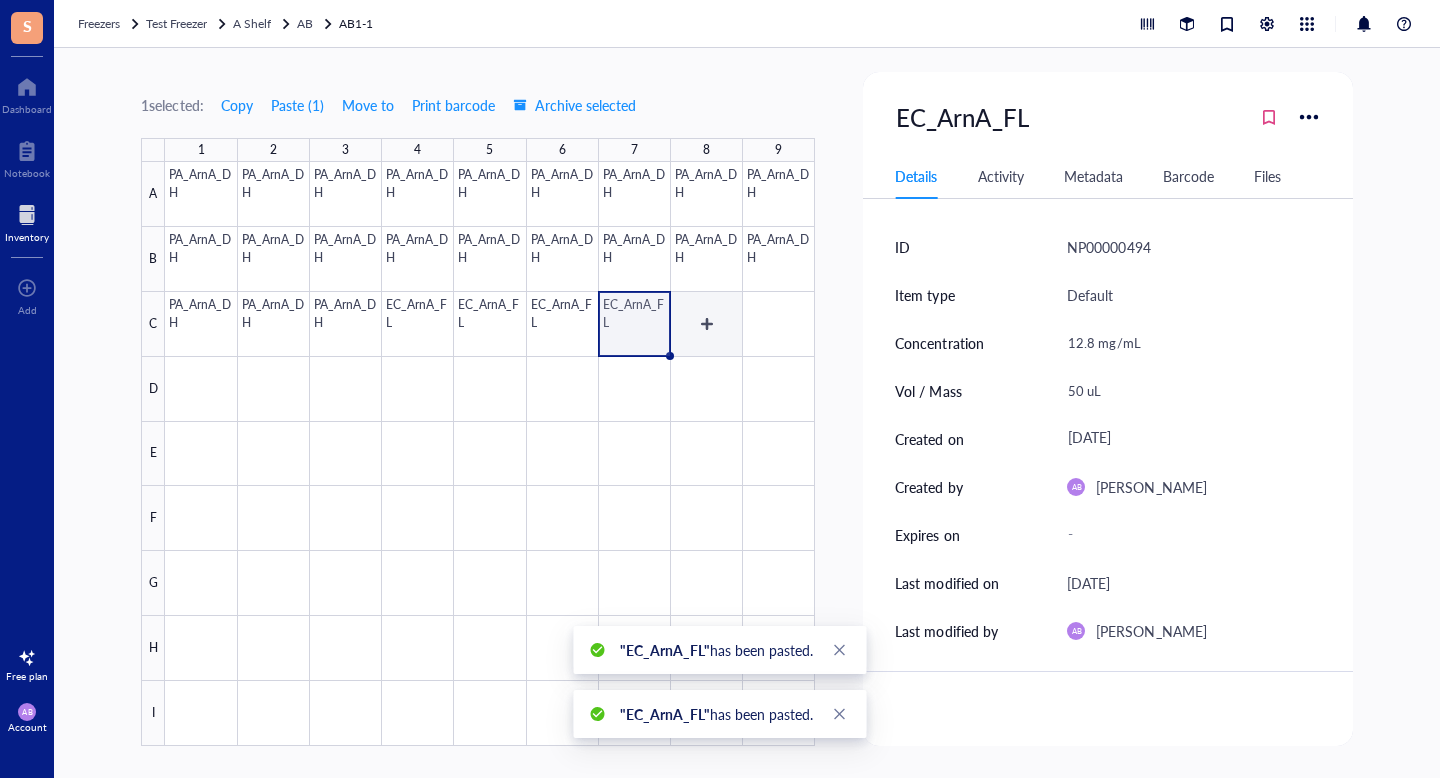 click at bounding box center (490, 454) 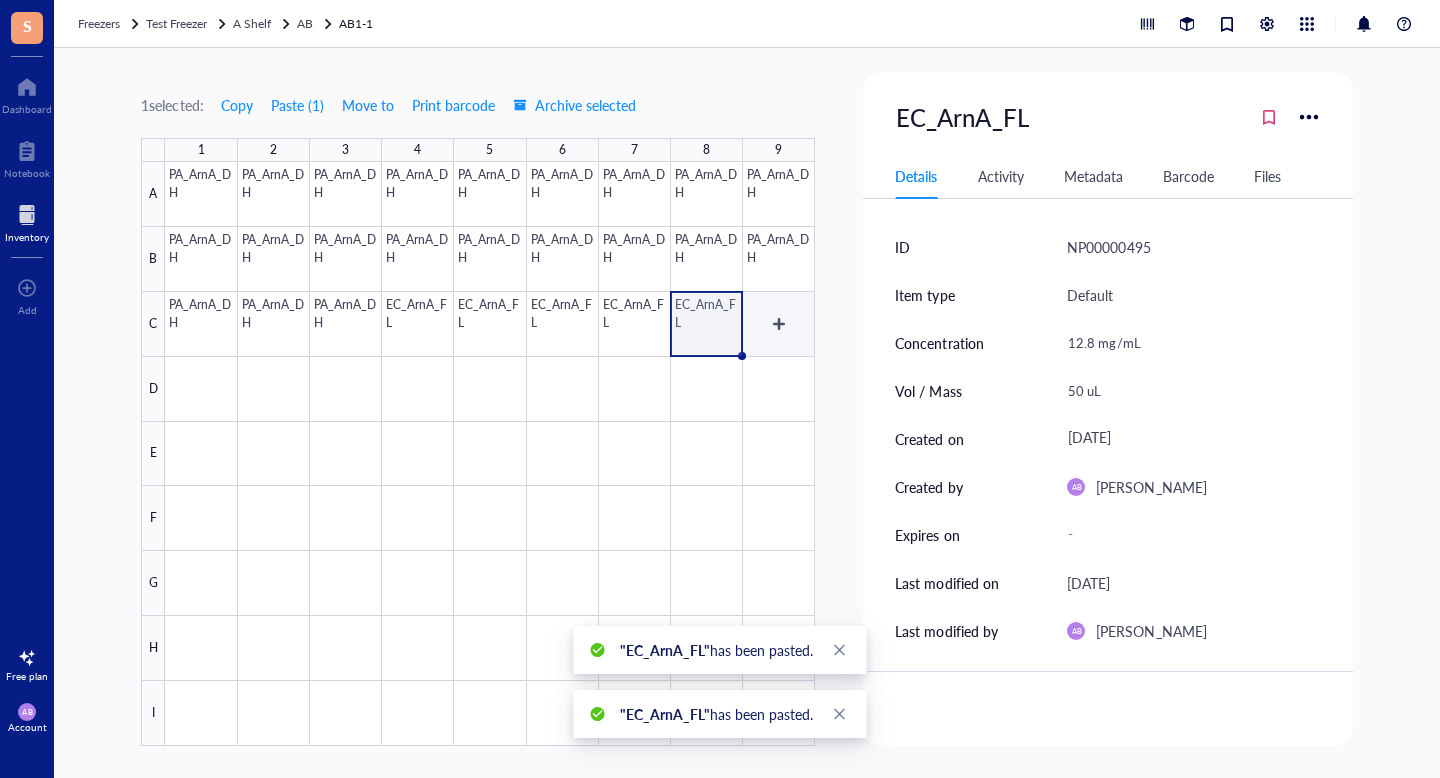 click at bounding box center (490, 454) 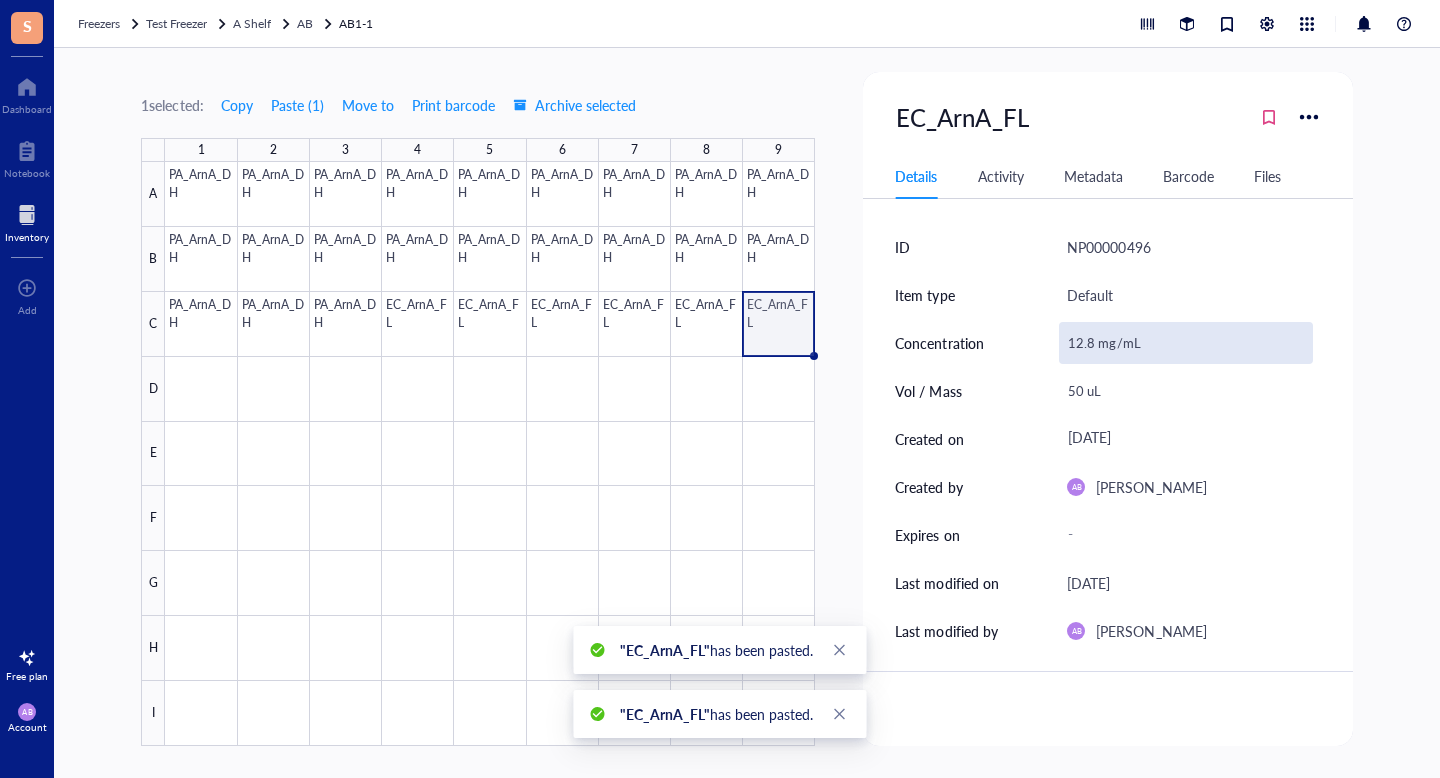click on "12.8 mg/mL" at bounding box center [1185, 343] 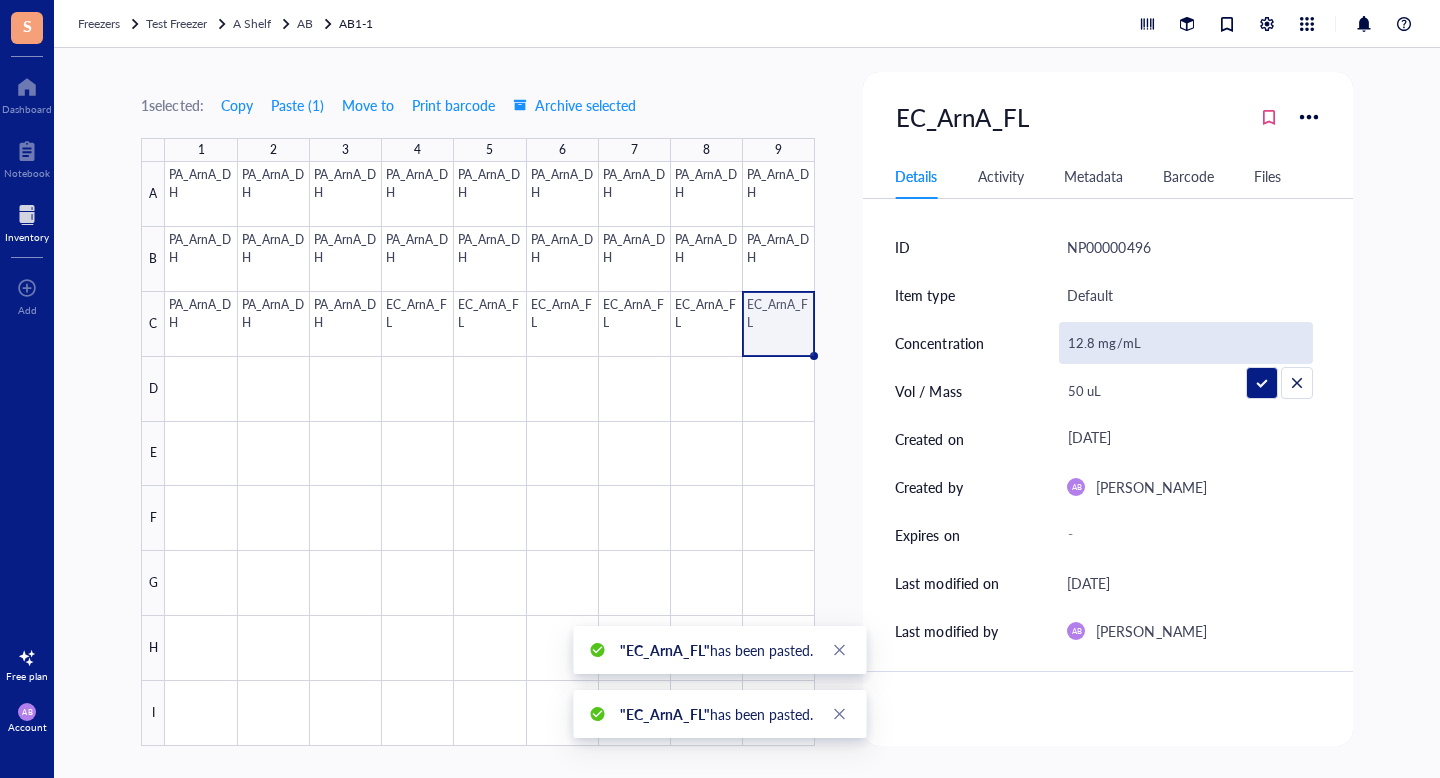 click on "12.8 mg/mL" at bounding box center (1185, 343) 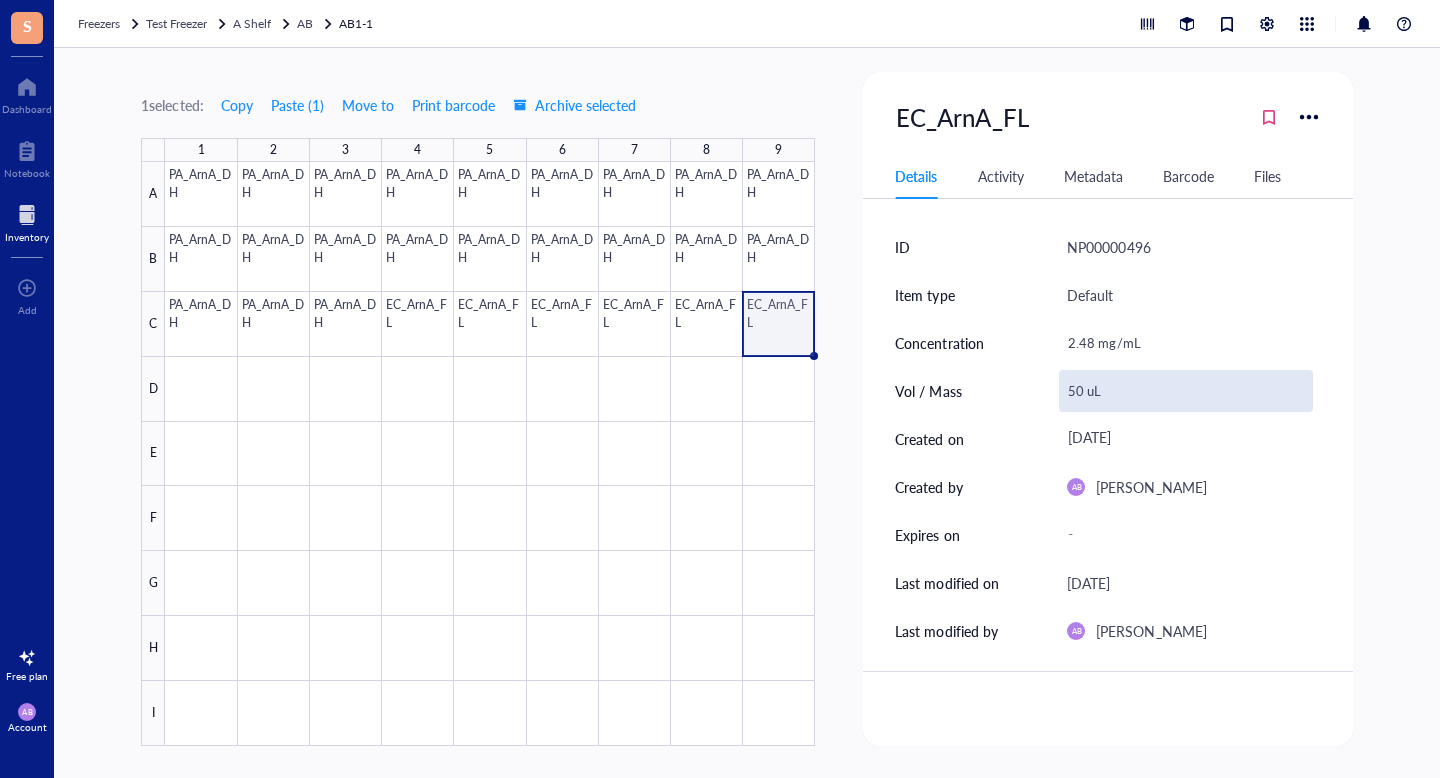 click on "50 uL" at bounding box center [1185, 391] 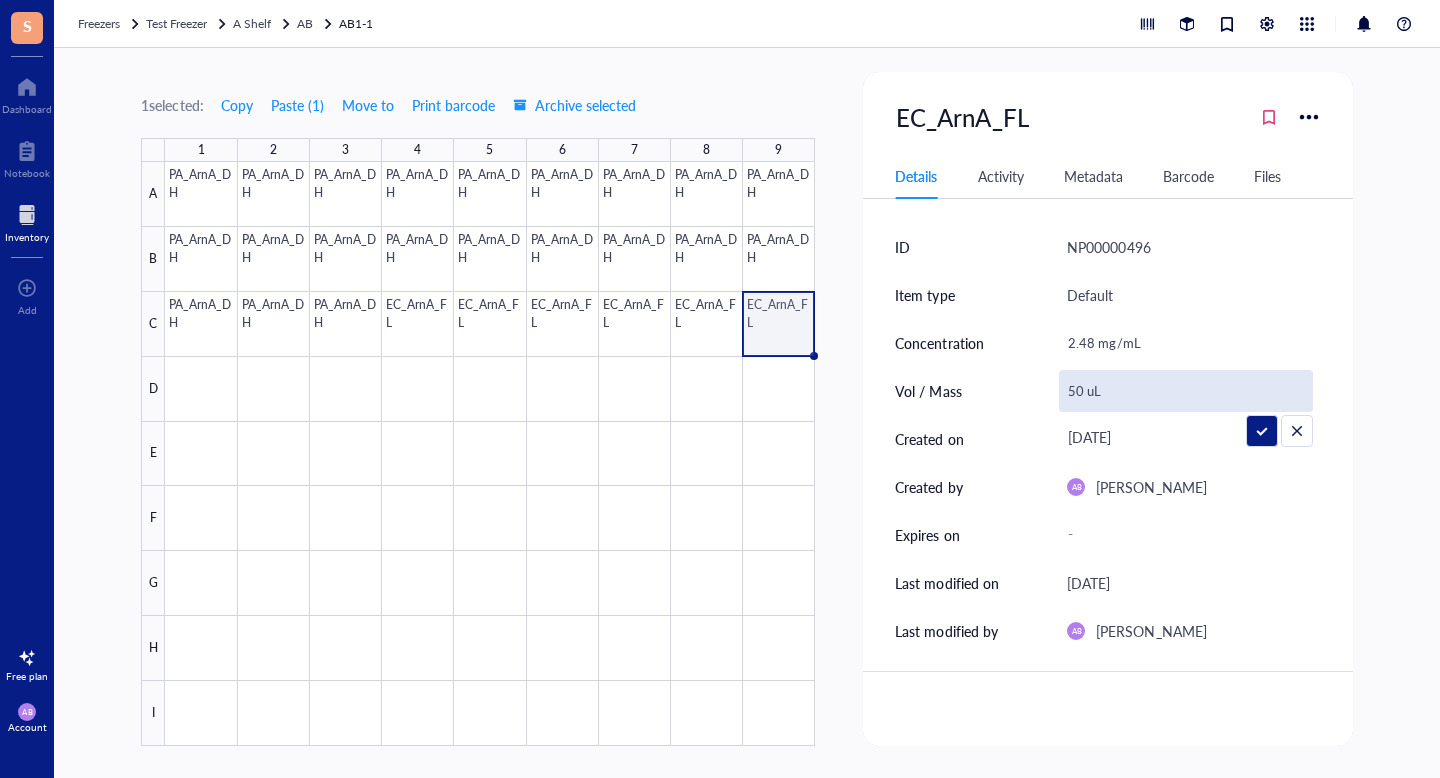 click on "50 uL" at bounding box center [1185, 391] 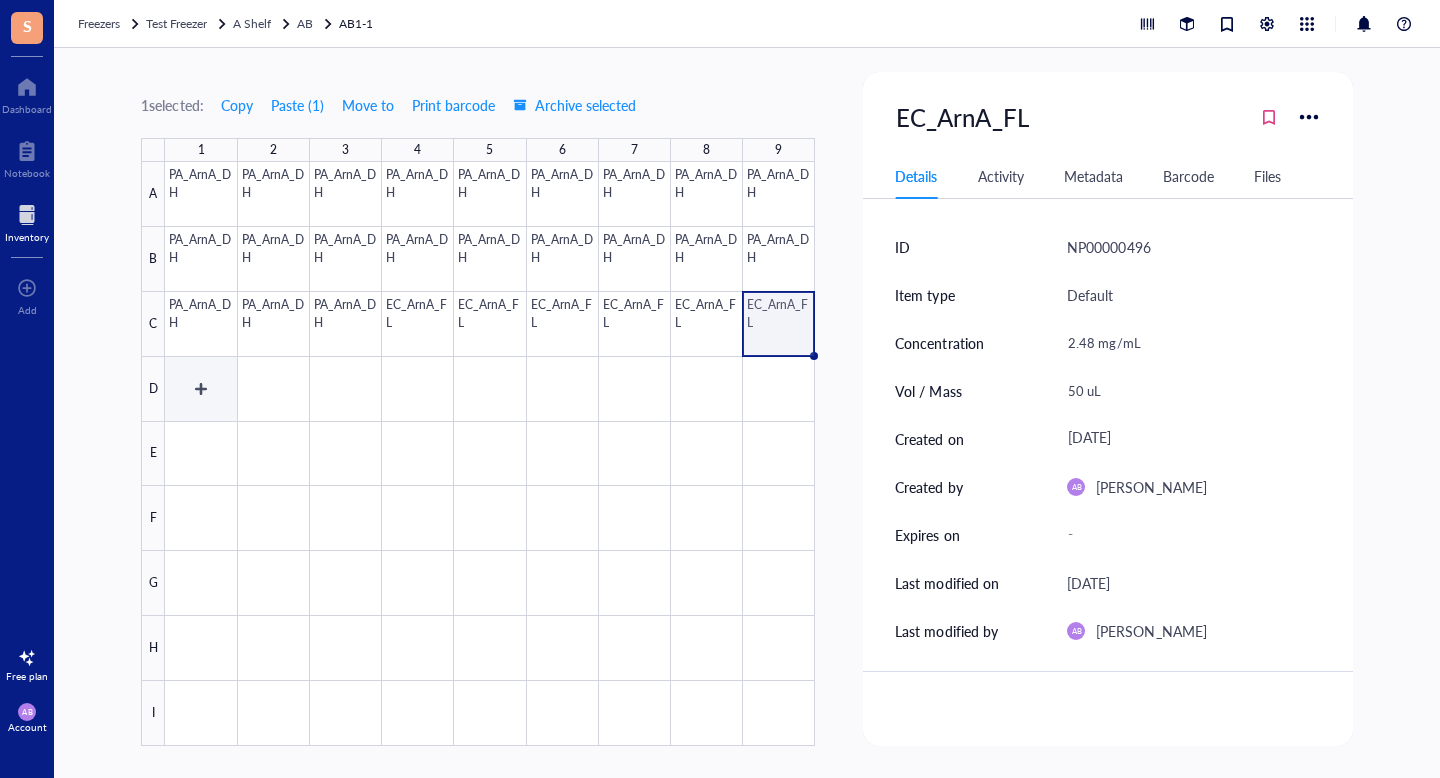 click at bounding box center (490, 454) 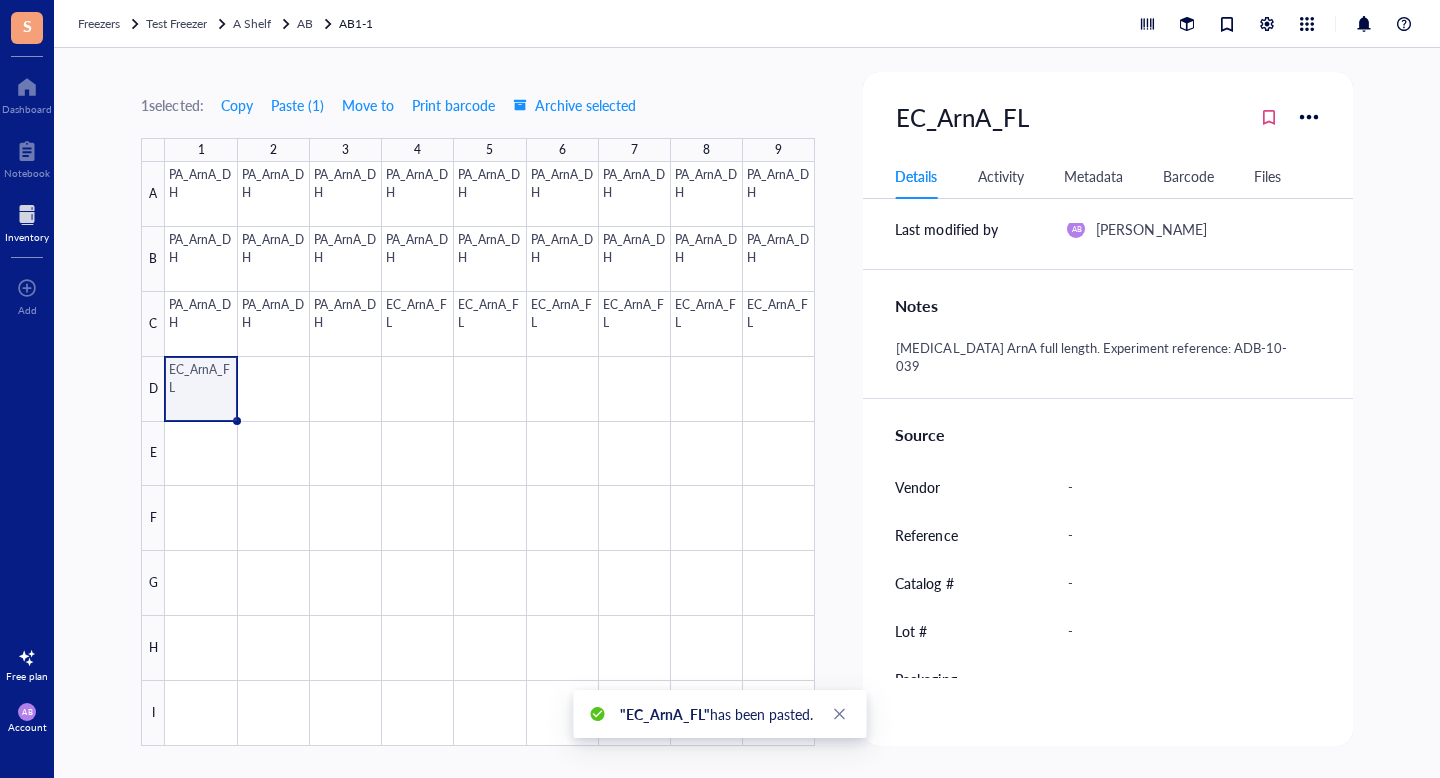 scroll, scrollTop: 435, scrollLeft: 0, axis: vertical 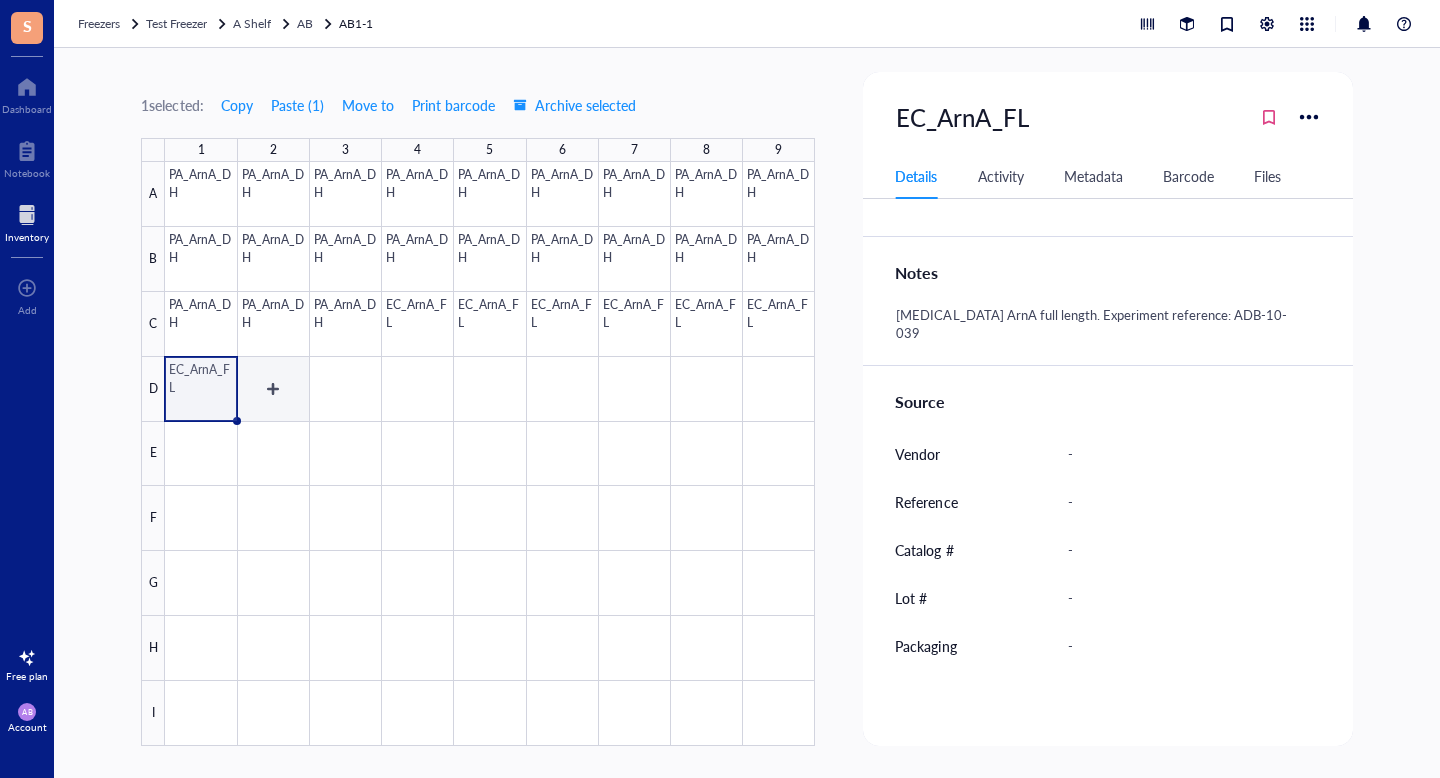 click at bounding box center (490, 454) 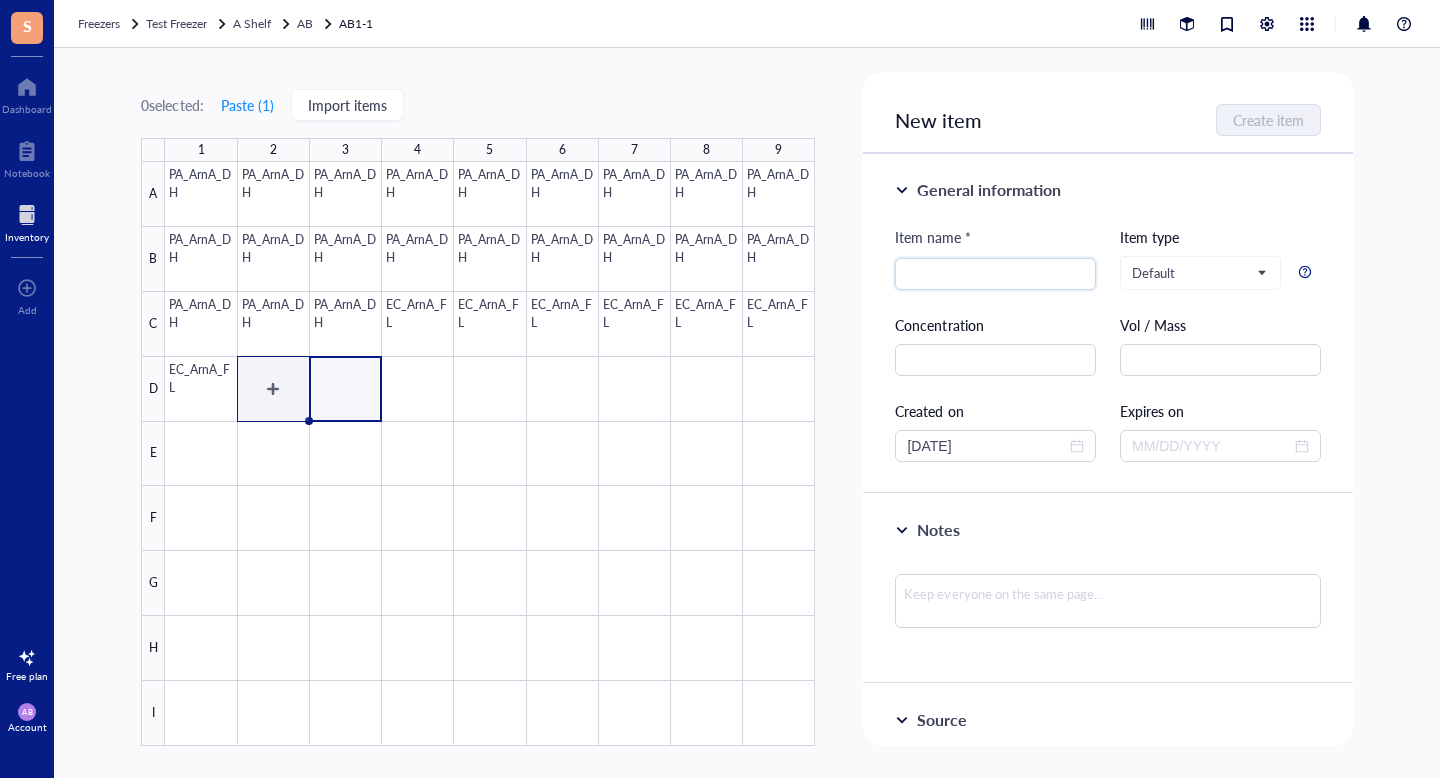 click at bounding box center (490, 454) 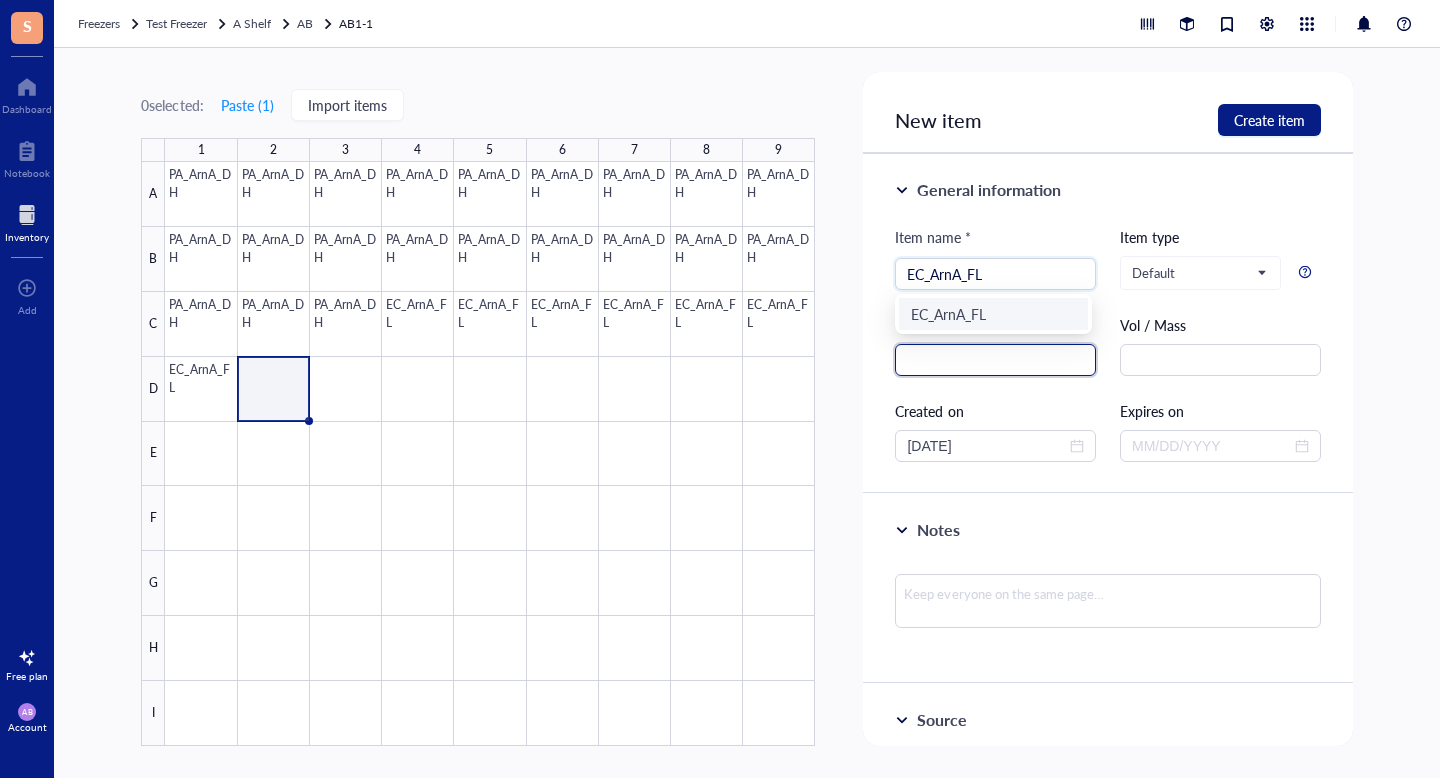 click at bounding box center (995, 360) 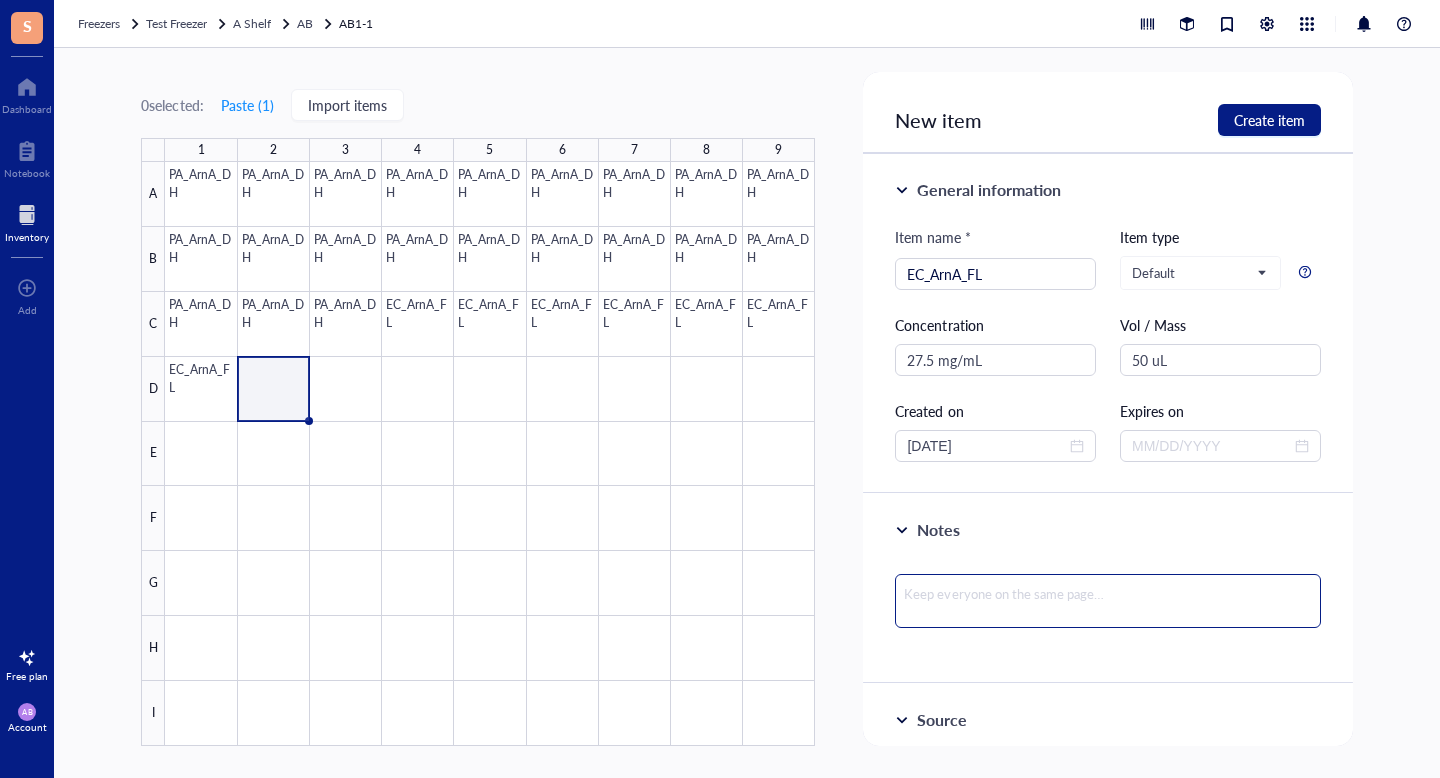 click at bounding box center (1107, 601) 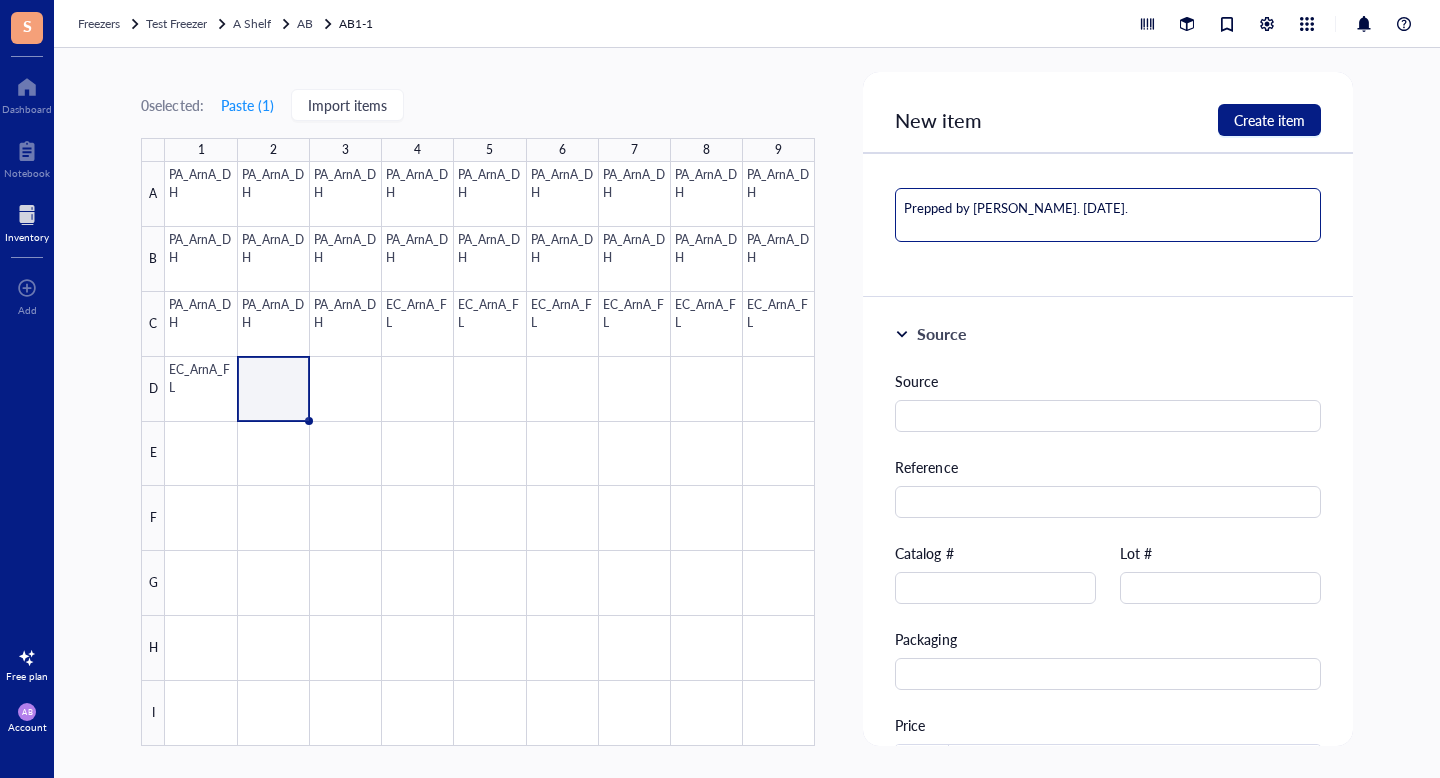 scroll, scrollTop: 179, scrollLeft: 0, axis: vertical 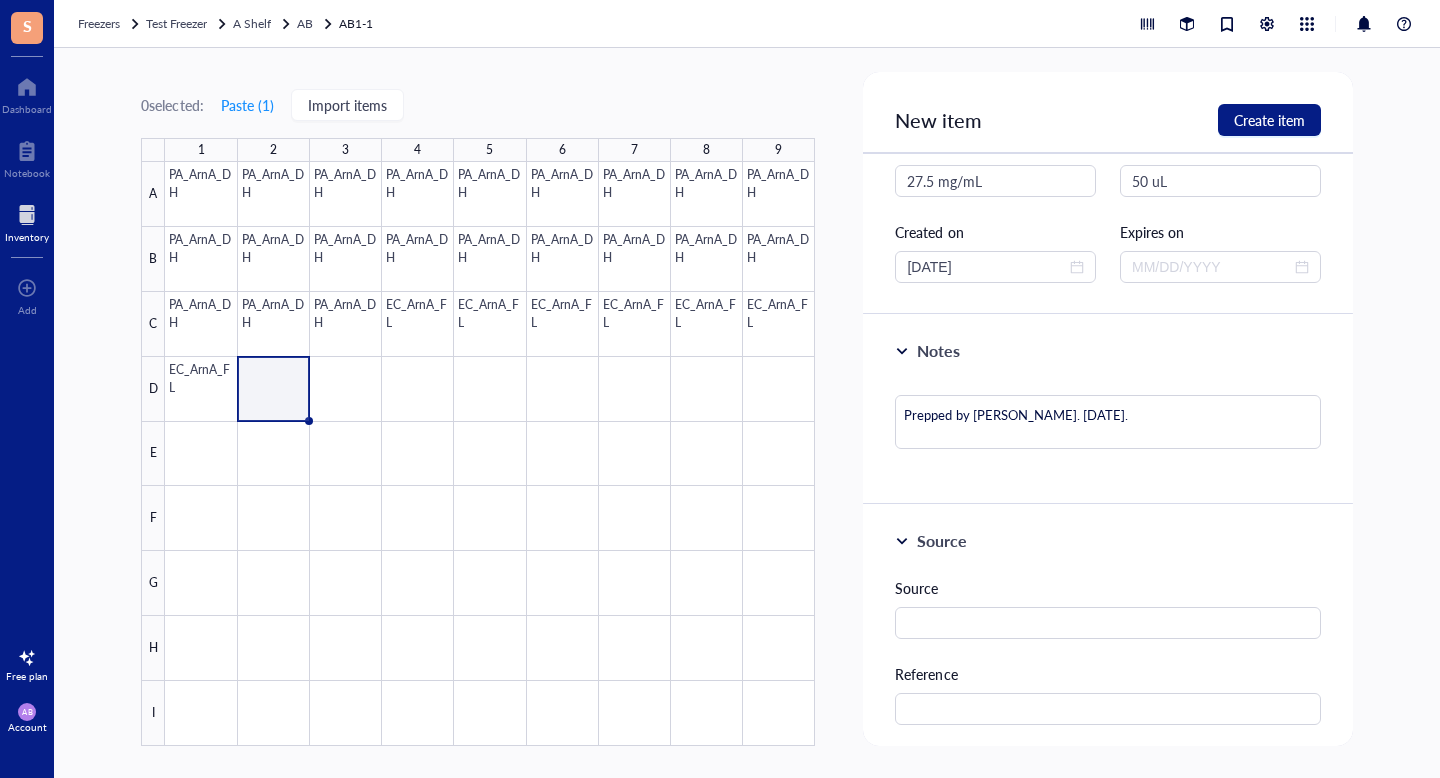 click at bounding box center [490, 454] 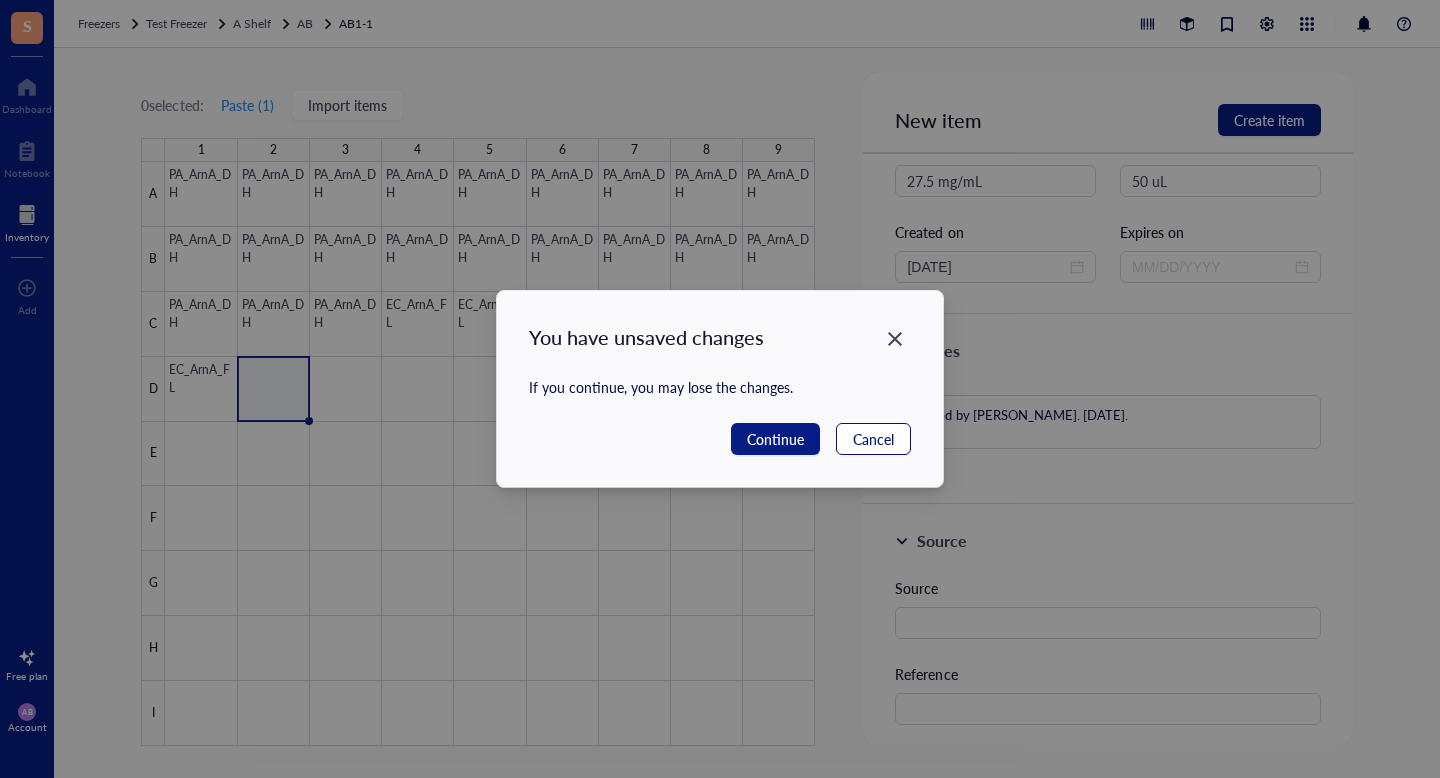 click on "Cancel" at bounding box center (873, 439) 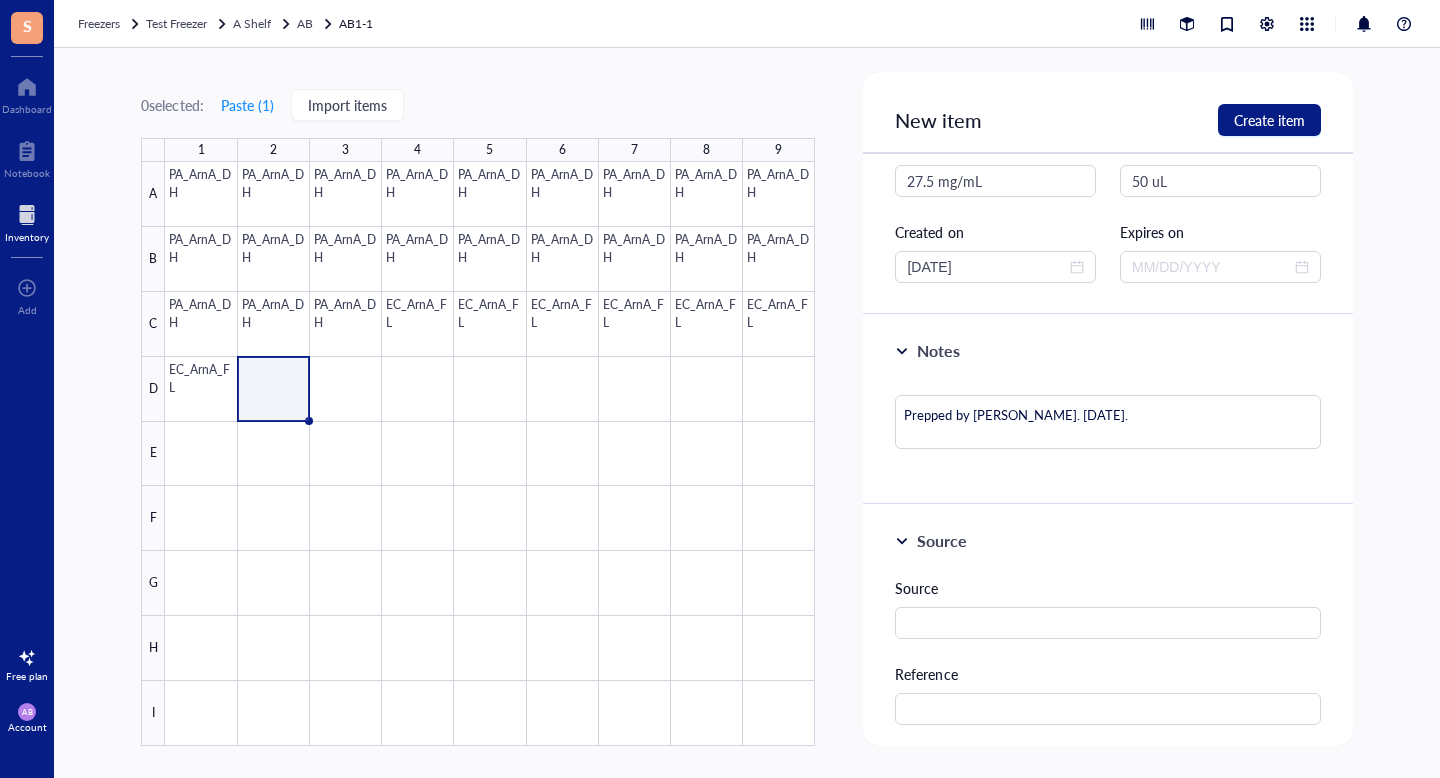 scroll, scrollTop: 0, scrollLeft: 0, axis: both 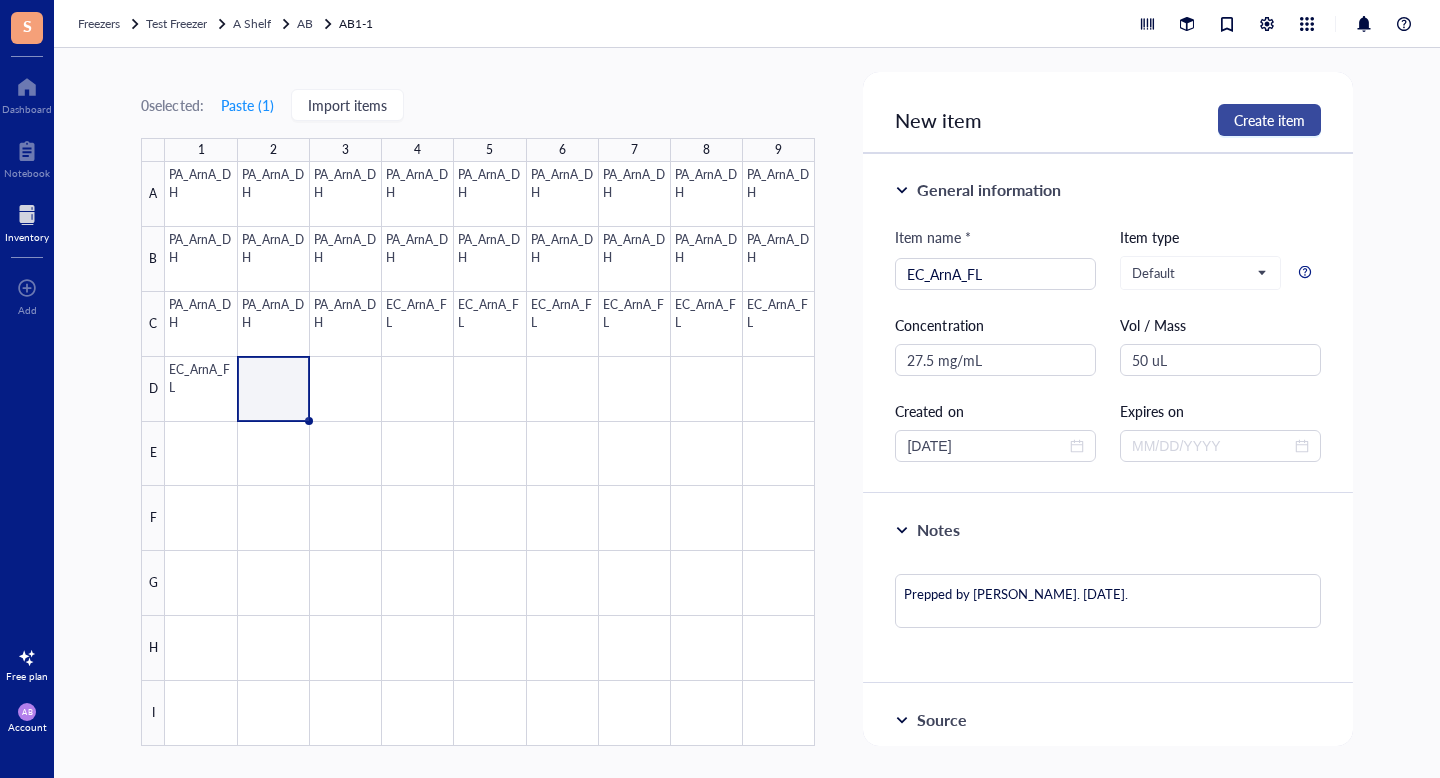 click on "Create item" at bounding box center (1269, 120) 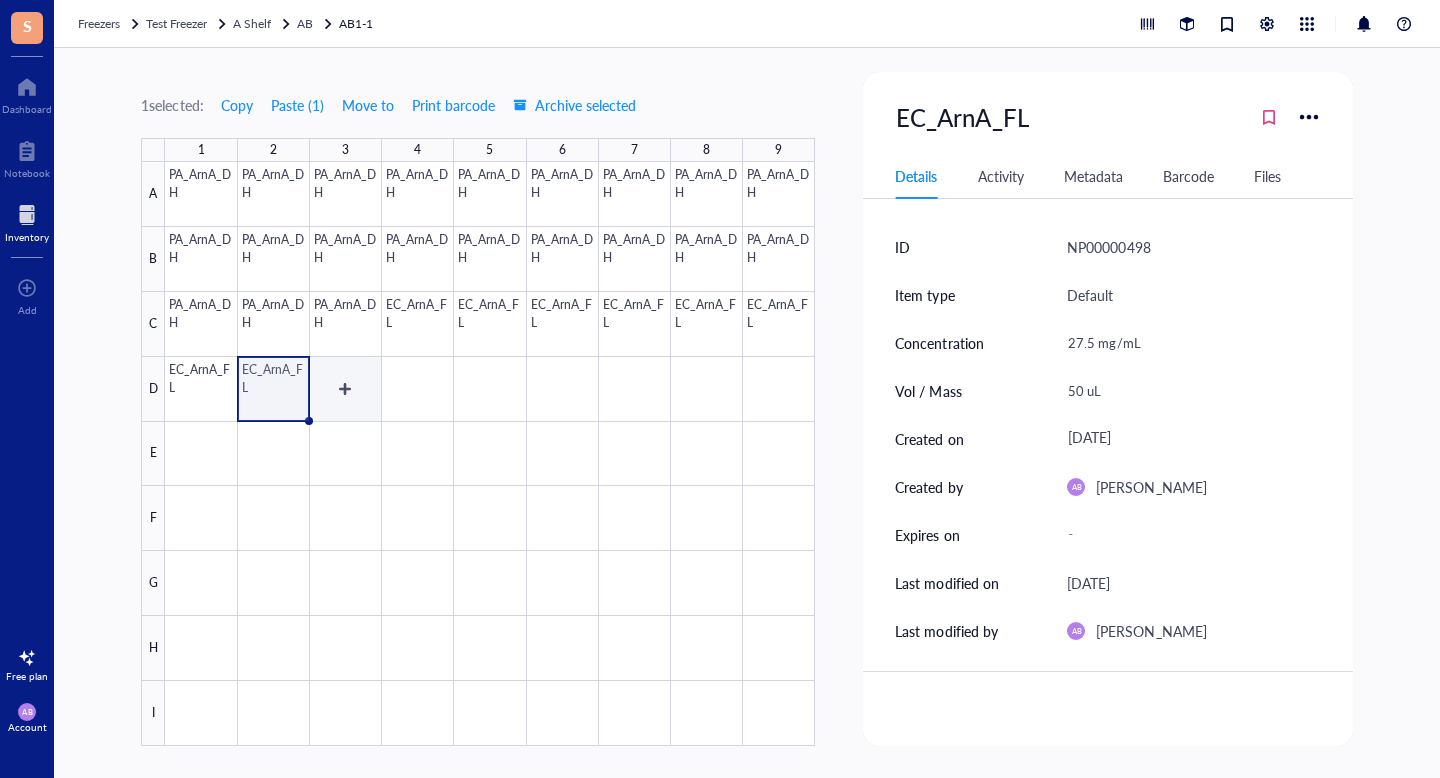 click at bounding box center (490, 454) 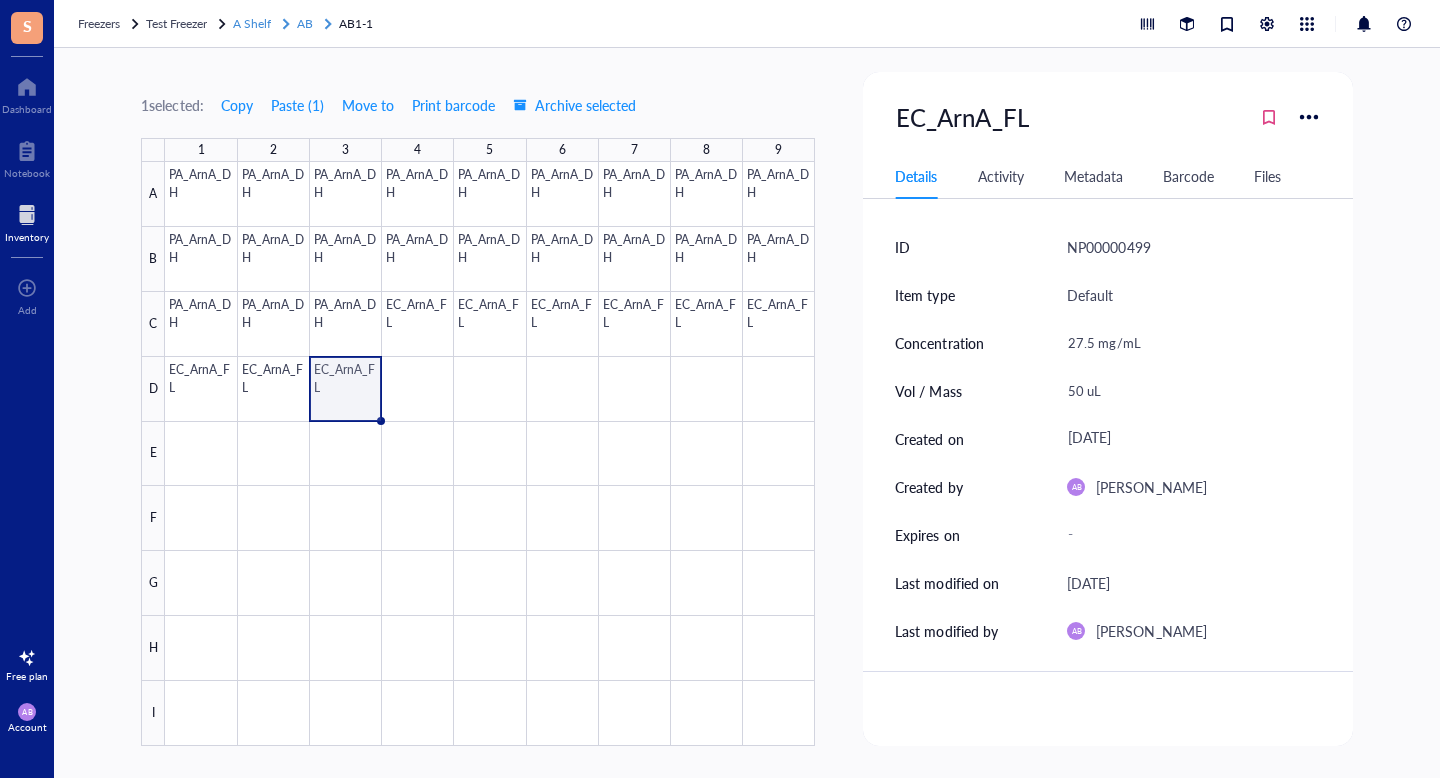 click on "AB" at bounding box center (305, 23) 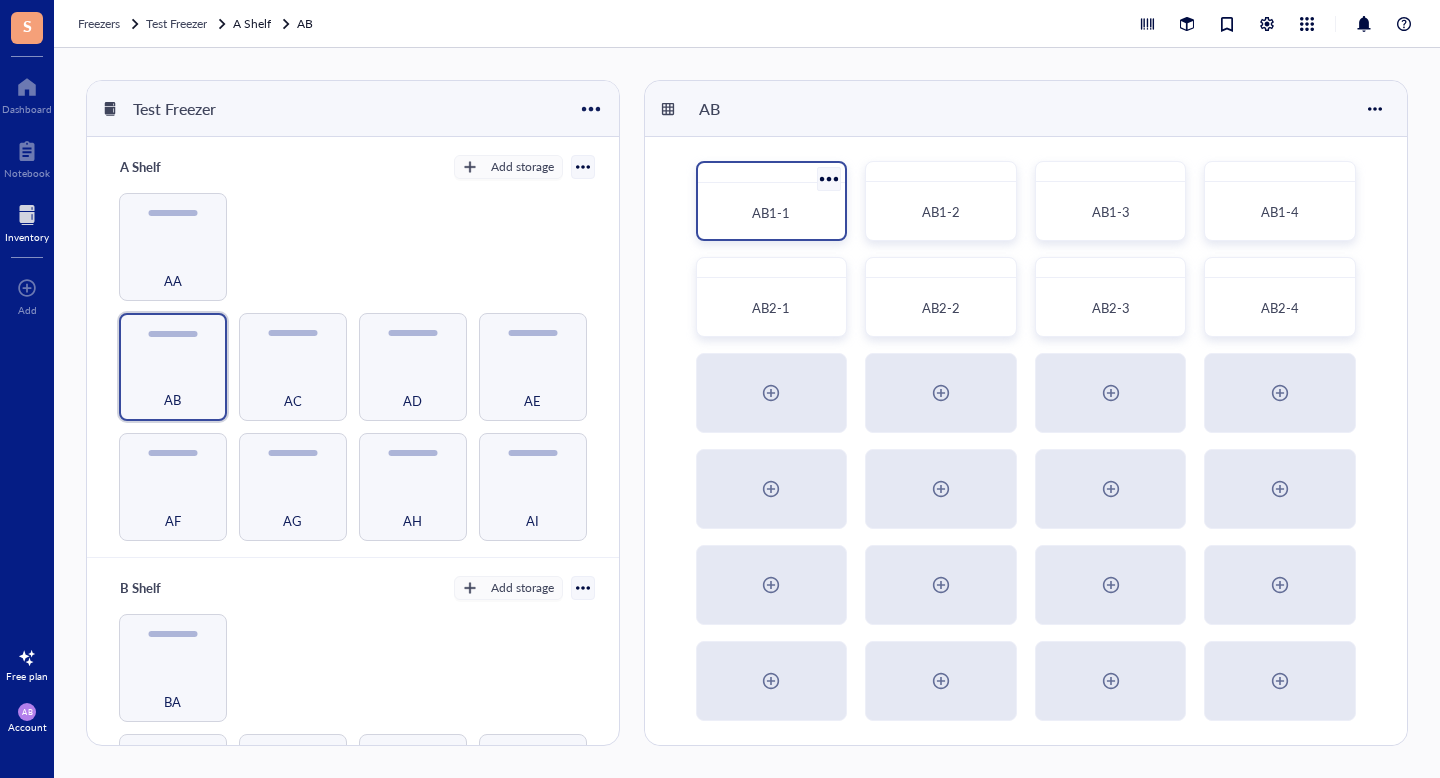 click on "AB1-1" at bounding box center [772, 213] 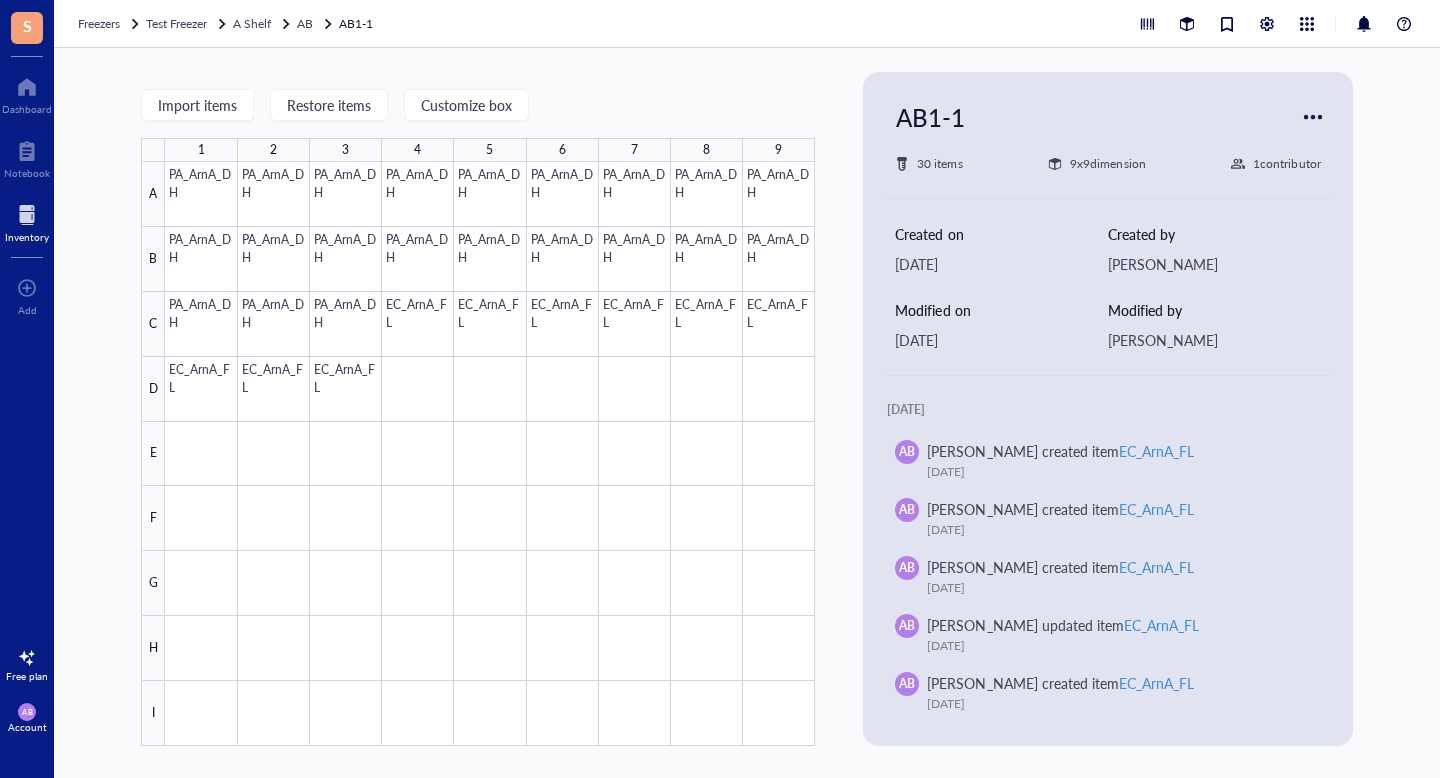 click at bounding box center (1313, 117) 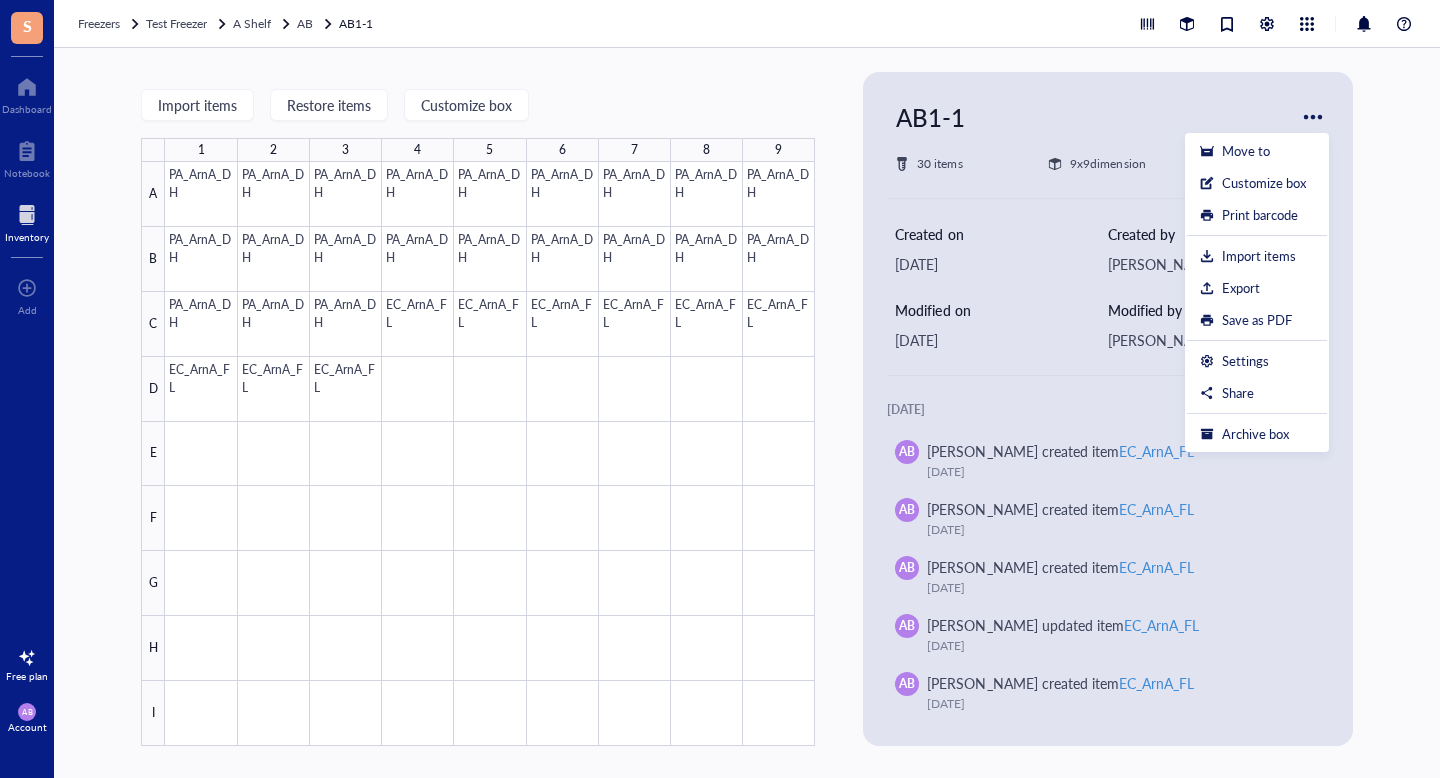 click at bounding box center (1313, 117) 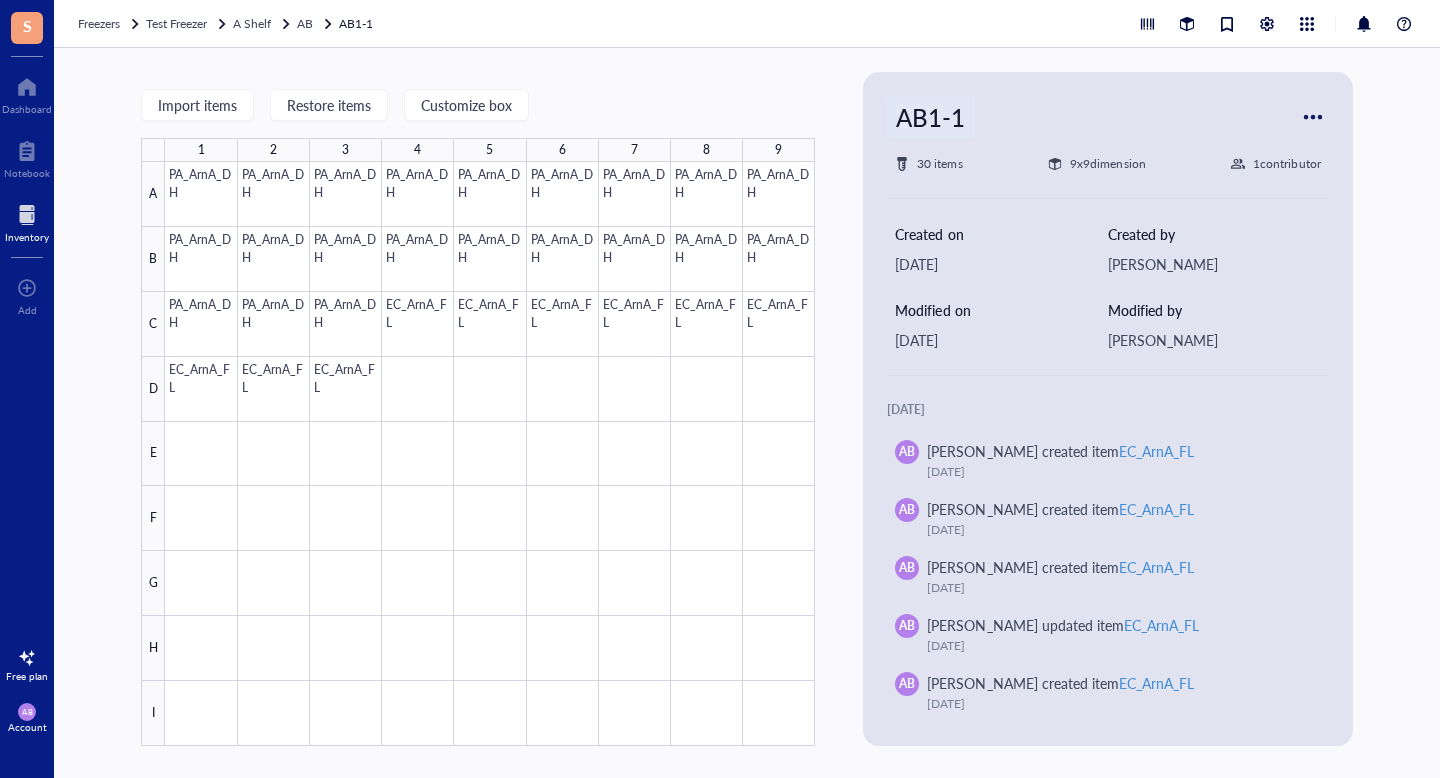 click on "AB1-1" at bounding box center (930, 117) 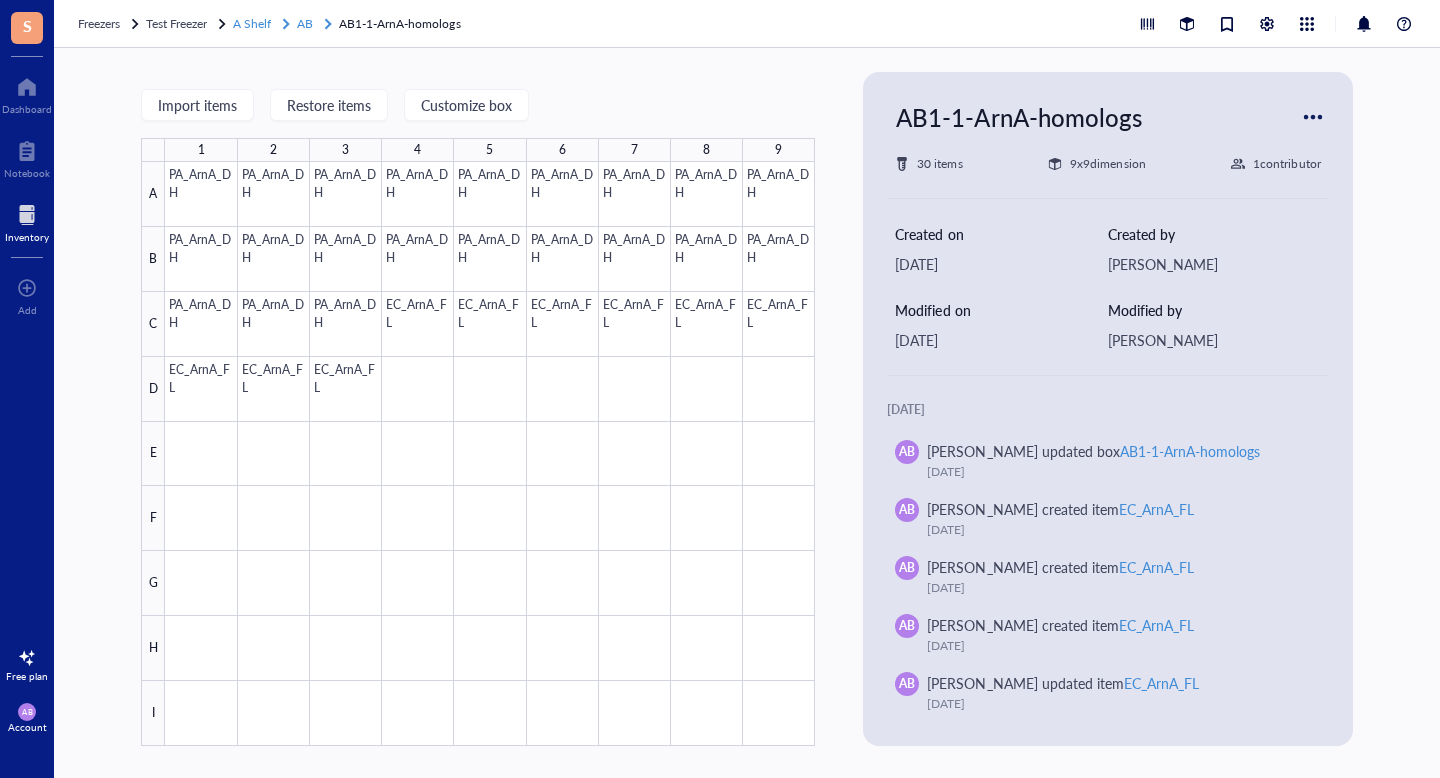 click on "AB" at bounding box center (305, 23) 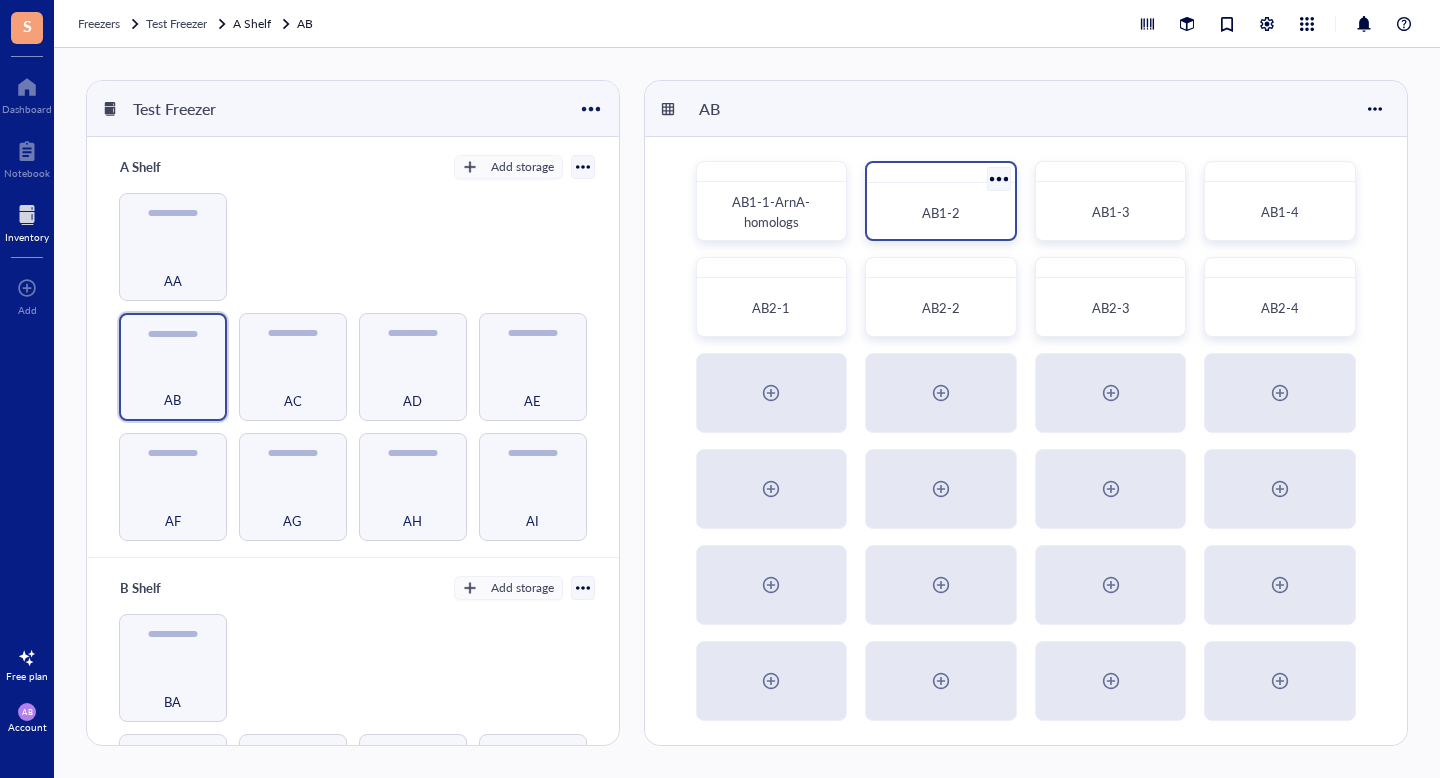 click on "AB1-2" at bounding box center (941, 213) 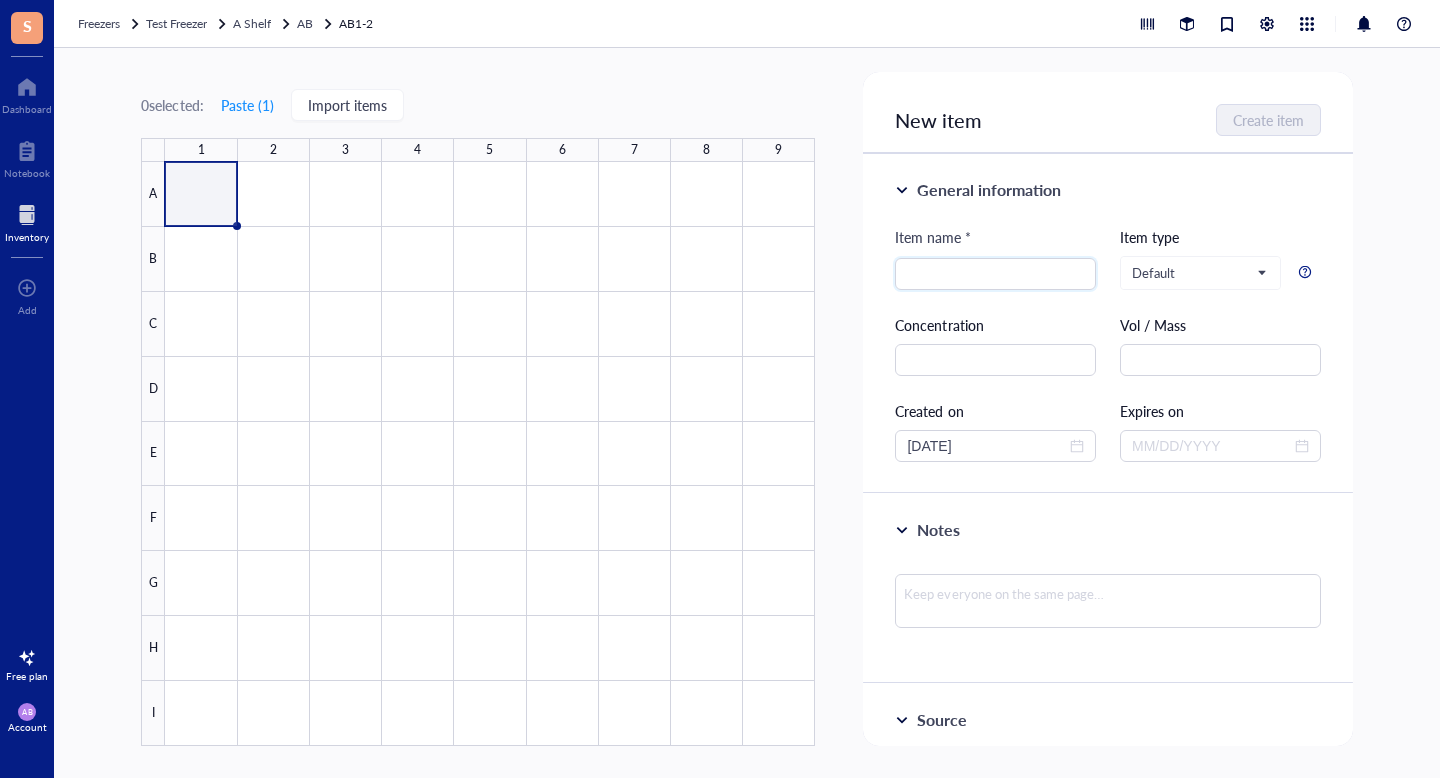 click on "New item" at bounding box center (938, 120) 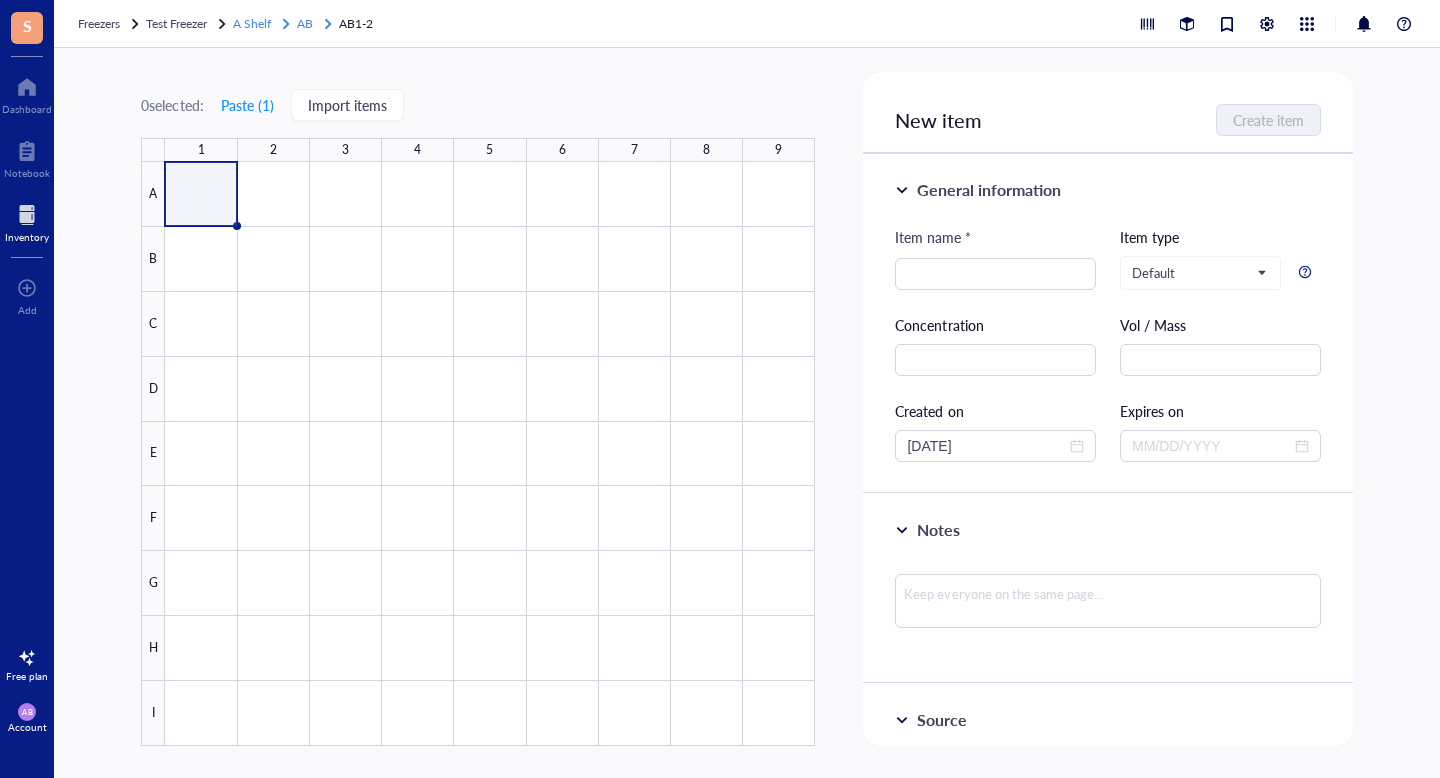click on "AB" at bounding box center (305, 23) 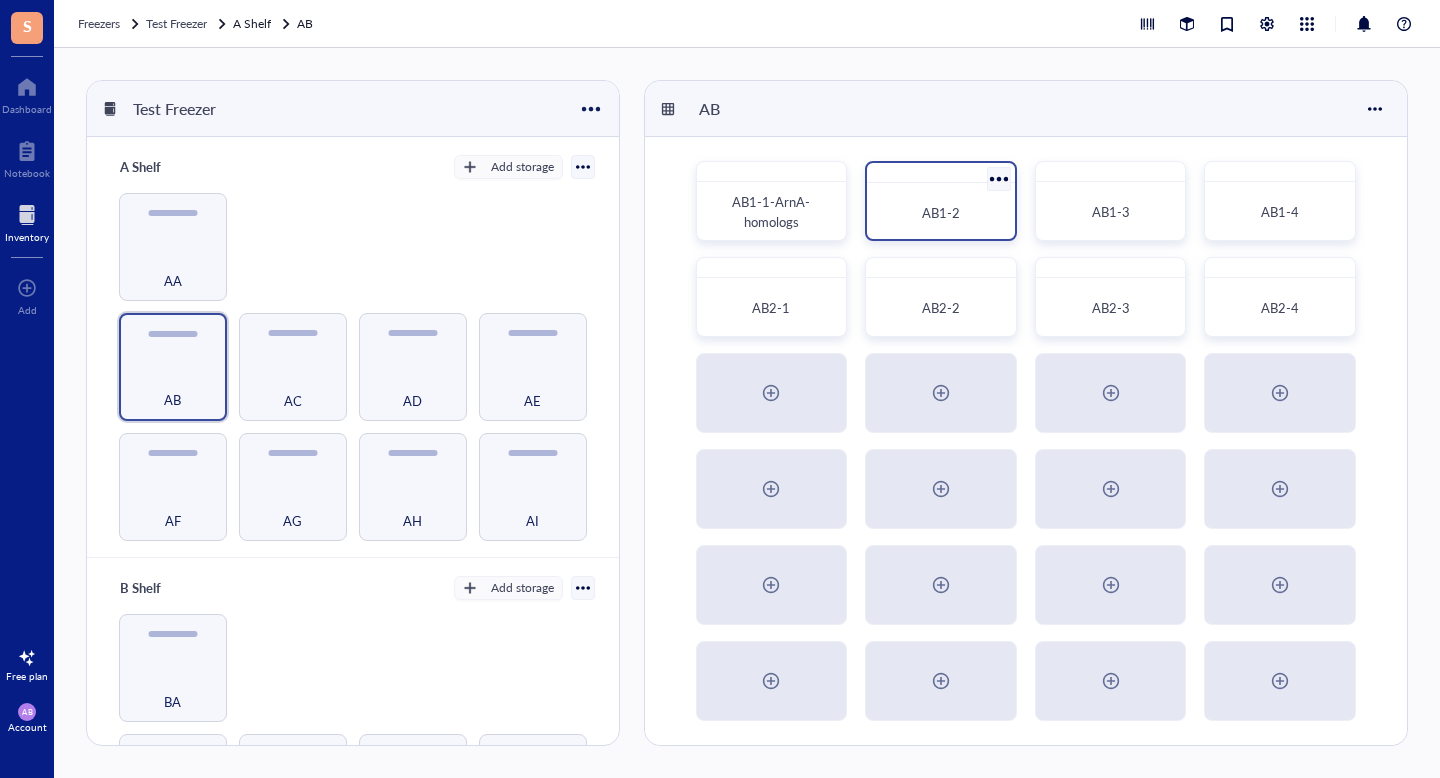 click at bounding box center [998, 178] 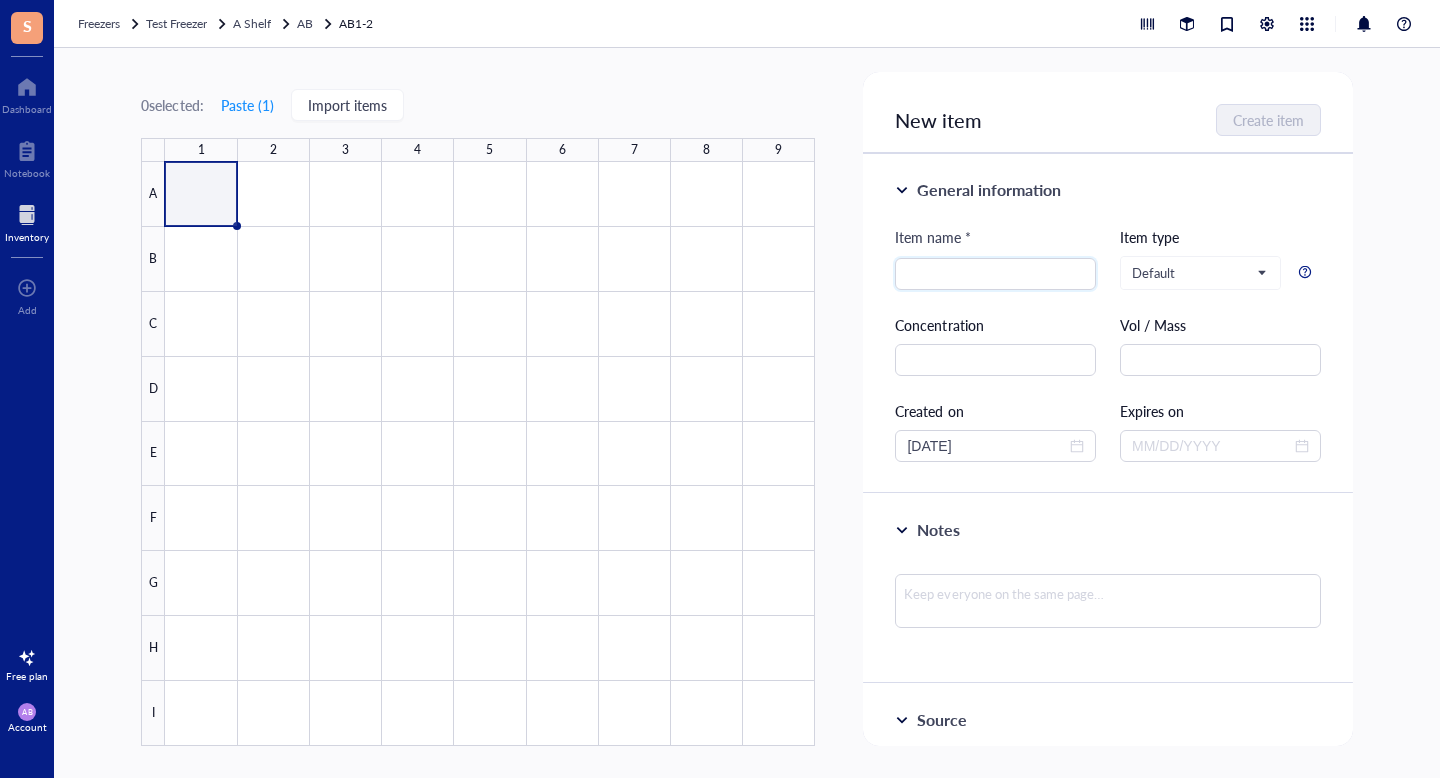 click on "New item" at bounding box center [938, 120] 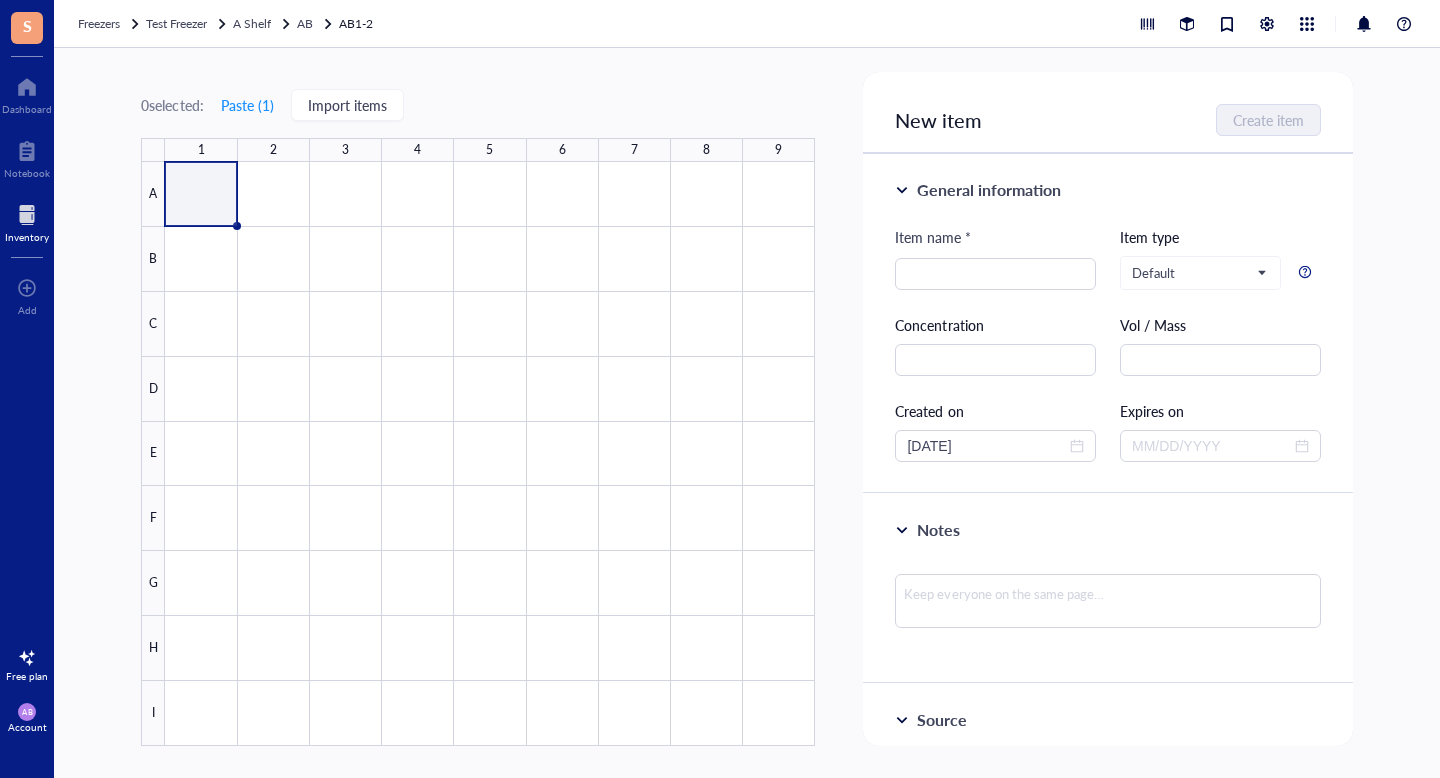 click on "New item" at bounding box center [938, 120] 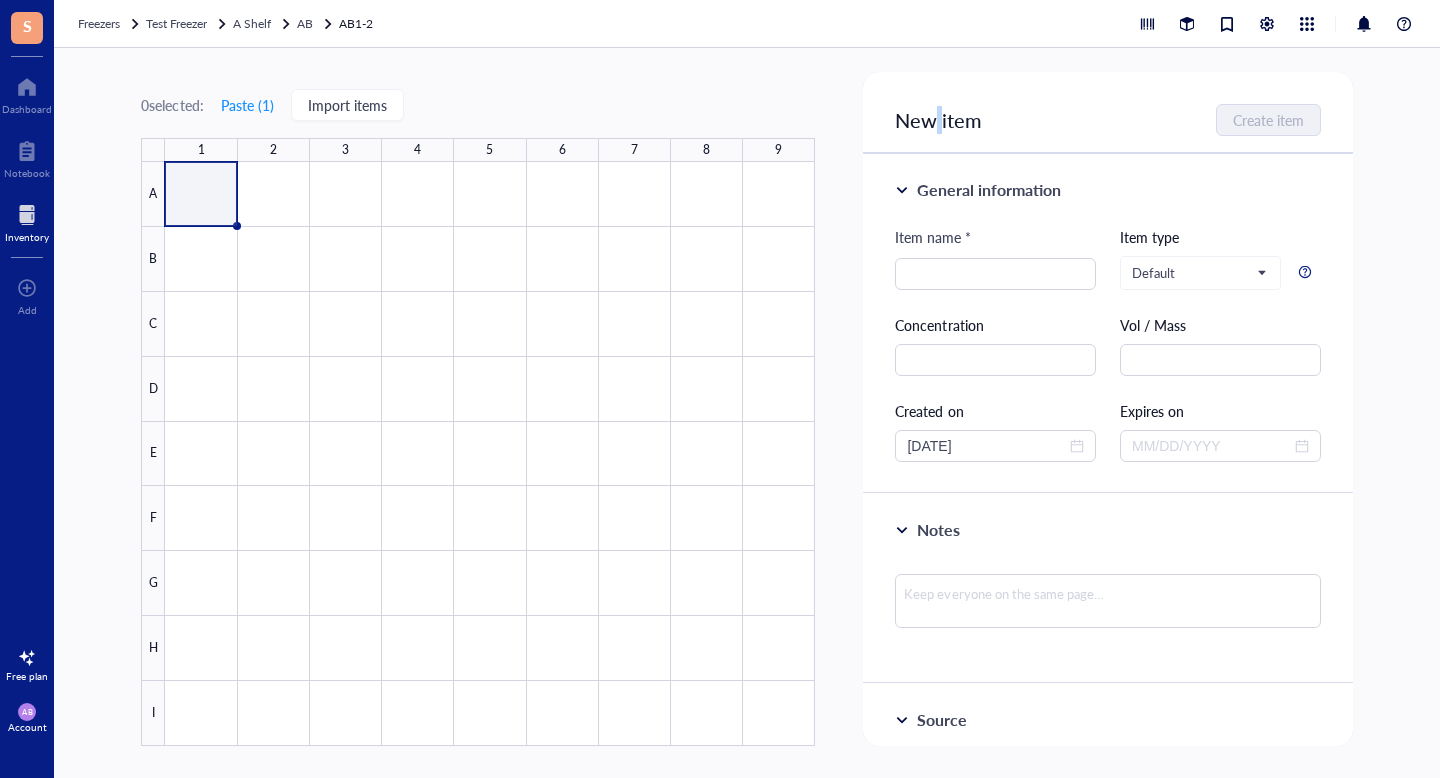 click on "New item" at bounding box center [938, 120] 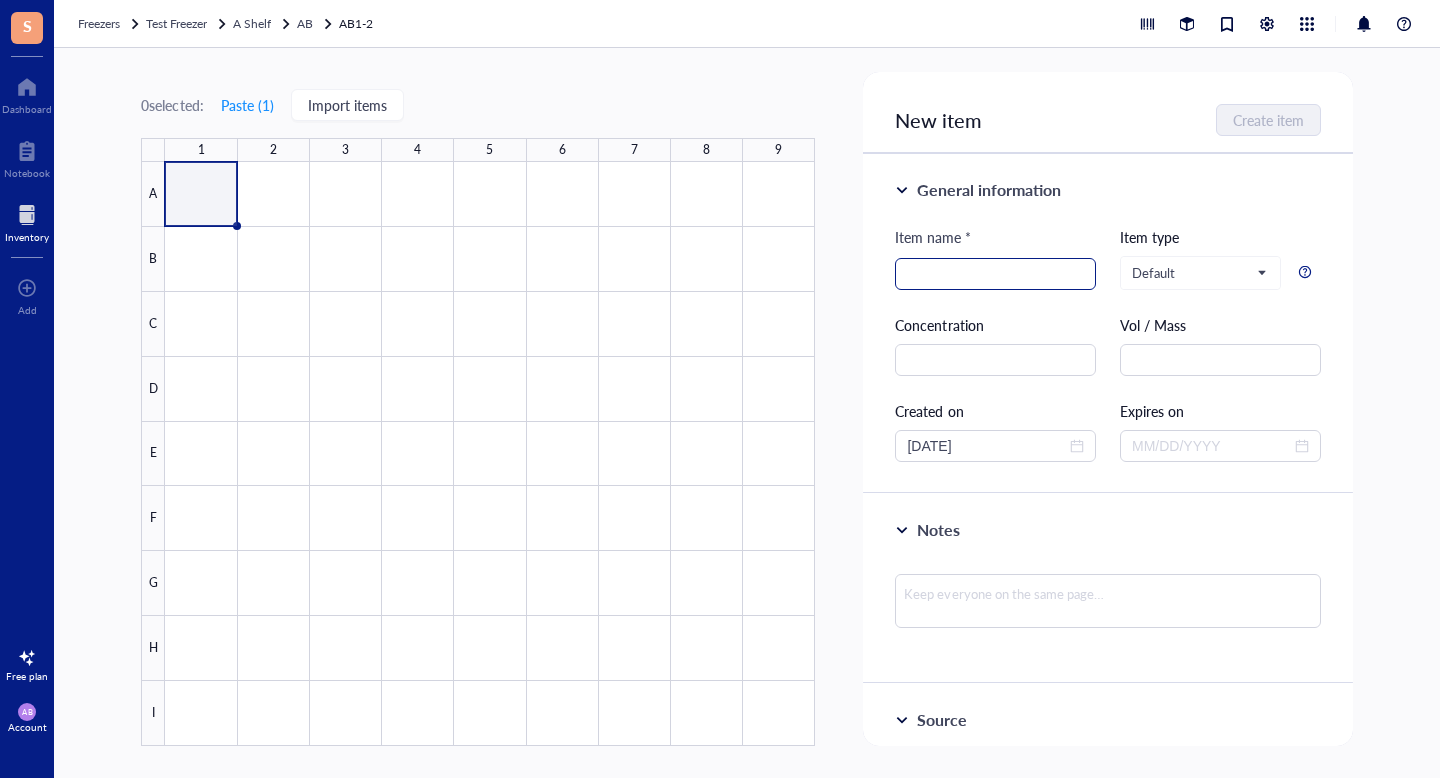 click at bounding box center (995, 274) 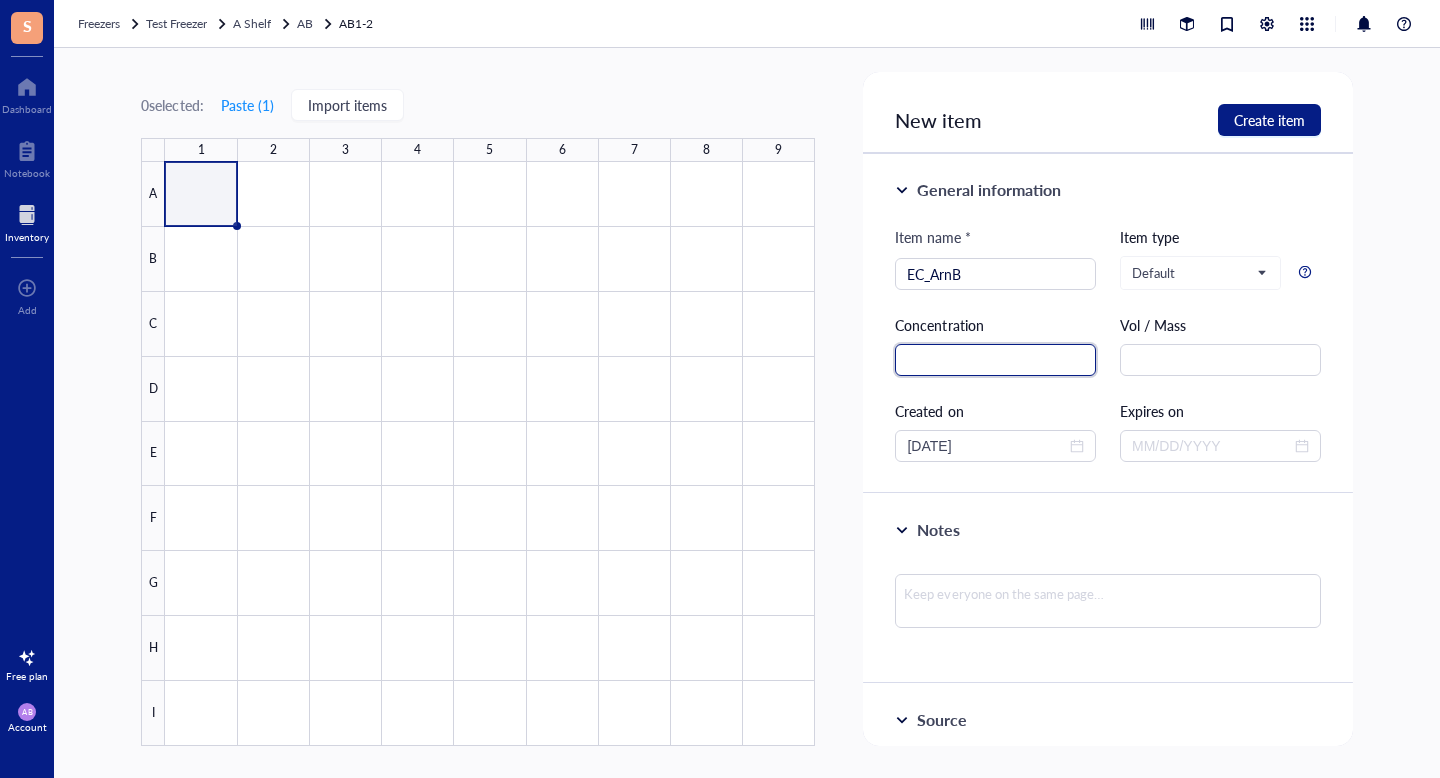 click at bounding box center [995, 360] 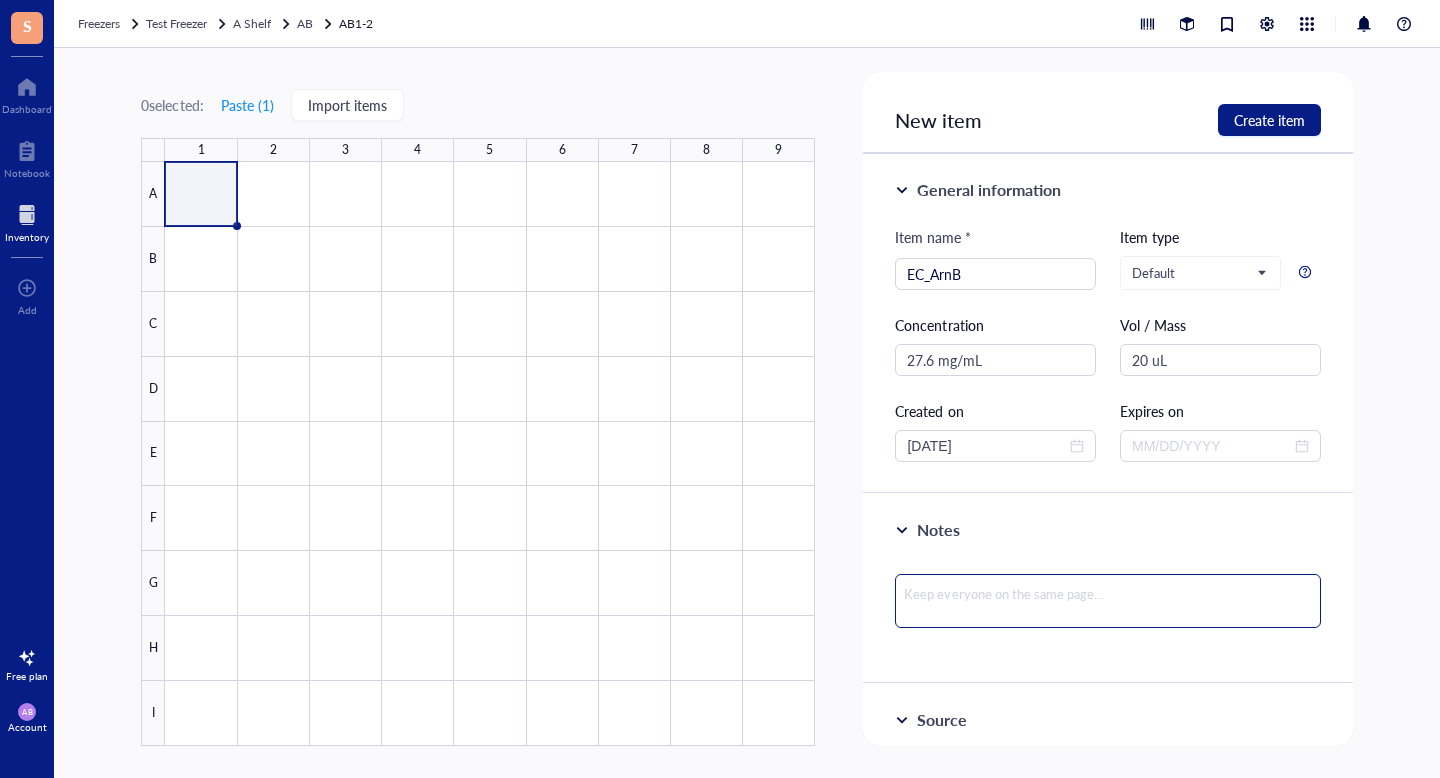 click at bounding box center (1107, 601) 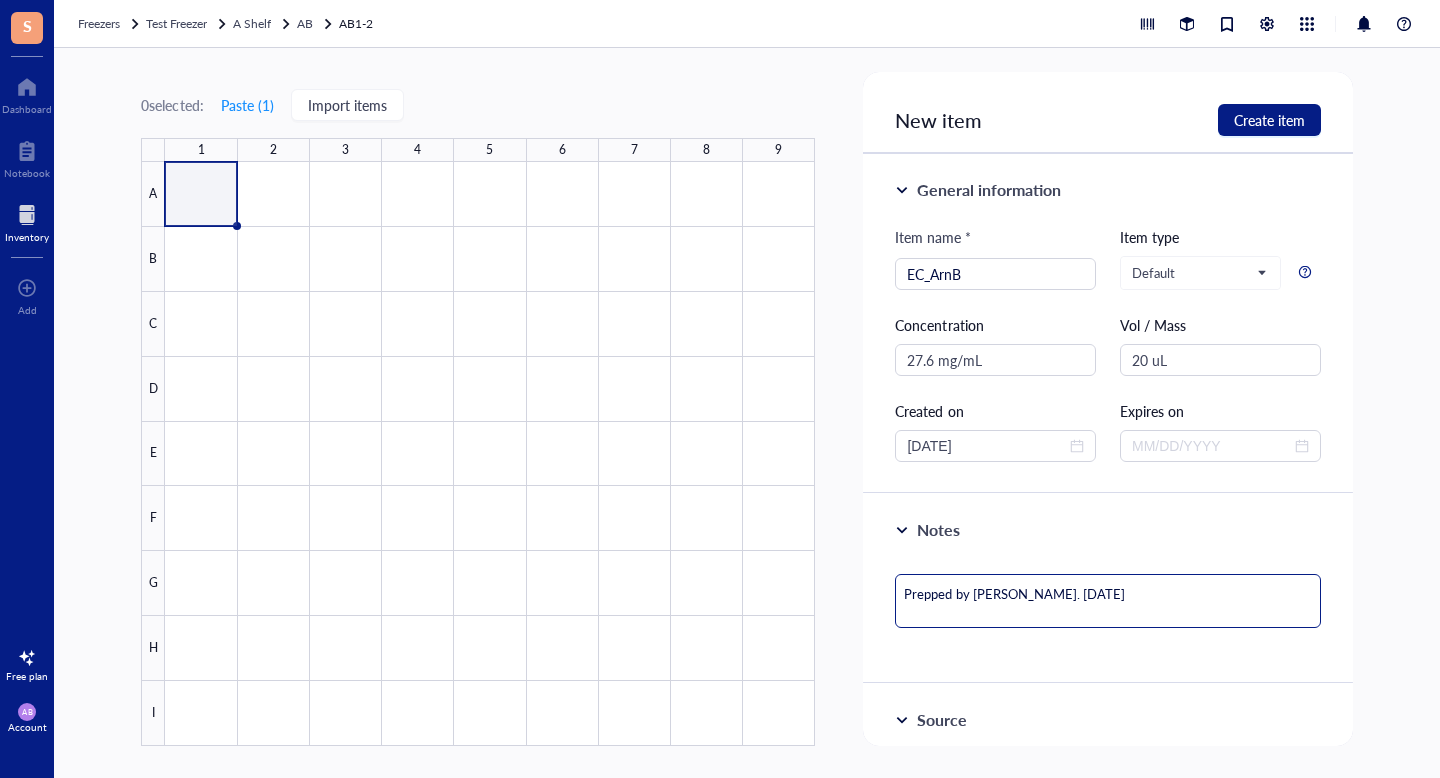 scroll, scrollTop: 39, scrollLeft: 0, axis: vertical 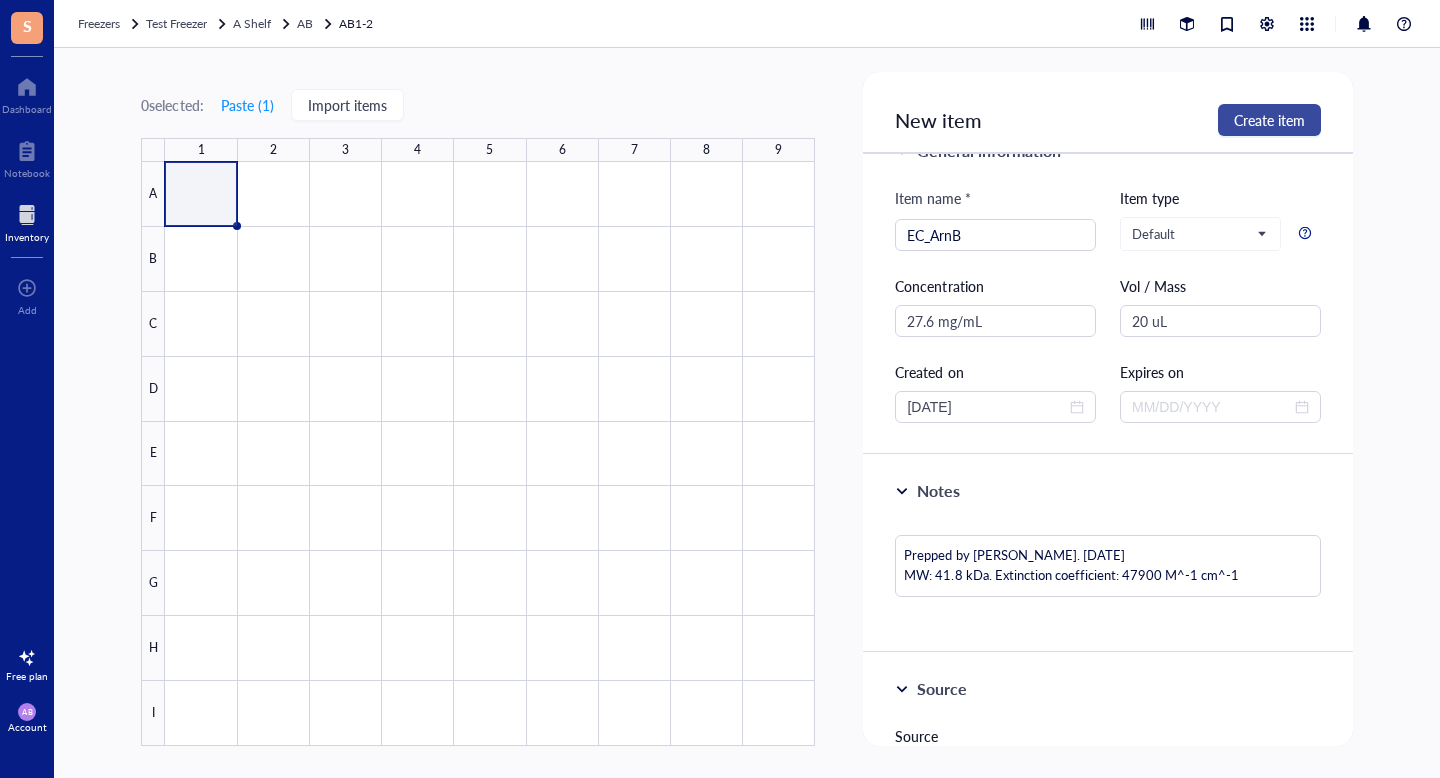 click on "Create item" at bounding box center [1269, 120] 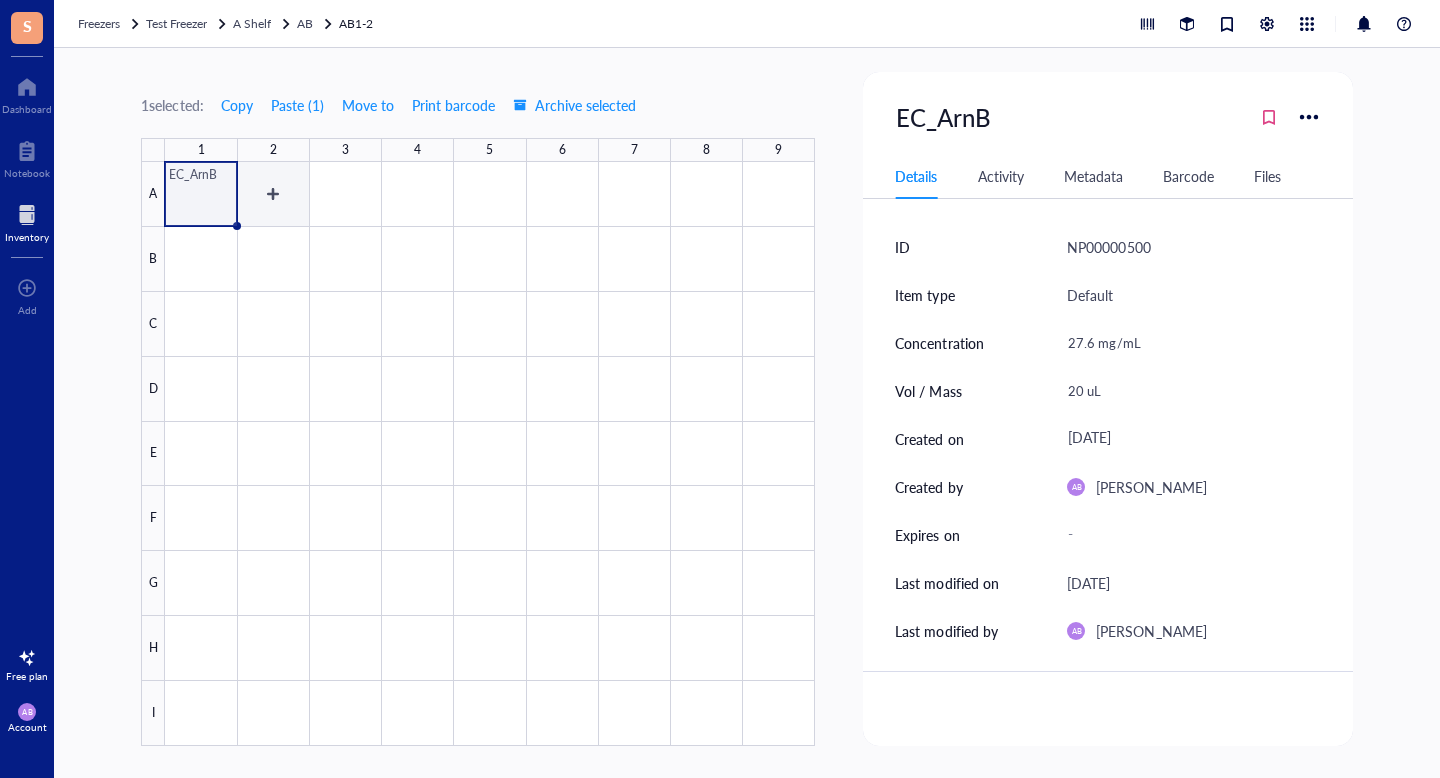 click at bounding box center (490, 454) 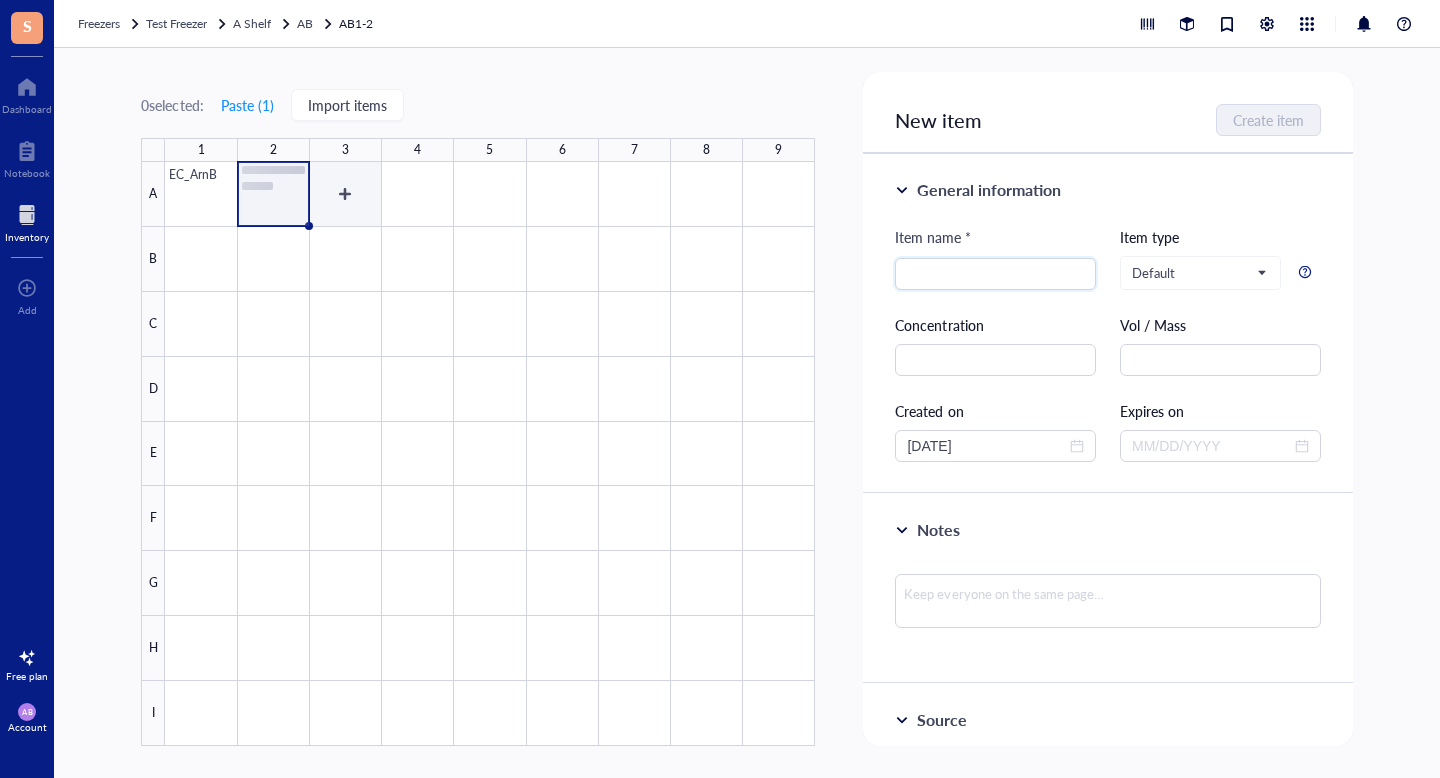 click at bounding box center [490, 454] 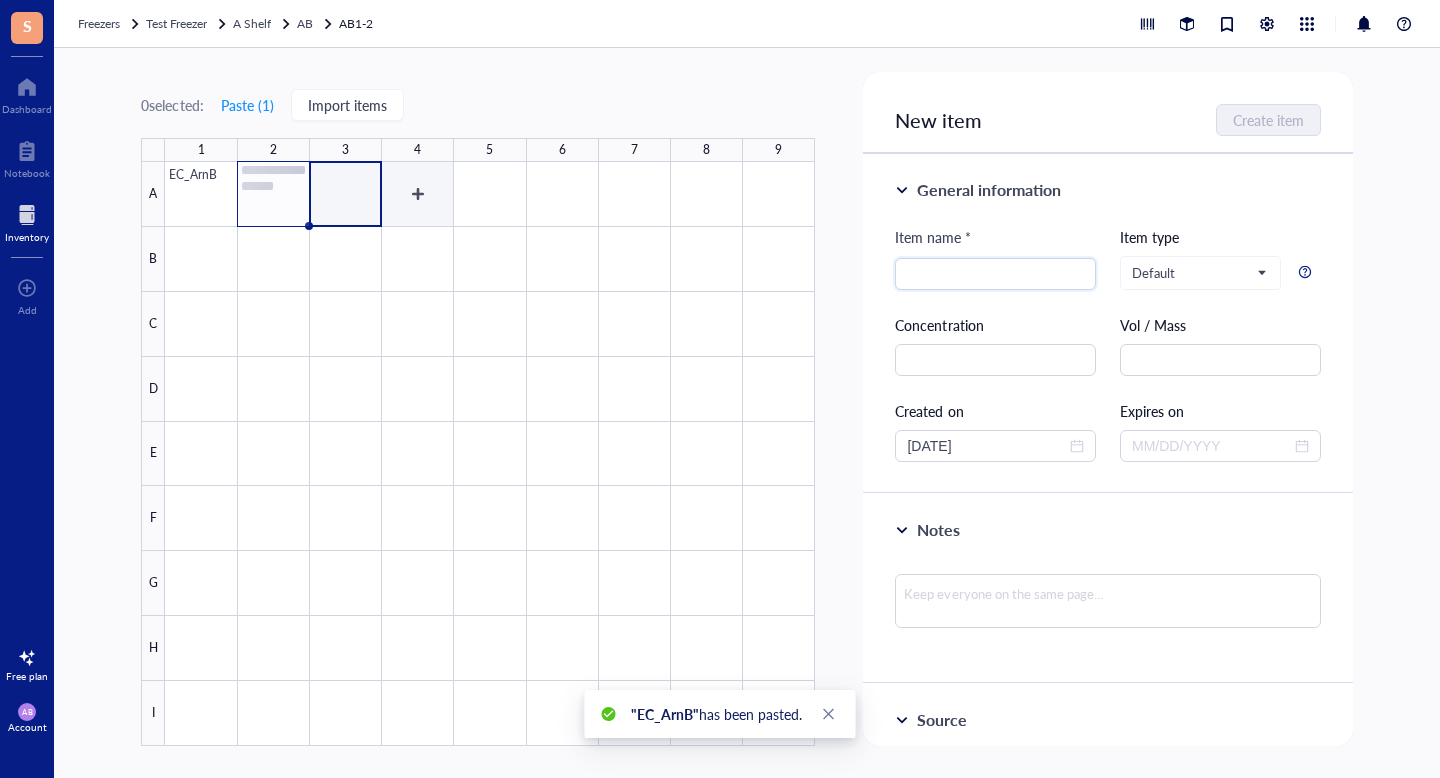 click at bounding box center [490, 454] 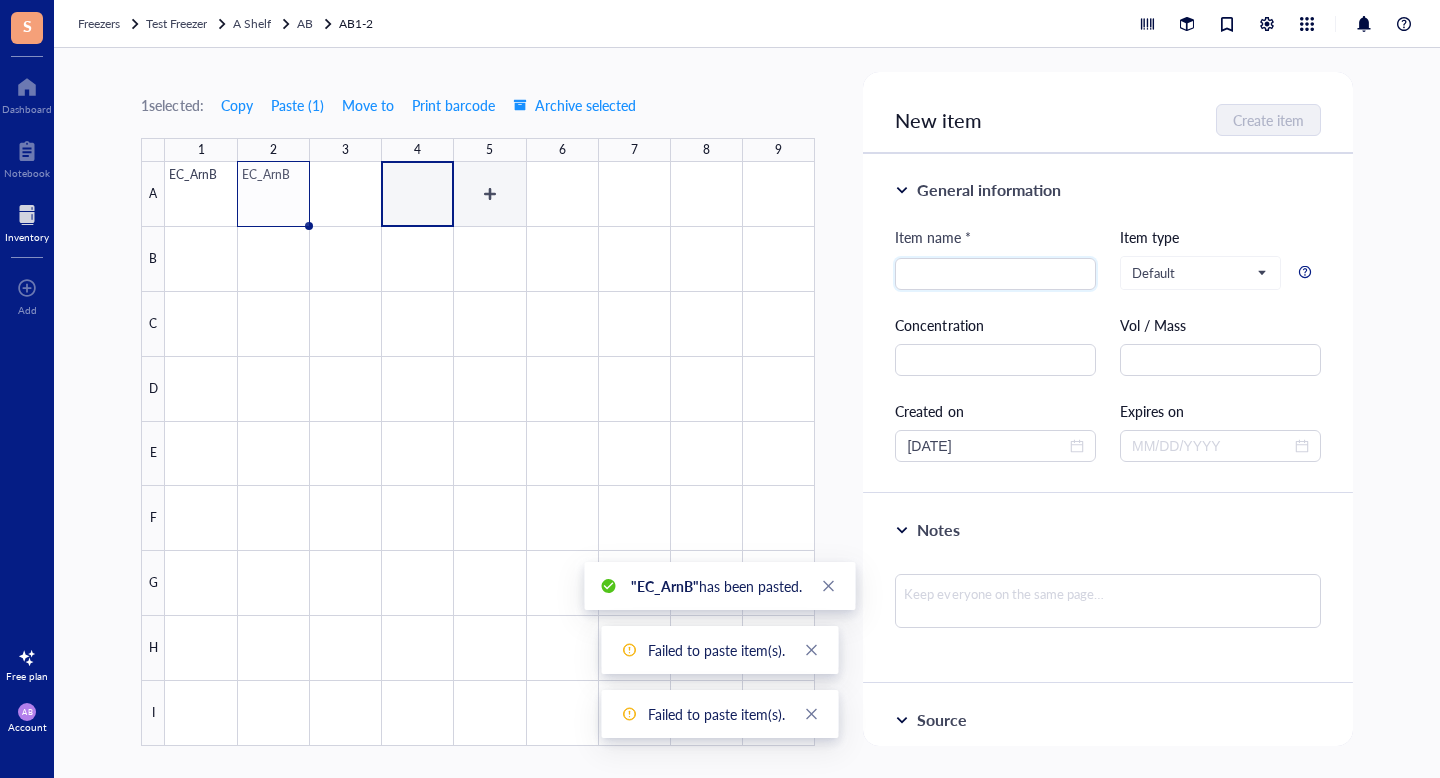 click at bounding box center (490, 454) 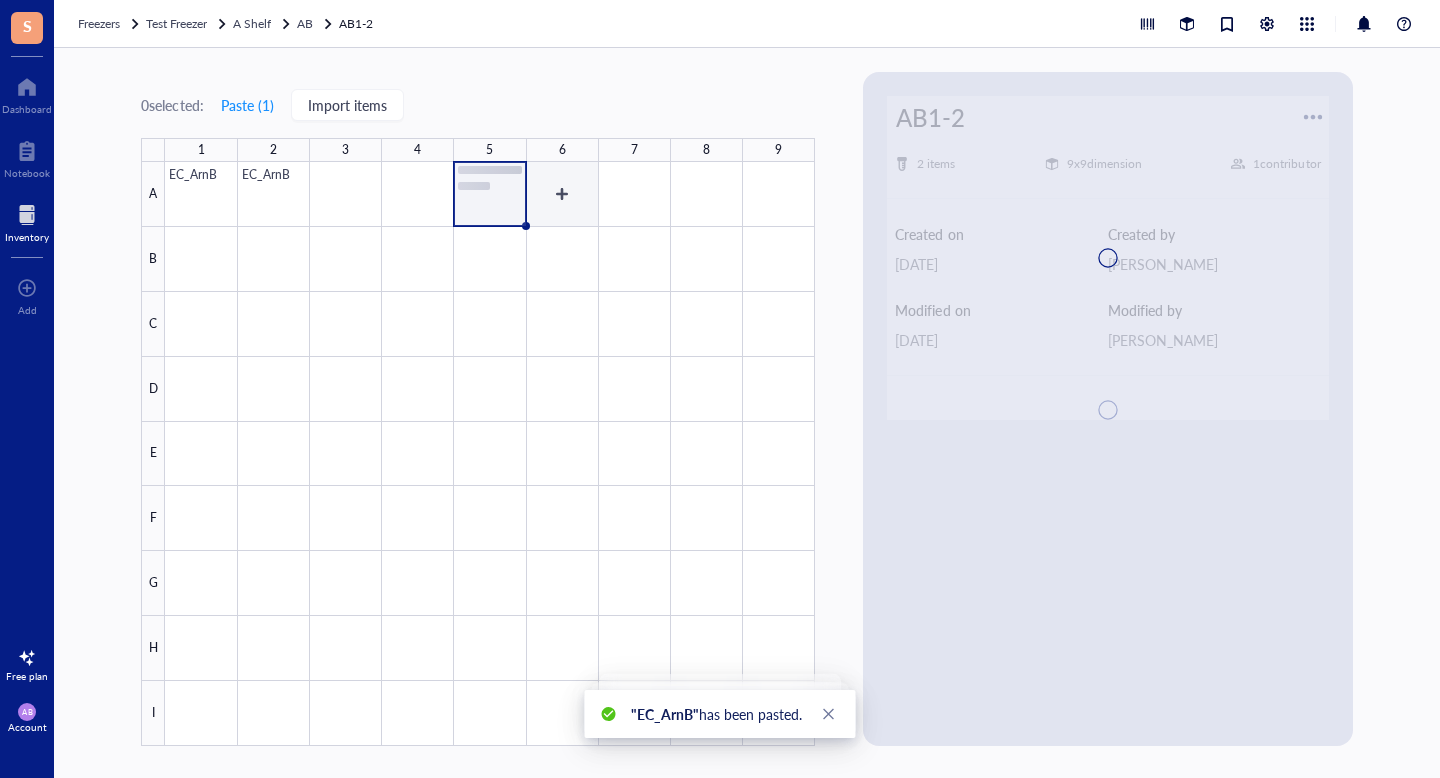 click at bounding box center [490, 454] 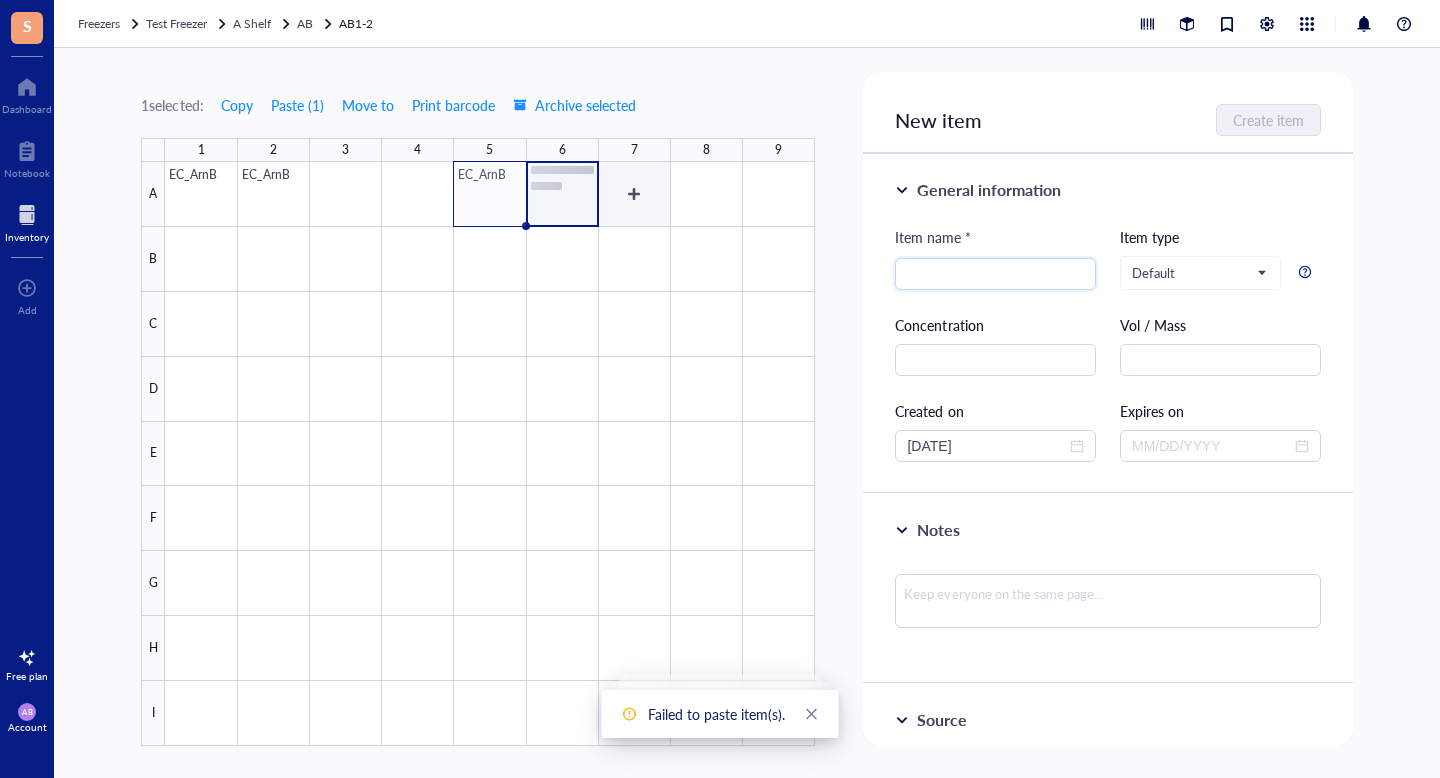 click at bounding box center [490, 454] 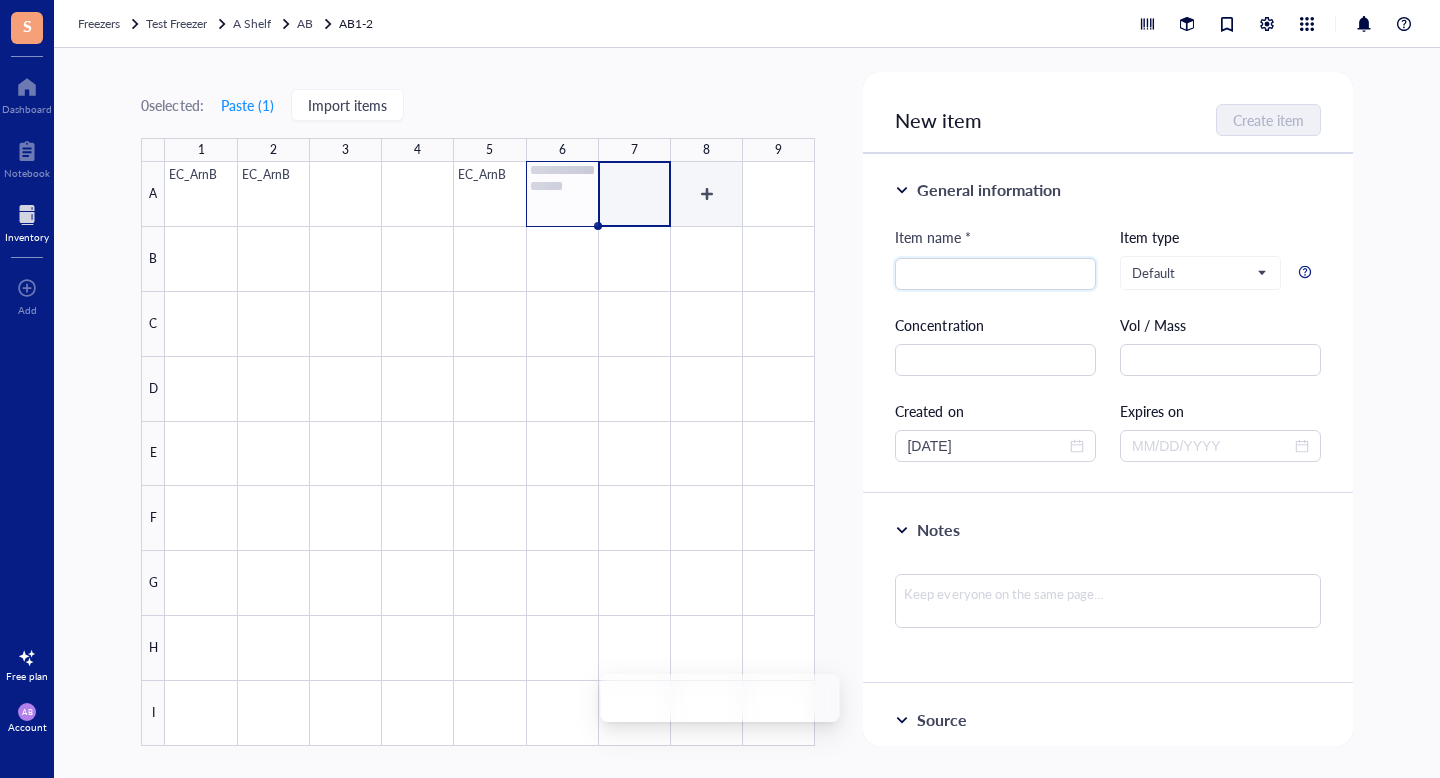 click at bounding box center [490, 454] 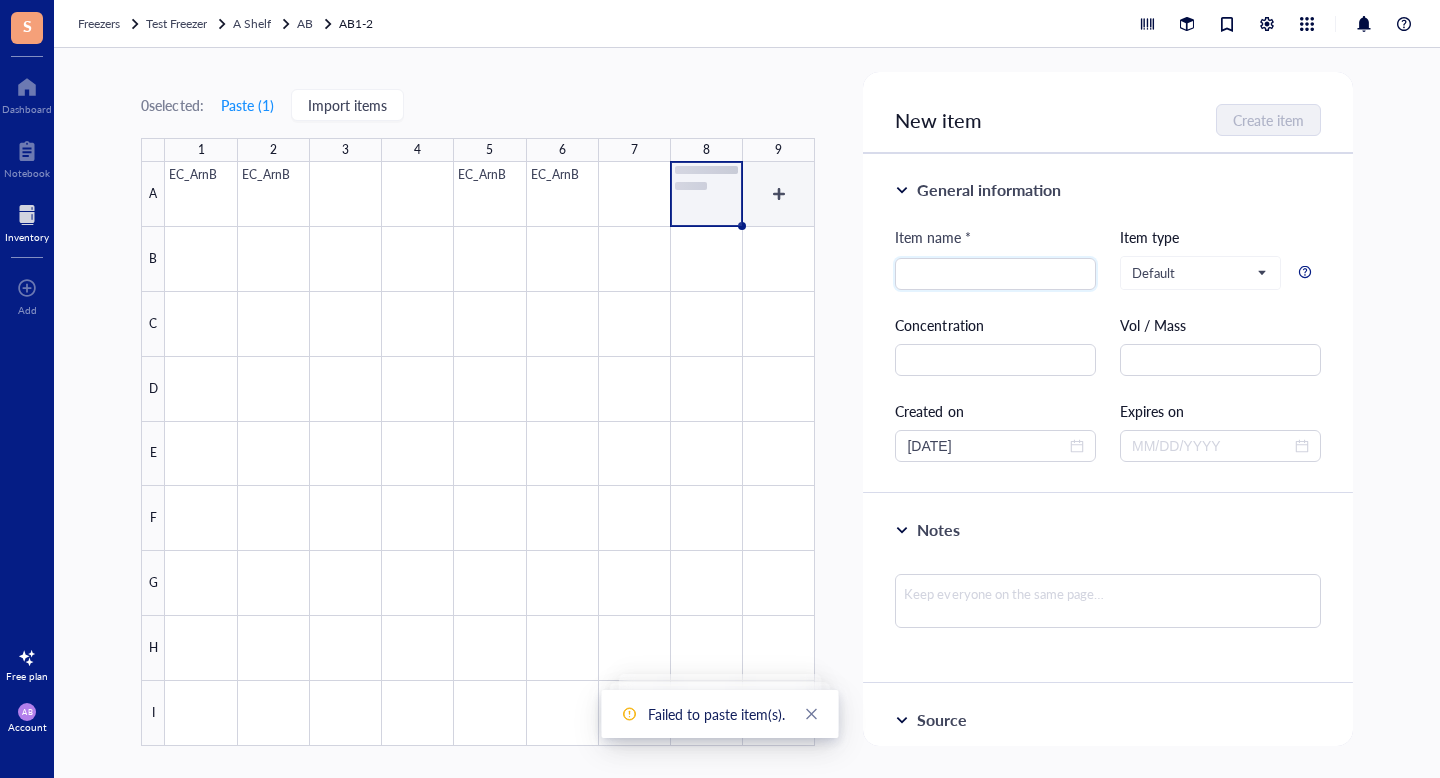 click at bounding box center [490, 454] 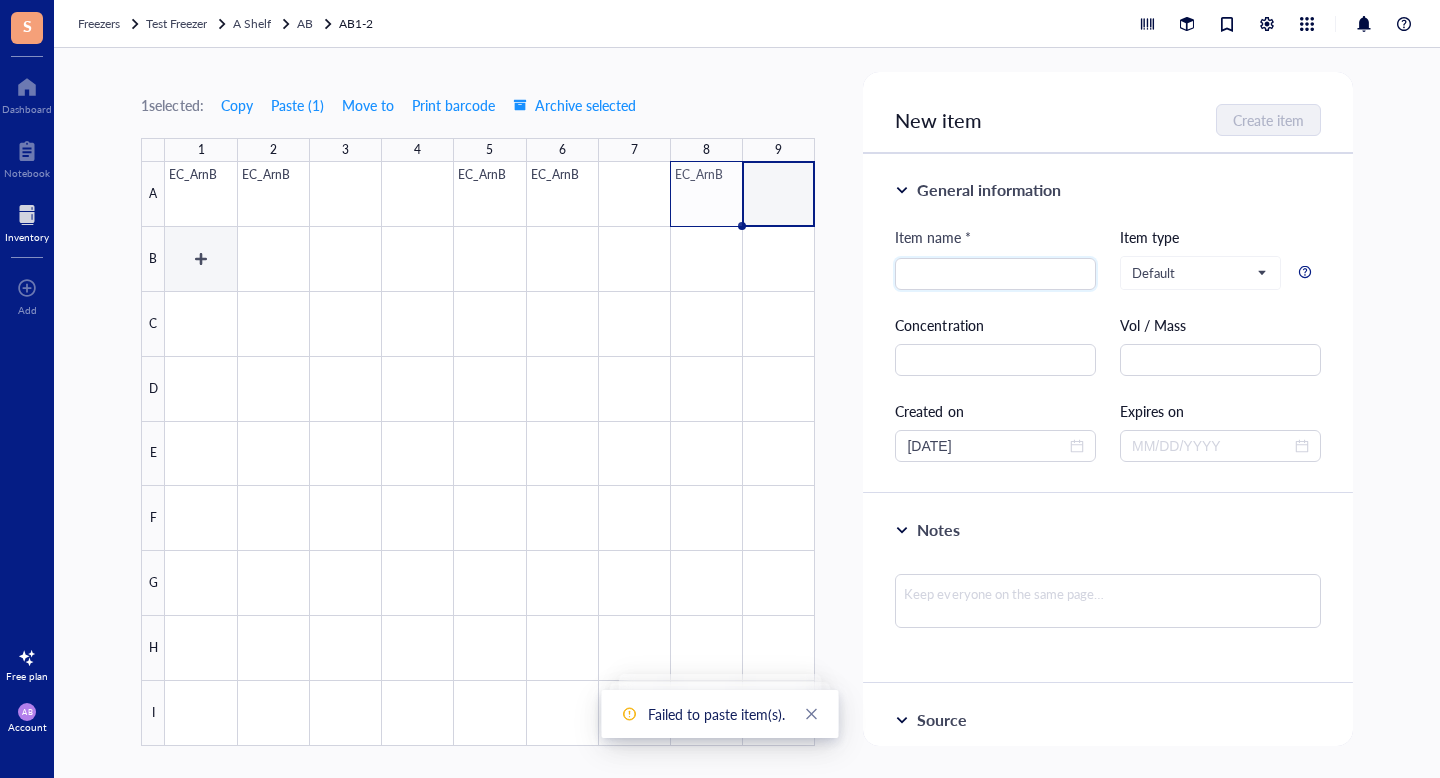 click at bounding box center (490, 454) 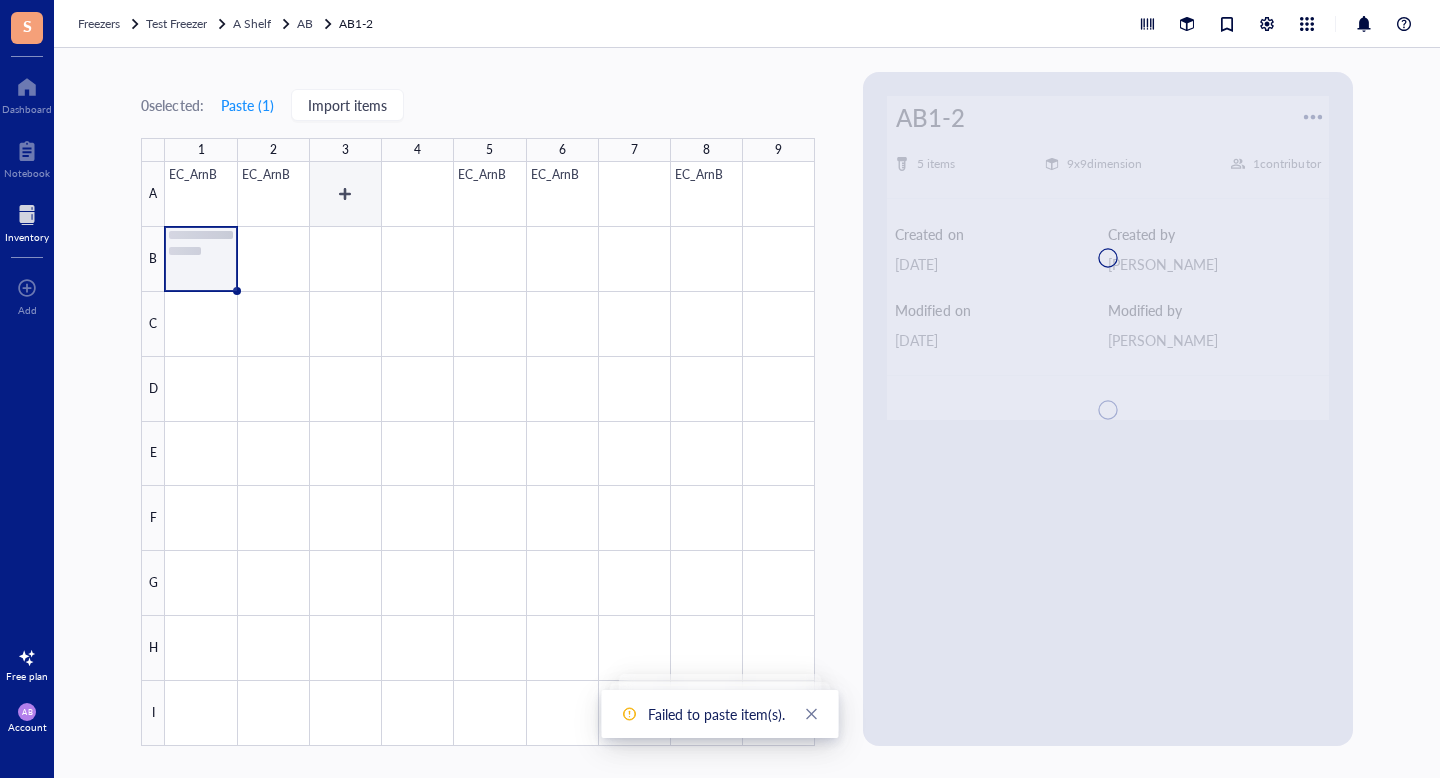 click at bounding box center [490, 454] 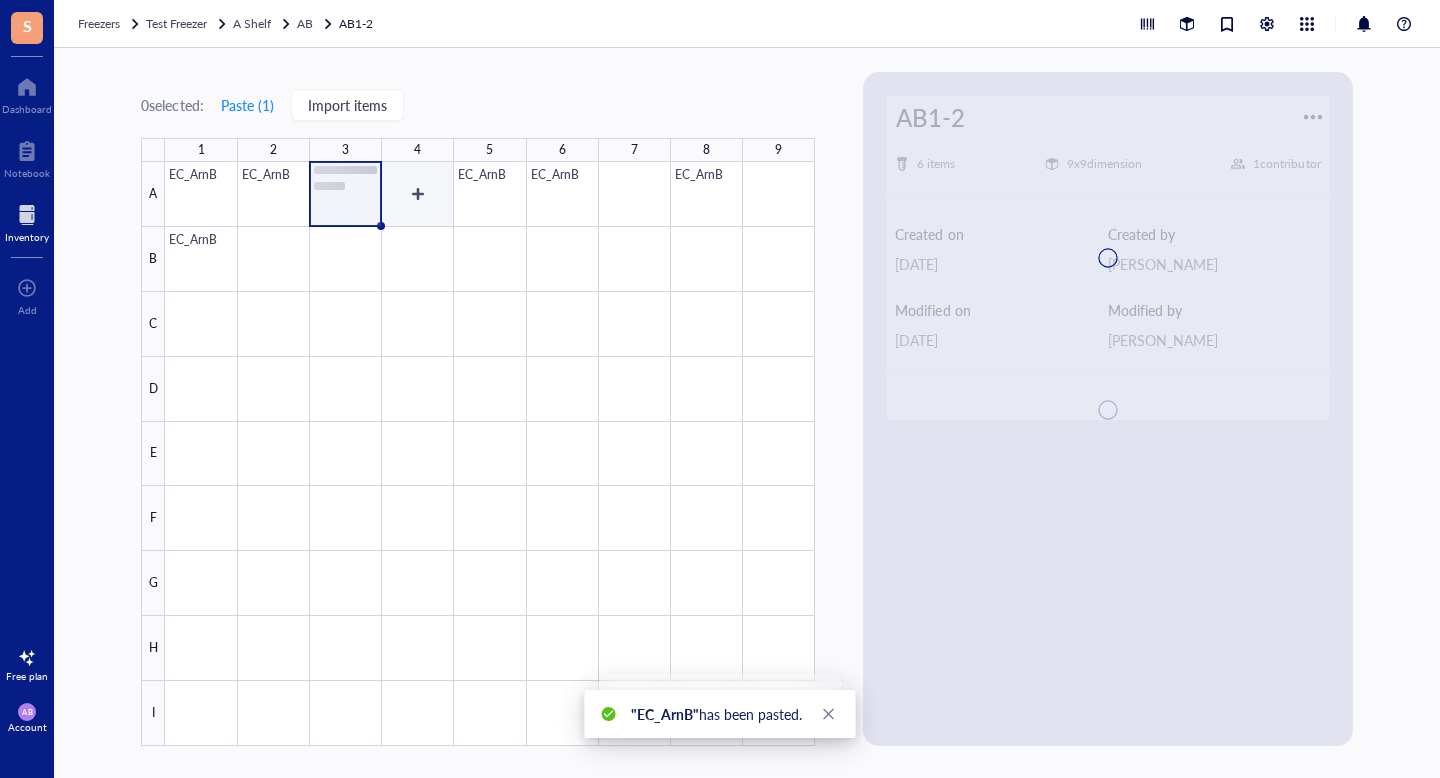click at bounding box center (490, 454) 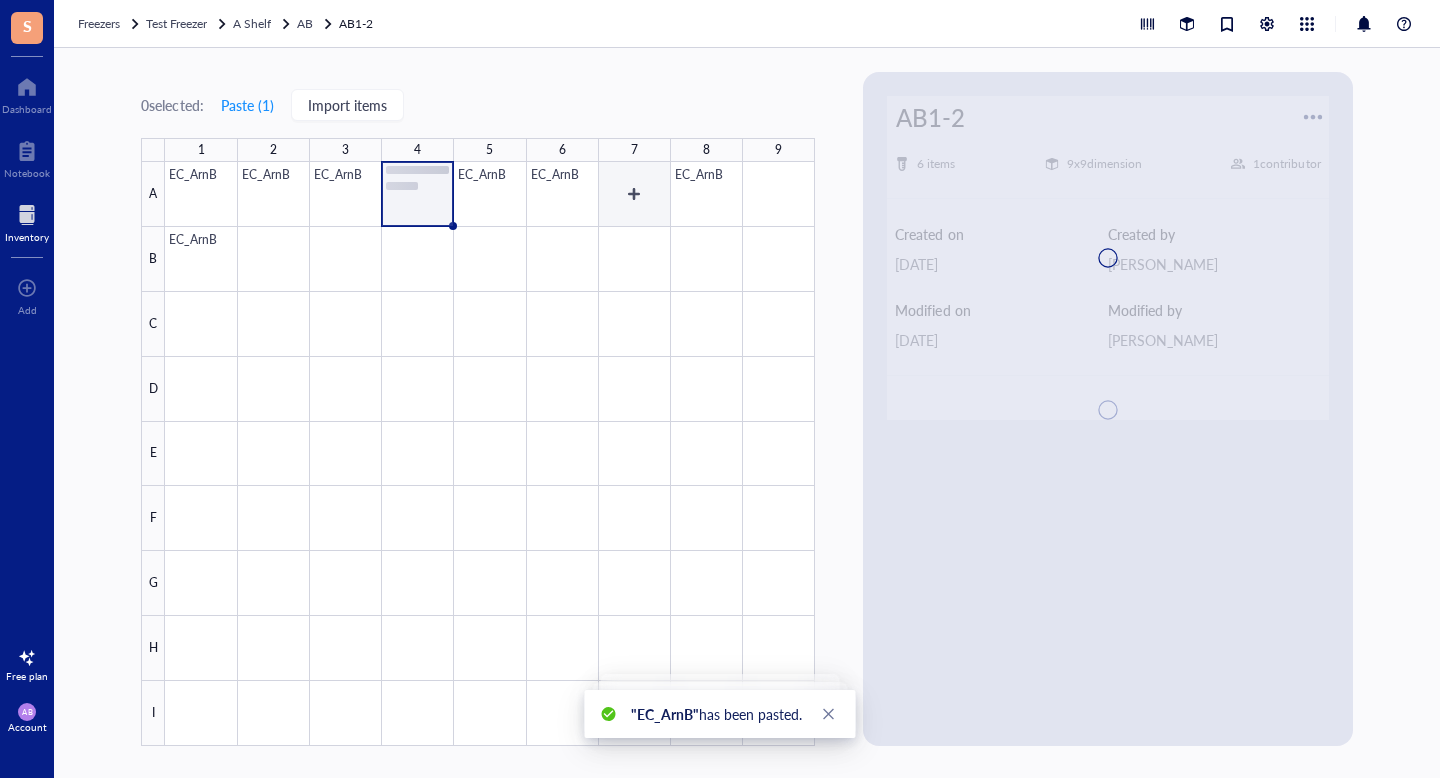 click at bounding box center (490, 454) 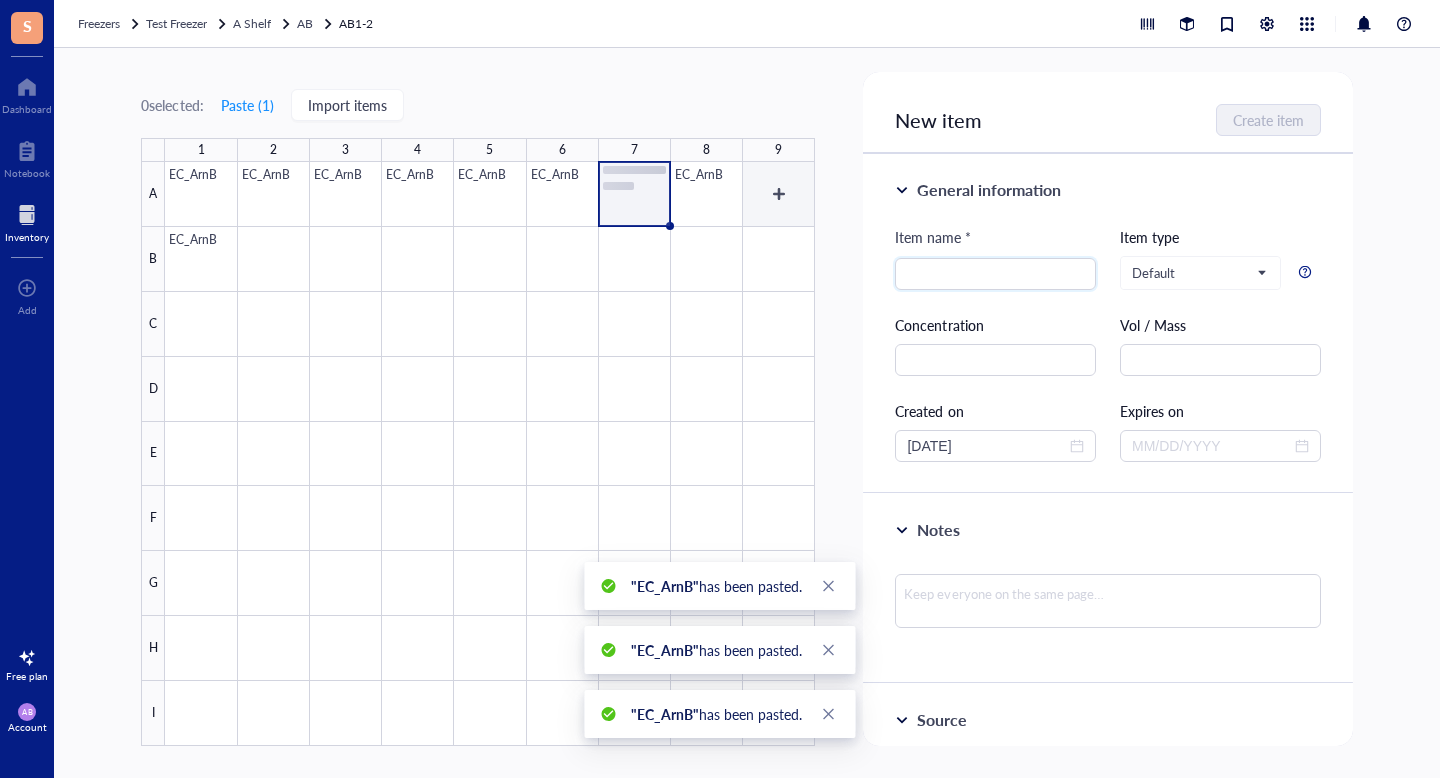 click at bounding box center [490, 454] 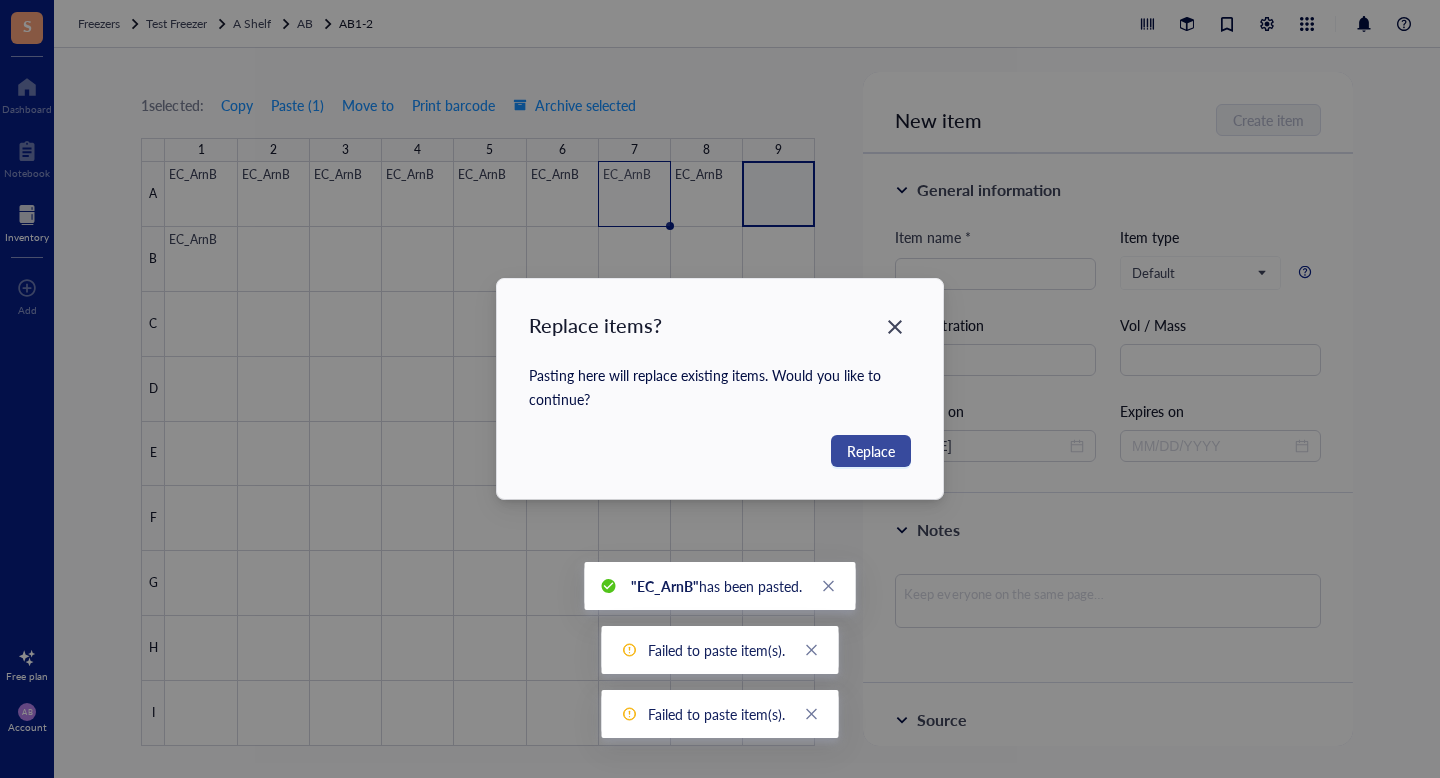 click on "Replace" at bounding box center [871, 451] 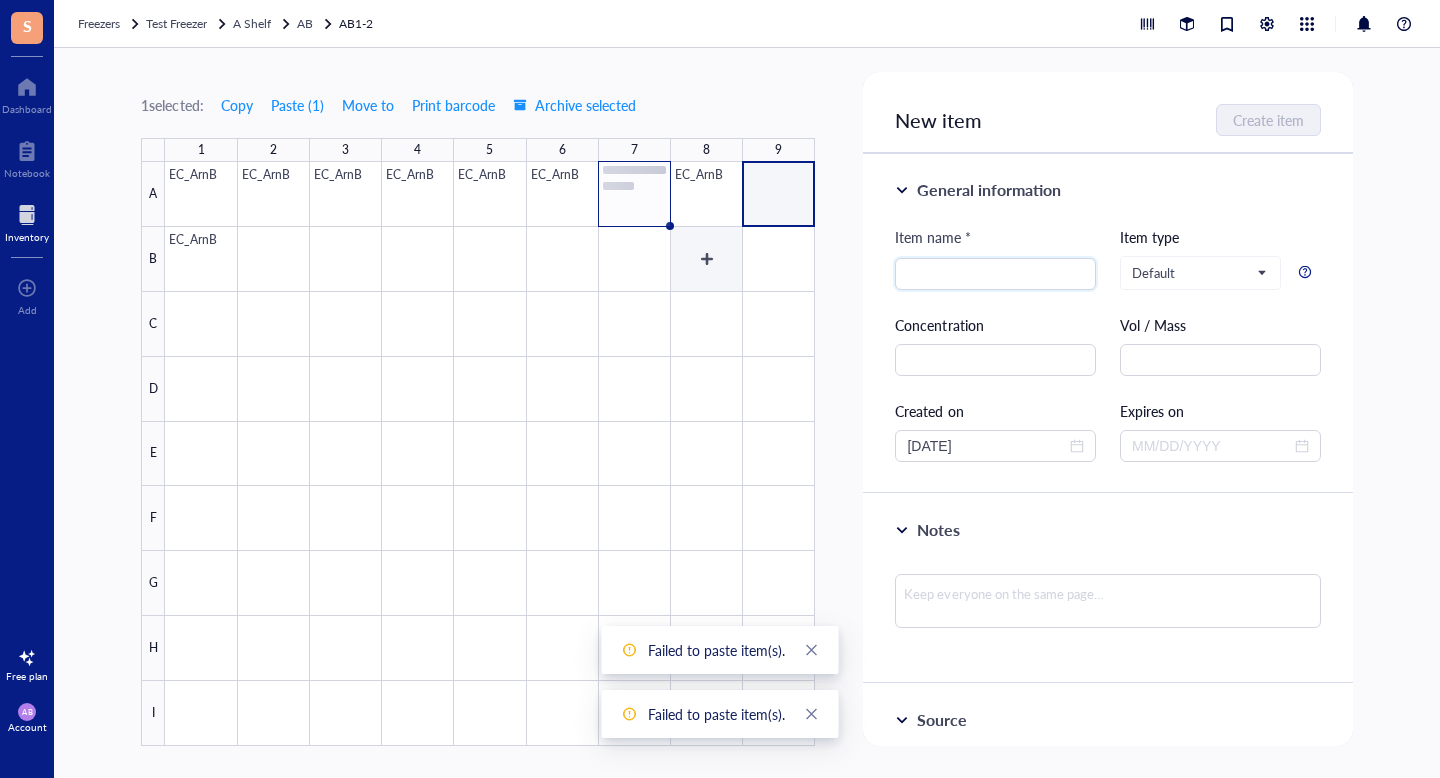 click at bounding box center (490, 454) 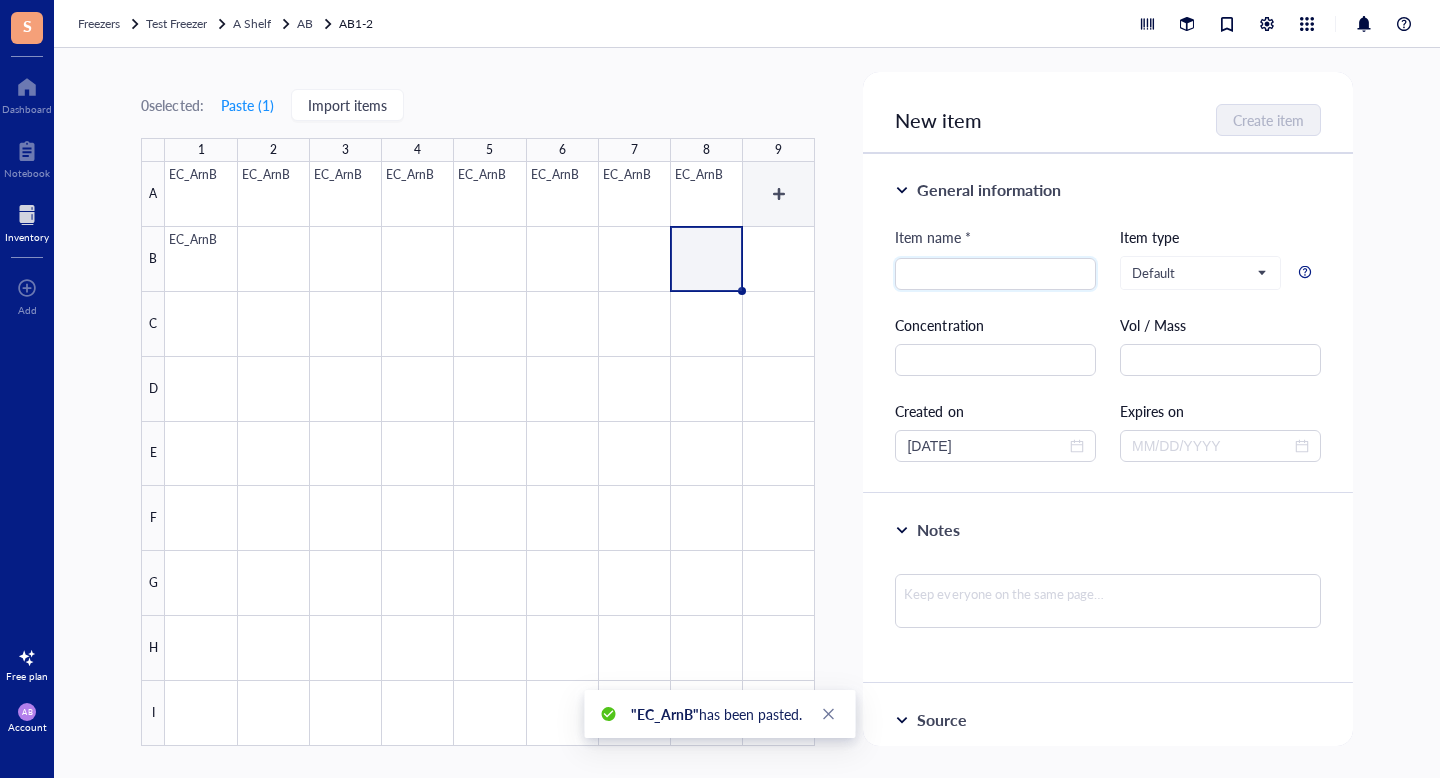 click at bounding box center (490, 454) 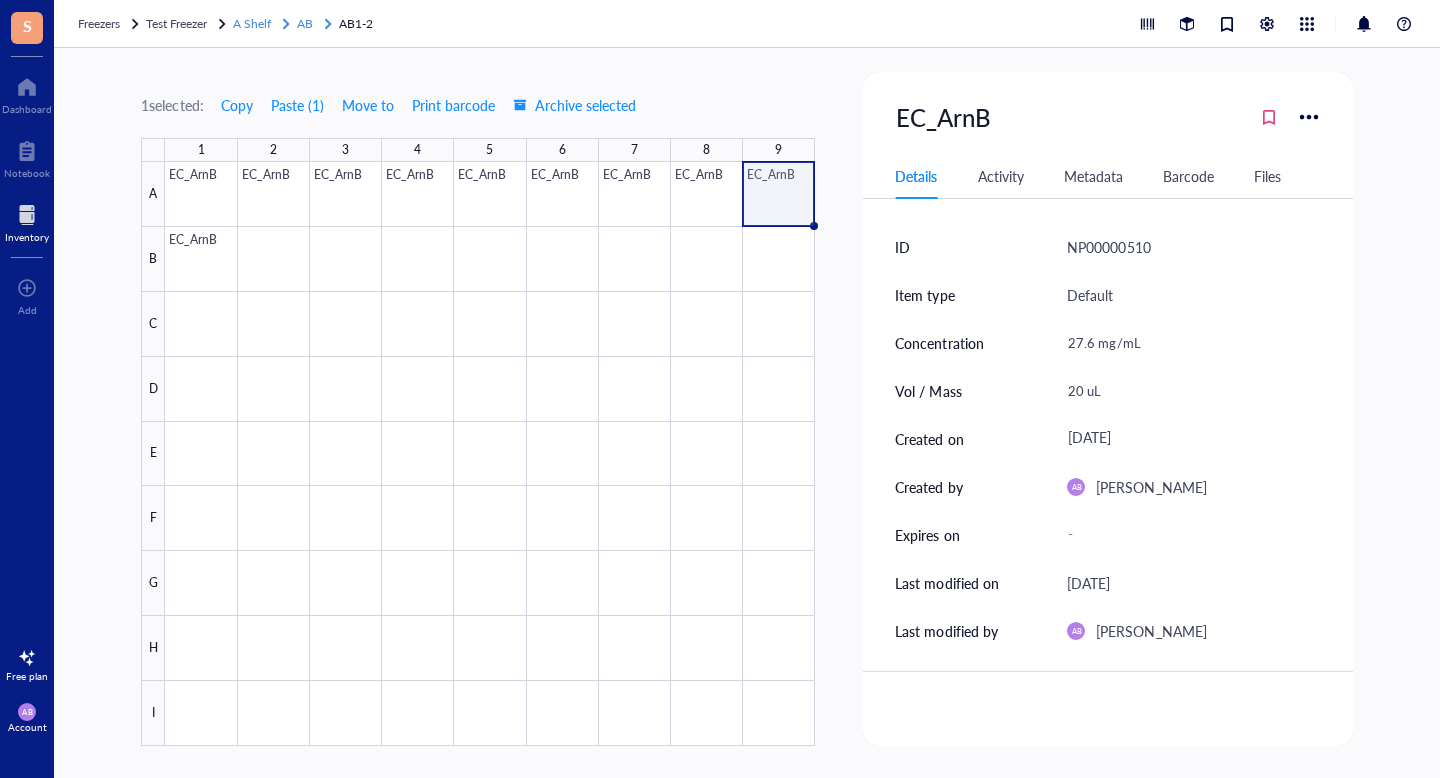 click on "AB" at bounding box center [316, 24] 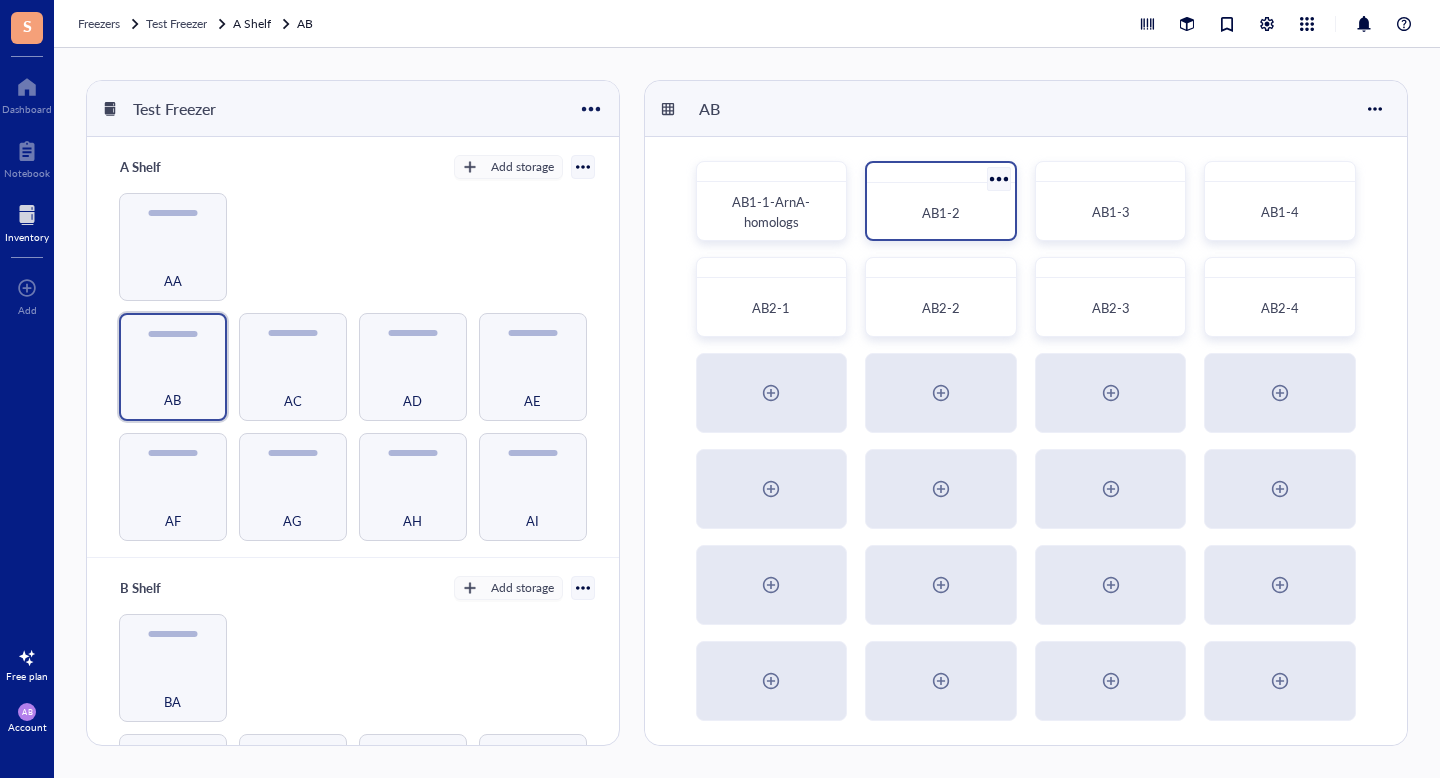 click on "AB1-2" at bounding box center (941, 212) 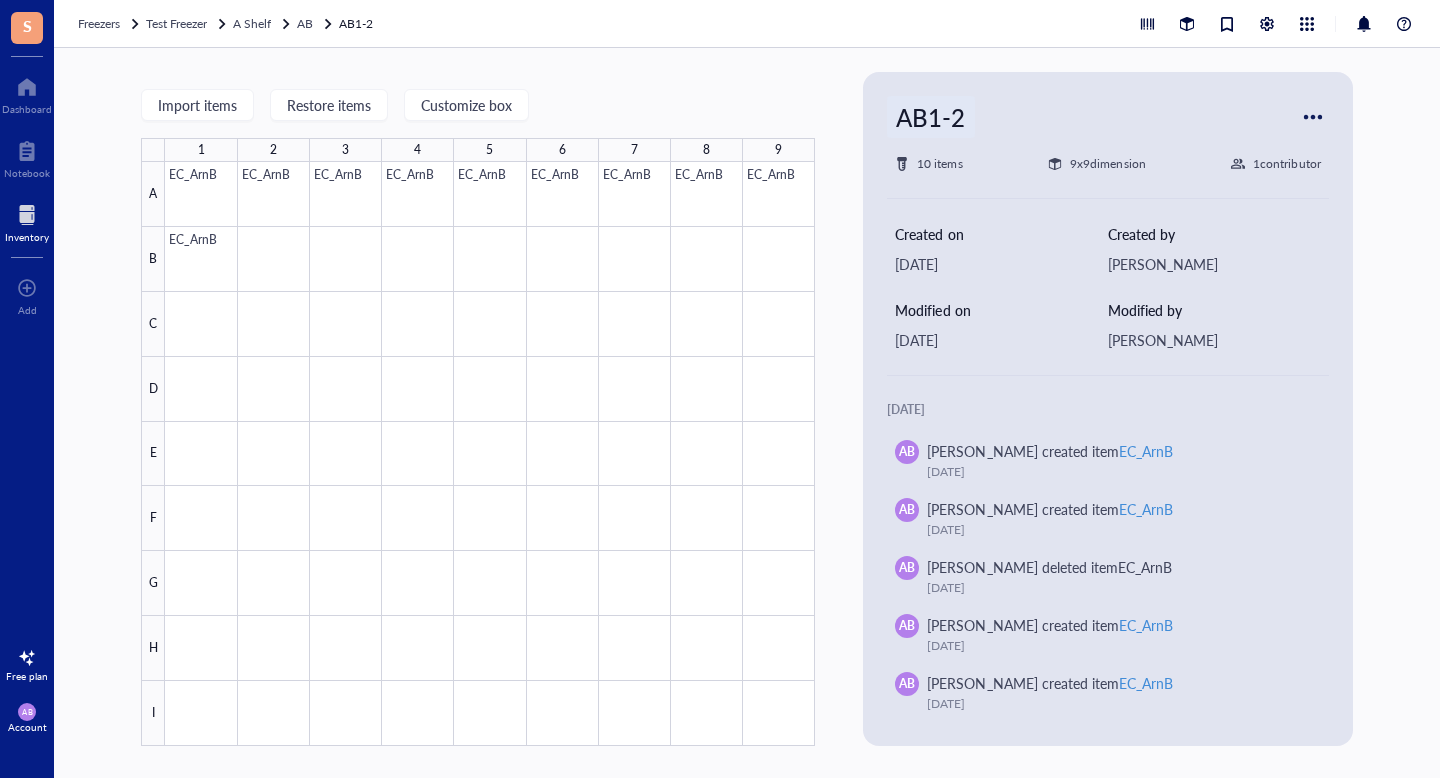 click on "AB1-2" at bounding box center (930, 117) 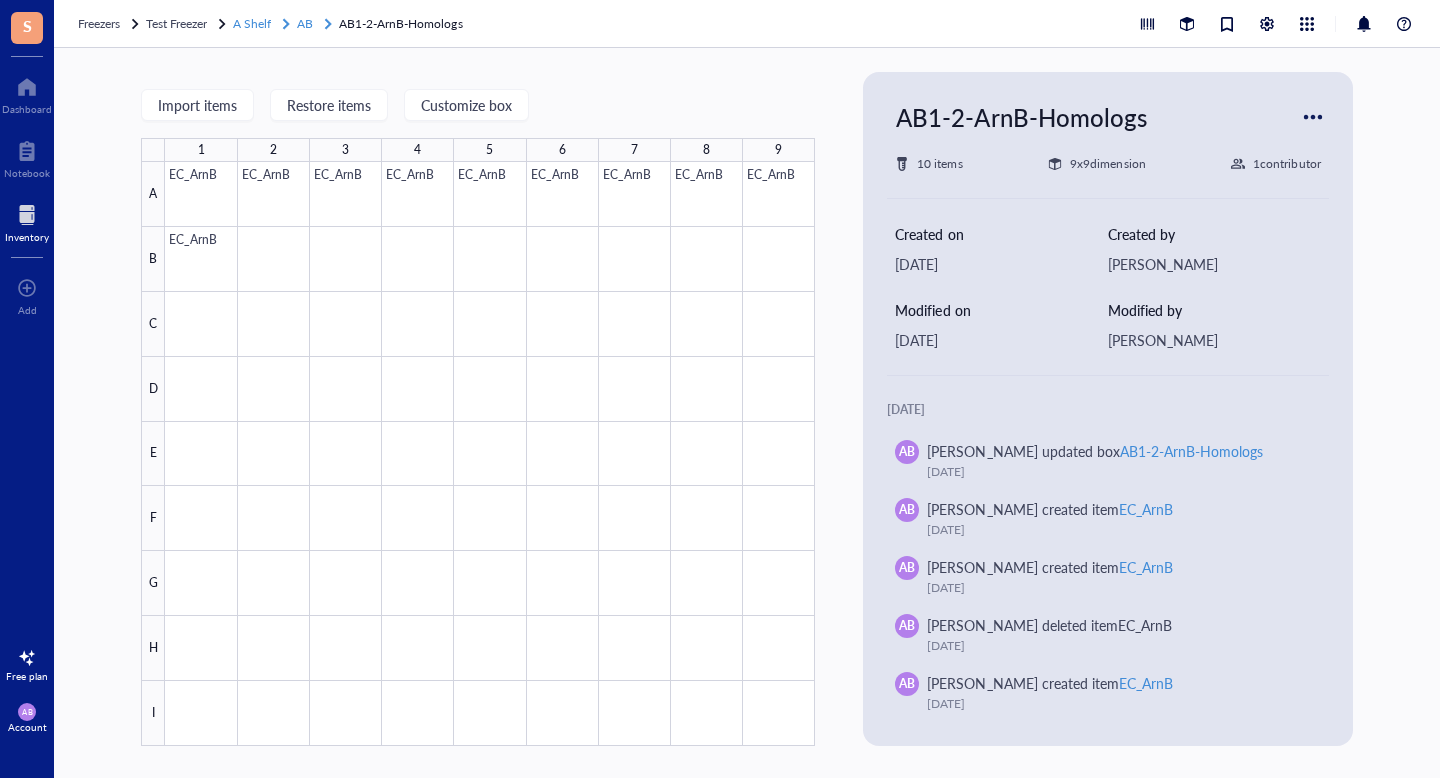 click on "AB" at bounding box center (305, 23) 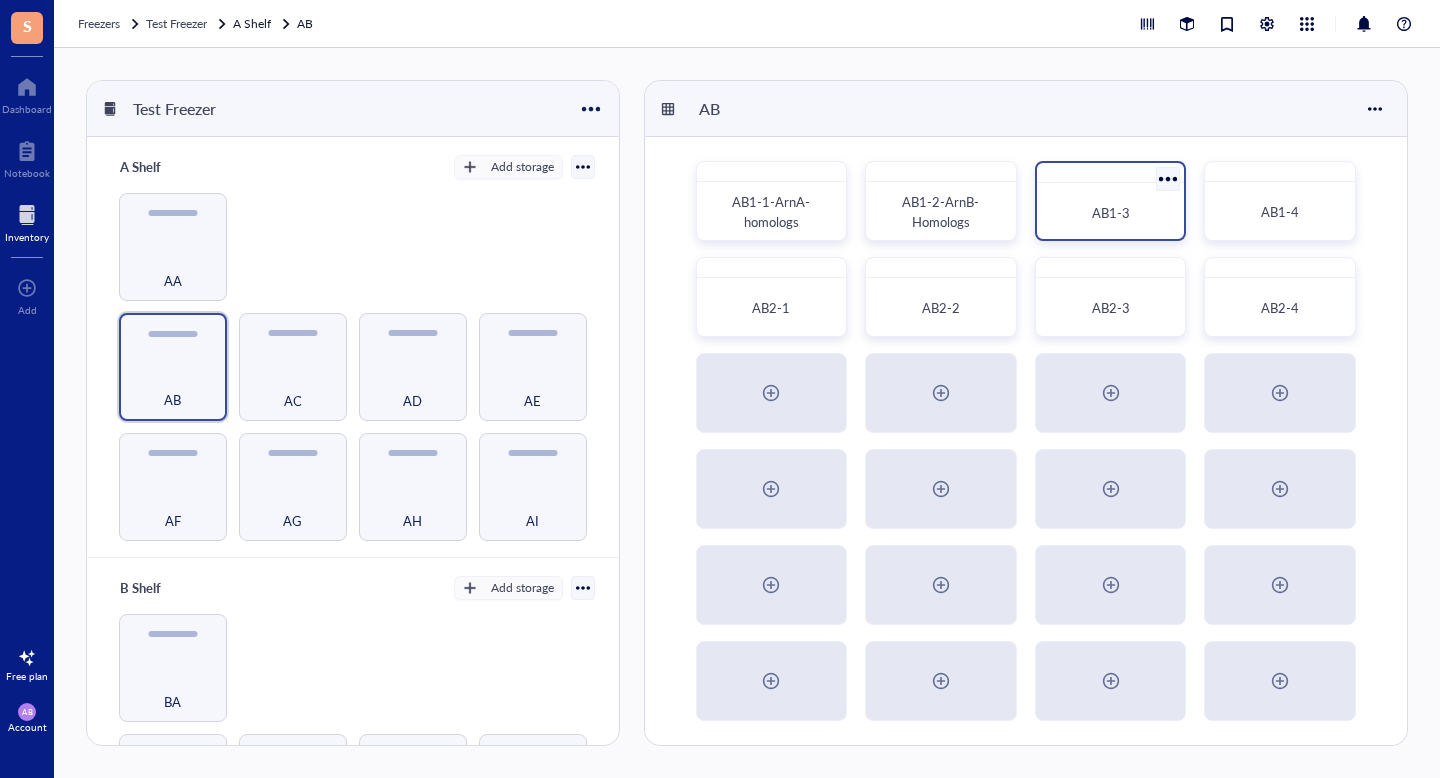 click on "AB1-3" at bounding box center [1111, 212] 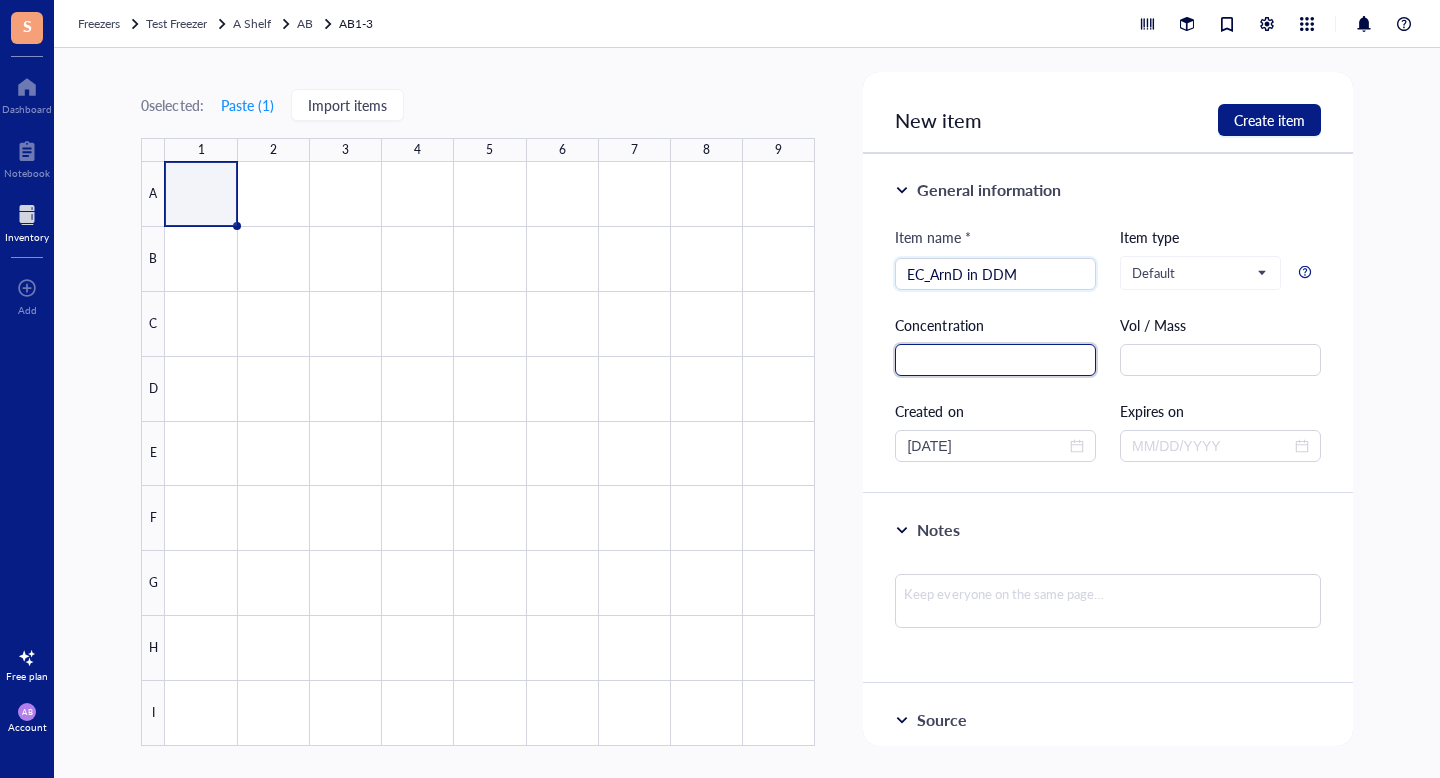 click at bounding box center [995, 360] 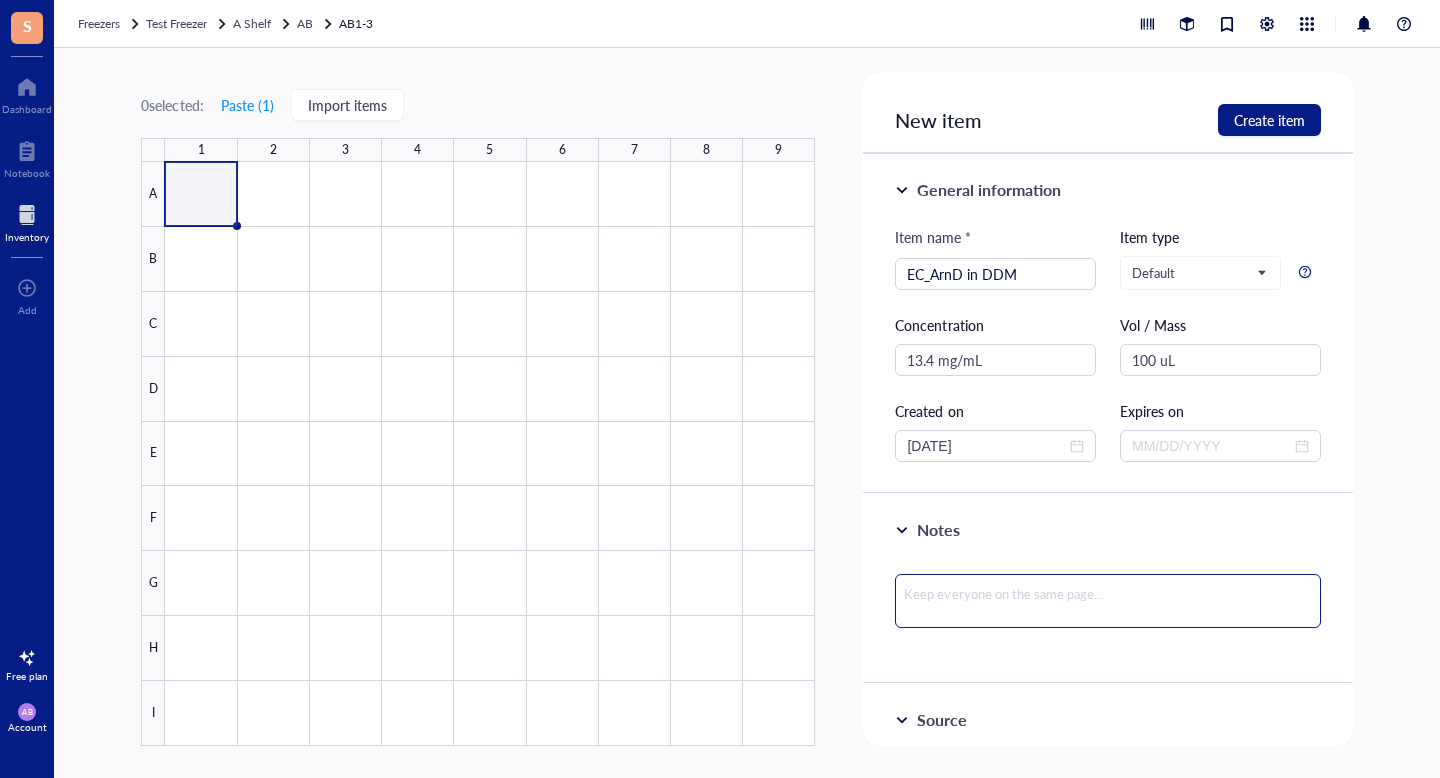 click at bounding box center (1107, 601) 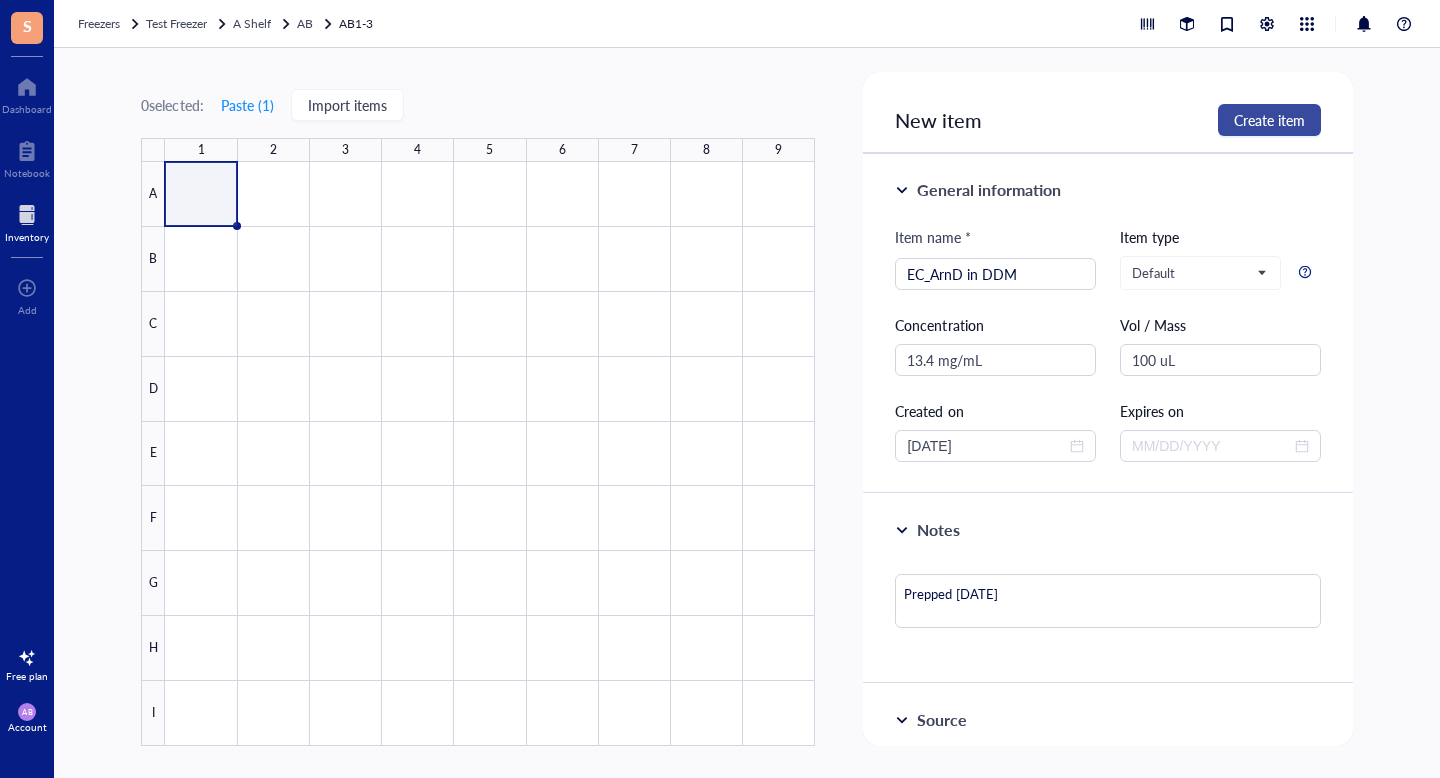 click on "Create item" at bounding box center [1269, 120] 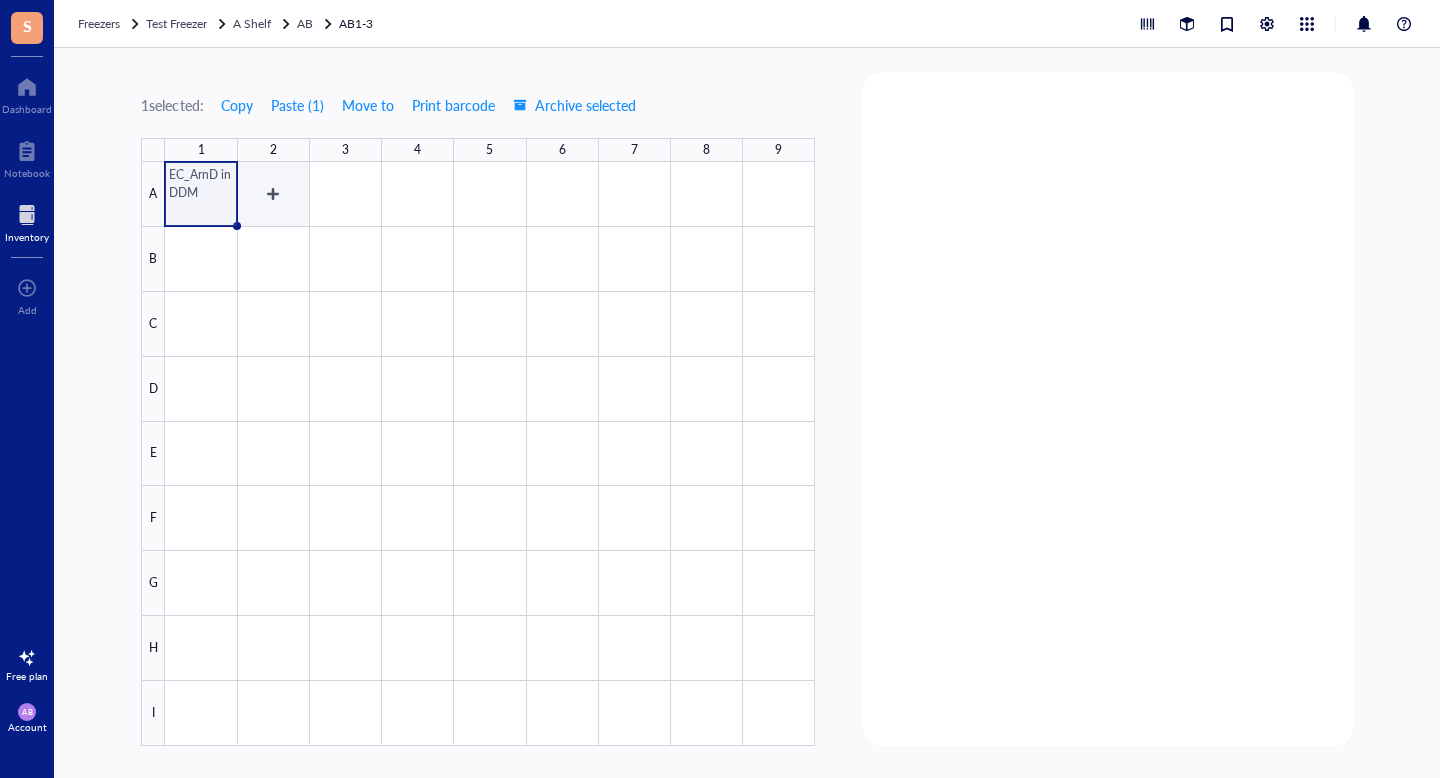 click at bounding box center [490, 454] 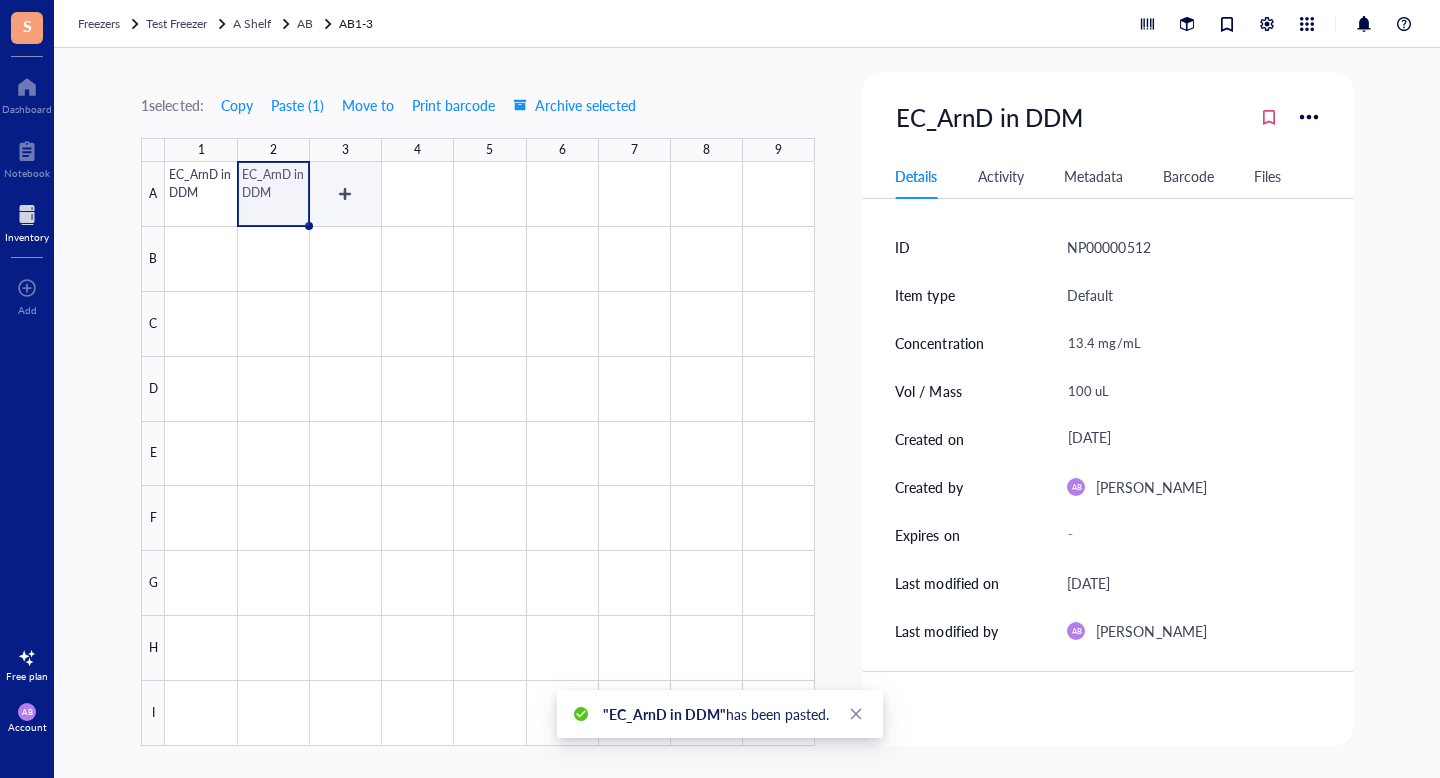 click at bounding box center [490, 454] 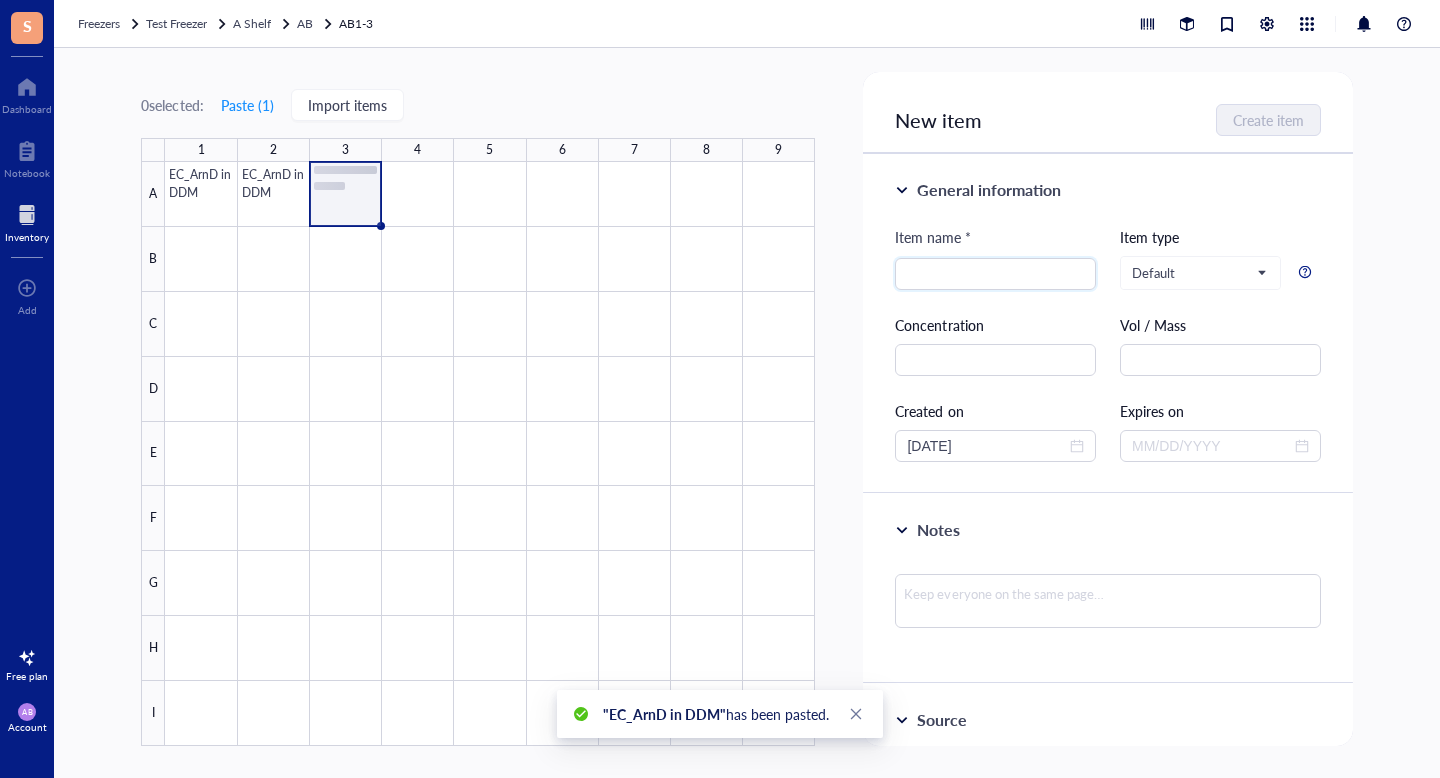 click at bounding box center (490, 454) 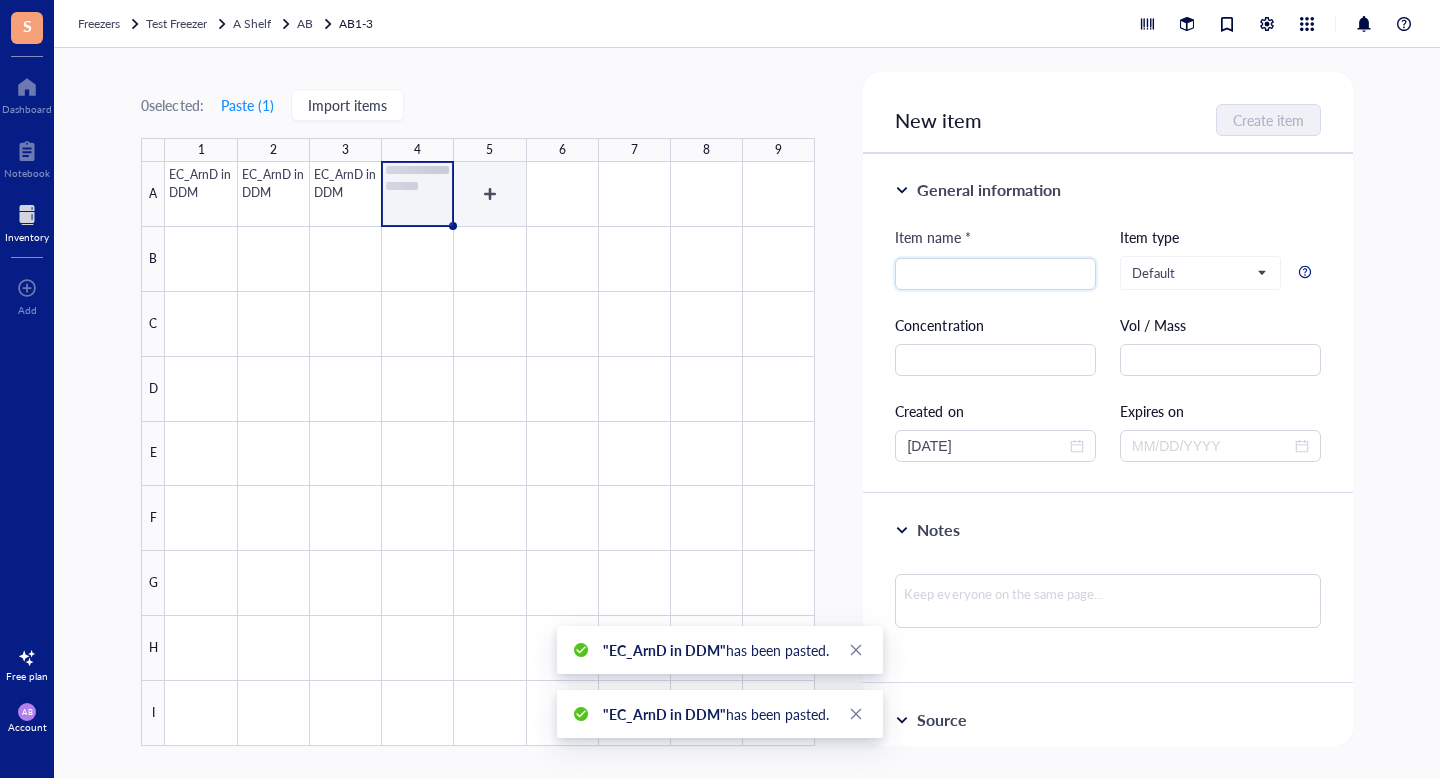click at bounding box center [490, 454] 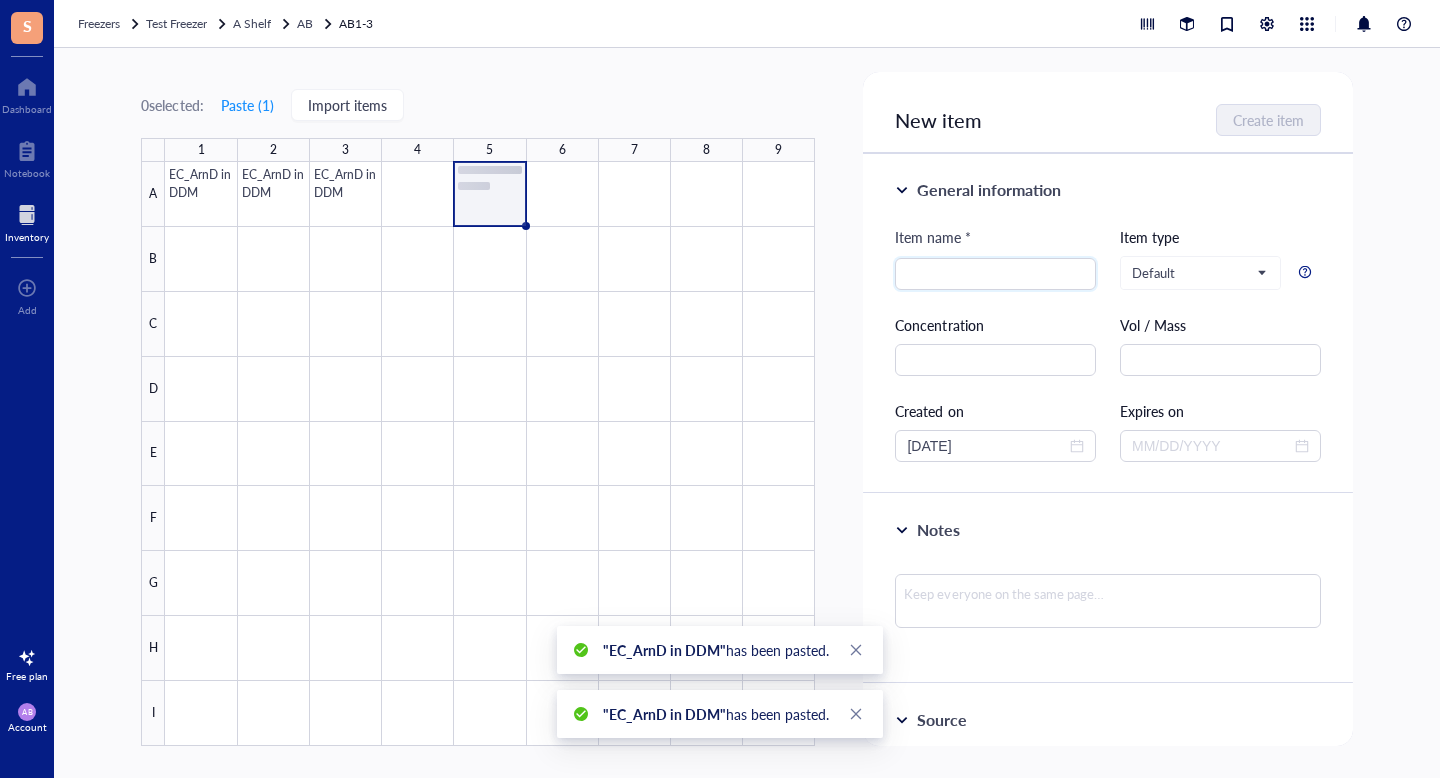 click at bounding box center [490, 454] 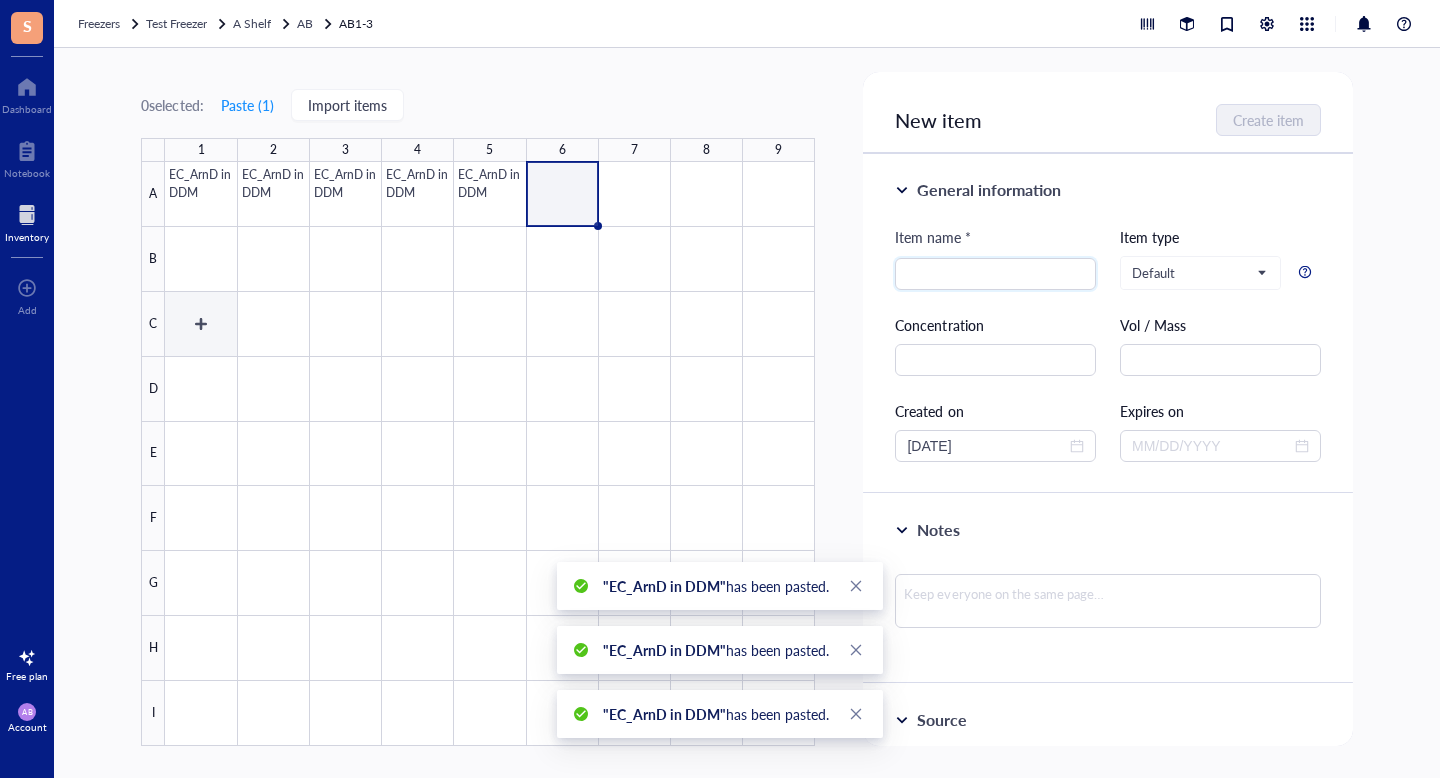 click at bounding box center (490, 454) 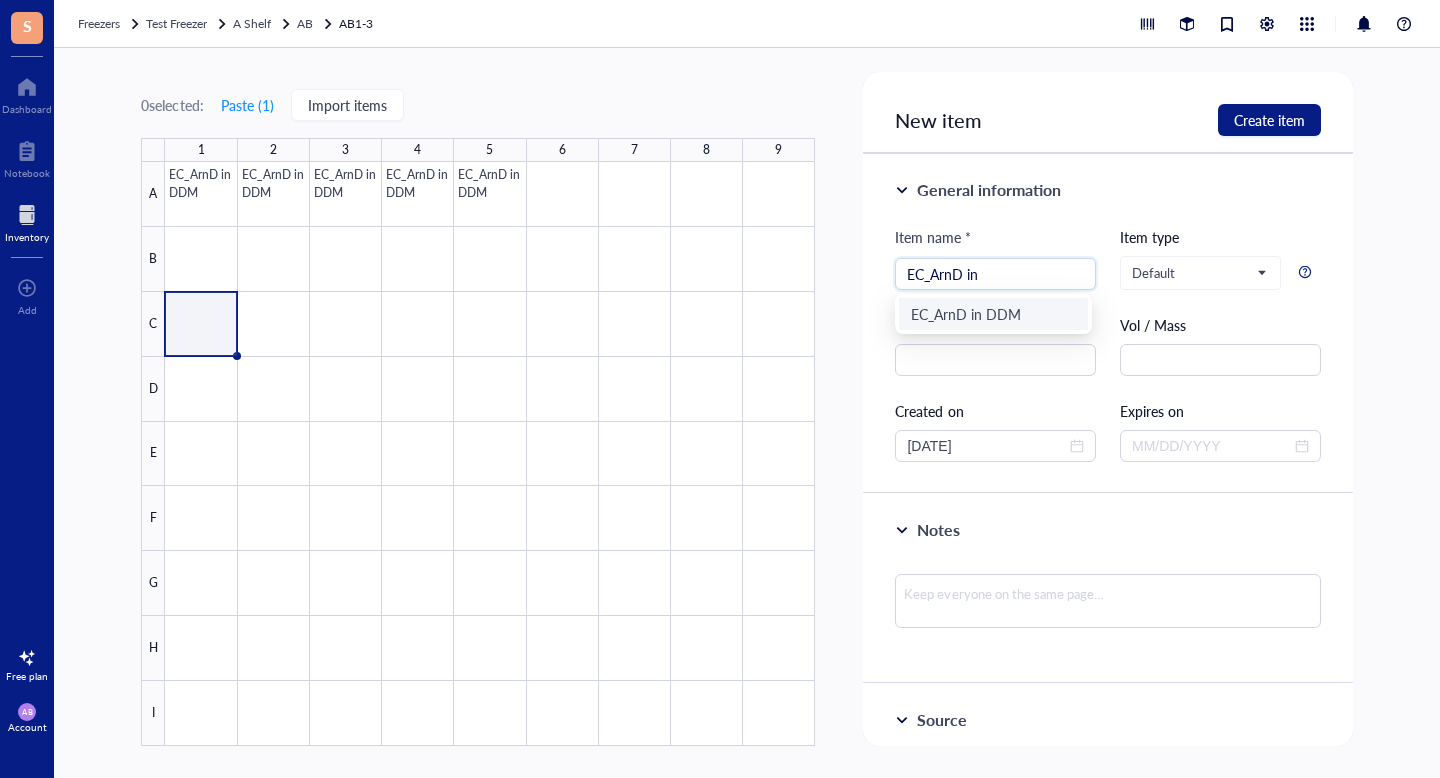 click at bounding box center (490, 454) 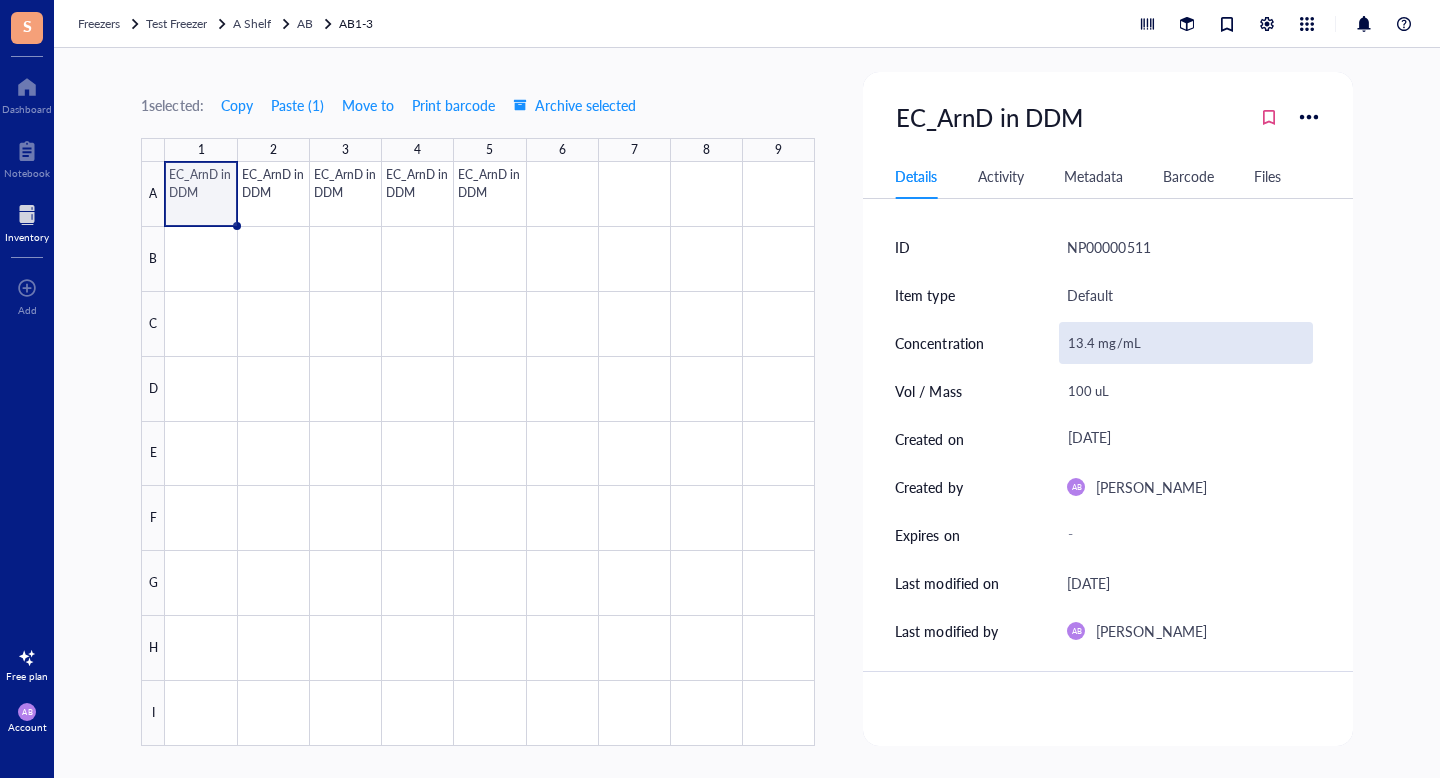 click on "13.4 mg/mL" at bounding box center (1185, 343) 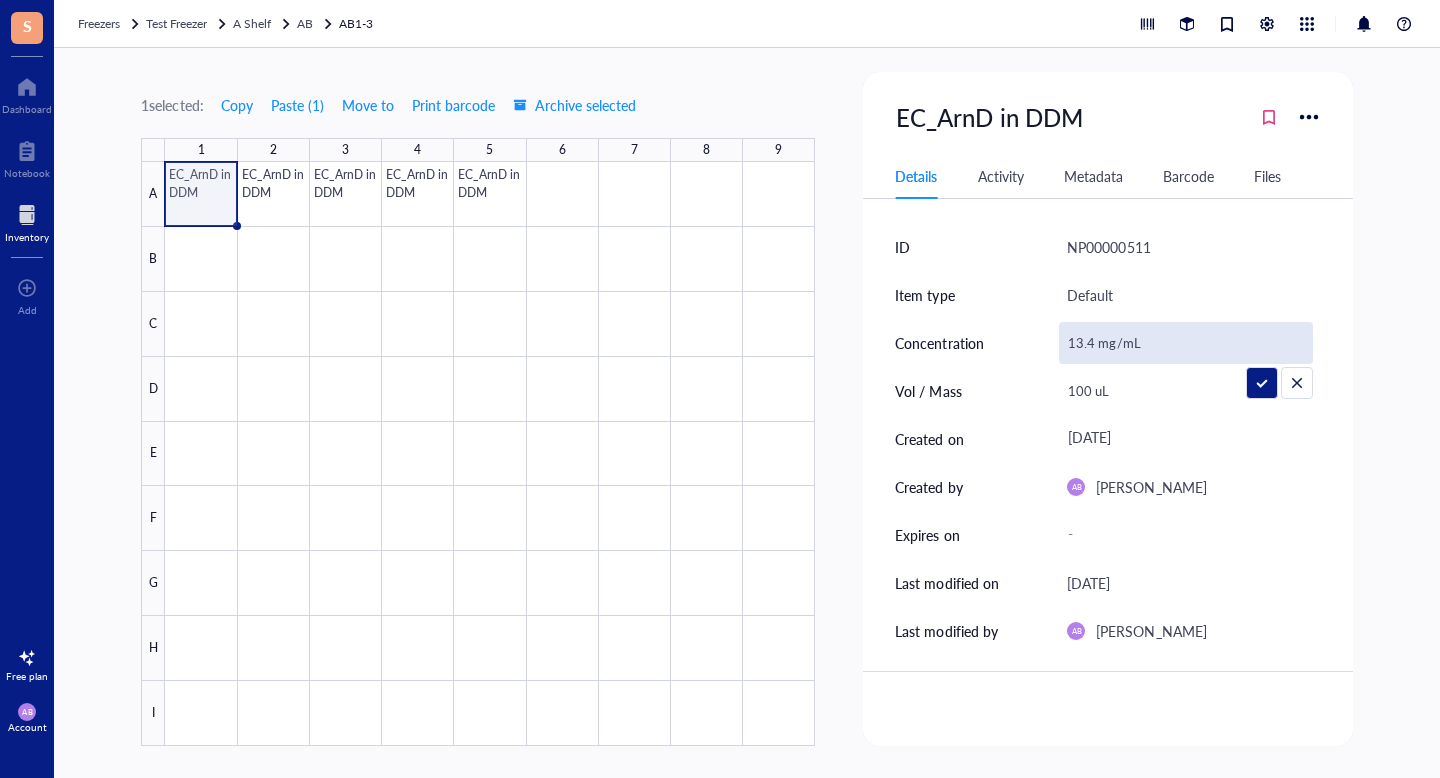 click on "13.4 mg/mL" at bounding box center (1185, 343) 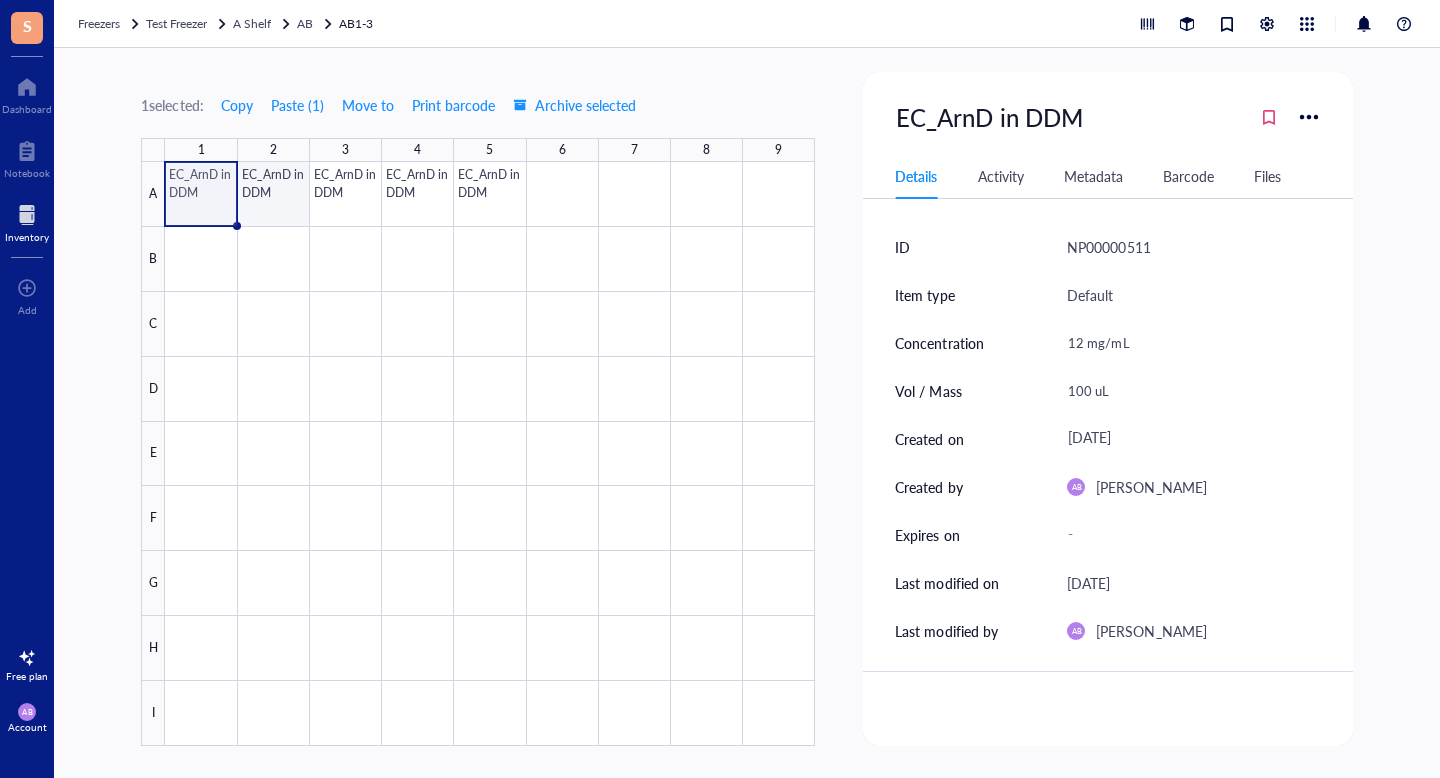 click at bounding box center (490, 454) 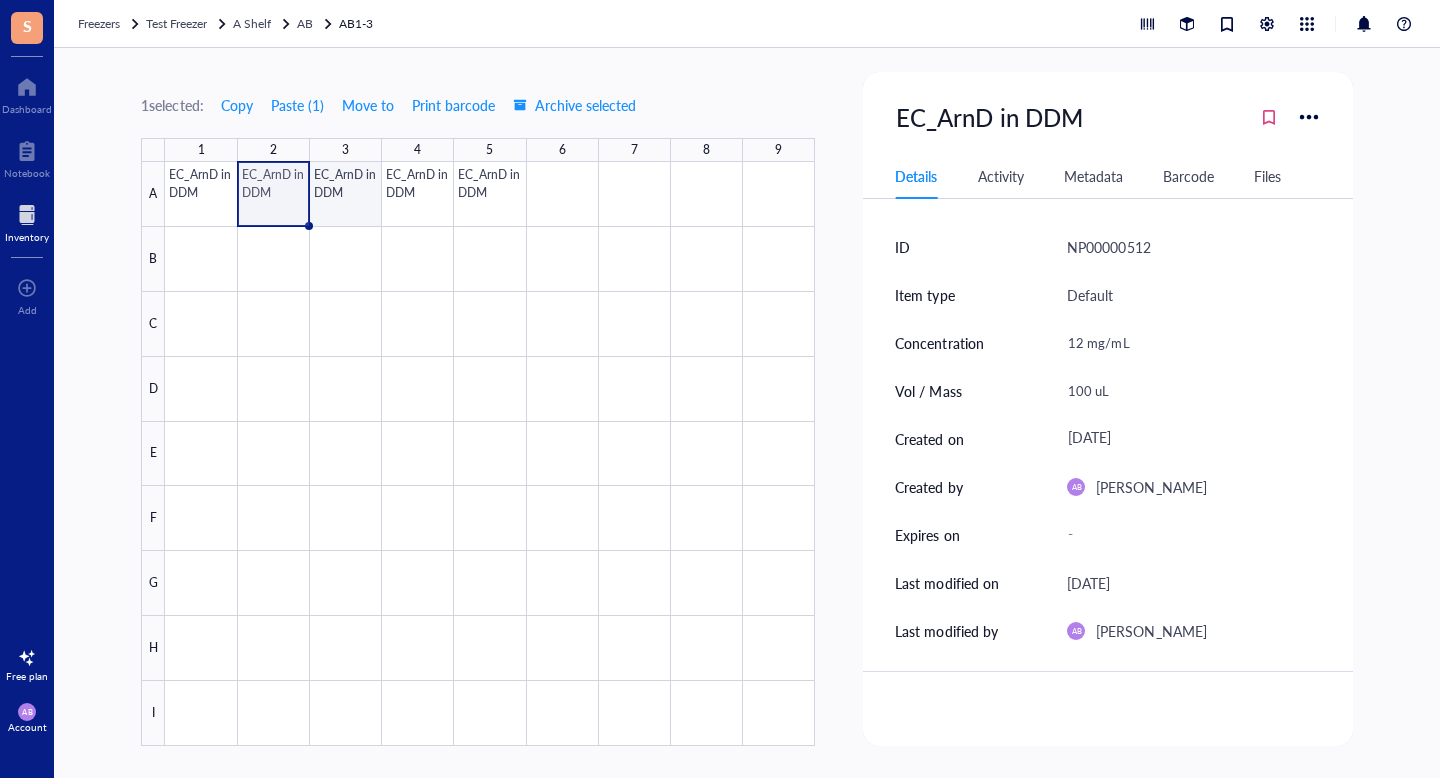click at bounding box center (490, 454) 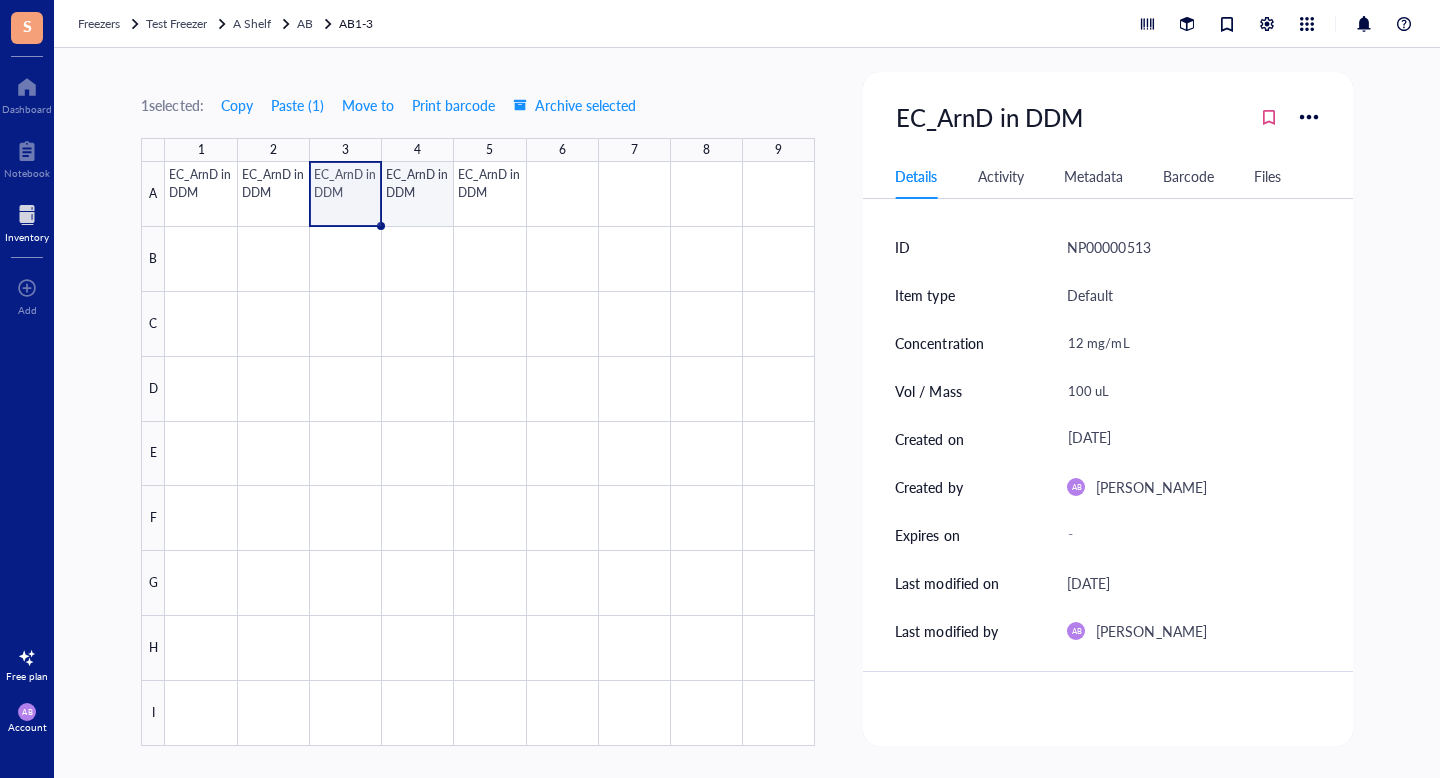 click at bounding box center (490, 454) 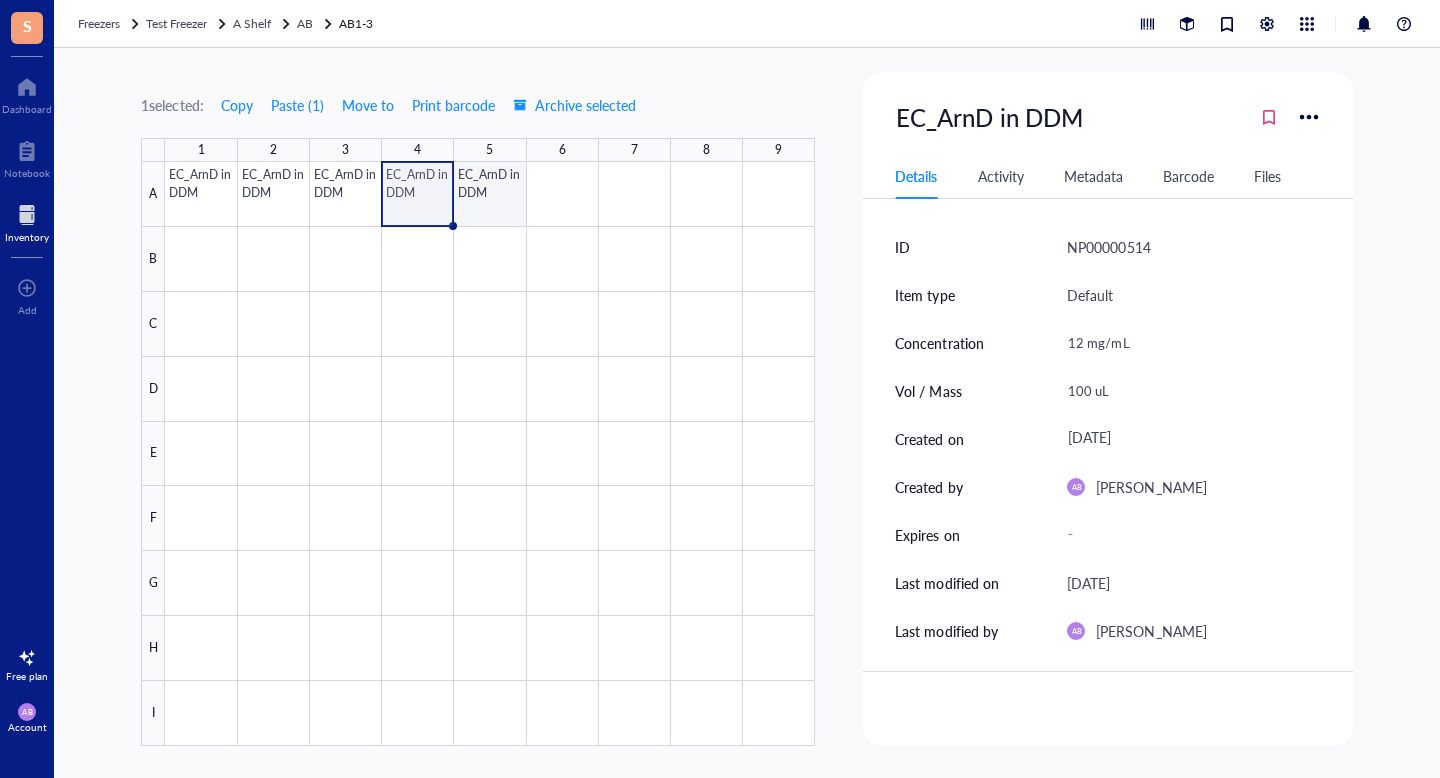 click at bounding box center [490, 454] 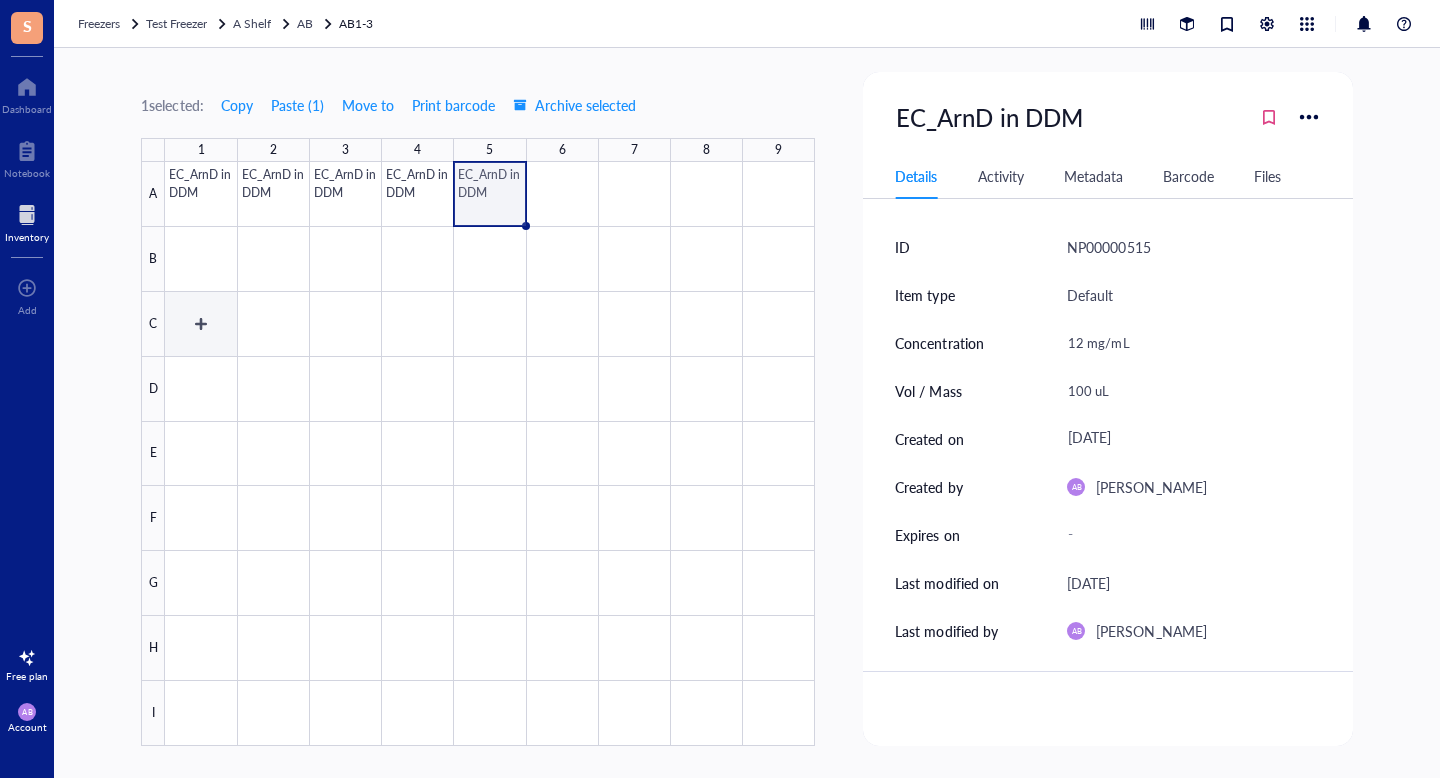 click at bounding box center [490, 454] 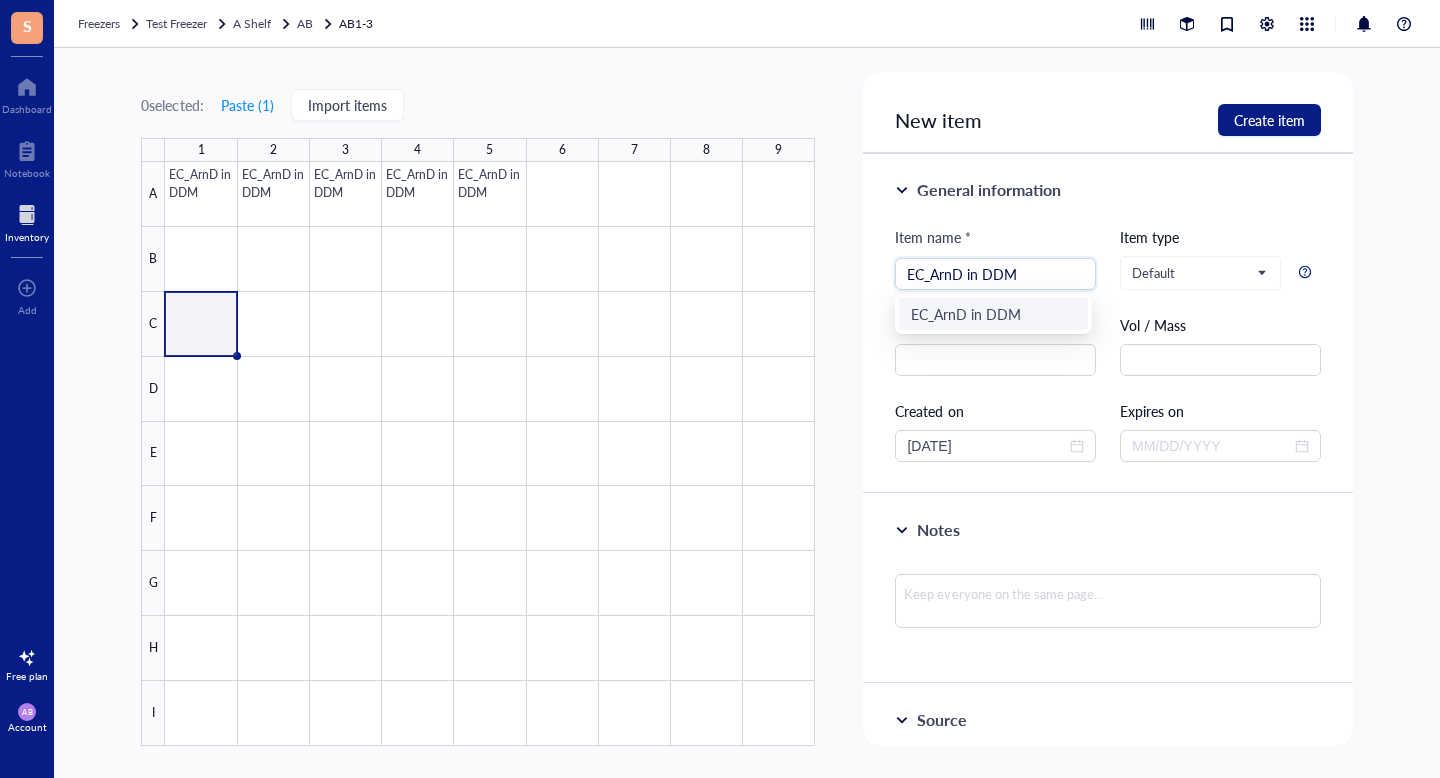 click on "Concentration" at bounding box center (995, 345) 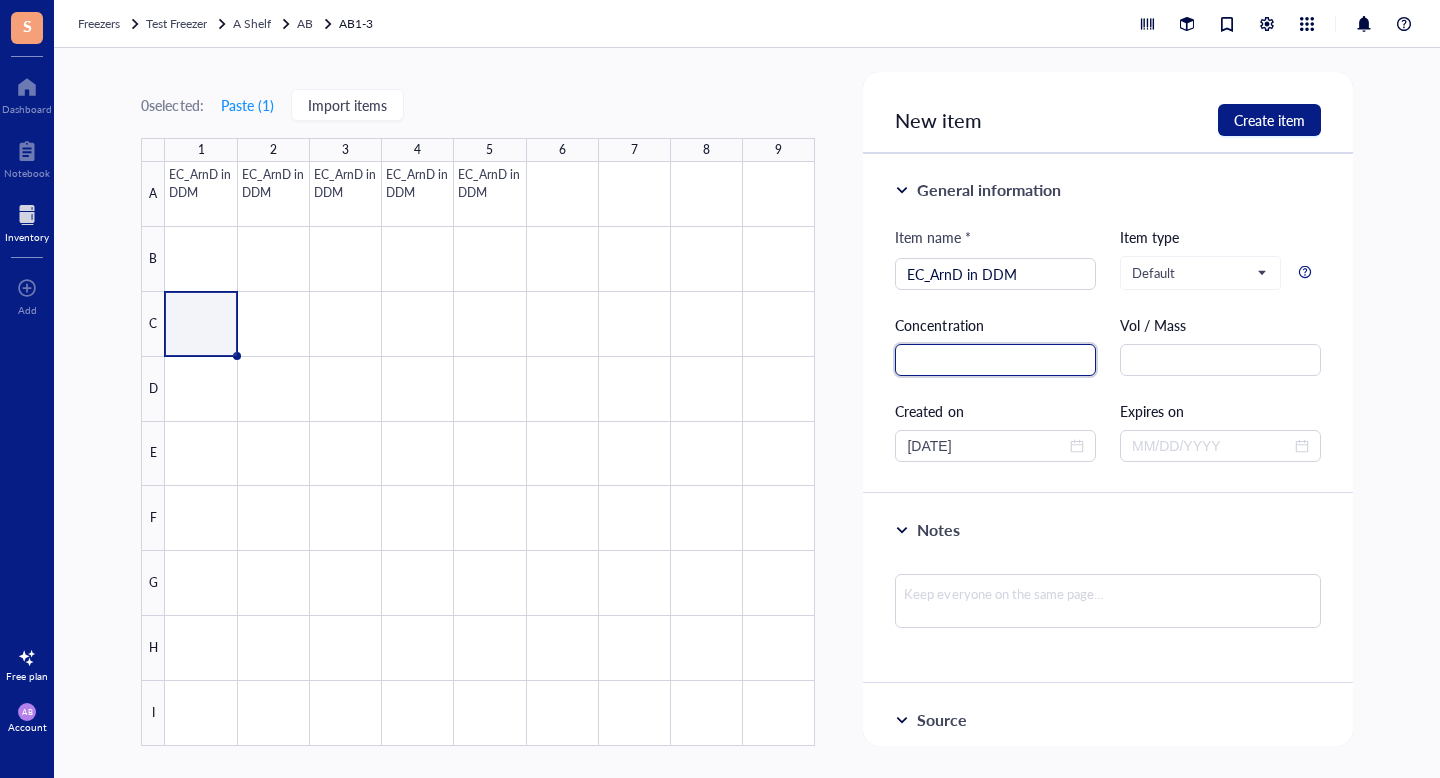 click at bounding box center (995, 360) 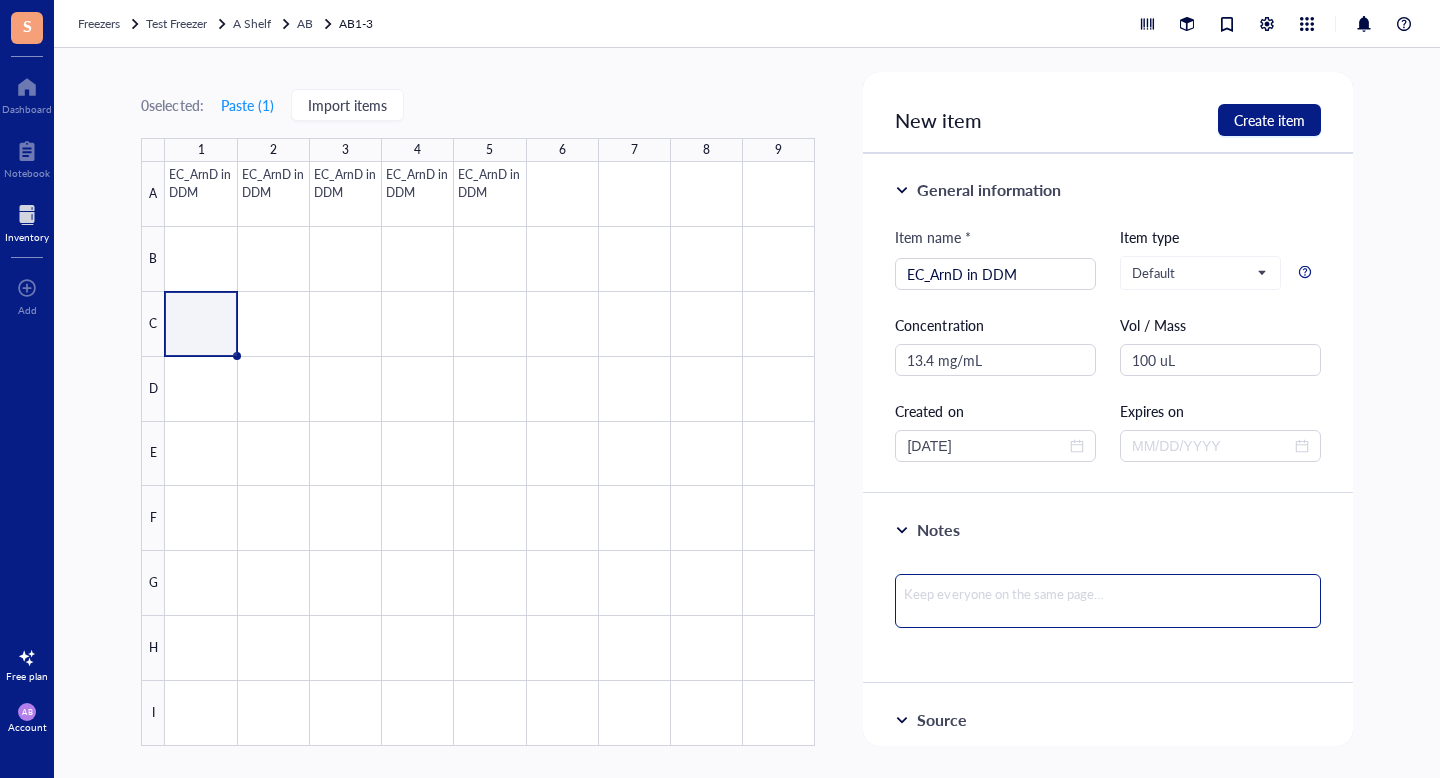 click at bounding box center [1107, 601] 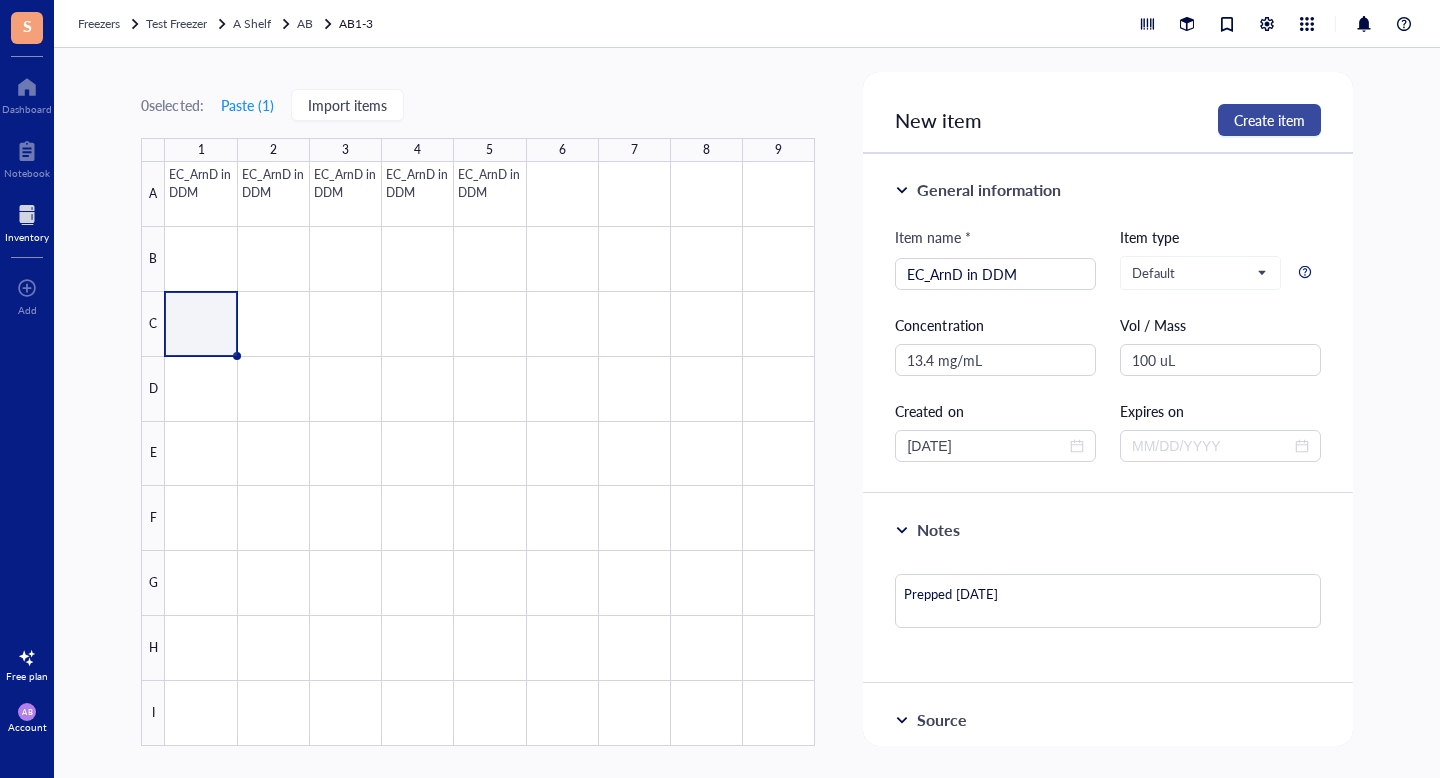 click on "Create item" at bounding box center [1269, 120] 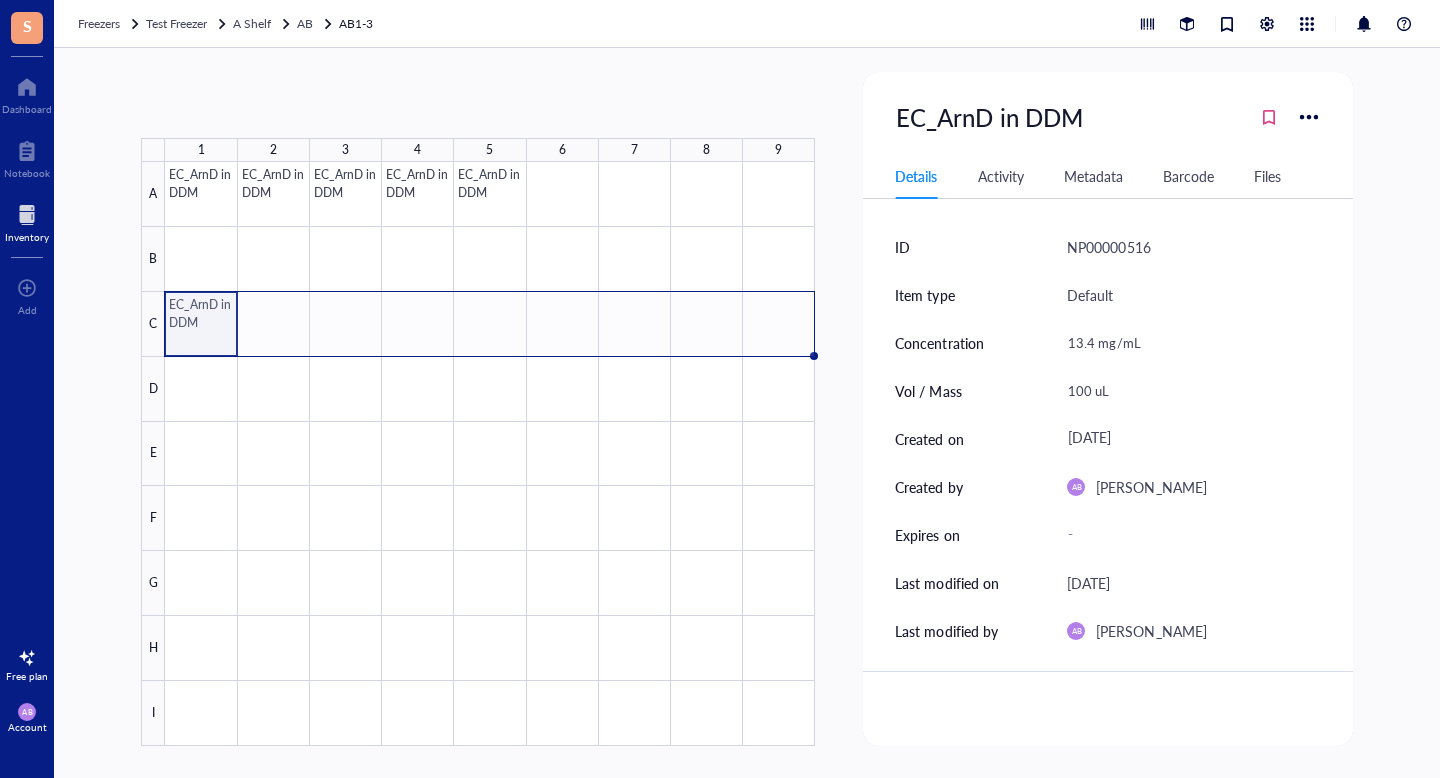 drag, startPoint x: 233, startPoint y: 354, endPoint x: 767, endPoint y: 357, distance: 534.0084 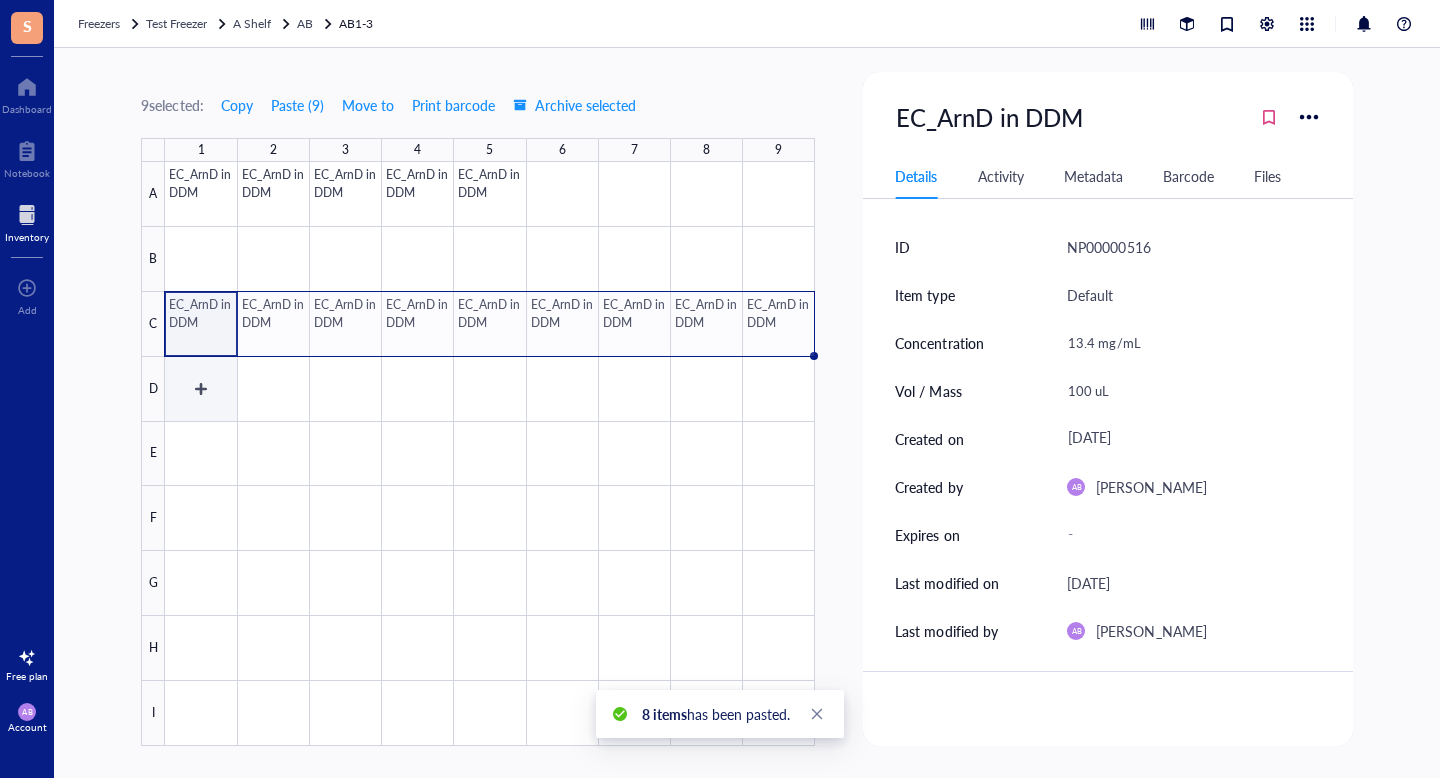 click at bounding box center [490, 454] 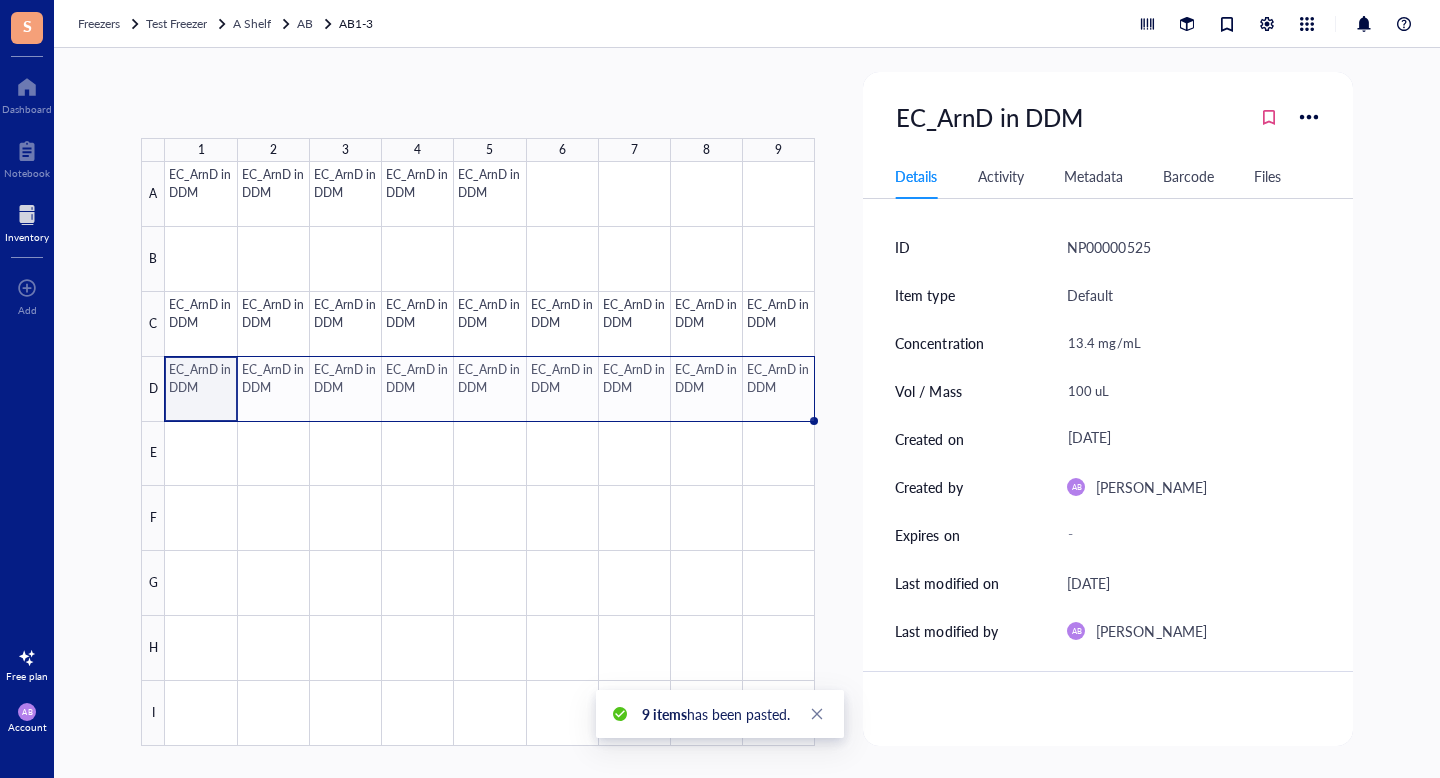 drag, startPoint x: 815, startPoint y: 421, endPoint x: 420, endPoint y: 402, distance: 395.4567 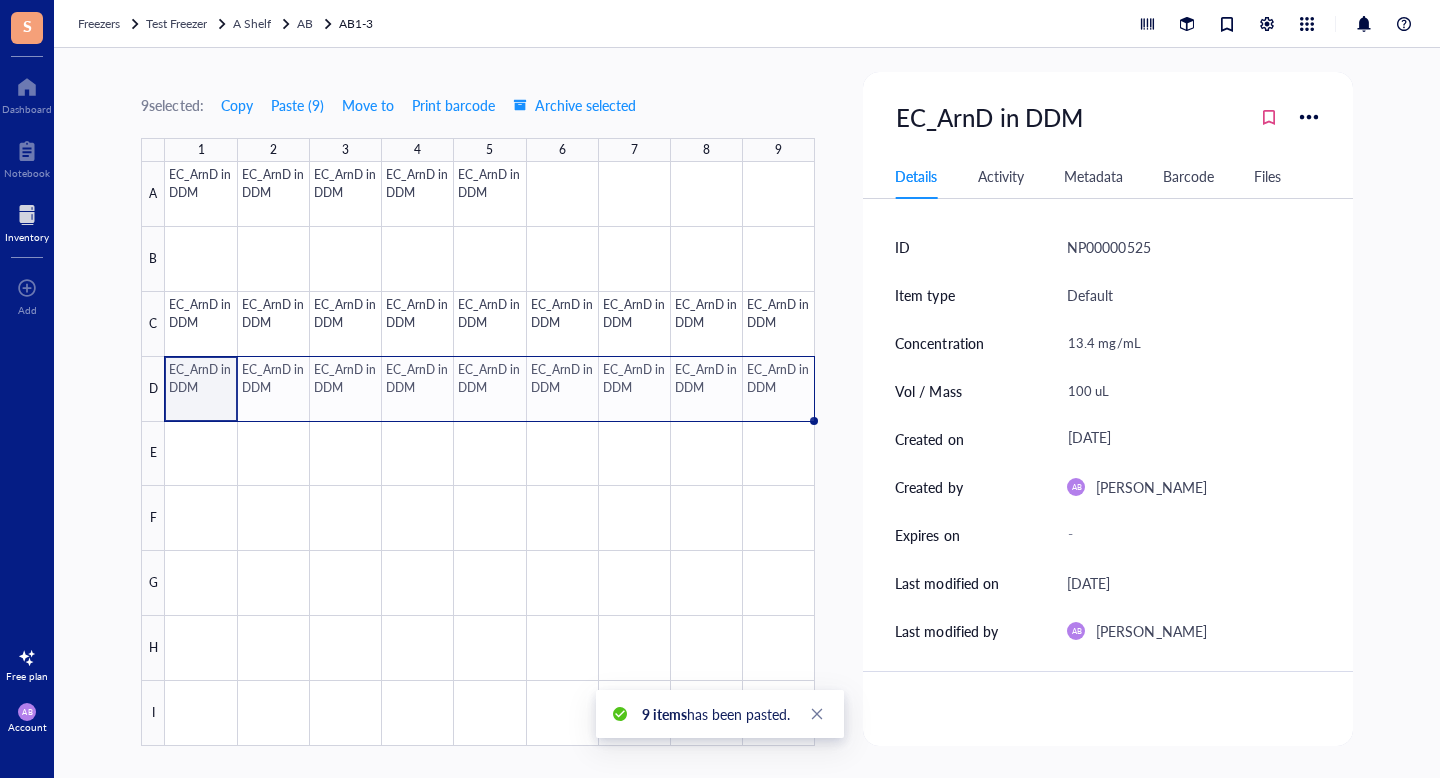 click at bounding box center (490, 454) 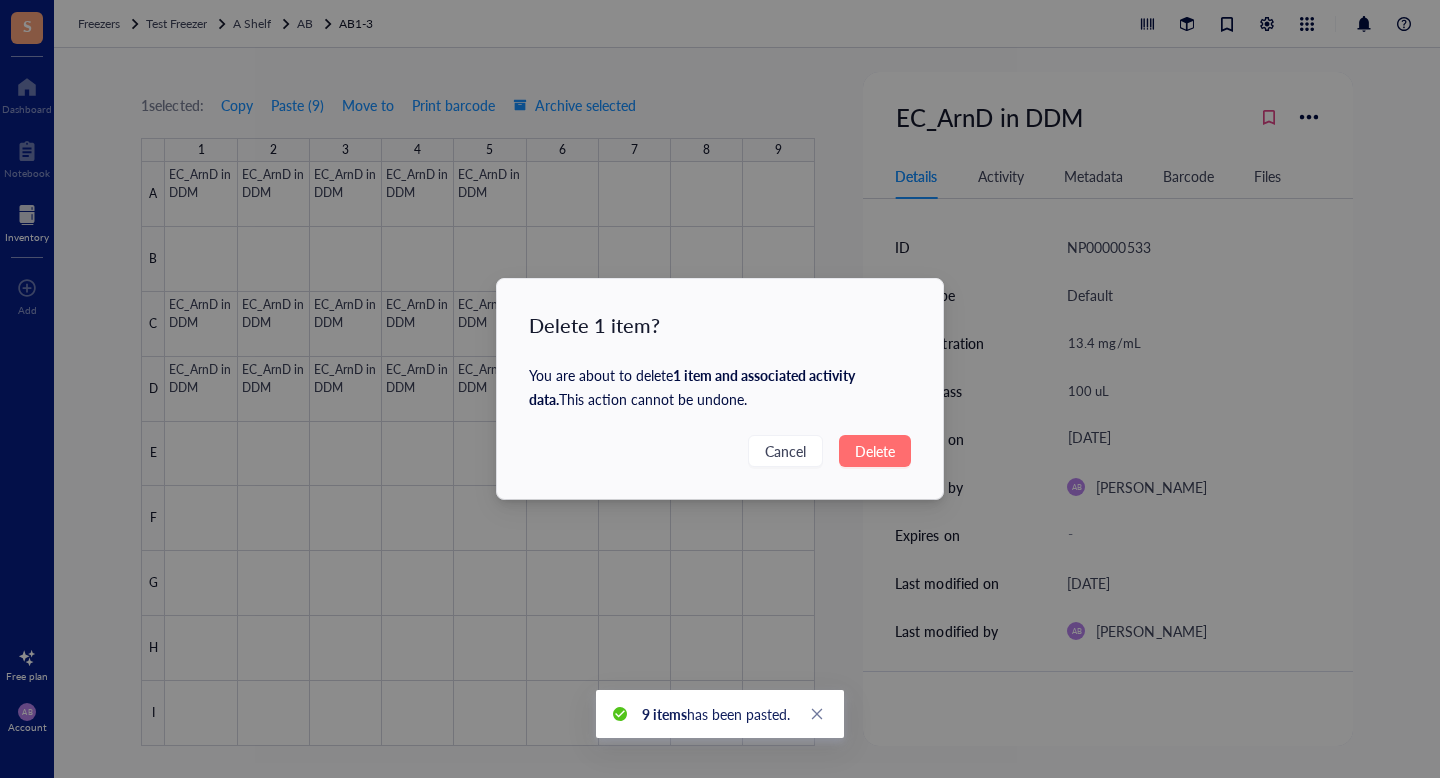 click on "Delete" at bounding box center (875, 451) 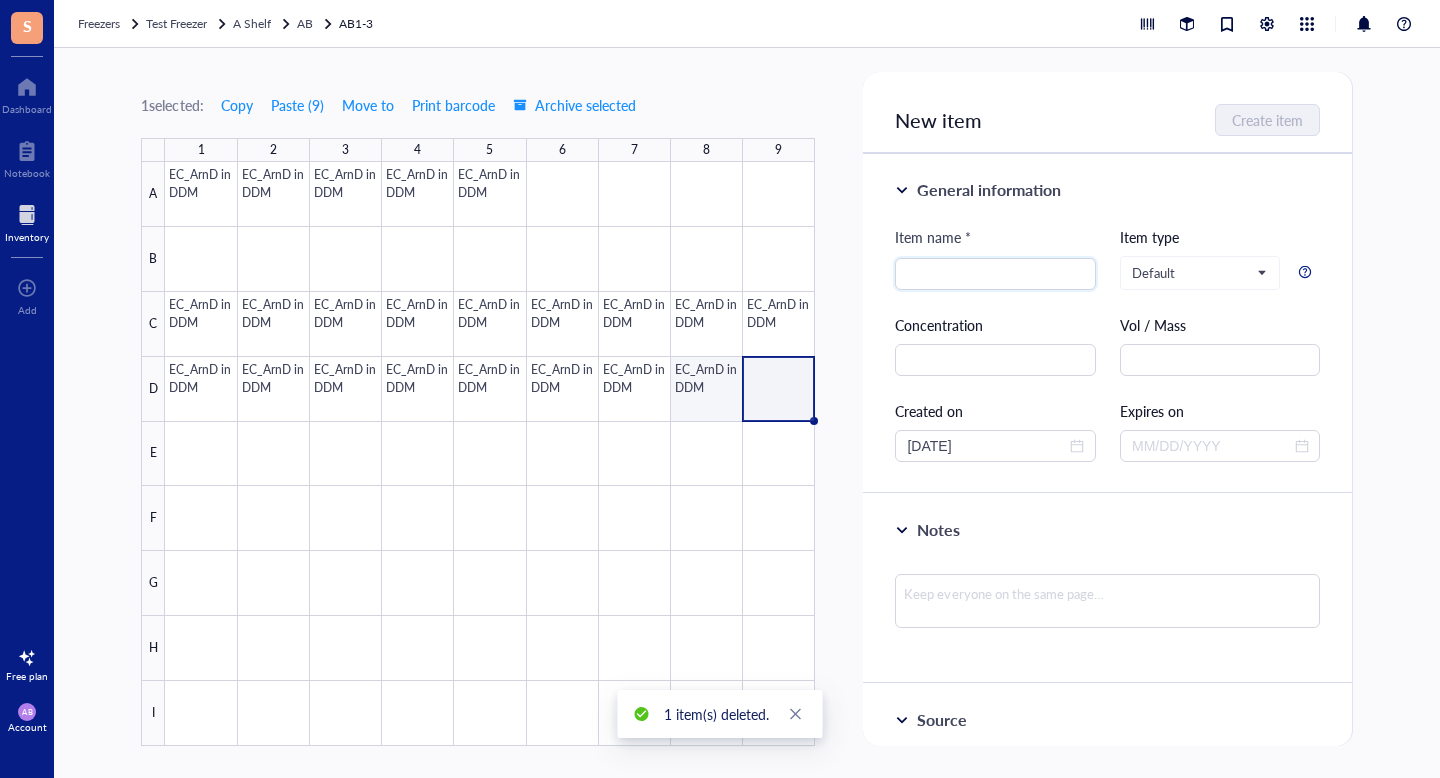 click at bounding box center (490, 454) 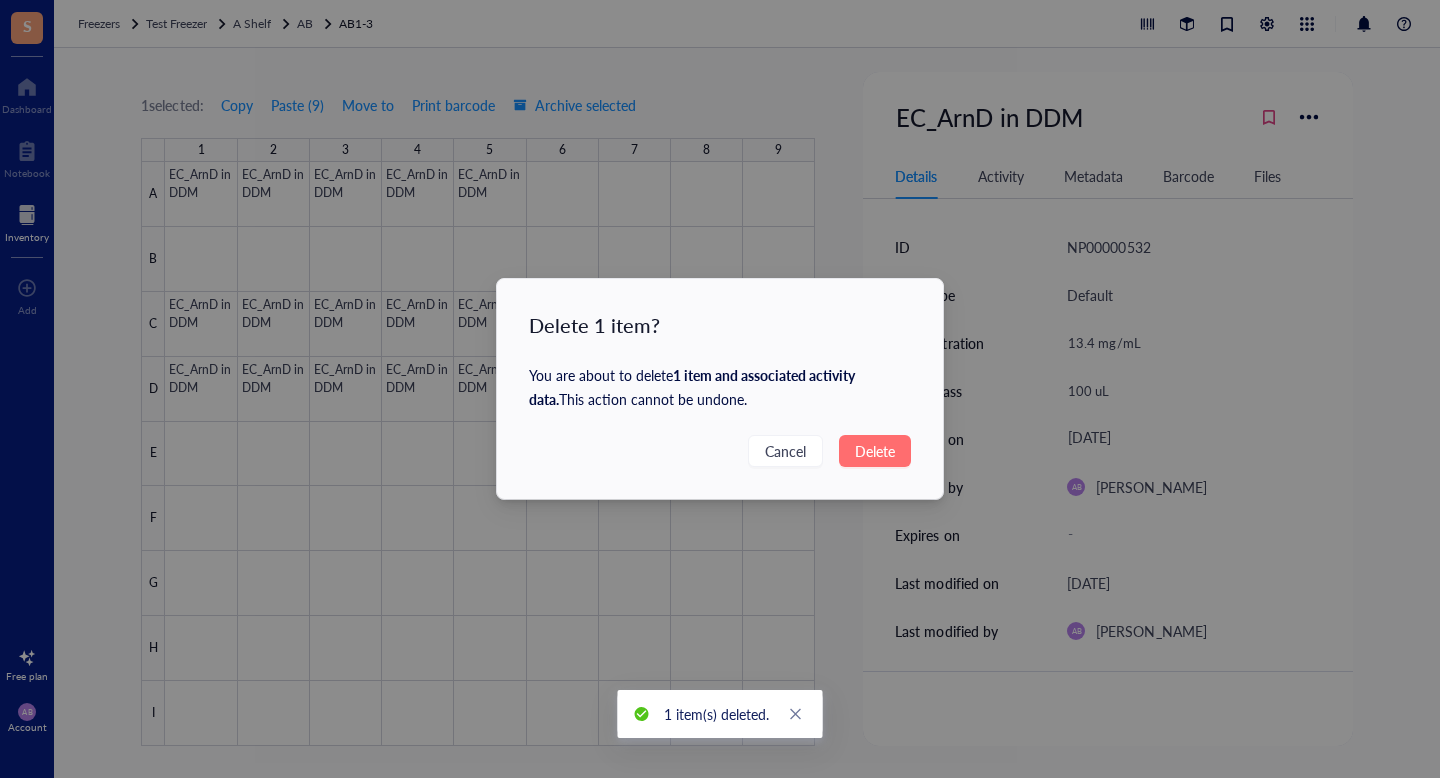 click on "Delete" at bounding box center (875, 451) 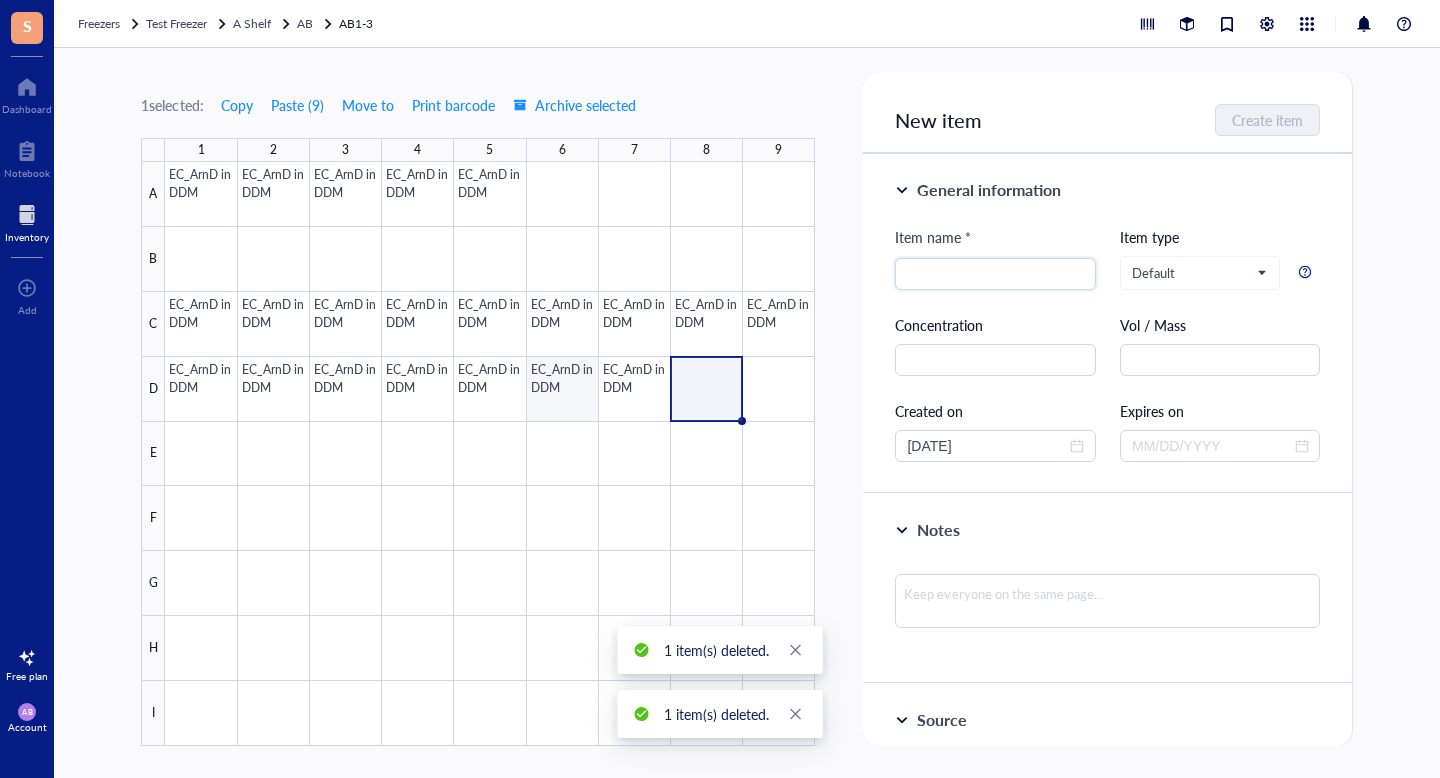 click at bounding box center [490, 454] 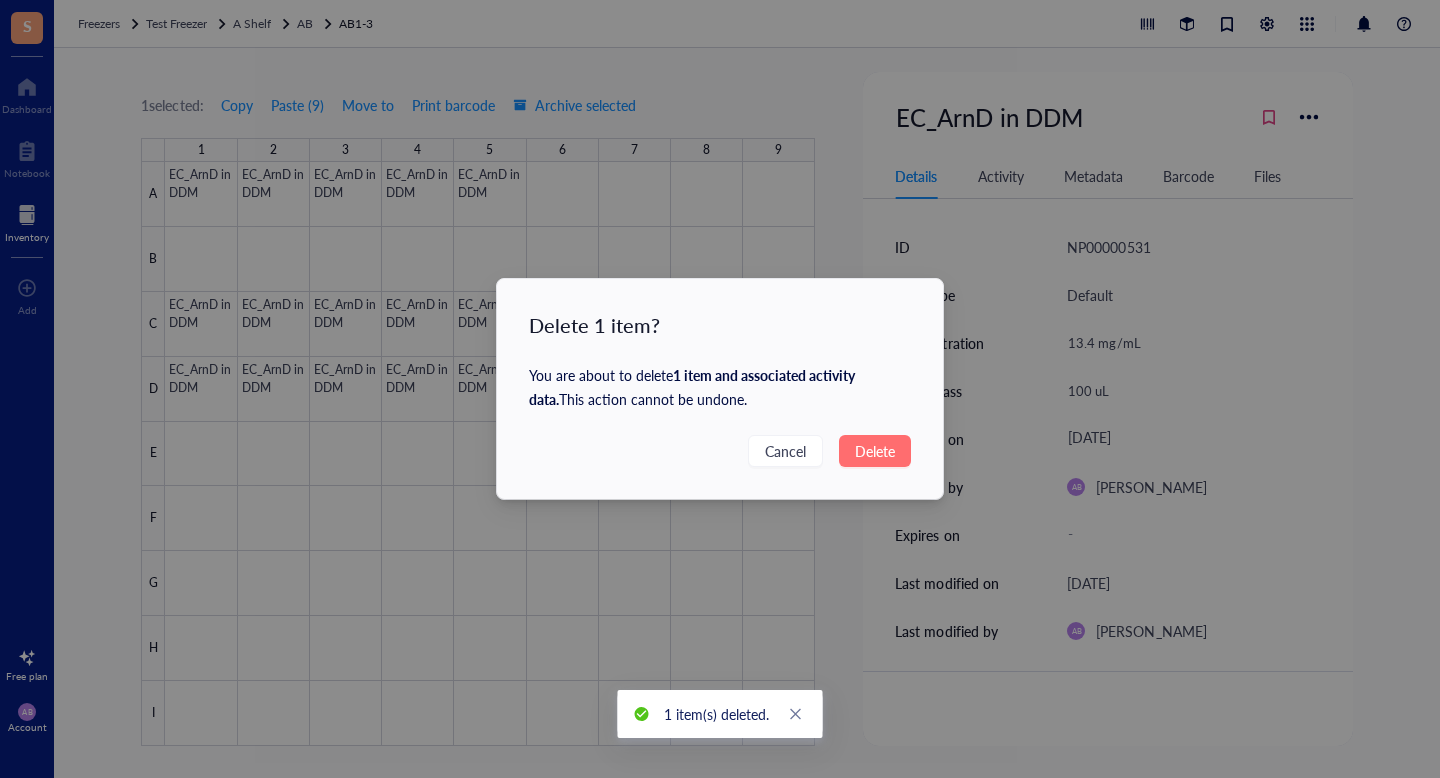 click on "Delete" at bounding box center [875, 451] 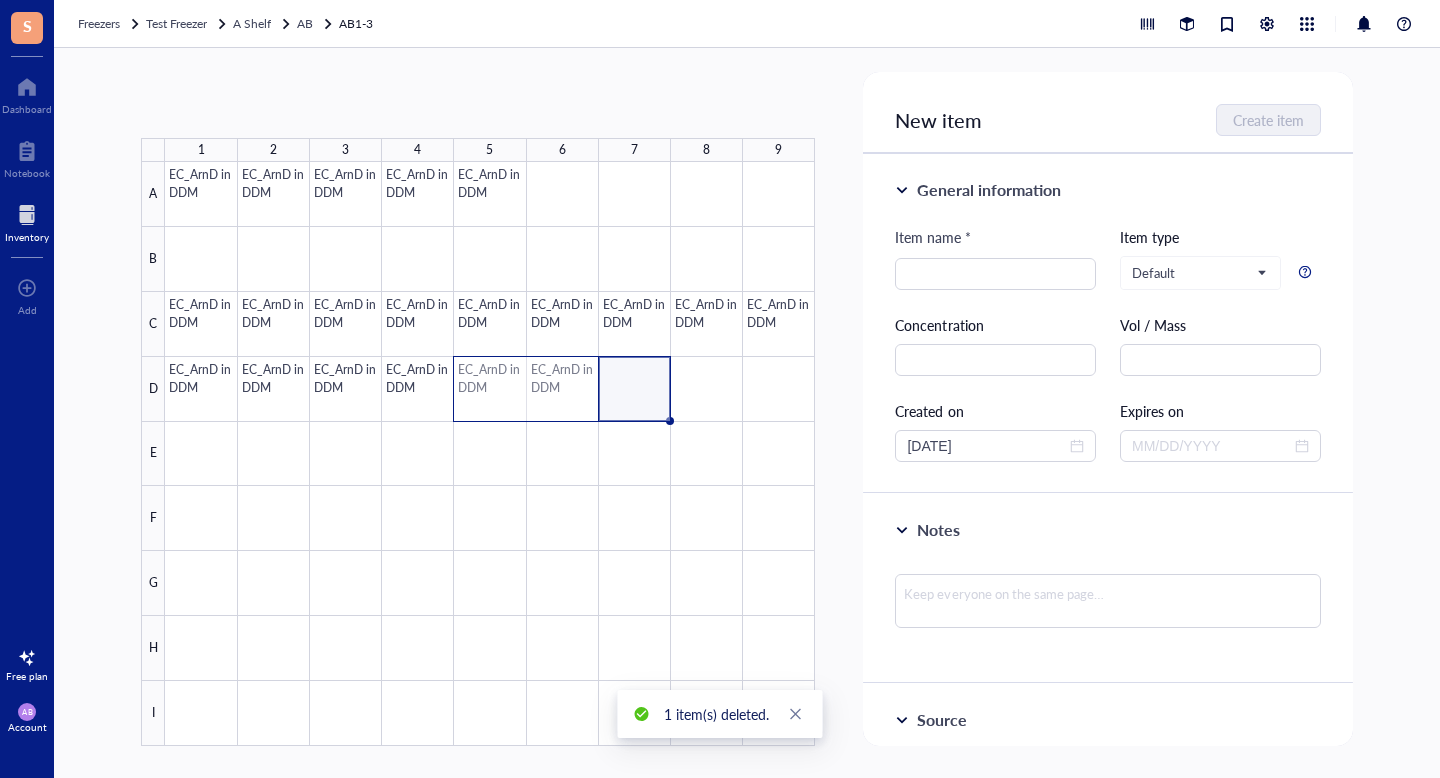 drag, startPoint x: 618, startPoint y: 385, endPoint x: 462, endPoint y: 391, distance: 156.11534 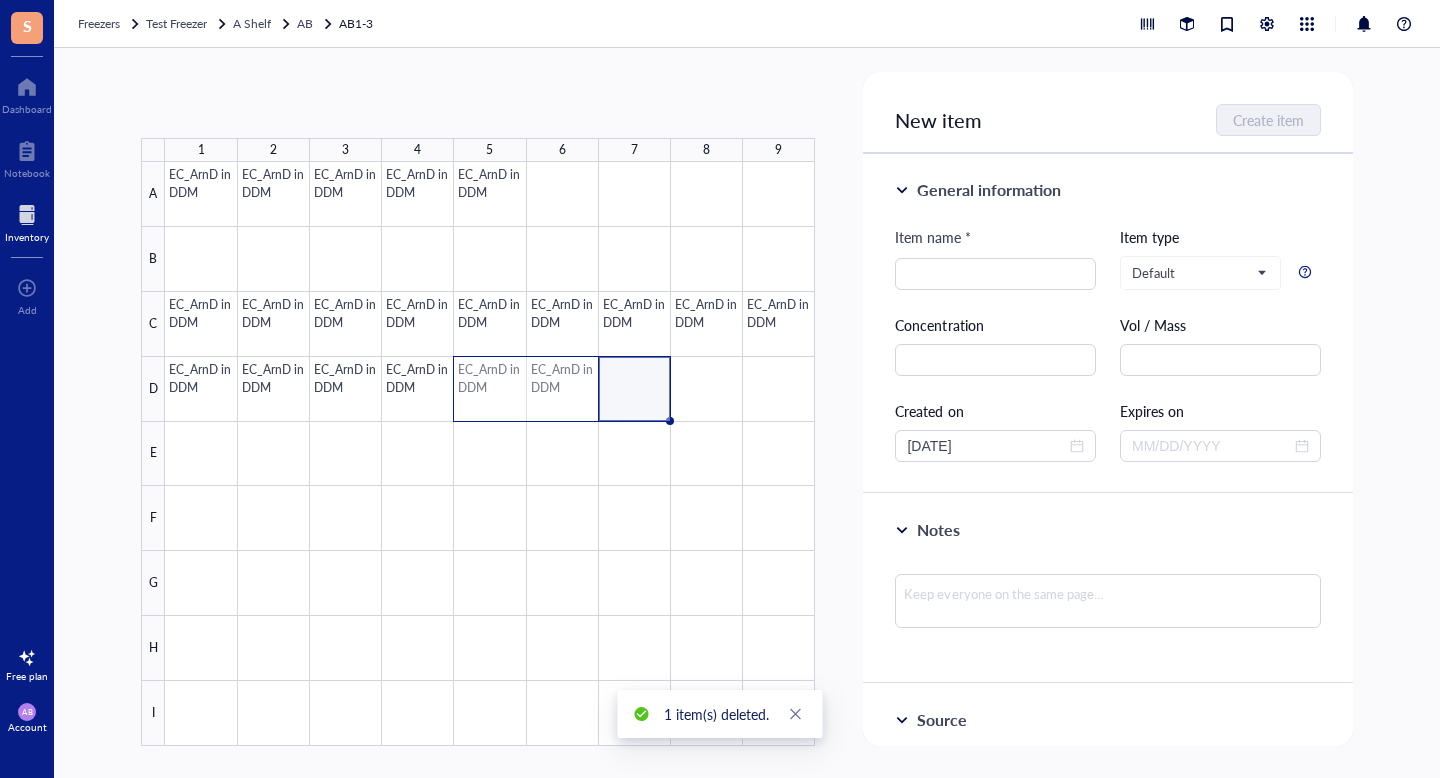 click at bounding box center (490, 454) 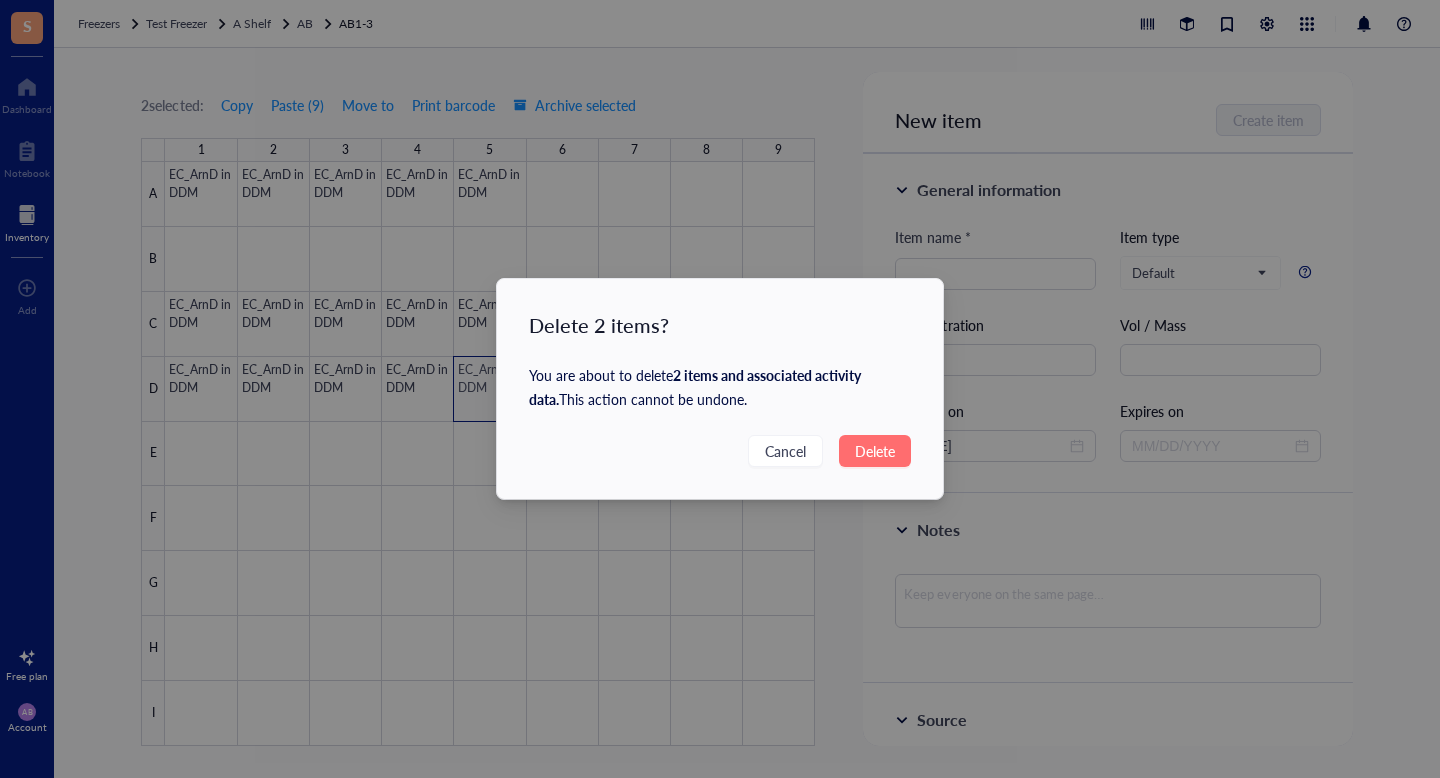 click on "Delete" at bounding box center [875, 451] 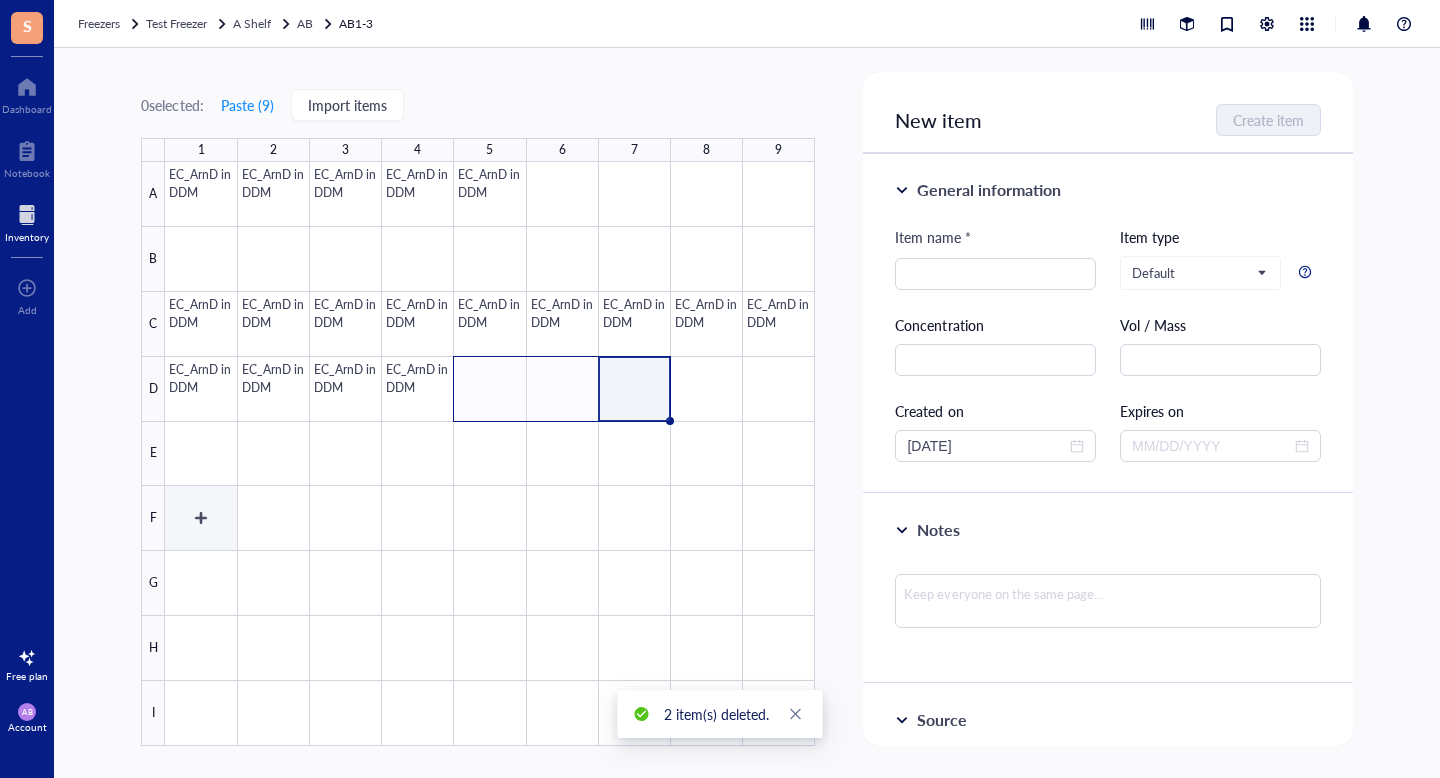 click at bounding box center [490, 454] 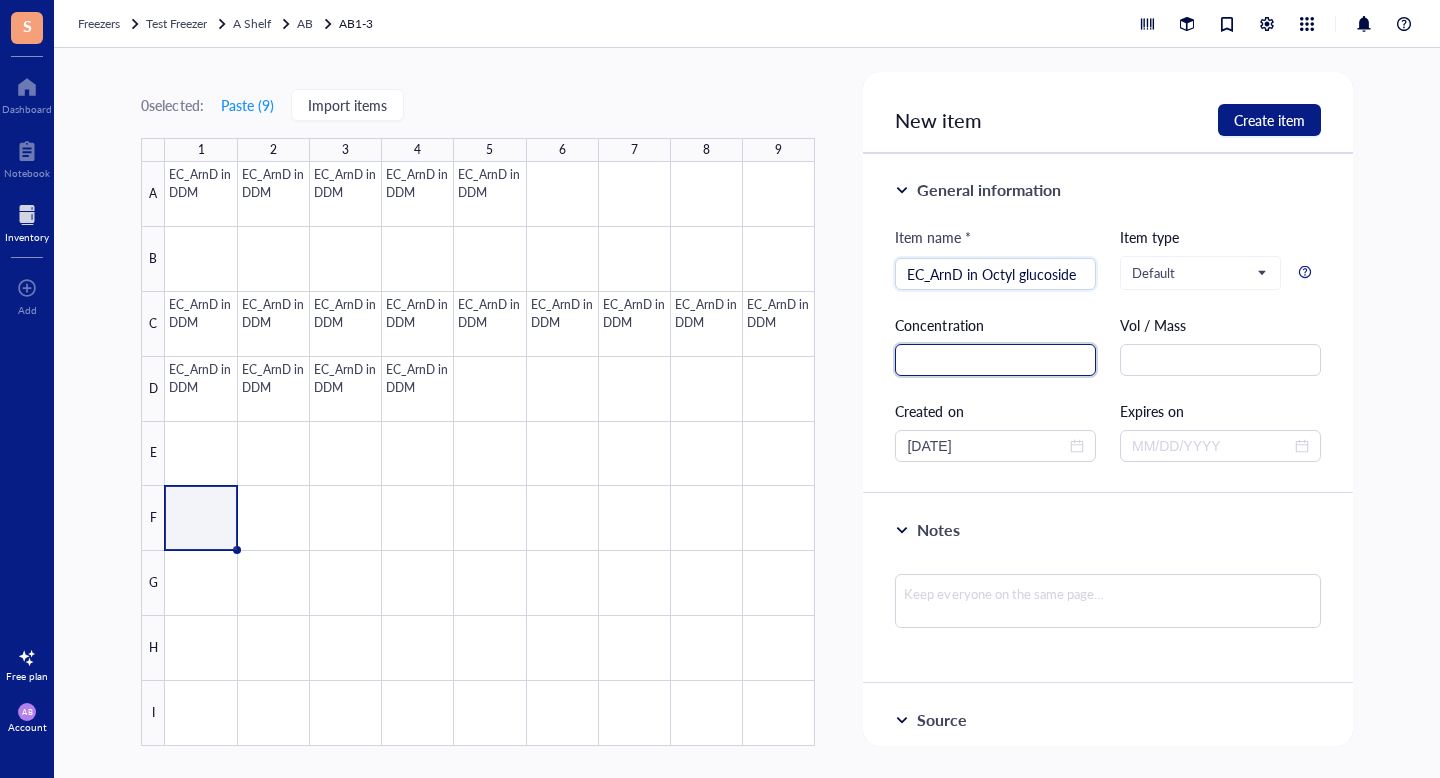 click at bounding box center [995, 360] 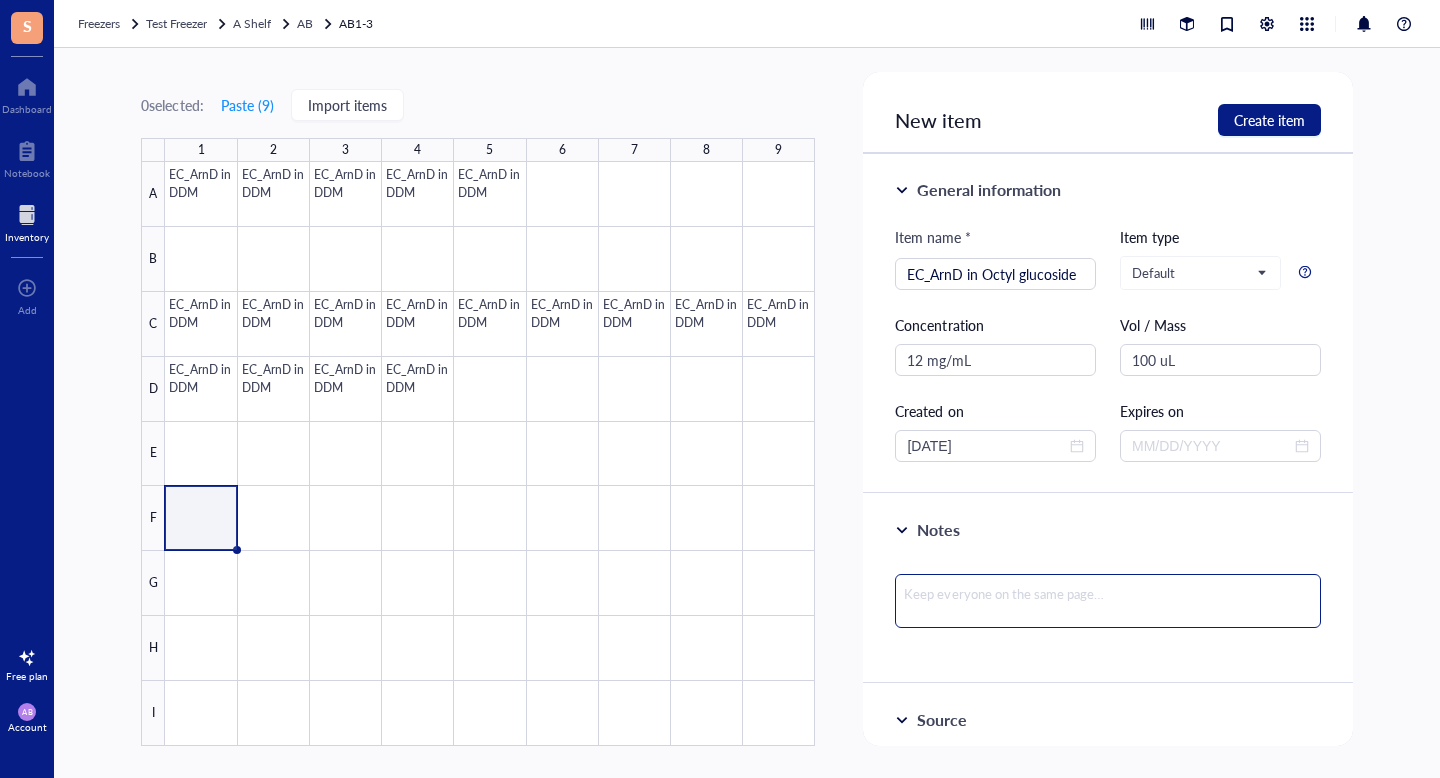 click at bounding box center (1107, 601) 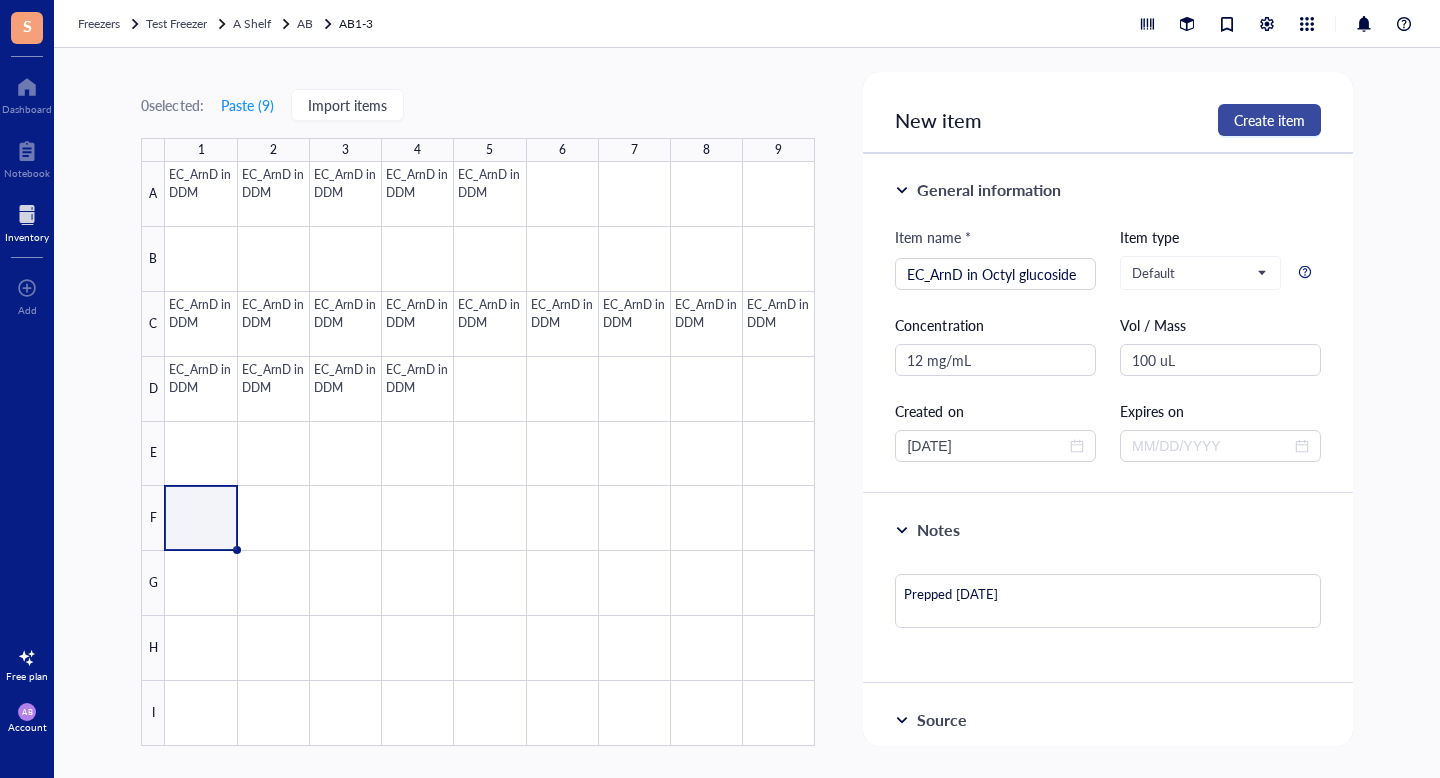 click on "Create item" at bounding box center (1269, 120) 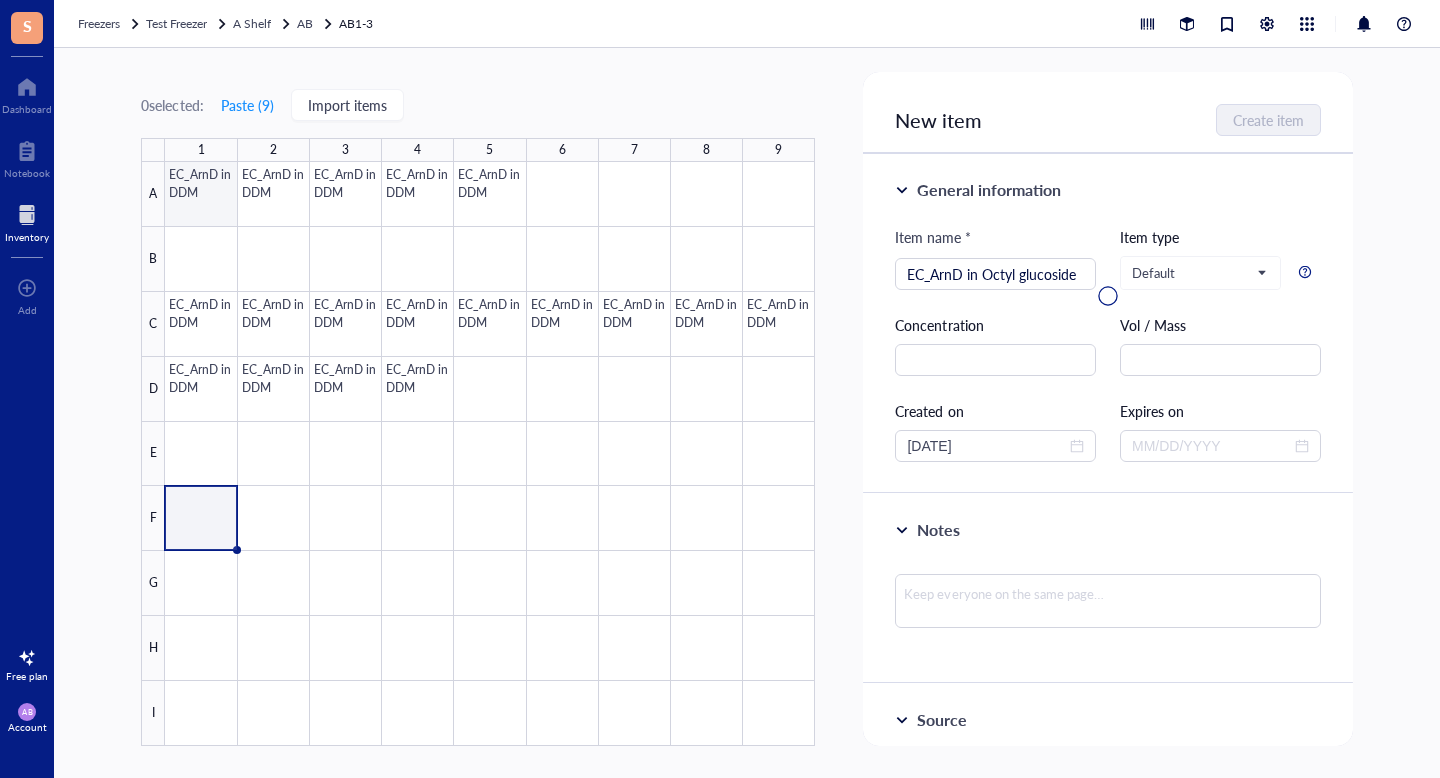 click at bounding box center [490, 454] 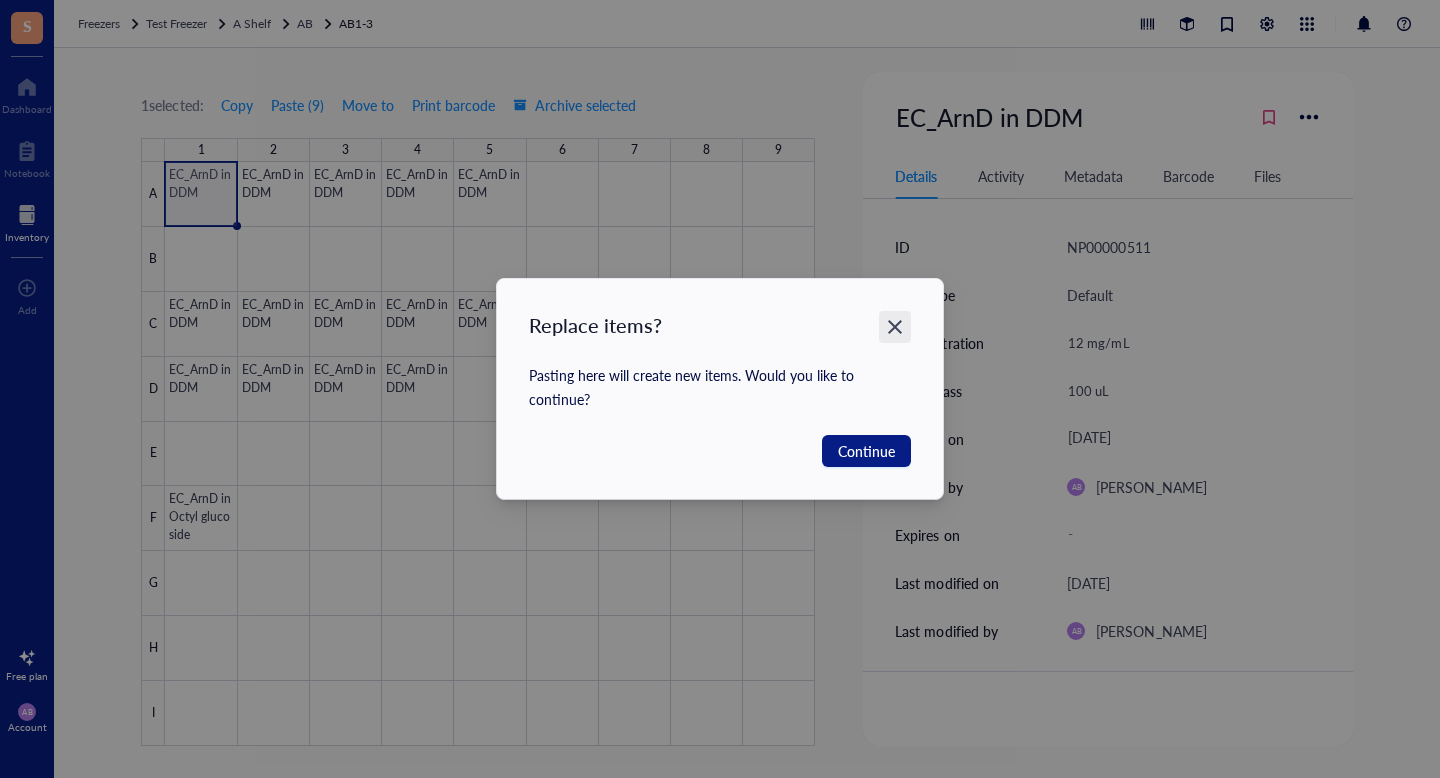 click 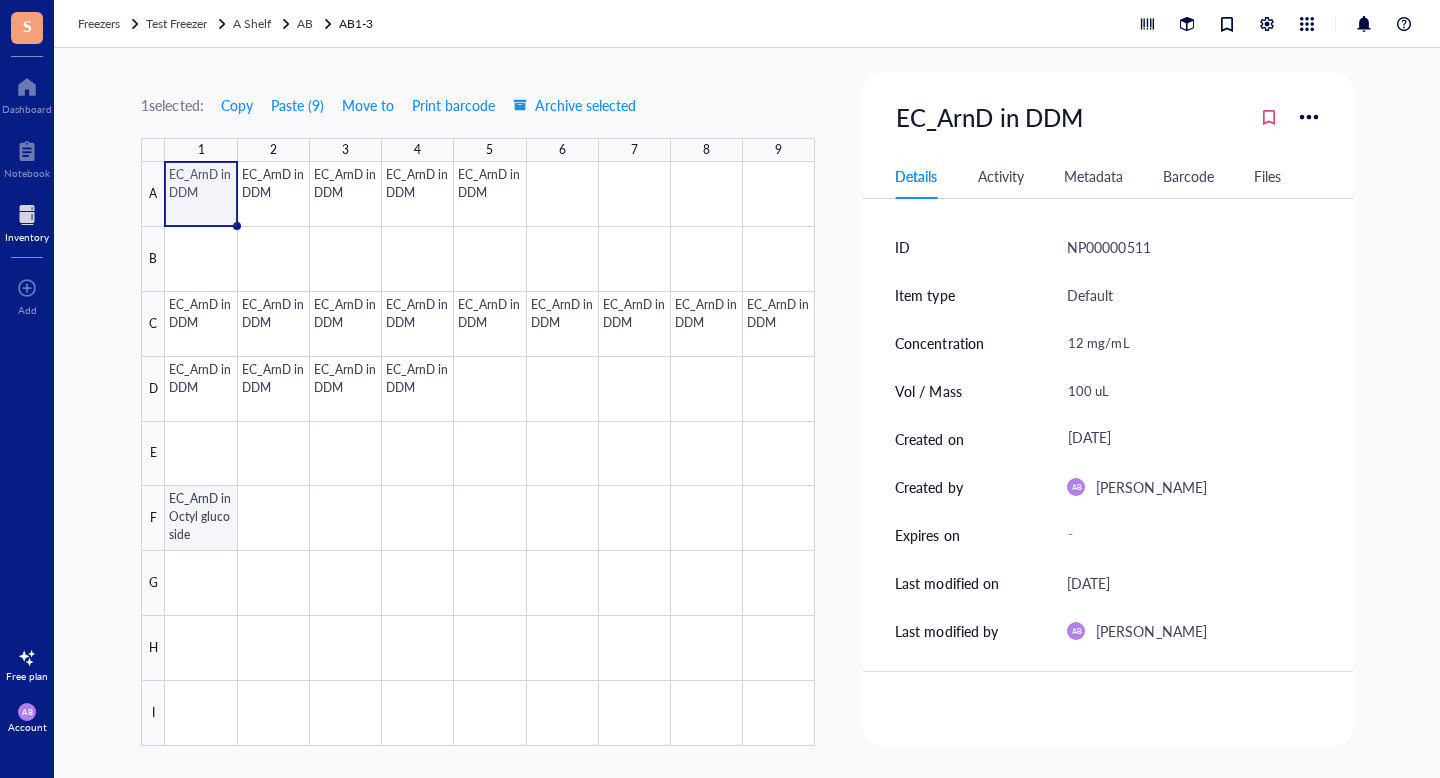 click at bounding box center (490, 454) 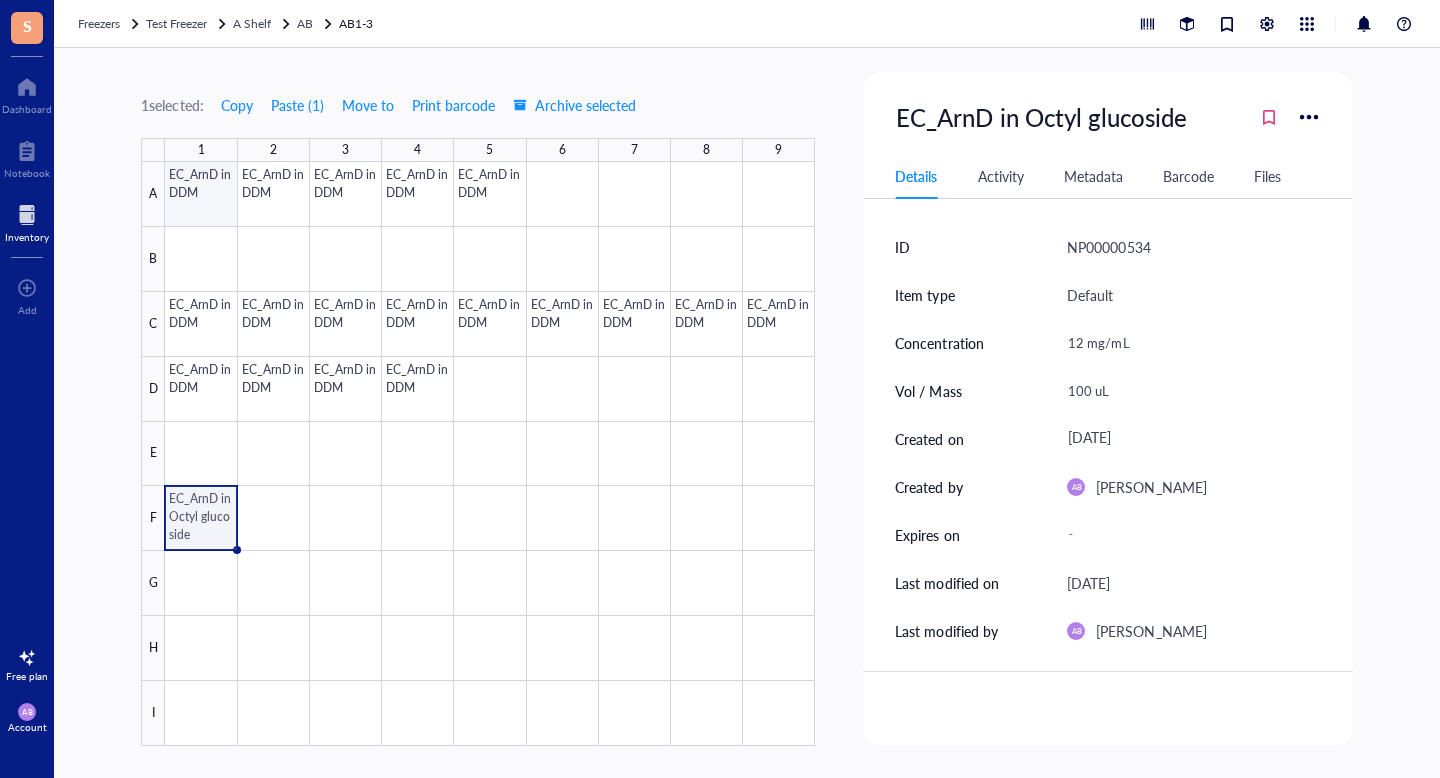click at bounding box center (490, 454) 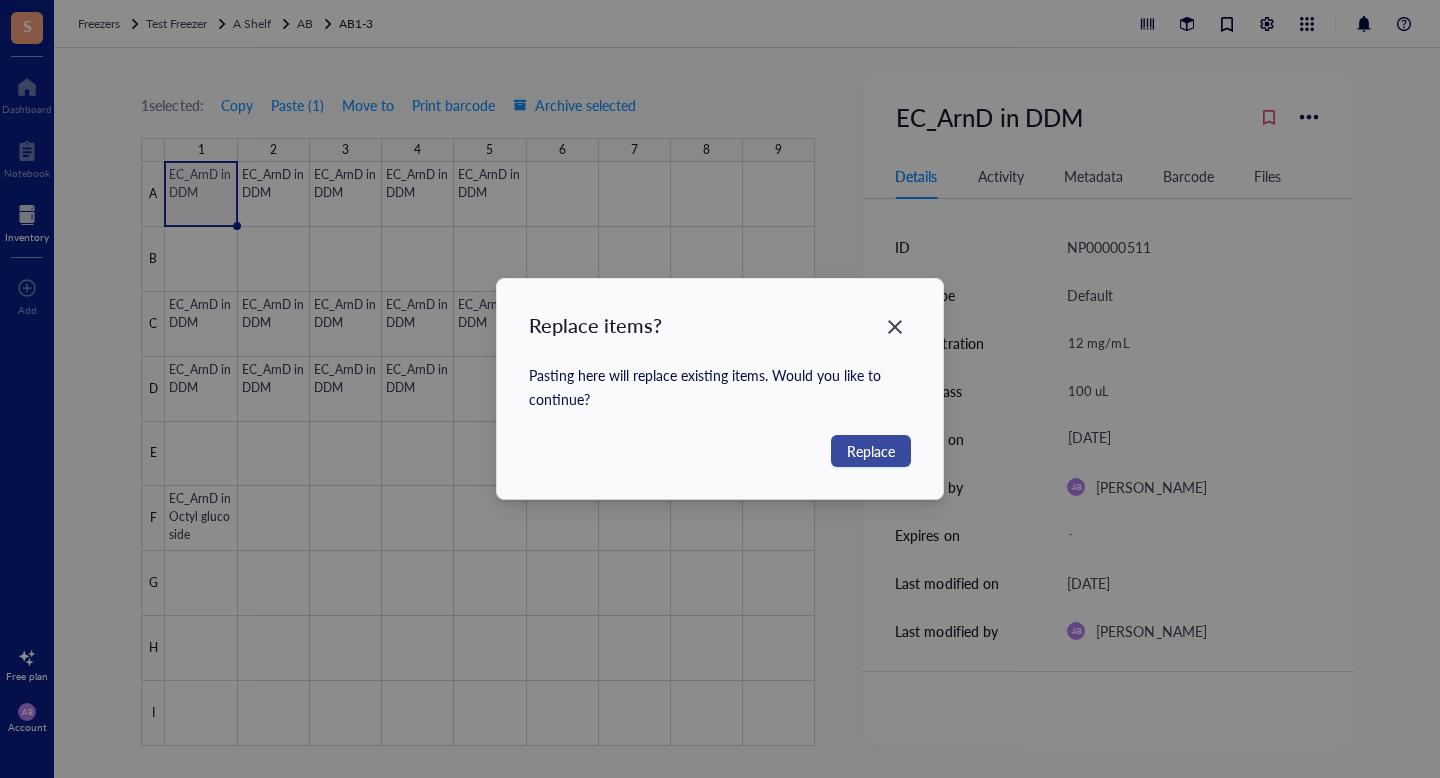 click on "Replace" at bounding box center (871, 451) 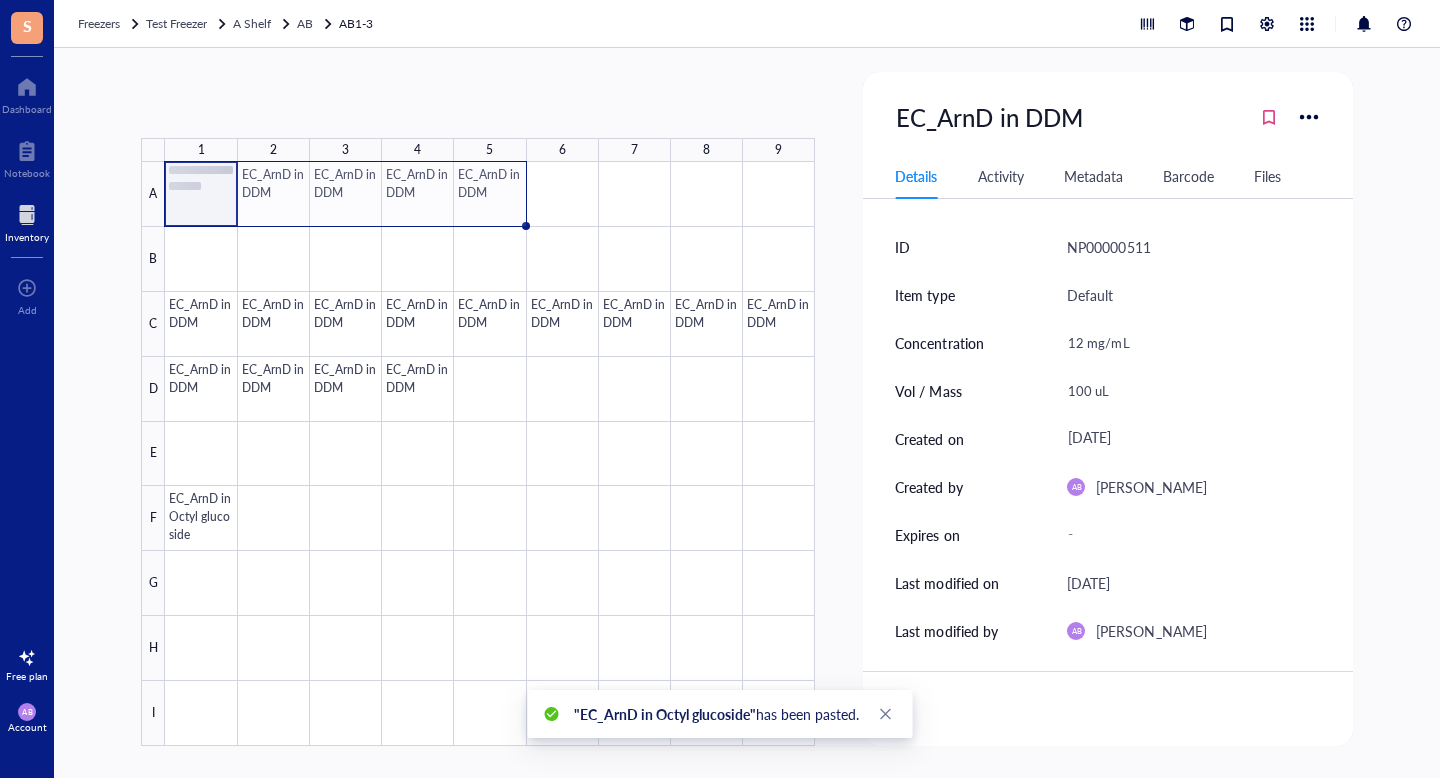 drag, startPoint x: 233, startPoint y: 223, endPoint x: 522, endPoint y: 230, distance: 289.08478 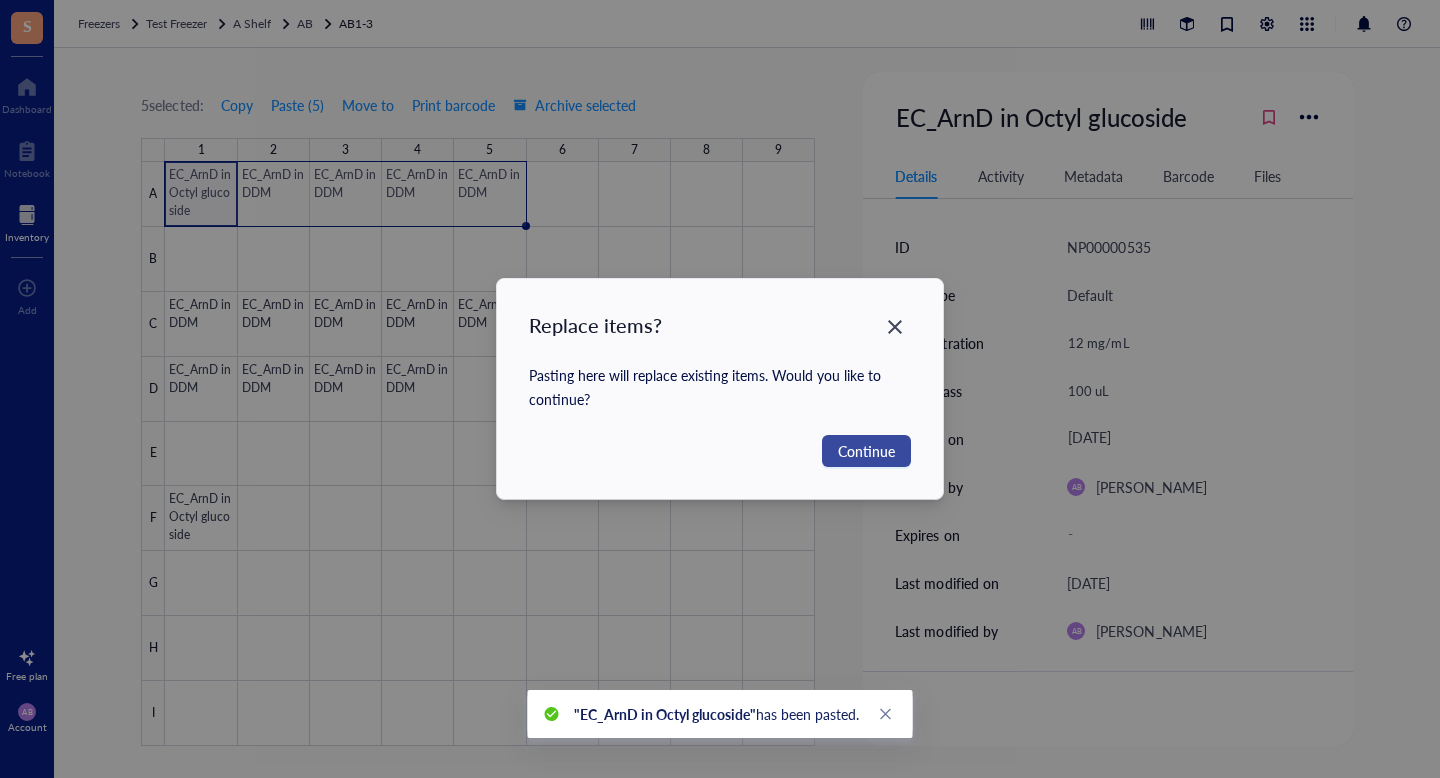 click on "Continue" at bounding box center [866, 451] 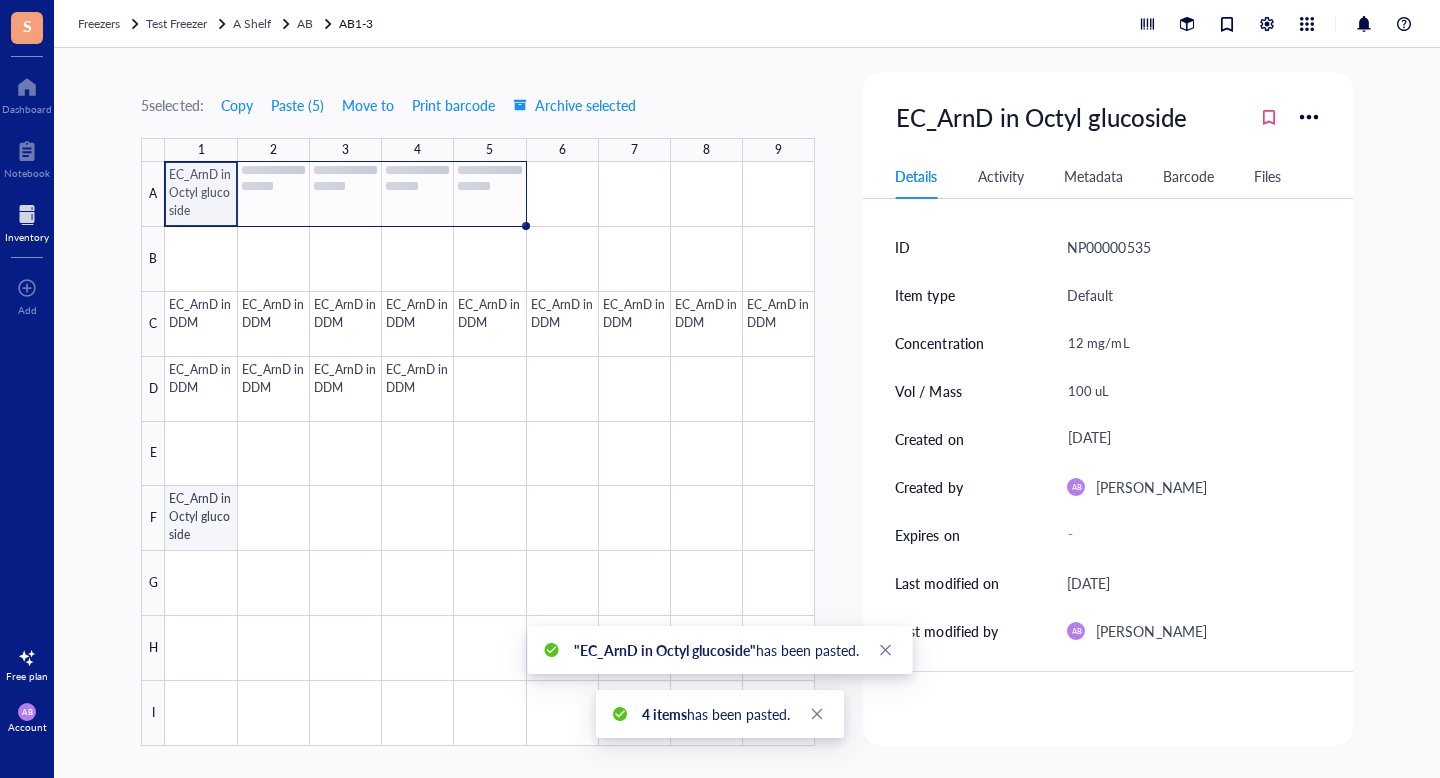 click at bounding box center [490, 454] 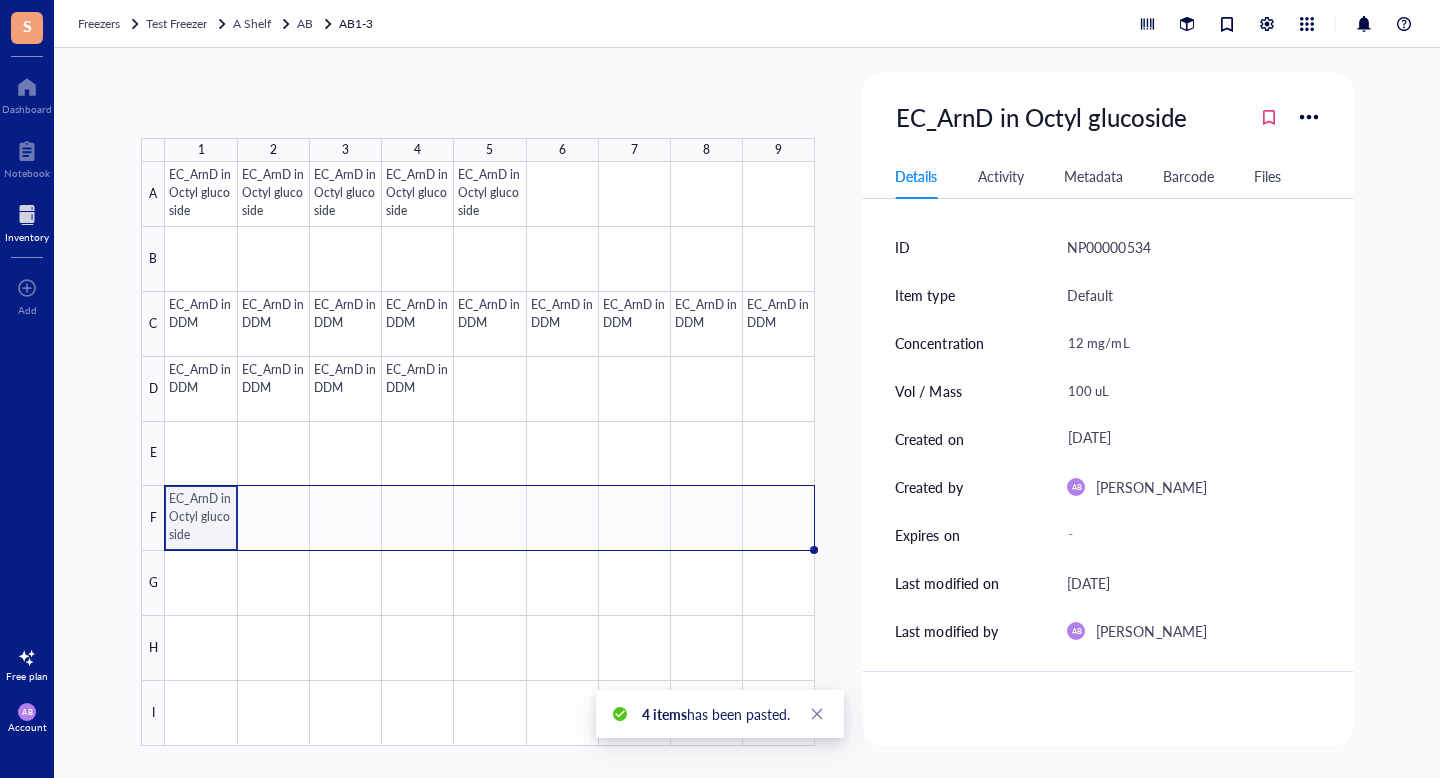 drag, startPoint x: 233, startPoint y: 548, endPoint x: 763, endPoint y: 553, distance: 530.02356 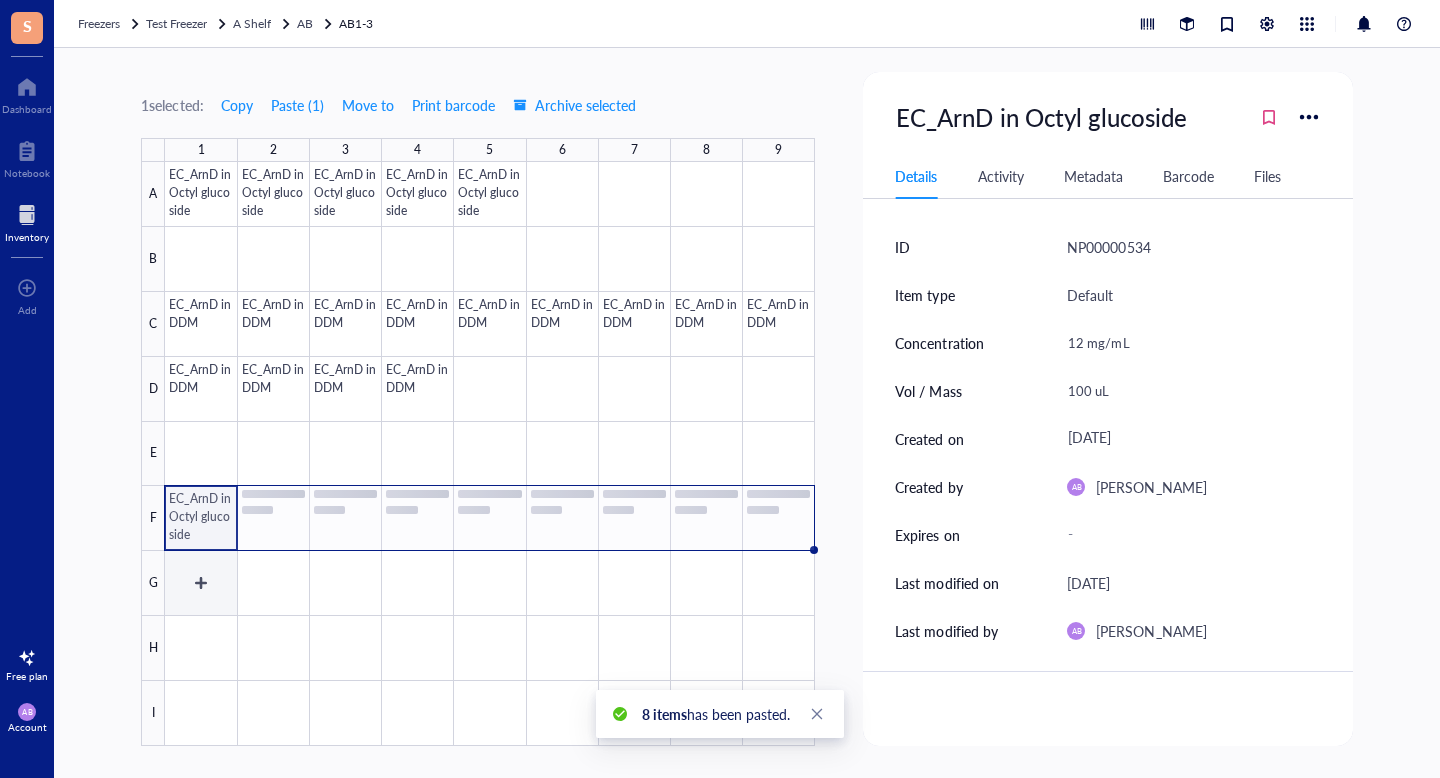 click at bounding box center (490, 454) 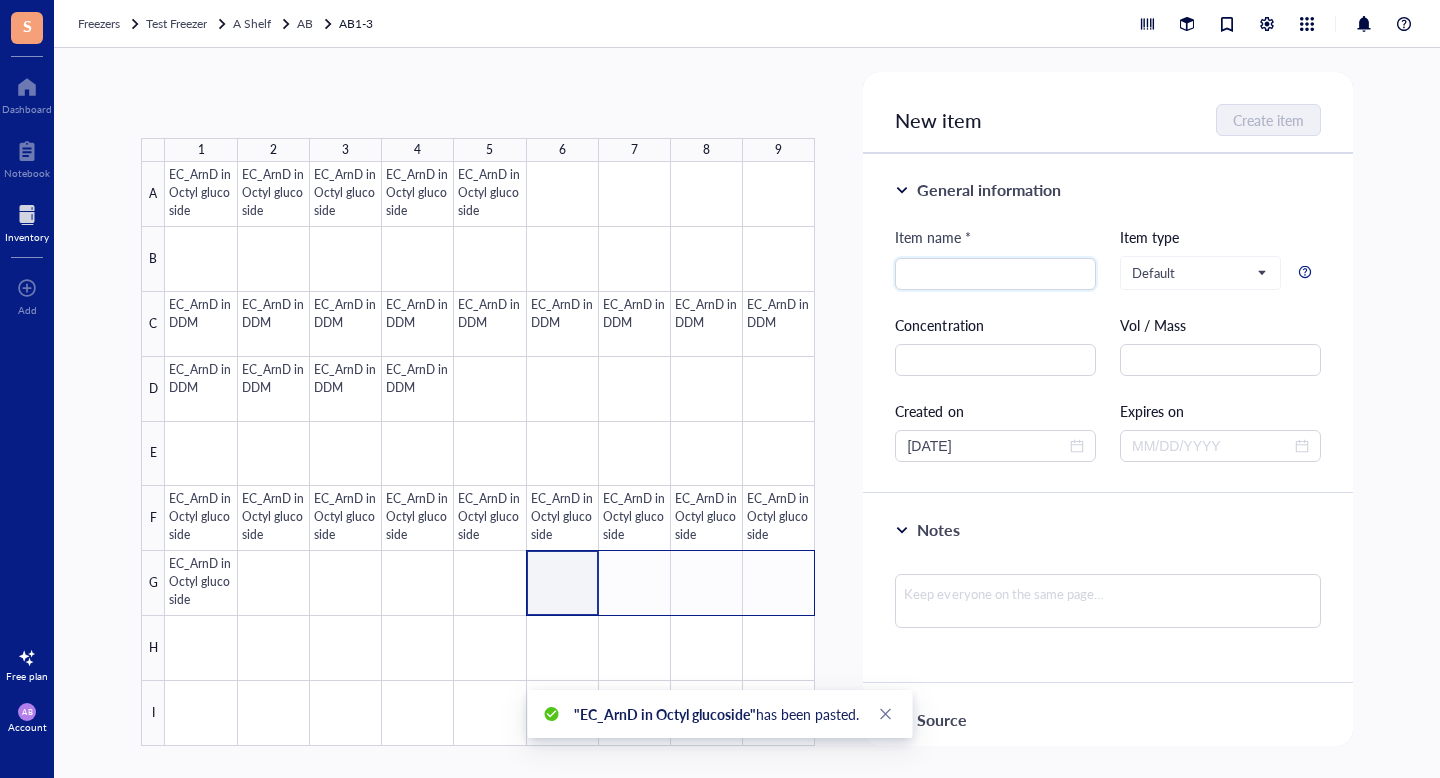drag, startPoint x: 698, startPoint y: 579, endPoint x: 773, endPoint y: 579, distance: 75 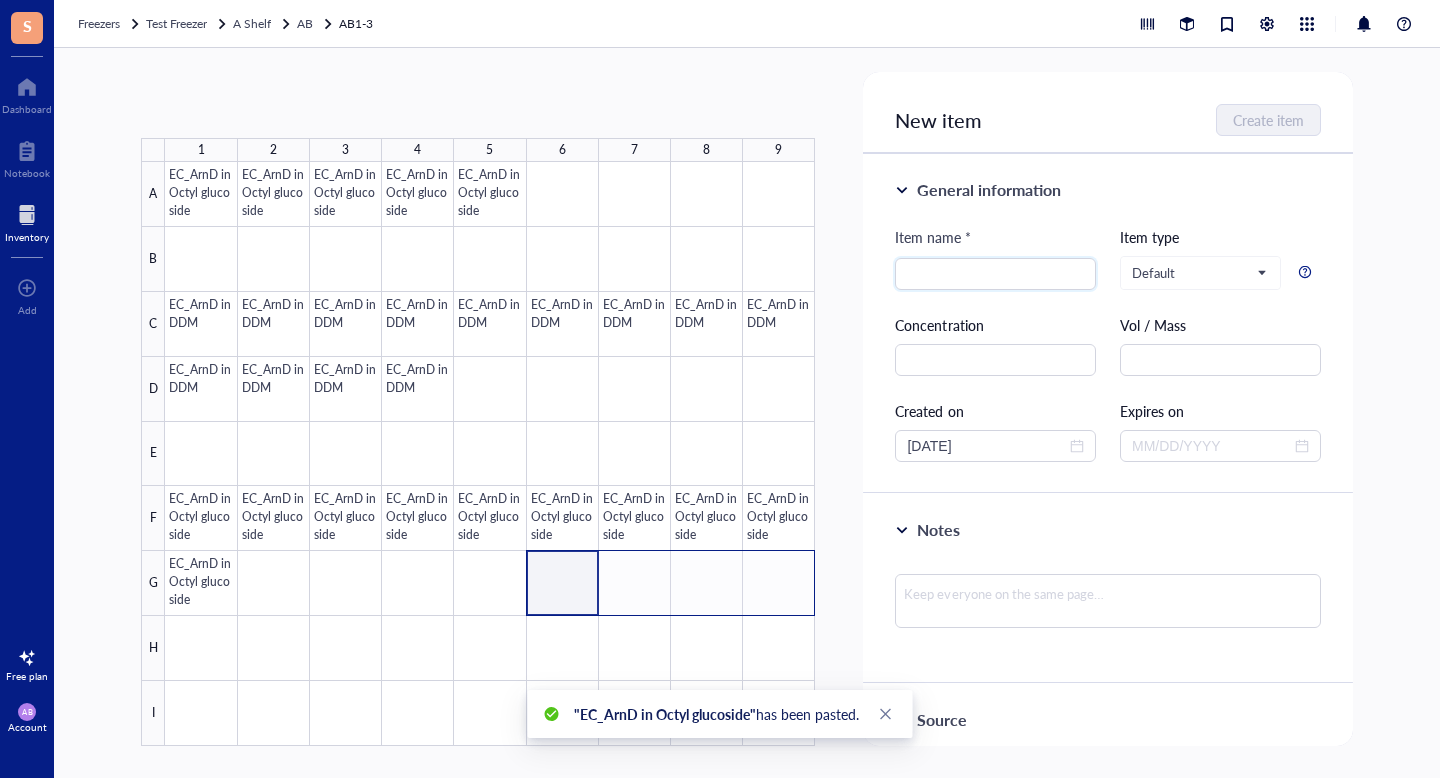 click at bounding box center [490, 454] 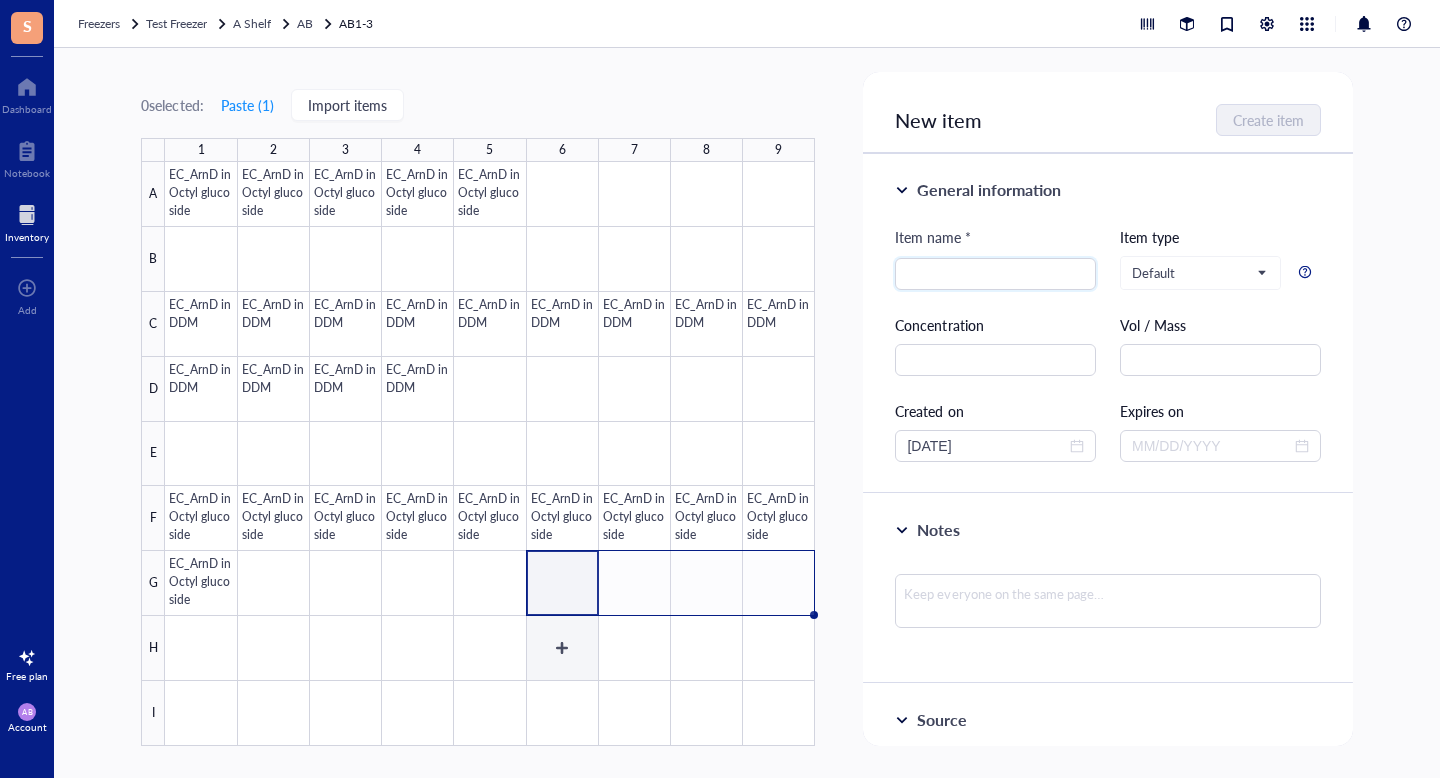 click at bounding box center (490, 454) 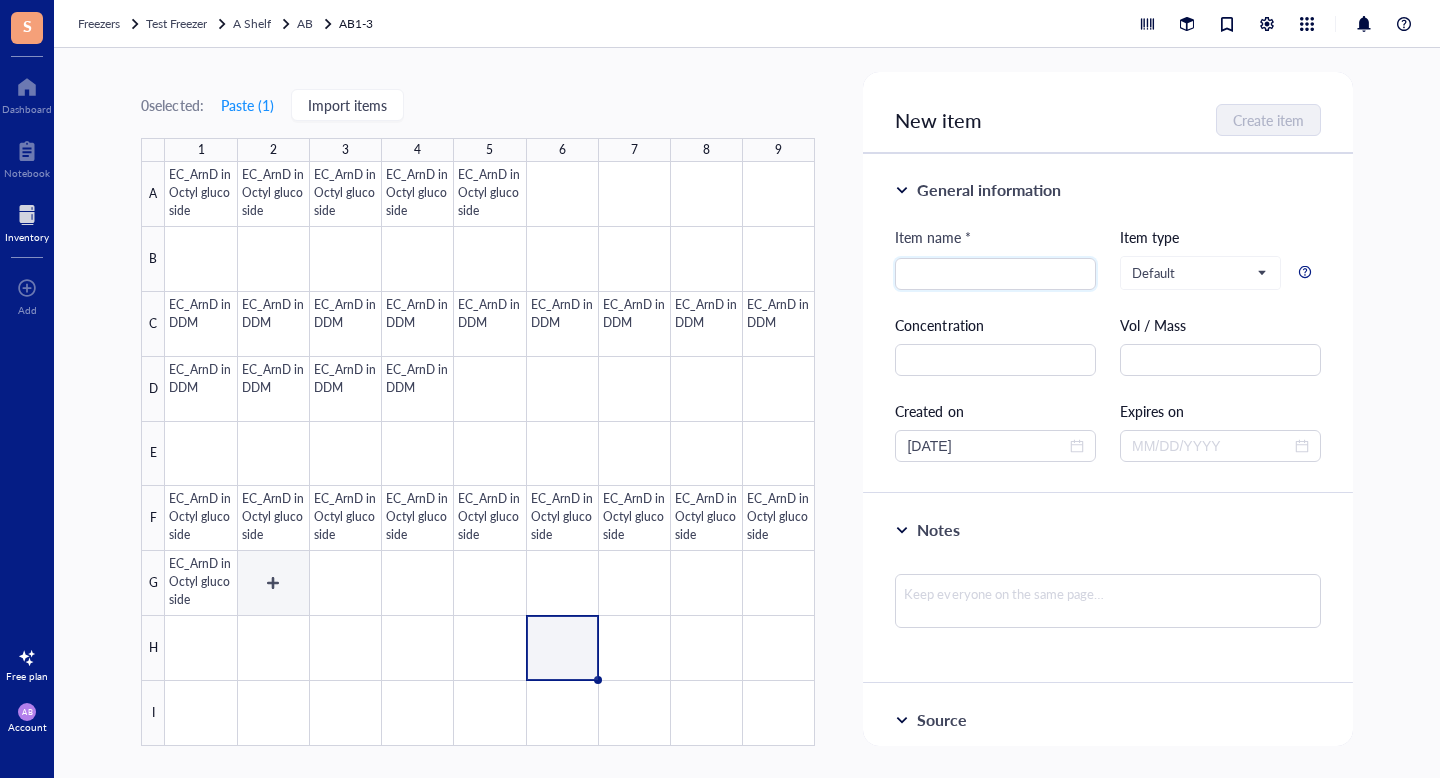 click at bounding box center [490, 454] 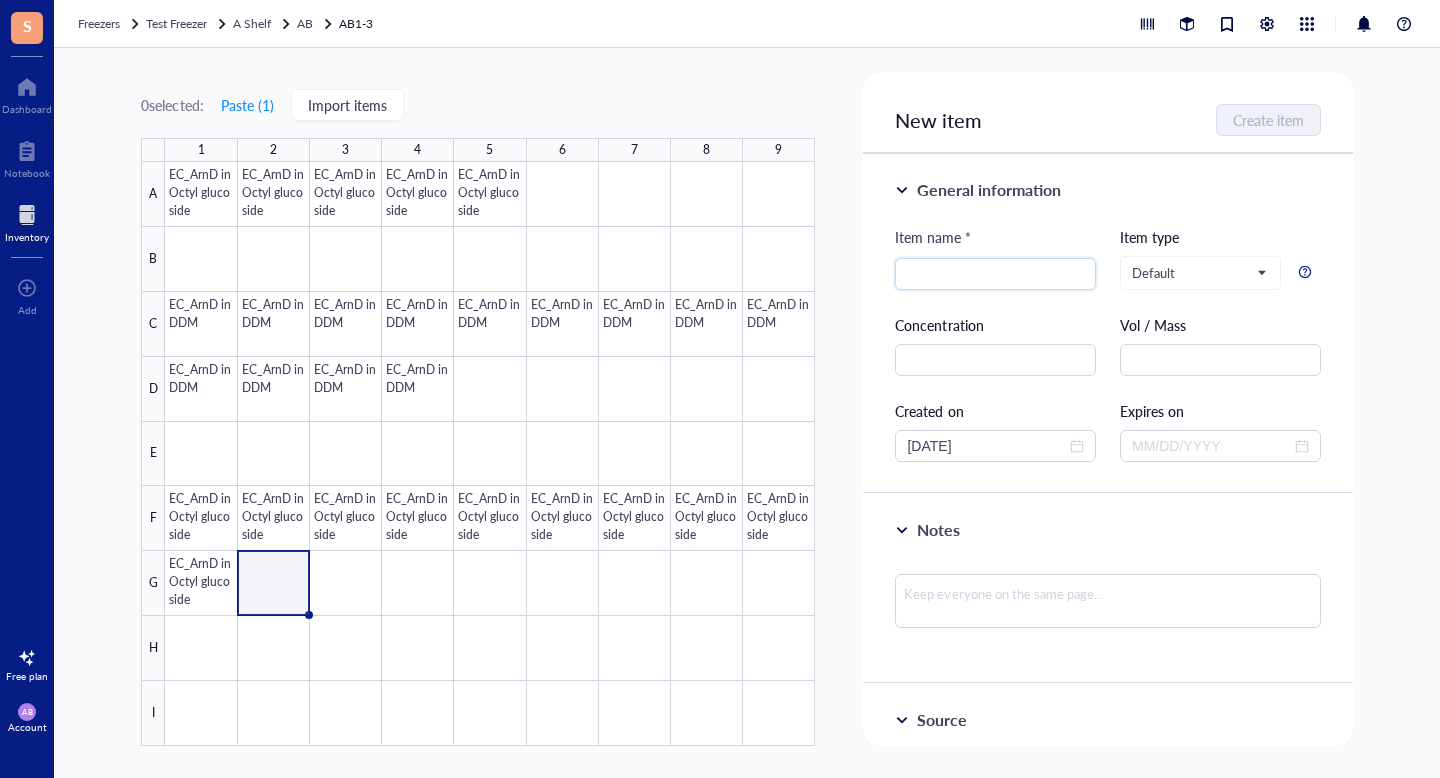 click at bounding box center (490, 454) 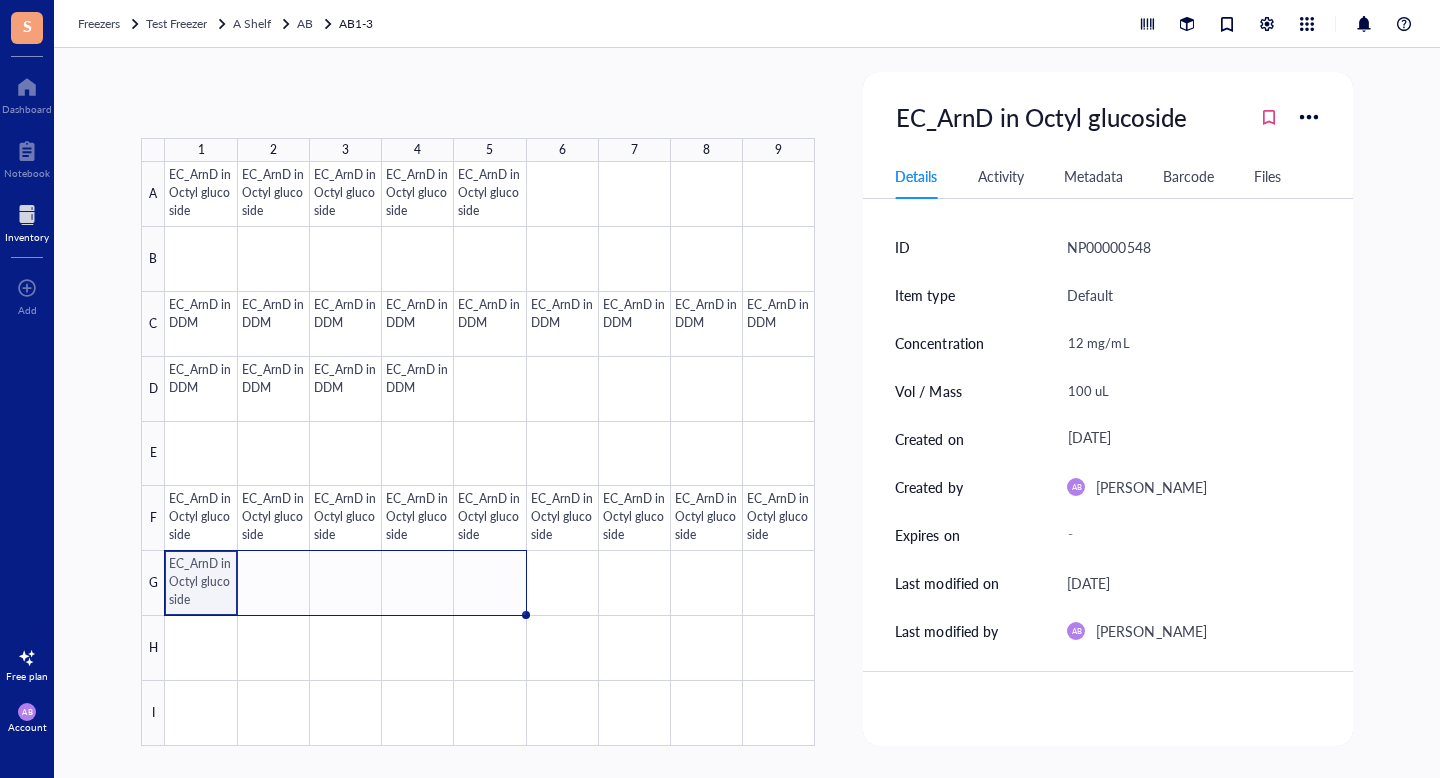 drag, startPoint x: 235, startPoint y: 611, endPoint x: 469, endPoint y: 608, distance: 234.01923 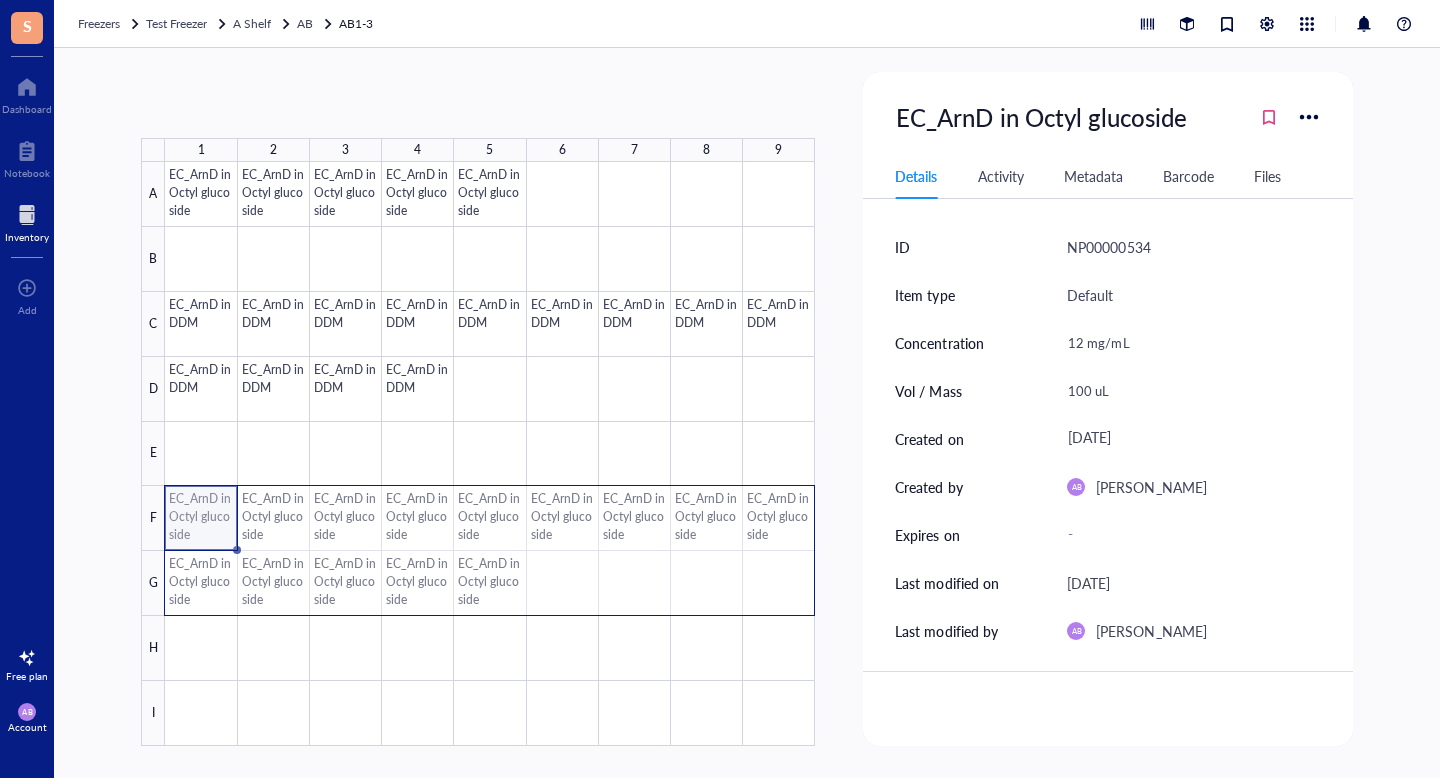 drag, startPoint x: 437, startPoint y: 508, endPoint x: 759, endPoint y: 573, distance: 328.49506 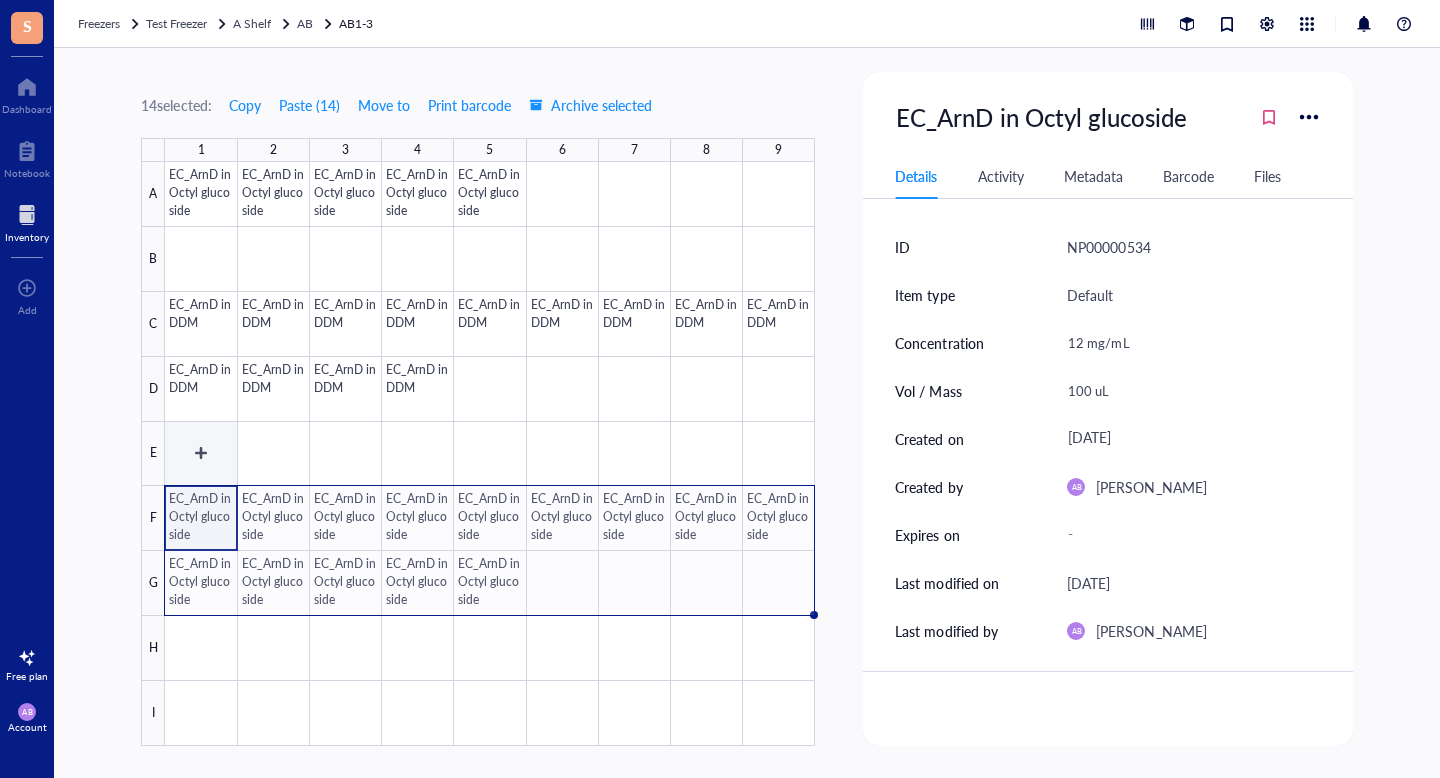 click at bounding box center [490, 454] 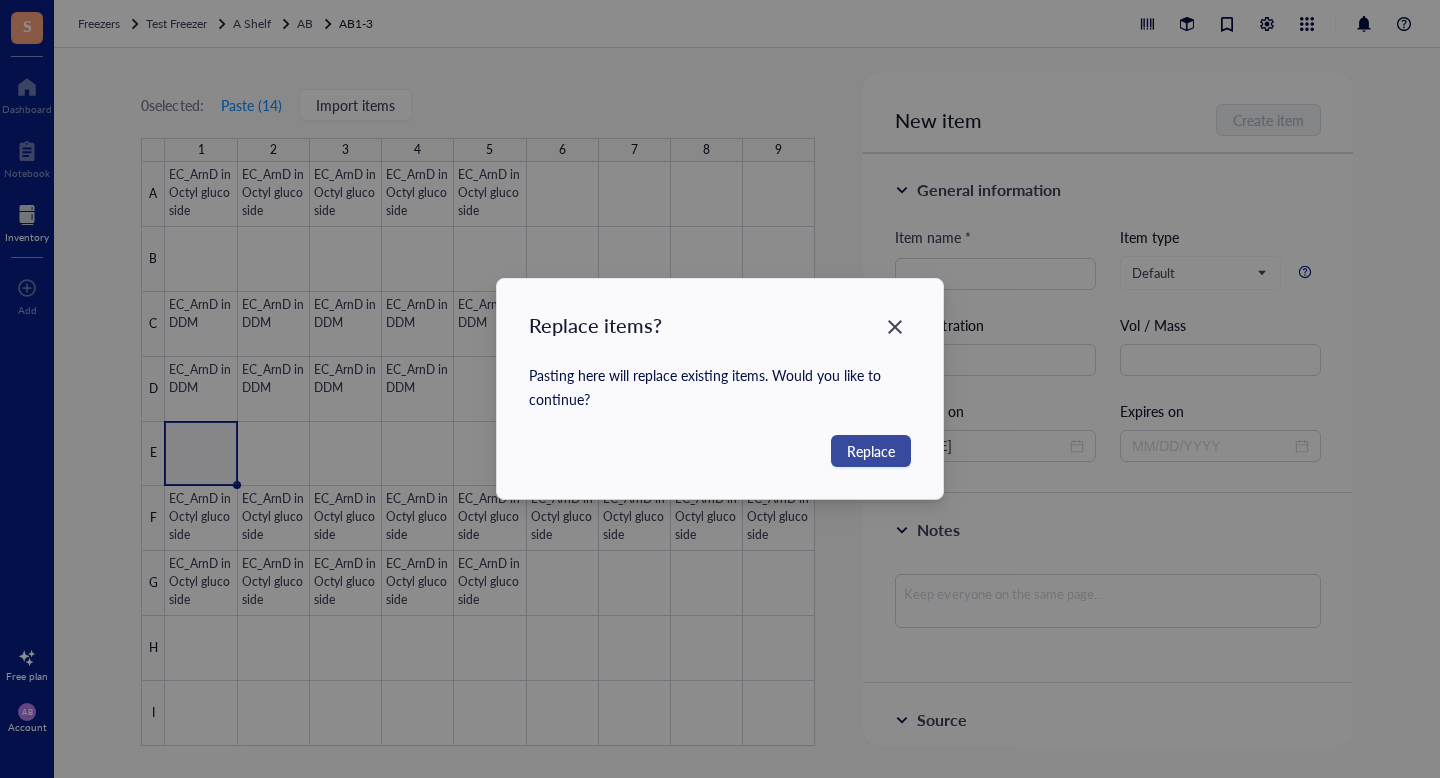 click on "Replace" at bounding box center [871, 451] 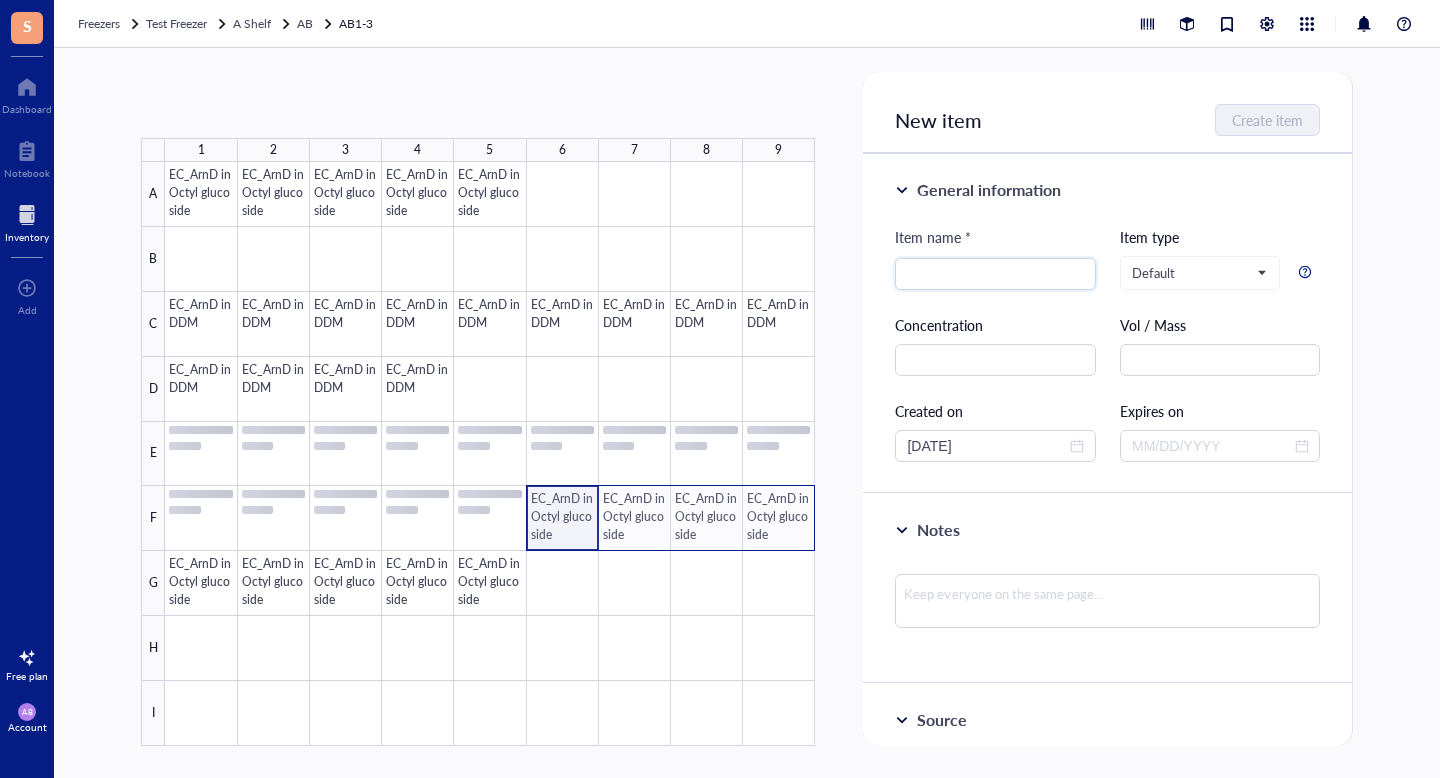drag, startPoint x: 567, startPoint y: 507, endPoint x: 783, endPoint y: 510, distance: 216.02083 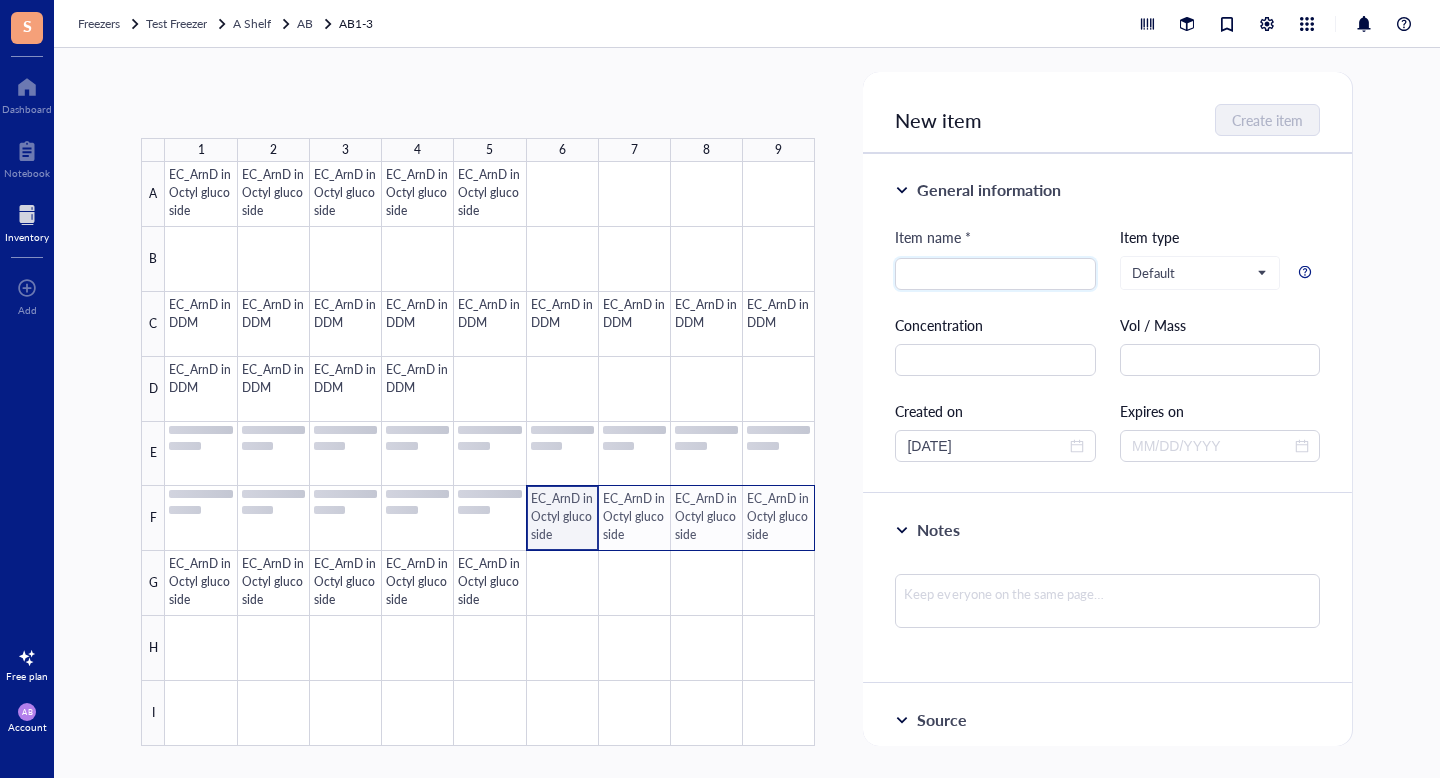 click at bounding box center (490, 454) 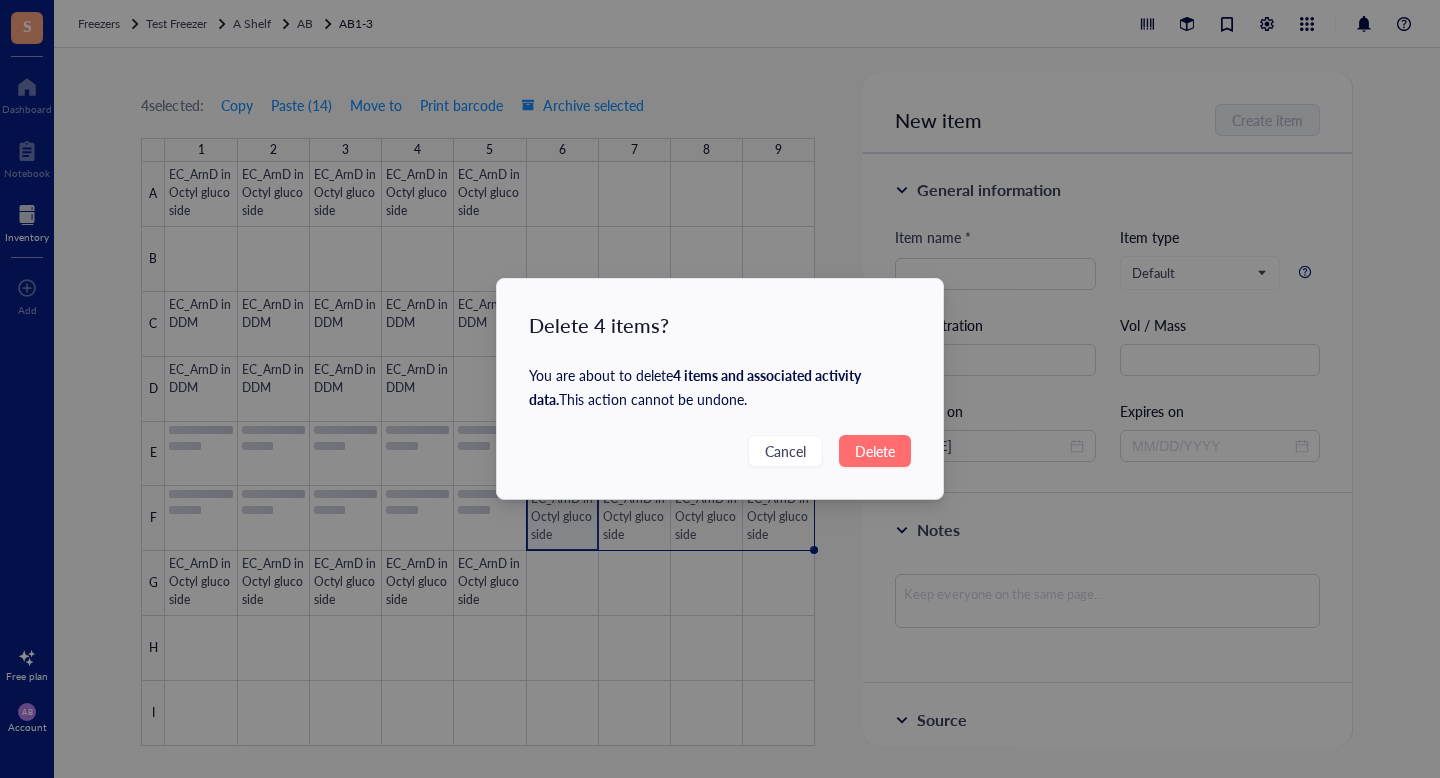 click on "Delete" at bounding box center [875, 451] 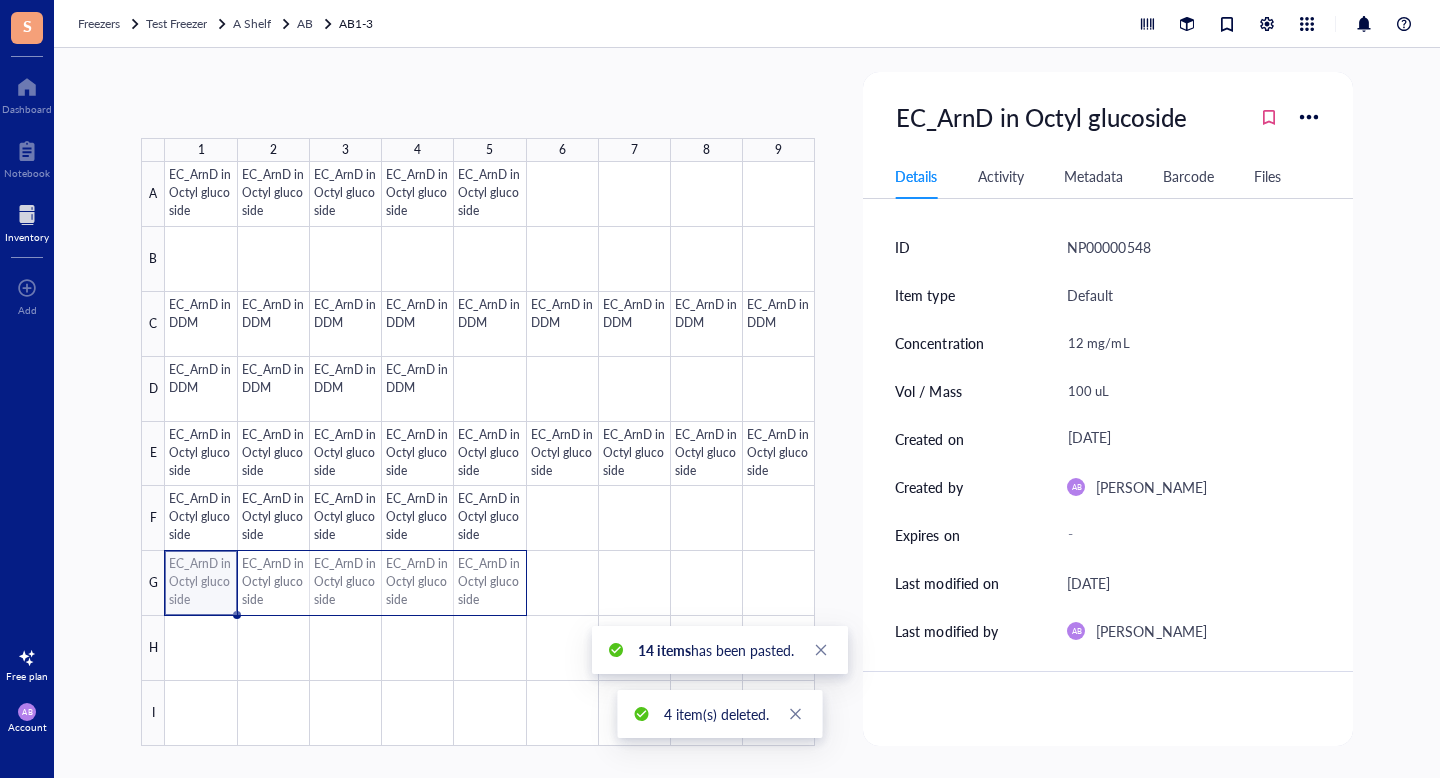 drag, startPoint x: 192, startPoint y: 575, endPoint x: 492, endPoint y: 575, distance: 300 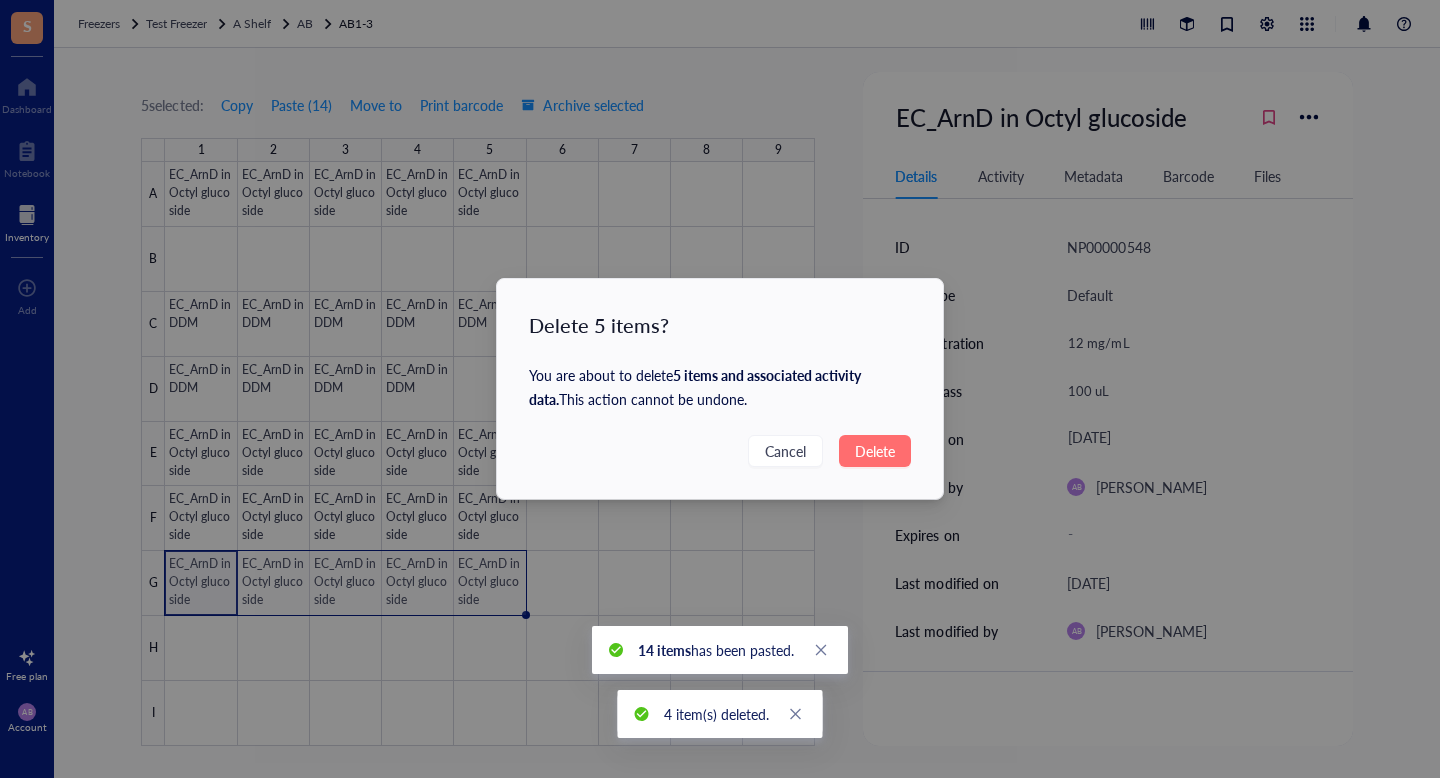 click on "Delete" at bounding box center [875, 451] 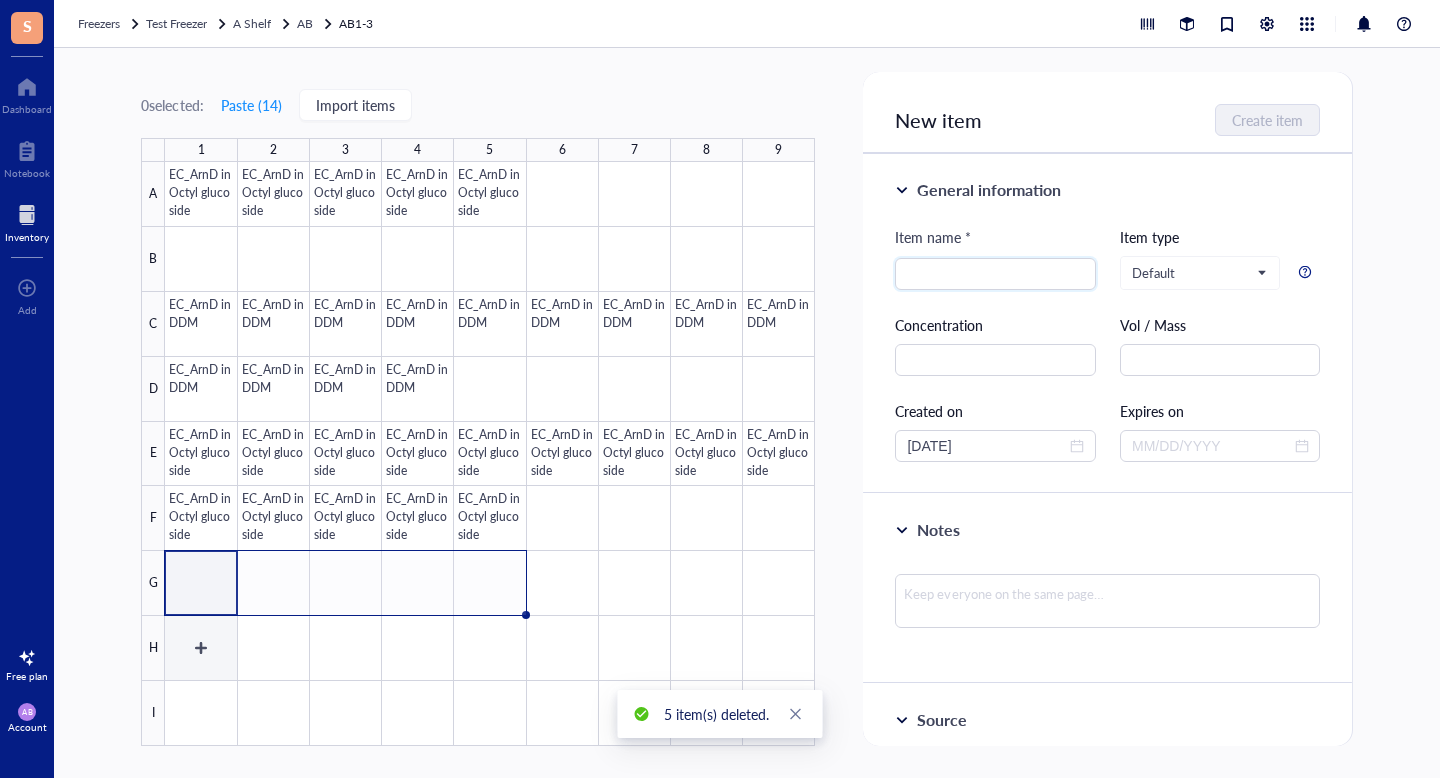 click at bounding box center (490, 454) 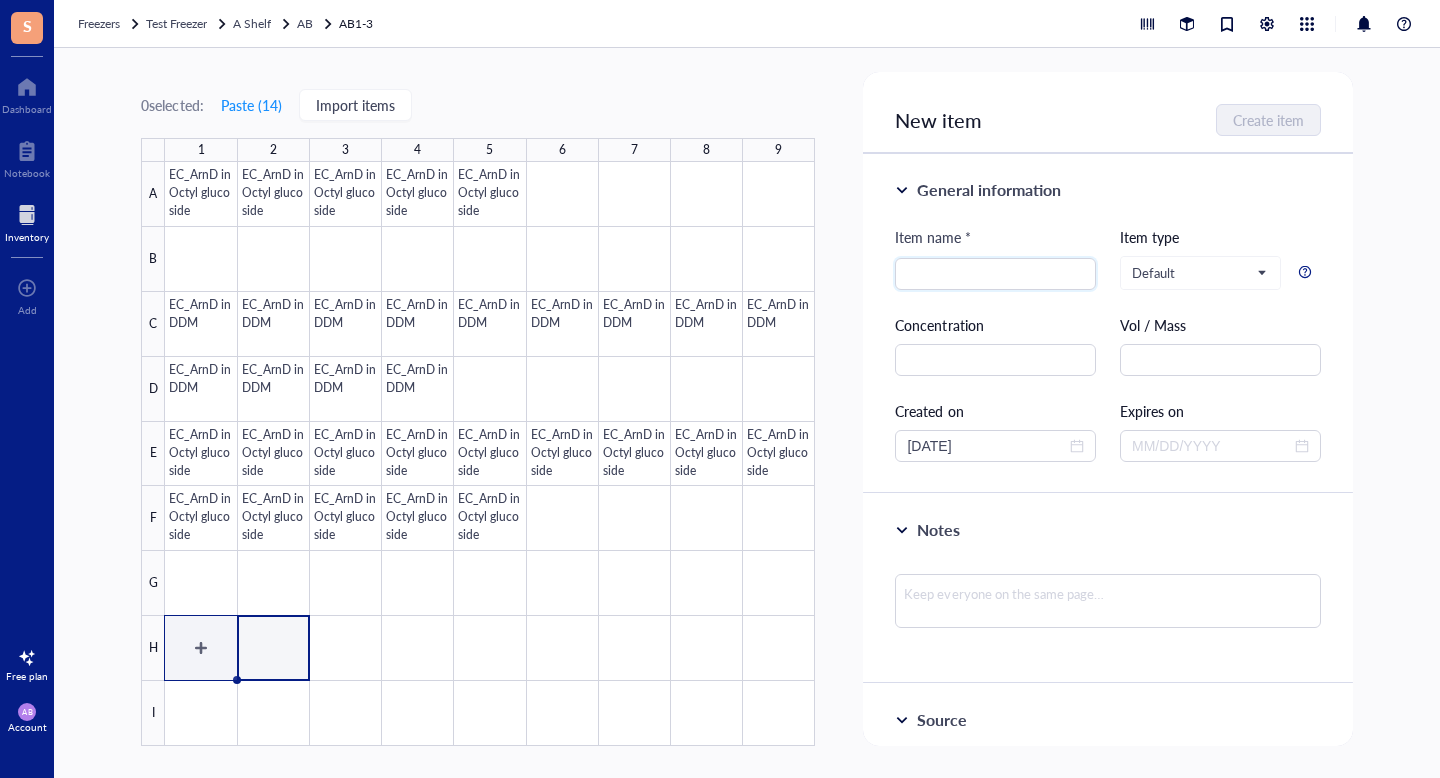 click at bounding box center (490, 454) 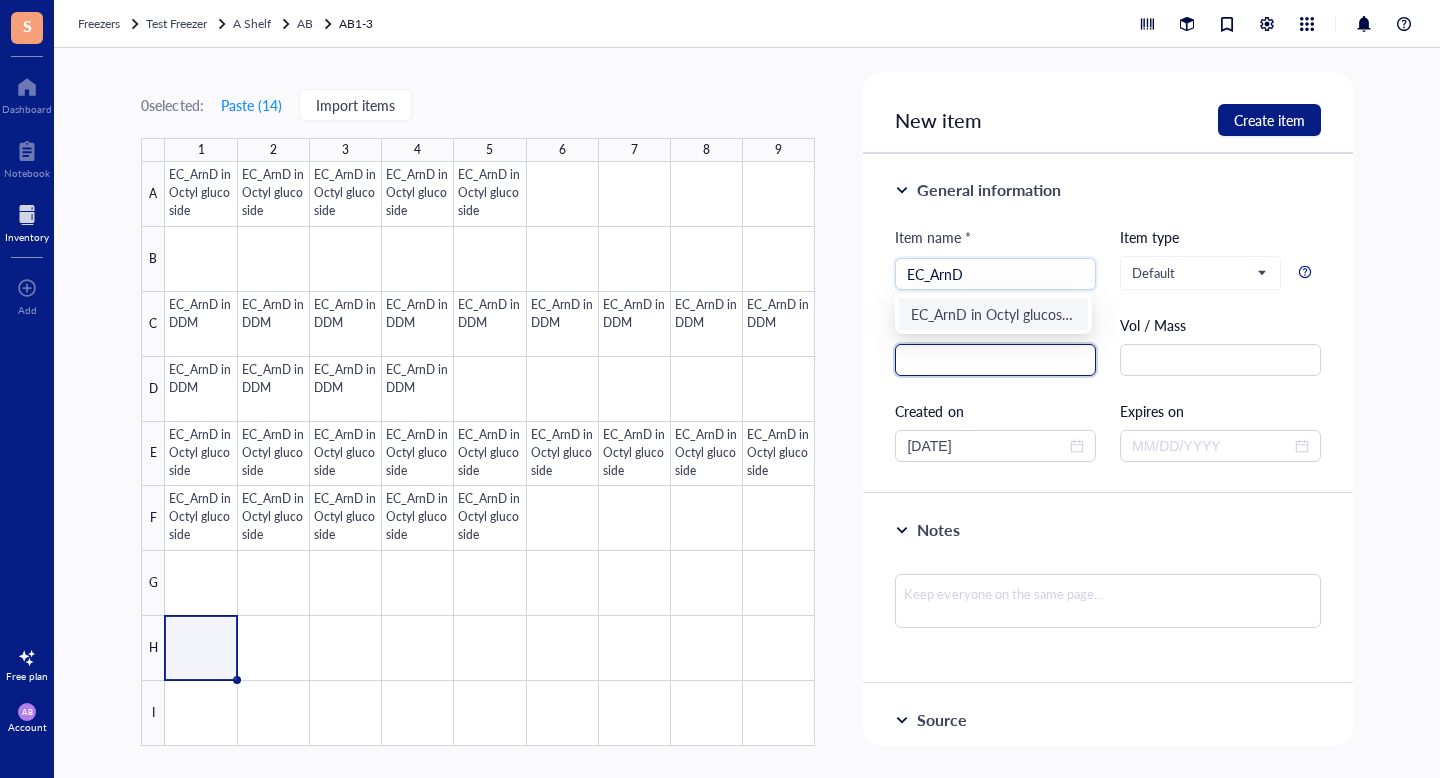 click at bounding box center (995, 360) 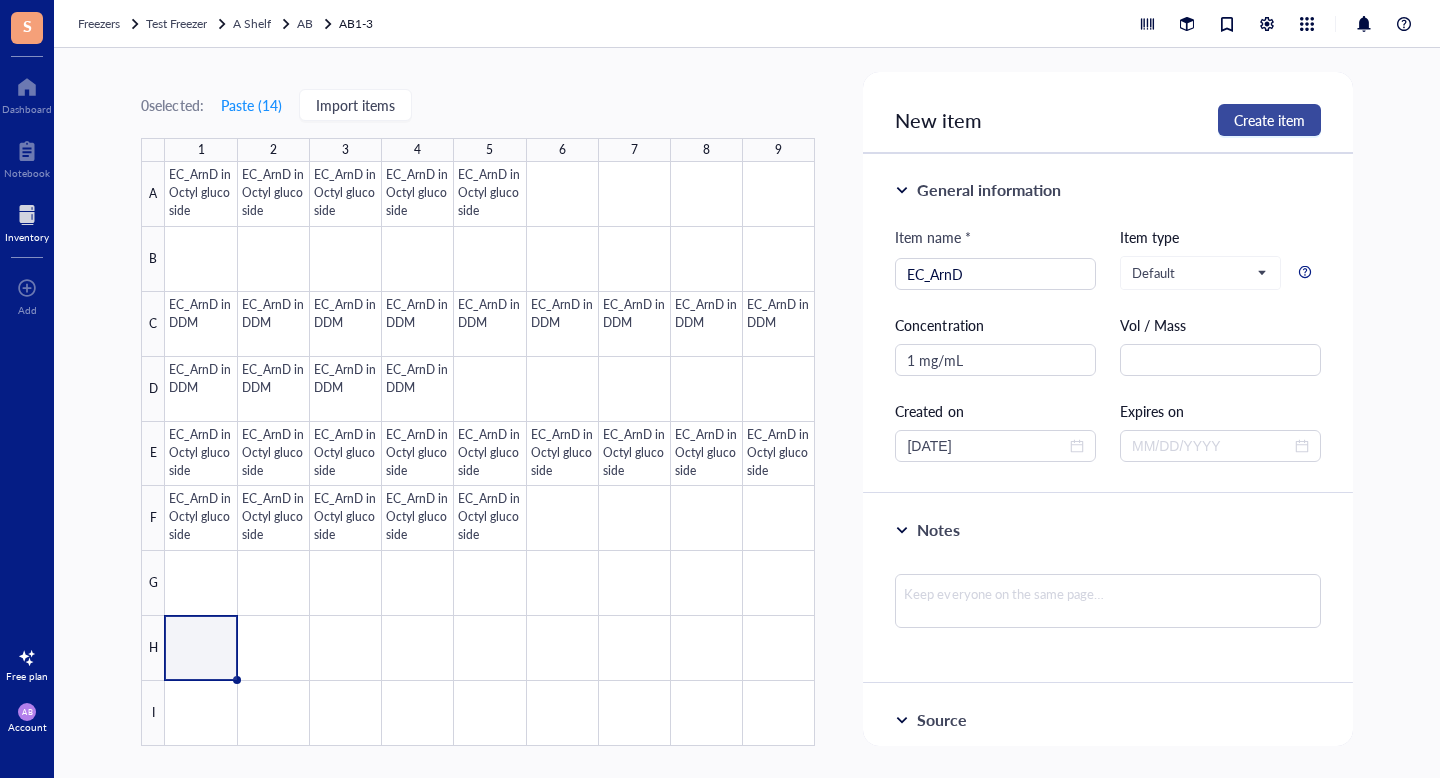 click on "Create item" at bounding box center [1269, 120] 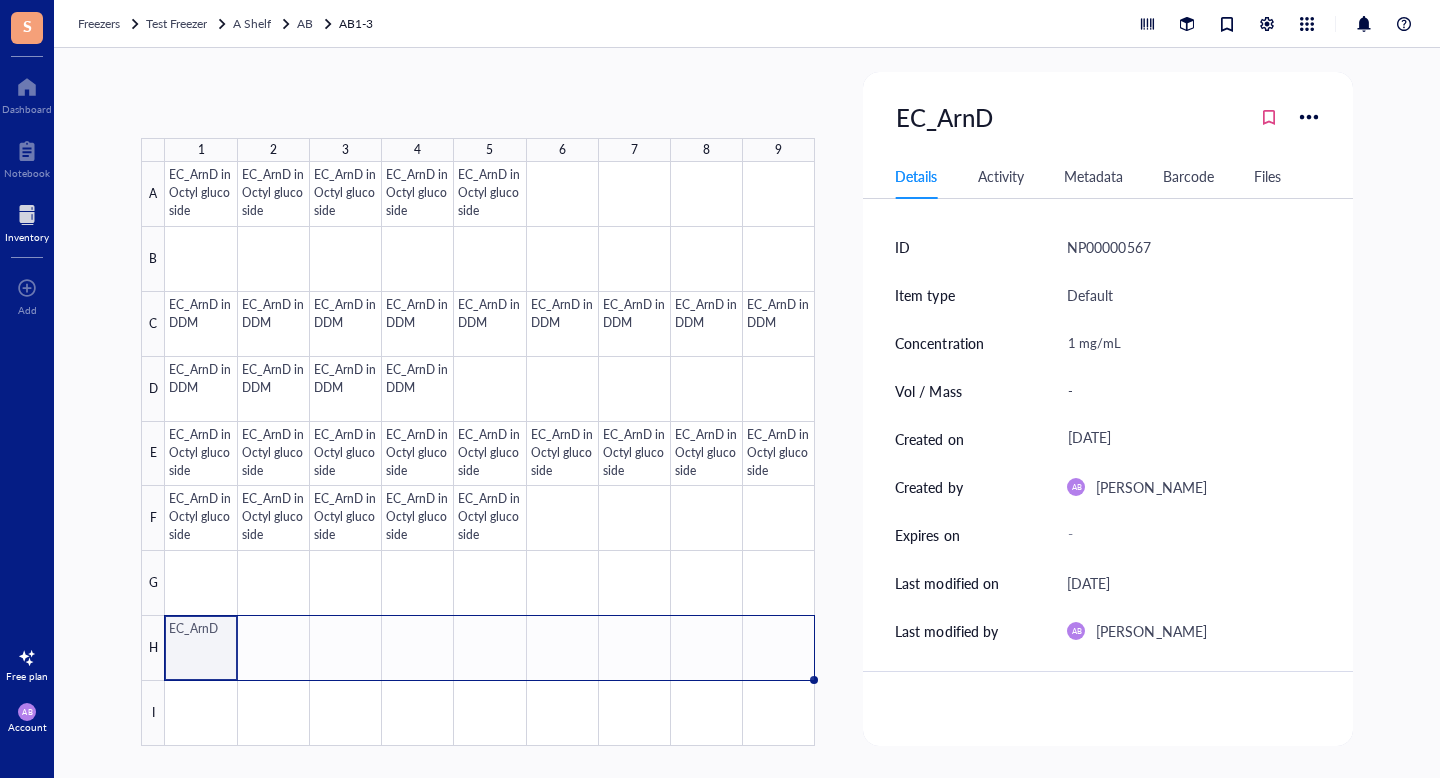drag, startPoint x: 236, startPoint y: 677, endPoint x: 778, endPoint y: 682, distance: 542.0231 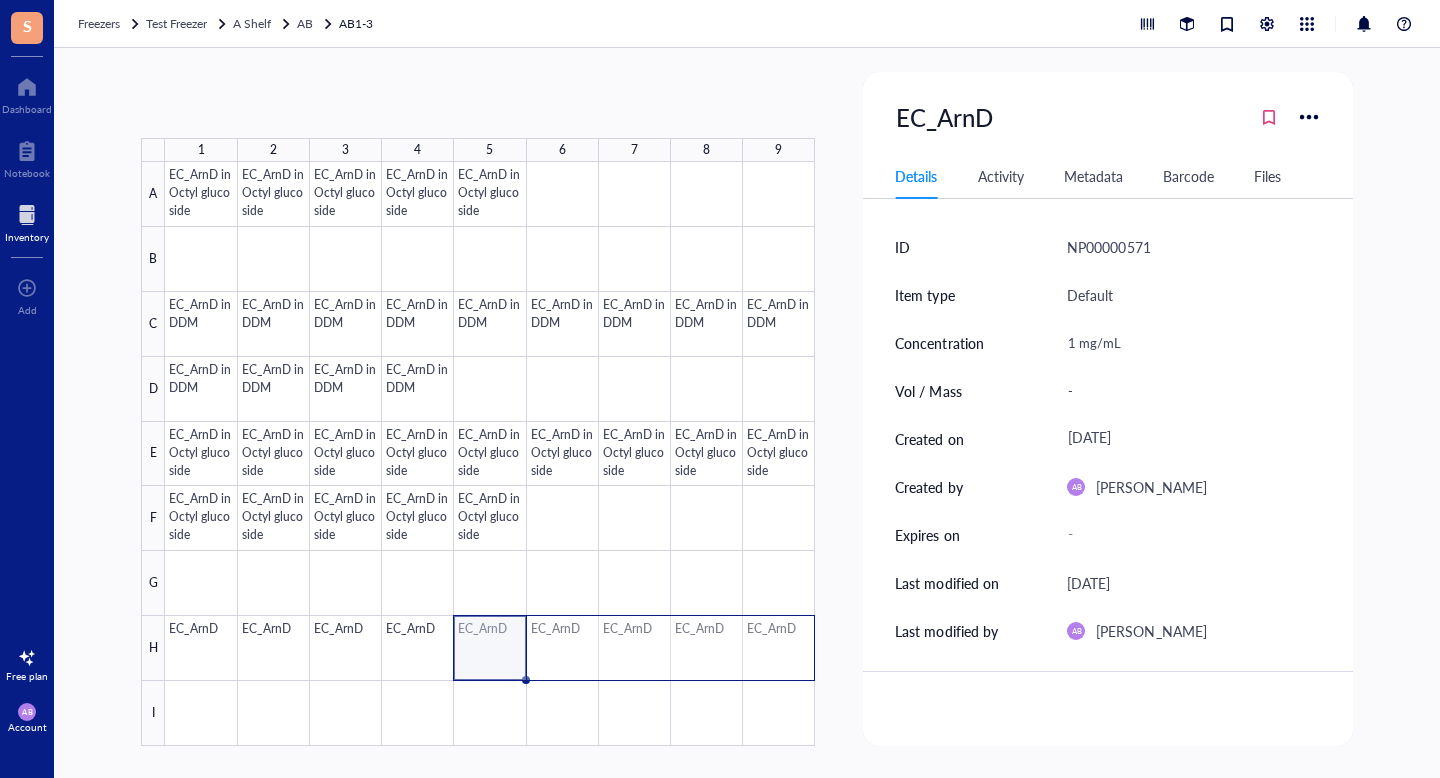 drag, startPoint x: 611, startPoint y: 642, endPoint x: 776, endPoint y: 649, distance: 165.14842 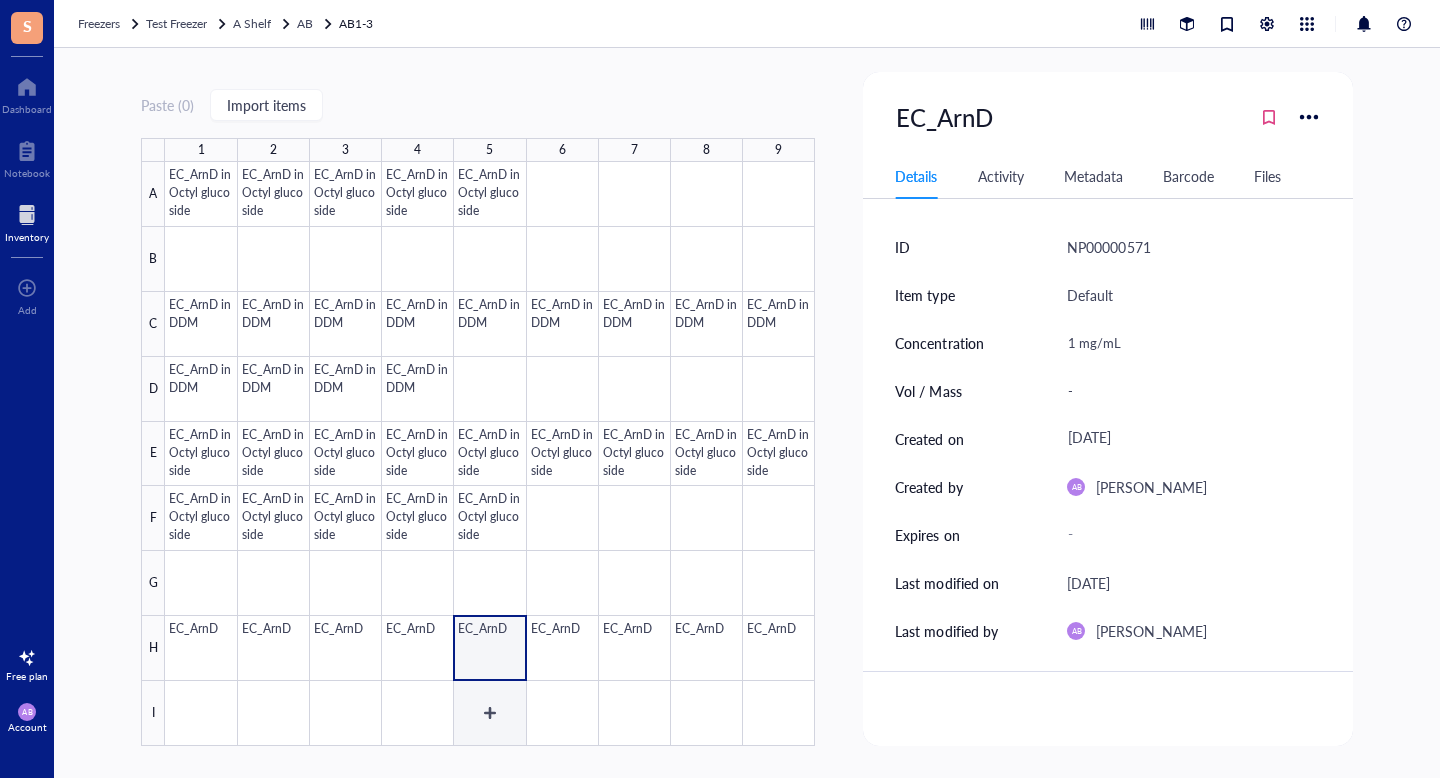 click at bounding box center (490, 454) 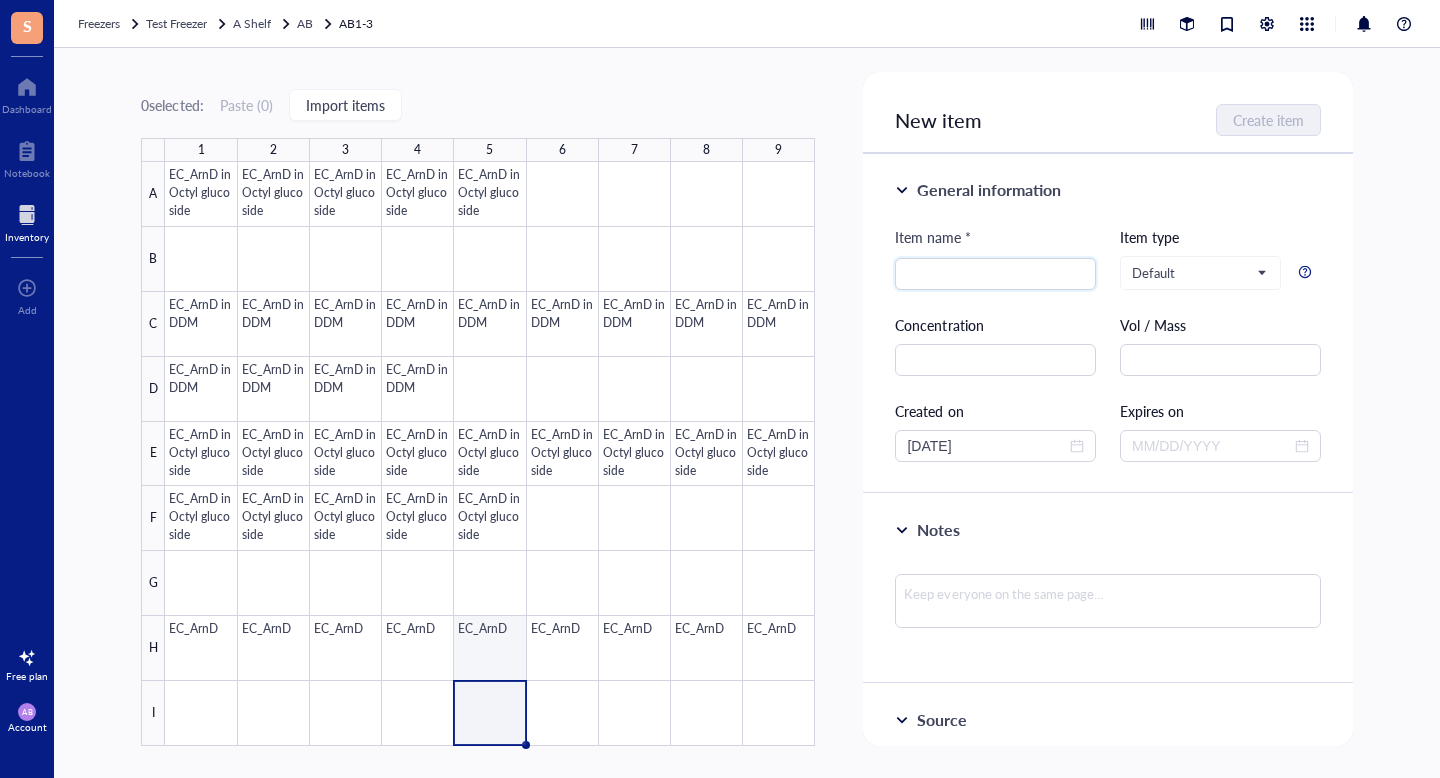 click at bounding box center [490, 454] 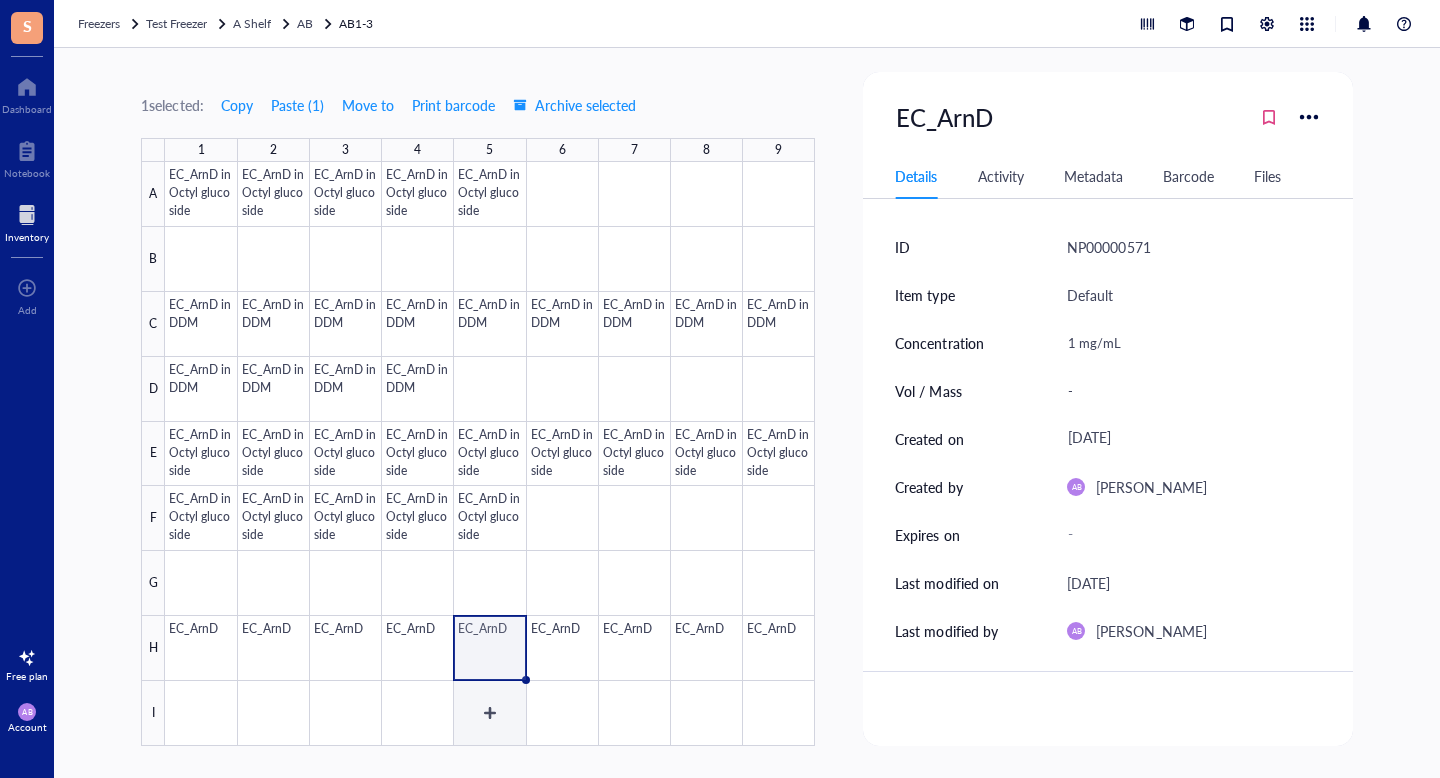 click at bounding box center [490, 454] 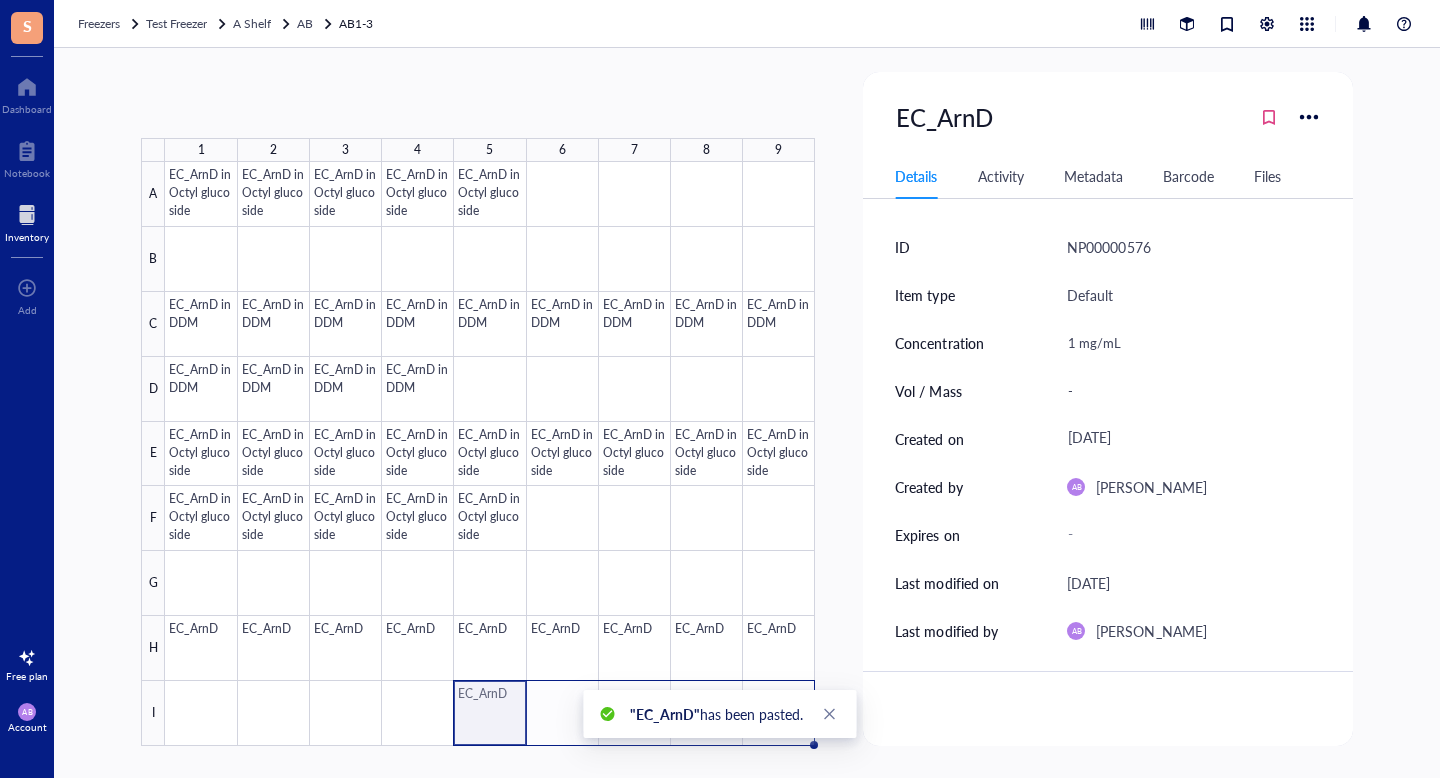 drag, startPoint x: 526, startPoint y: 744, endPoint x: 796, endPoint y: 749, distance: 270.0463 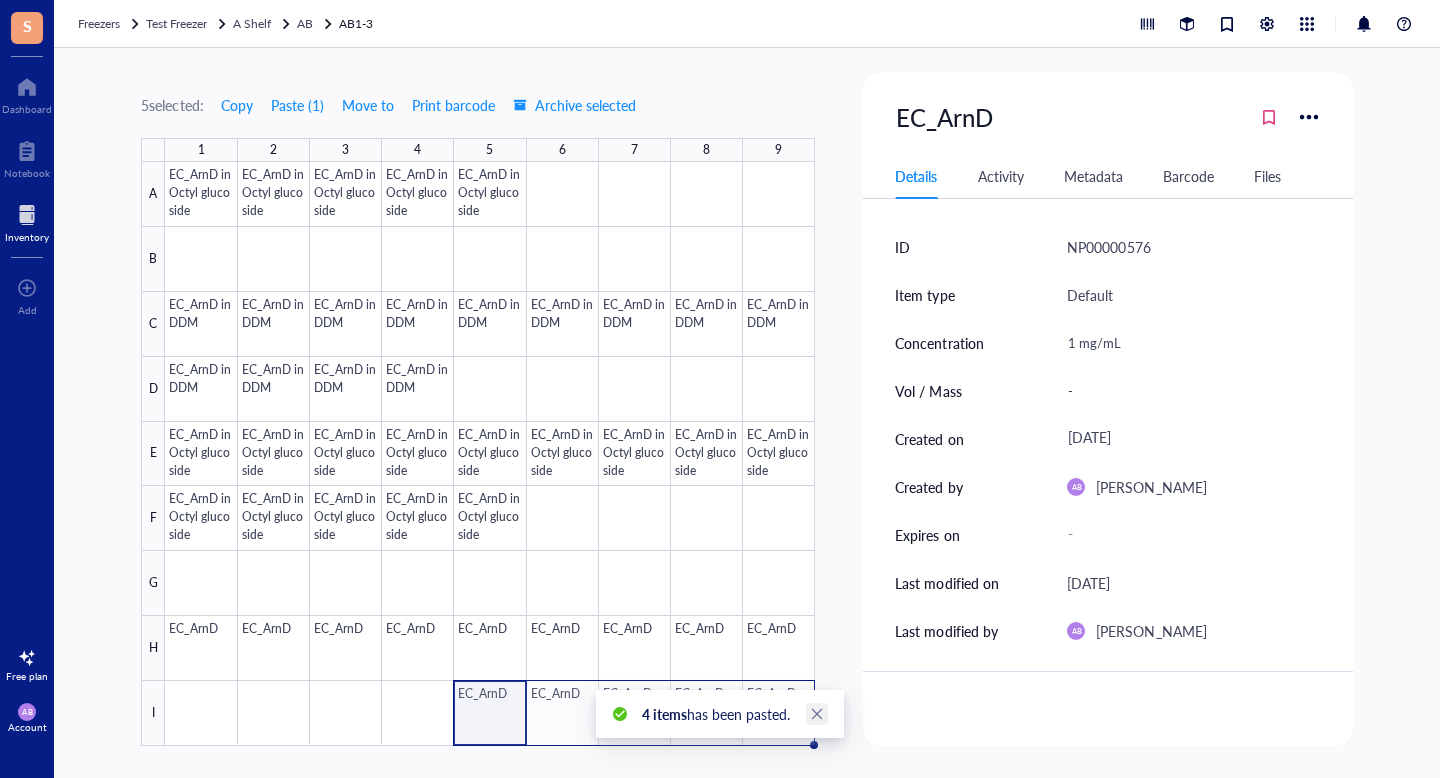 click 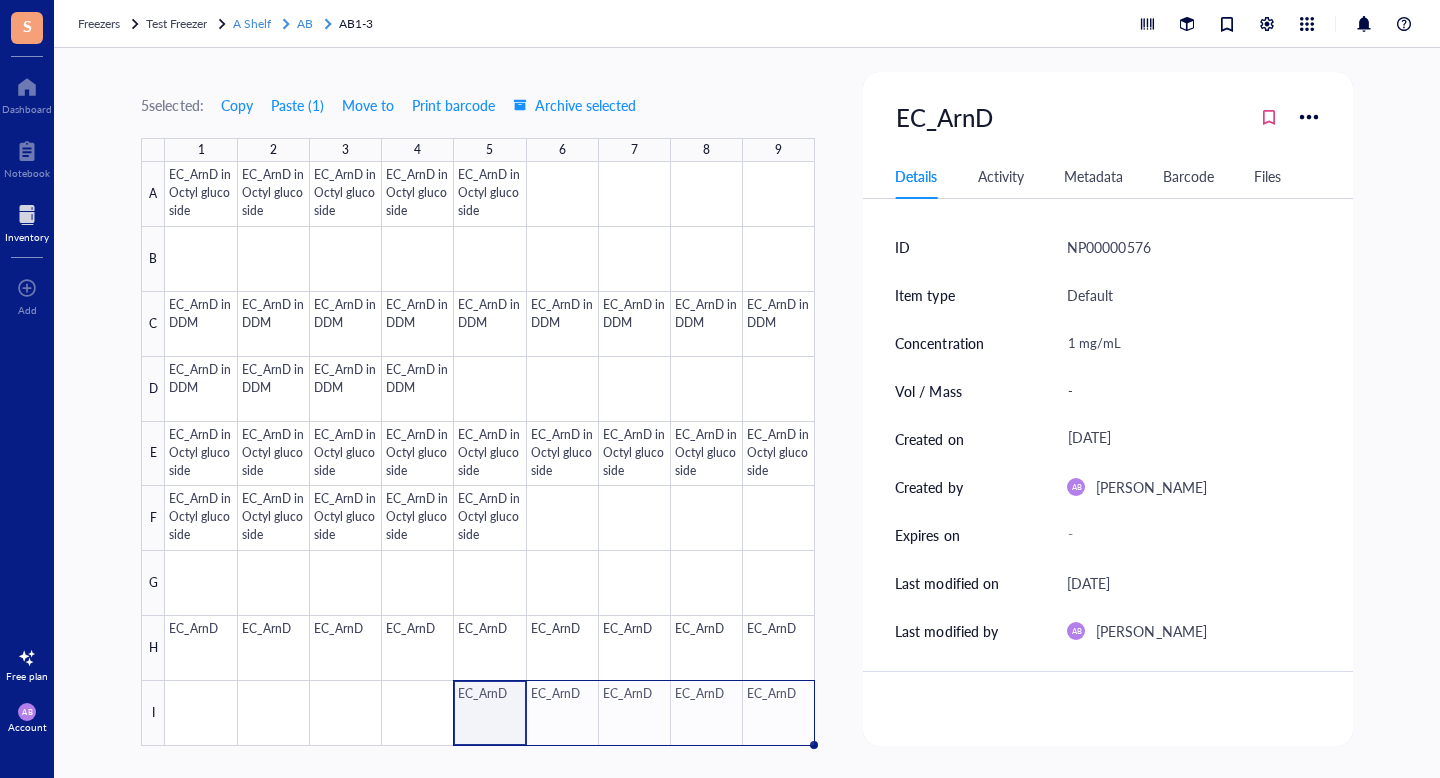 click on "AB" at bounding box center (305, 23) 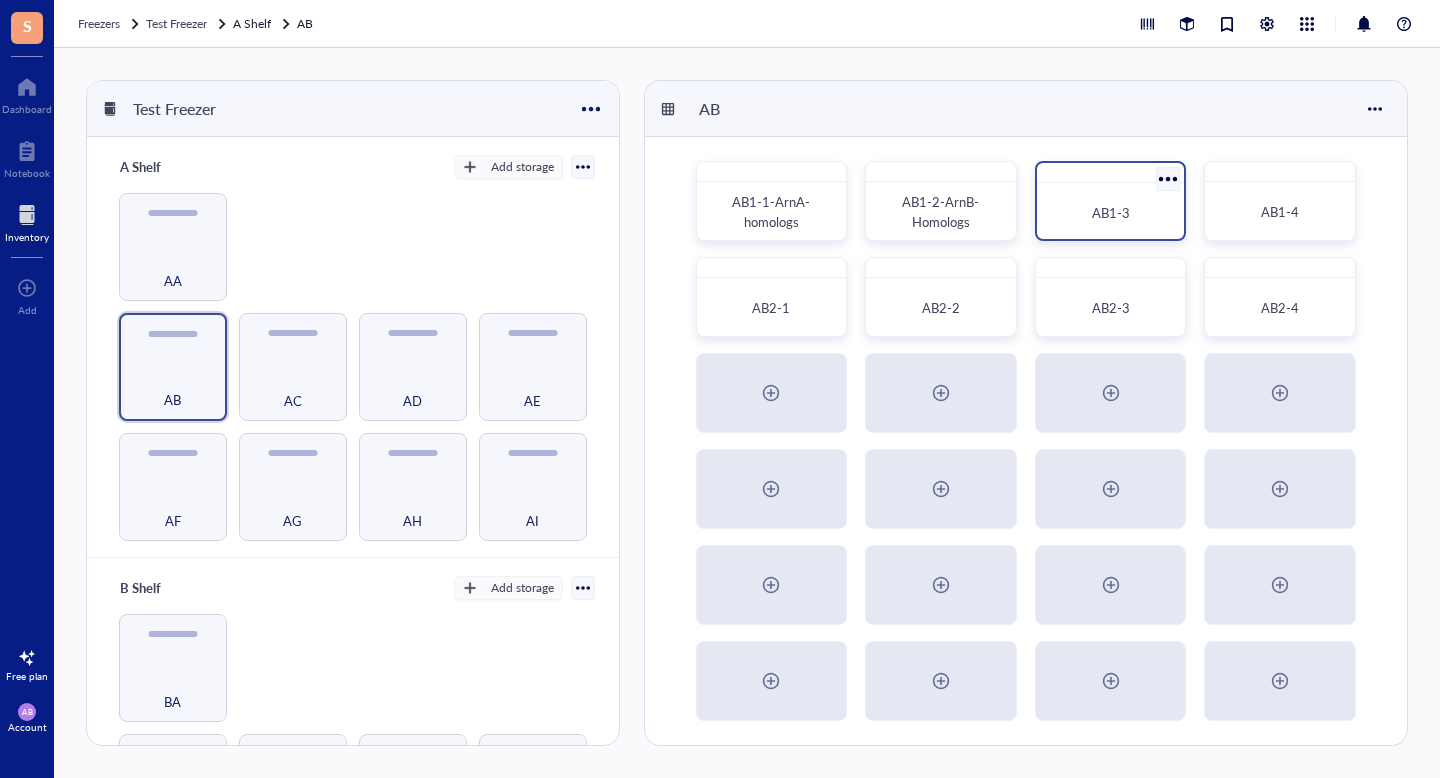 click on "AB1-3" at bounding box center [1111, 213] 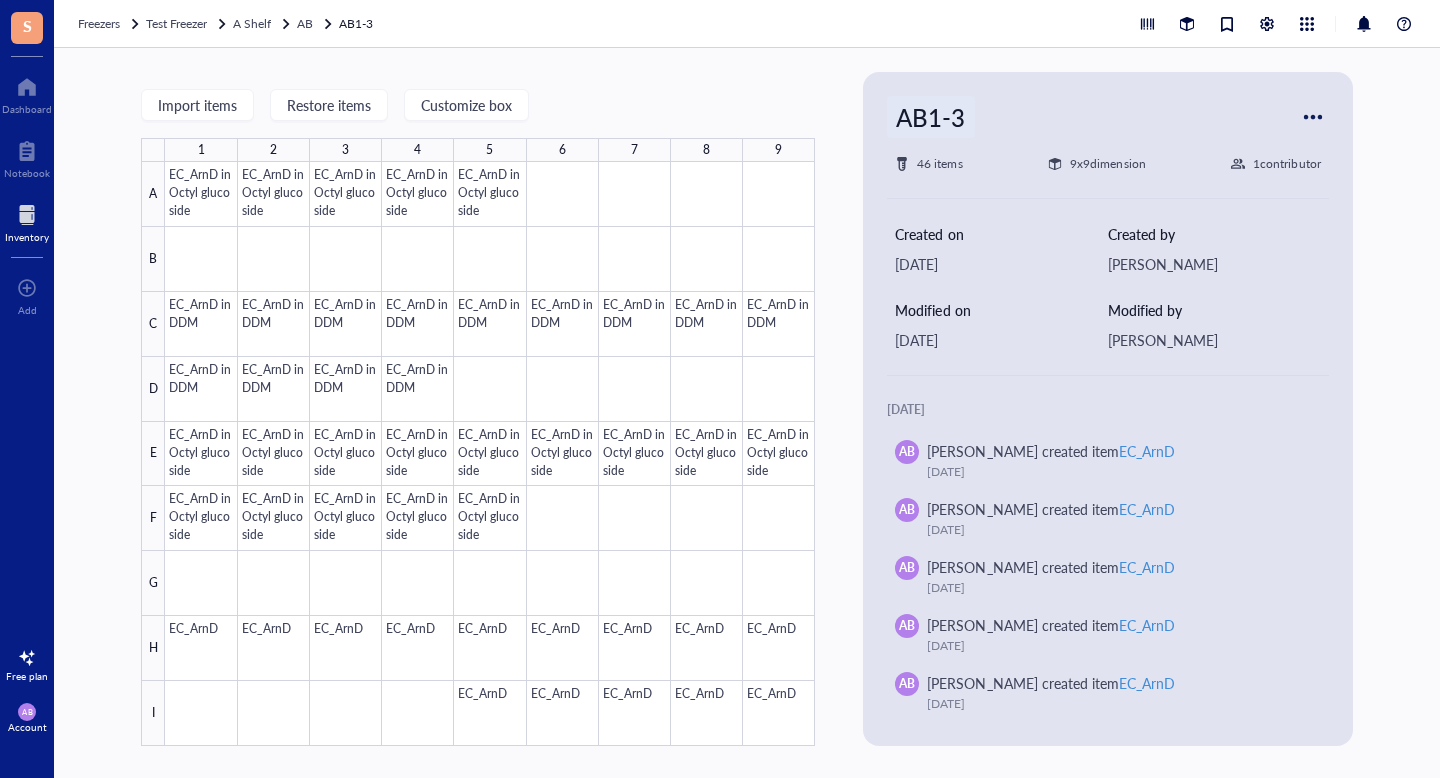 click on "AB1-3" at bounding box center [930, 117] 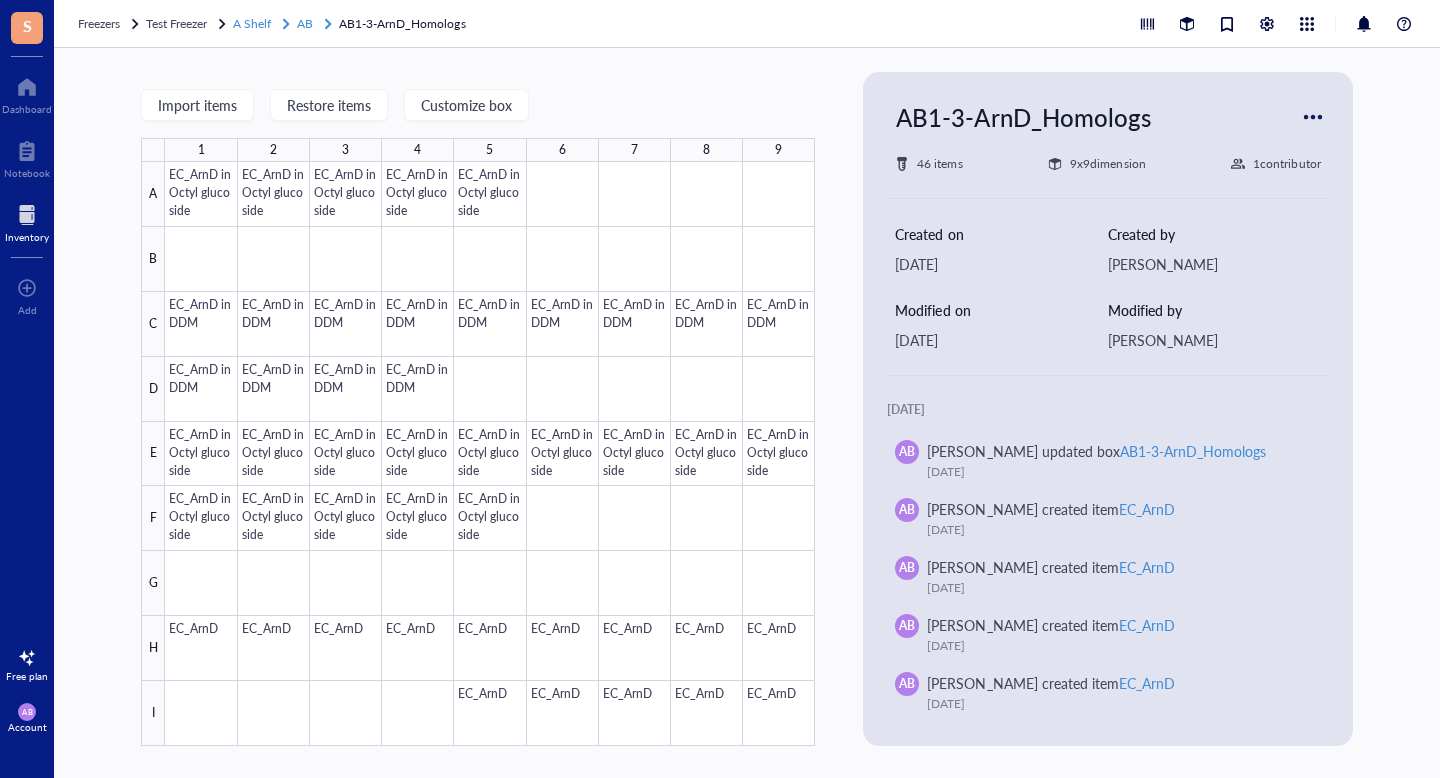 click on "AB" at bounding box center (305, 23) 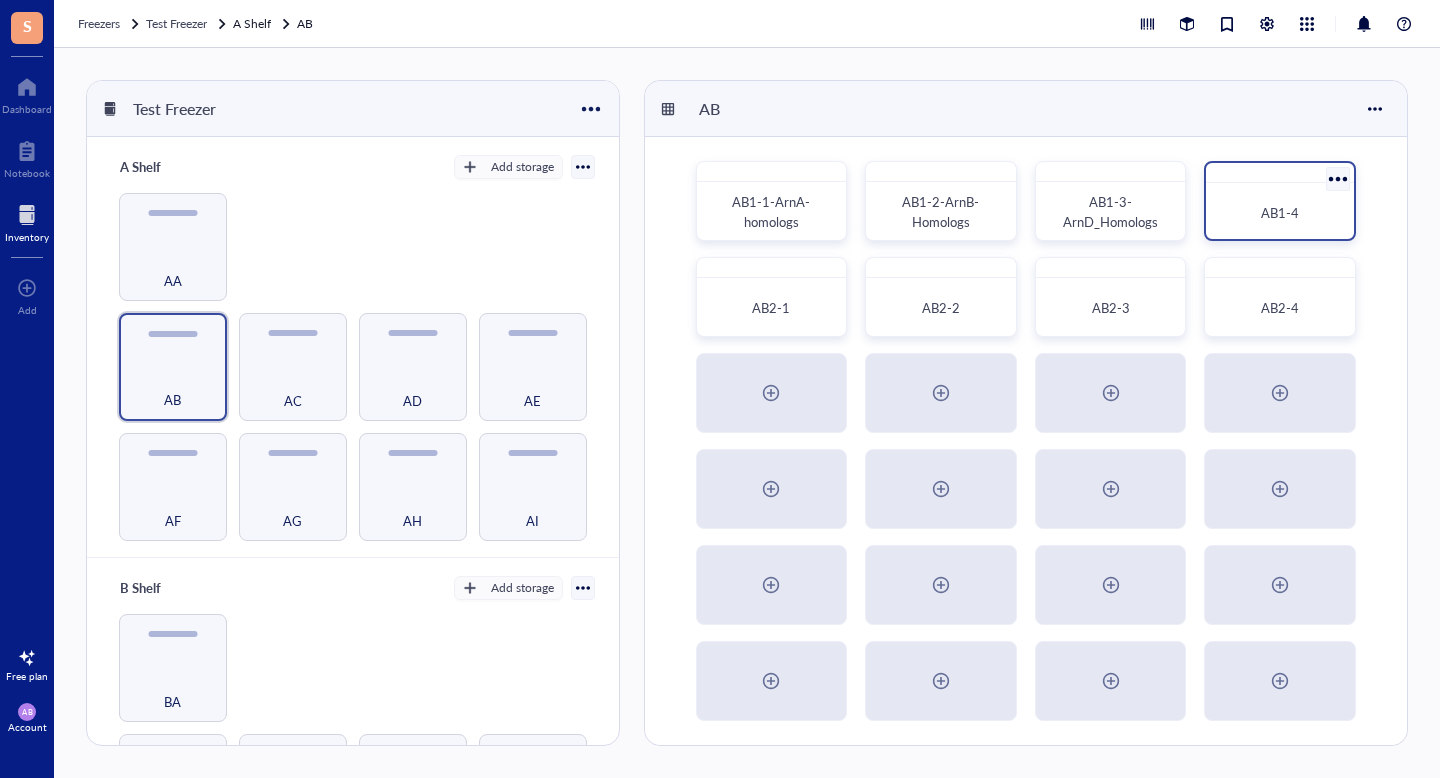 click on "AB1-4" at bounding box center [1280, 212] 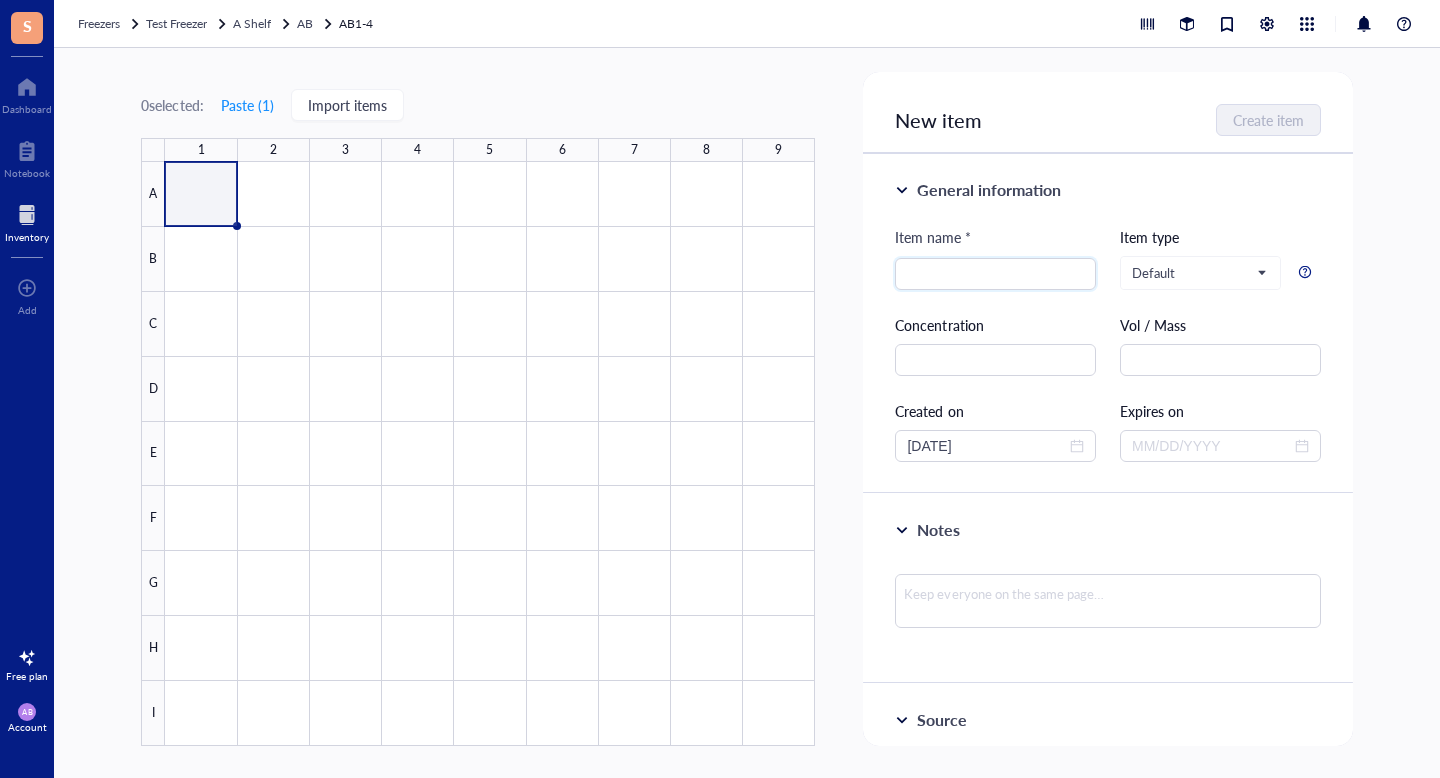 click on "New item" at bounding box center (938, 120) 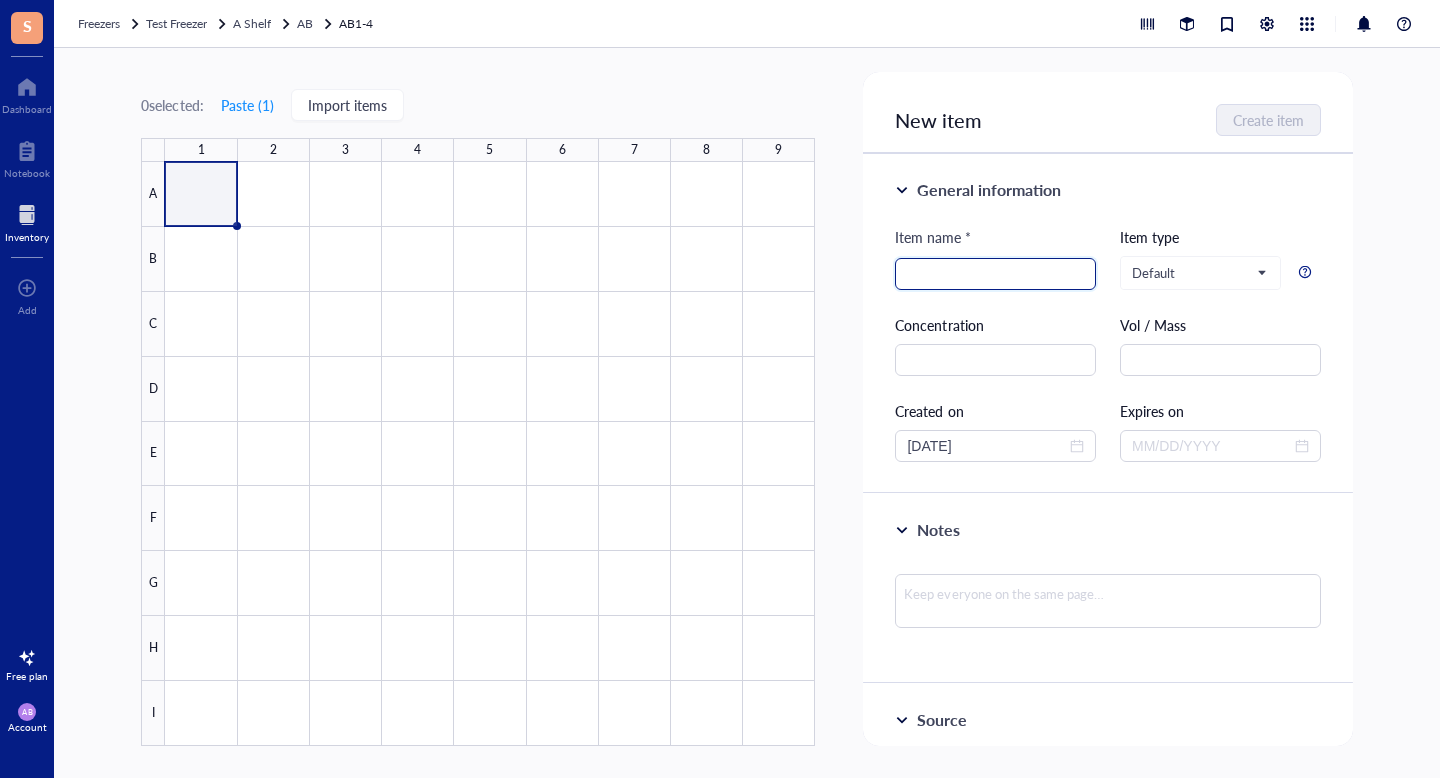 click at bounding box center [995, 274] 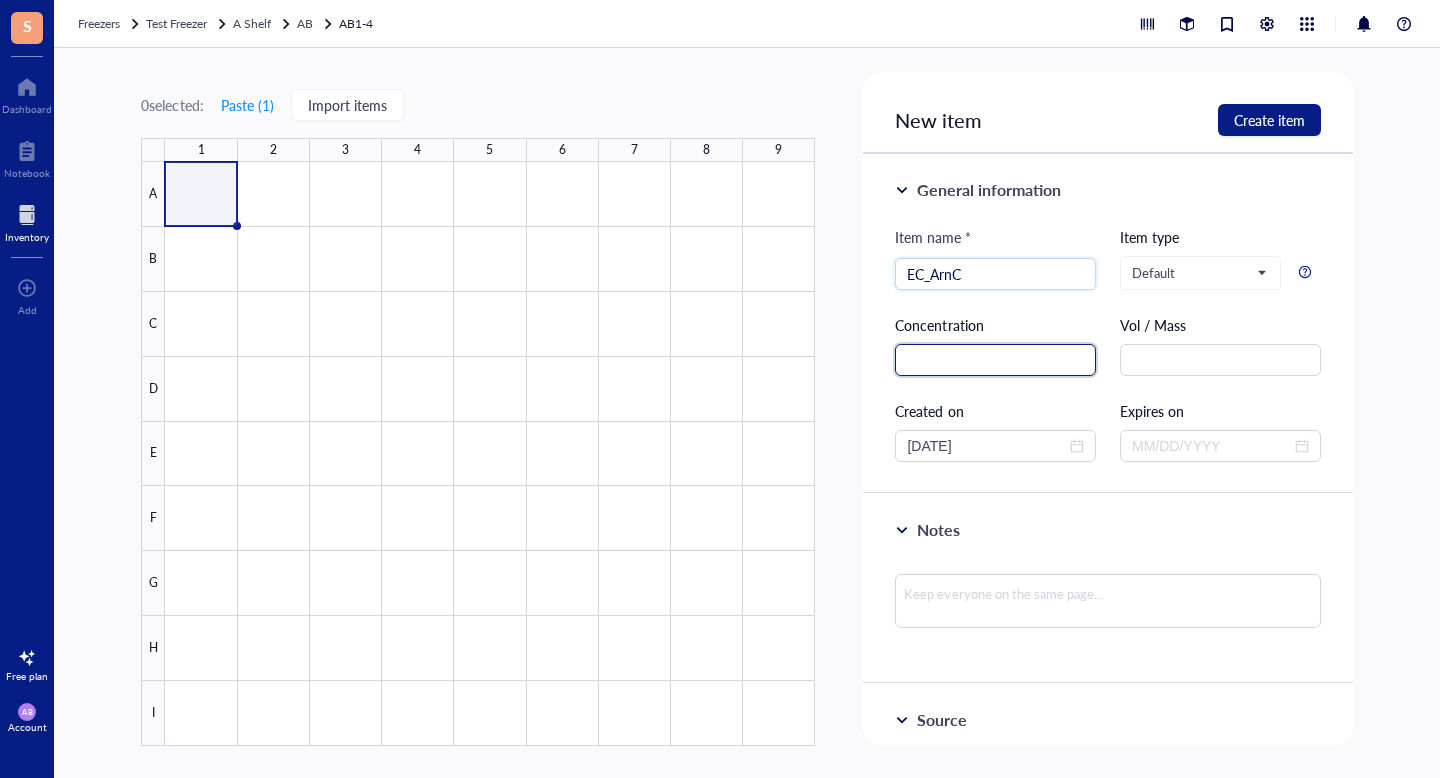 click at bounding box center (995, 360) 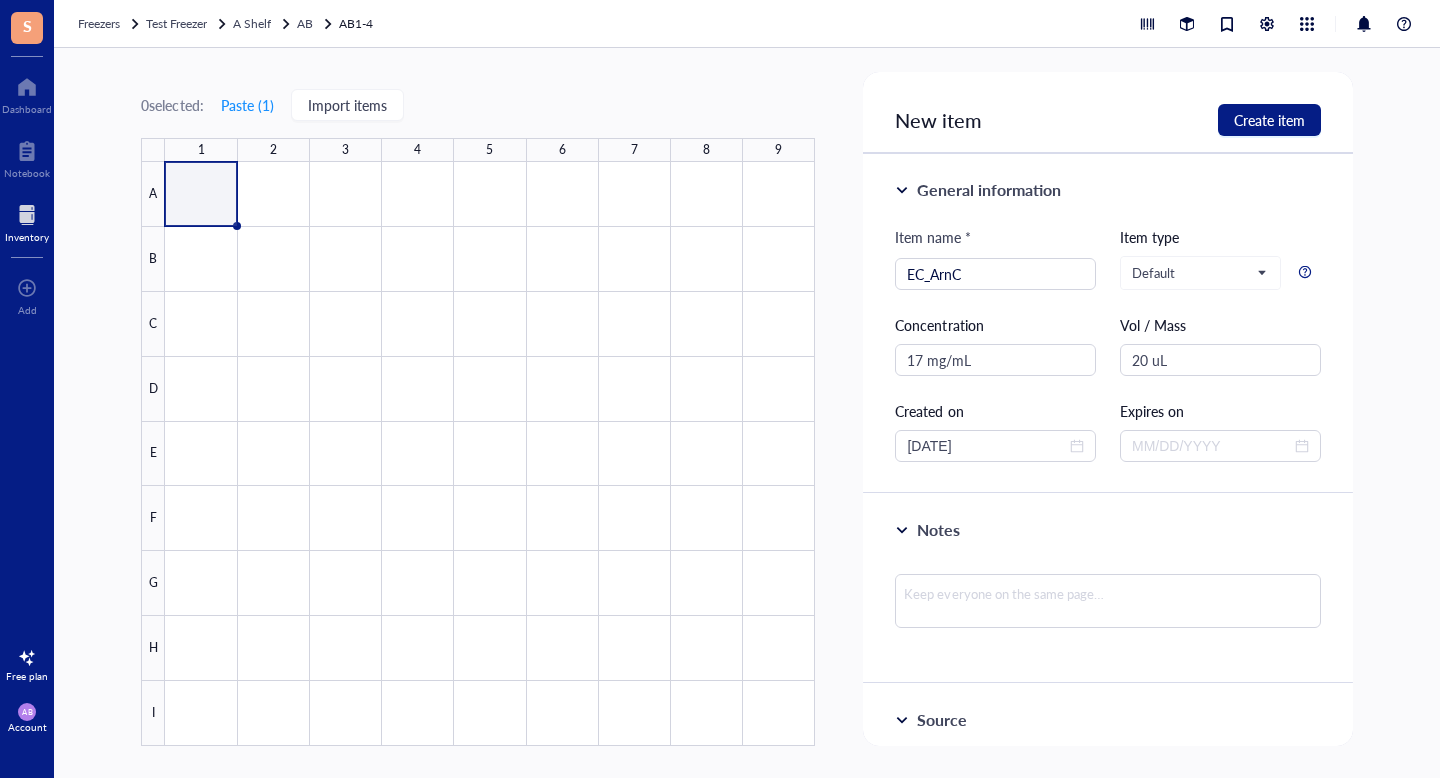 click at bounding box center (490, 454) 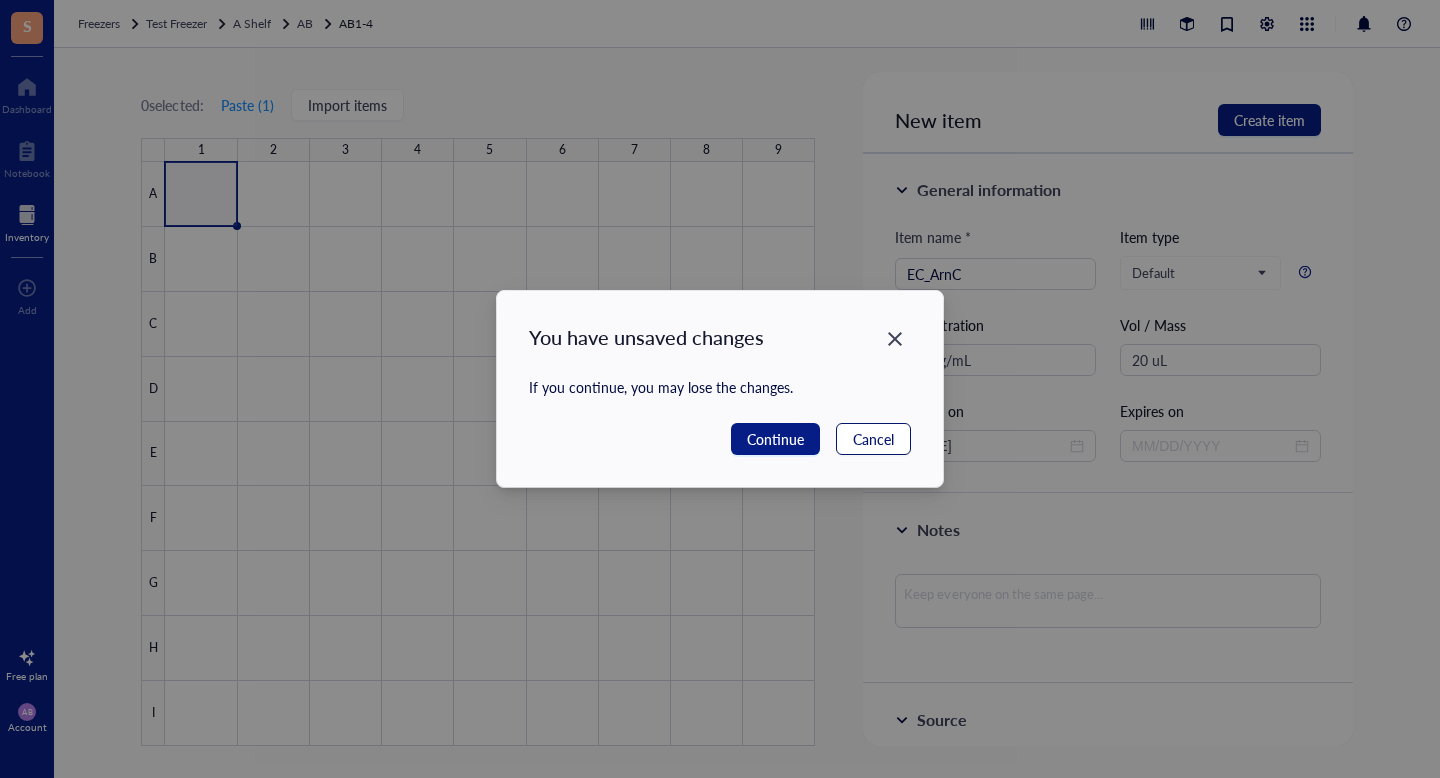 click on "Cancel" at bounding box center (873, 439) 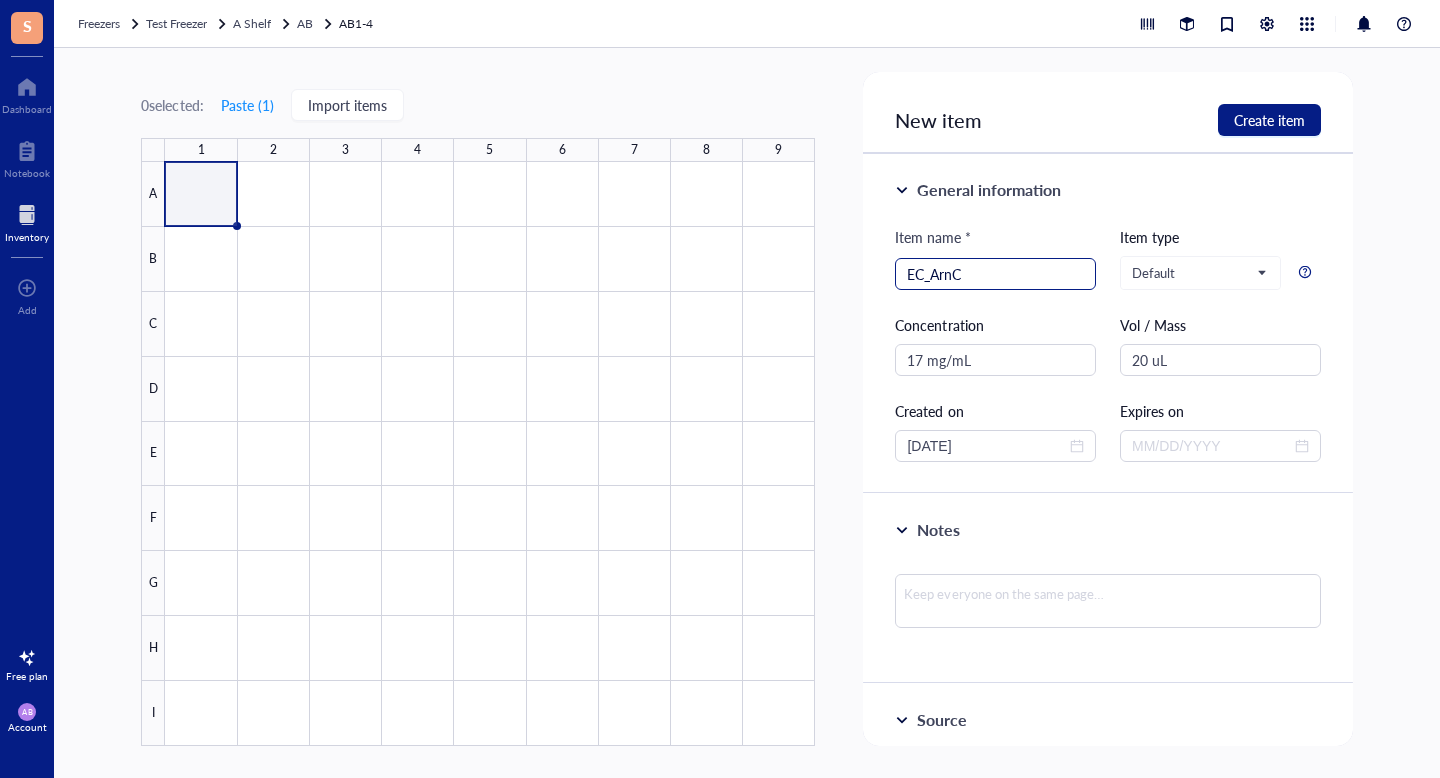 click on "EC_ArnC" at bounding box center [995, 274] 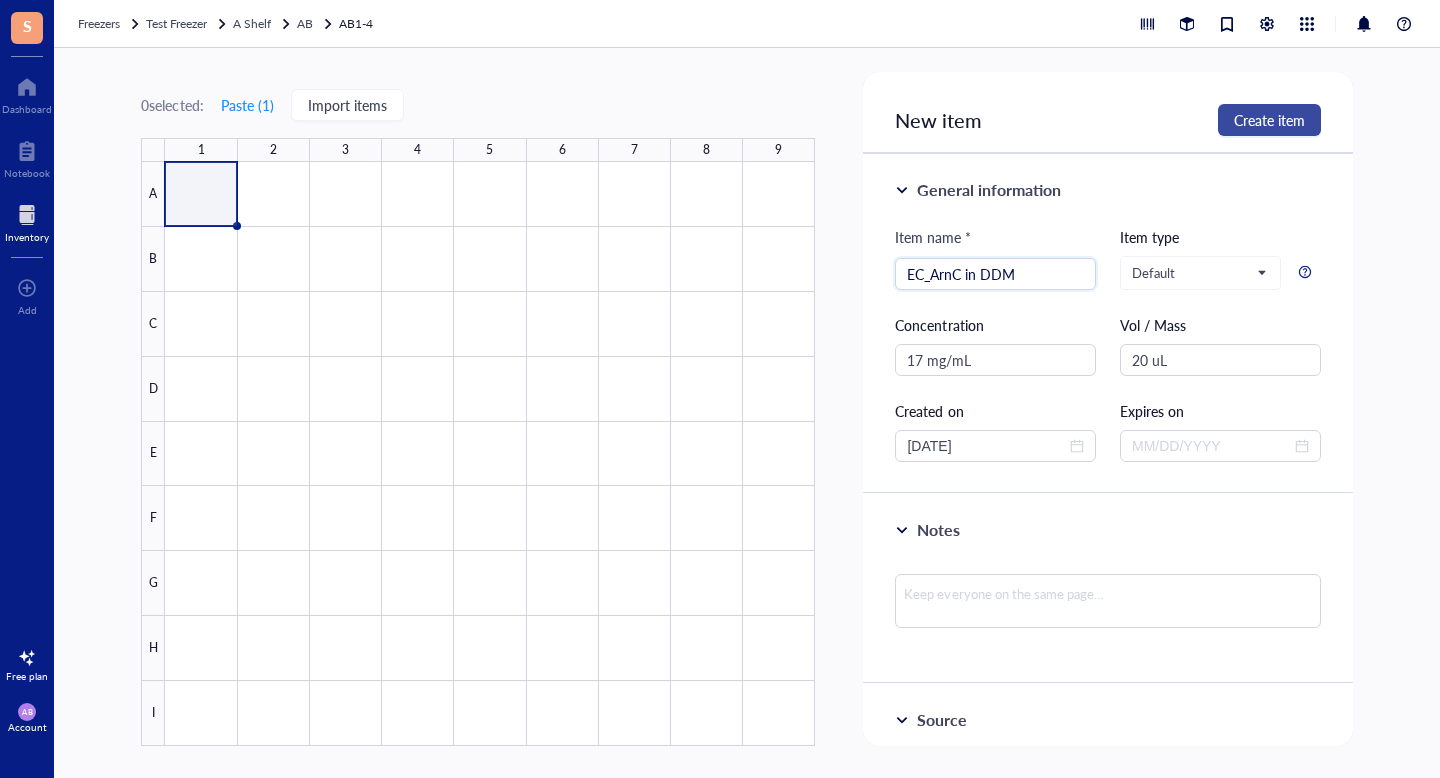 click on "Create item" at bounding box center (1269, 120) 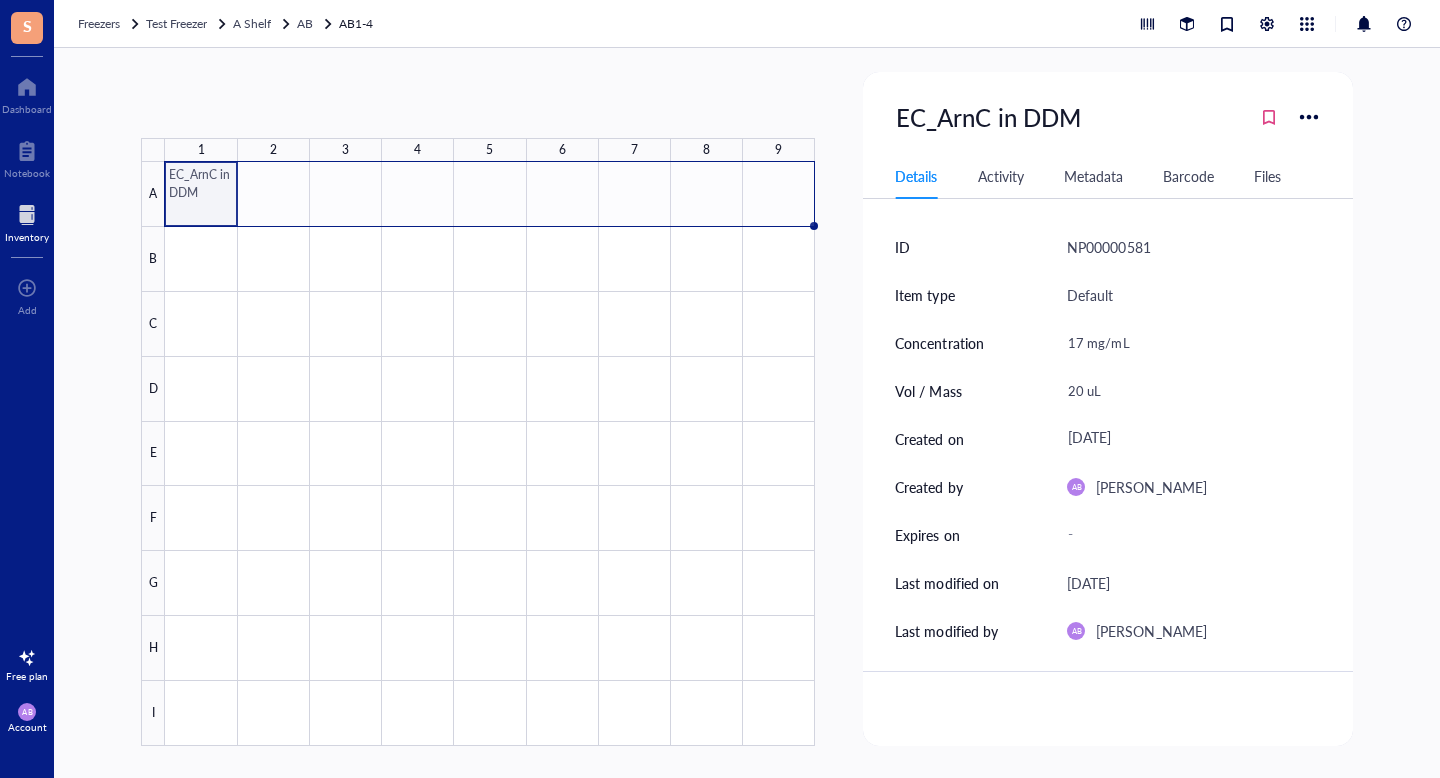 drag, startPoint x: 238, startPoint y: 224, endPoint x: 758, endPoint y: 204, distance: 520.38446 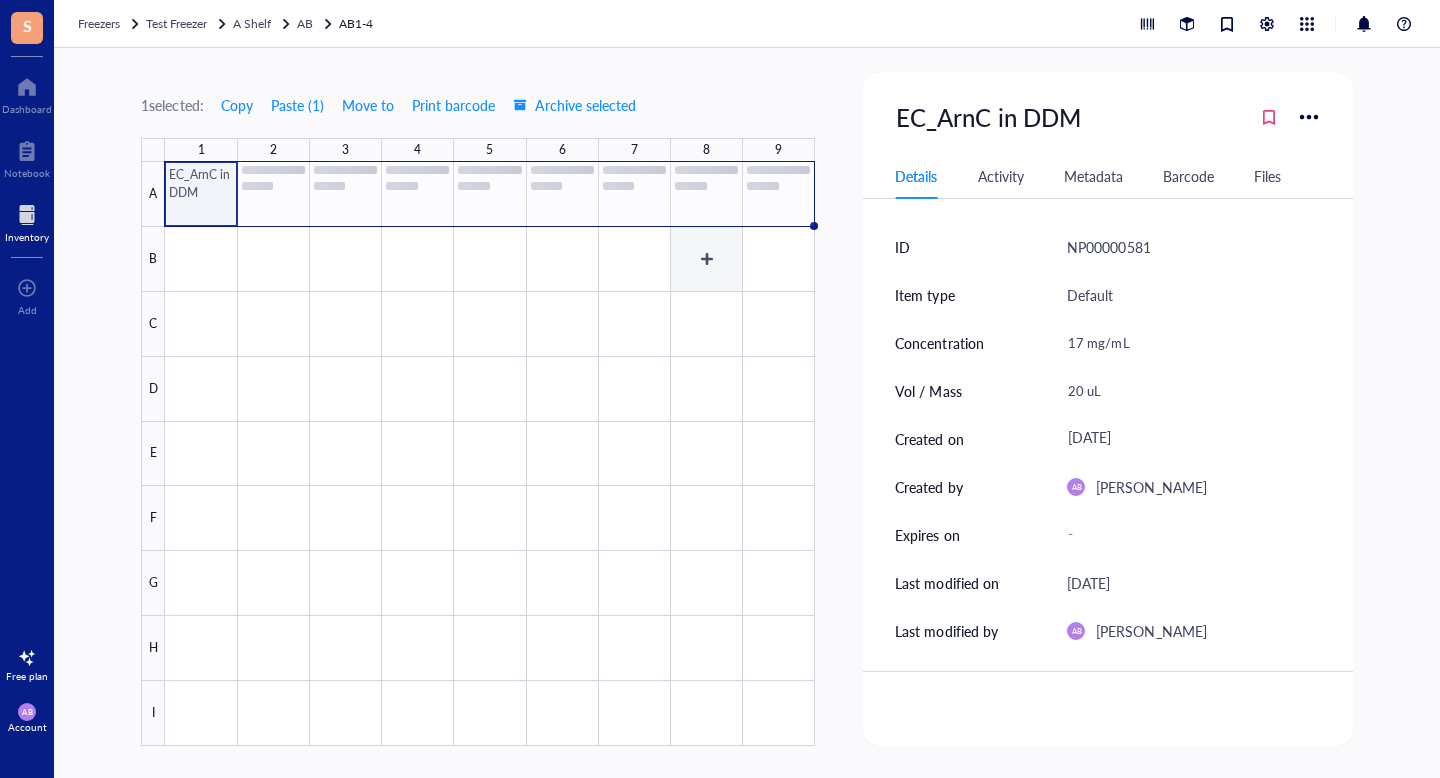click at bounding box center [490, 454] 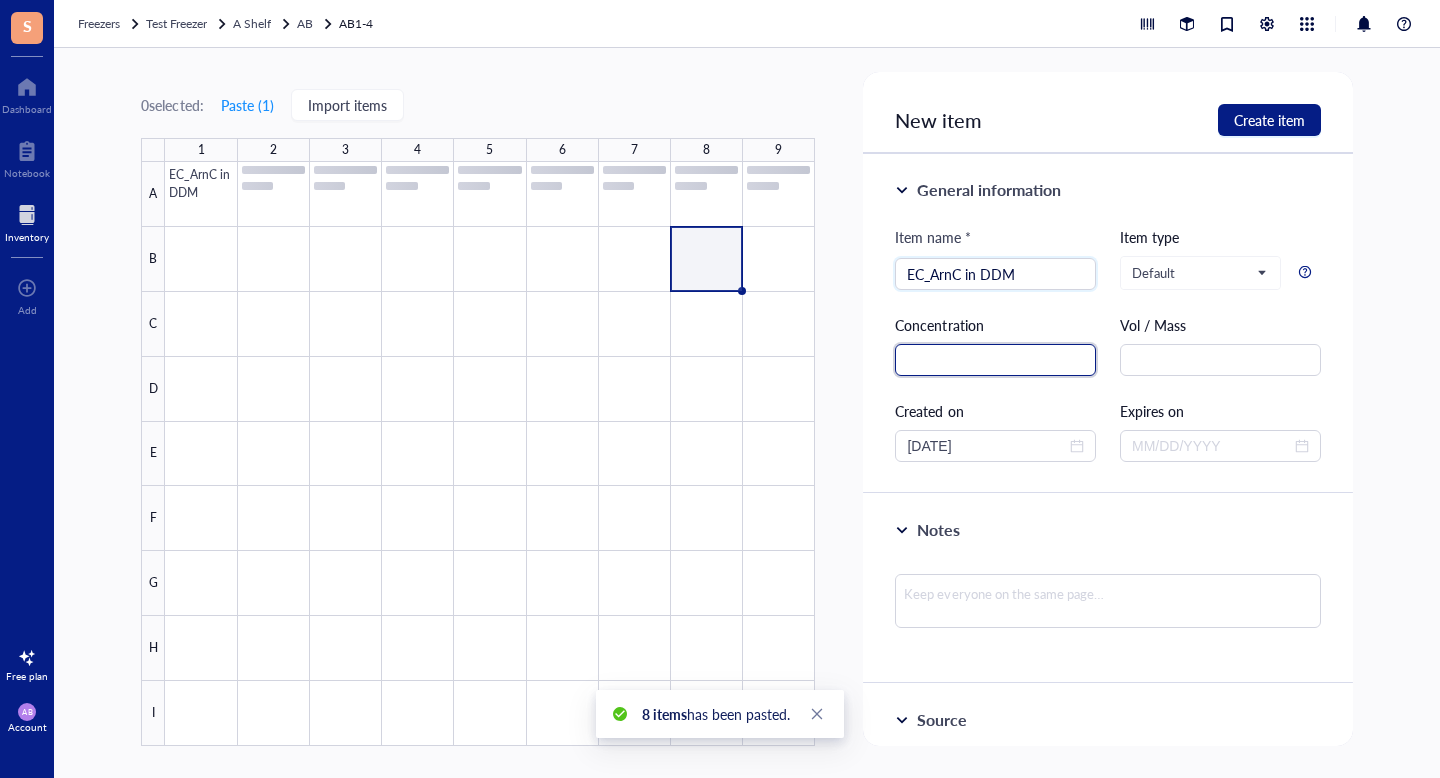 click at bounding box center (995, 360) 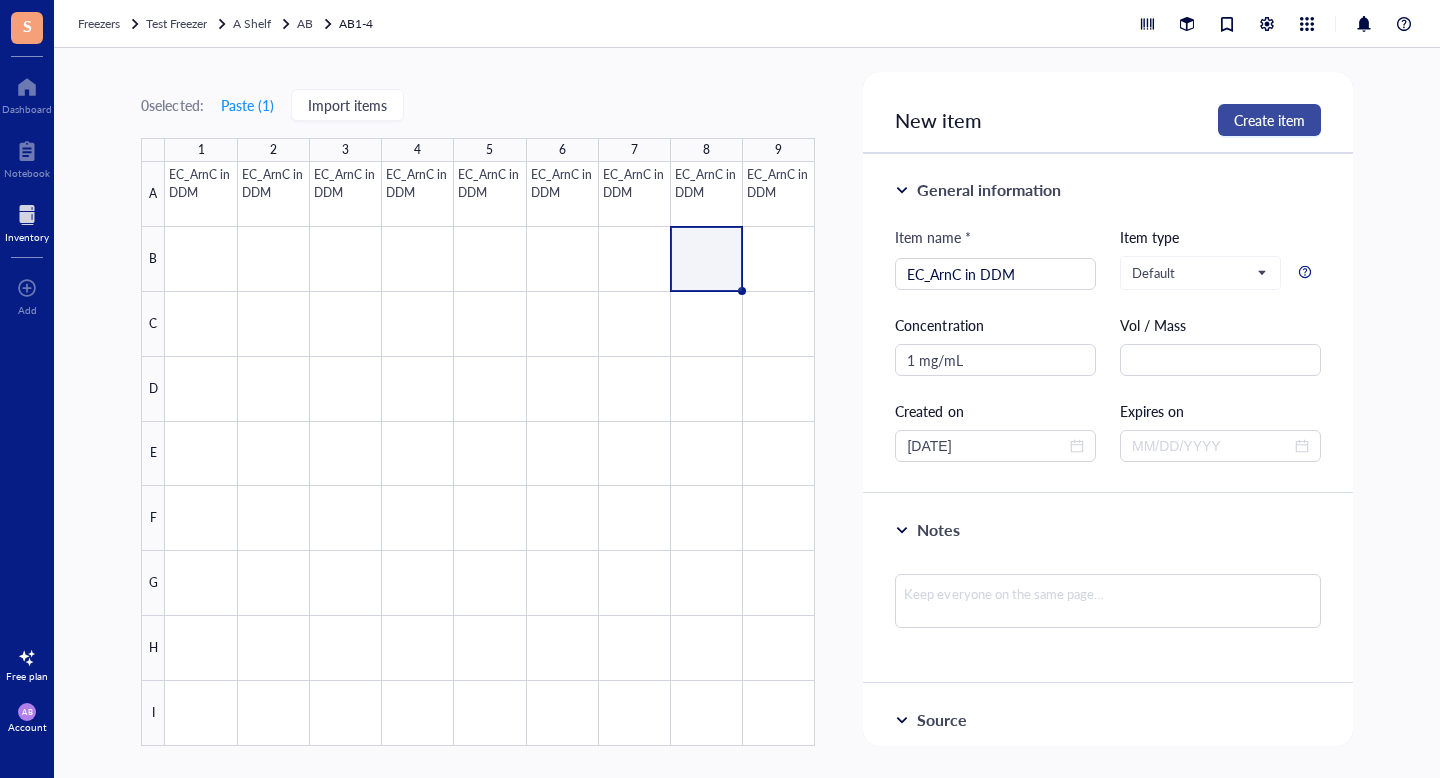 click on "Create item" at bounding box center [1269, 120] 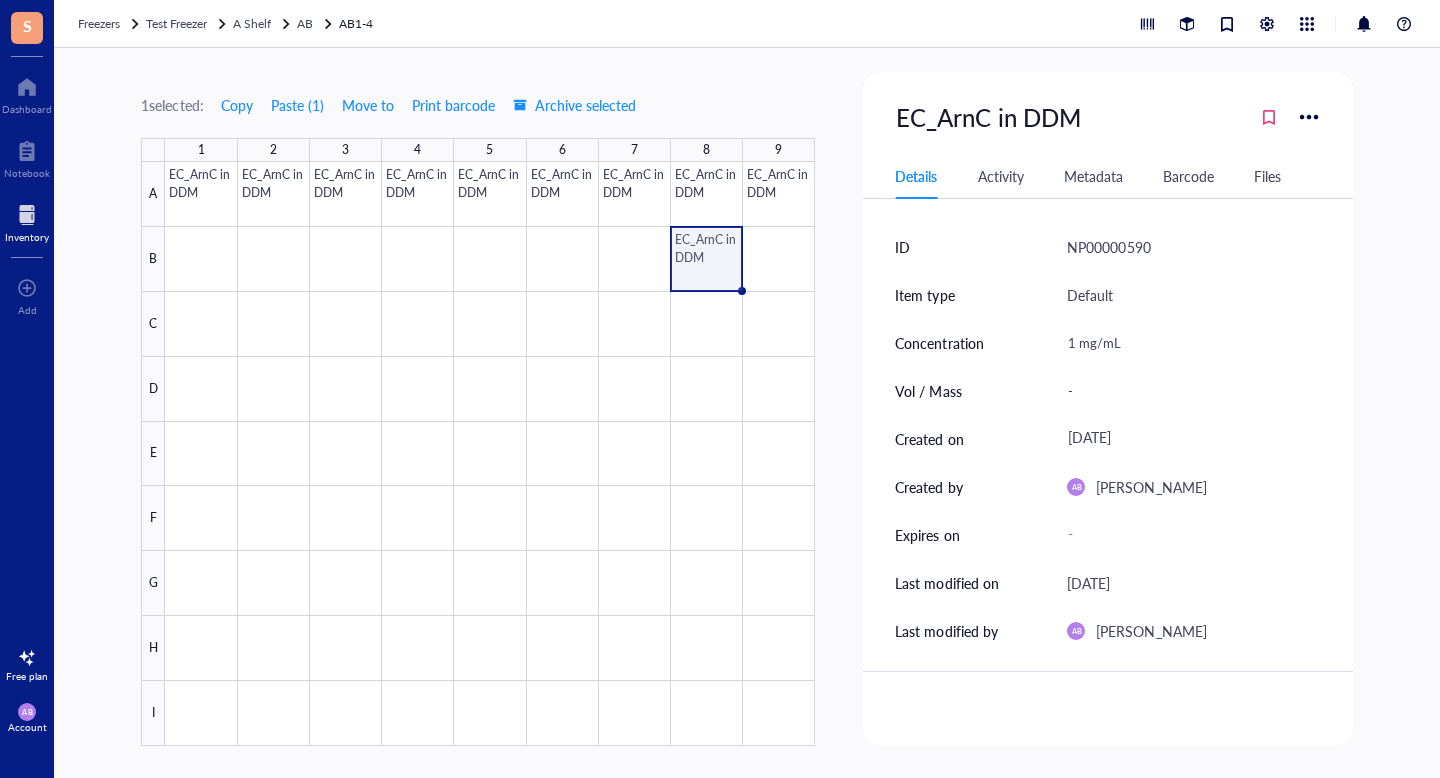 click at bounding box center (490, 454) 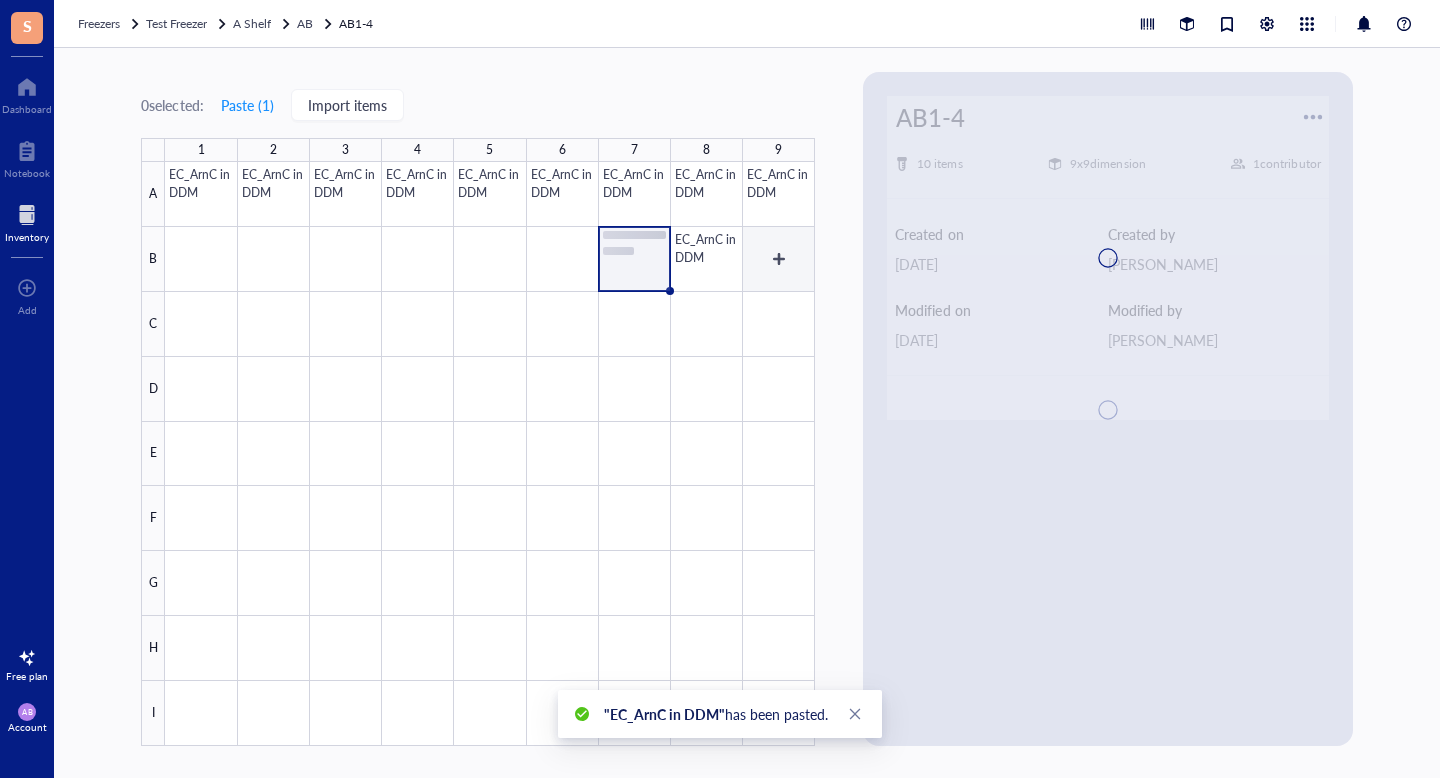 click at bounding box center [490, 454] 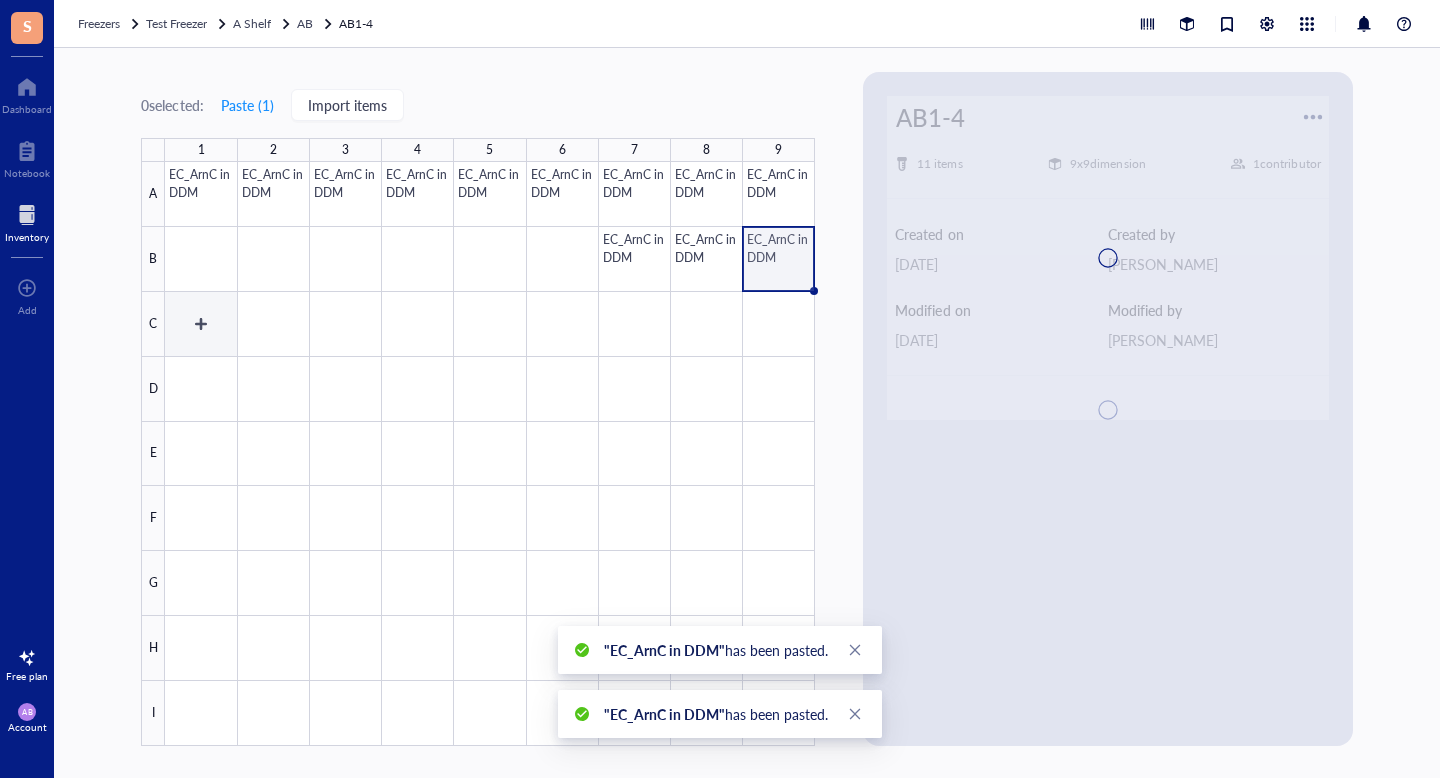 click at bounding box center (490, 454) 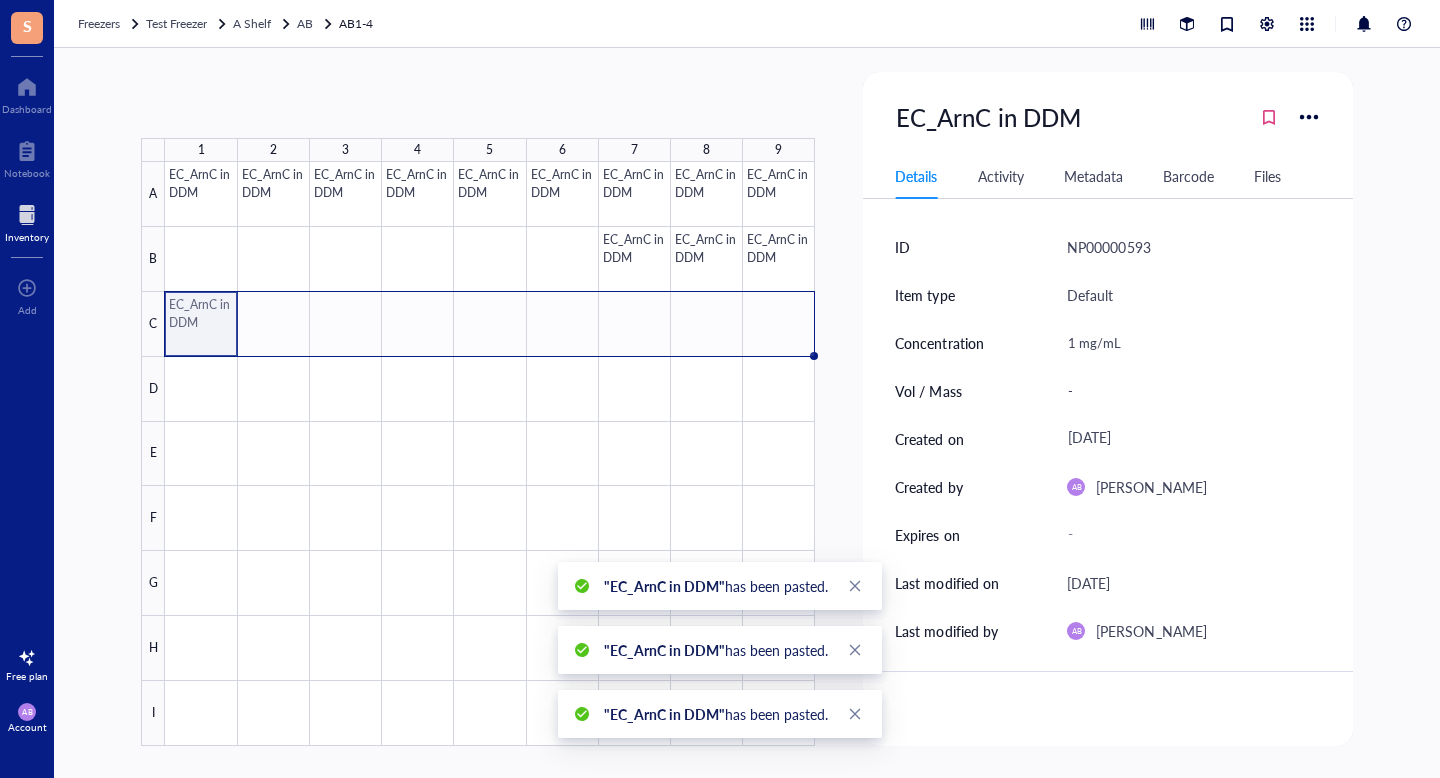 drag, startPoint x: 236, startPoint y: 353, endPoint x: 788, endPoint y: 357, distance: 552.01447 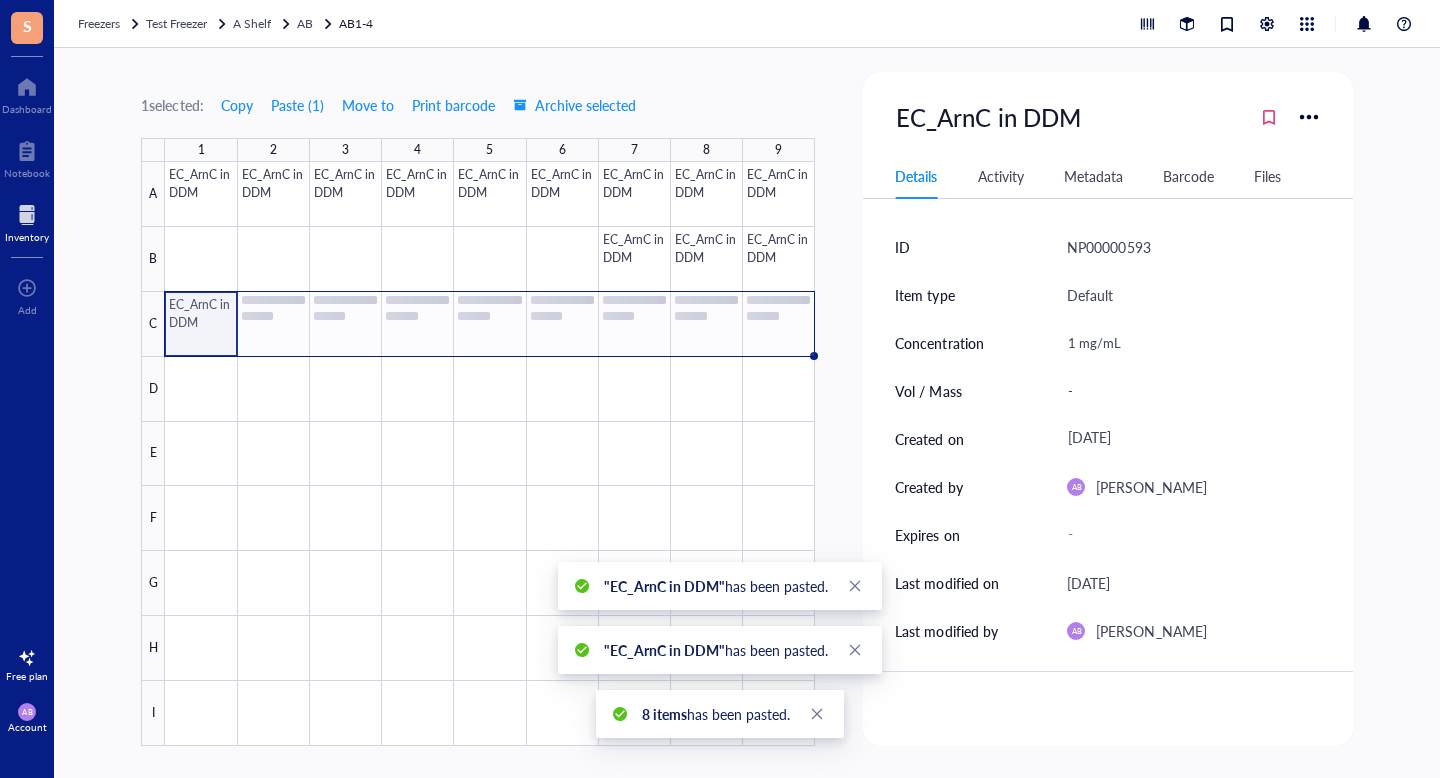 click at bounding box center (490, 454) 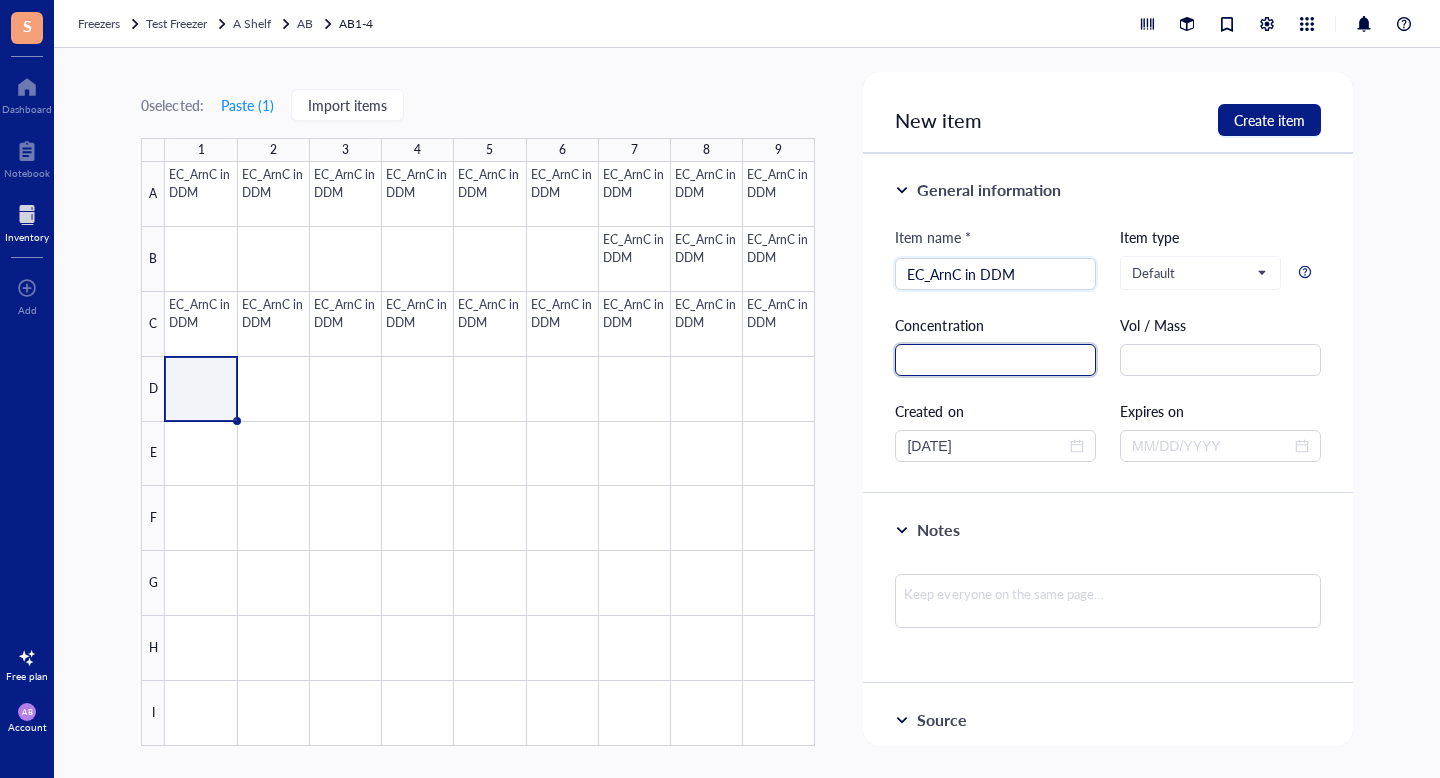 click at bounding box center (995, 360) 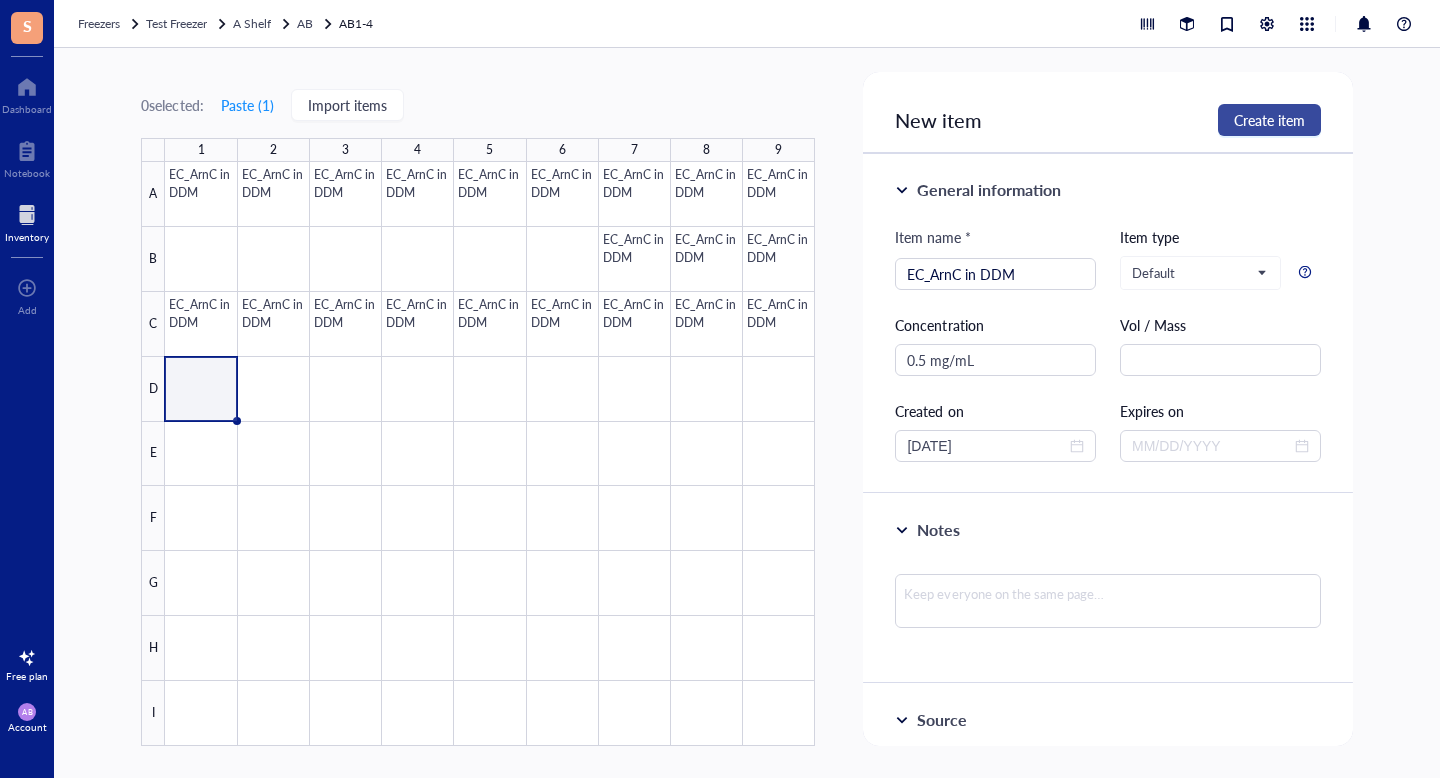 click on "Create item" at bounding box center [1269, 120] 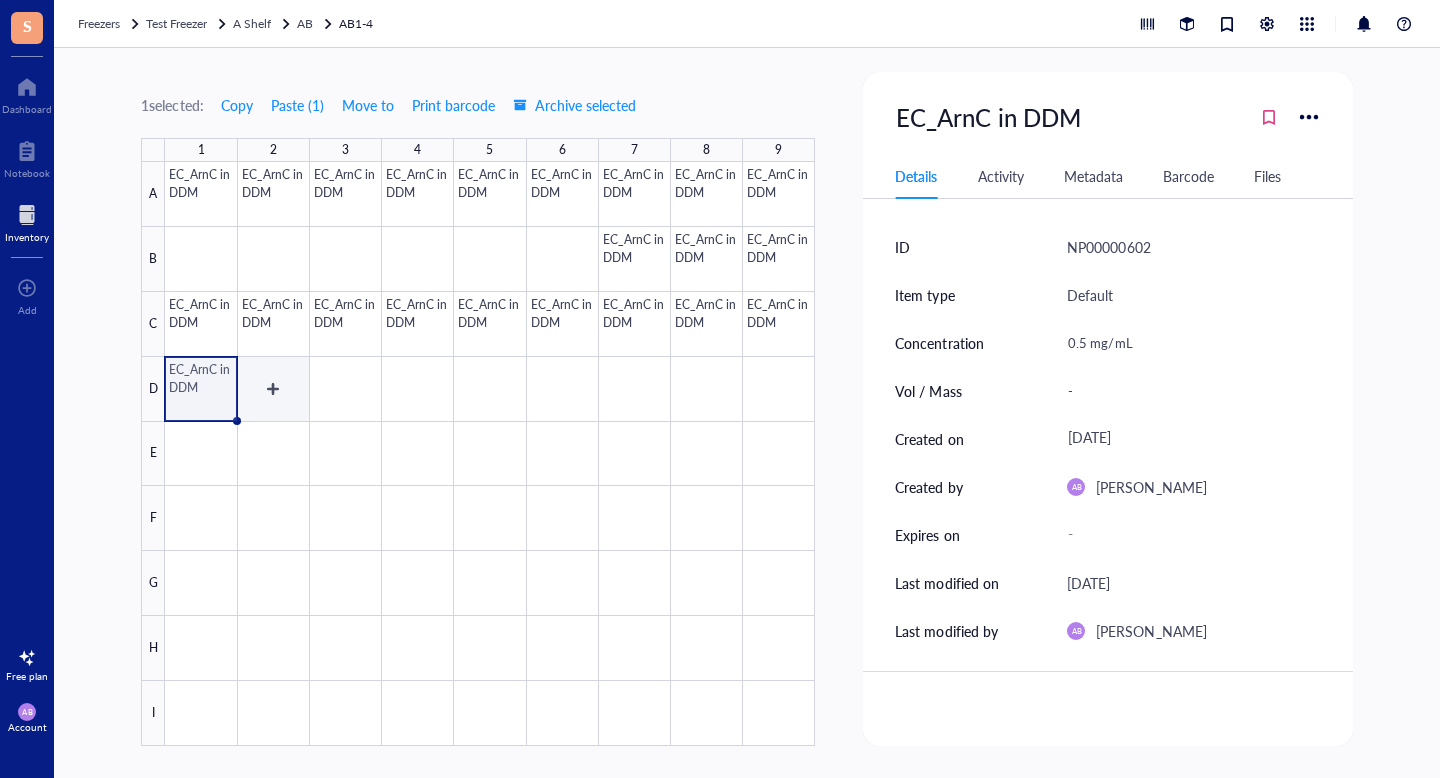 click at bounding box center (490, 454) 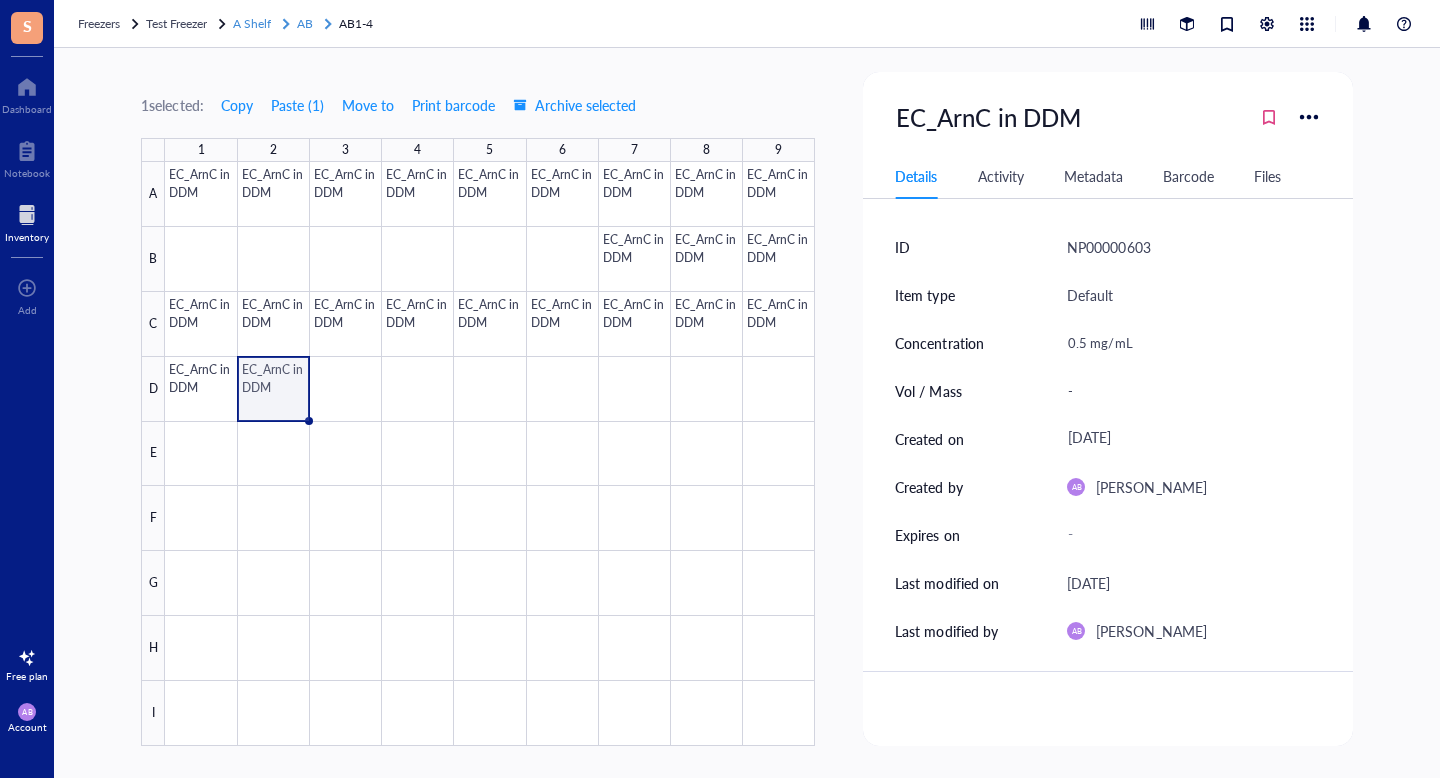 click on "AB" at bounding box center (305, 23) 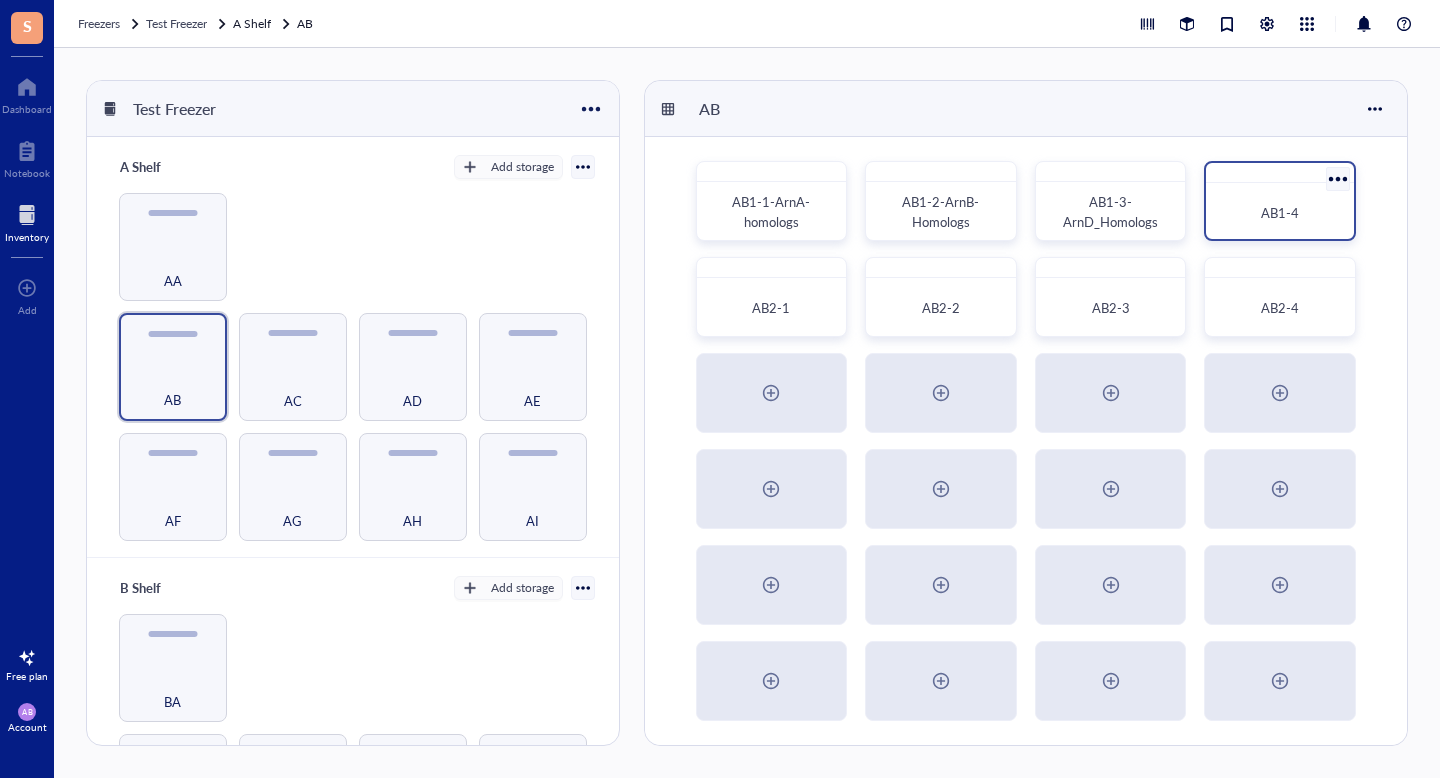 click on "AB1-4" at bounding box center (1280, 213) 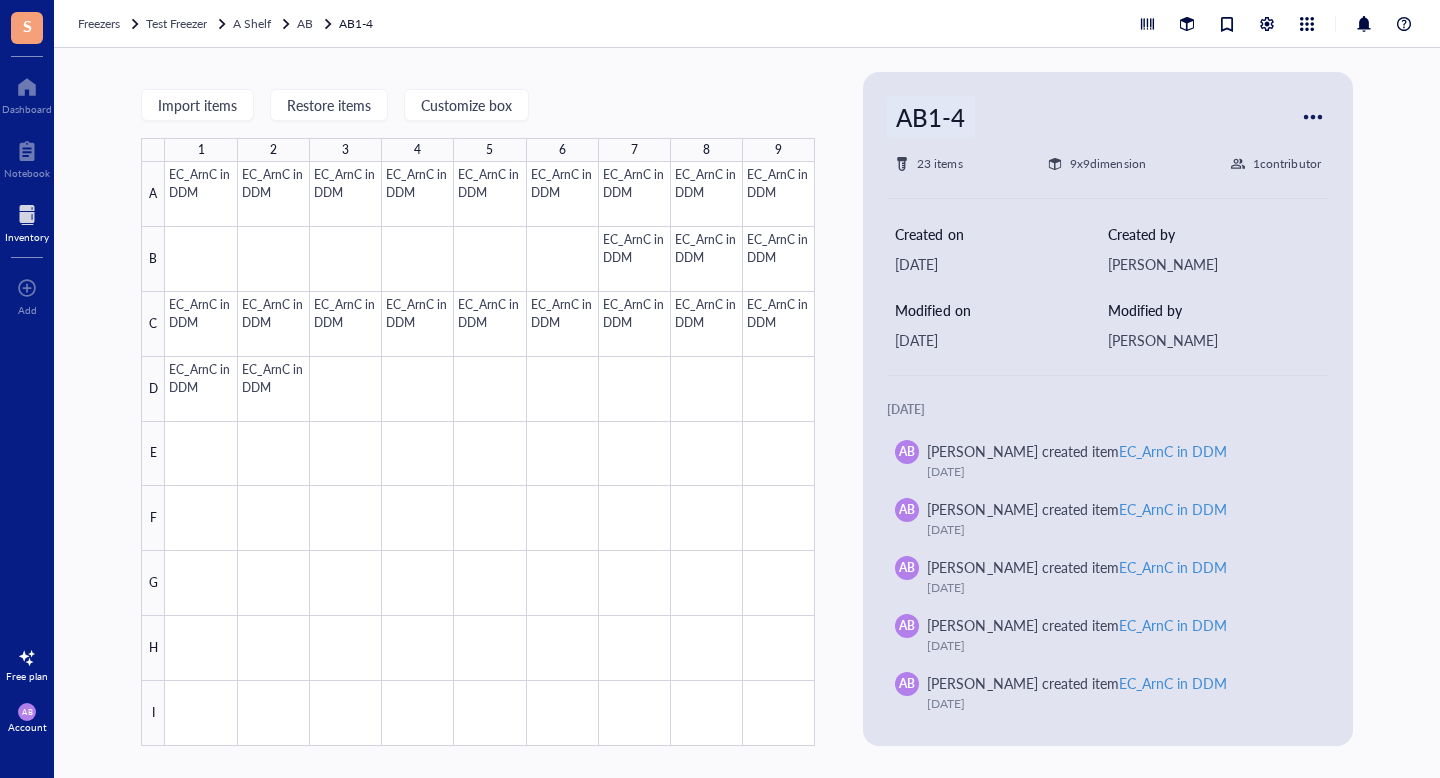 click on "AB1-4" at bounding box center (930, 117) 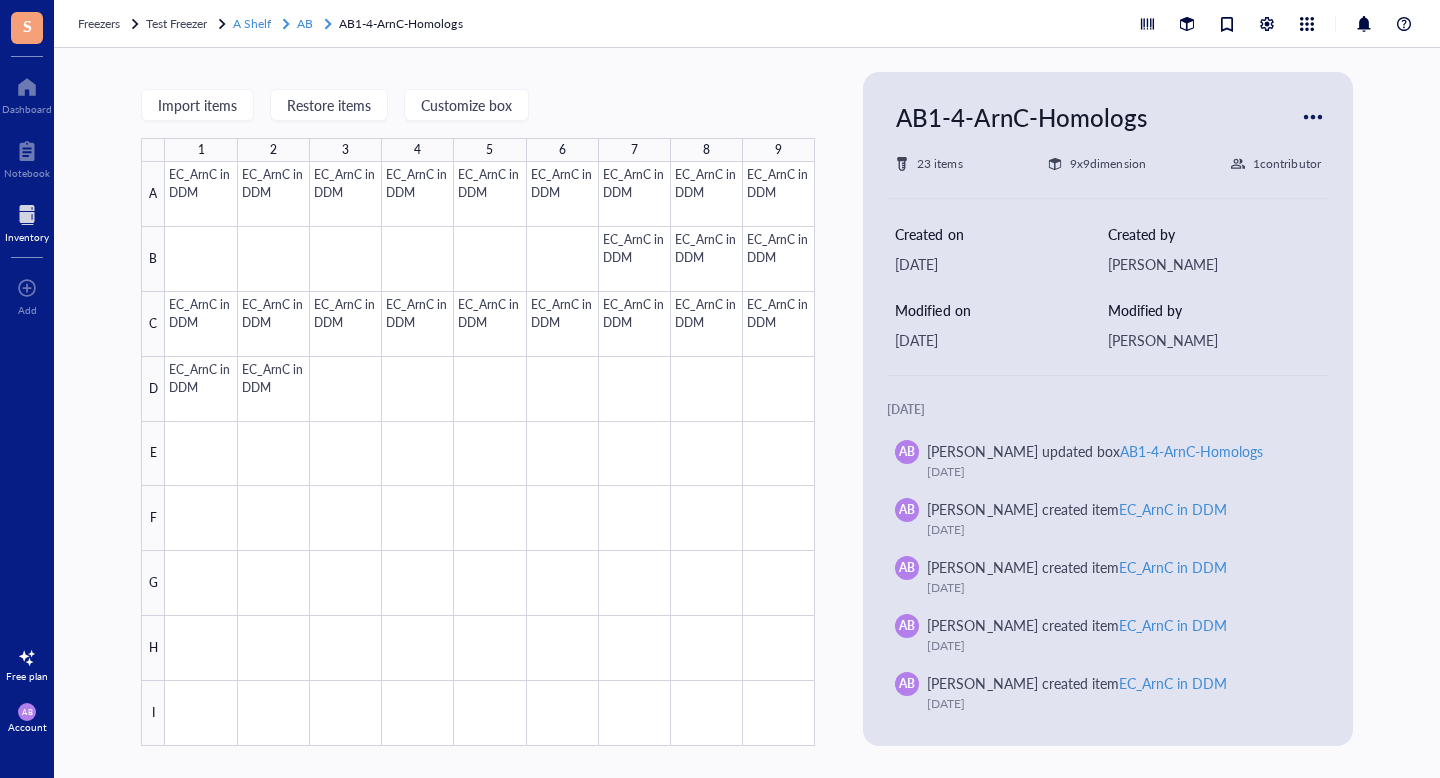 click on "AB" at bounding box center (305, 23) 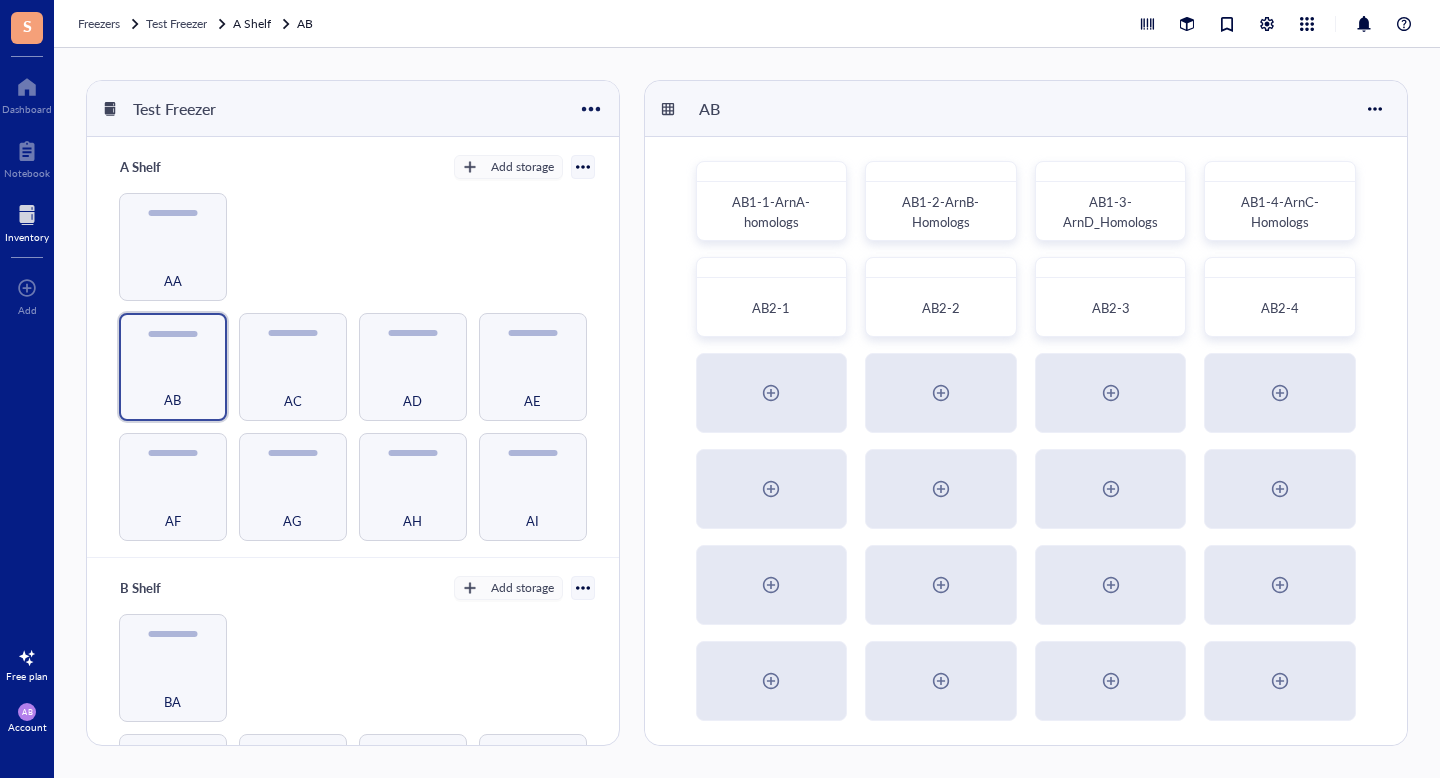 click on "S" at bounding box center (27, 28) 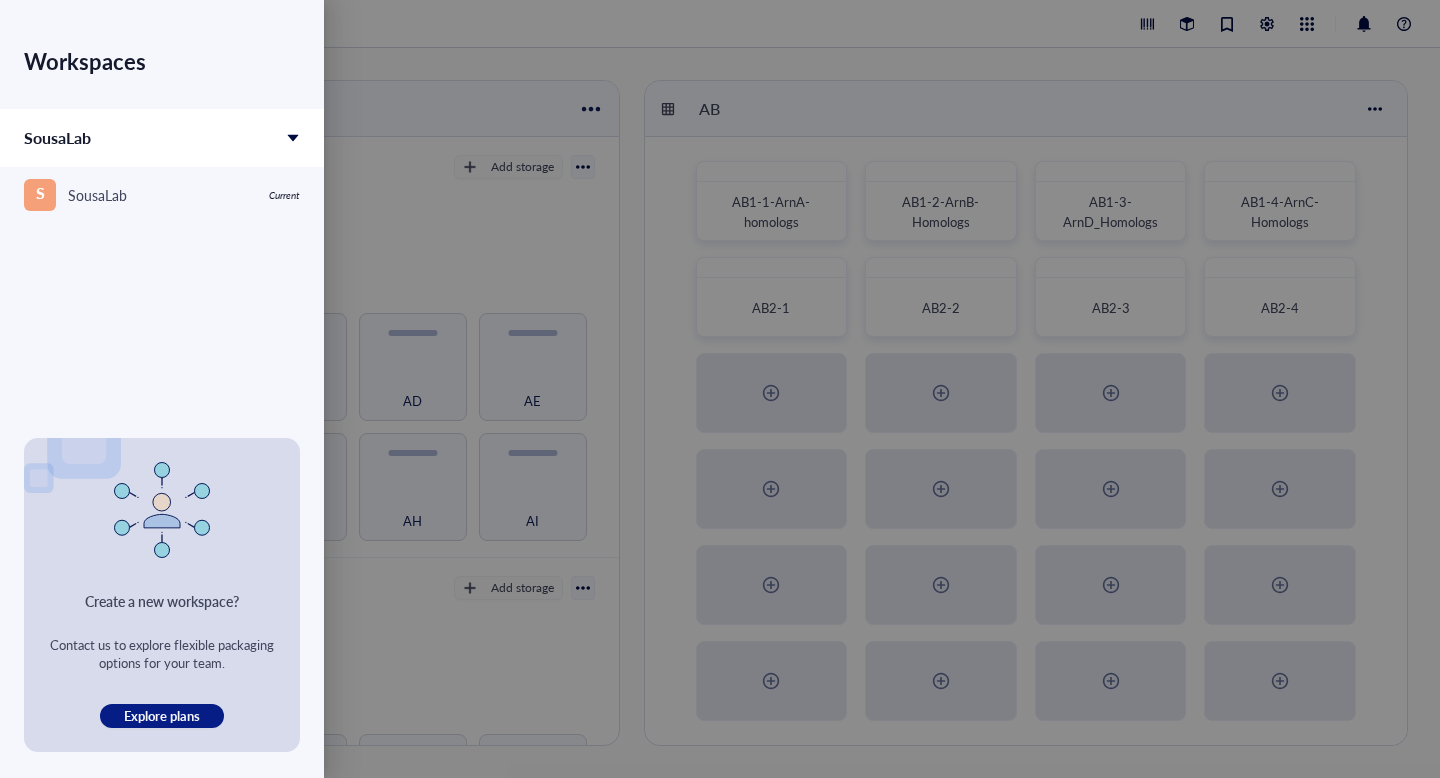click at bounding box center (720, 389) 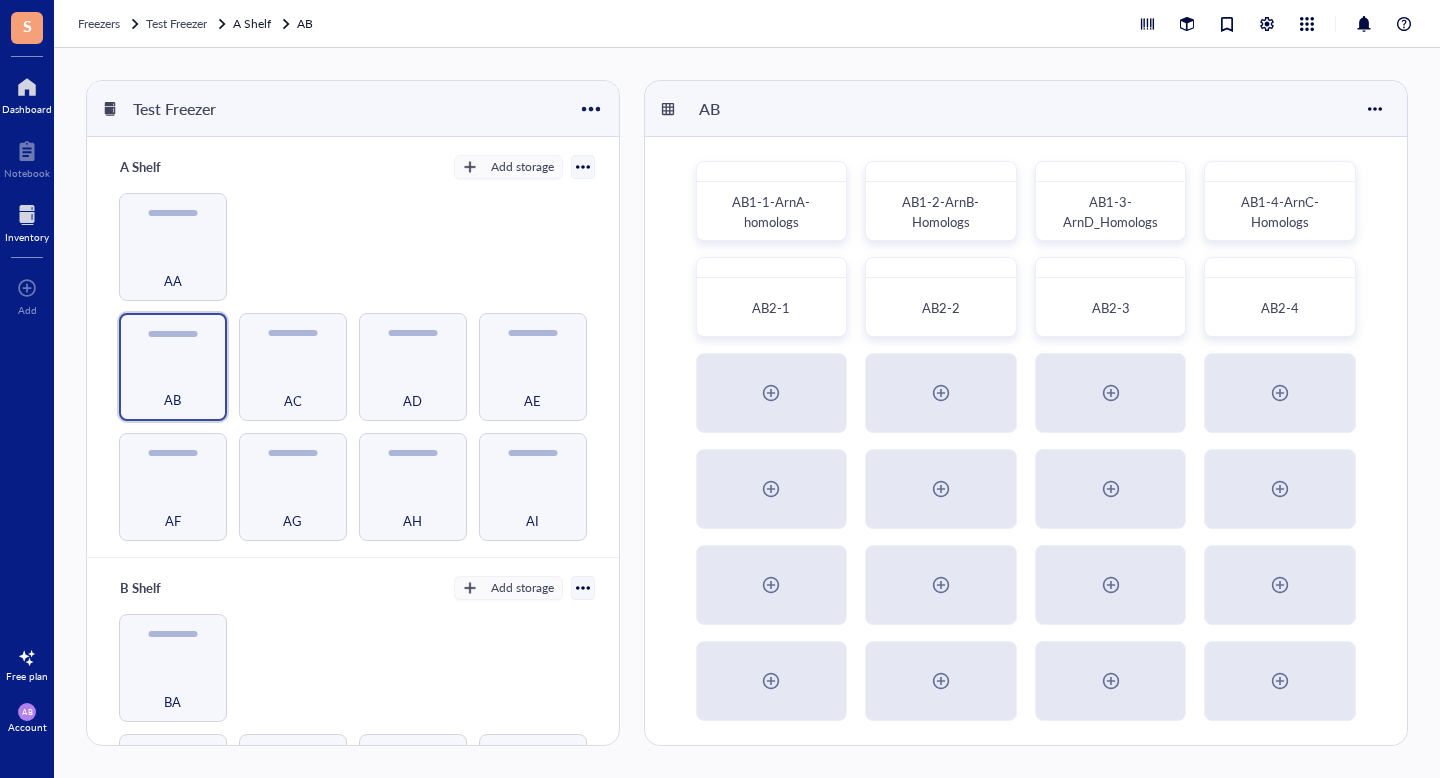 click on "Dashboard" at bounding box center [27, 109] 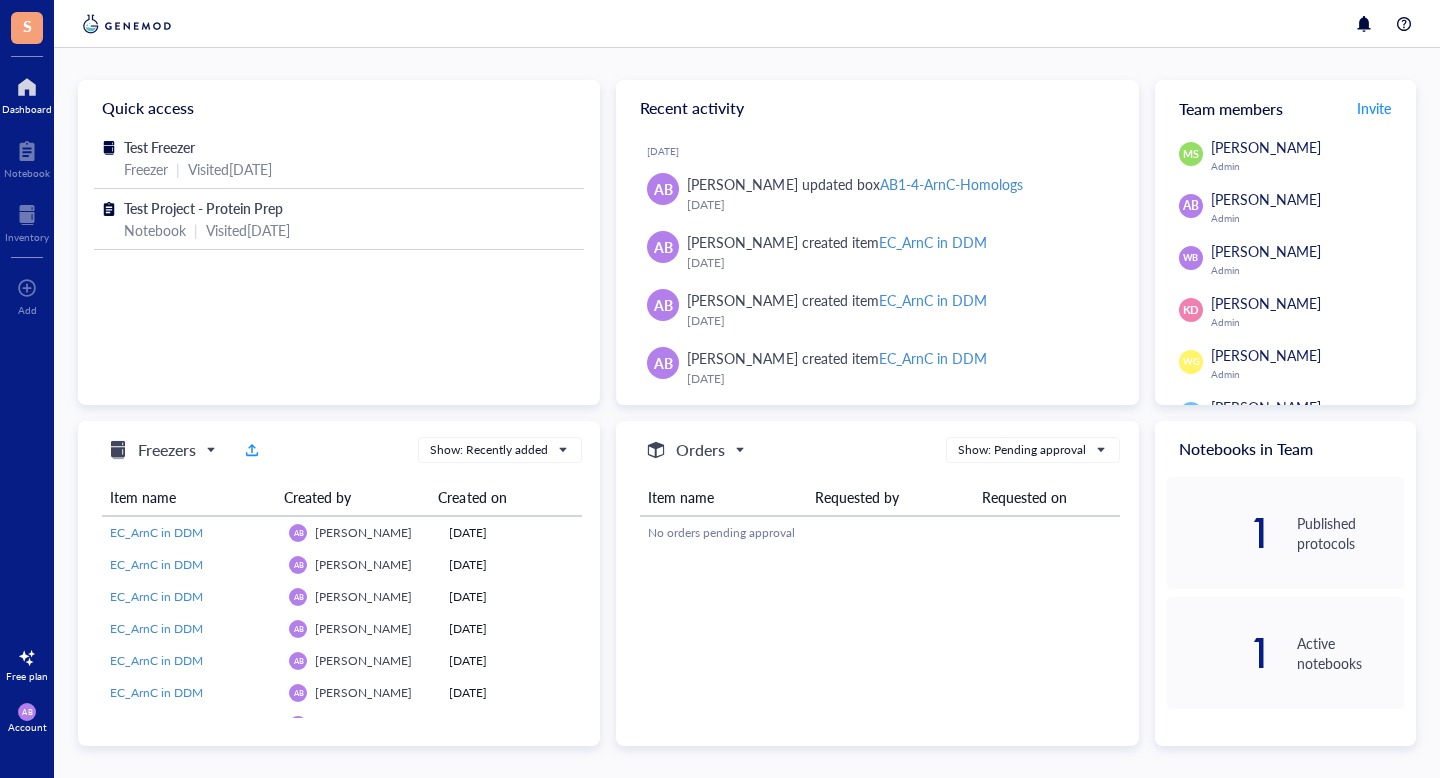 click on "1 Published
protocols" at bounding box center [1285, 533] 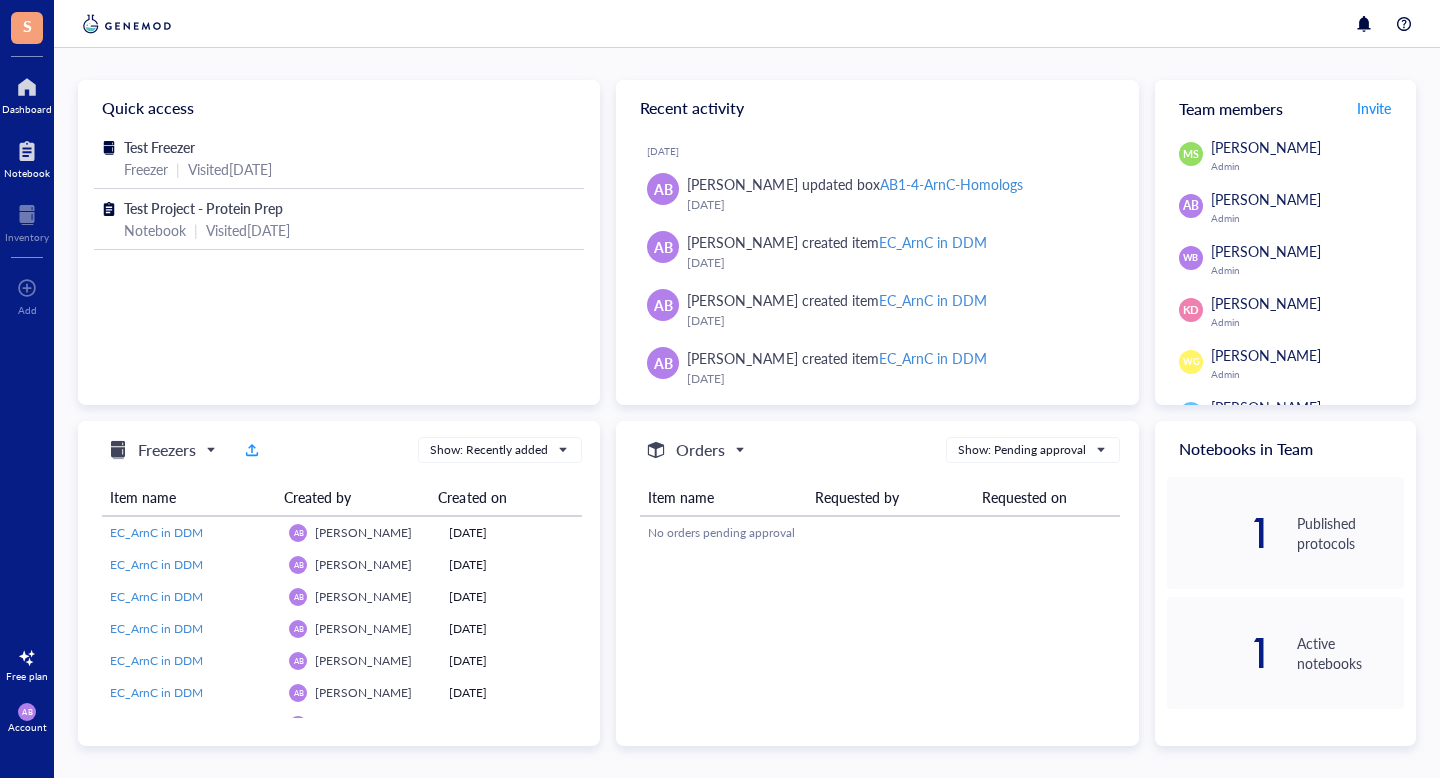click on "Notebook" at bounding box center [27, 173] 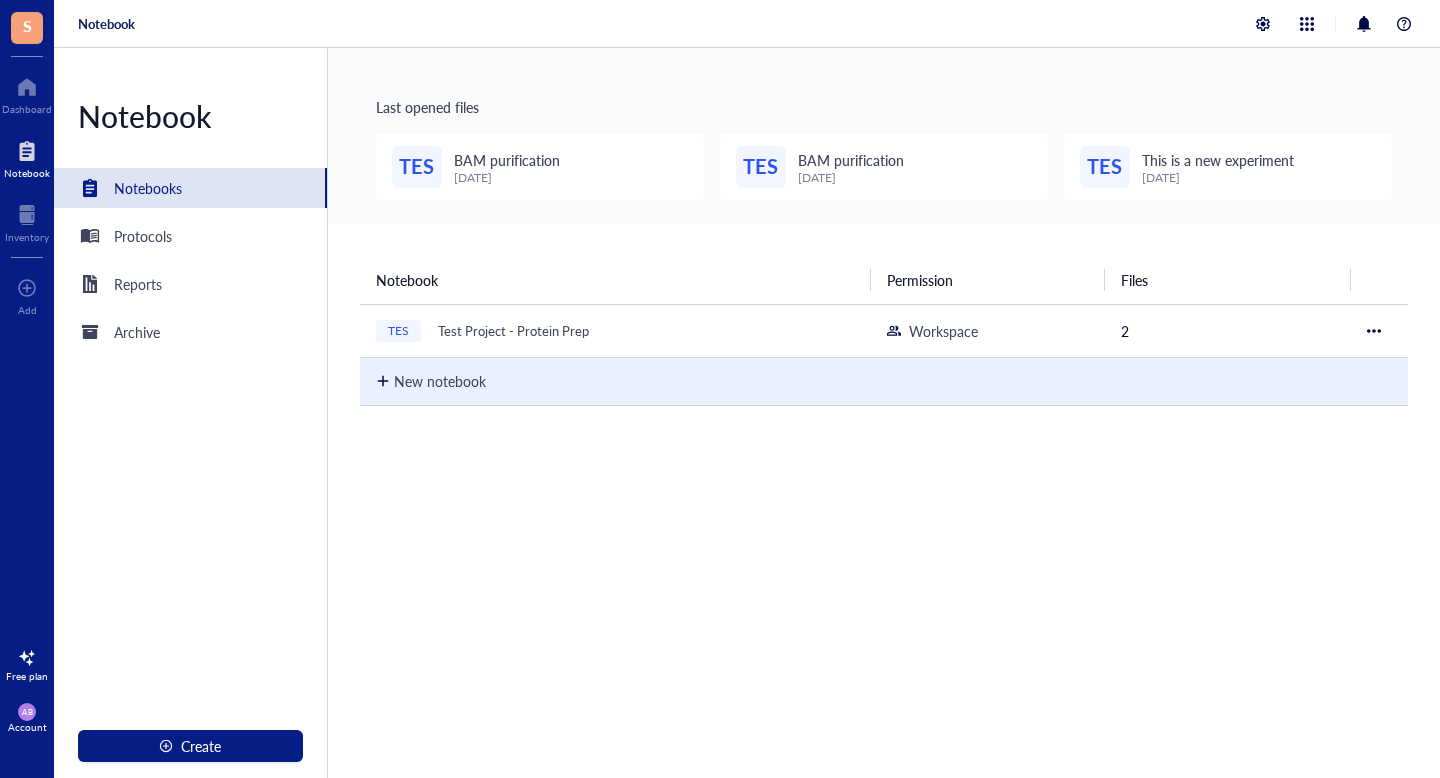 click on "New notebook" at bounding box center [440, 381] 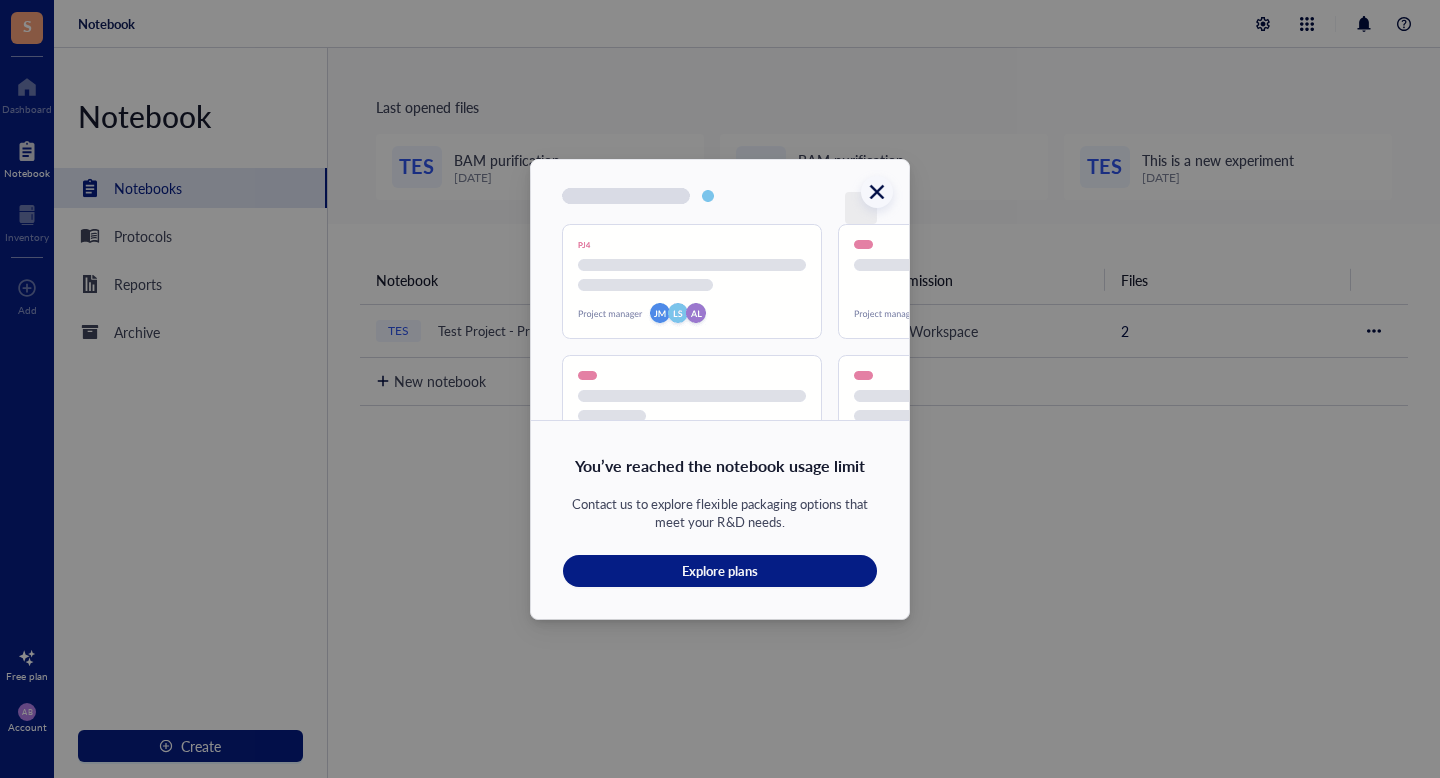 click 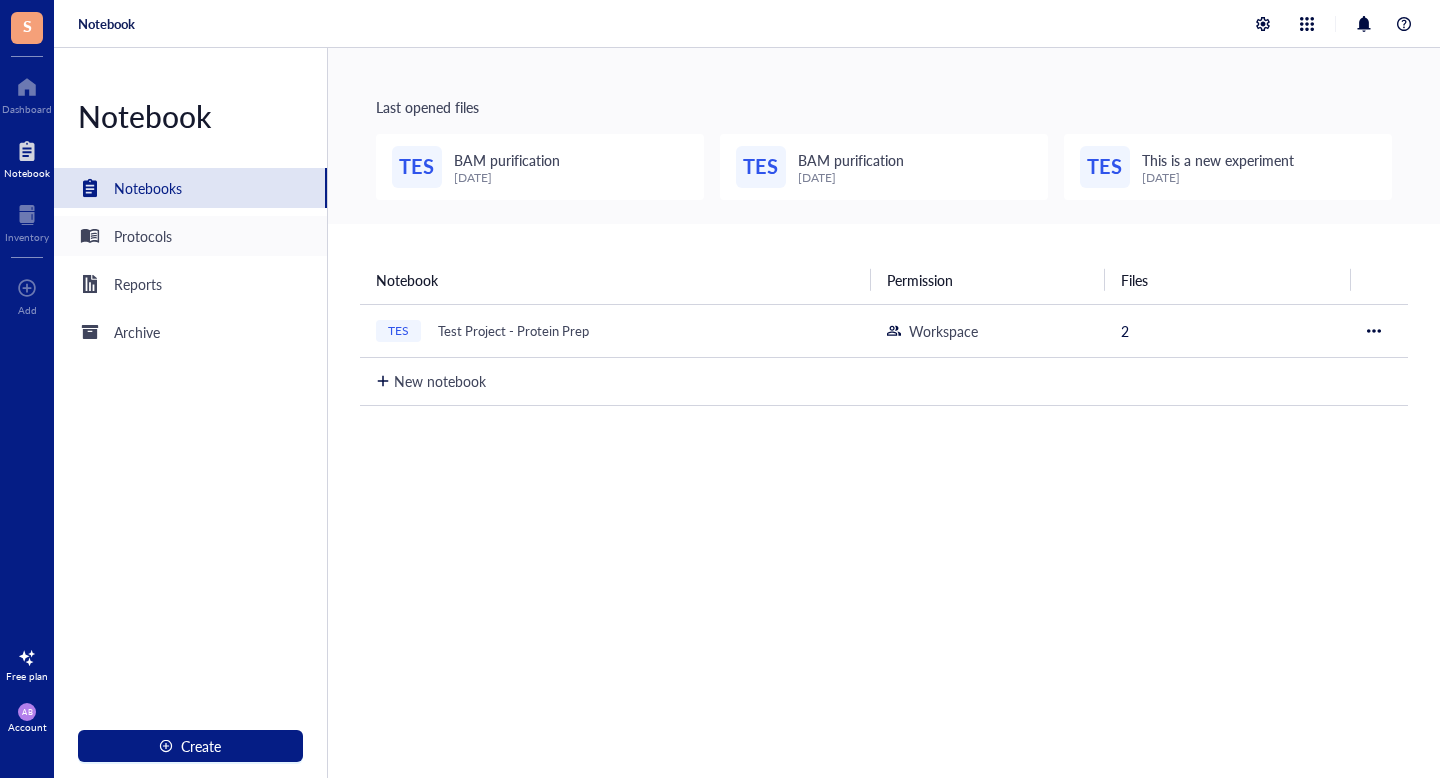 click on "Protocols" at bounding box center (190, 236) 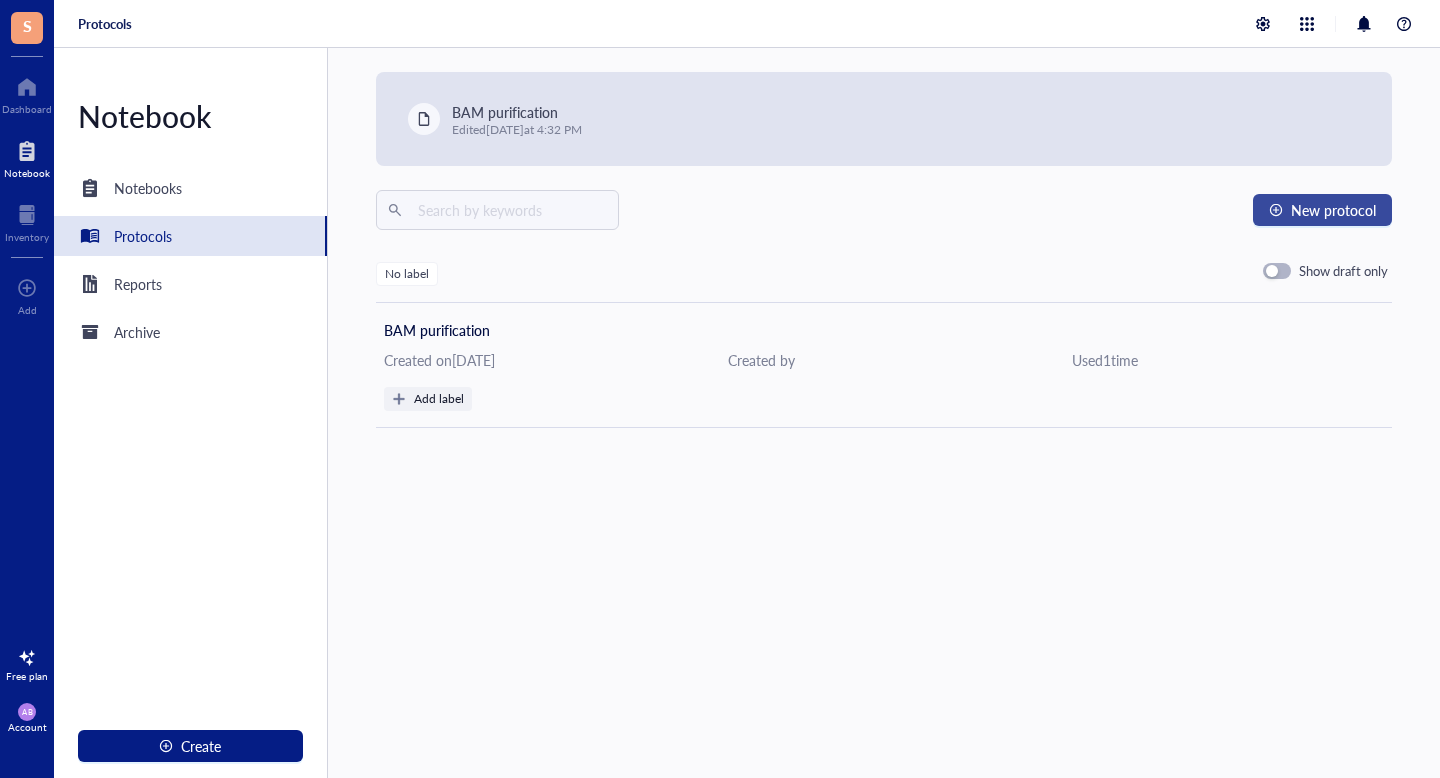 click on "New protocol" at bounding box center (1333, 210) 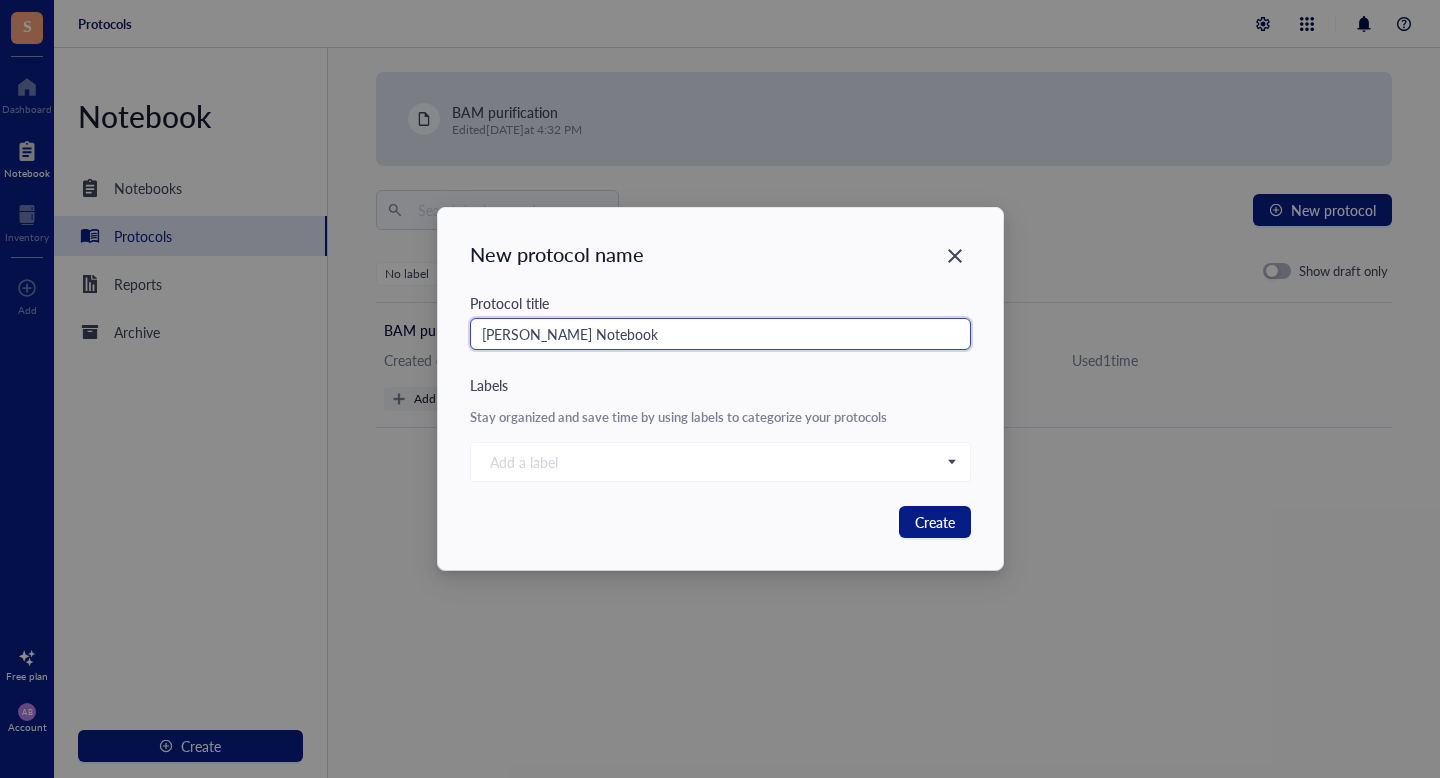 click on "[PERSON_NAME] Notebook" at bounding box center (720, 334) 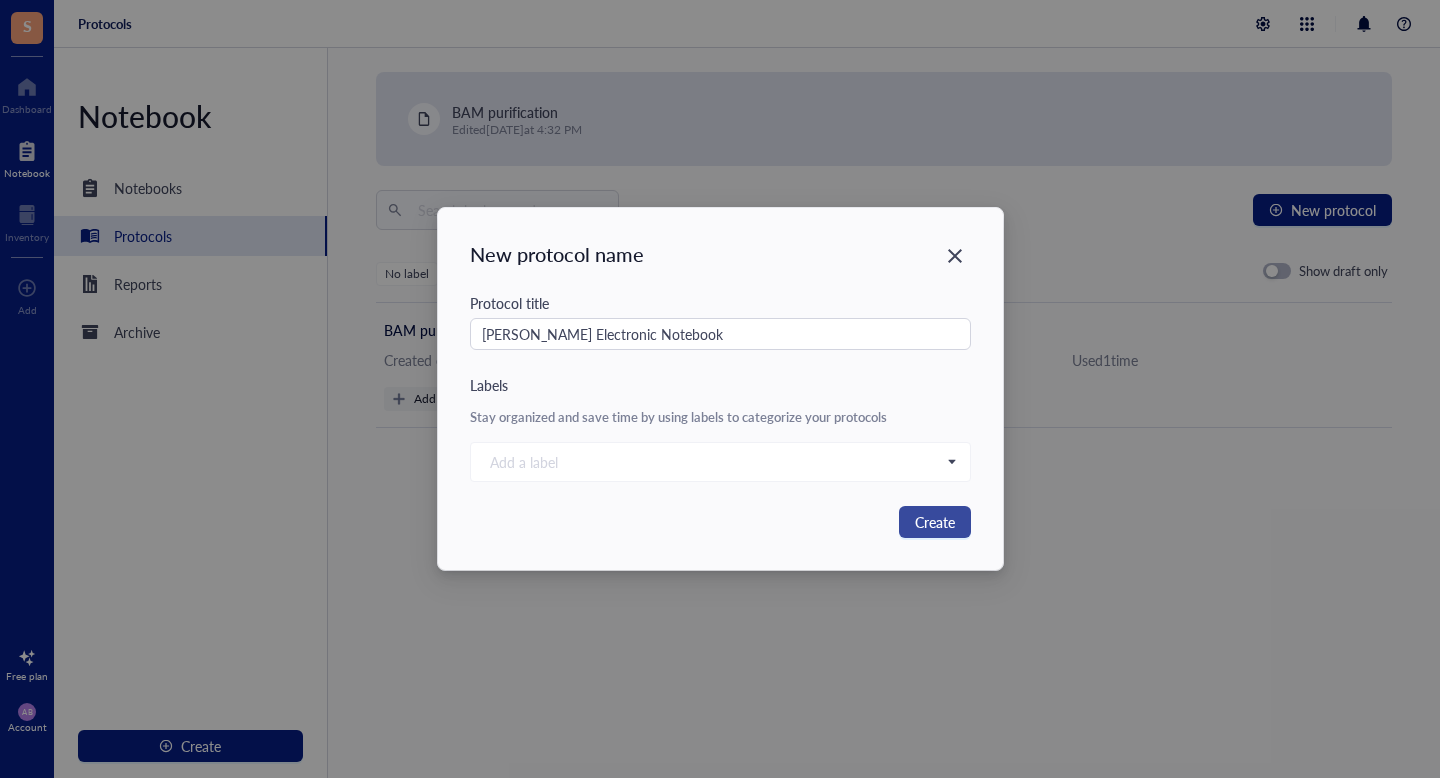 click on "Create" at bounding box center (935, 522) 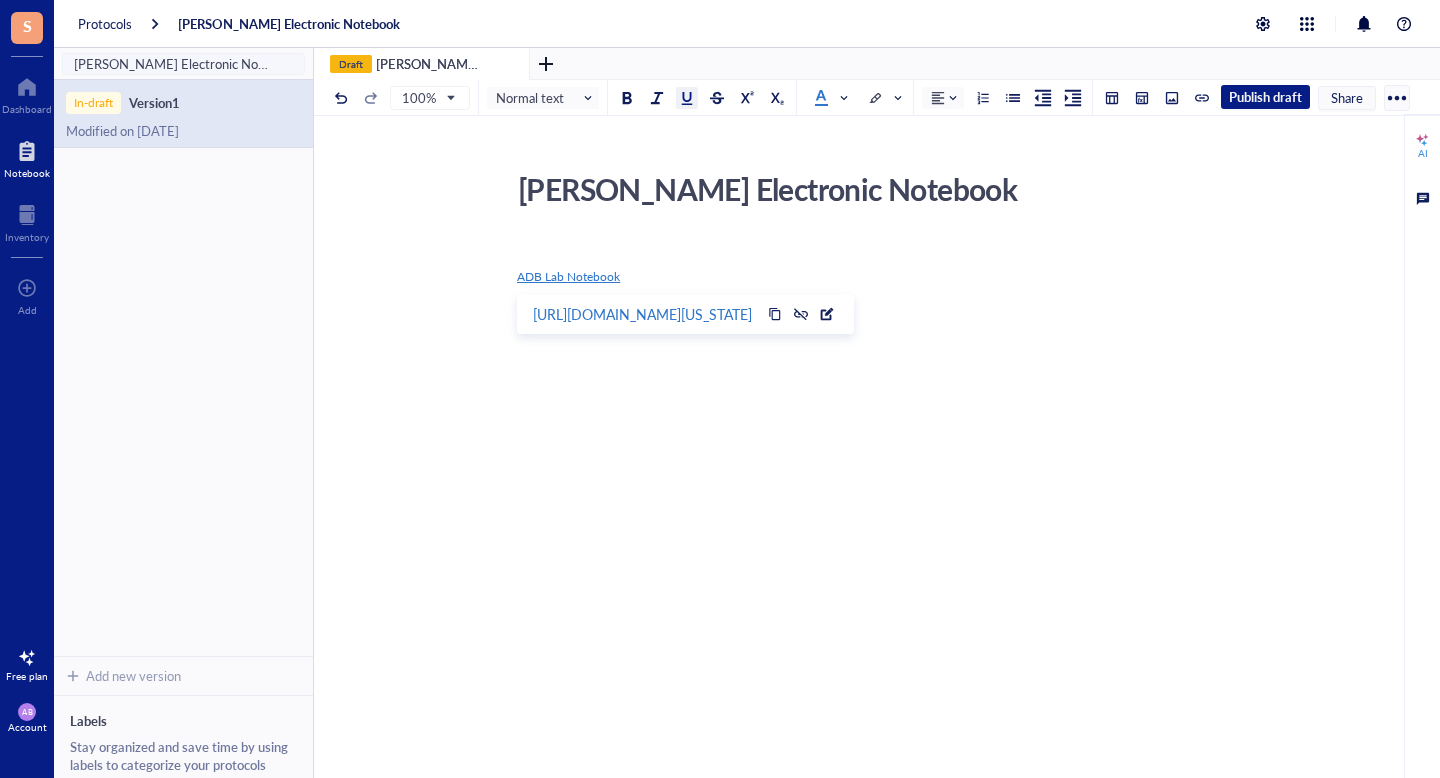 click on "﻿ ADB Lab Notebook" at bounding box center (873, 444) 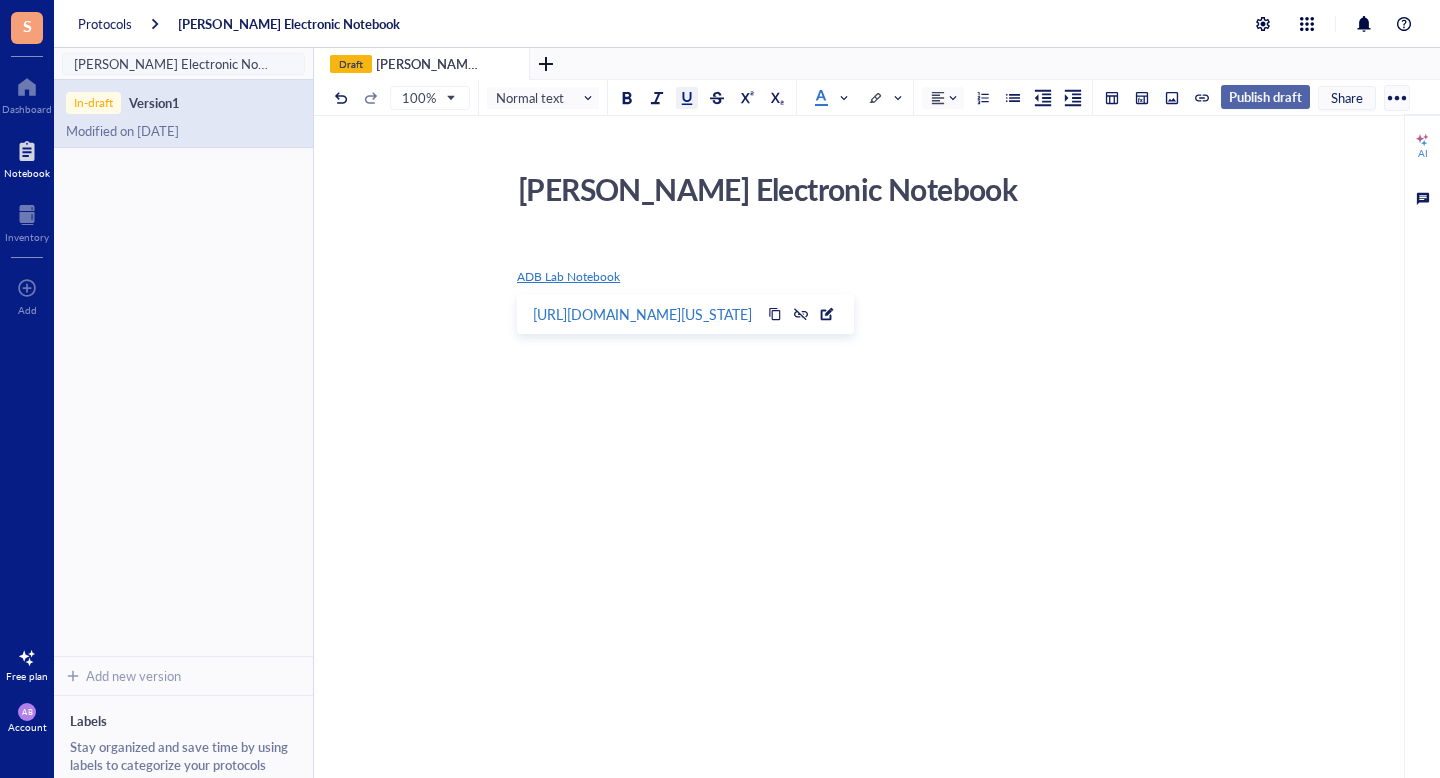 click on "Publish draft" at bounding box center (1265, 97) 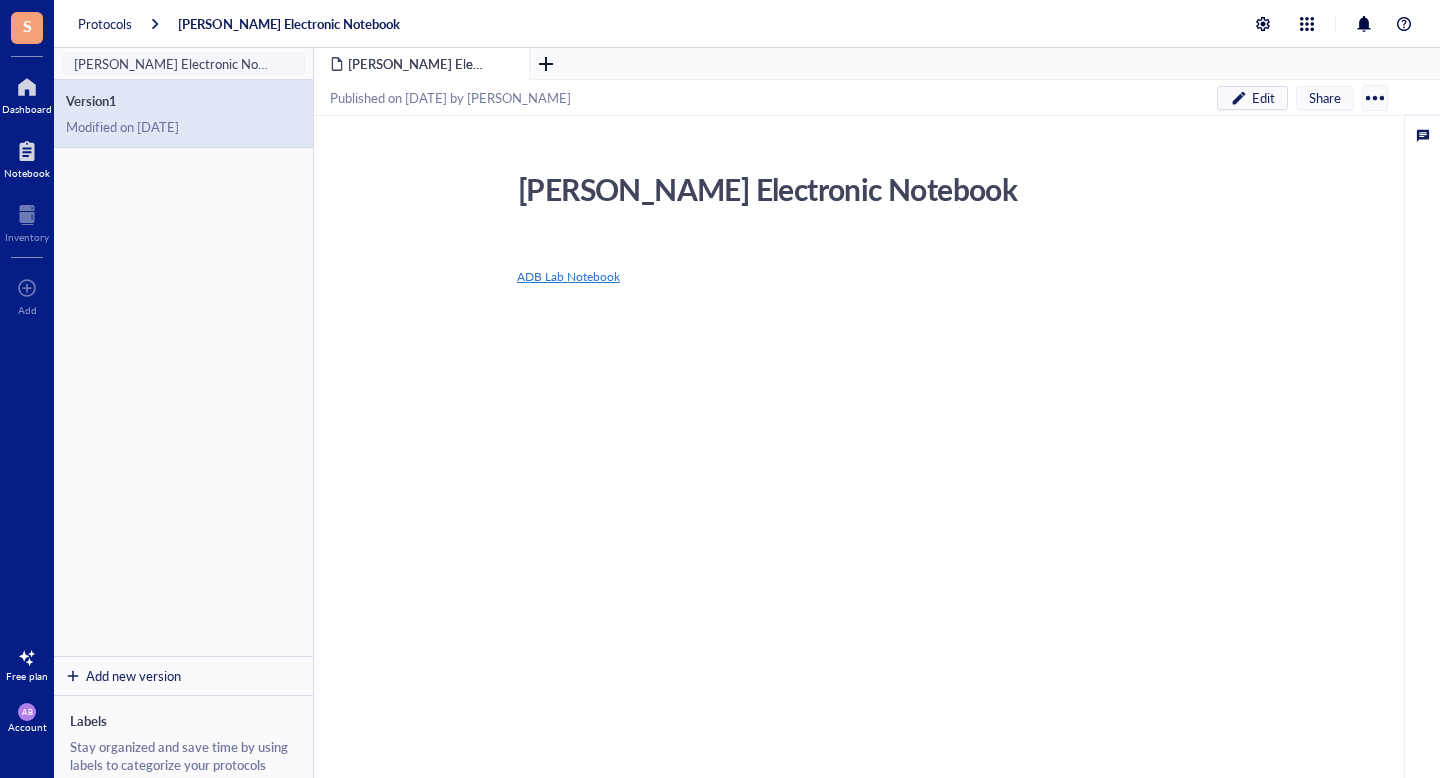 click on "Dashboard" at bounding box center (27, 109) 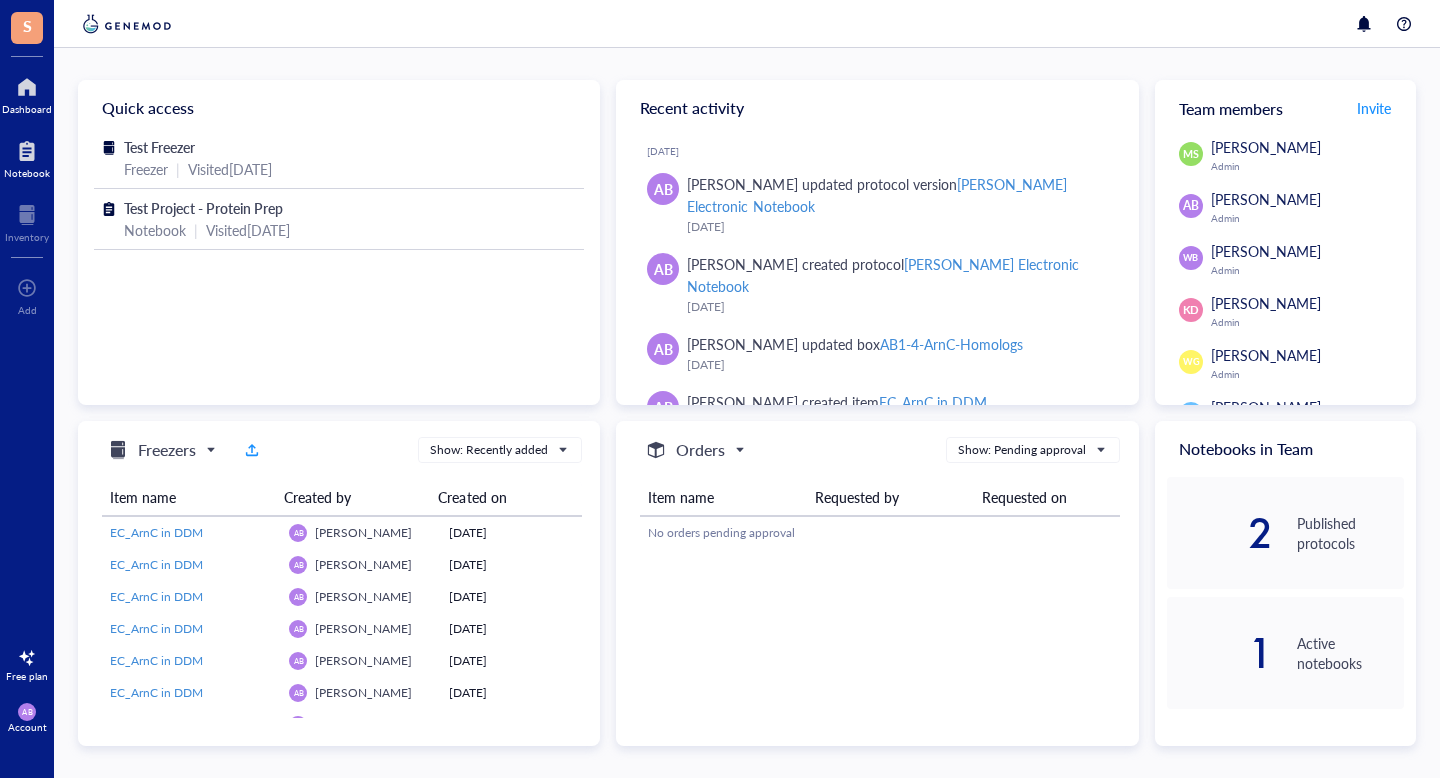 click on "Notebook" at bounding box center (27, 173) 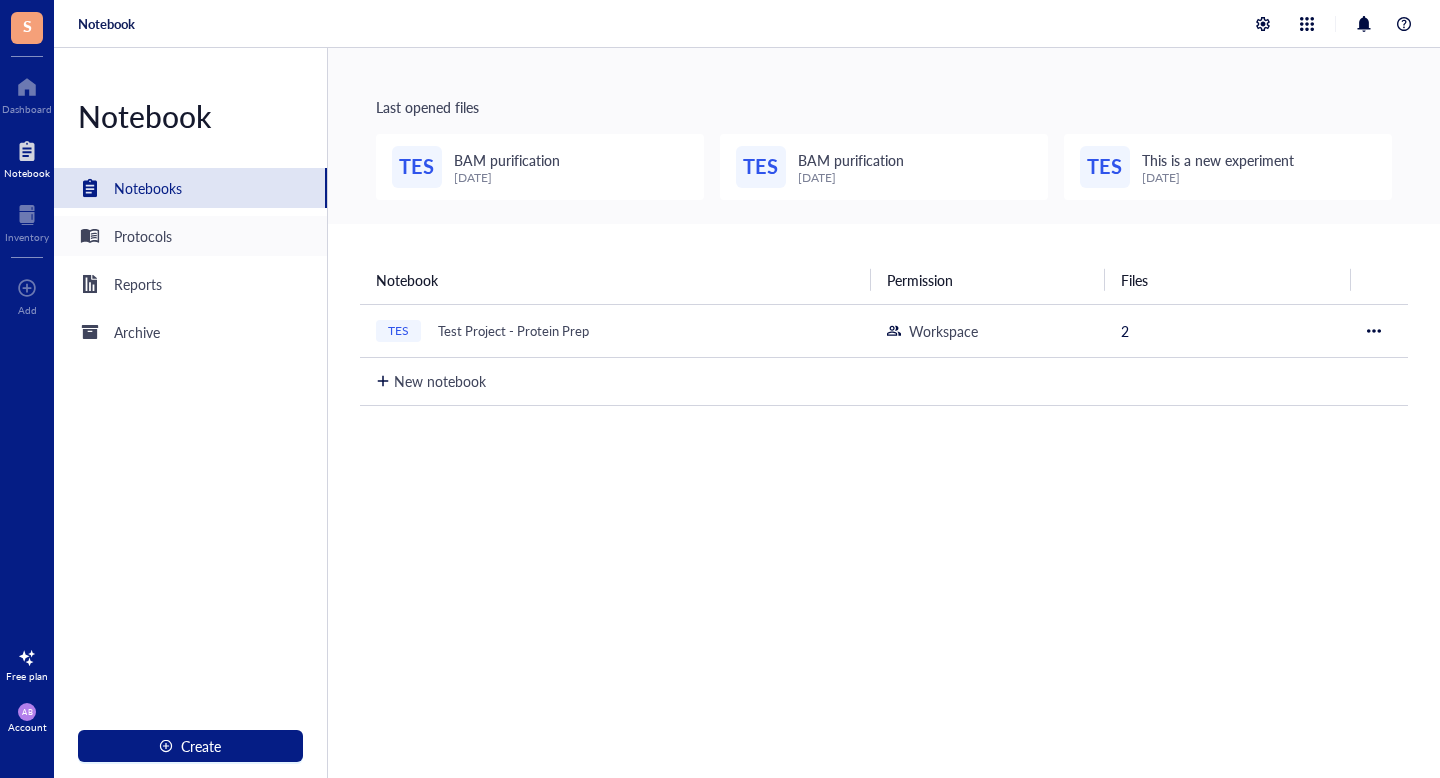 click on "Protocols" at bounding box center (190, 236) 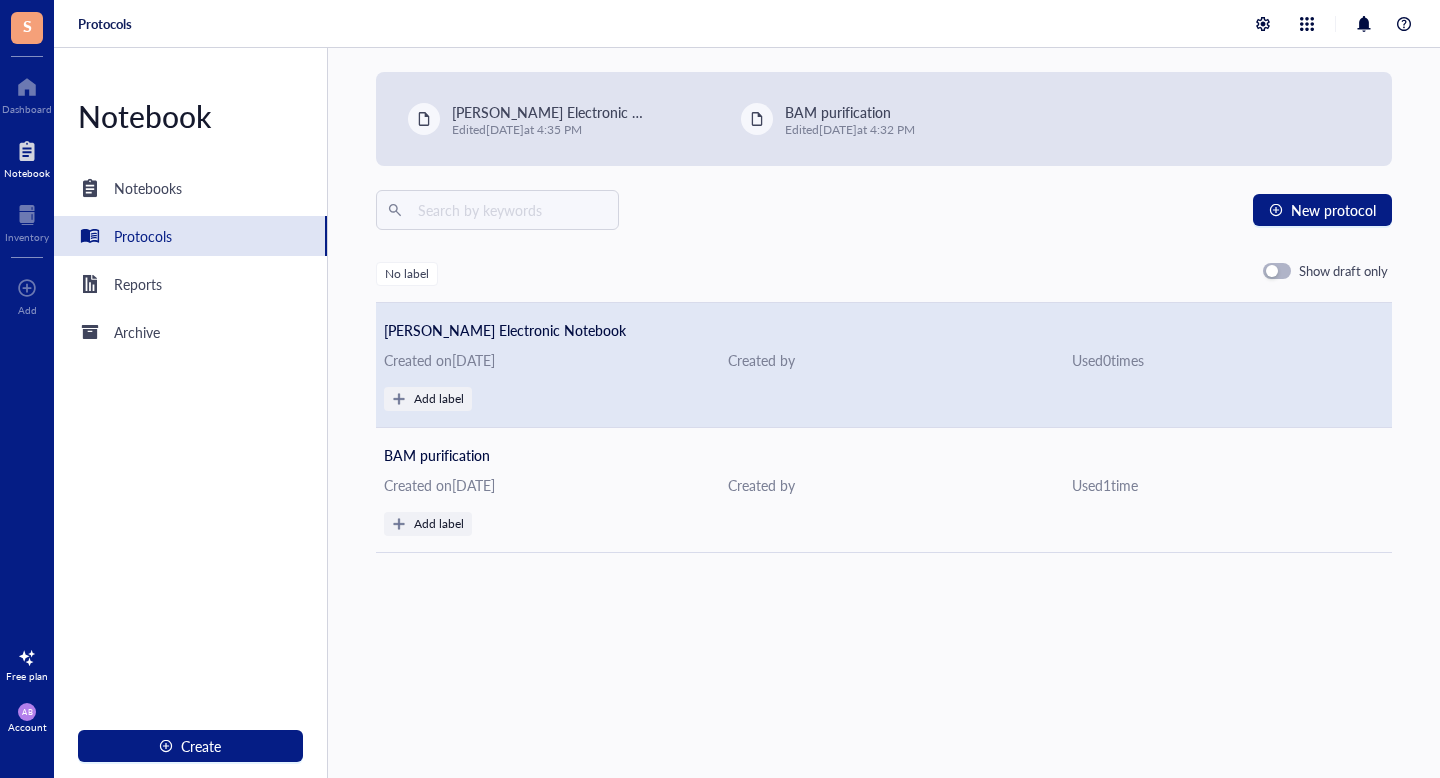 click on "Created on  [DATE]" at bounding box center (540, 360) 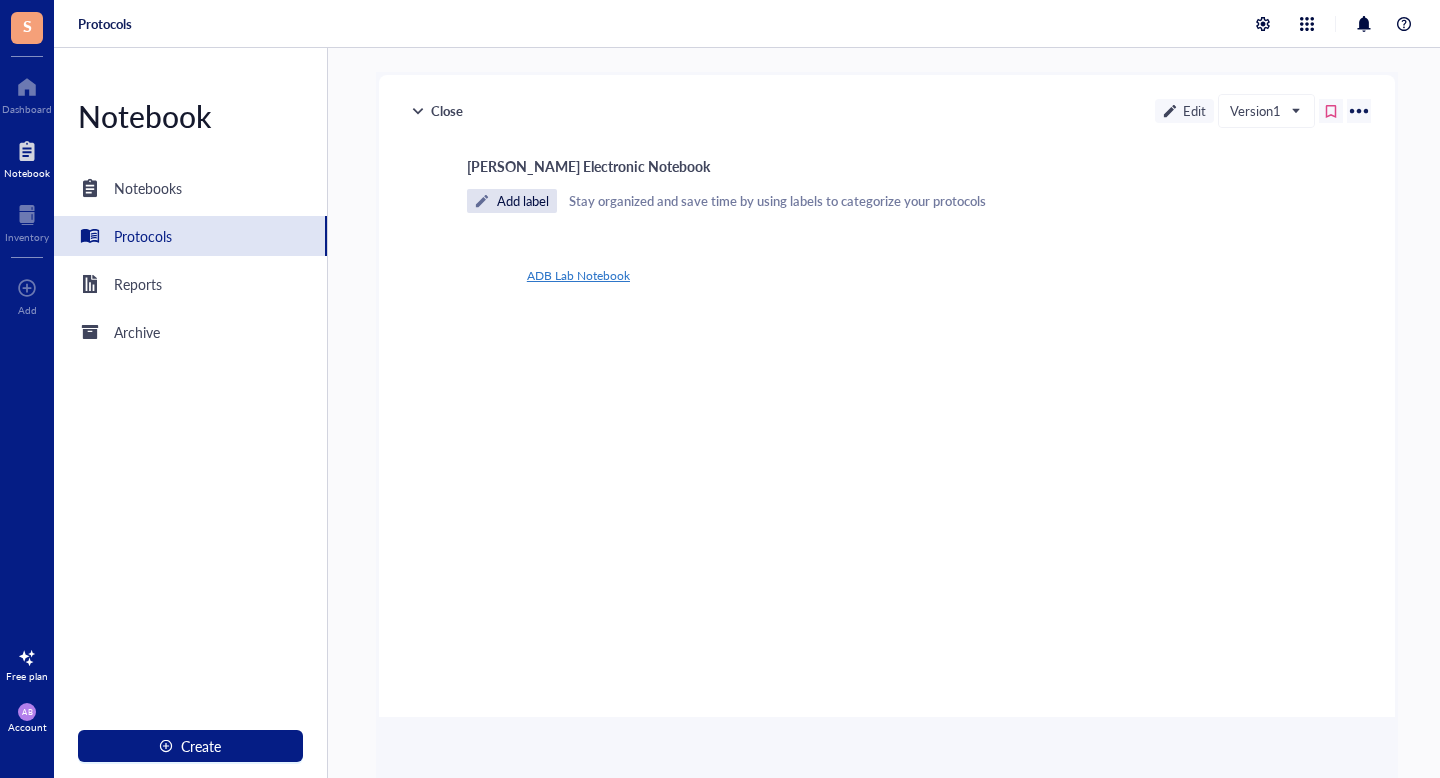 click on "ADB Lab Notebook" at bounding box center (578, 275) 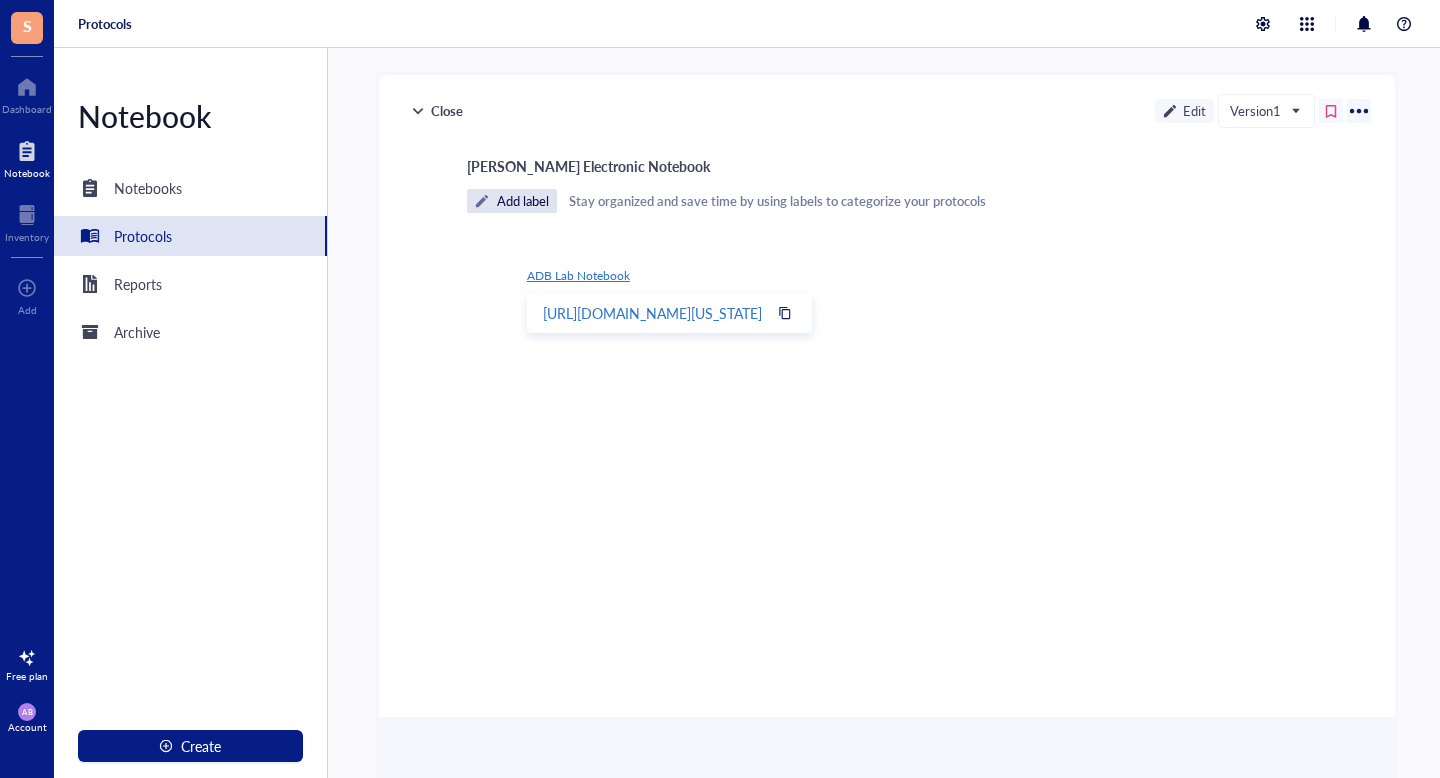 click on "[URL][DOMAIN_NAME][US_STATE]" at bounding box center [652, 313] 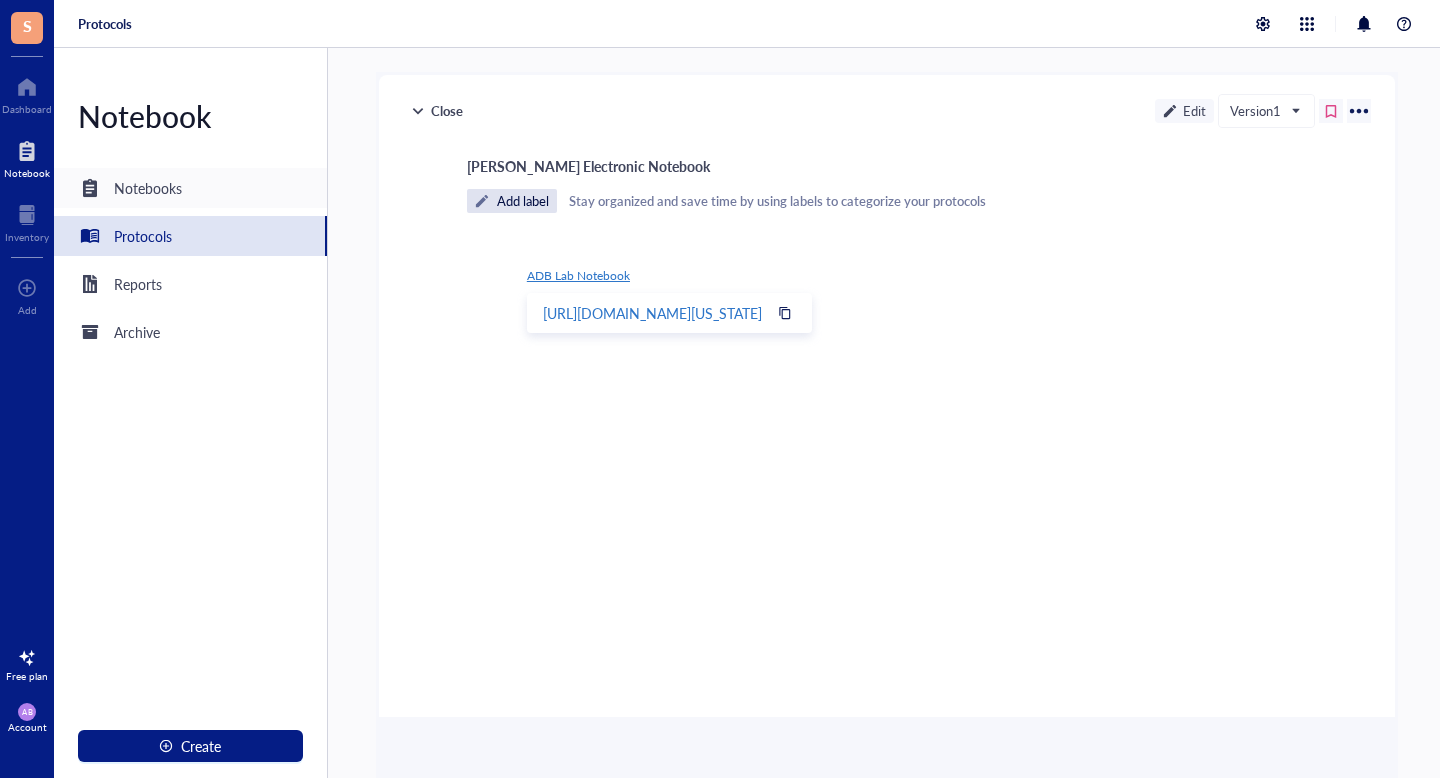 click on "Notebooks" at bounding box center [190, 188] 